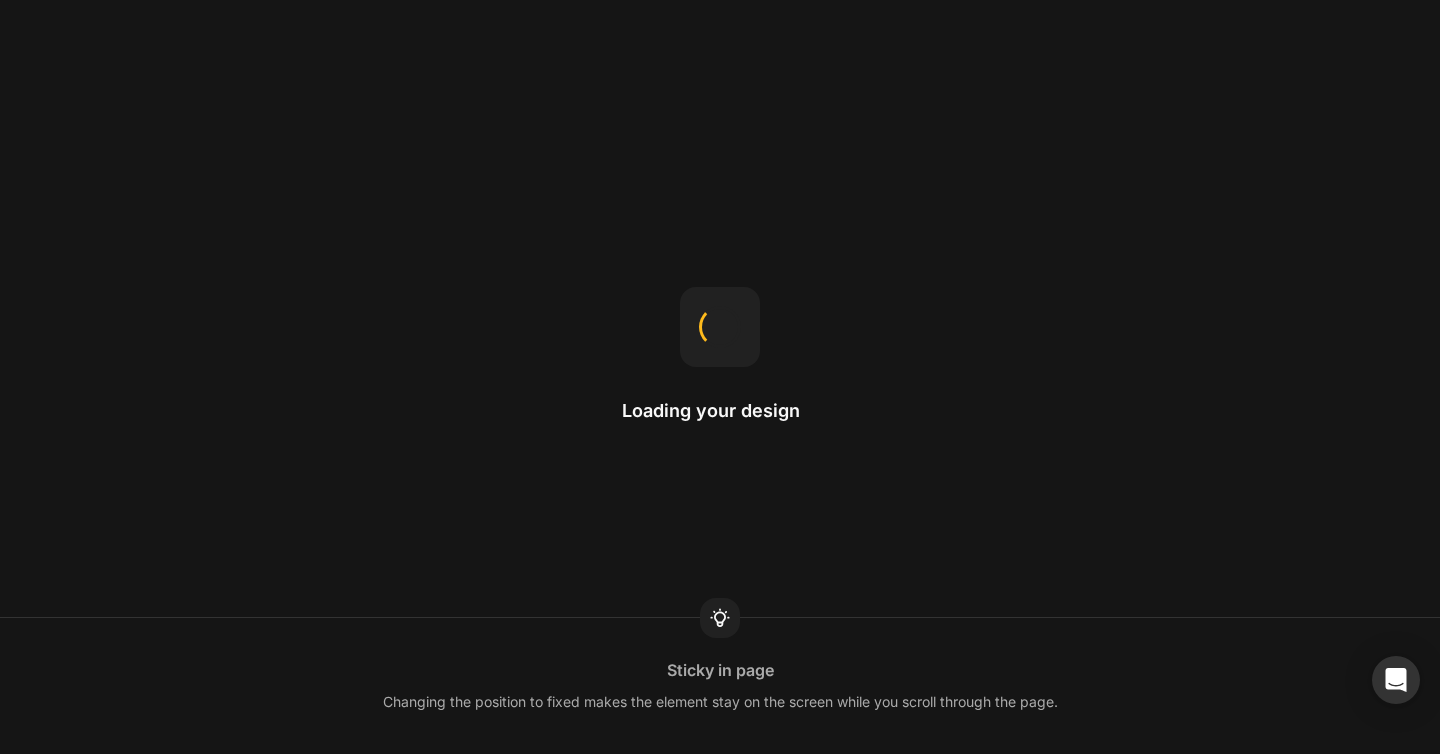 scroll, scrollTop: 0, scrollLeft: 0, axis: both 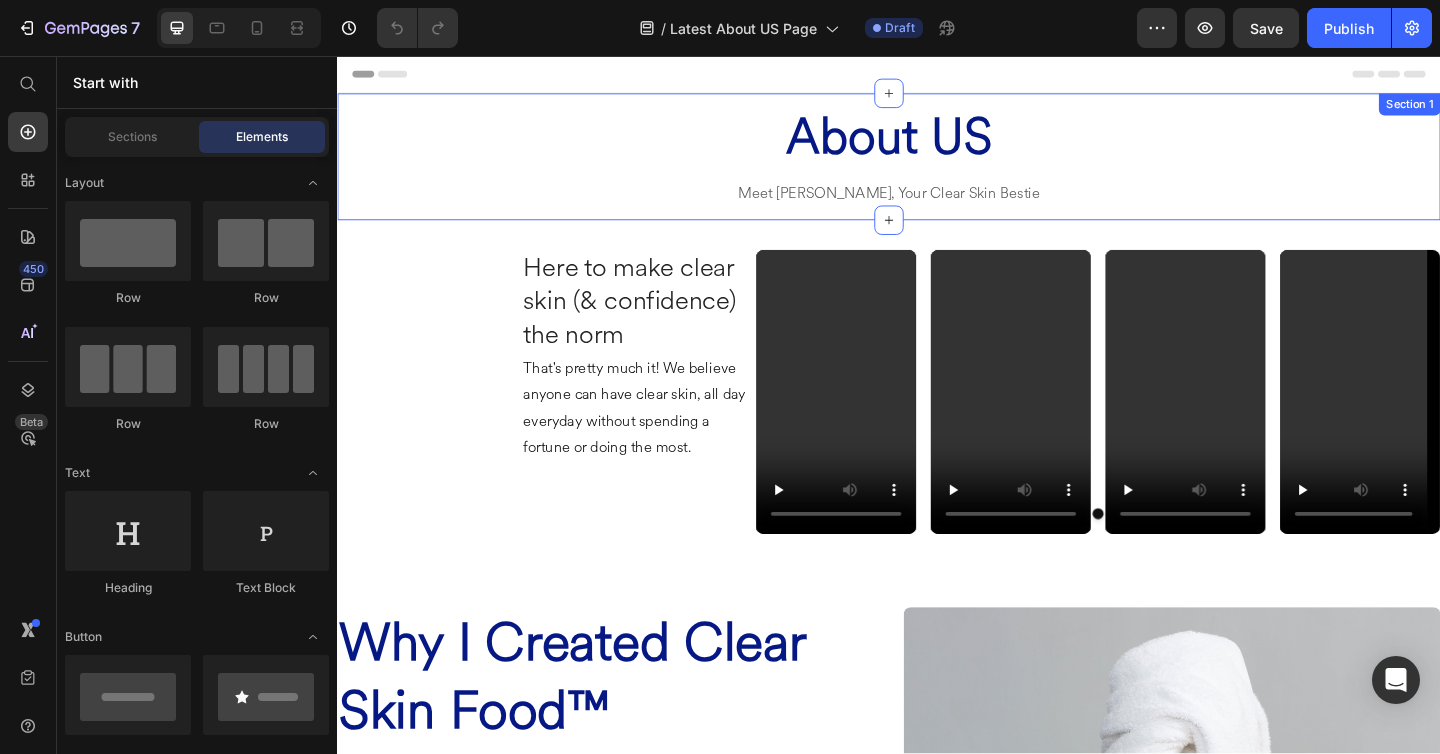 click on "About US Heading Meet Amaka, Your Clear Skin Bestie Text block Row Section 1" at bounding box center [937, 166] 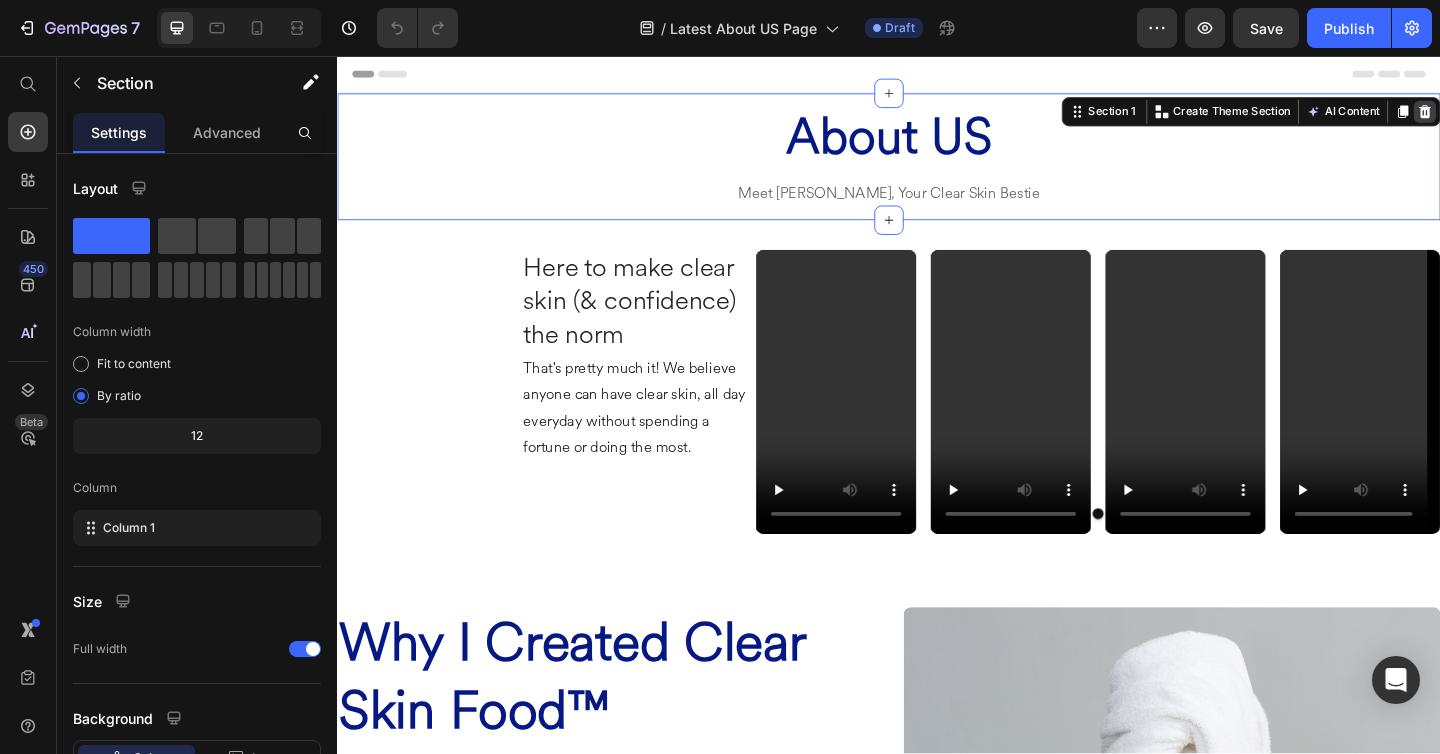 click 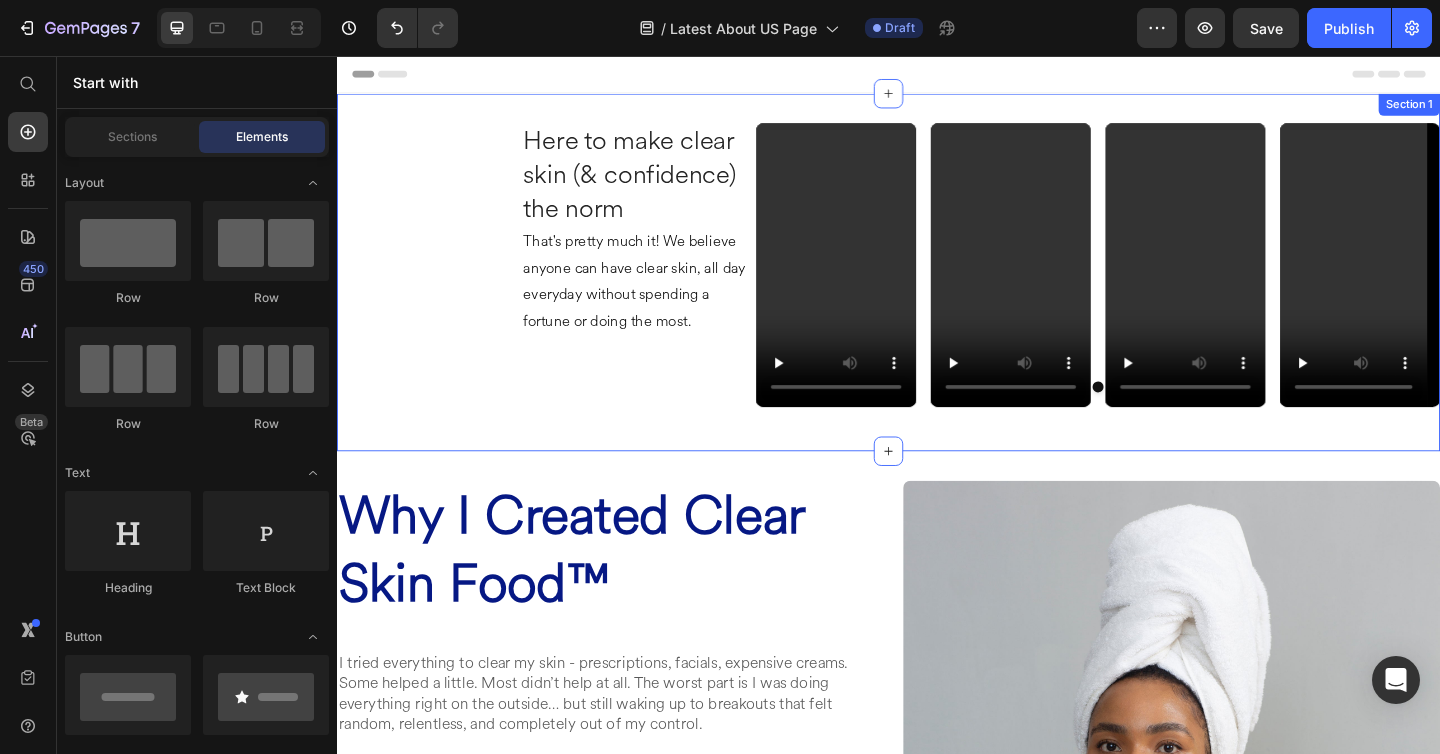 click on "Here to make clear skin (& confidence) the norm Heading That's pretty much it! We believe anyone can have clear skin, all day everyday without spending a fortune or doing the most. Text block
Video Video Video Video
Carousel Row Section 1" at bounding box center [937, 291] 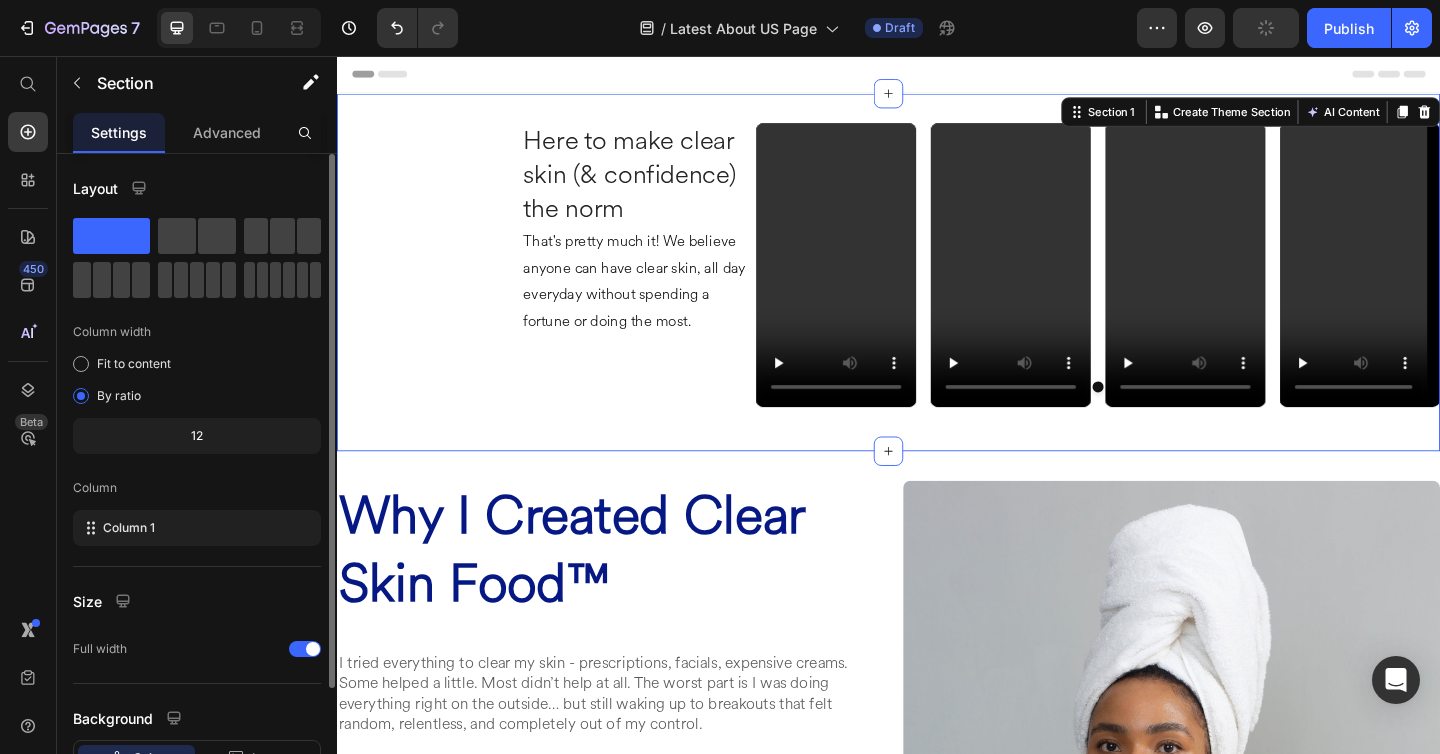 scroll, scrollTop: 151, scrollLeft: 0, axis: vertical 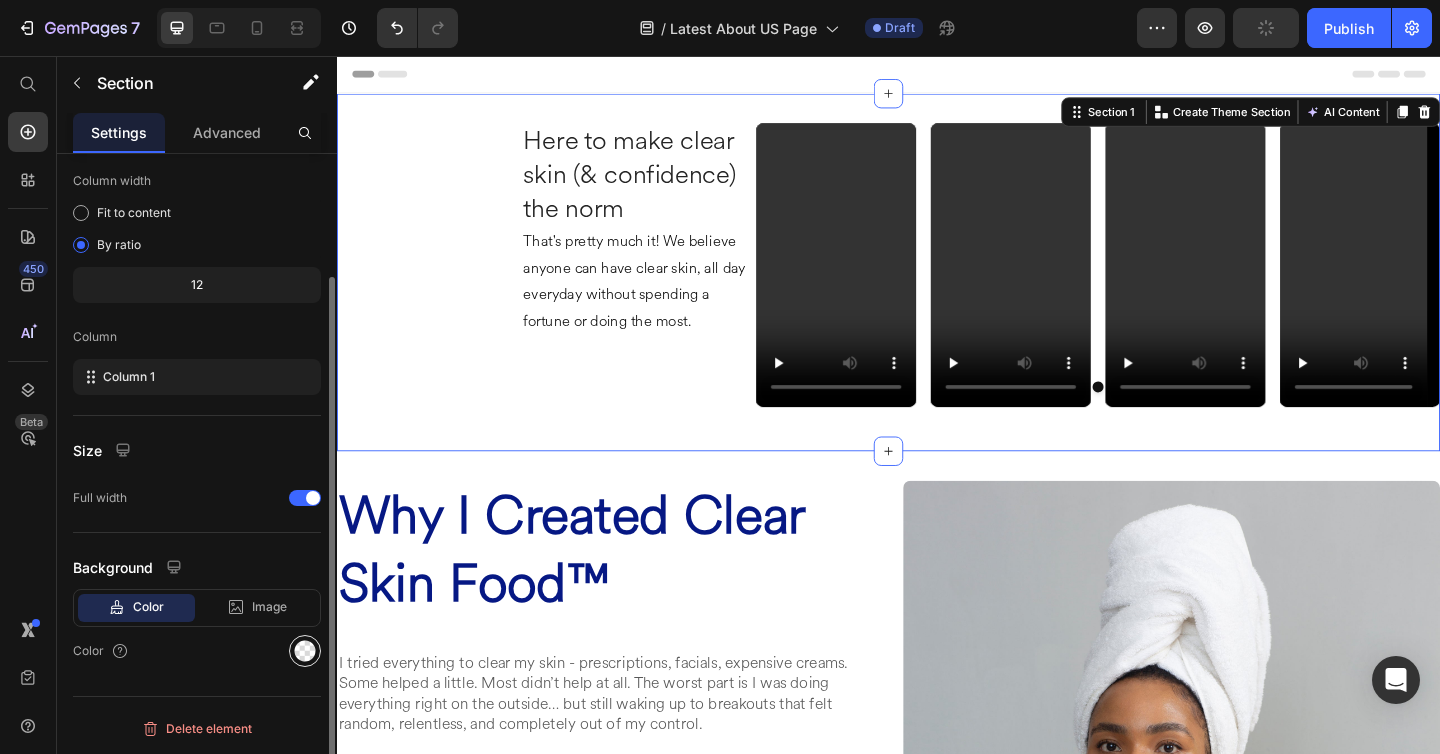 click at bounding box center (305, 651) 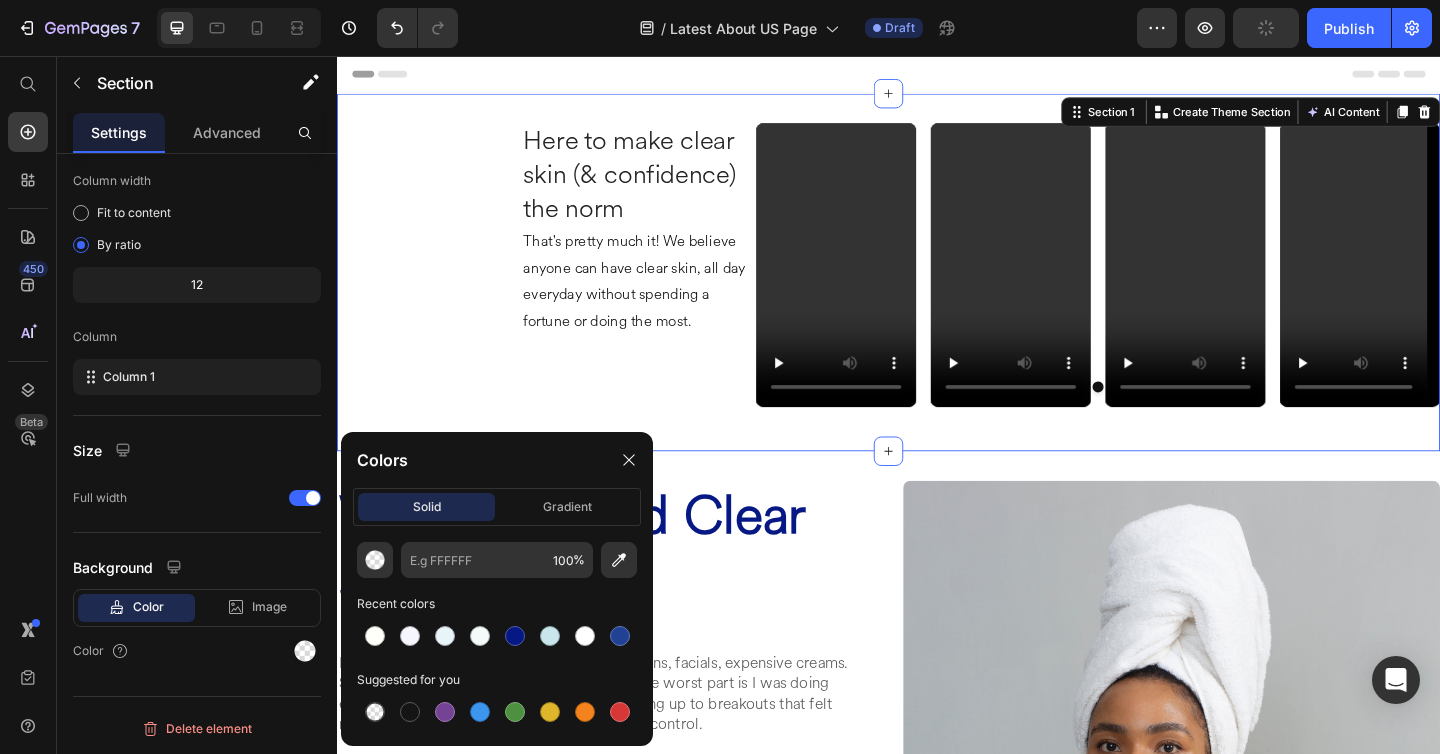click on "100 % Recent colors Suggested for you" 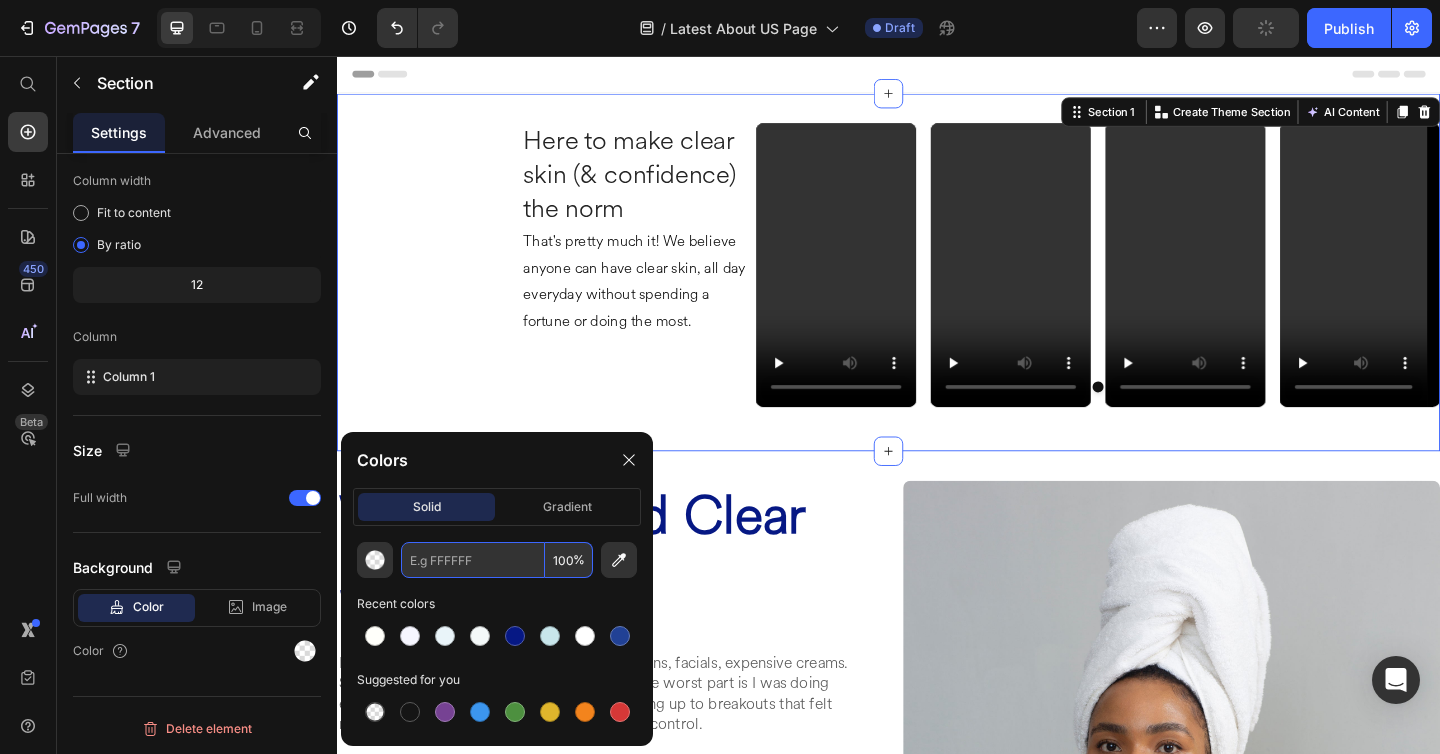 click at bounding box center (473, 560) 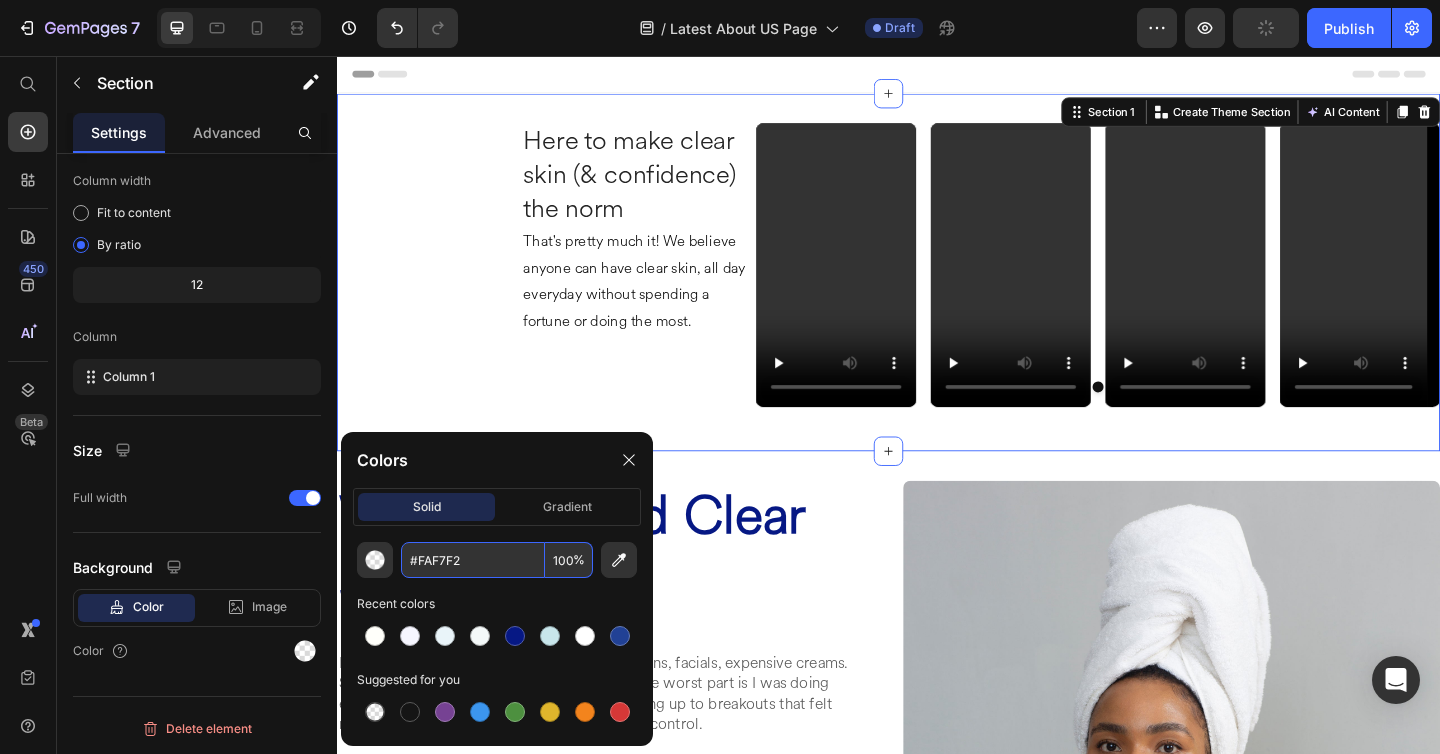 type on "FAF7F2" 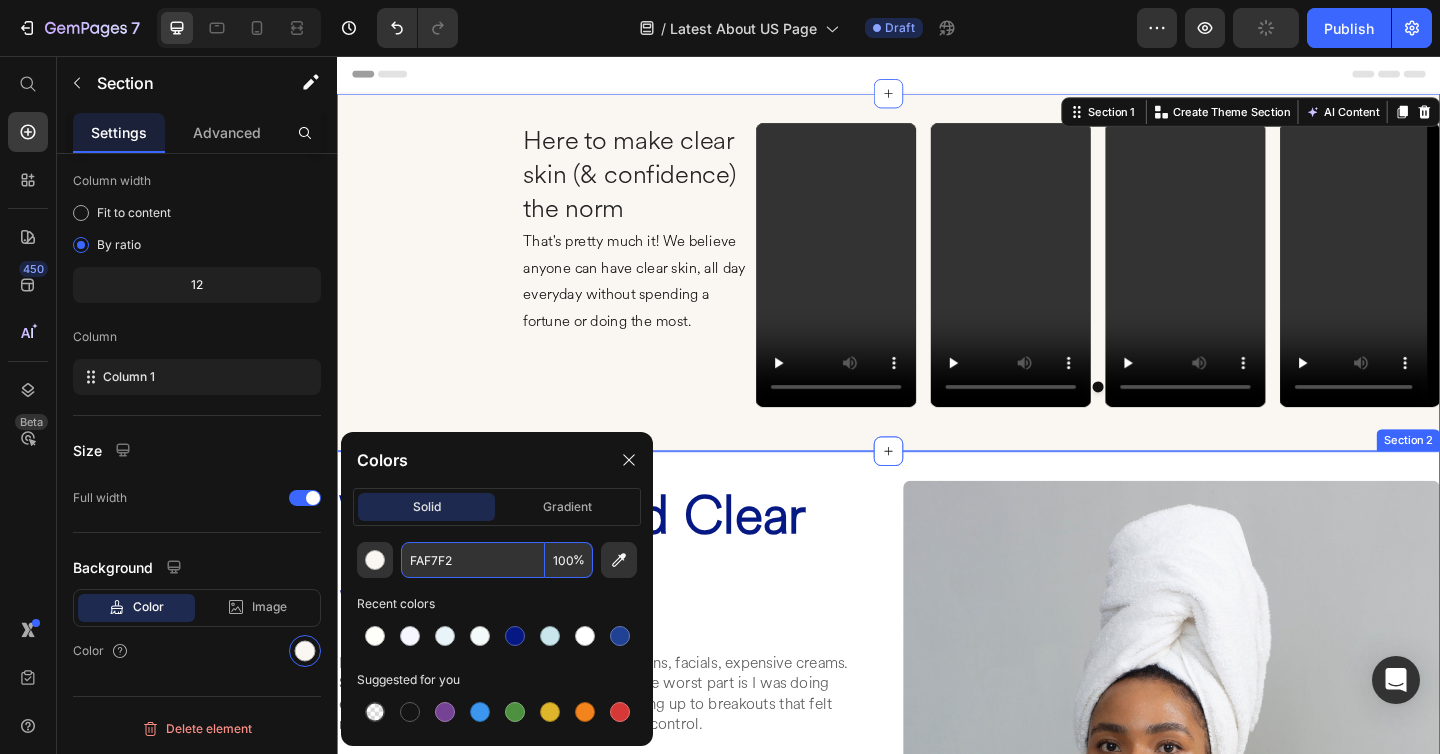 click on "Why I Created Clear Skin Food™ Heading I tried everything to clear my skin - prescriptions, facials, expensive creams. Some helped a little. Most didn’t help at all. The worst part is I was doing everything right on the outside… but still waking up to breakouts that felt random, relentless, and completely out of my control. Things only changed when I stopped treating acne like a surface issue and started looking inward - at my gut, hormones, and inflammation. Once I treated my skin like a system, everything shifted. Clear Skin Food™ is the formula I wish I had back then - a daily skin nutrition capsule that works from the inside out. It’s now helped hundreds of others do what I did: calm their skin, regulate their body, and feel like themselves again. Because this isn’t just about clear skin - it’s about freedom.   Text Block Image Row Section 2" at bounding box center [937, 818] 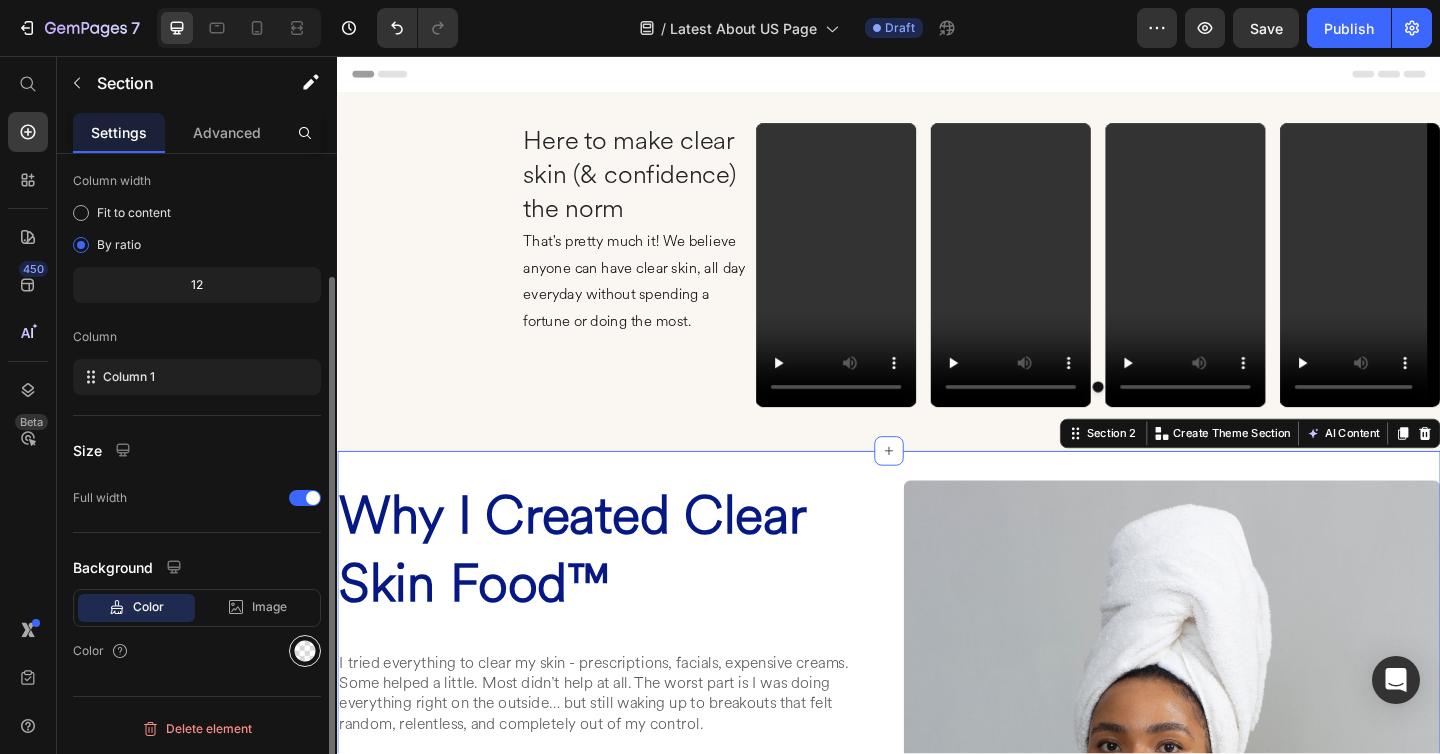 click at bounding box center (305, 651) 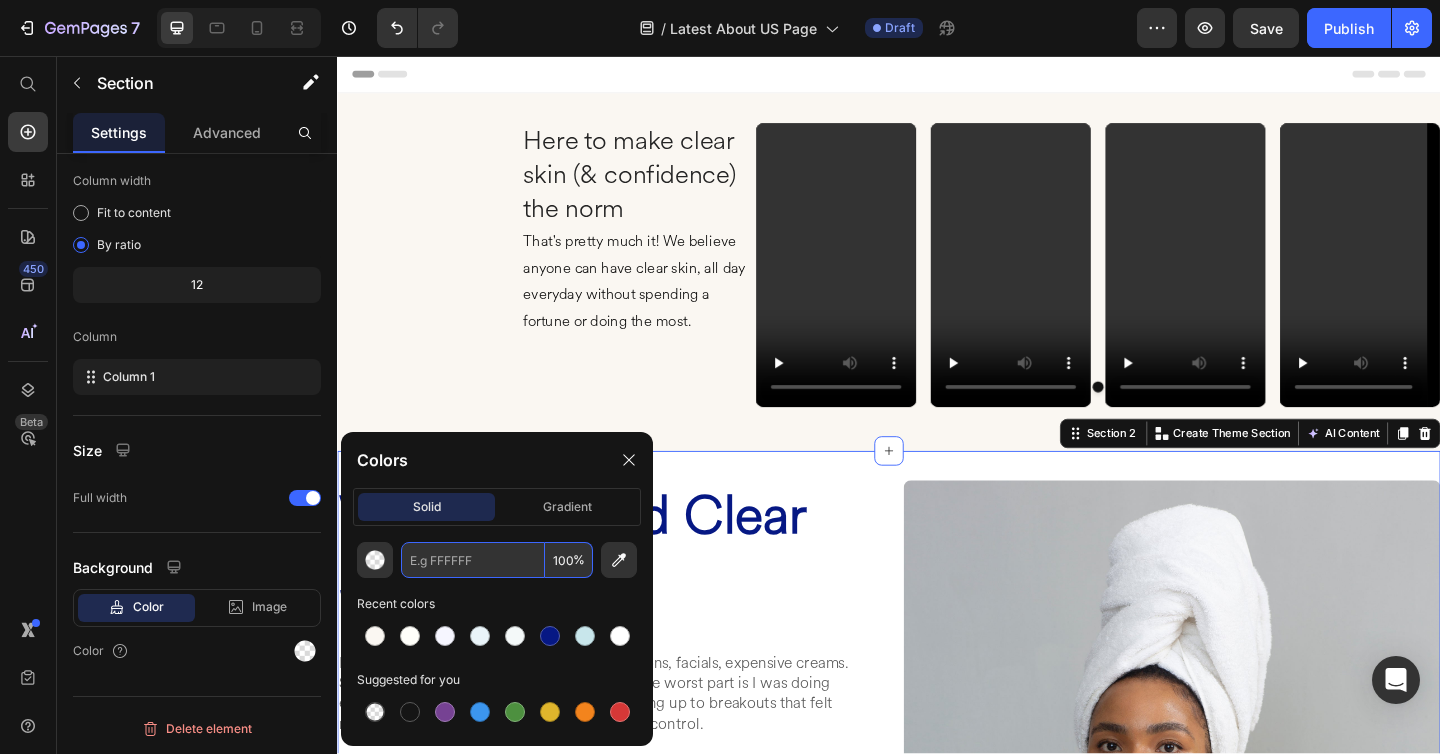 click at bounding box center [473, 560] 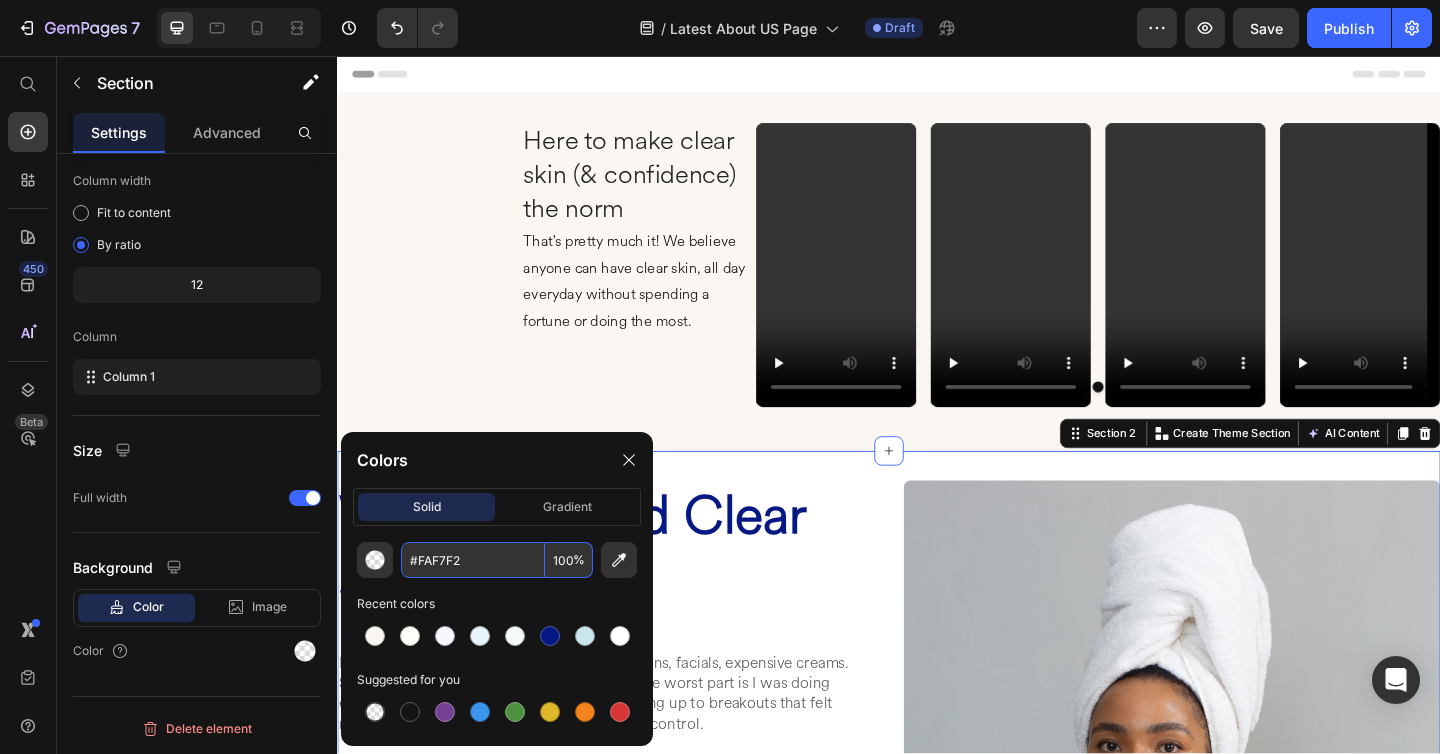 type on "FAF7F2" 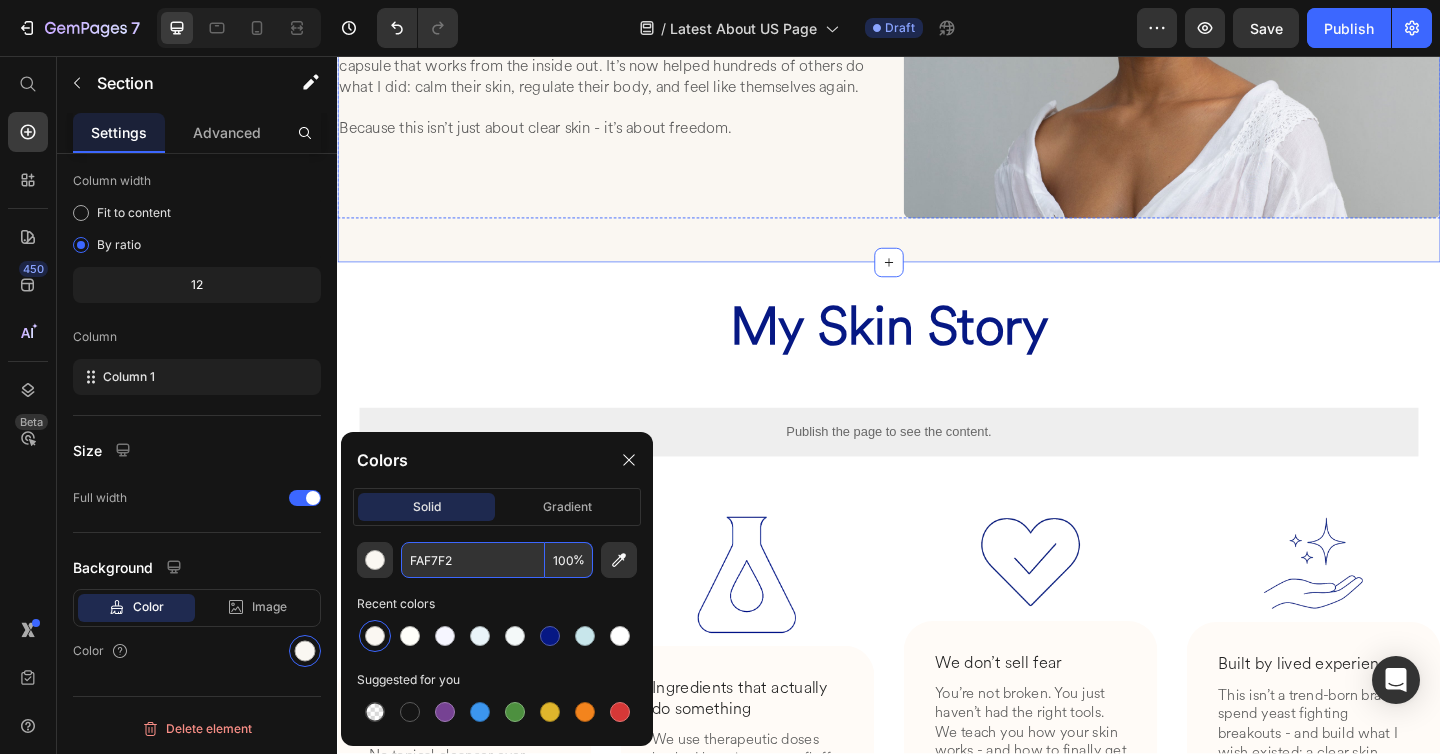 scroll, scrollTop: 873, scrollLeft: 0, axis: vertical 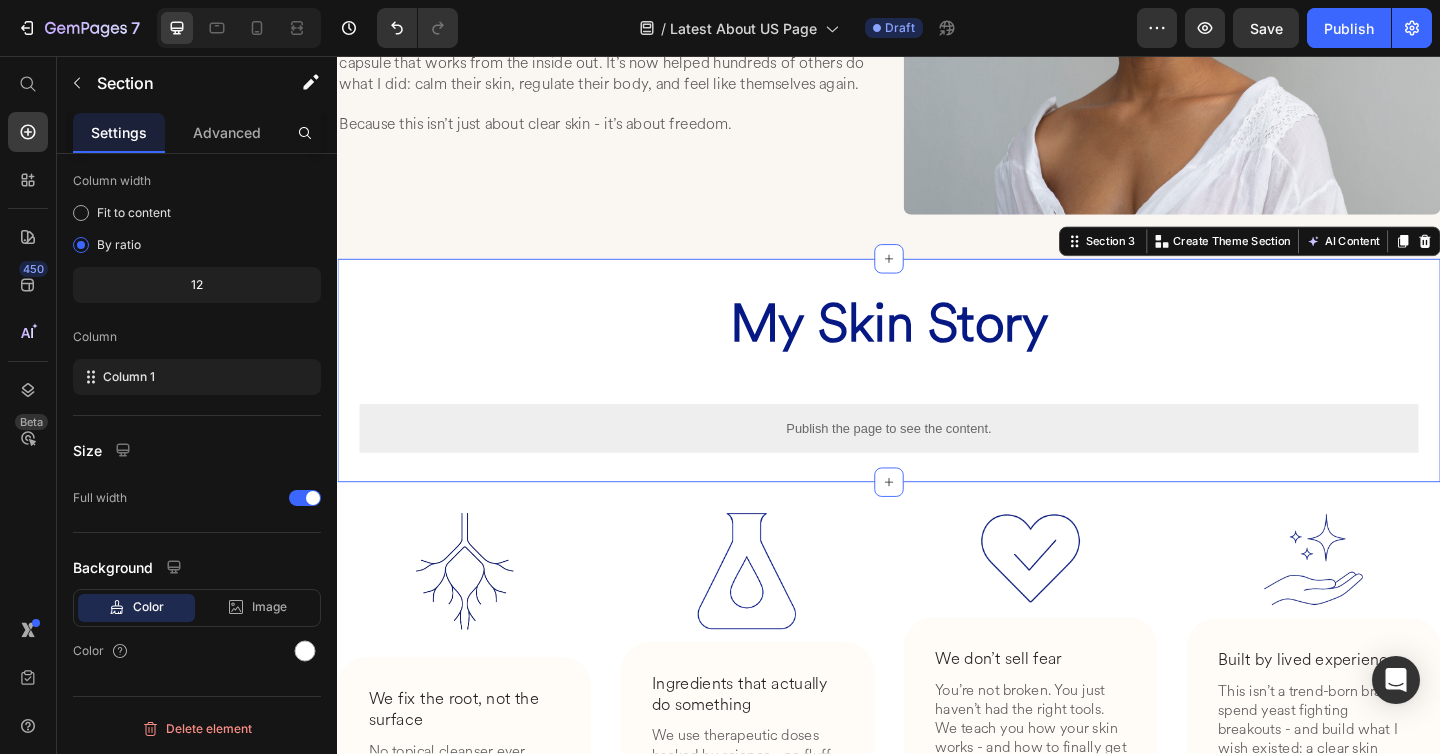 click on "My Skin Story Heading Row
Publish the page to see the content.
Custom Code Row Section 3   Create Theme Section AI Content Write with GemAI What would you like to describe here? Tone and Voice Persuasive Product Root Cause Starter Kit™ Show more Generate" at bounding box center (937, 398) 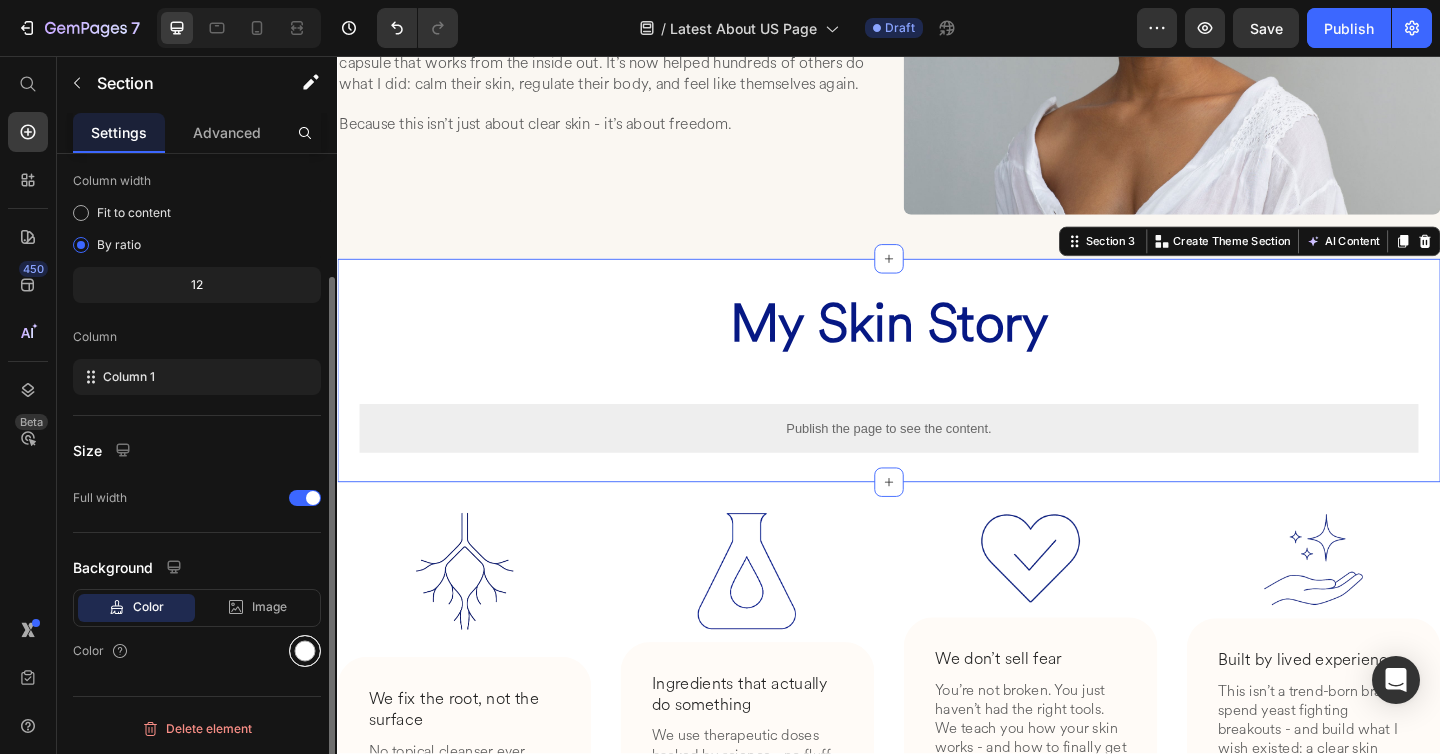 click at bounding box center (305, 651) 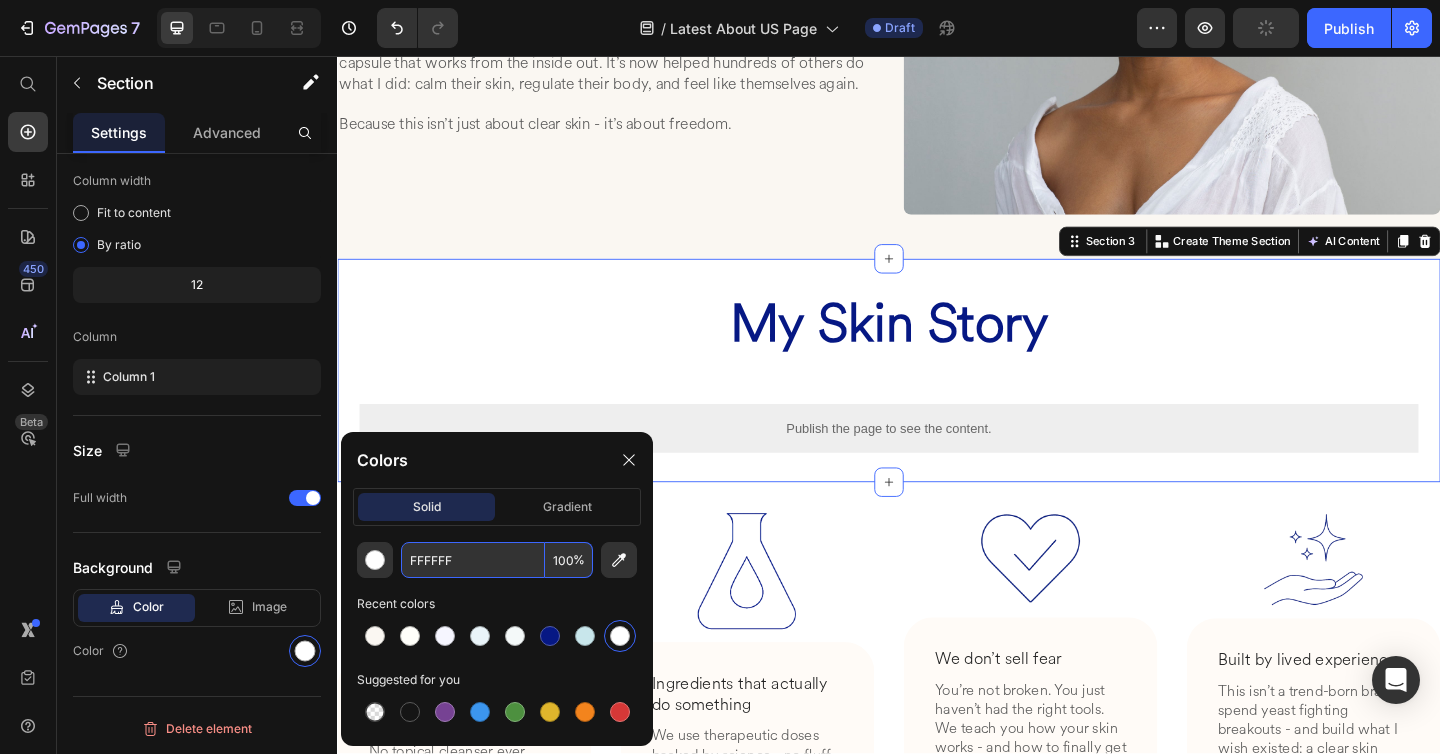 click on "FFFFFF" at bounding box center [473, 560] 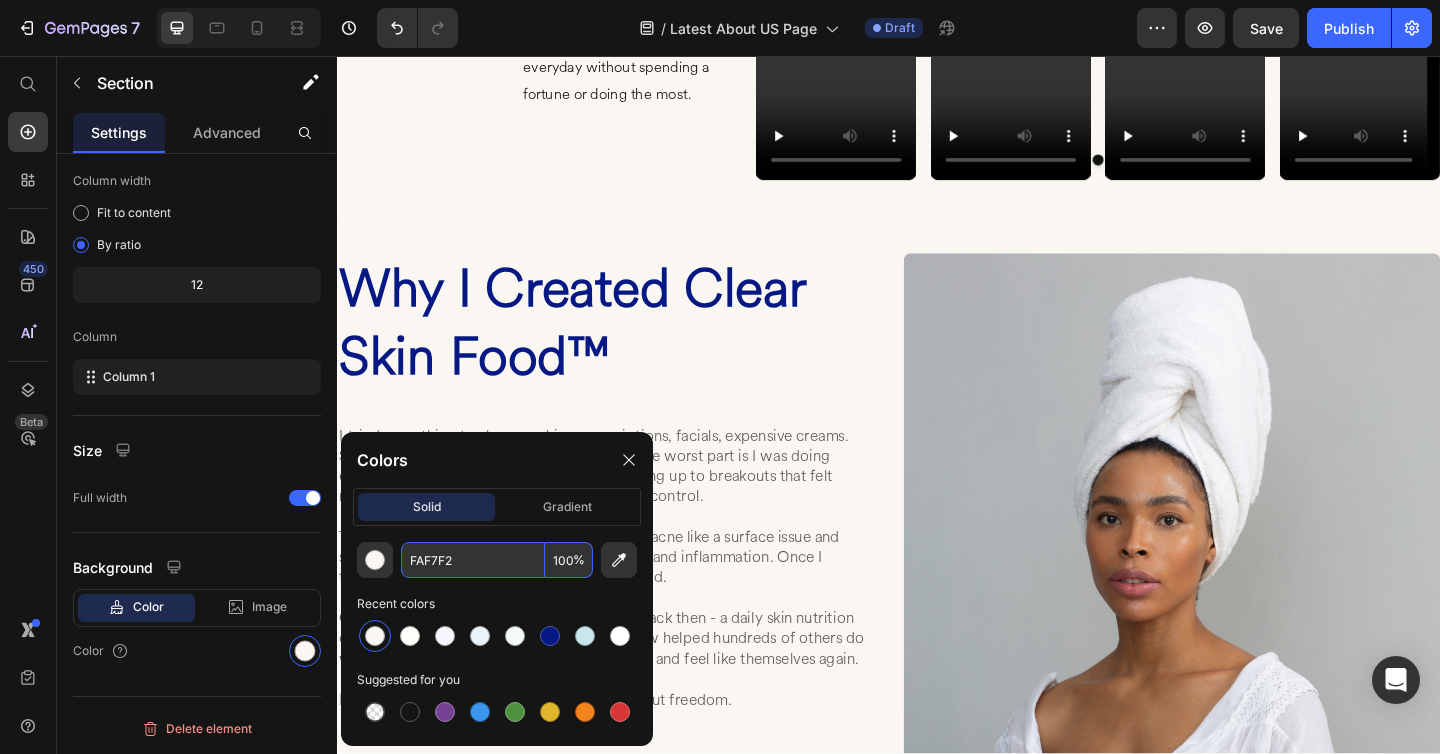 scroll, scrollTop: 0, scrollLeft: 0, axis: both 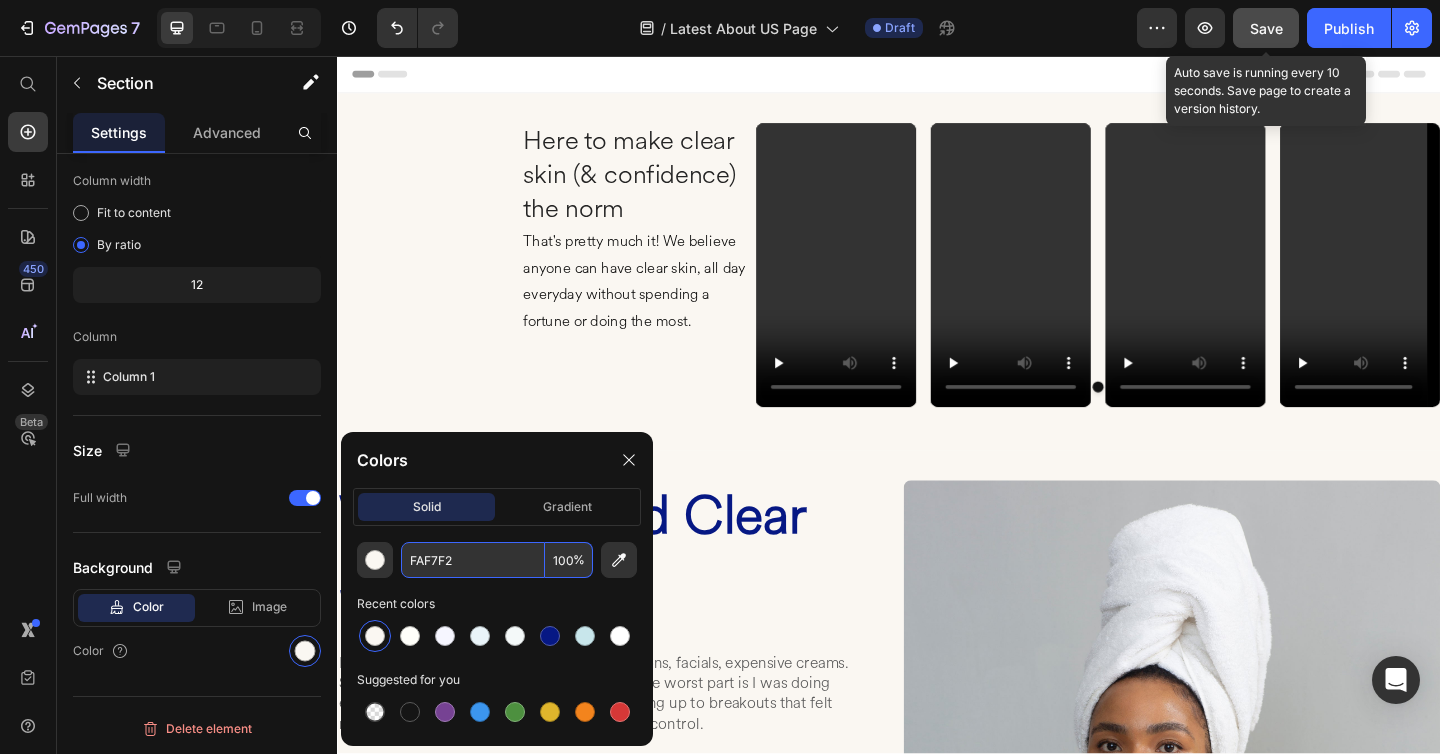 type on "FAF7F2" 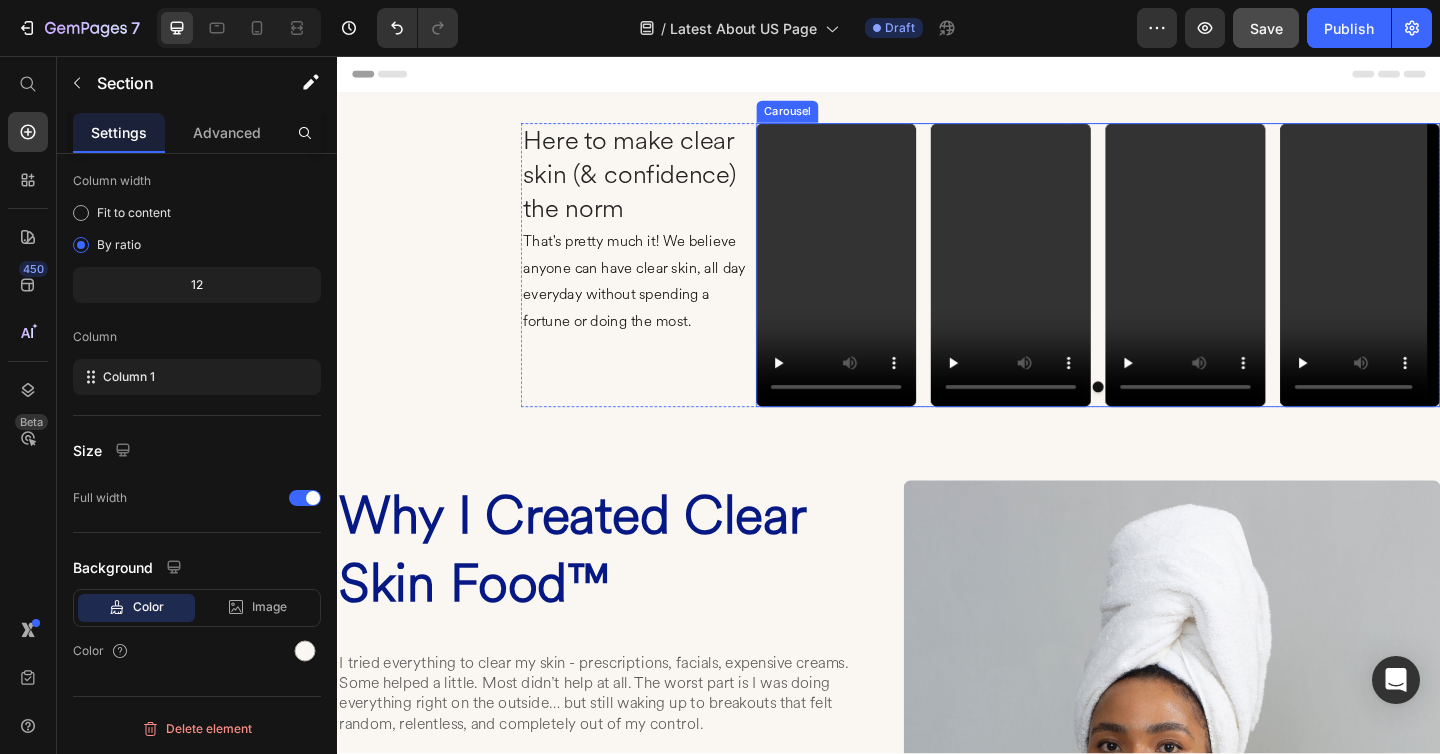click on "Video Video Video Video" at bounding box center [1165, 283] 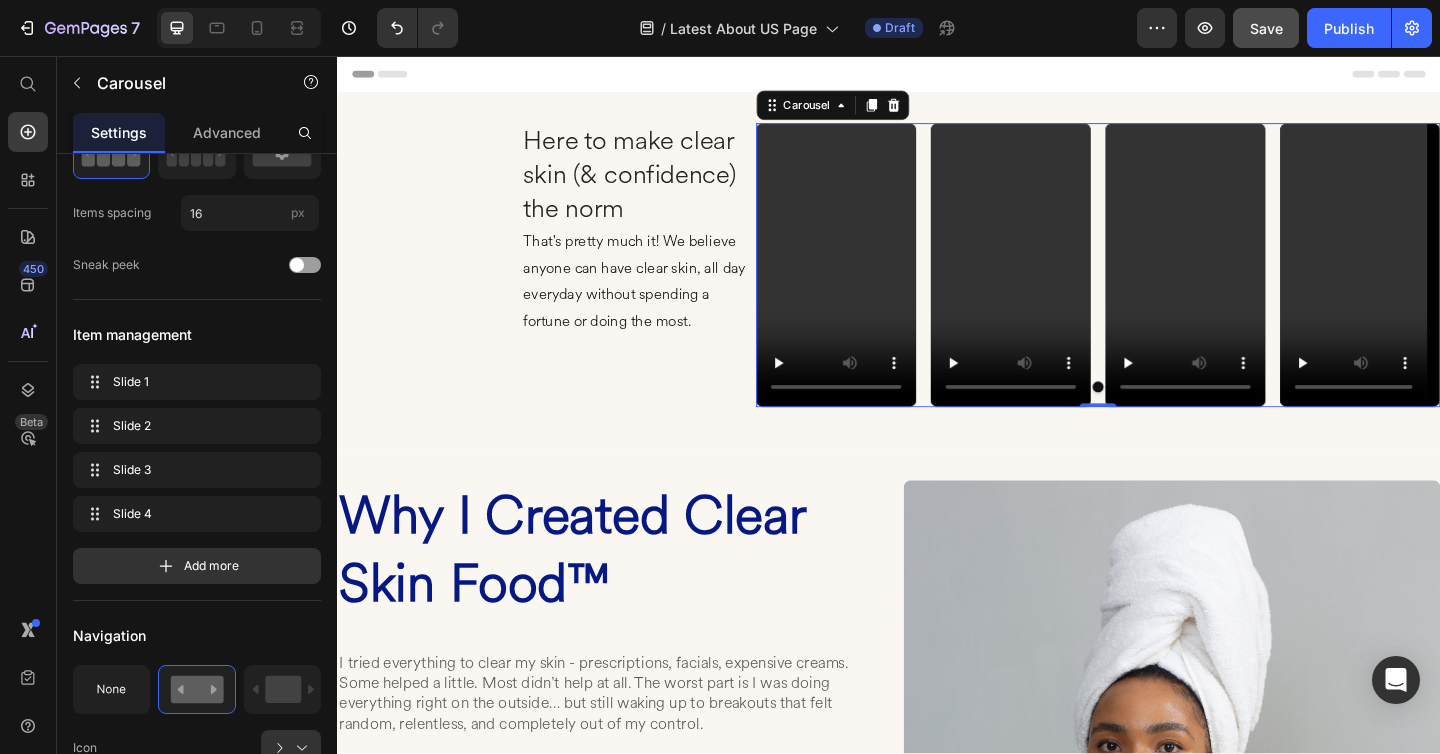 scroll, scrollTop: 0, scrollLeft: 0, axis: both 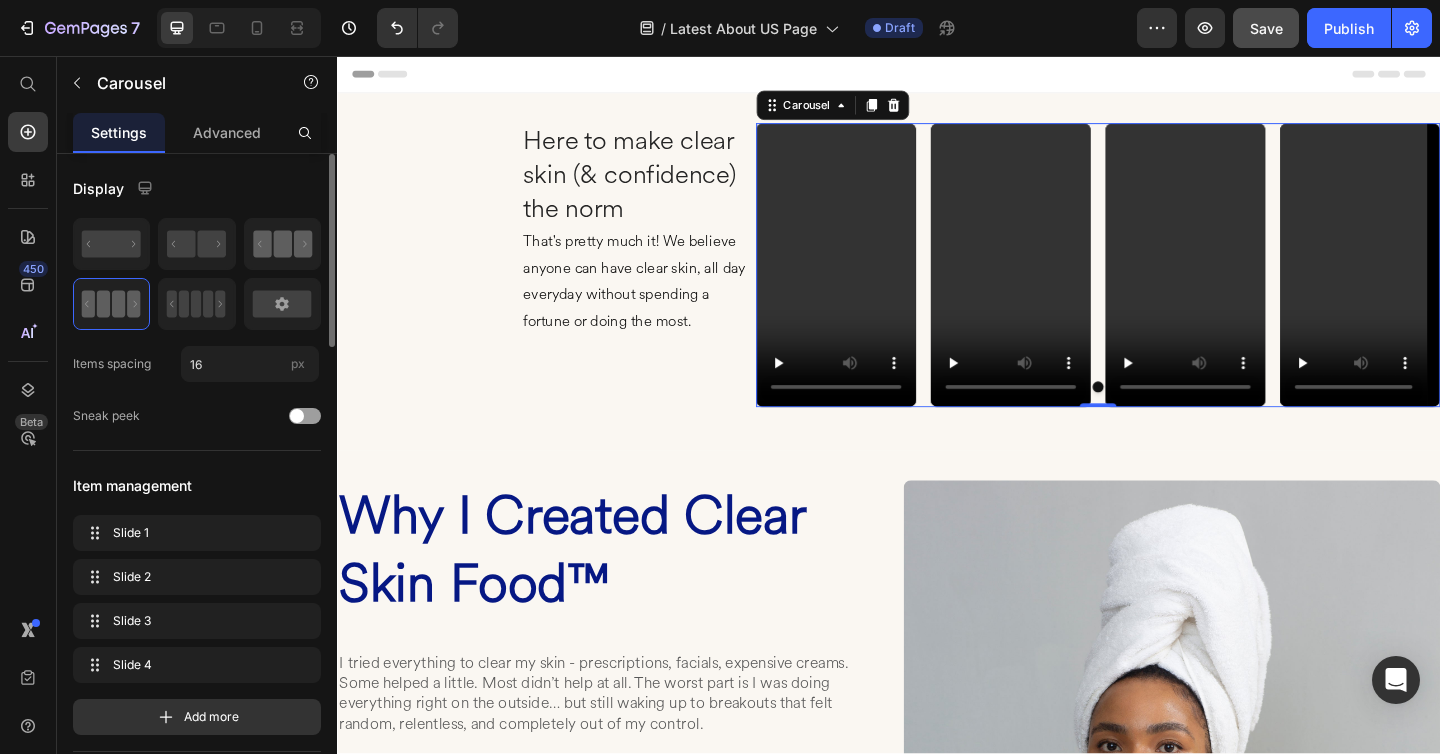 click 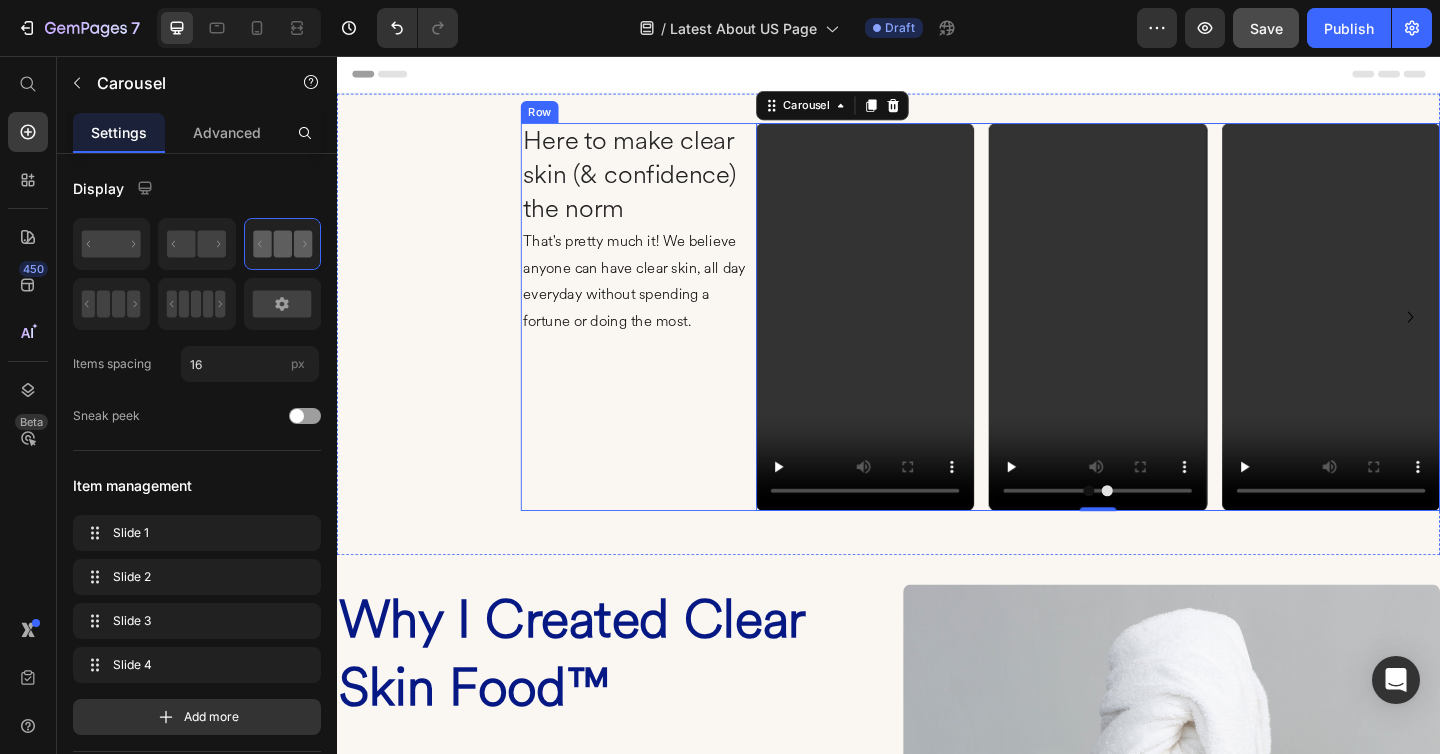 click on "Here to make clear skin (& confidence) the norm Heading That's pretty much it! We believe anyone can have clear skin, all day everyday without spending a fortune or doing the most. Text block" at bounding box center (661, 340) 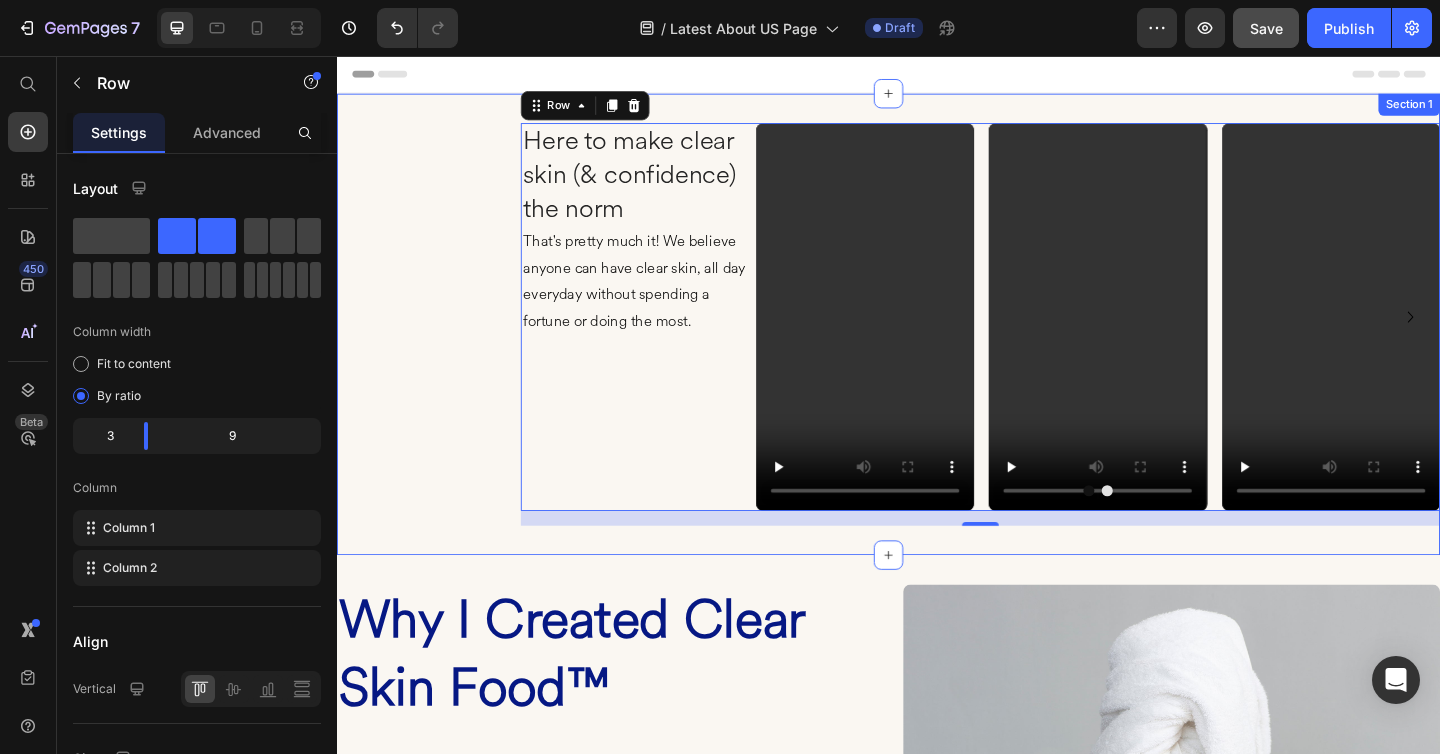 click on "Here to make clear skin (& confidence) the norm Heading That's pretty much it! We believe anyone can have clear skin, all day everyday without spending a fortune or doing the most. Text block
Video Video Video Video
Carousel Row   16 Section 1" at bounding box center (937, 348) 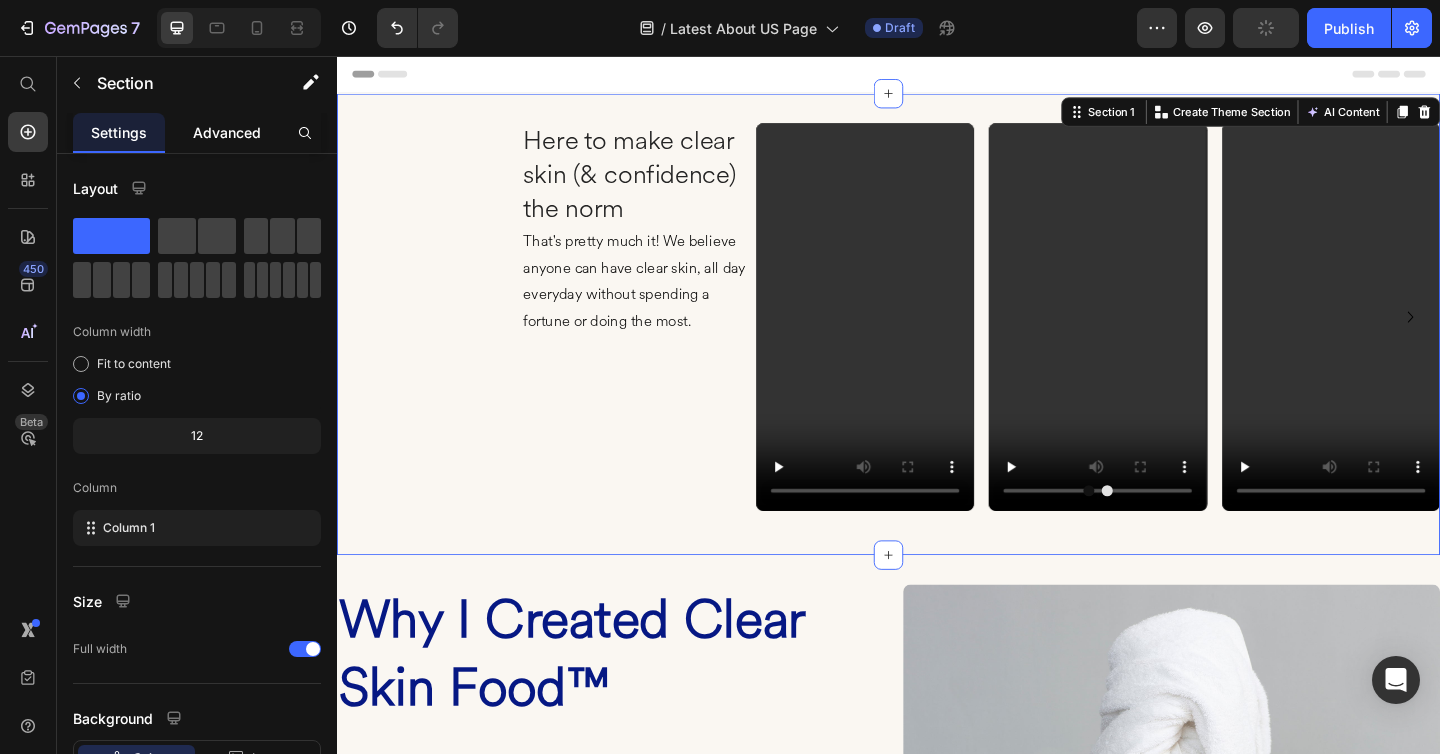 click on "Advanced" at bounding box center [227, 132] 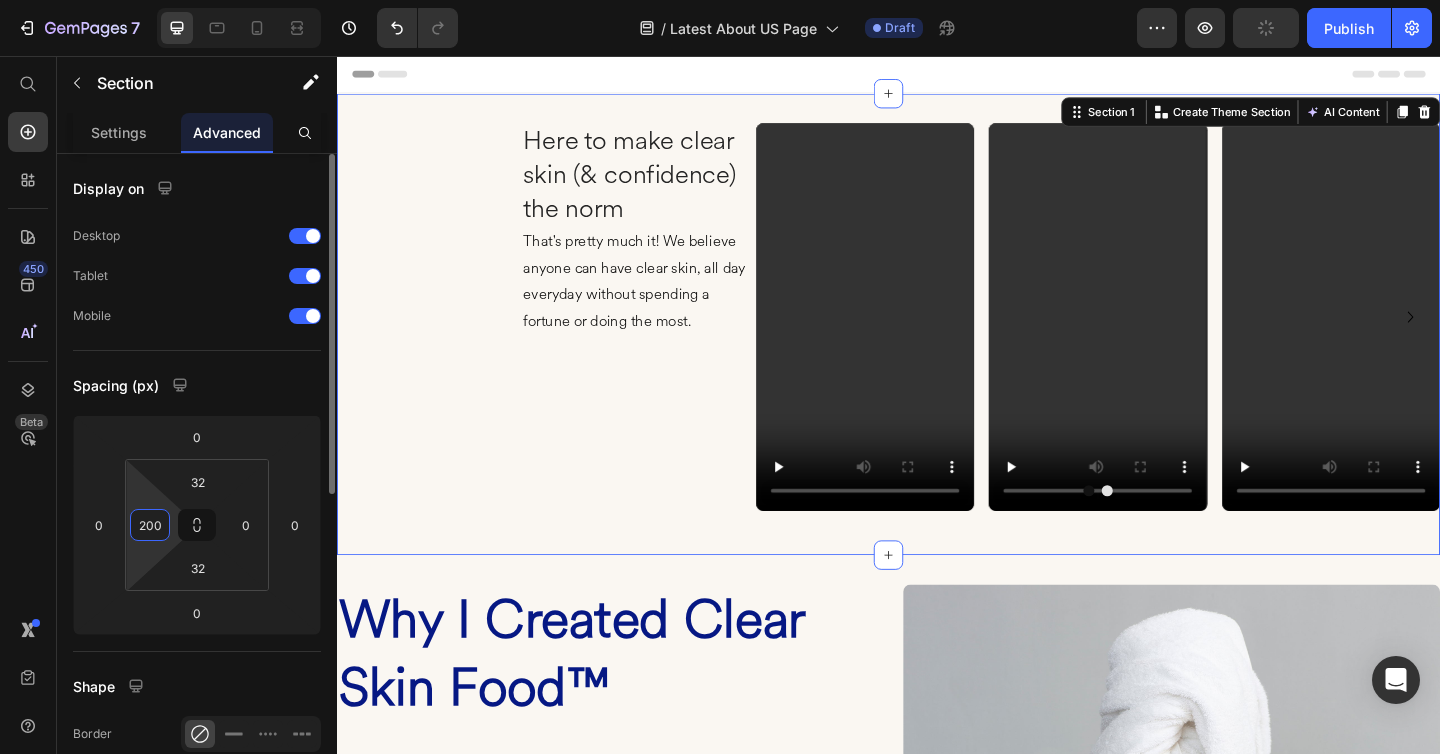click on "200" at bounding box center (150, 525) 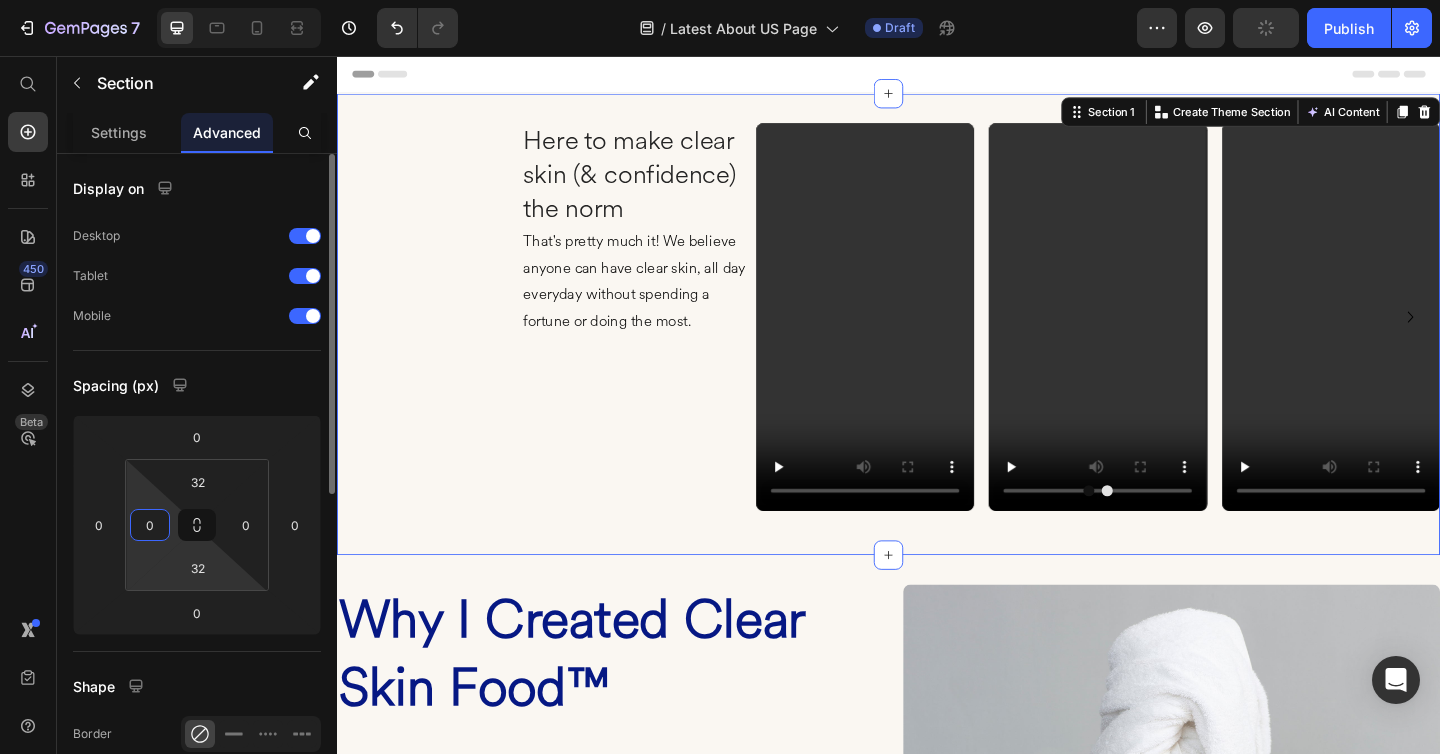 type on "0" 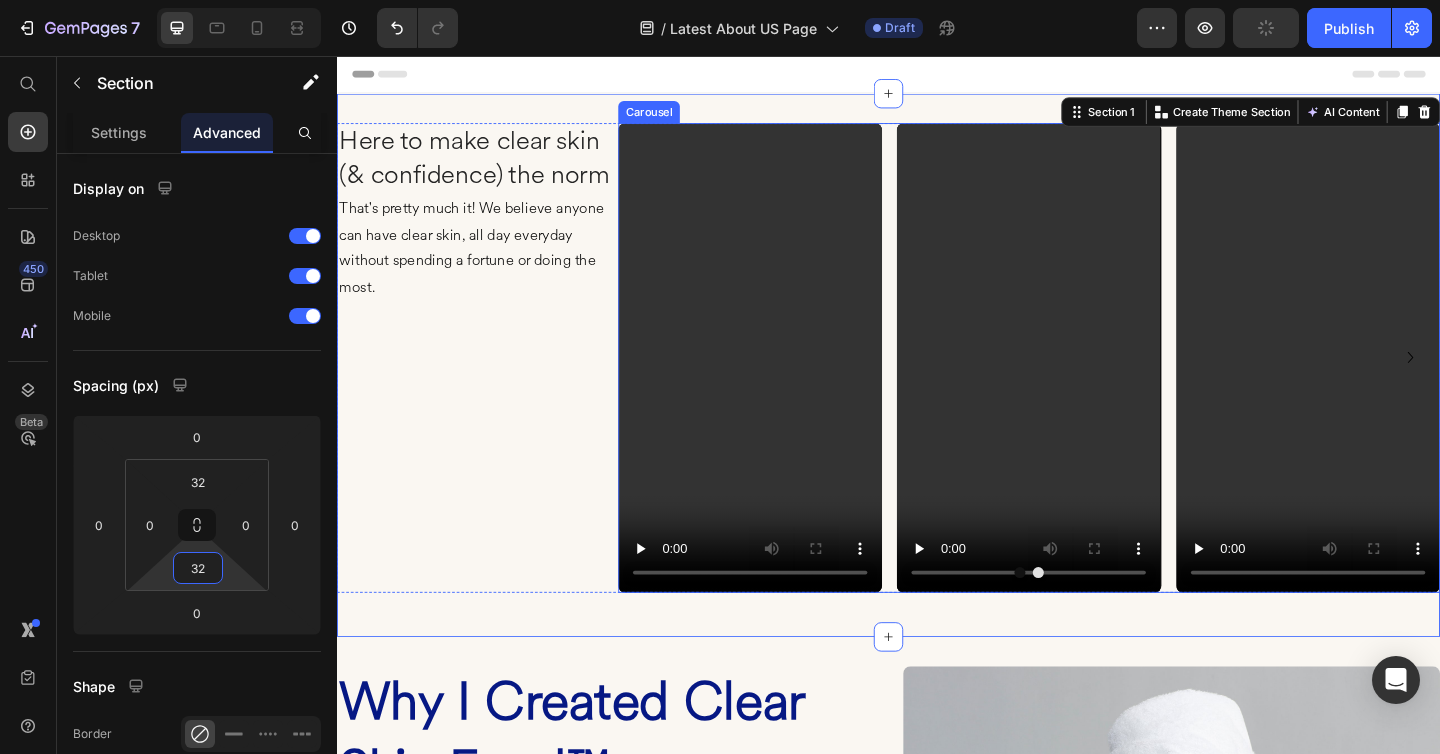 click on "Video Video Video Video" at bounding box center (1090, 384) 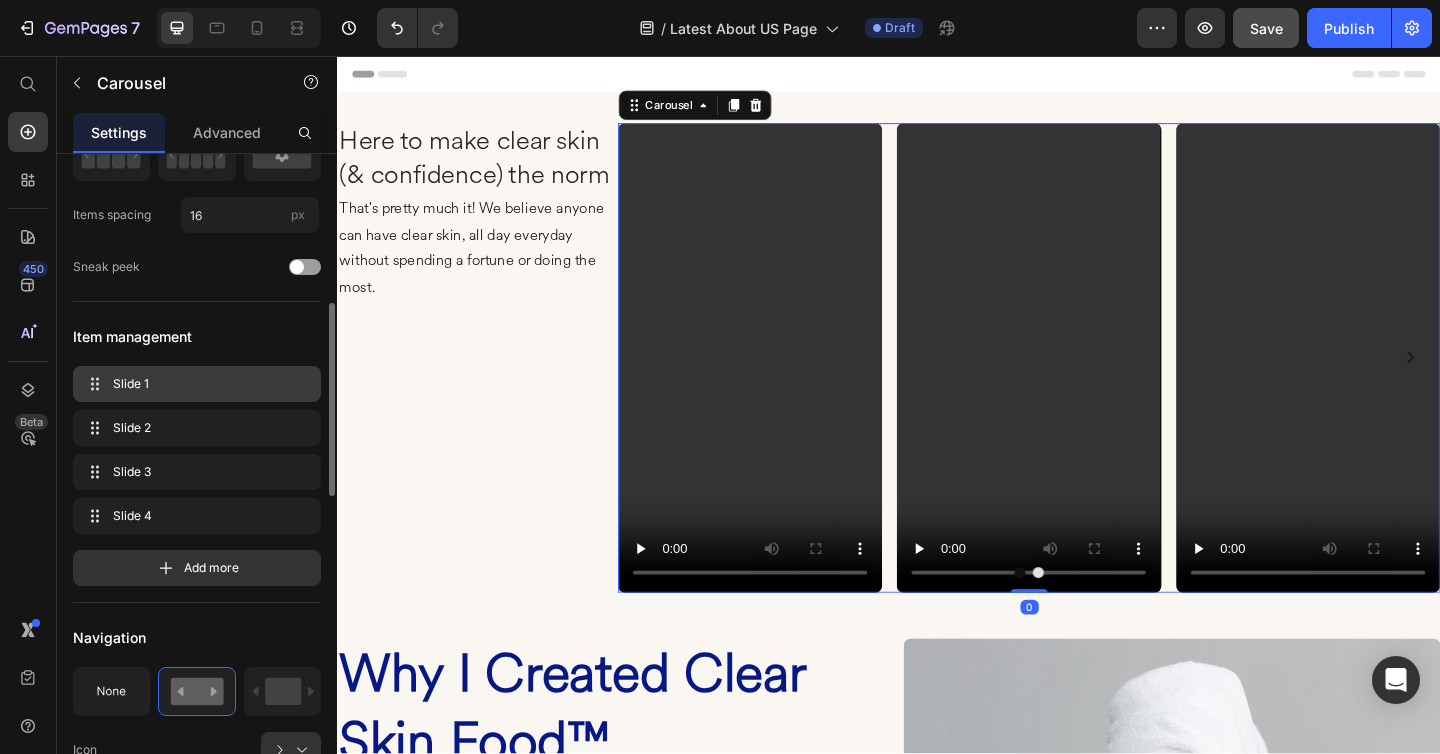 scroll, scrollTop: 235, scrollLeft: 0, axis: vertical 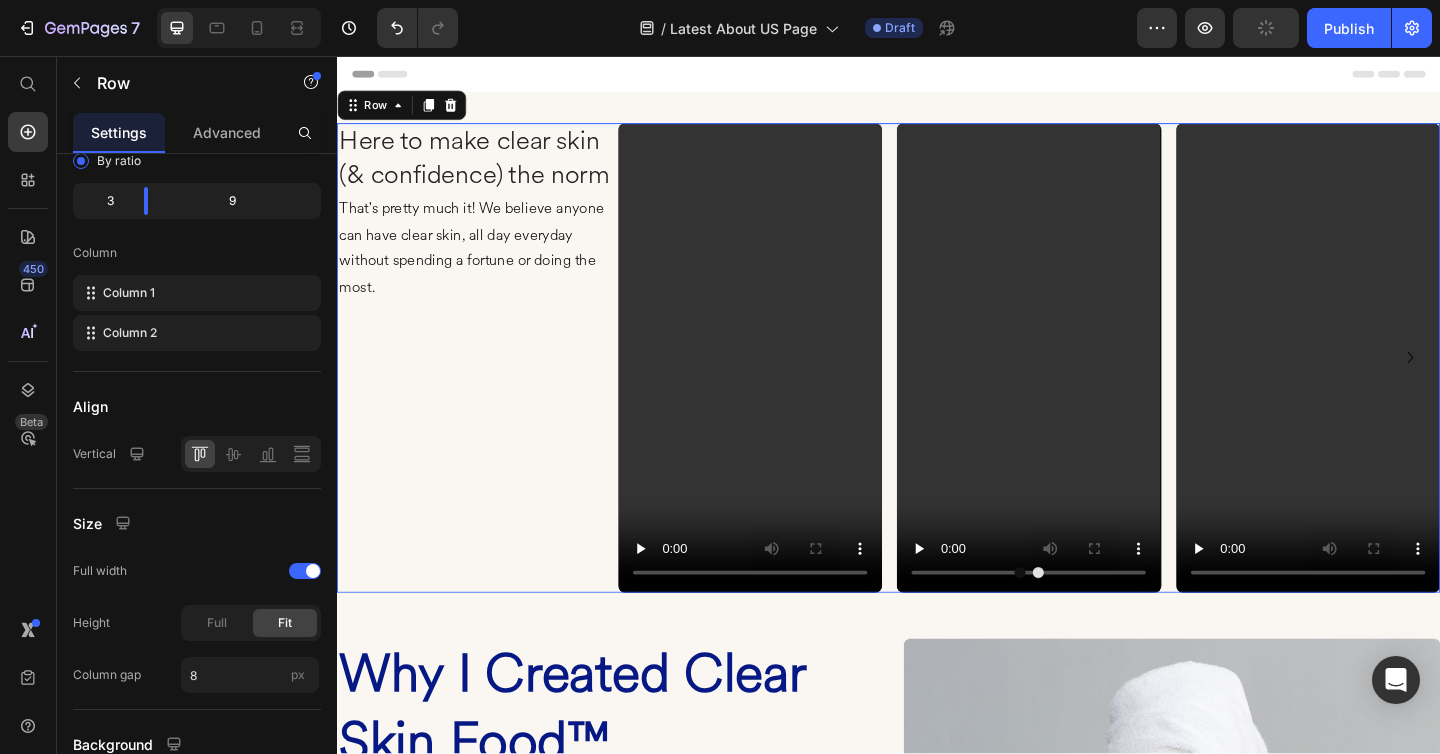 click on "Here to make clear skin (& confidence) the norm Heading That's pretty much it! We believe anyone can have clear skin, all day everyday without spending a fortune or doing the most. Text block" at bounding box center [486, 384] 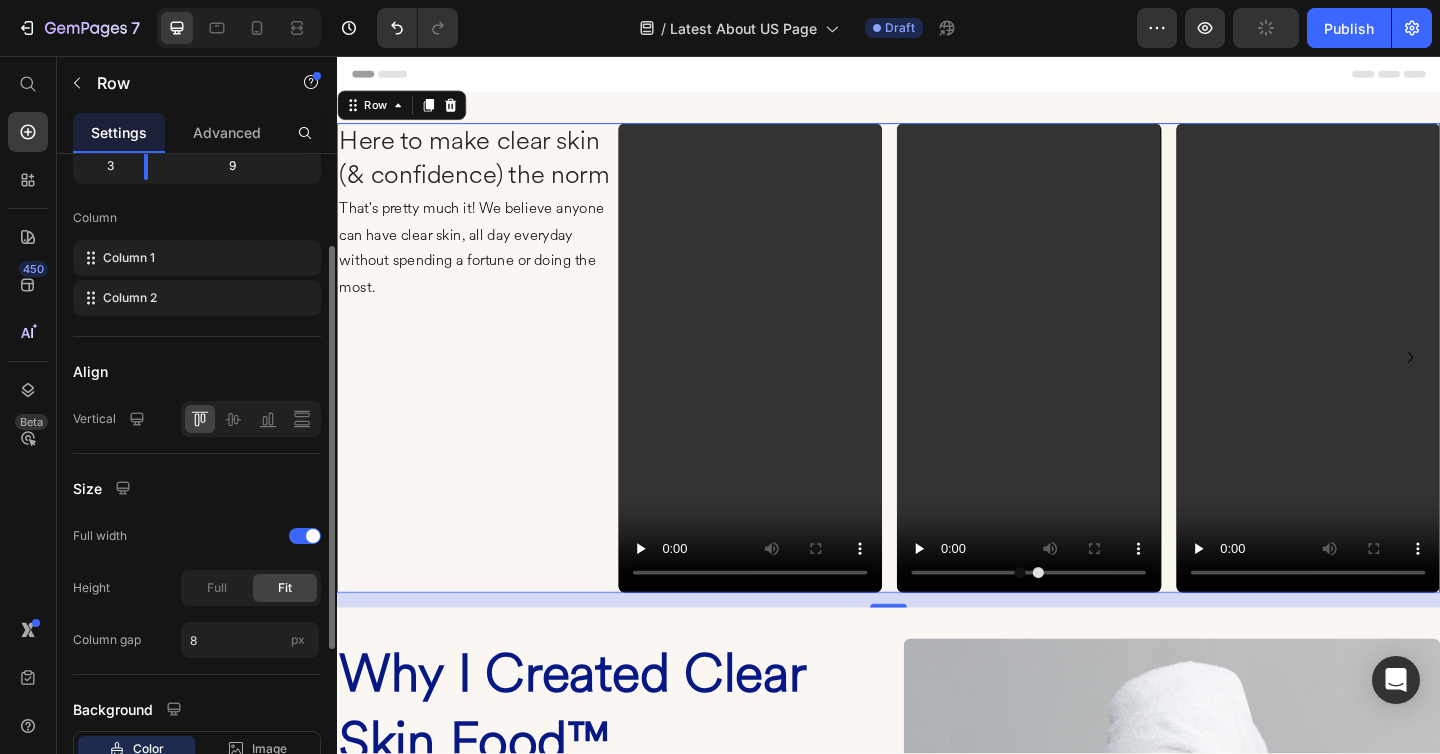 scroll, scrollTop: 278, scrollLeft: 0, axis: vertical 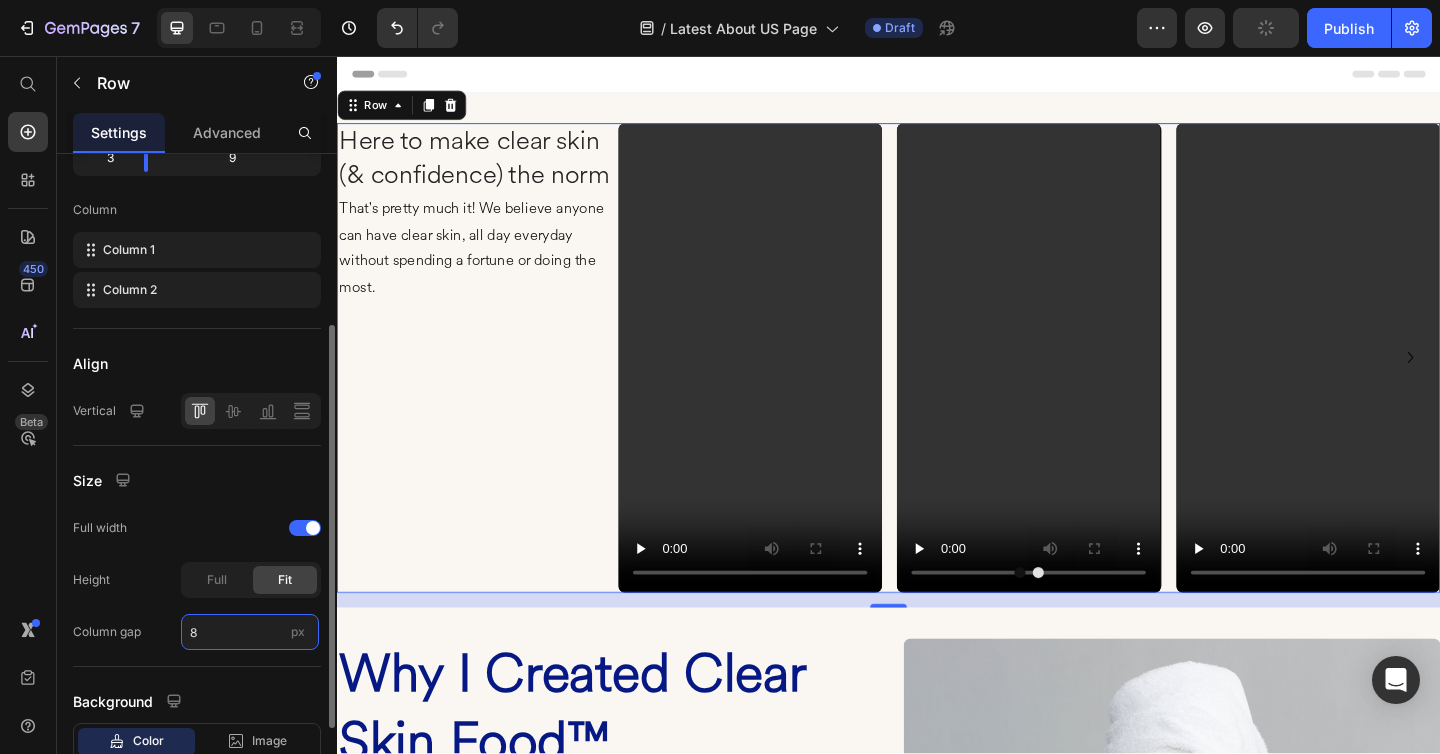 click on "8" at bounding box center [250, 632] 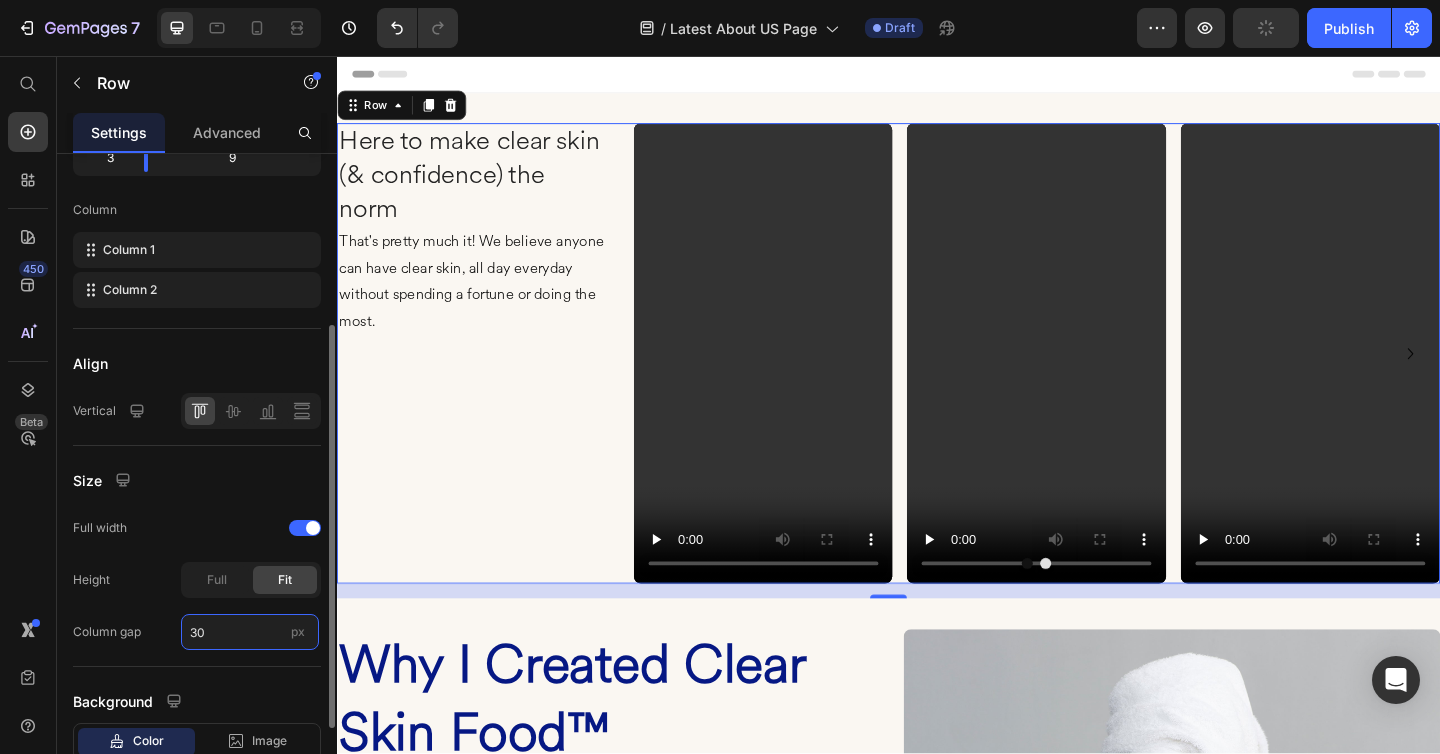 type on "3" 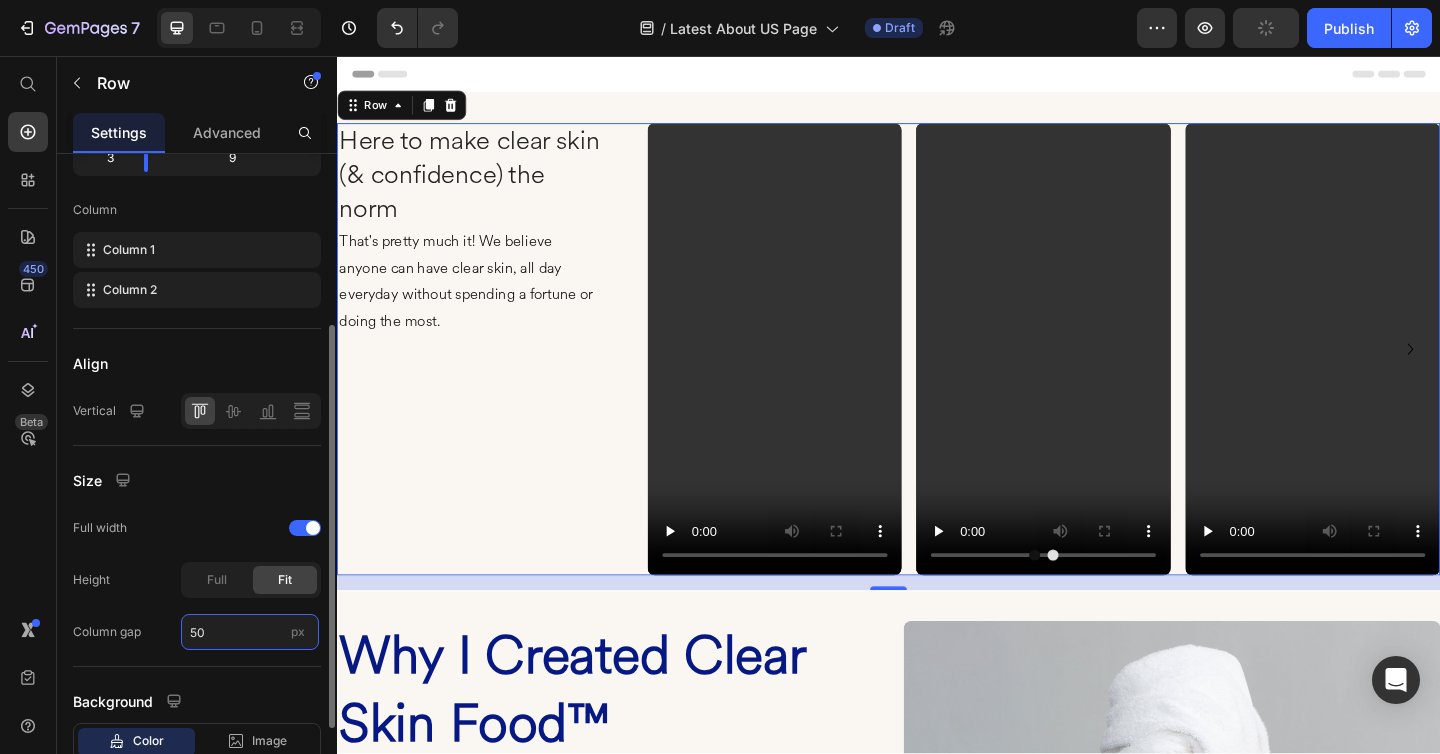 type on "5" 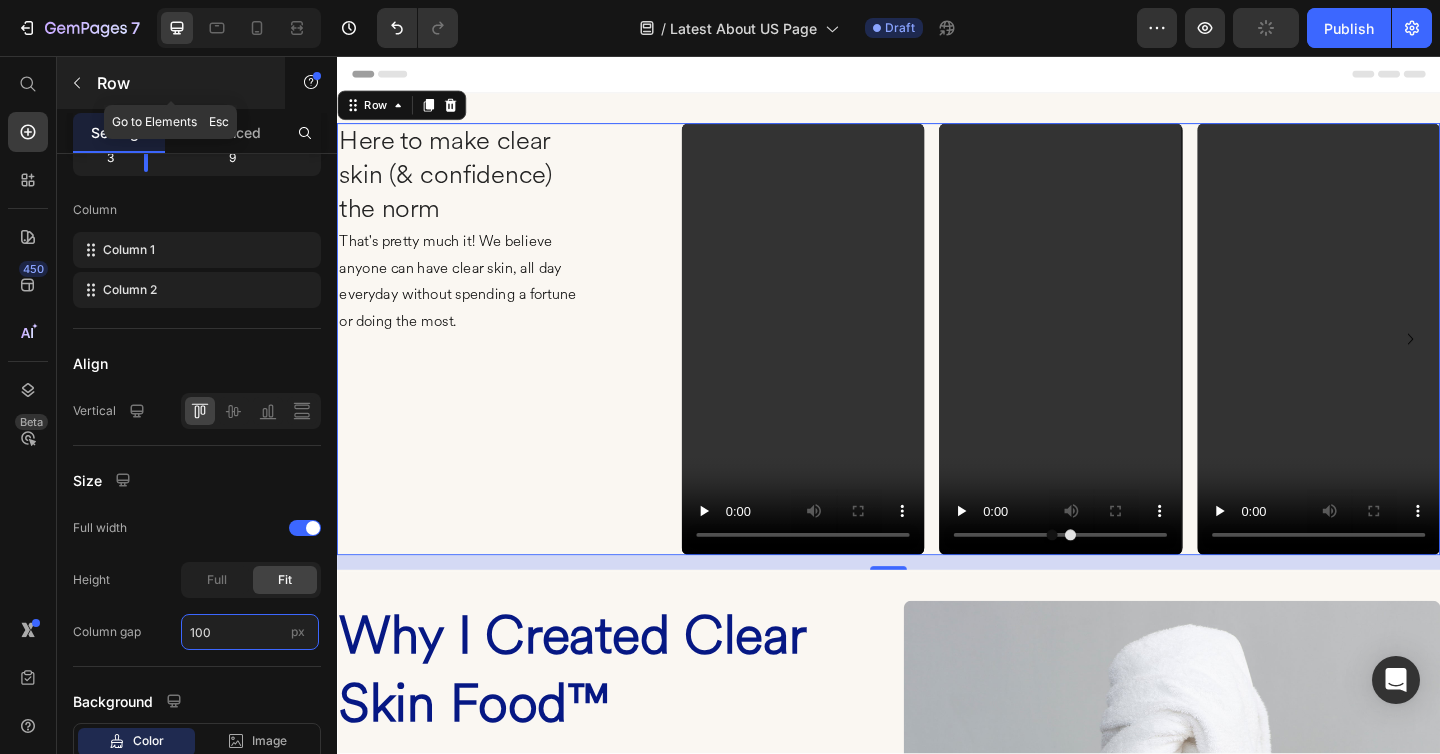 type on "100" 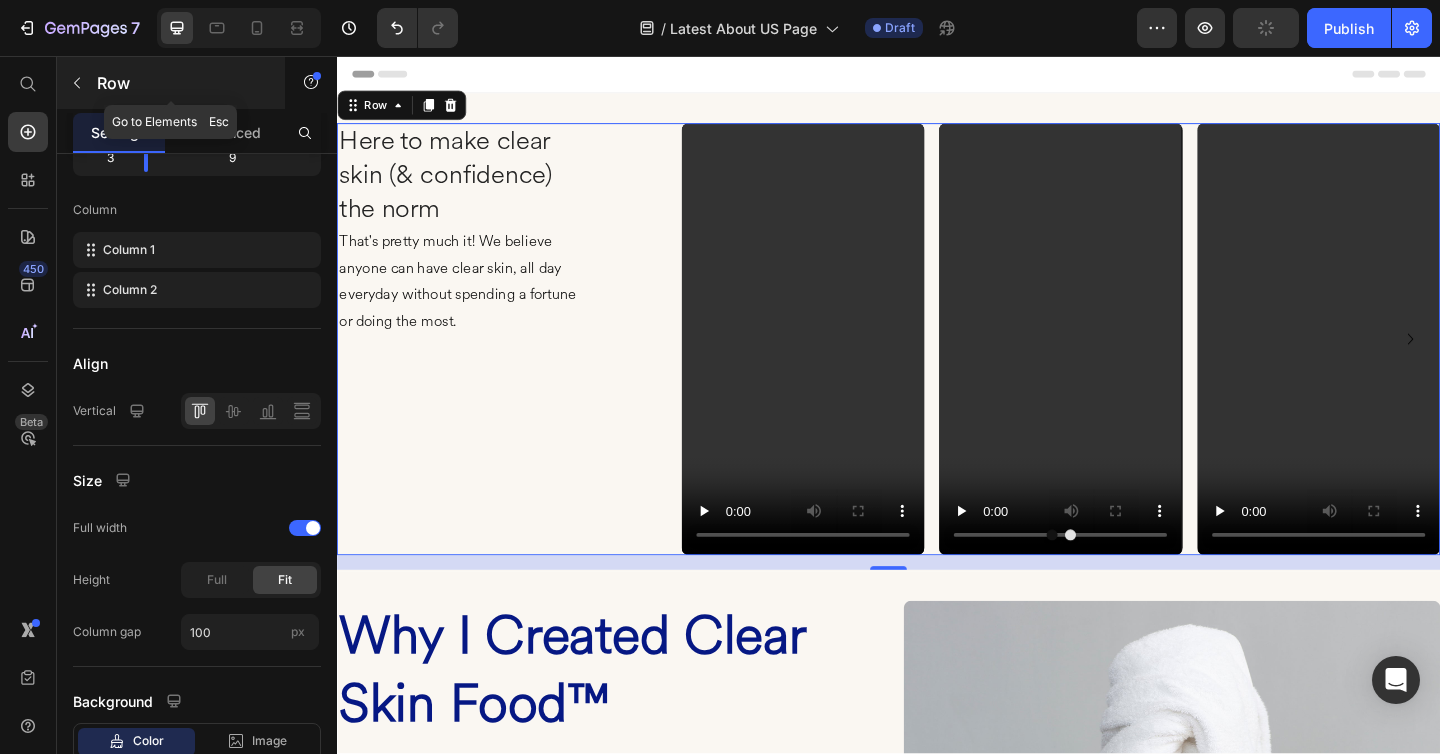click 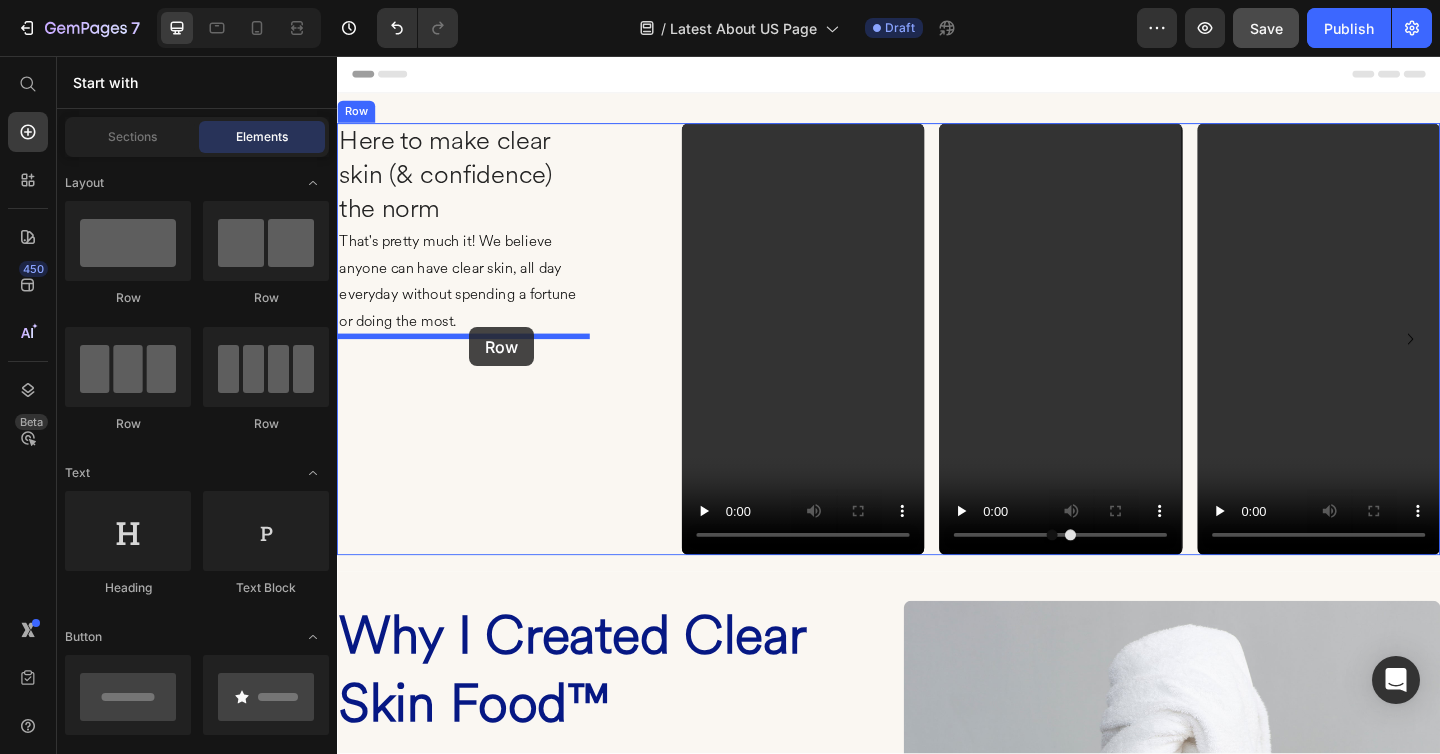 drag, startPoint x: 528, startPoint y: 415, endPoint x: 481, endPoint y: 351, distance: 79.40403 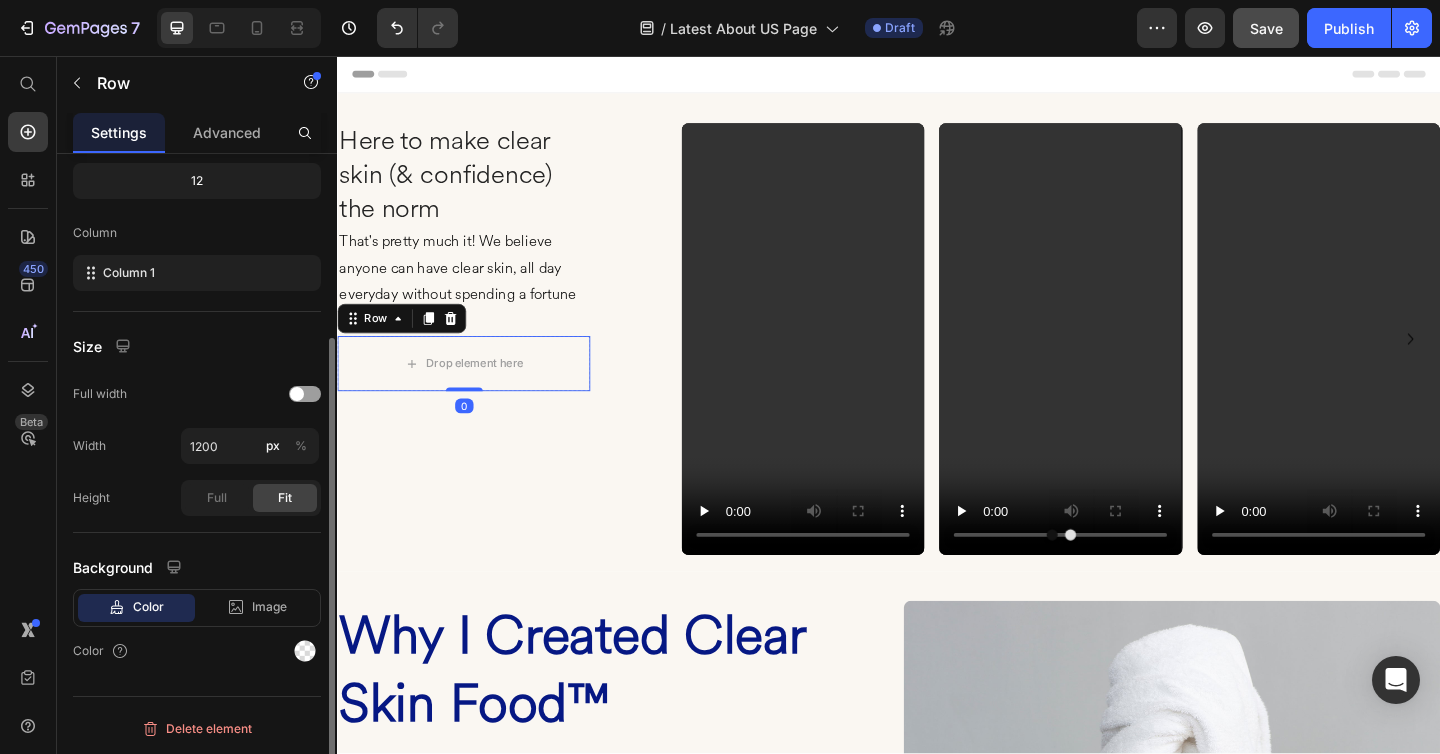 scroll, scrollTop: 255, scrollLeft: 0, axis: vertical 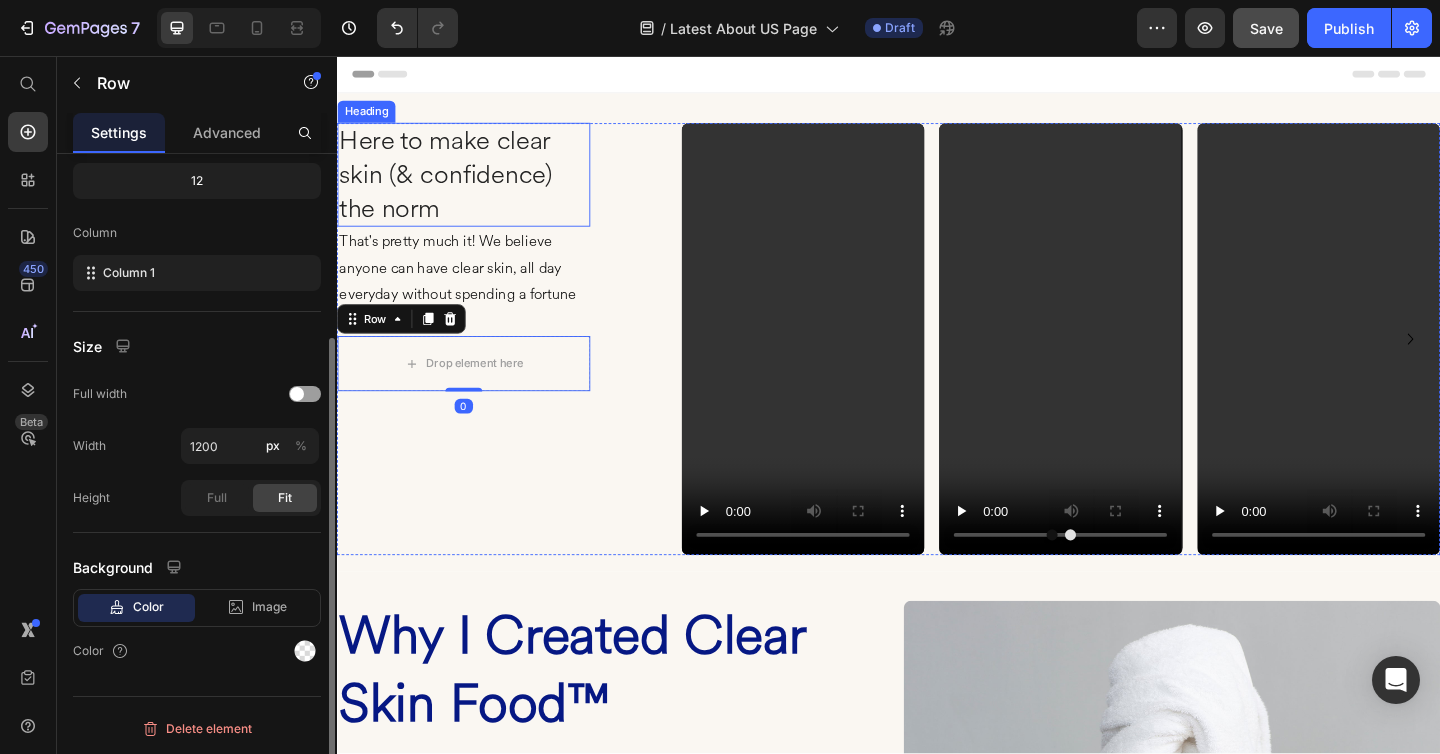 click on "Here to make clear skin (& confidence) the norm" at bounding box center (474, 185) 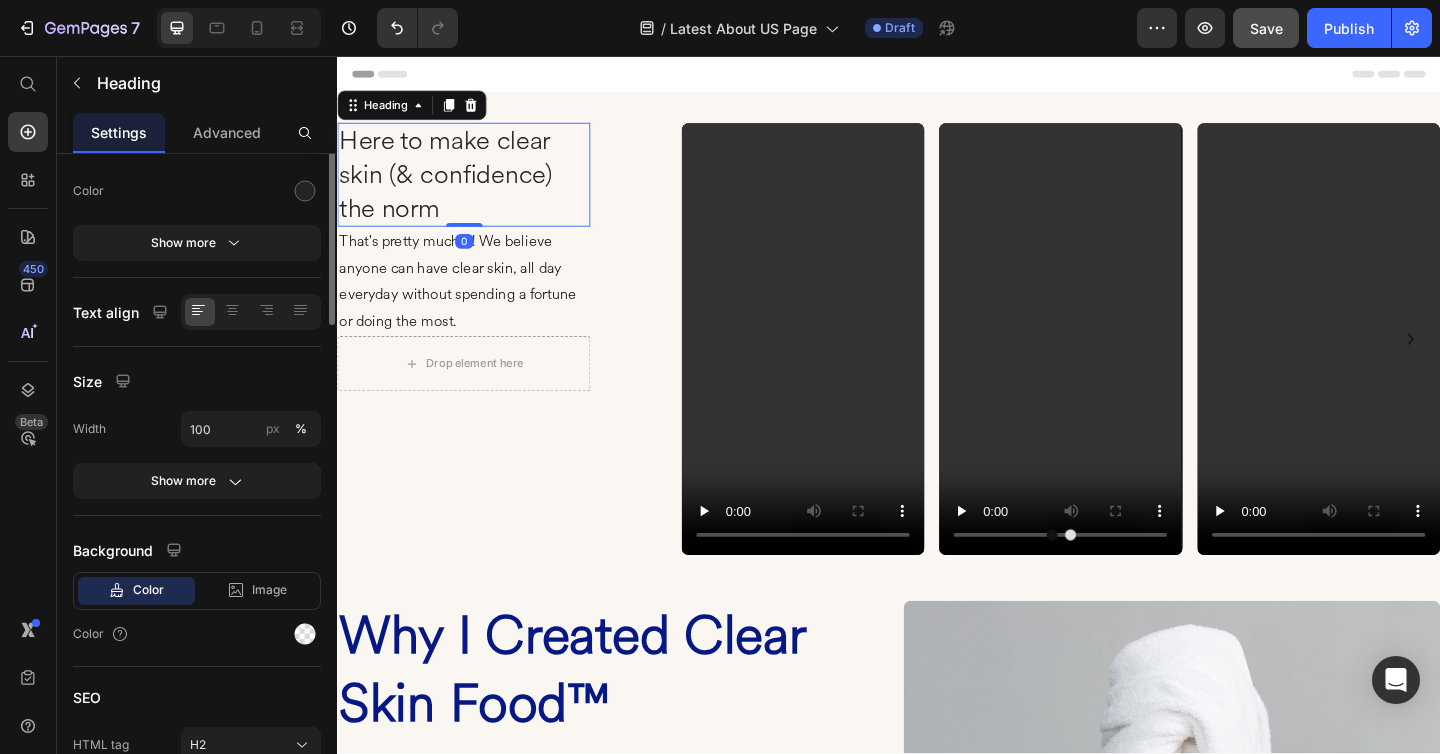 scroll, scrollTop: 0, scrollLeft: 0, axis: both 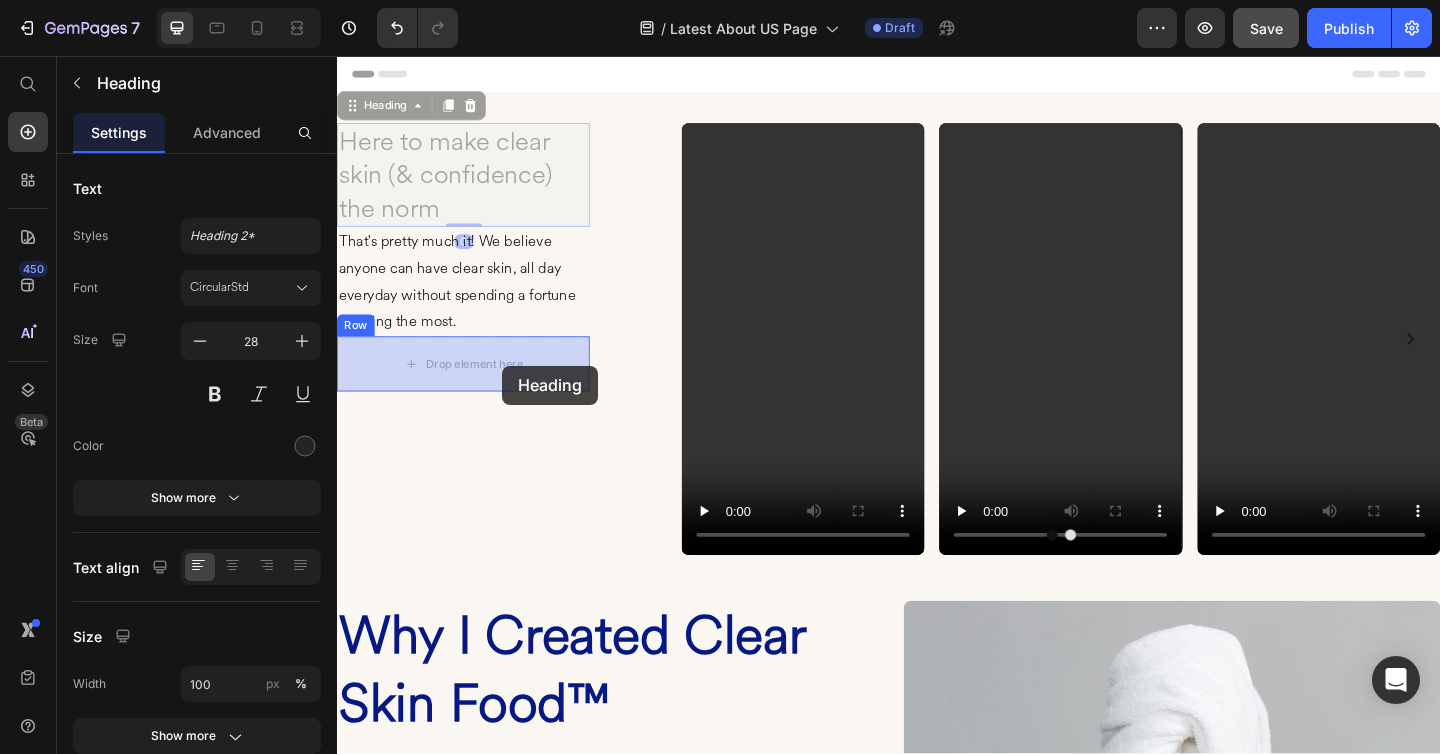 drag, startPoint x: 405, startPoint y: 109, endPoint x: 517, endPoint y: 393, distance: 305.28674 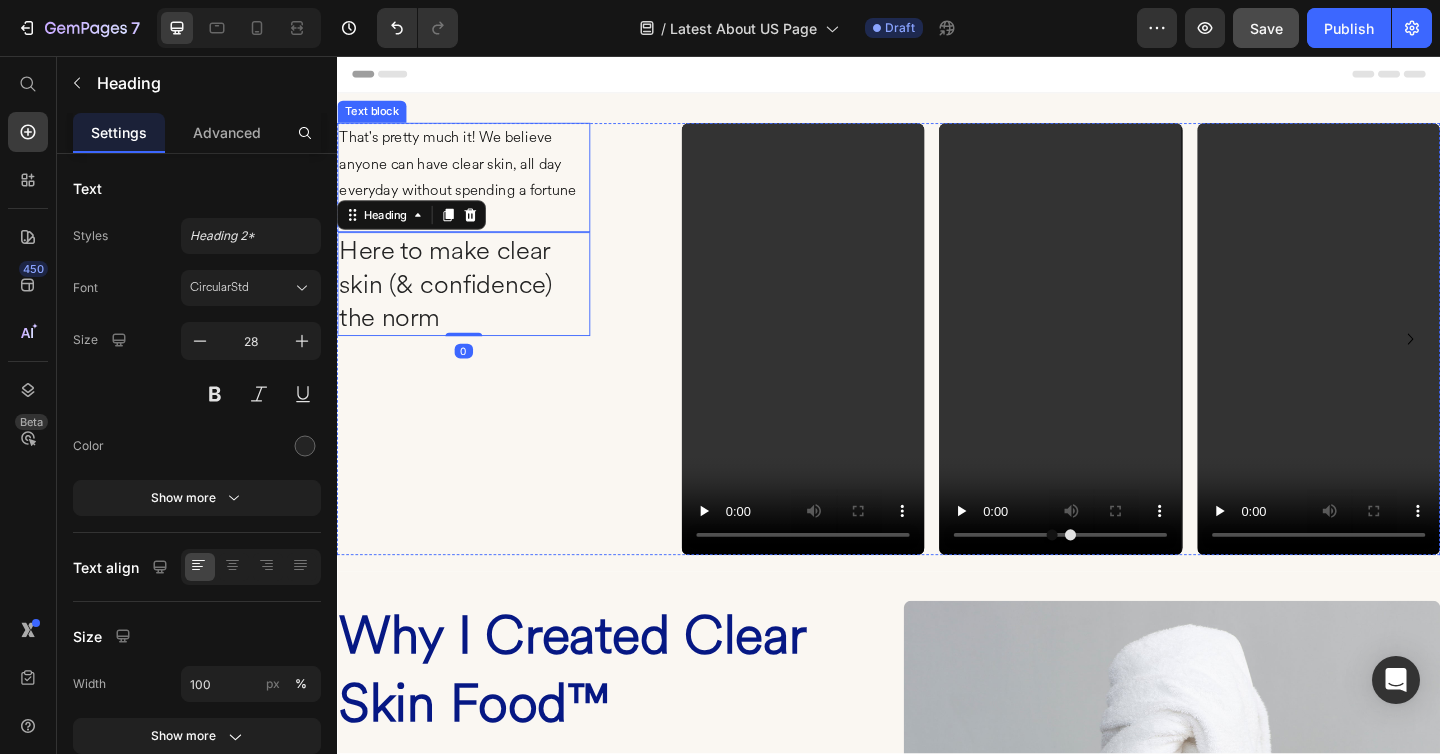 click on "That's pretty much it! We believe anyone can have clear skin, all day everyday without spending a fortune or doing the most." at bounding box center [474, 188] 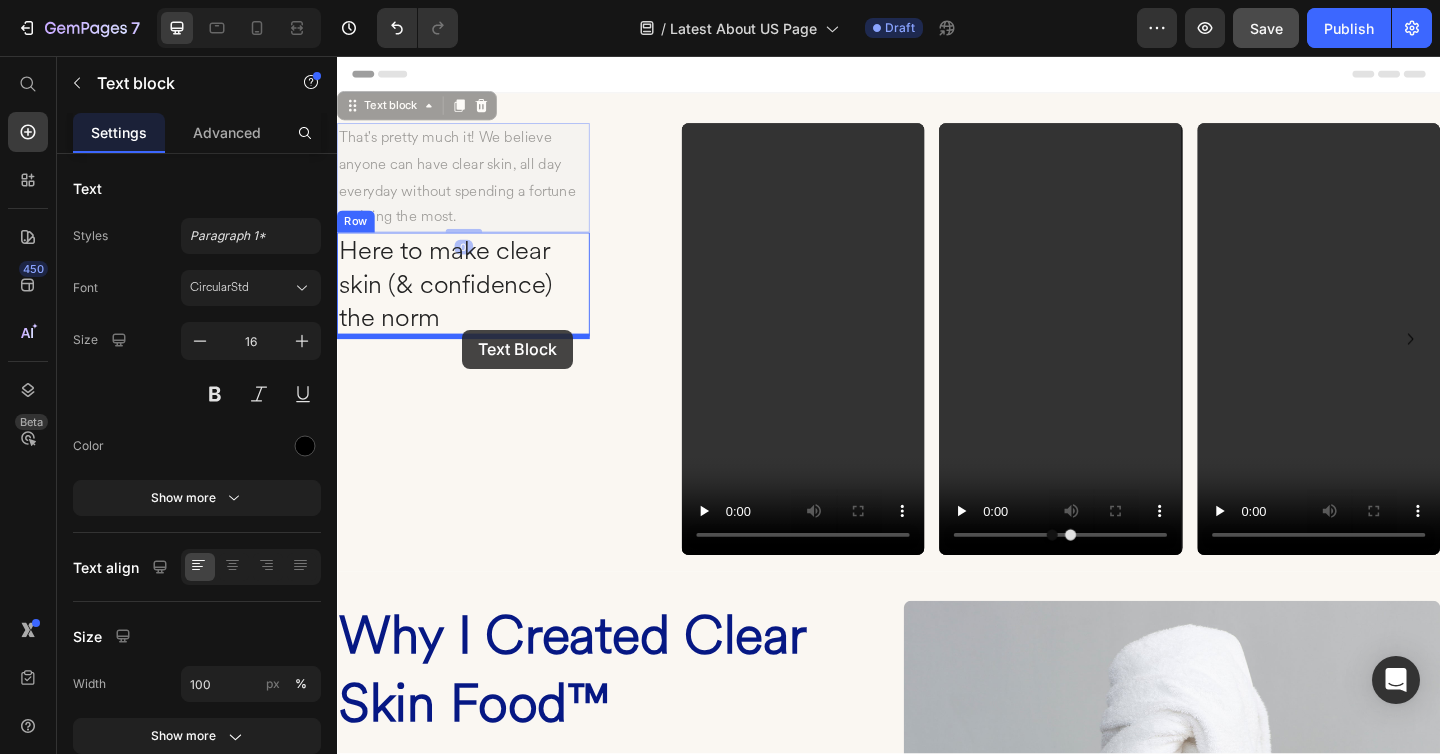 drag, startPoint x: 400, startPoint y: 113, endPoint x: 473, endPoint y: 355, distance: 252.77065 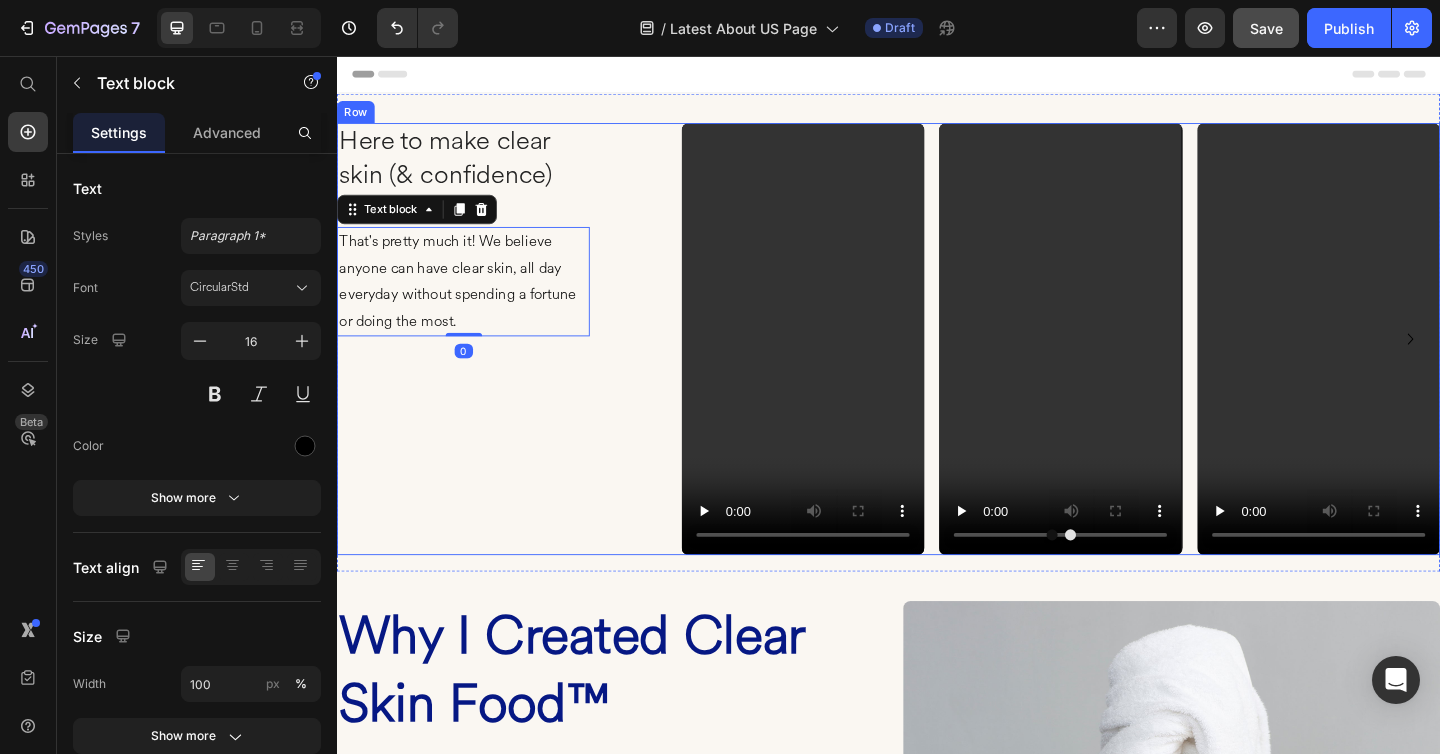 click on "Here to make clear skin (& confidence) the norm Heading That's pretty much it! We believe anyone can have clear skin, all day everyday without spending a fortune or doing the most. Text block   0 Row" at bounding box center (474, 364) 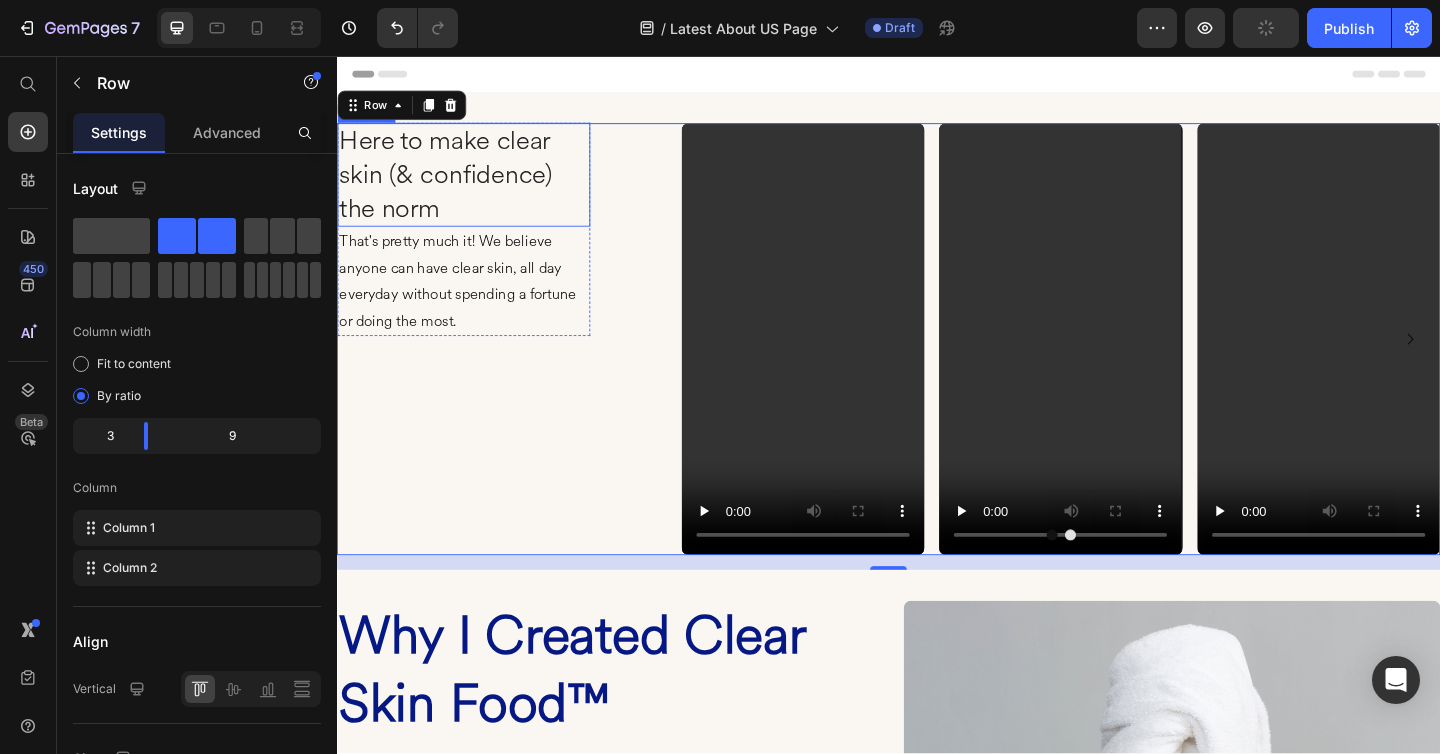 click on "Here to make clear skin (& confidence) the norm" at bounding box center (474, 185) 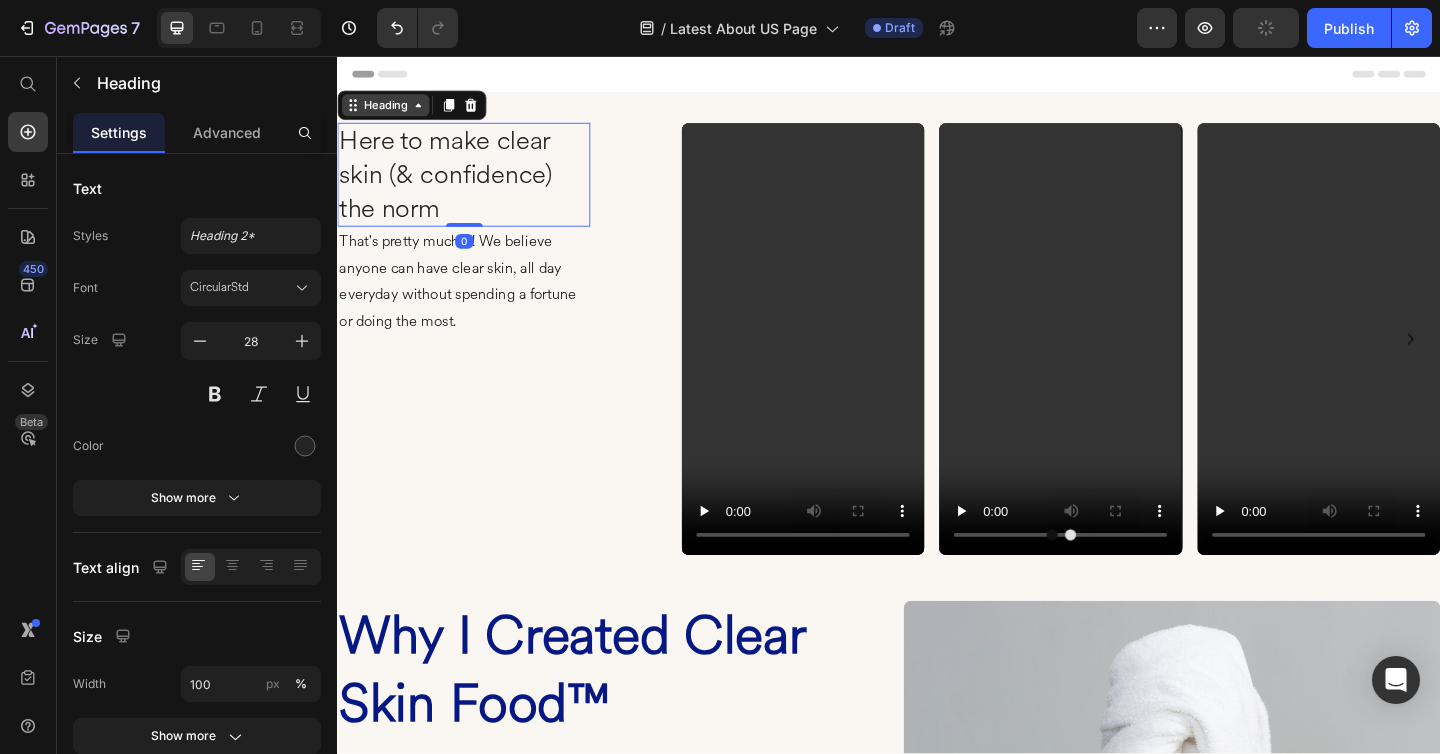 click on "Heading" at bounding box center [389, 110] 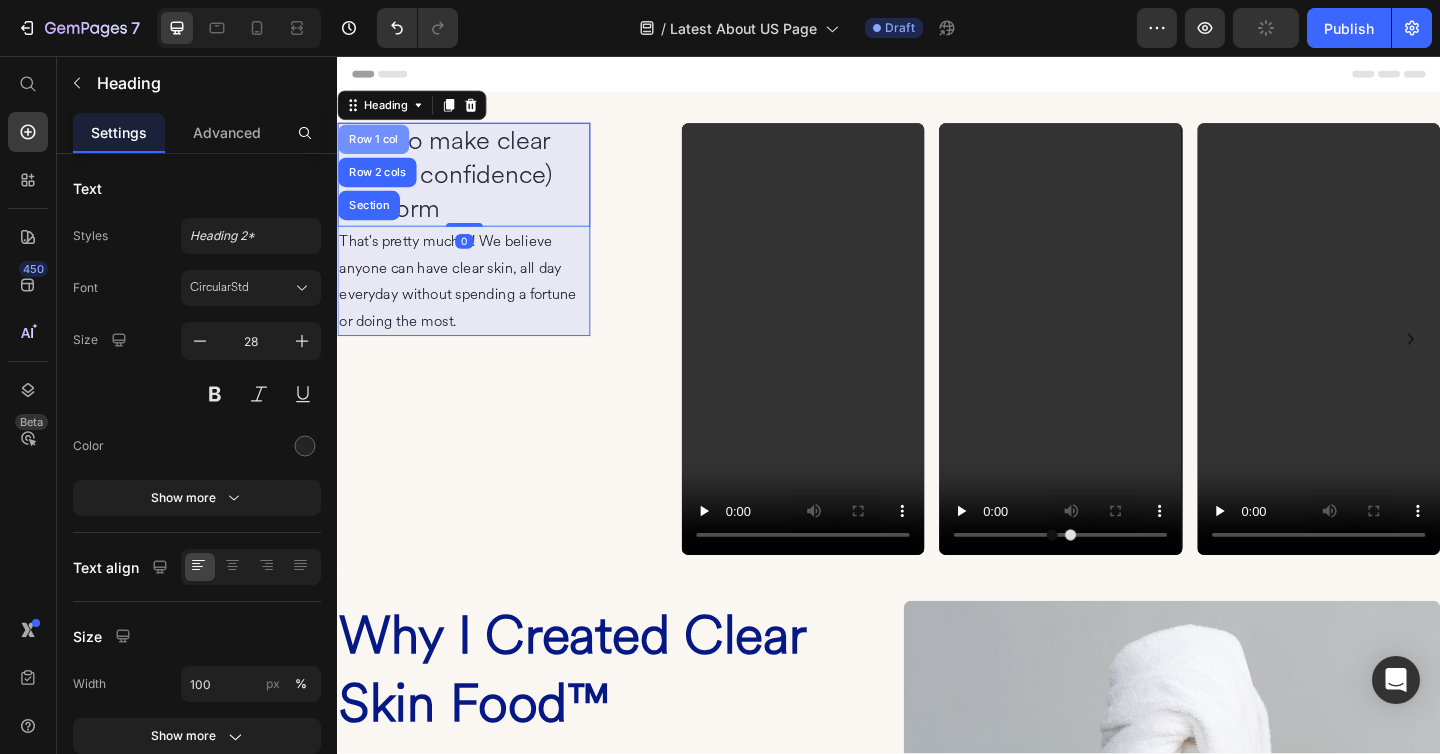 click on "Row 1 col" at bounding box center (376, 147) 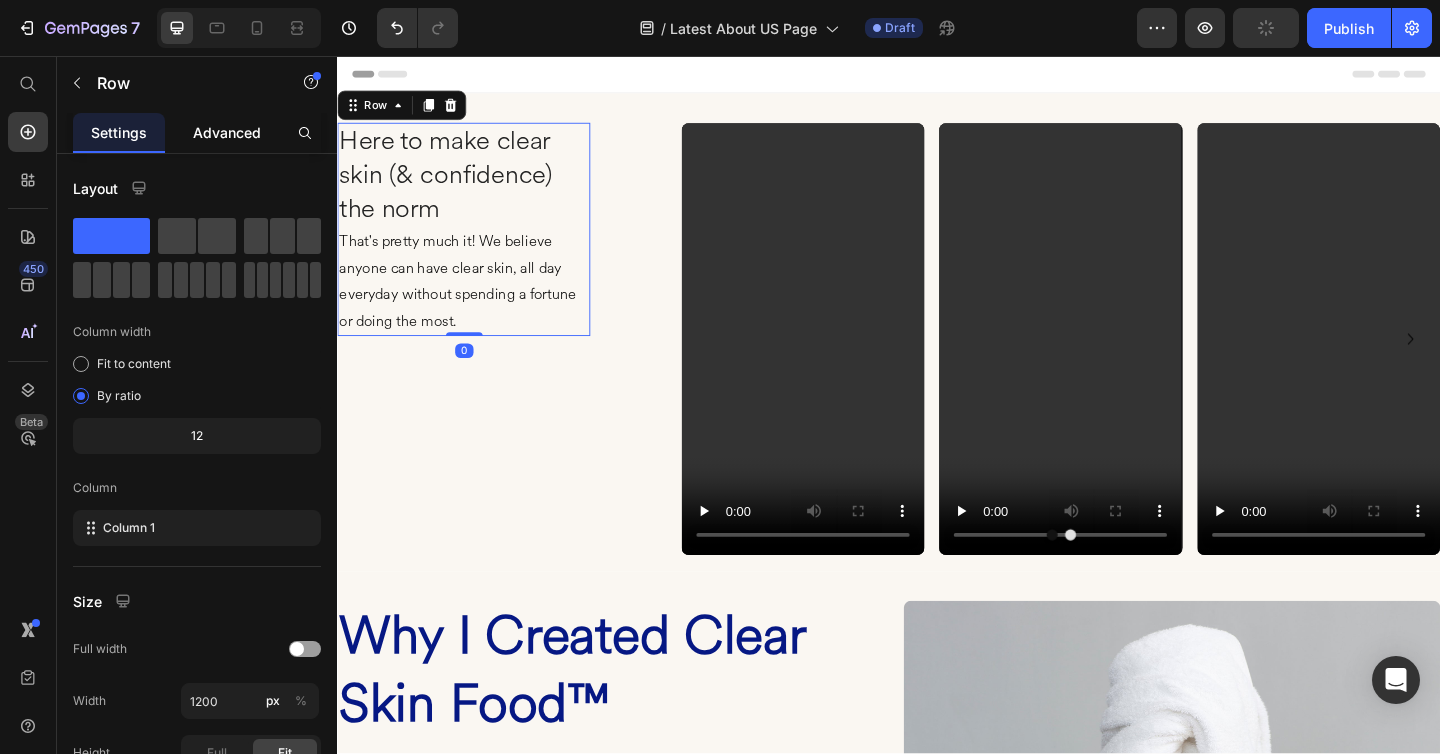 click on "Advanced" at bounding box center (227, 132) 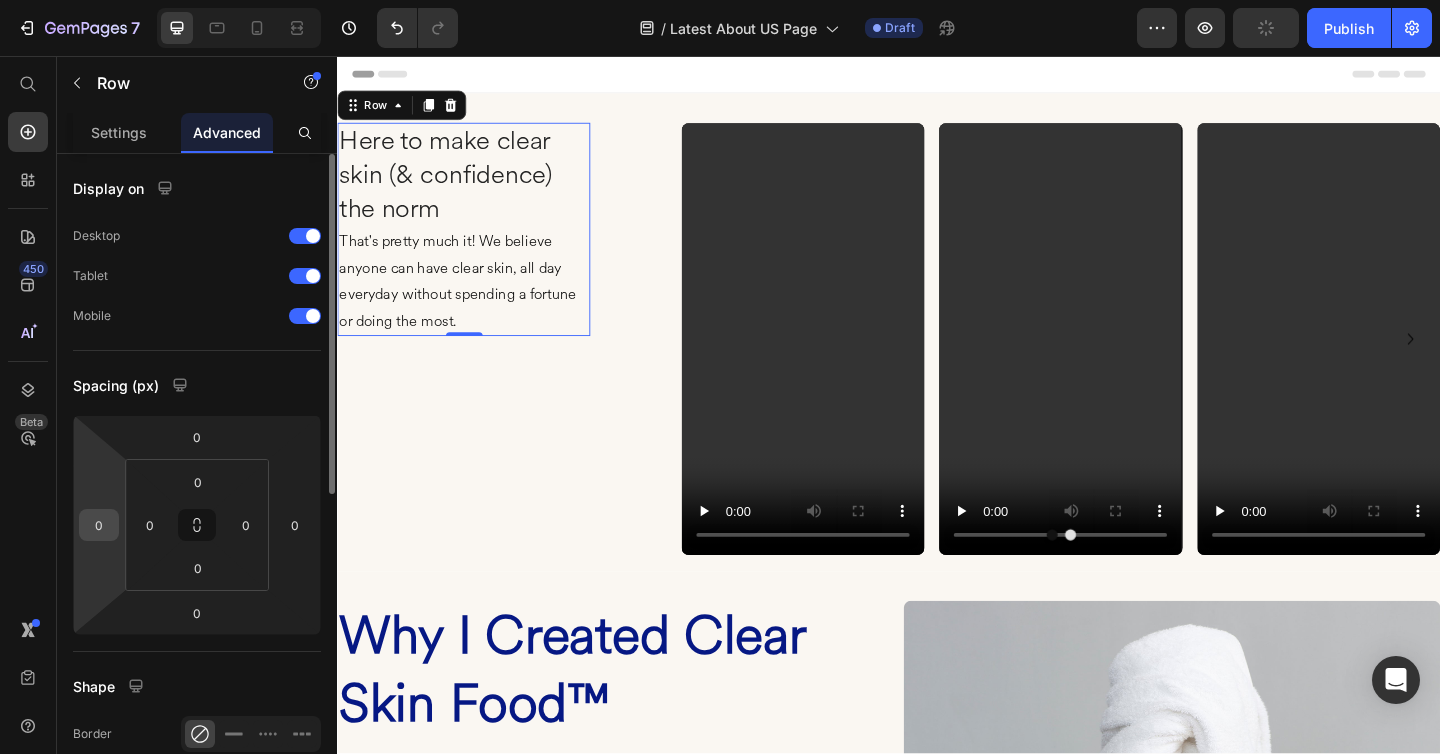 click on "0" at bounding box center [99, 525] 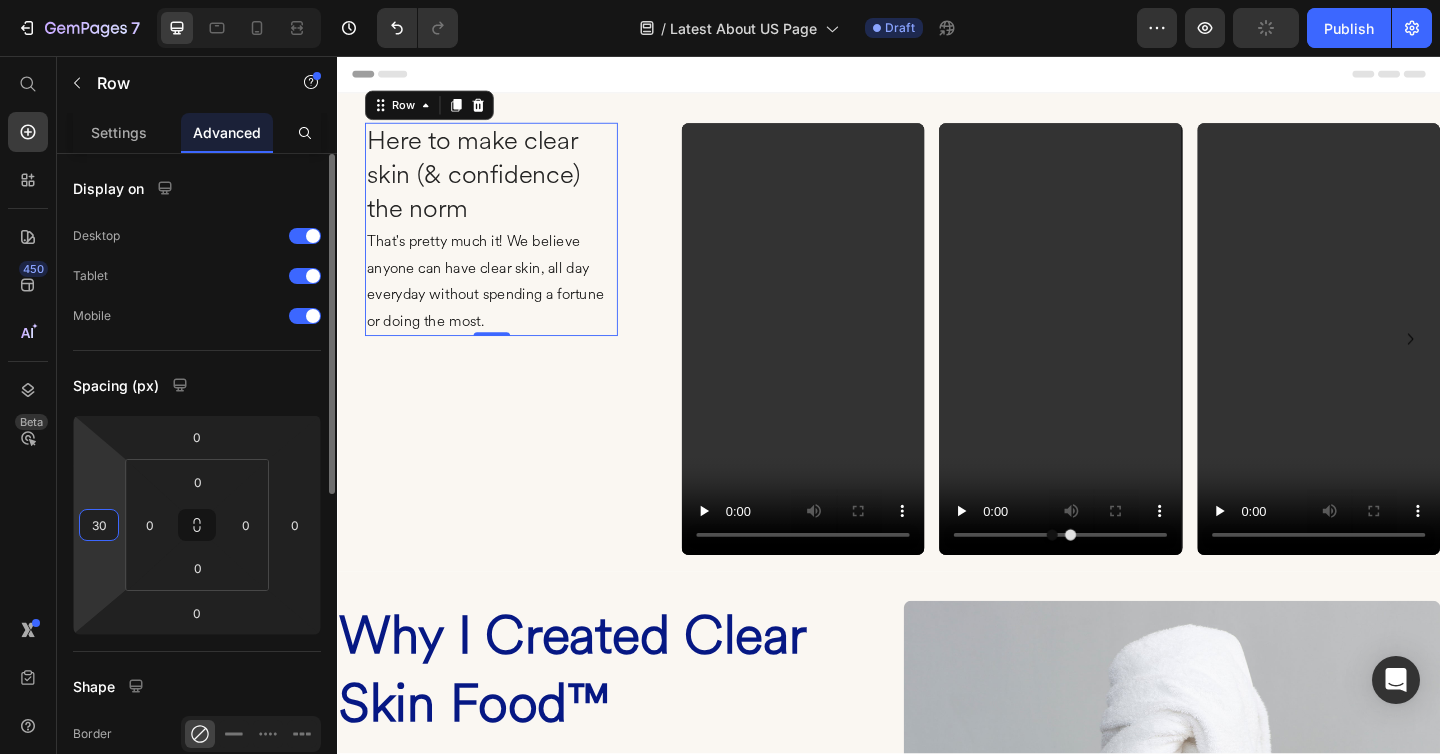 type on "3" 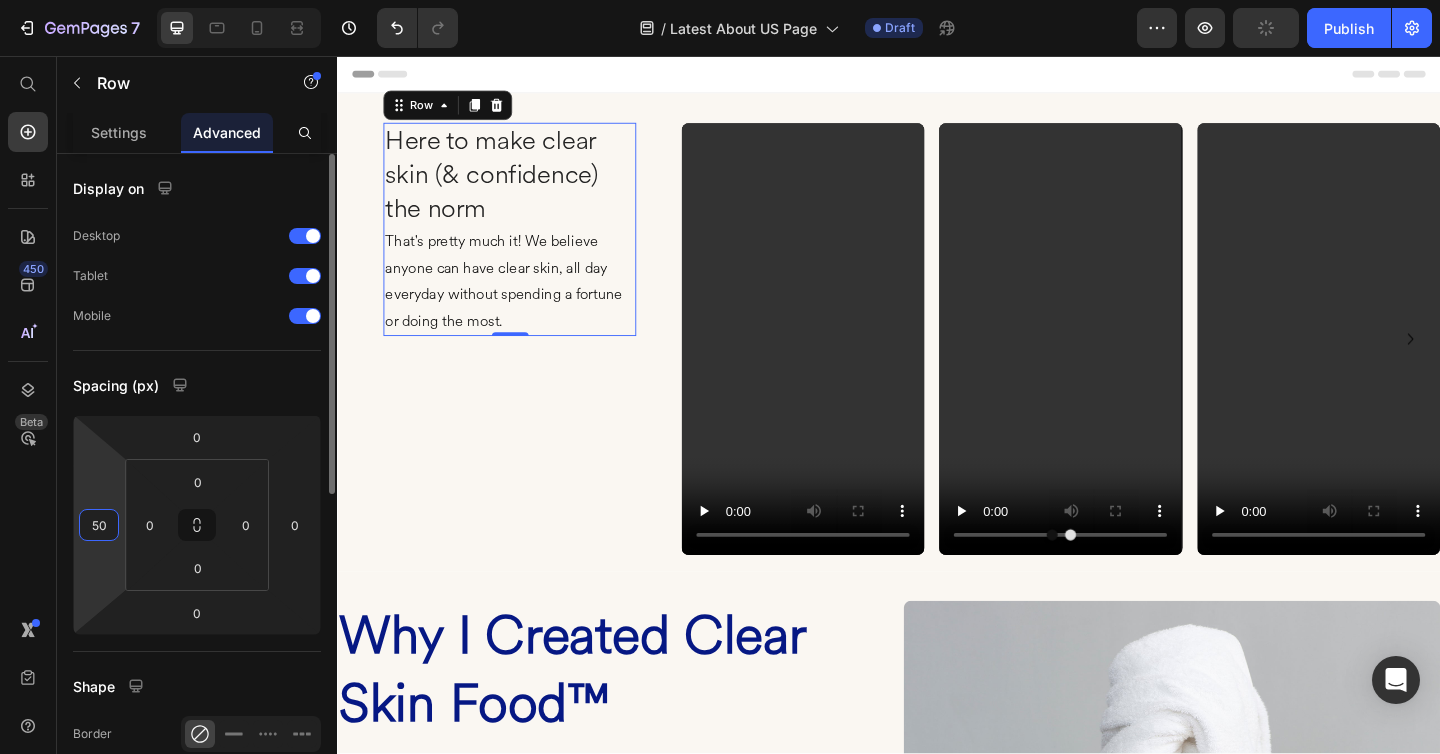 type on "5" 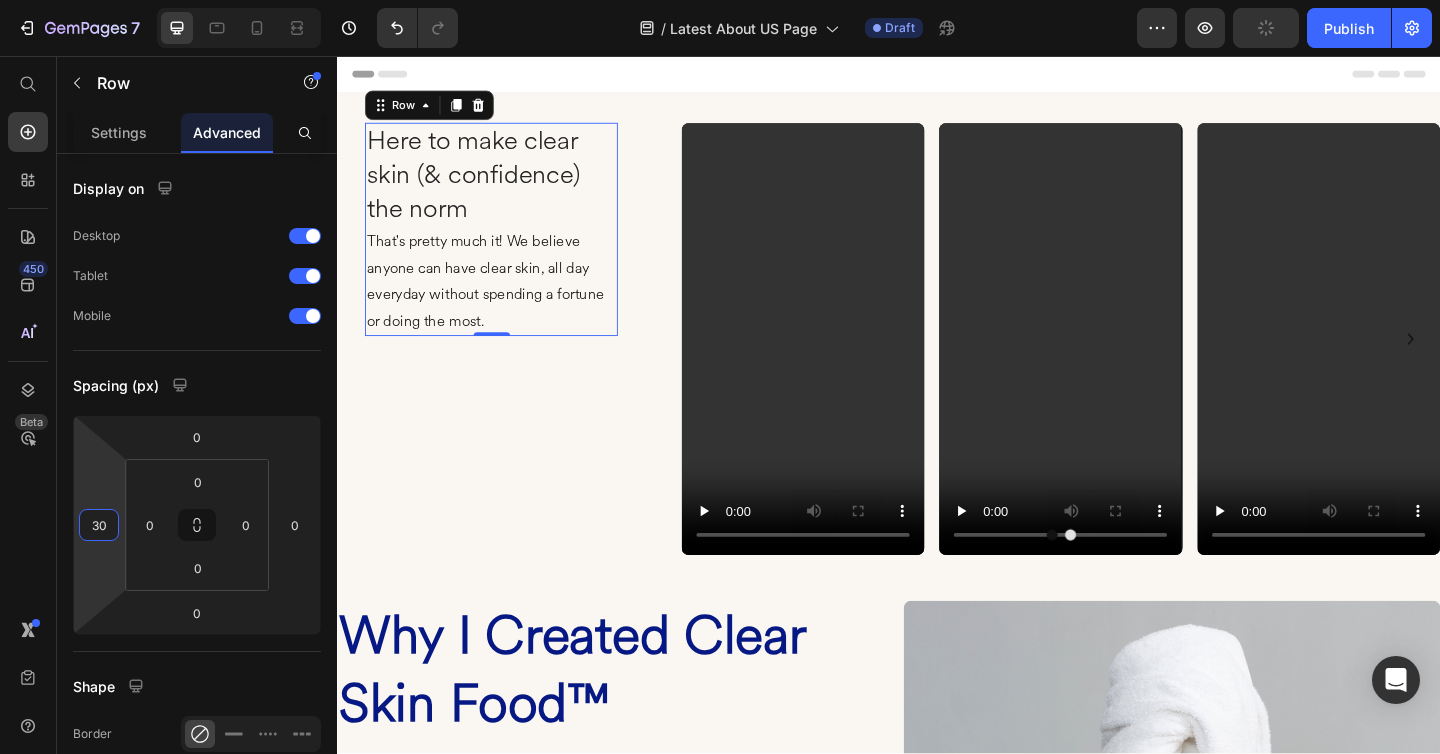 type on "30" 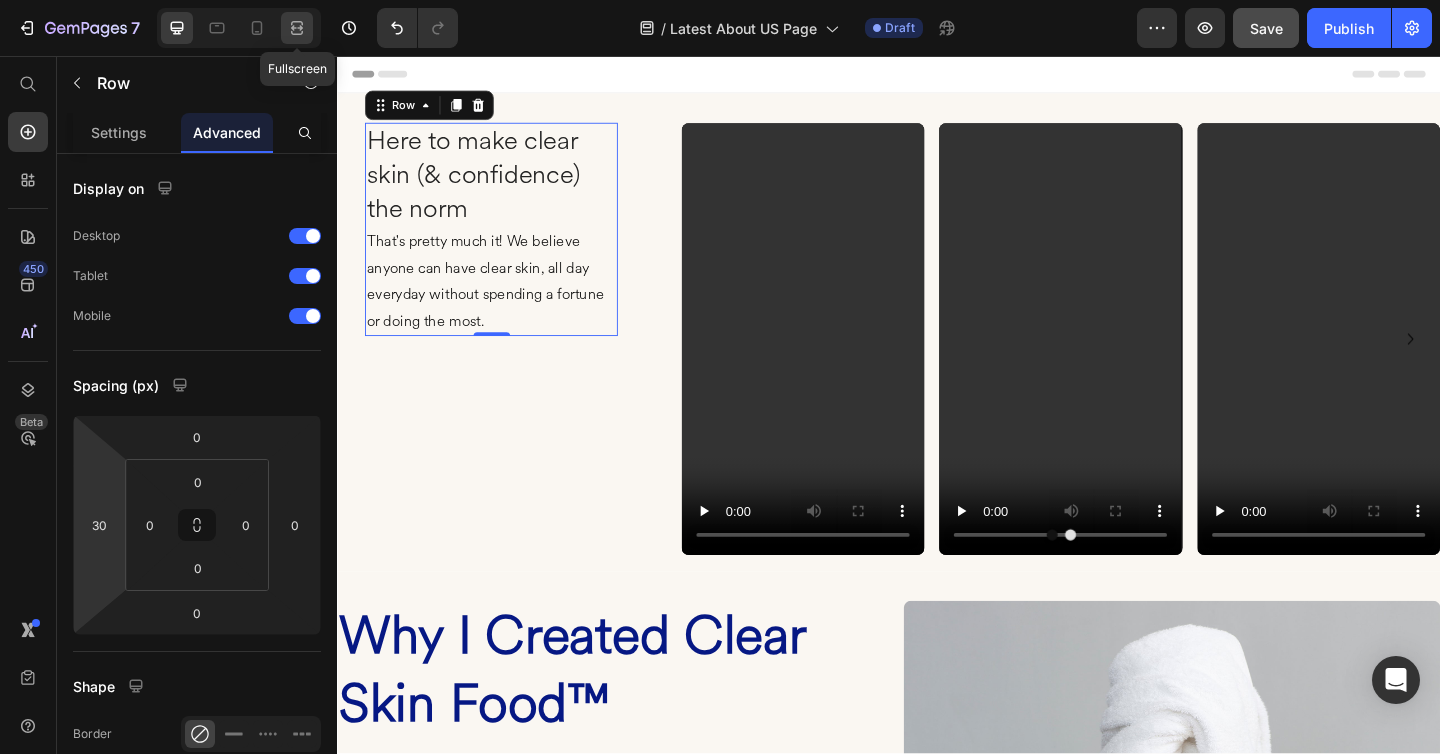 click 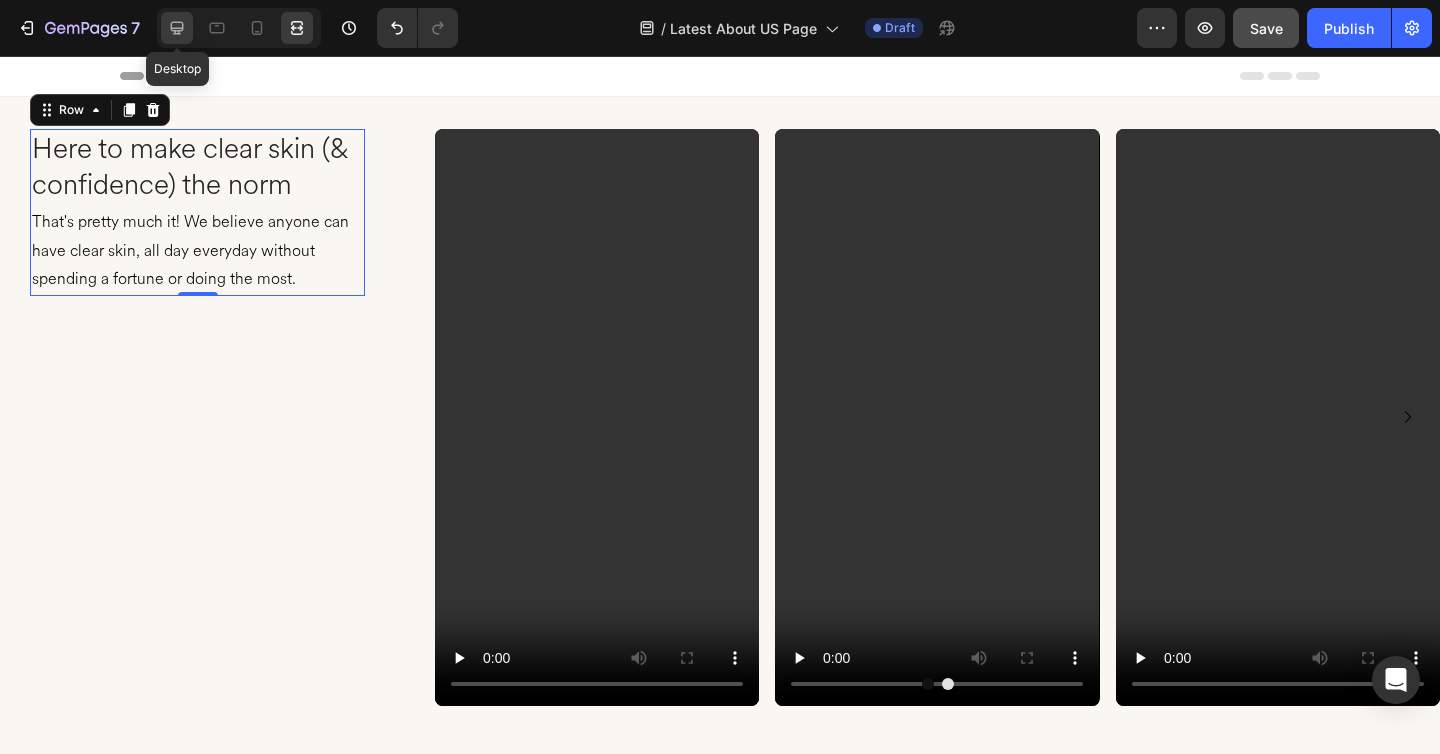 click 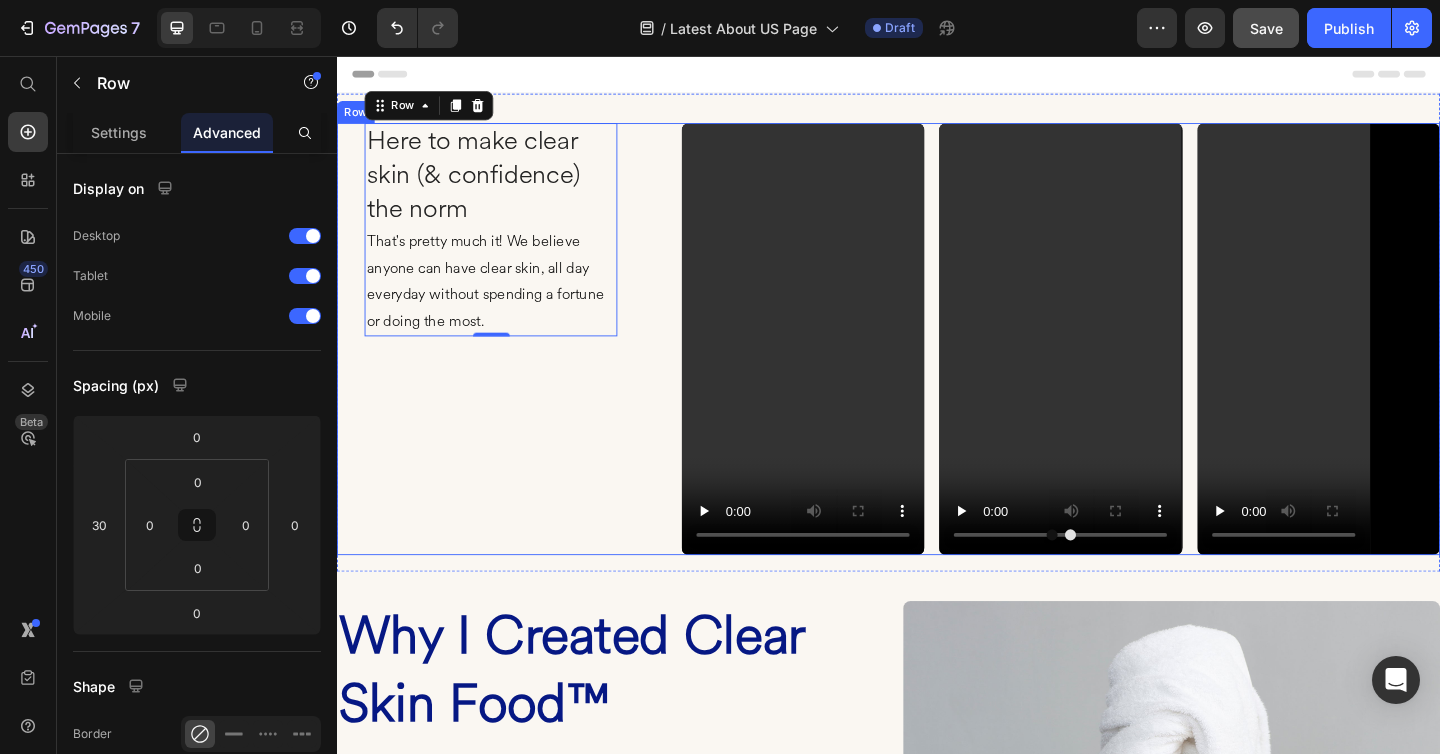 click on "Here to make clear skin (& confidence) the norm Heading That's pretty much it! We believe anyone can have clear skin, all day everyday without spending a fortune or doing the most. Text block Row   0
Video Video Video Video
Carousel Row" at bounding box center [937, 364] 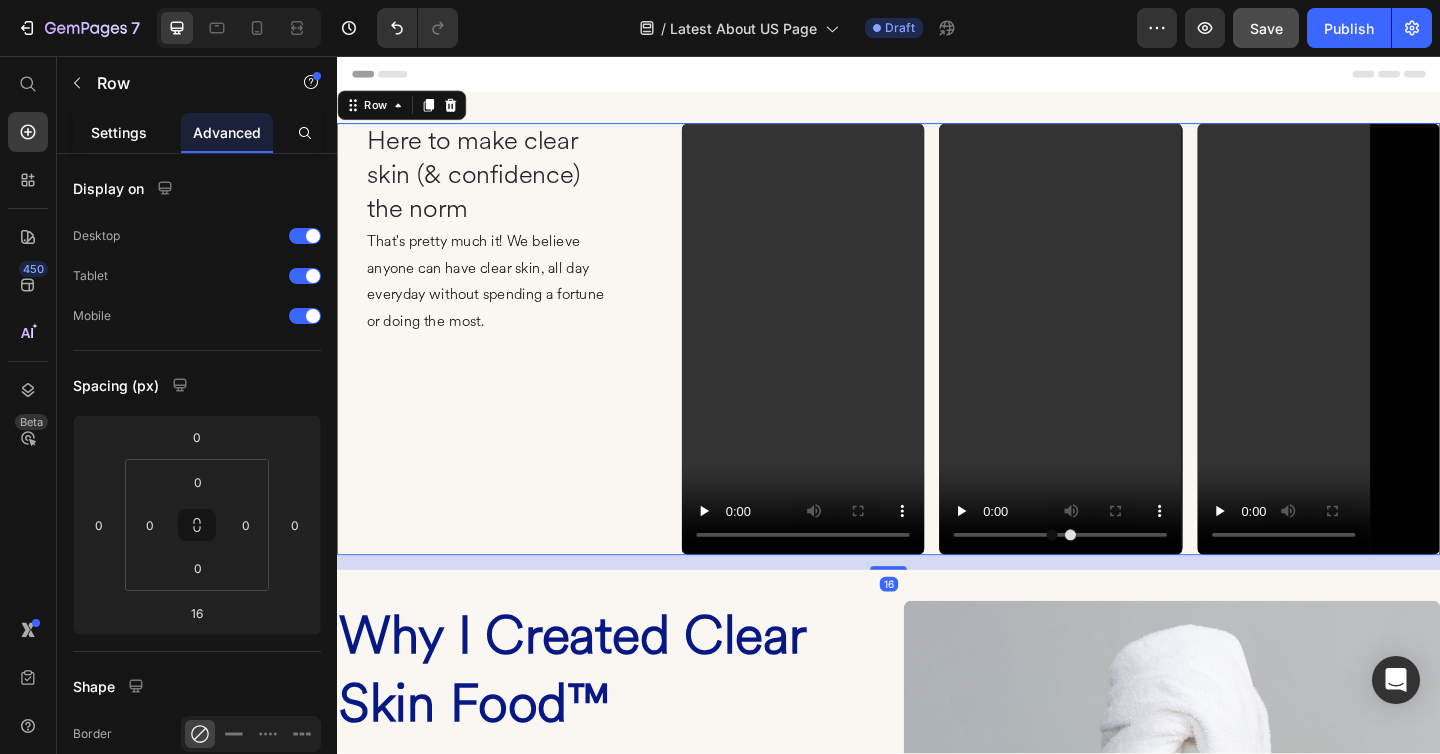 click on "Settings" 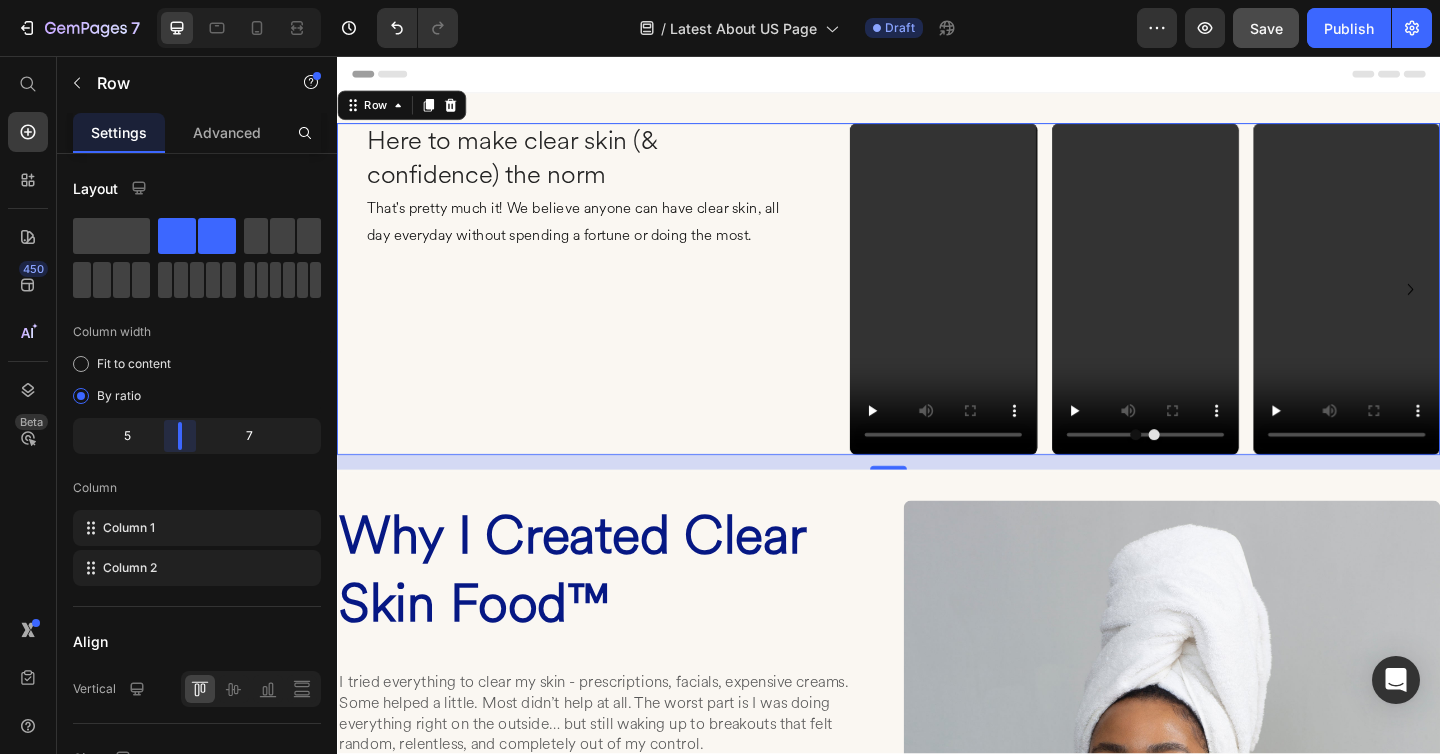 drag, startPoint x: 154, startPoint y: 440, endPoint x: 169, endPoint y: 439, distance: 15.033297 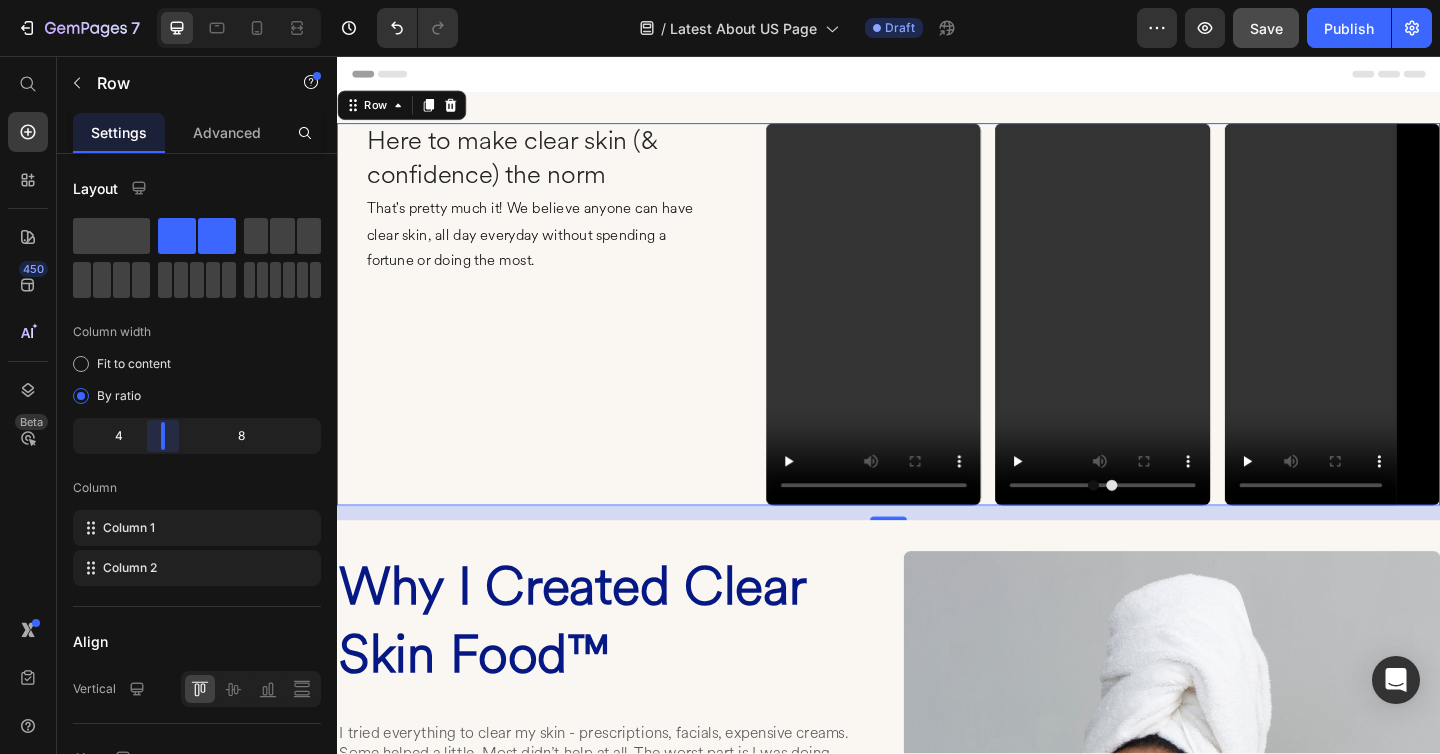 drag, startPoint x: 177, startPoint y: 439, endPoint x: 159, endPoint y: 439, distance: 18 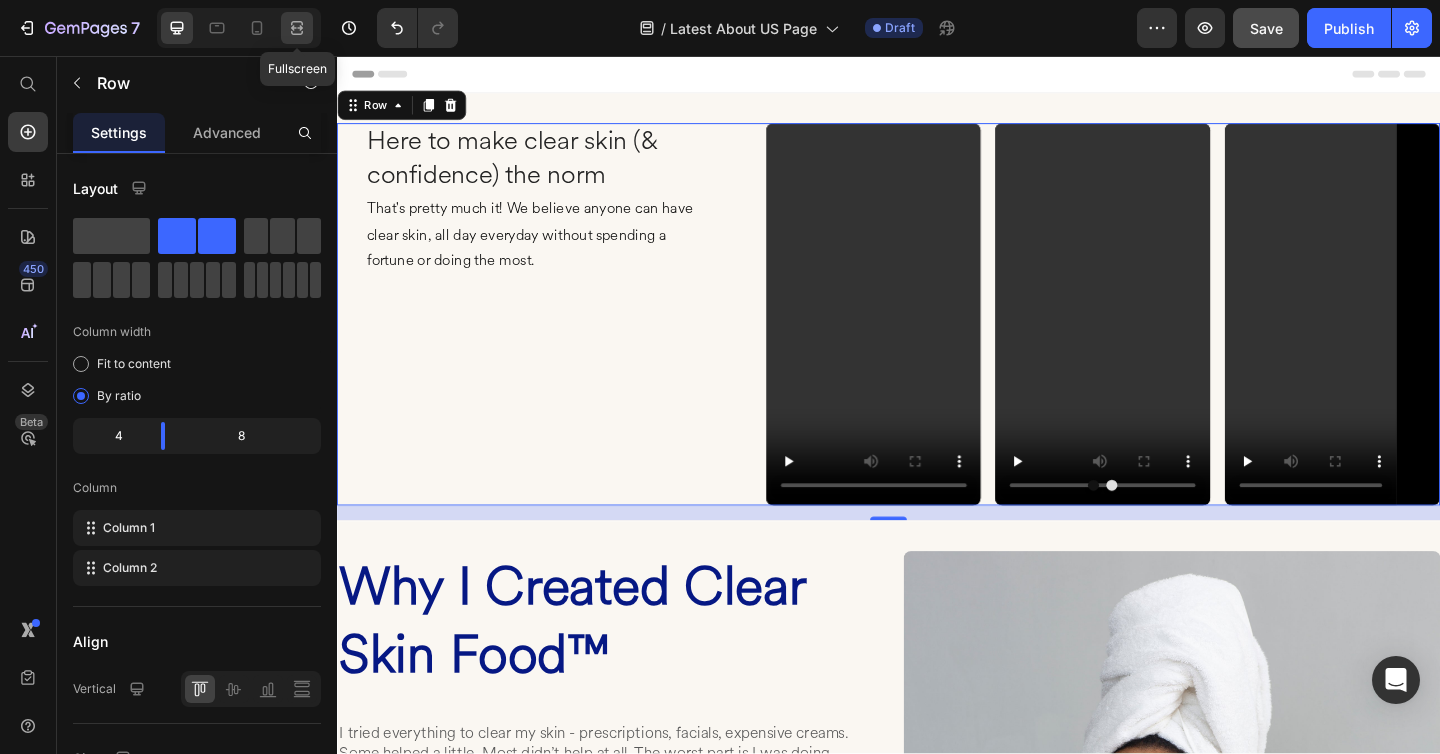 click 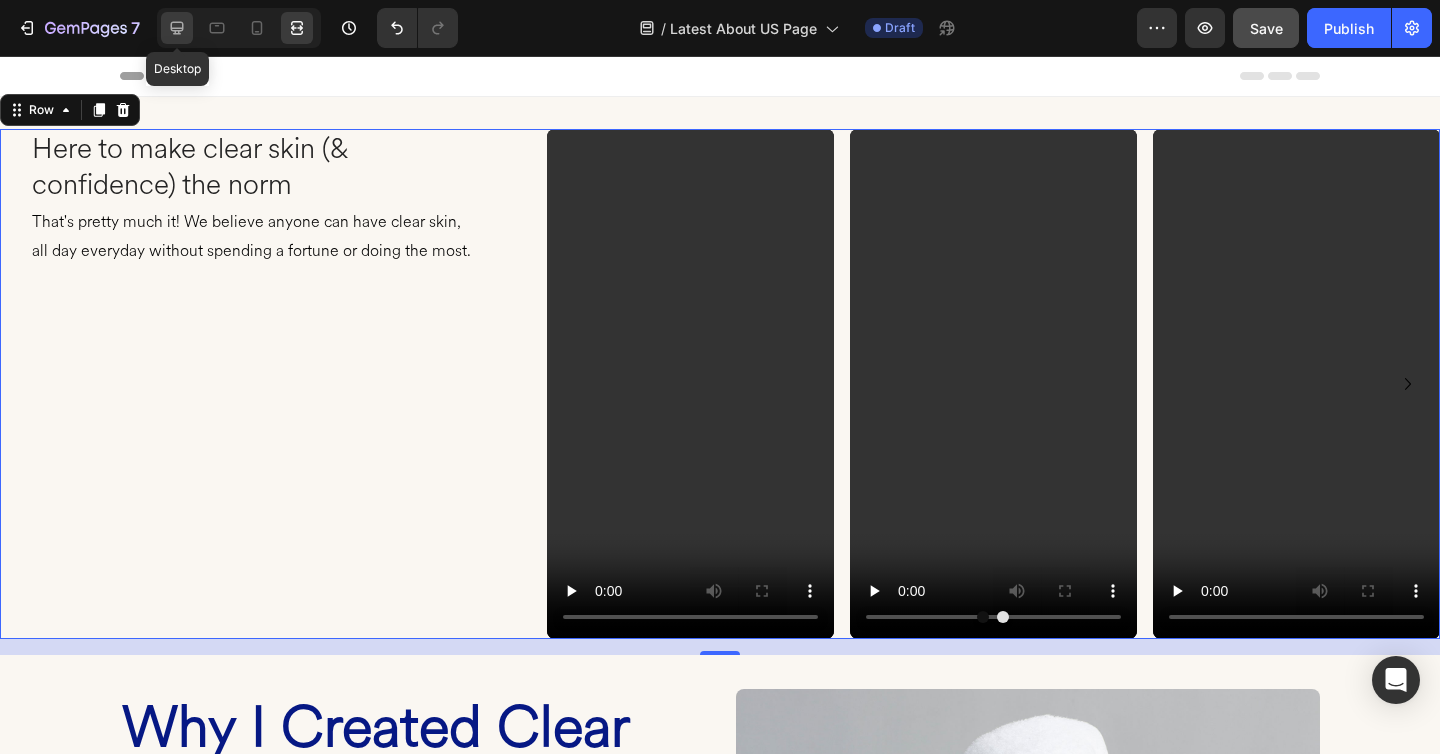 click 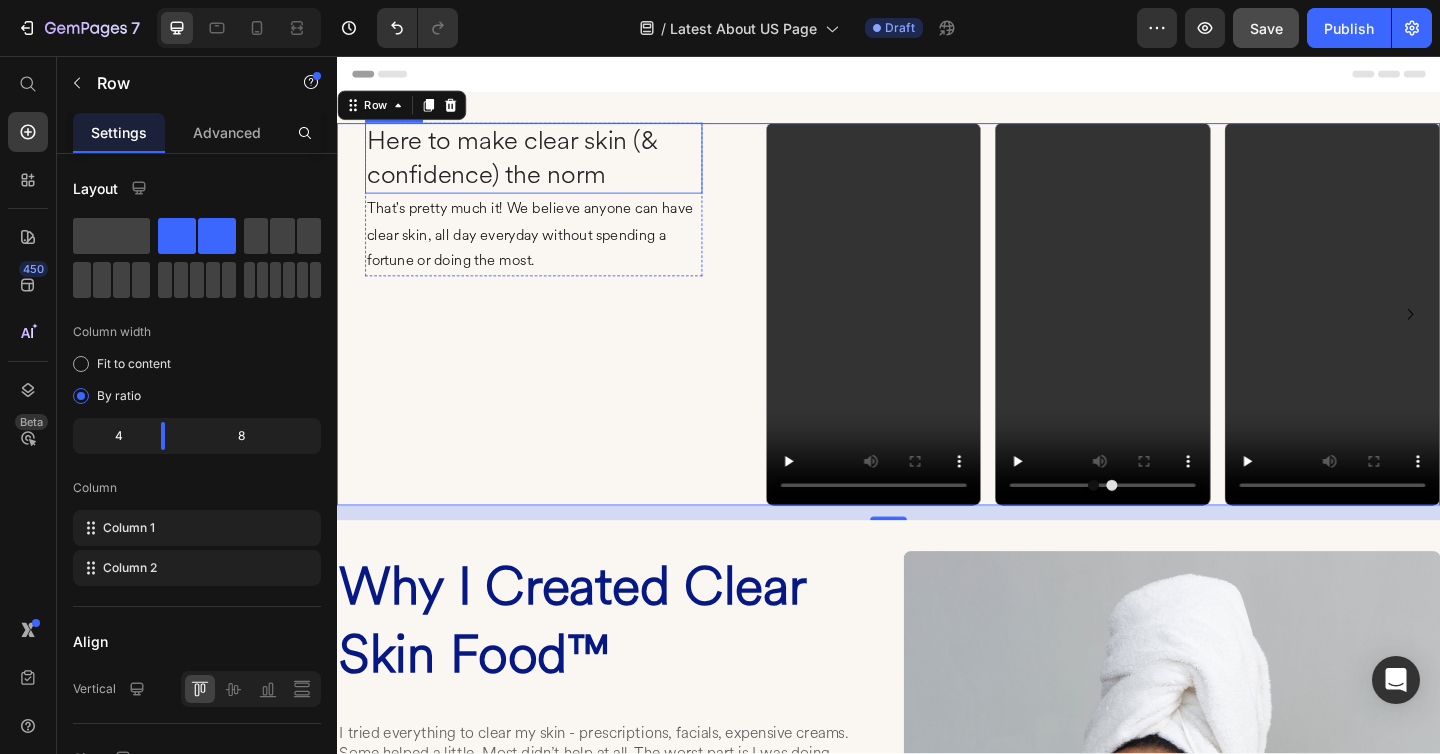 click on "Here to make clear skin (& confidence) the norm" at bounding box center [550, 167] 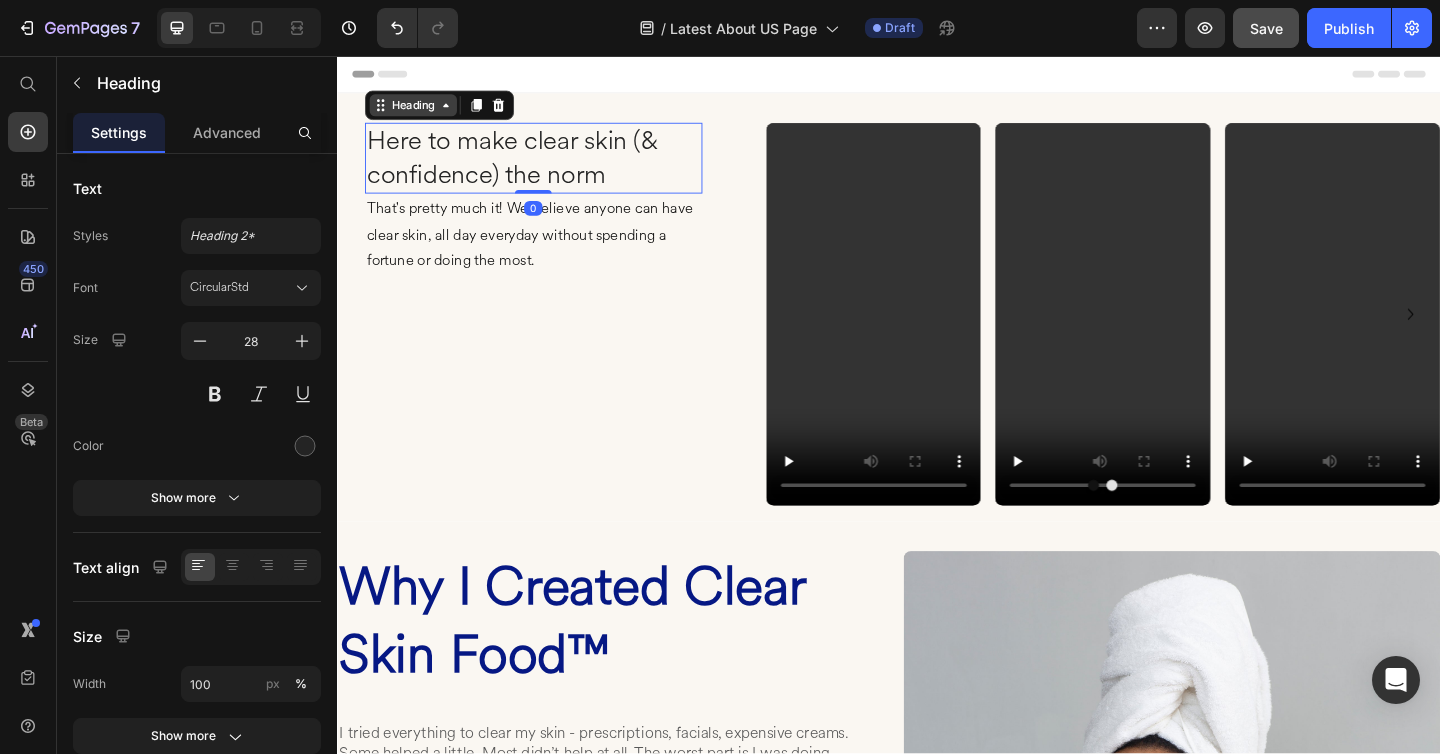 click on "Heading" at bounding box center (419, 110) 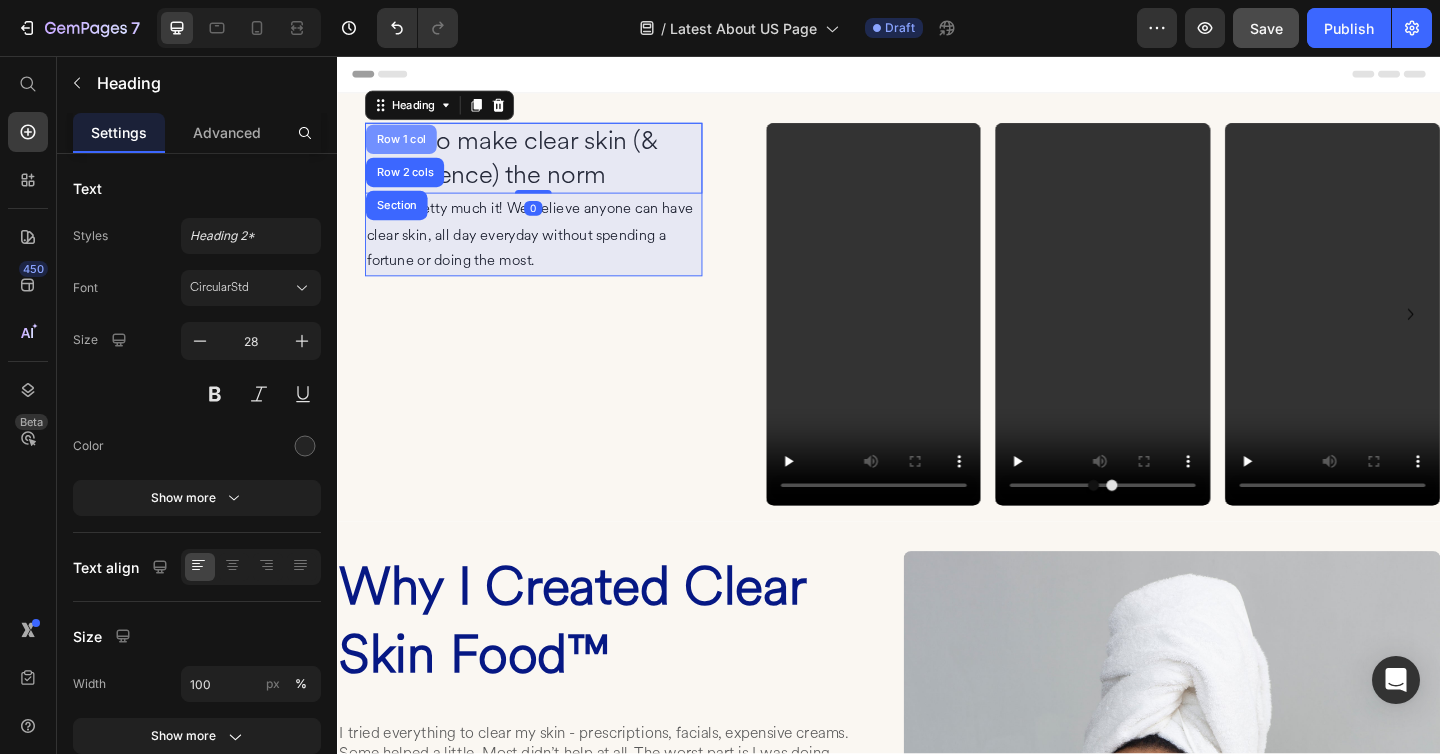 click on "Row 1 col" at bounding box center (406, 147) 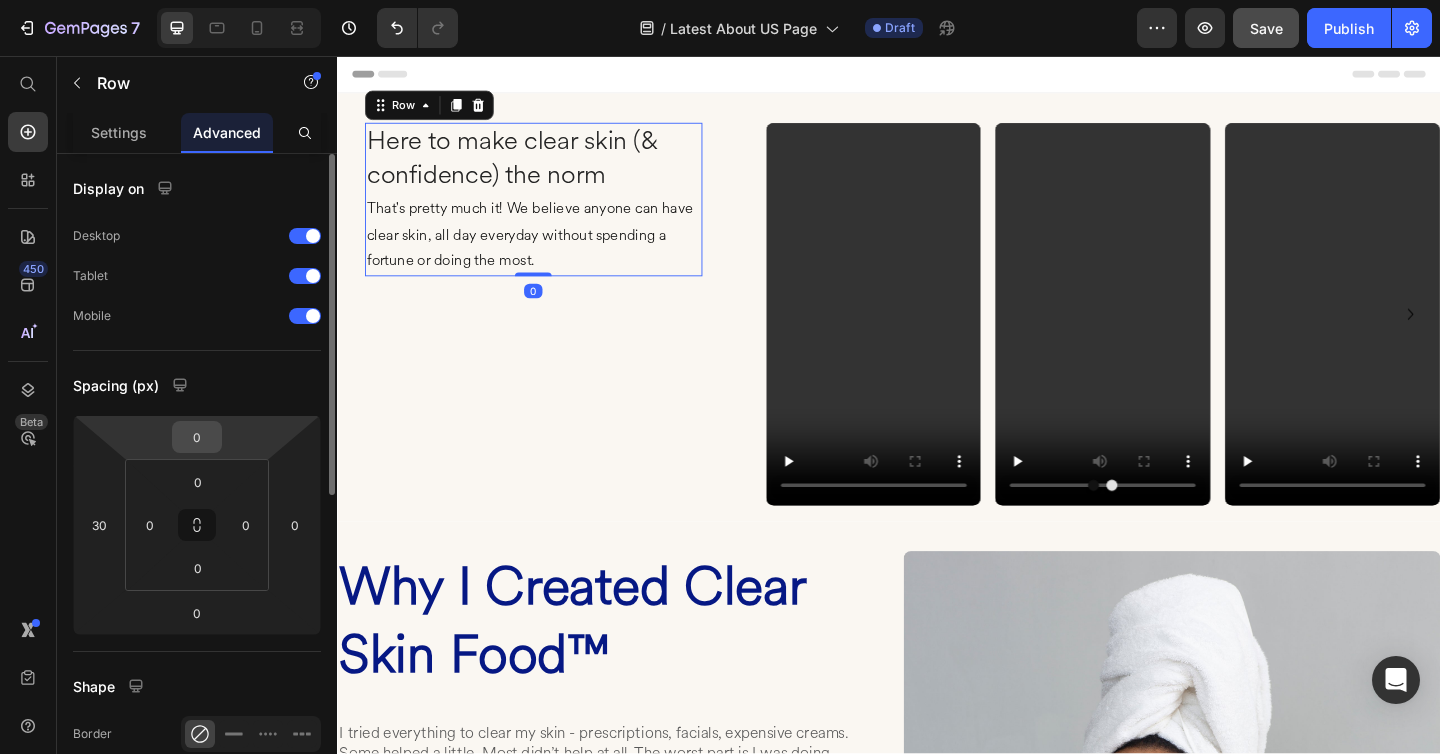 click on "0" at bounding box center [197, 437] 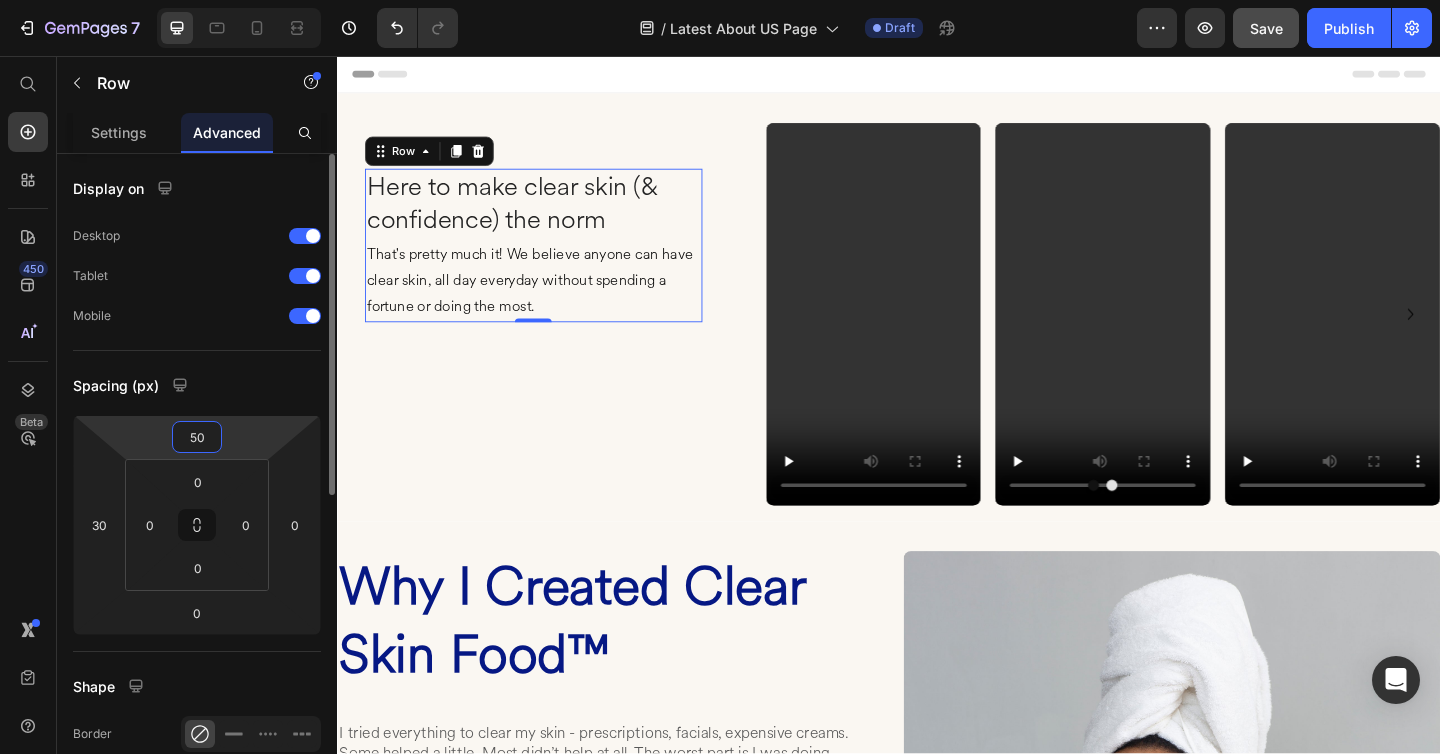 type on "5" 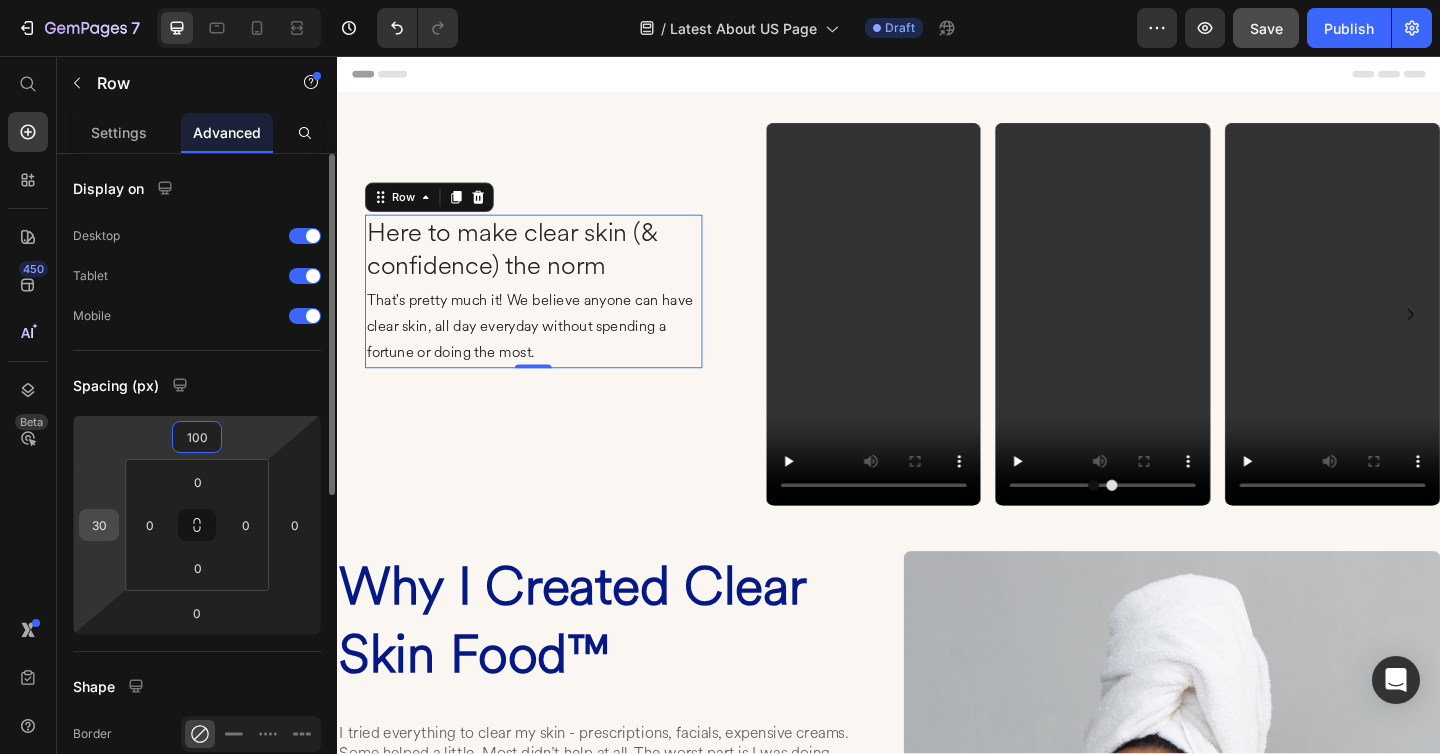 type on "100" 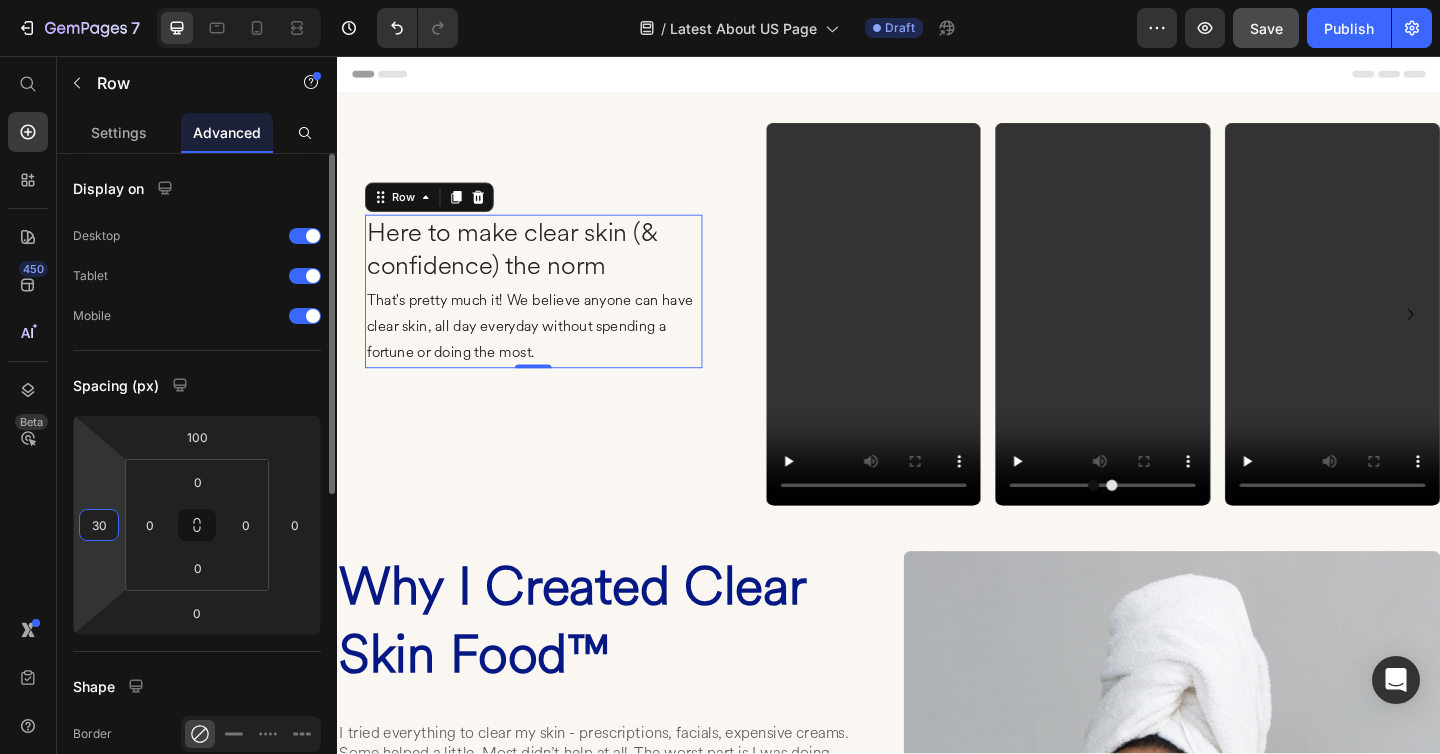 click on "30" at bounding box center (99, 525) 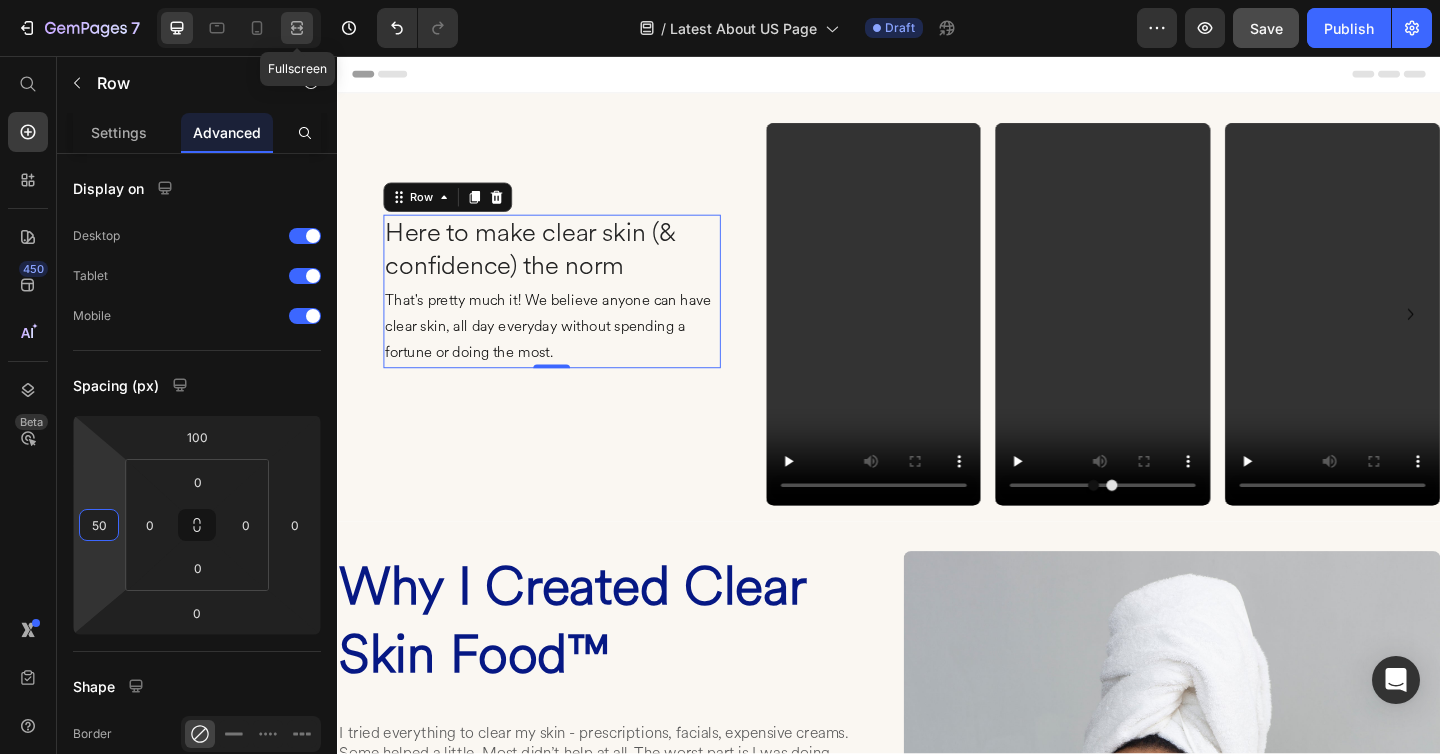 type on "50" 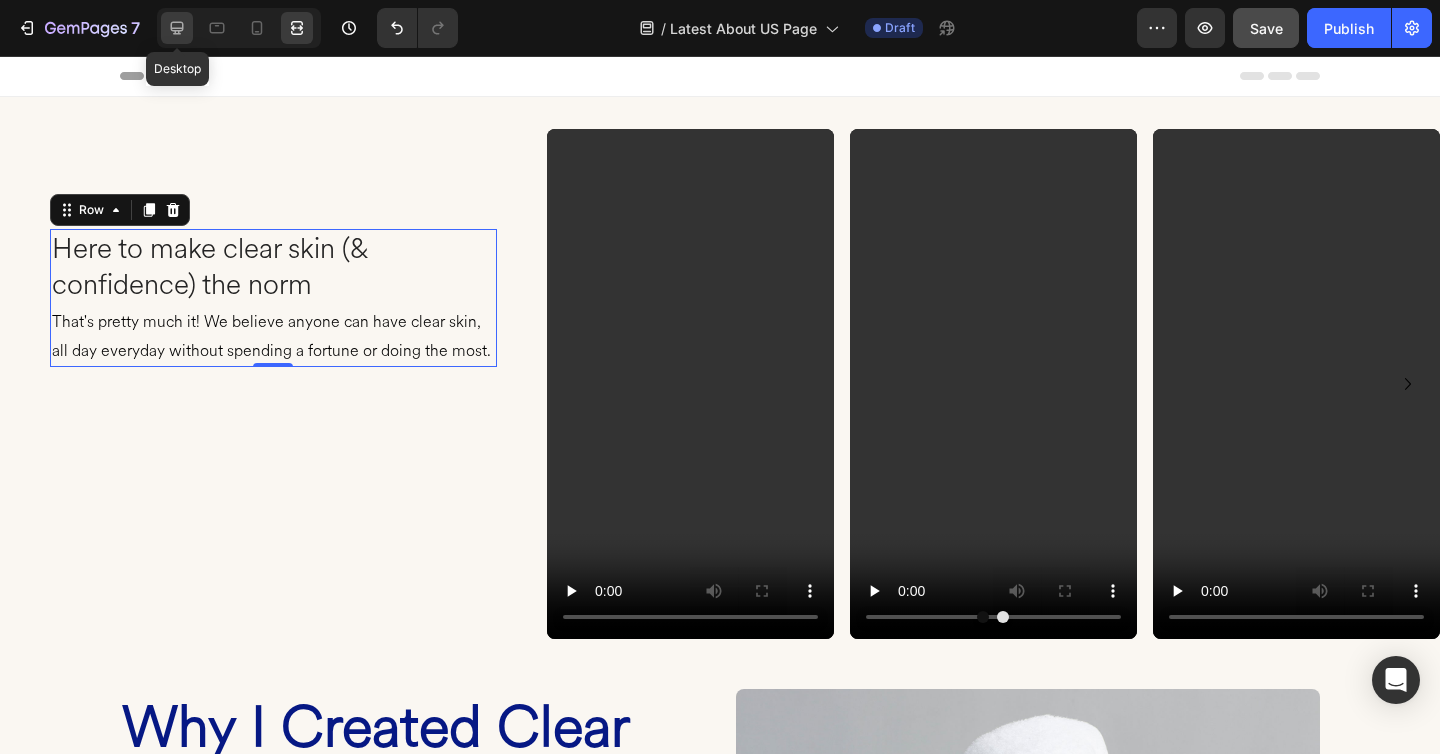click 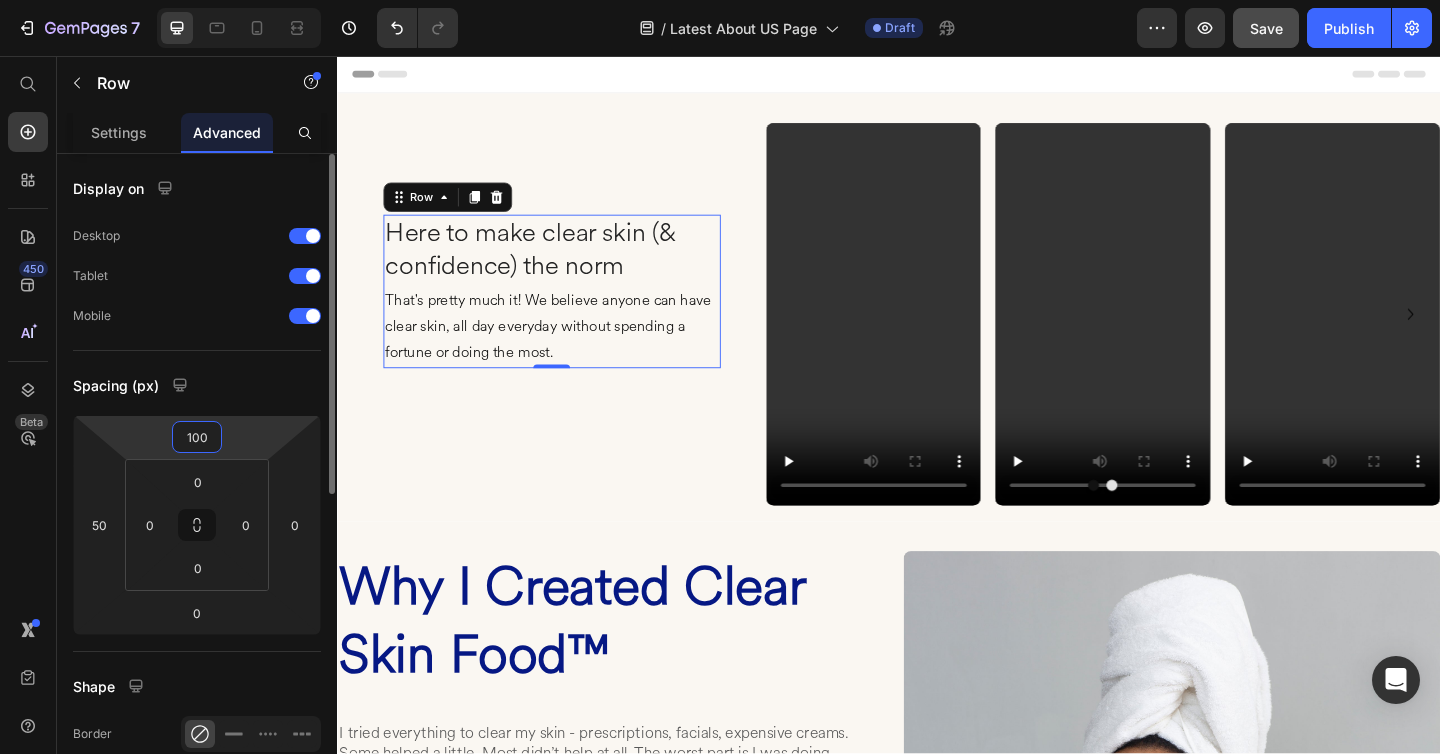click on "100" at bounding box center [197, 437] 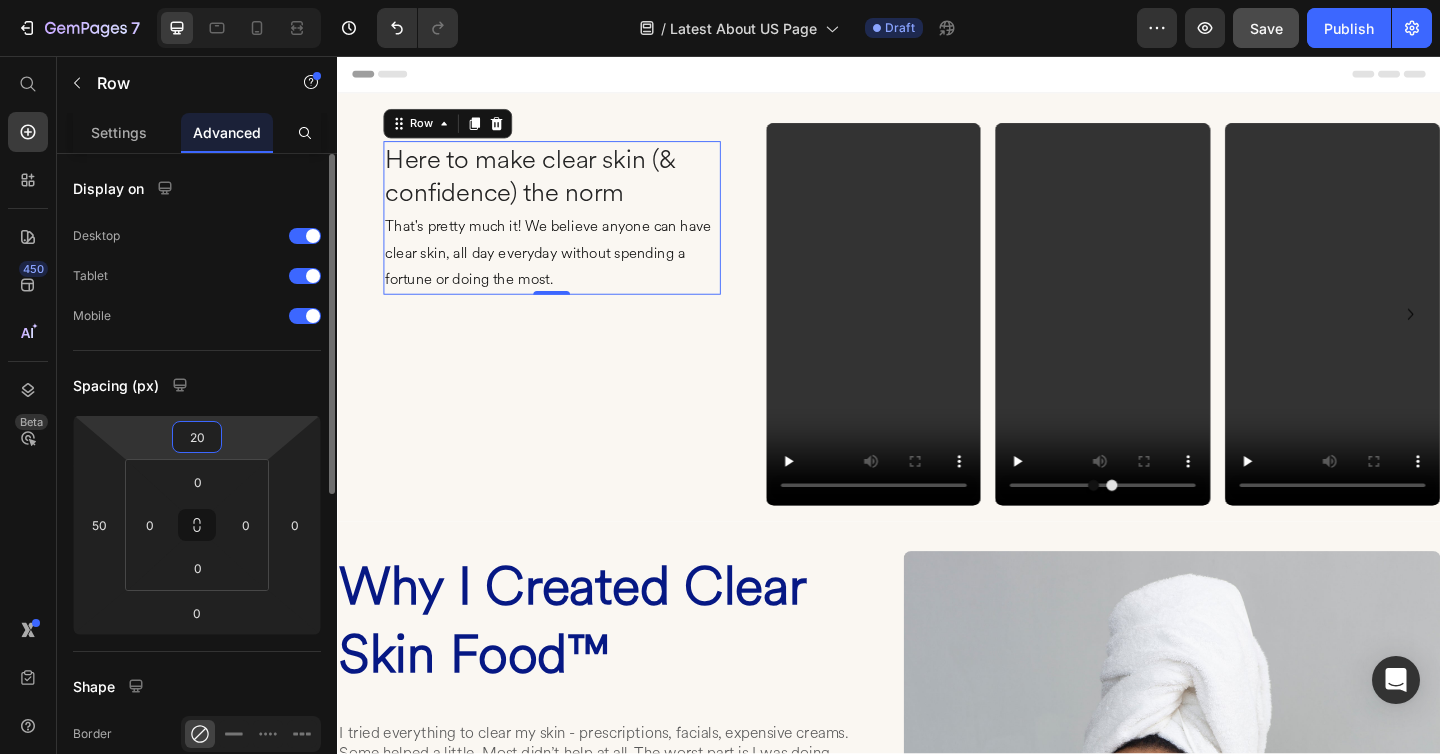 type on "2" 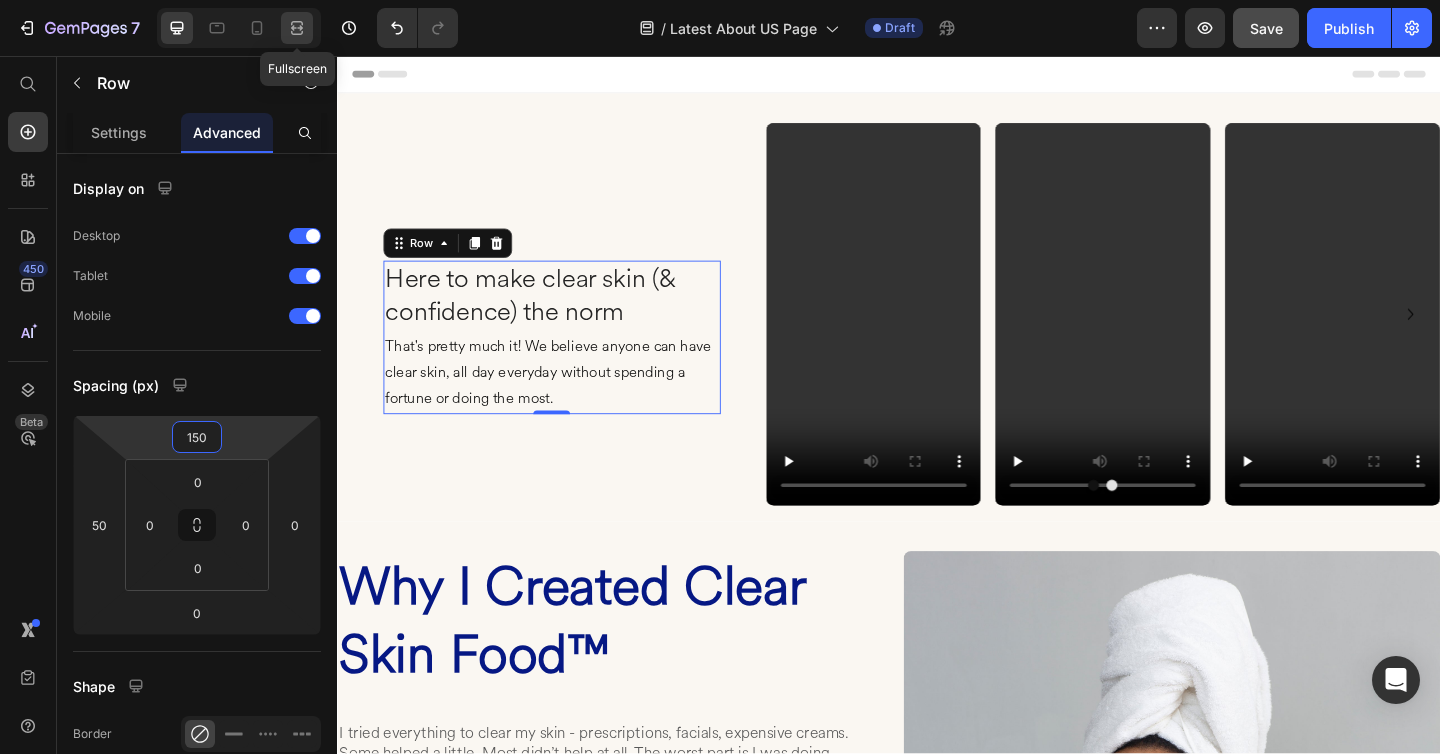 type on "150" 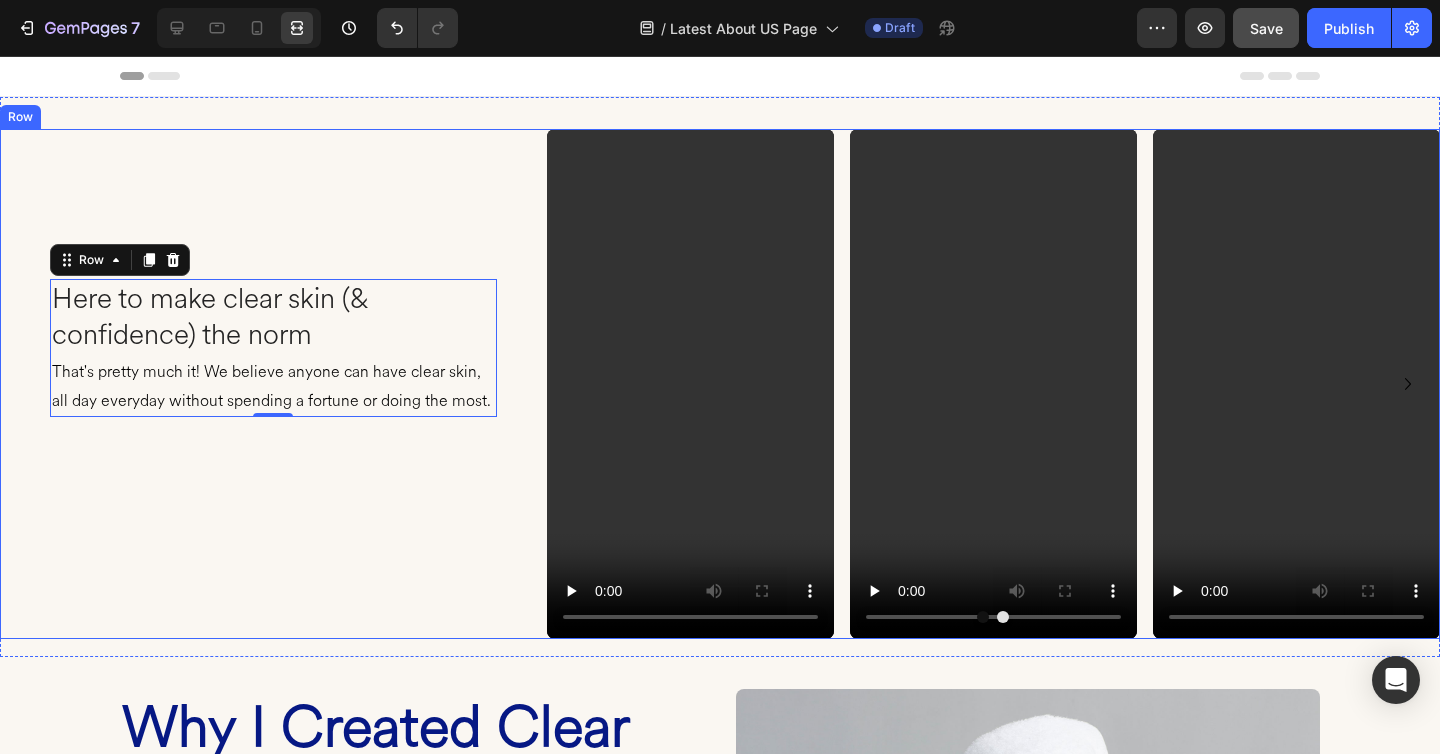 click on "Here to make clear skin (& confidence) the norm Heading That's pretty much it! We believe anyone can have clear skin, all day everyday without spending a fortune or doing the most. Text block Row   0" at bounding box center (223, 384) 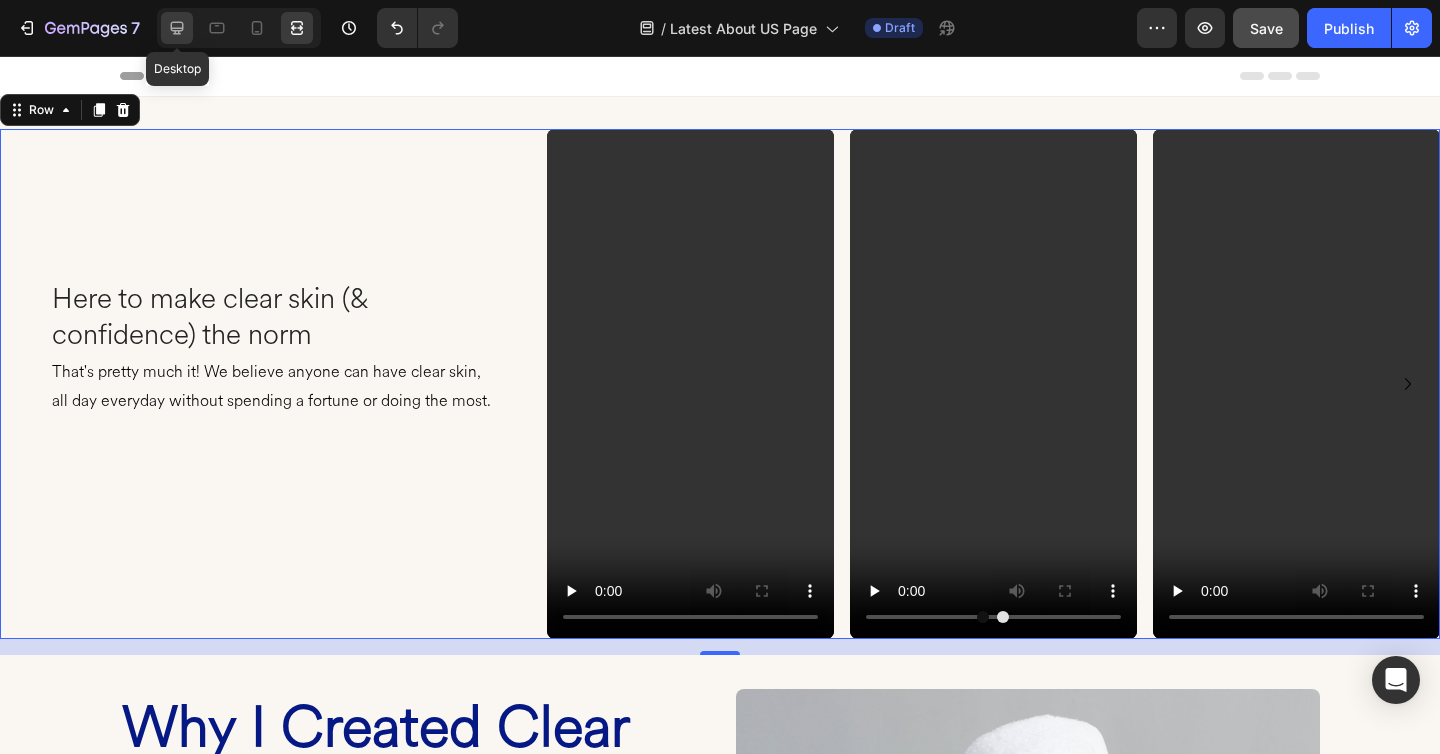 click 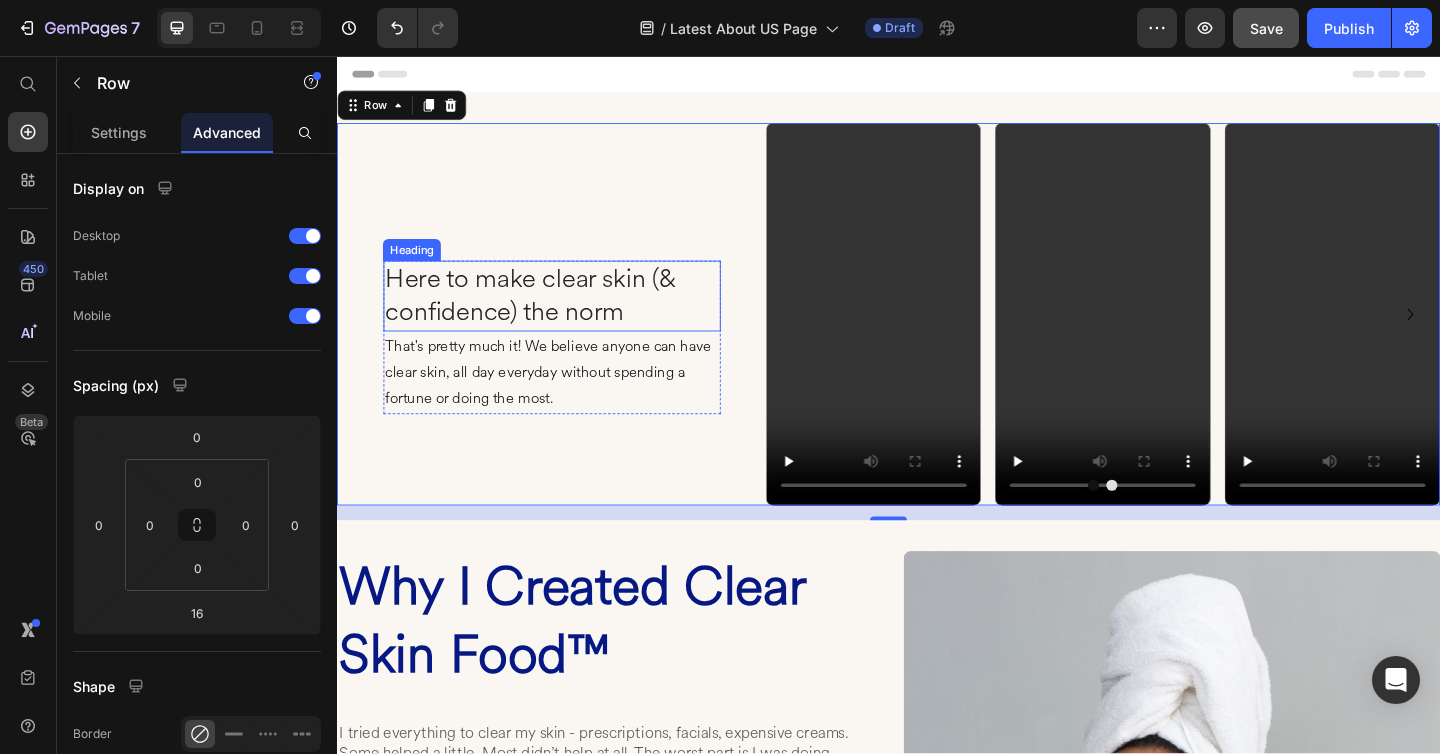 click on "Here to make clear skin (& confidence) the norm" at bounding box center [570, 317] 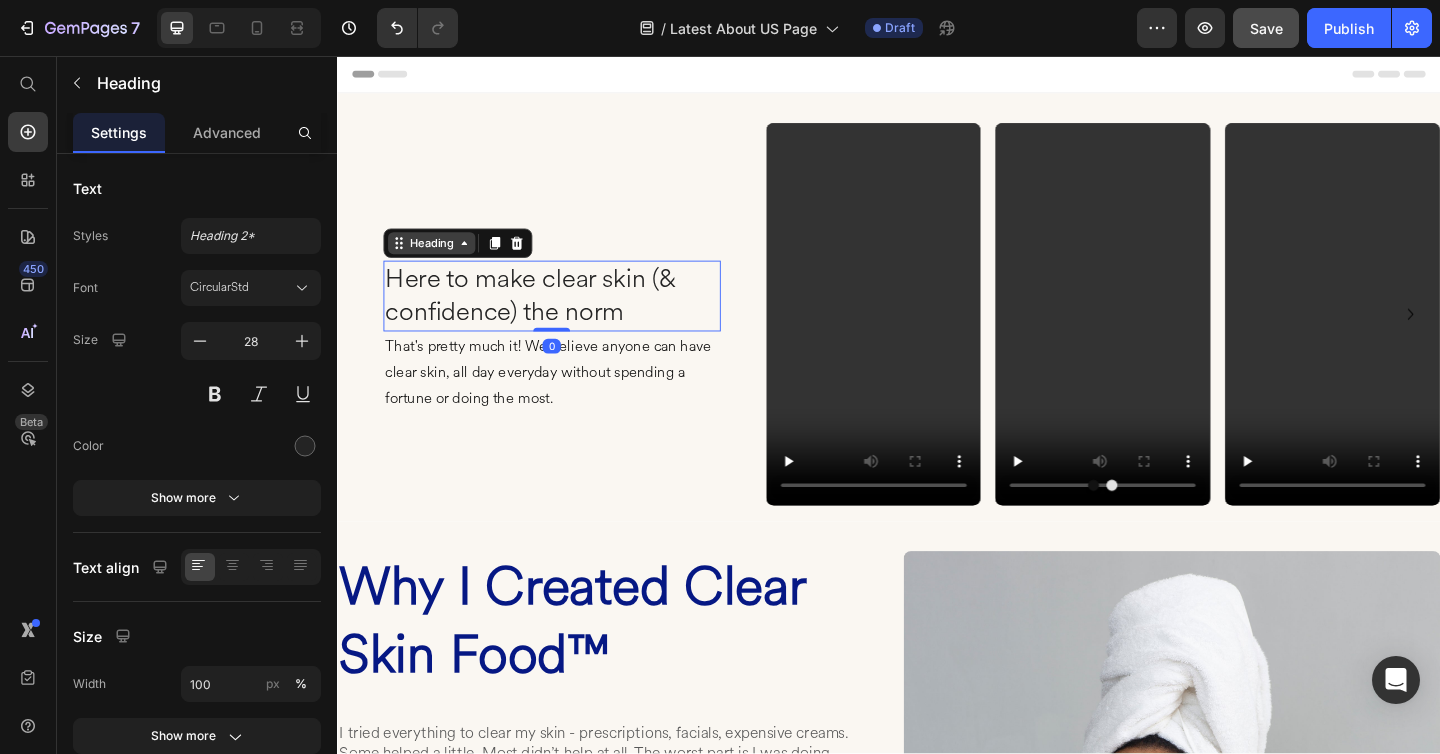 click on "Heading" at bounding box center (439, 260) 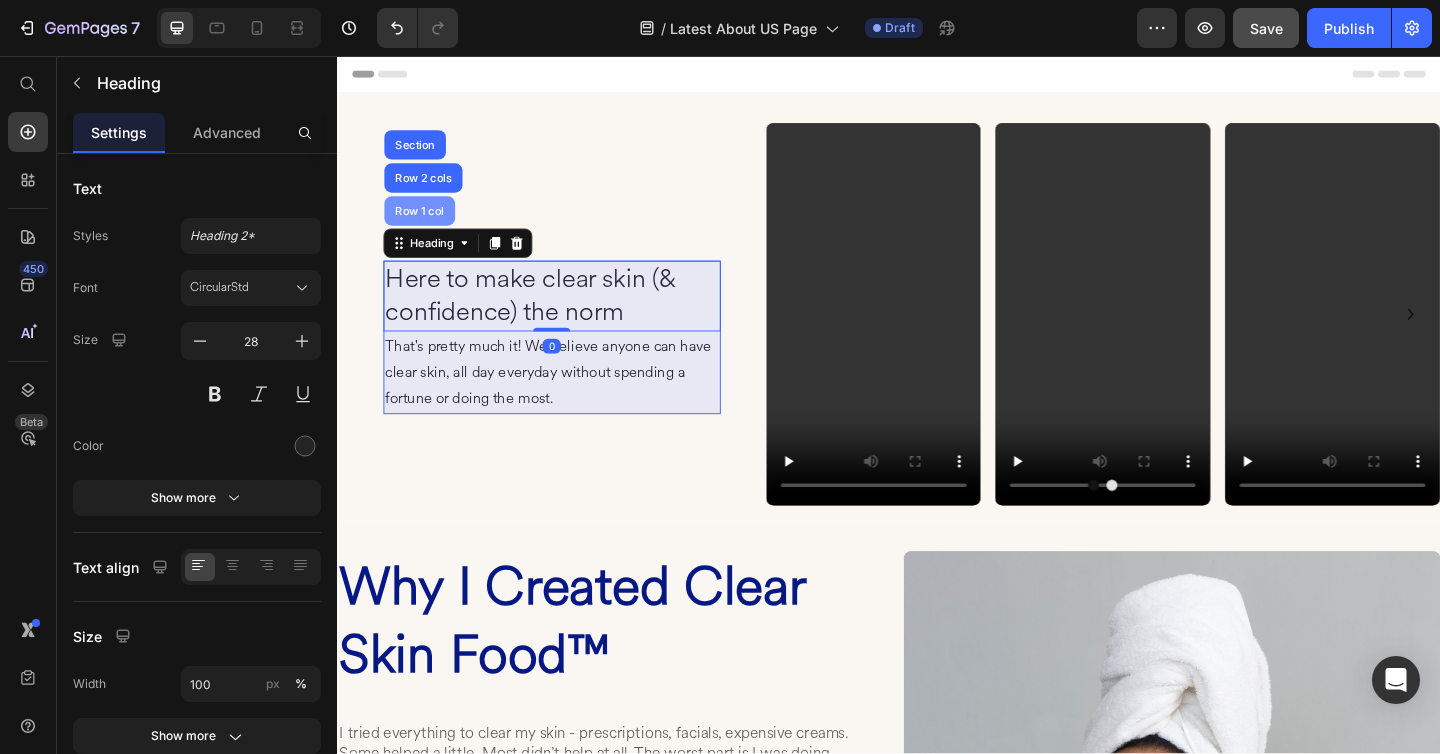 click on "Row 1 col" at bounding box center (426, 225) 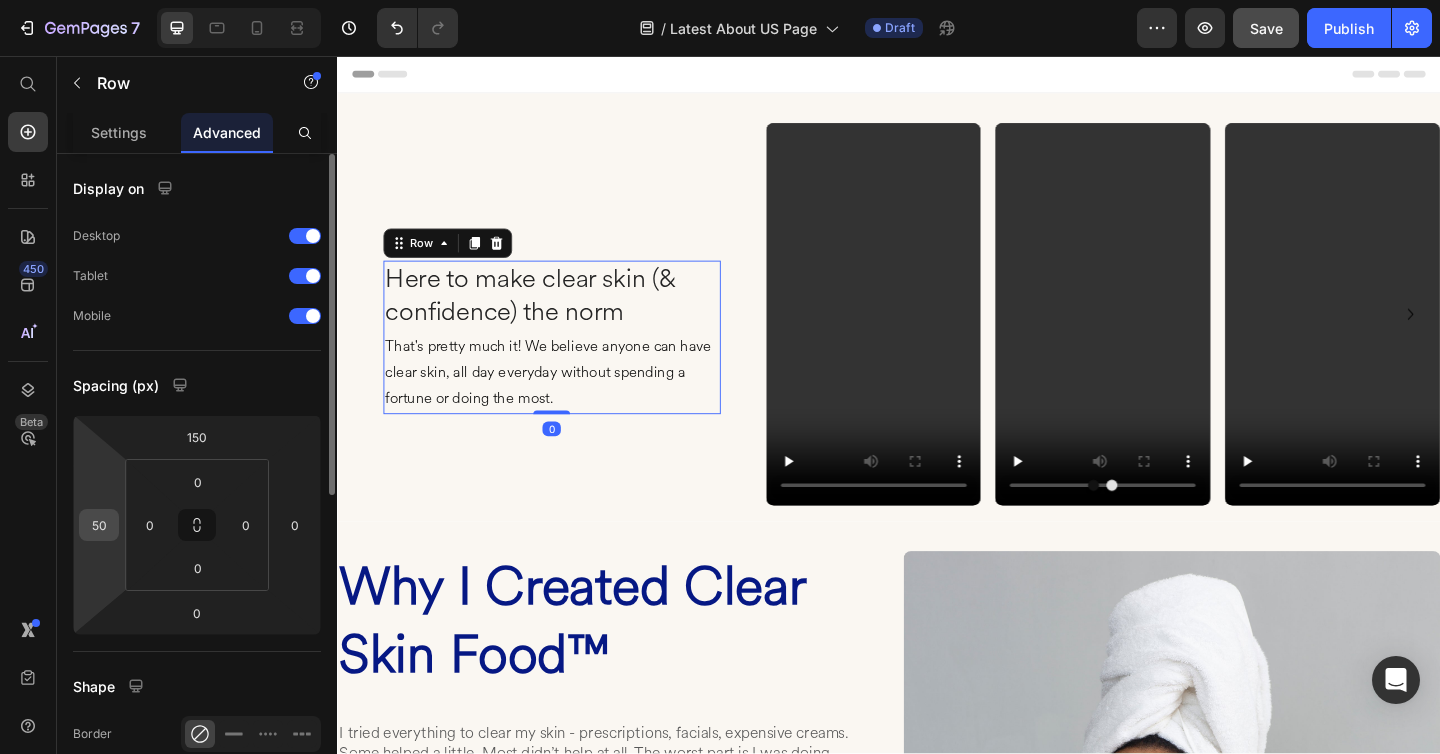 click on "50" at bounding box center (99, 525) 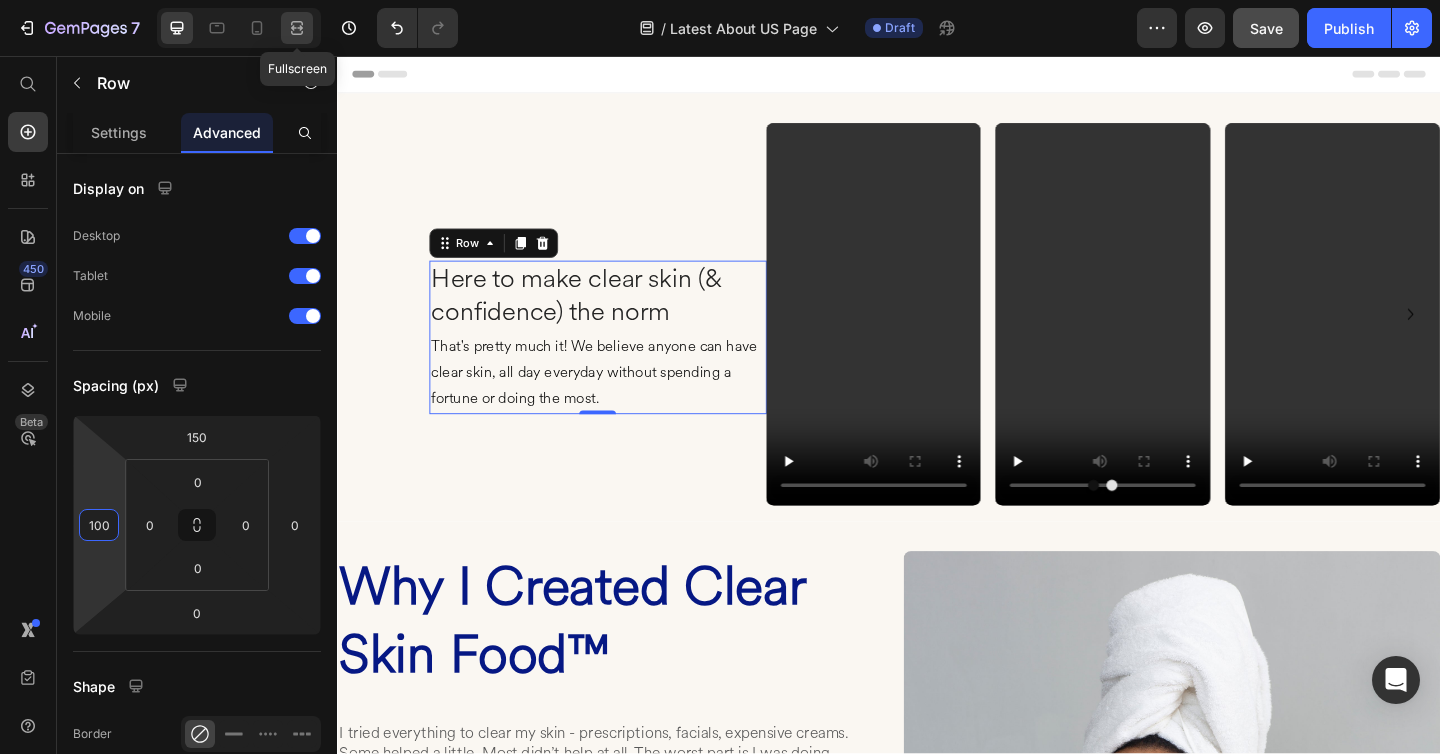 type on "100" 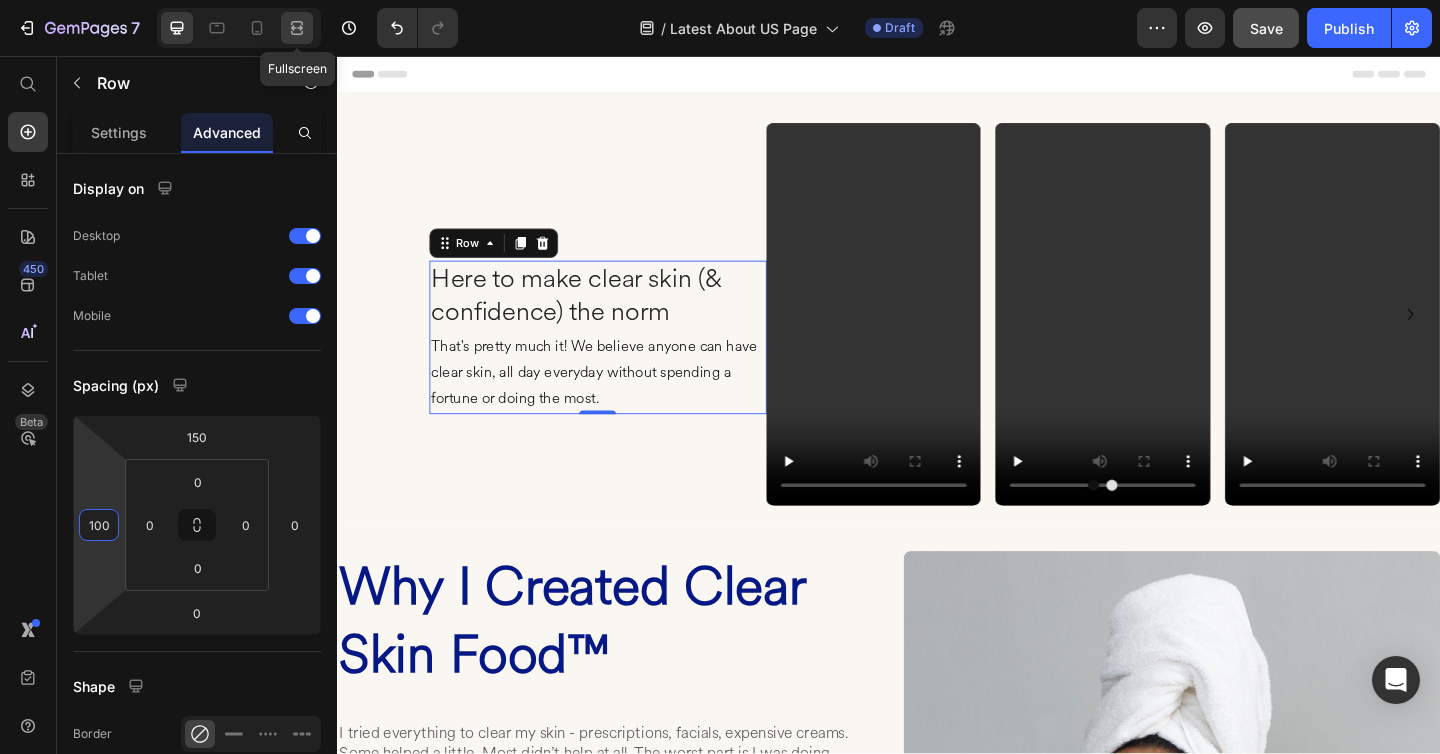 click 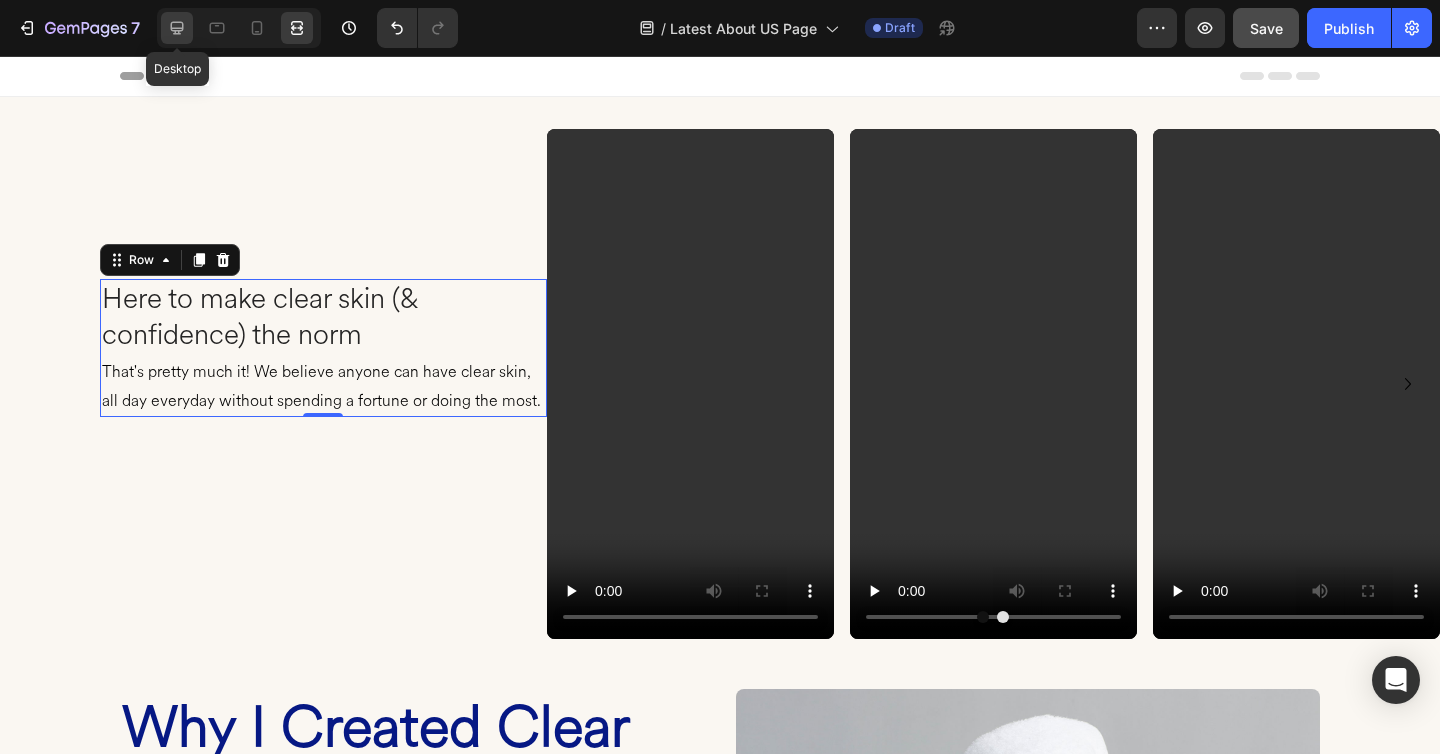 click 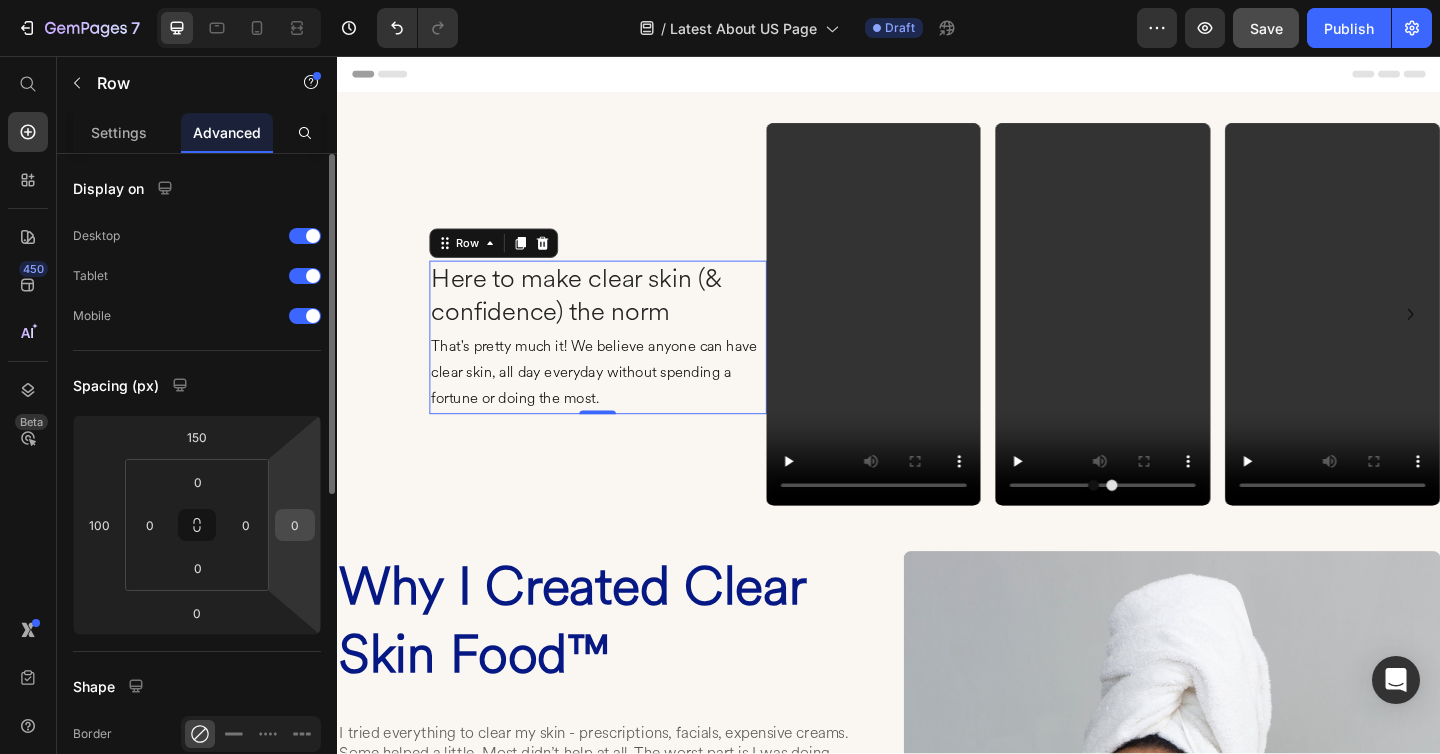 click on "0" at bounding box center (295, 525) 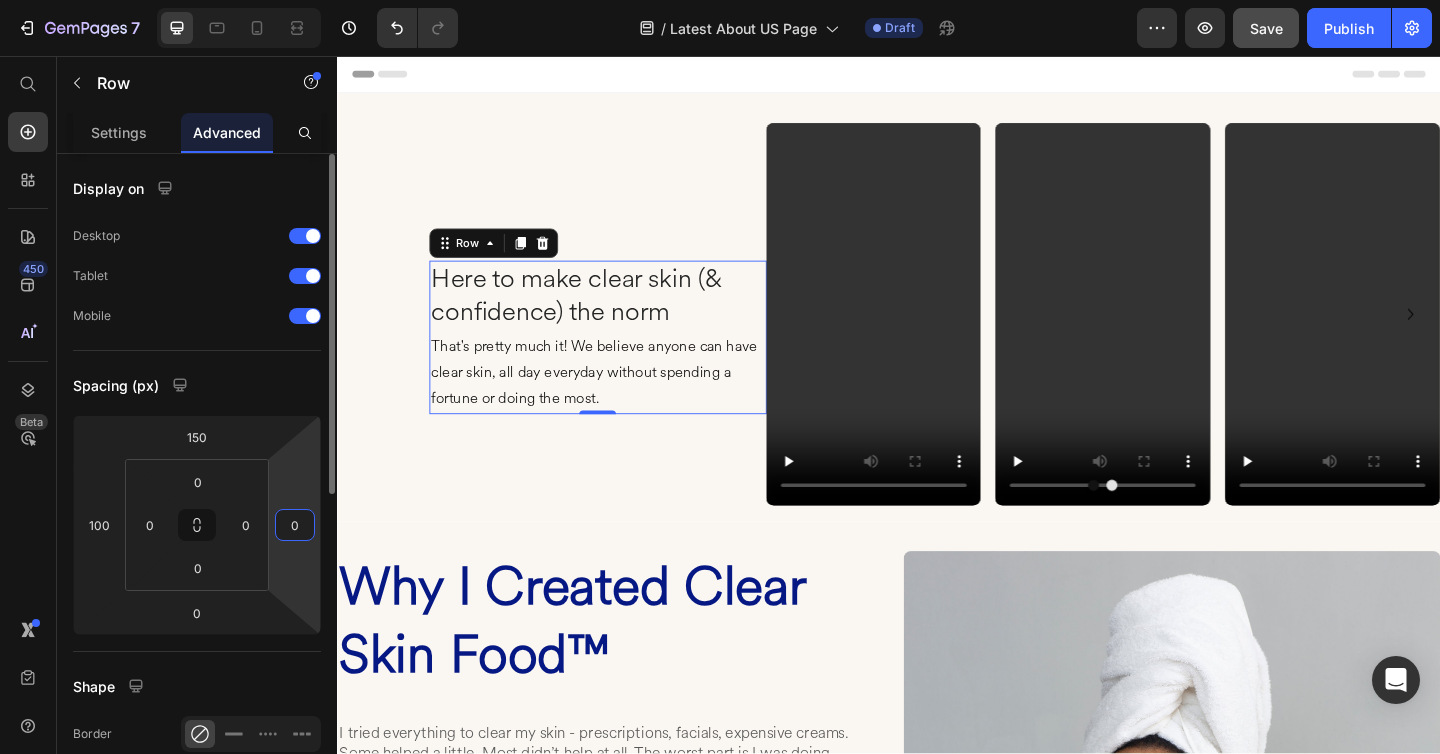 click on "0" at bounding box center [295, 525] 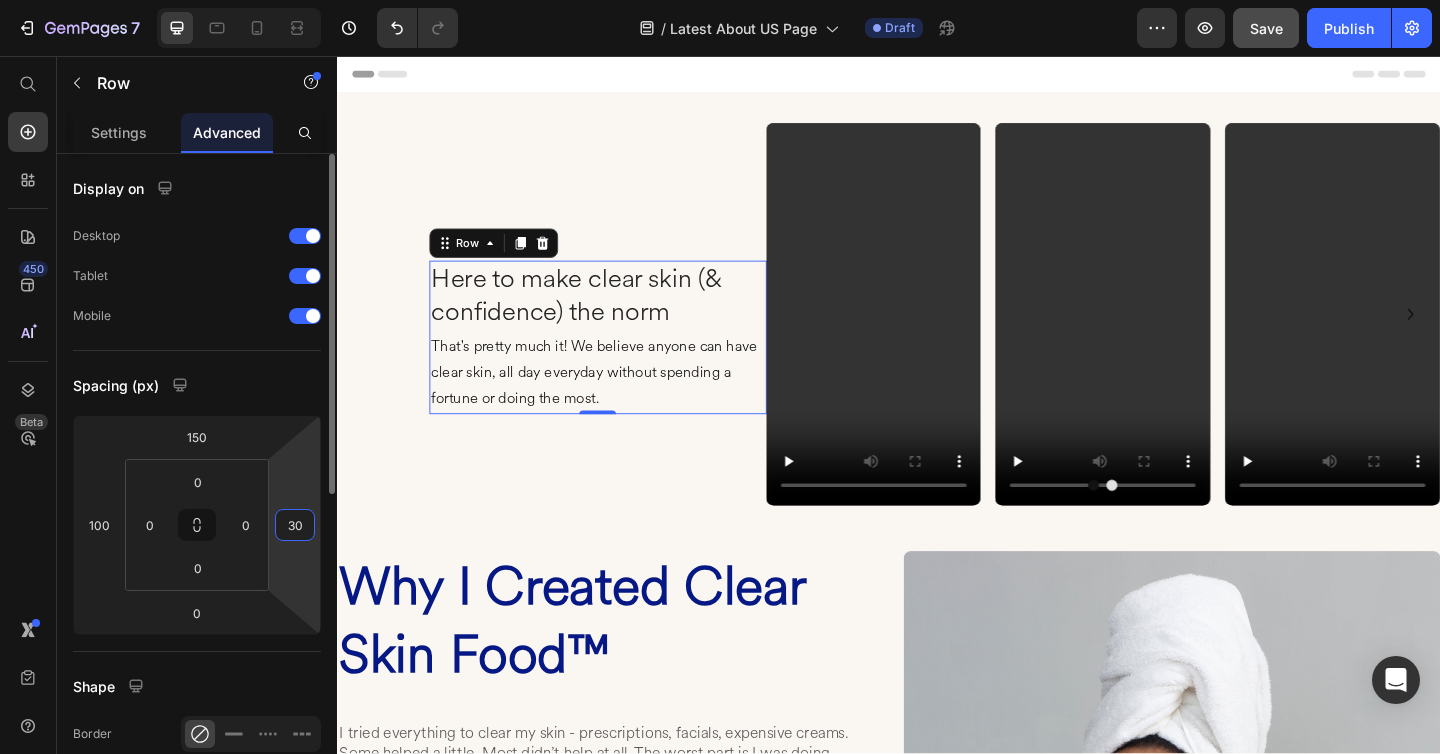 type on "3" 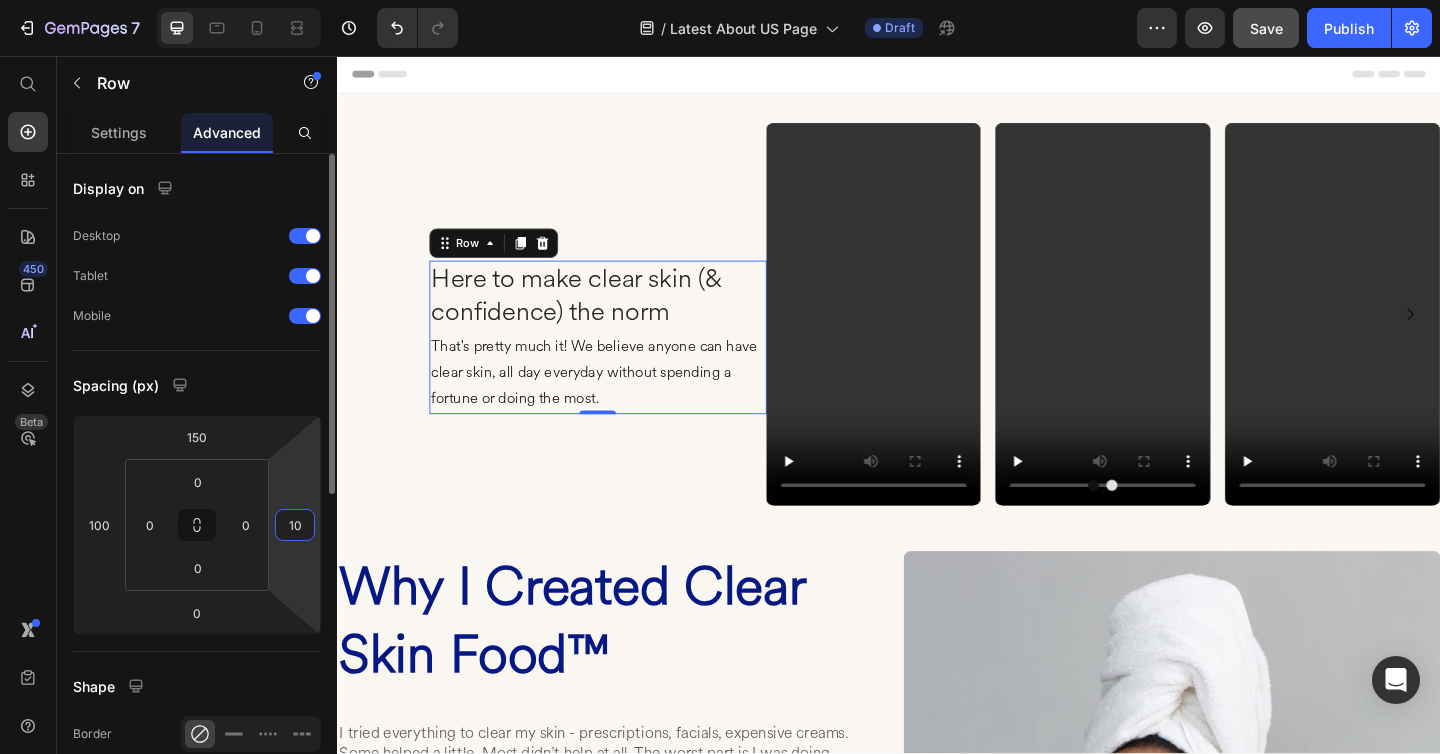 type on "1" 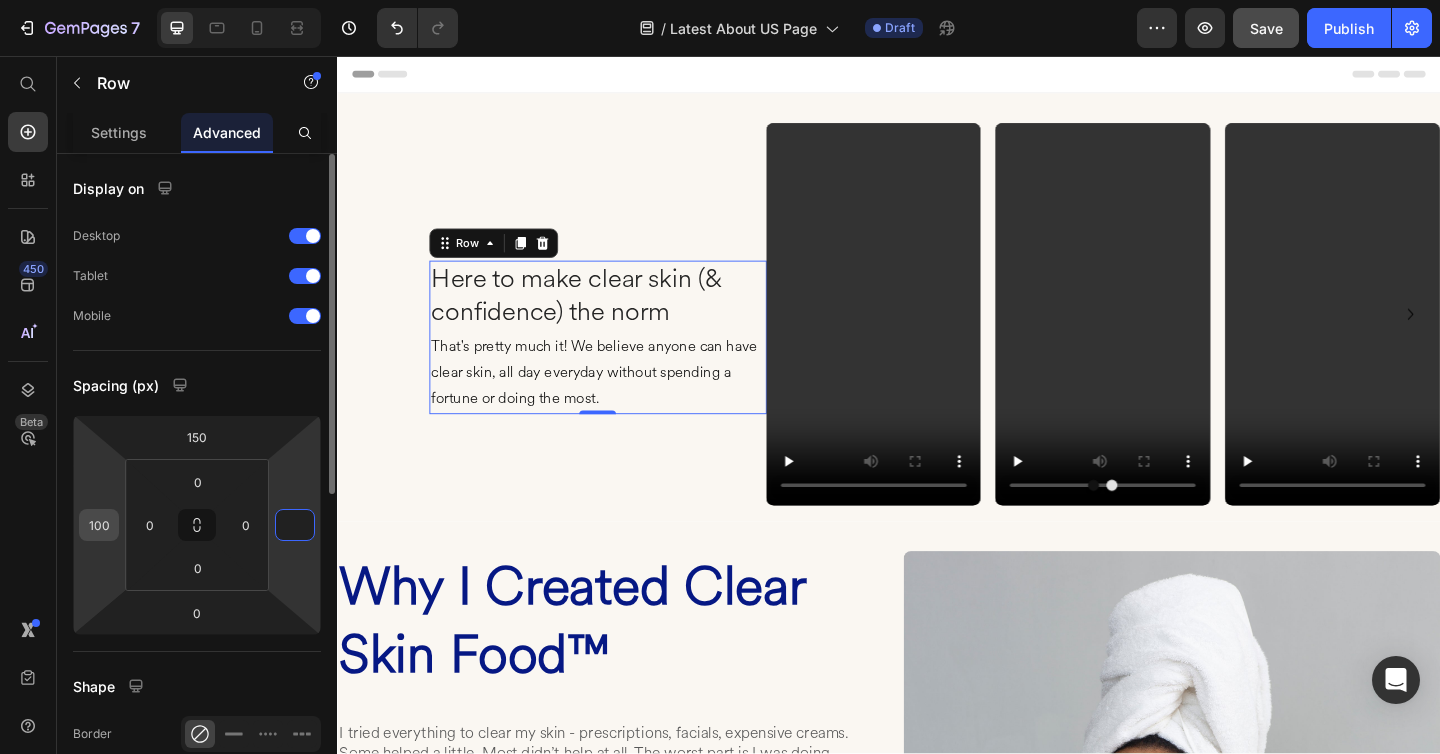 type on "0" 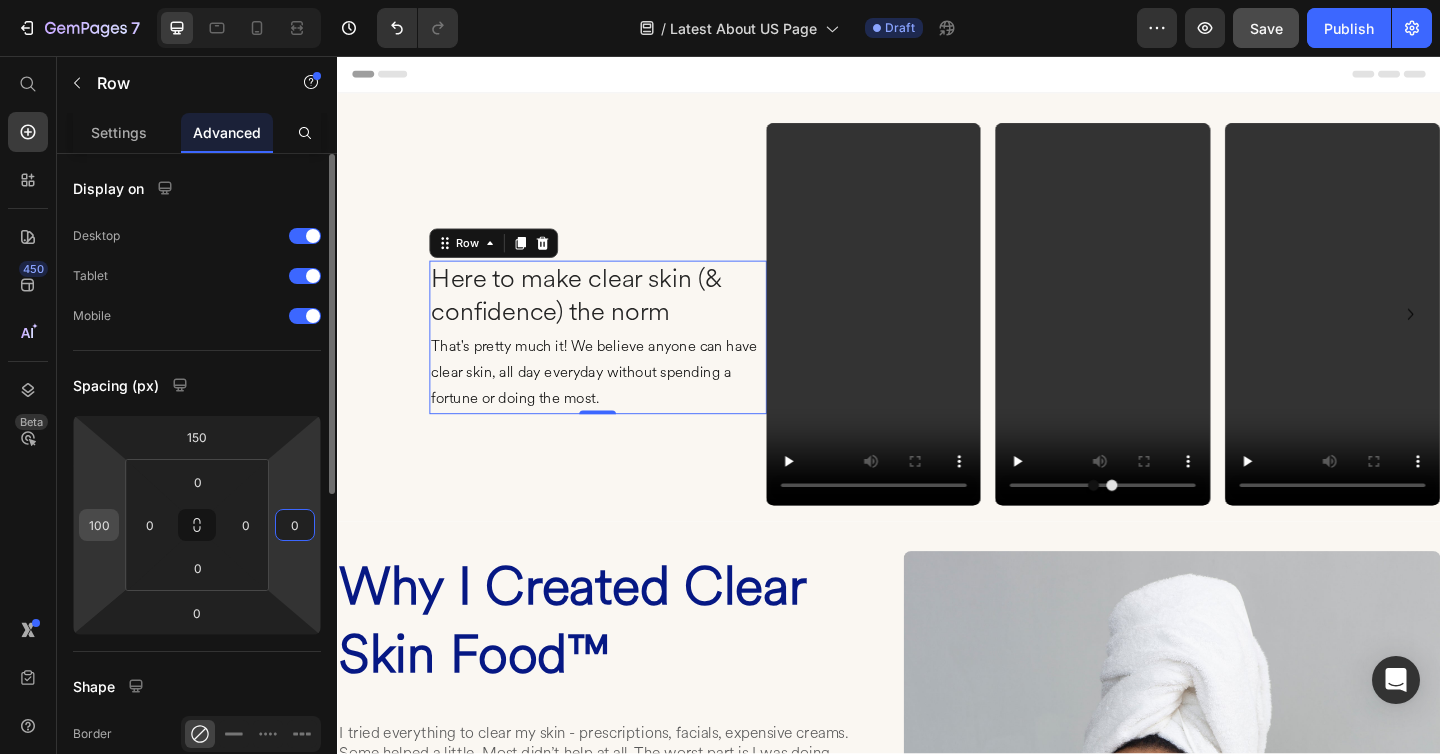 click on "100" at bounding box center (99, 525) 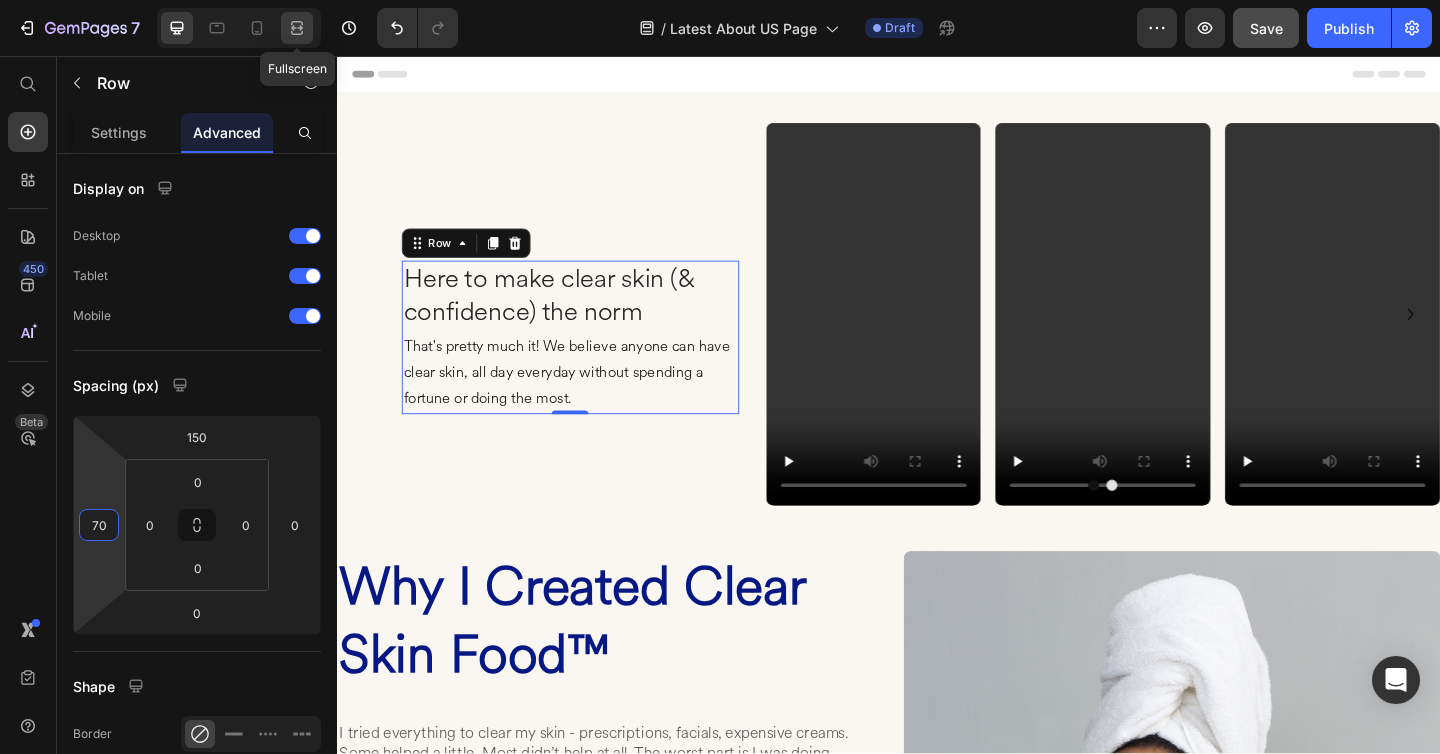 type on "70" 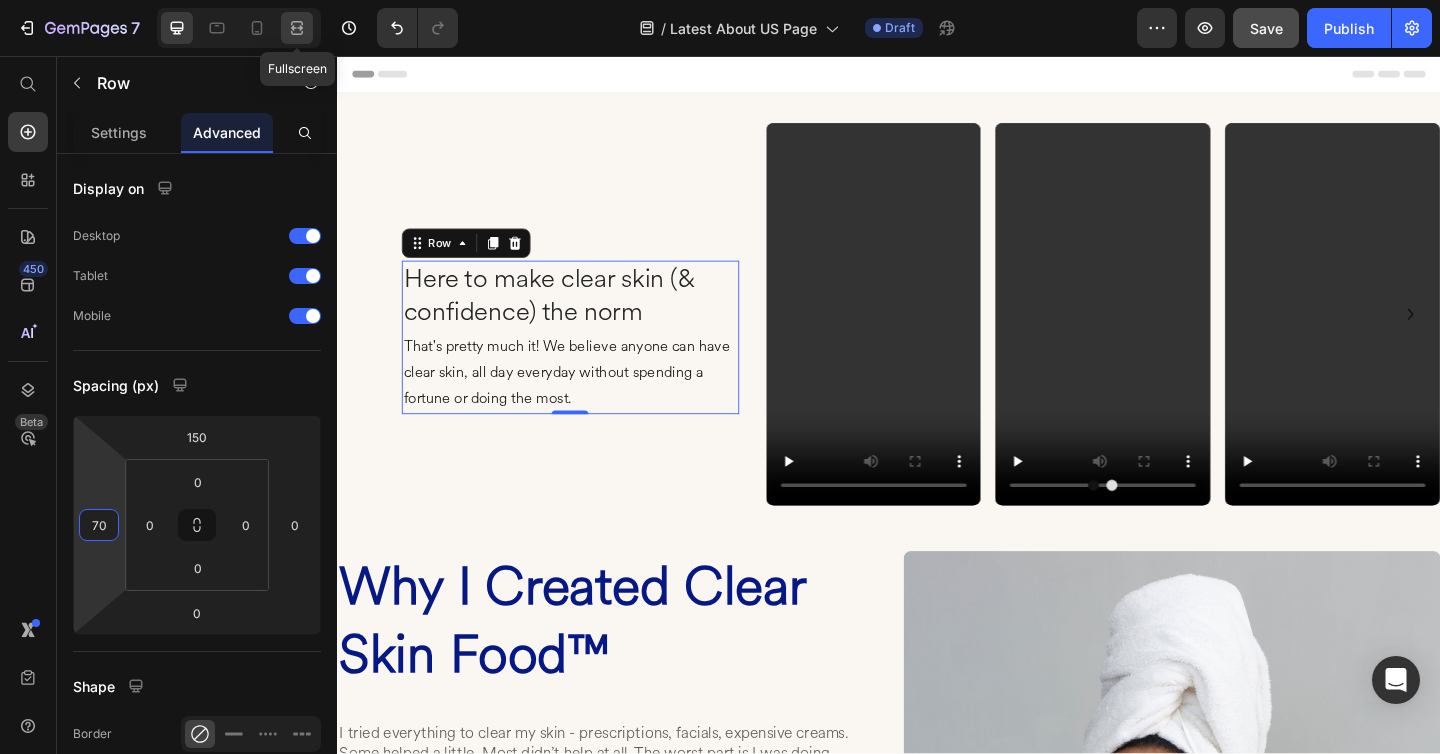 click 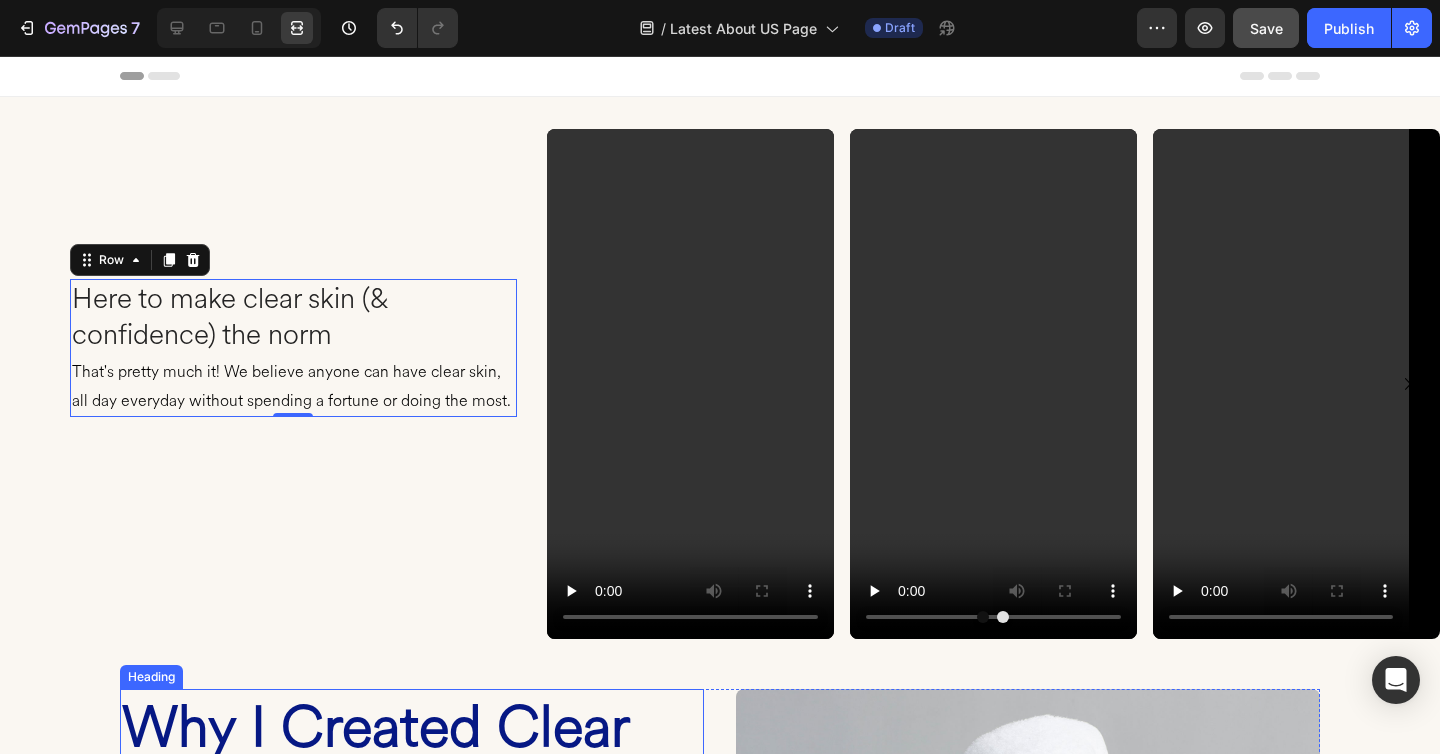 click on "Here to make clear skin (& confidence) the norm Heading That's pretty much it! We believe anyone can have clear skin, all day everyday without spending a fortune or doing the most. Text block Row   0" at bounding box center (223, 384) 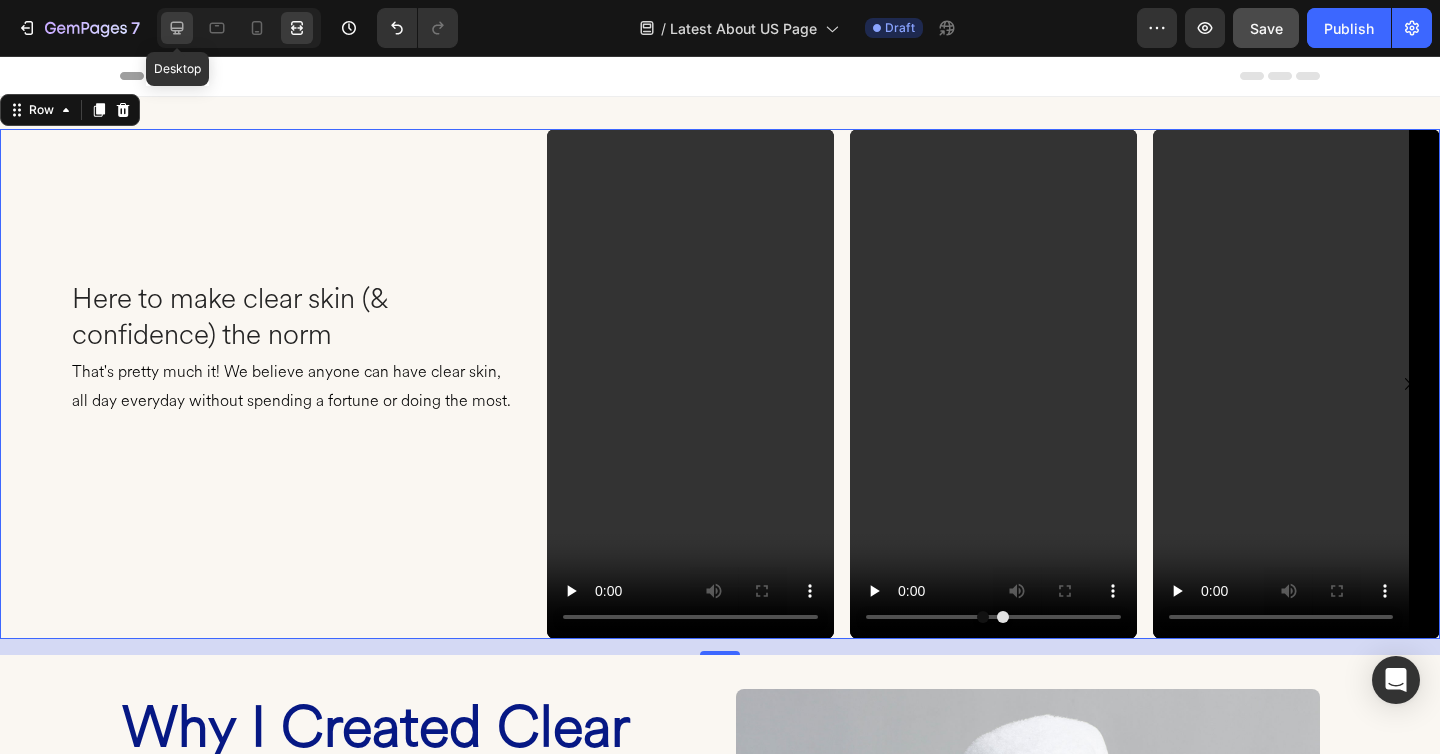 click 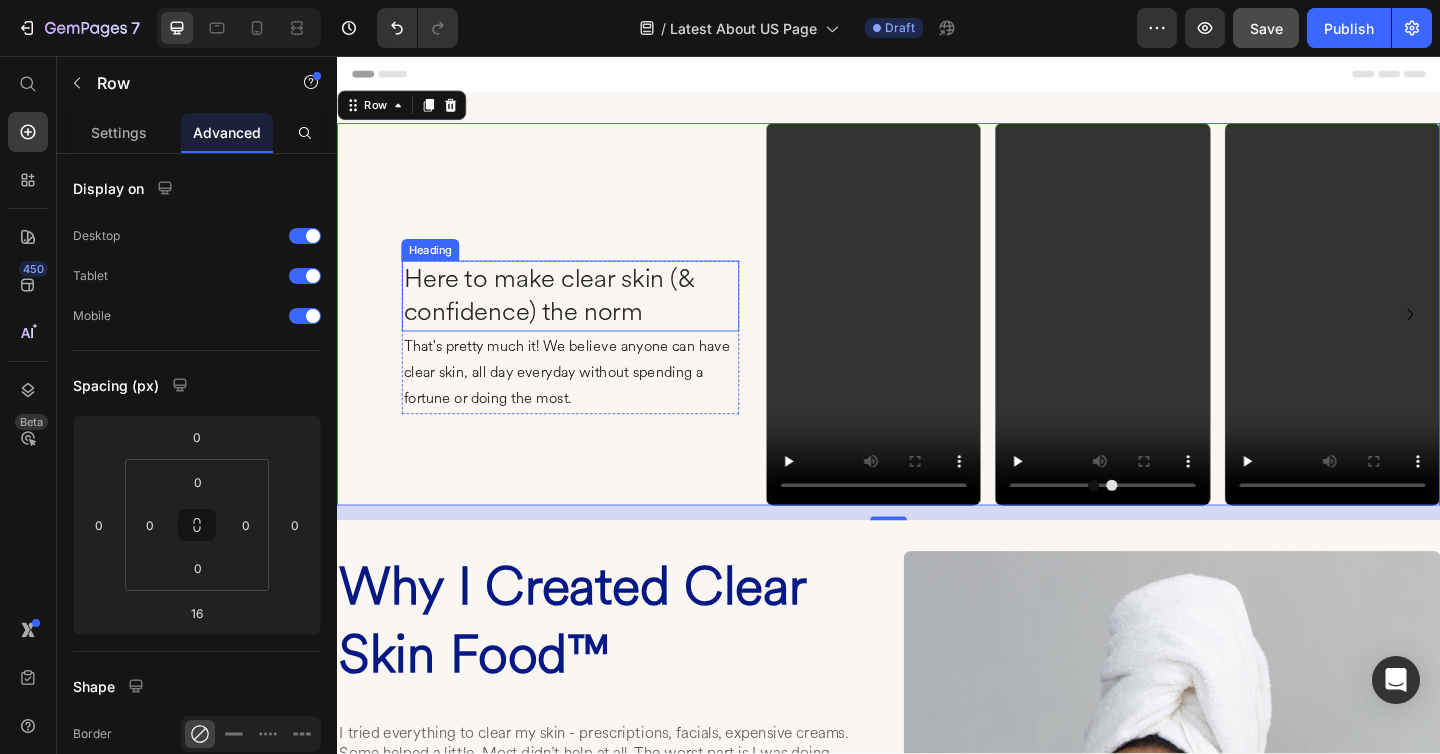 click on "Here to make clear skin (& confidence) the norm" at bounding box center (590, 317) 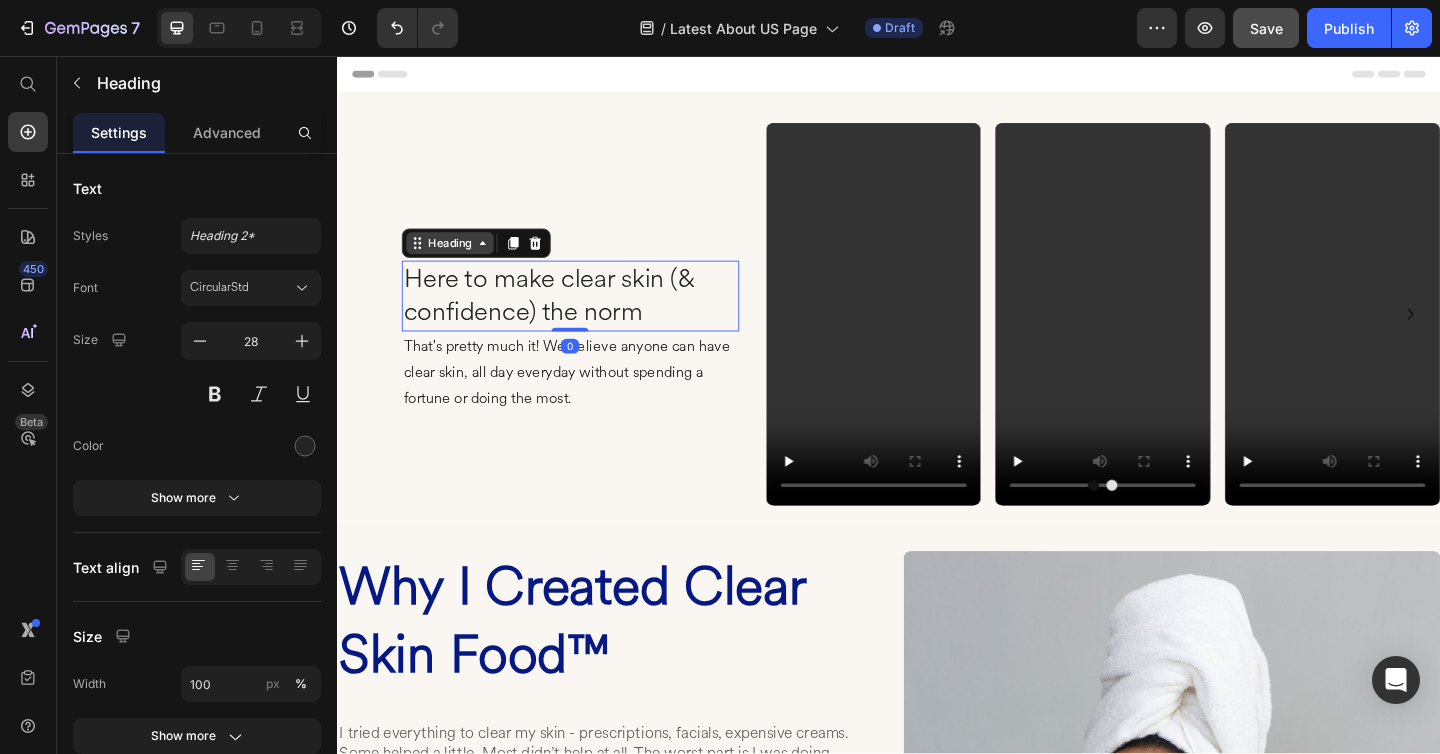 click on "Heading" at bounding box center [459, 260] 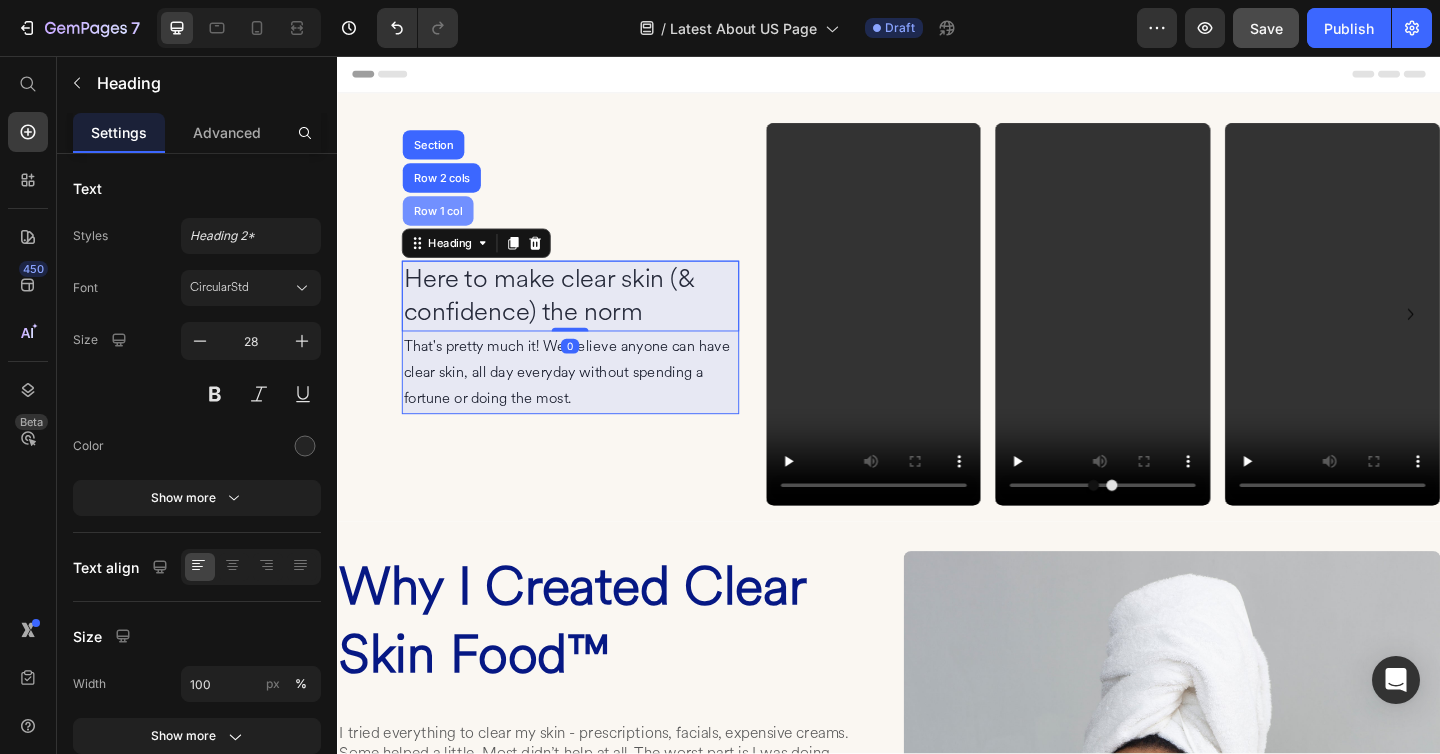 click on "Row 1 col" at bounding box center [446, 225] 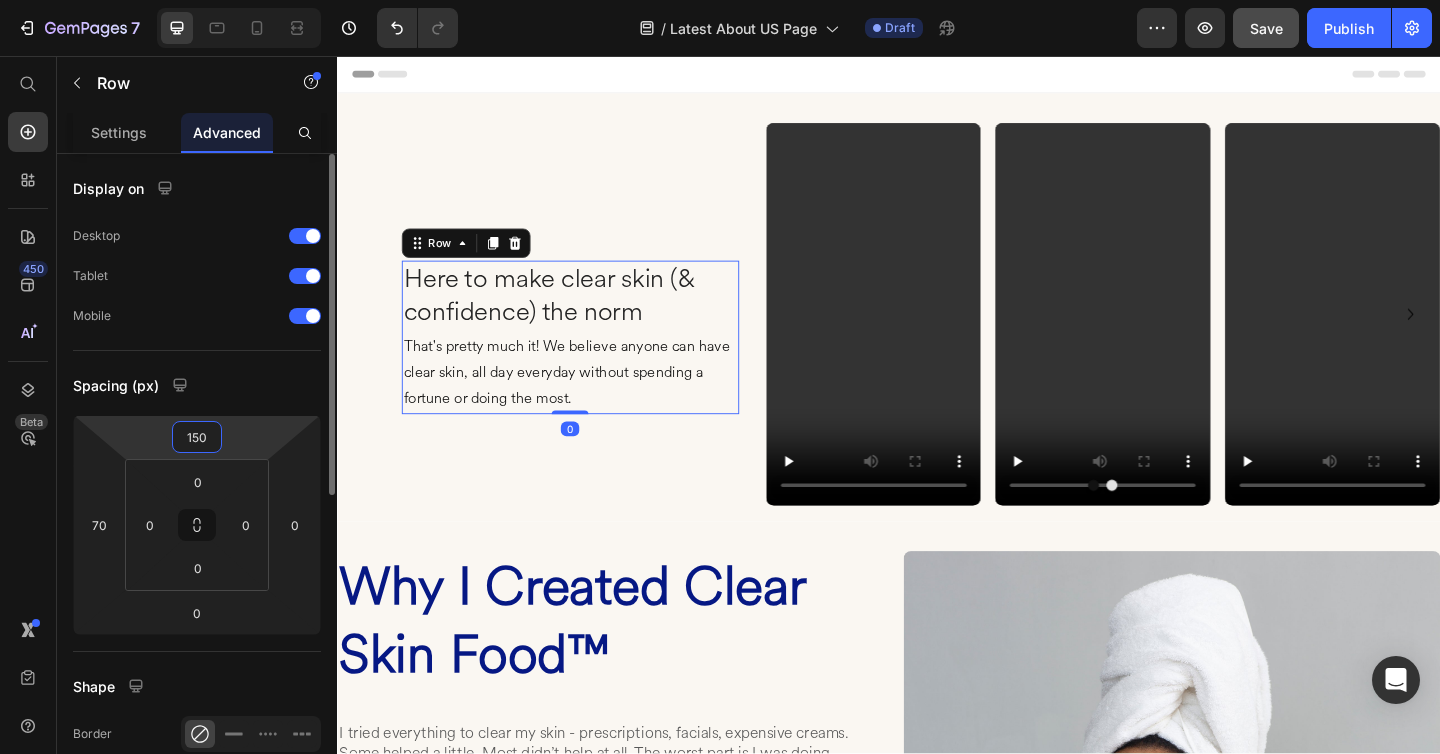 click on "150" at bounding box center [197, 437] 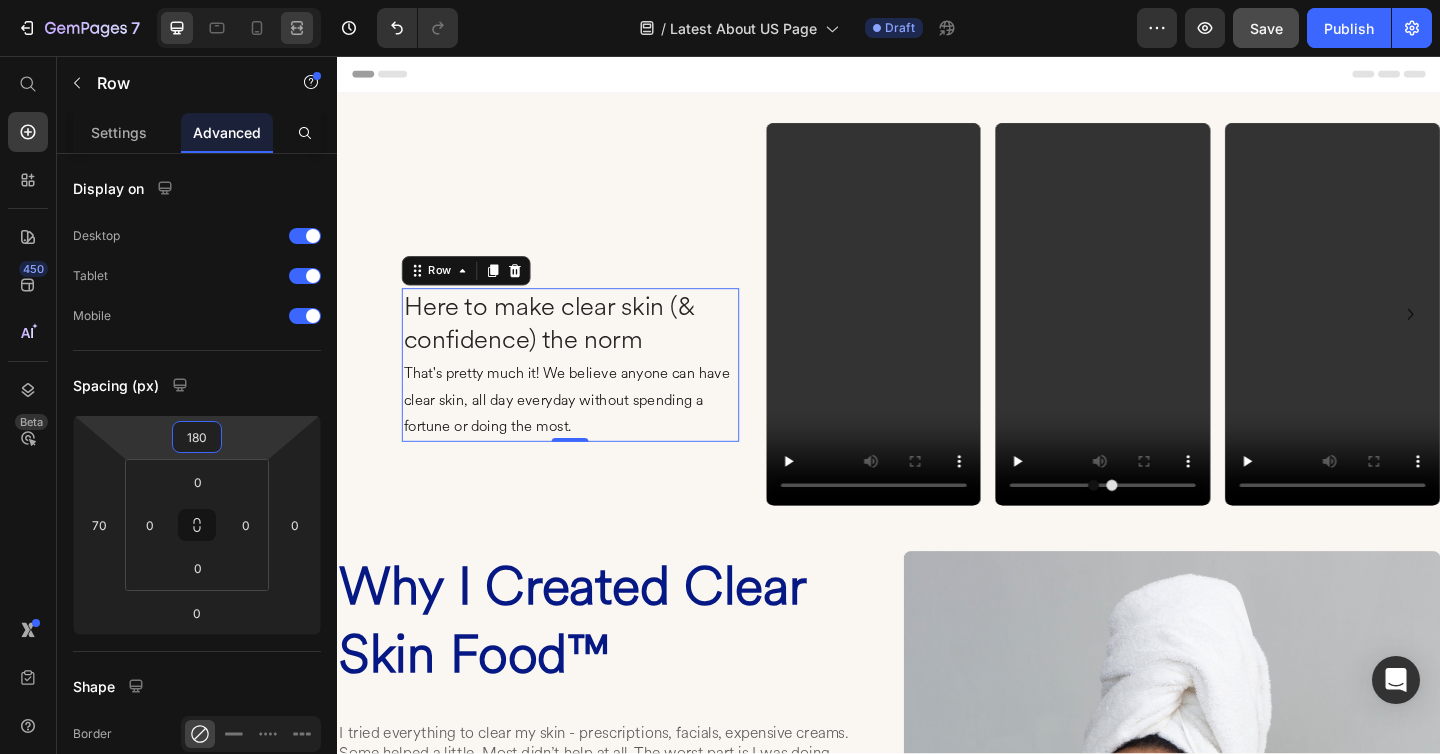 type on "180" 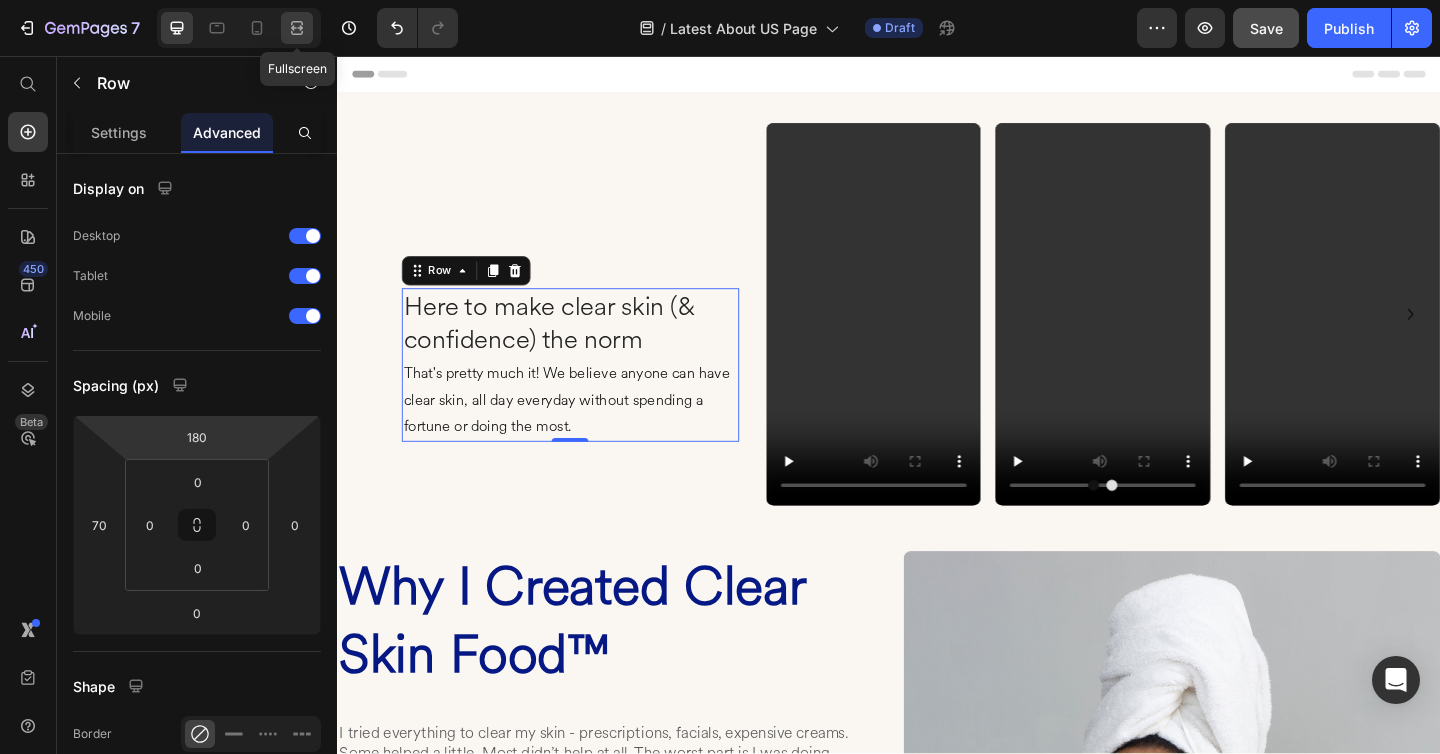 click 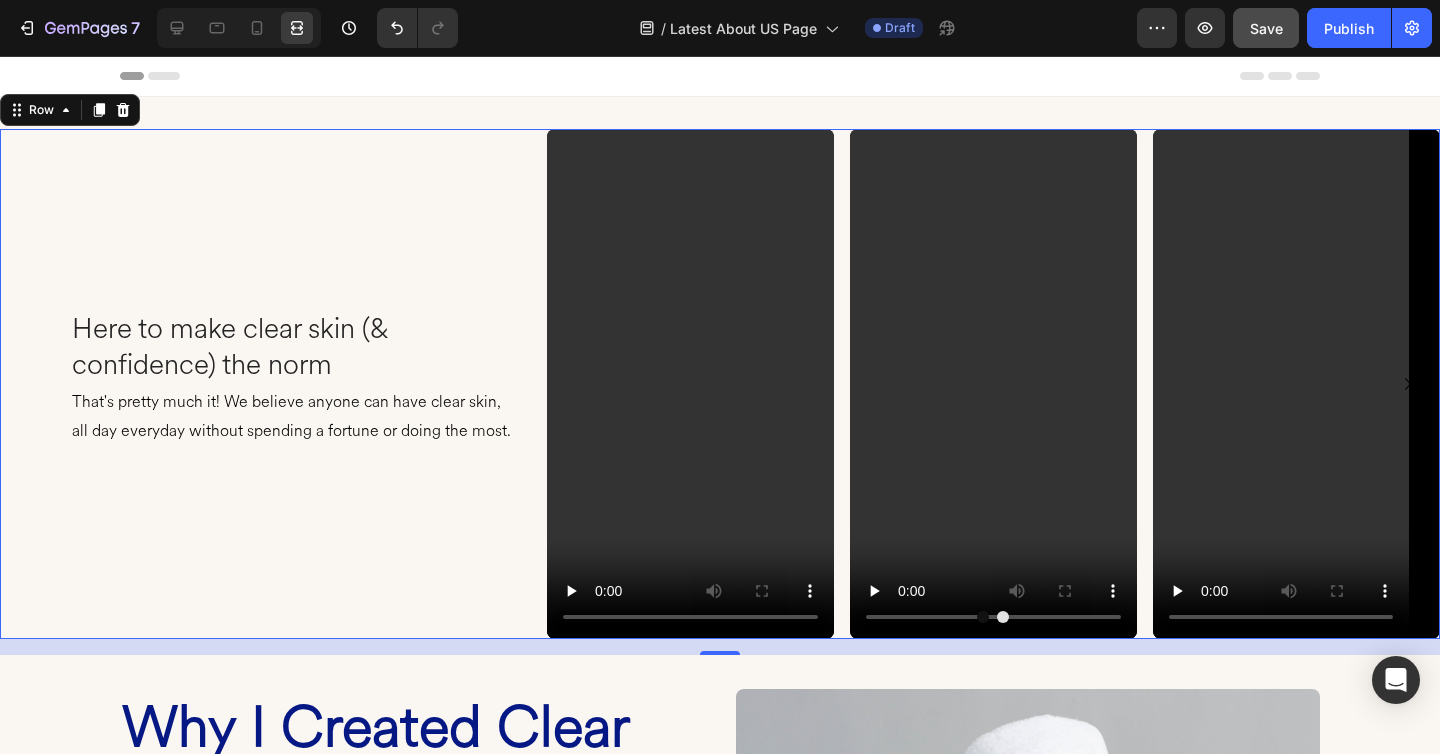 click on "Here to make clear skin (& confidence) the norm Heading That's pretty much it! We believe anyone can have clear skin, all day everyday without spending a fortune or doing the most. Text block Row
Video Video Video Video
Carousel Row   0" at bounding box center (720, 384) 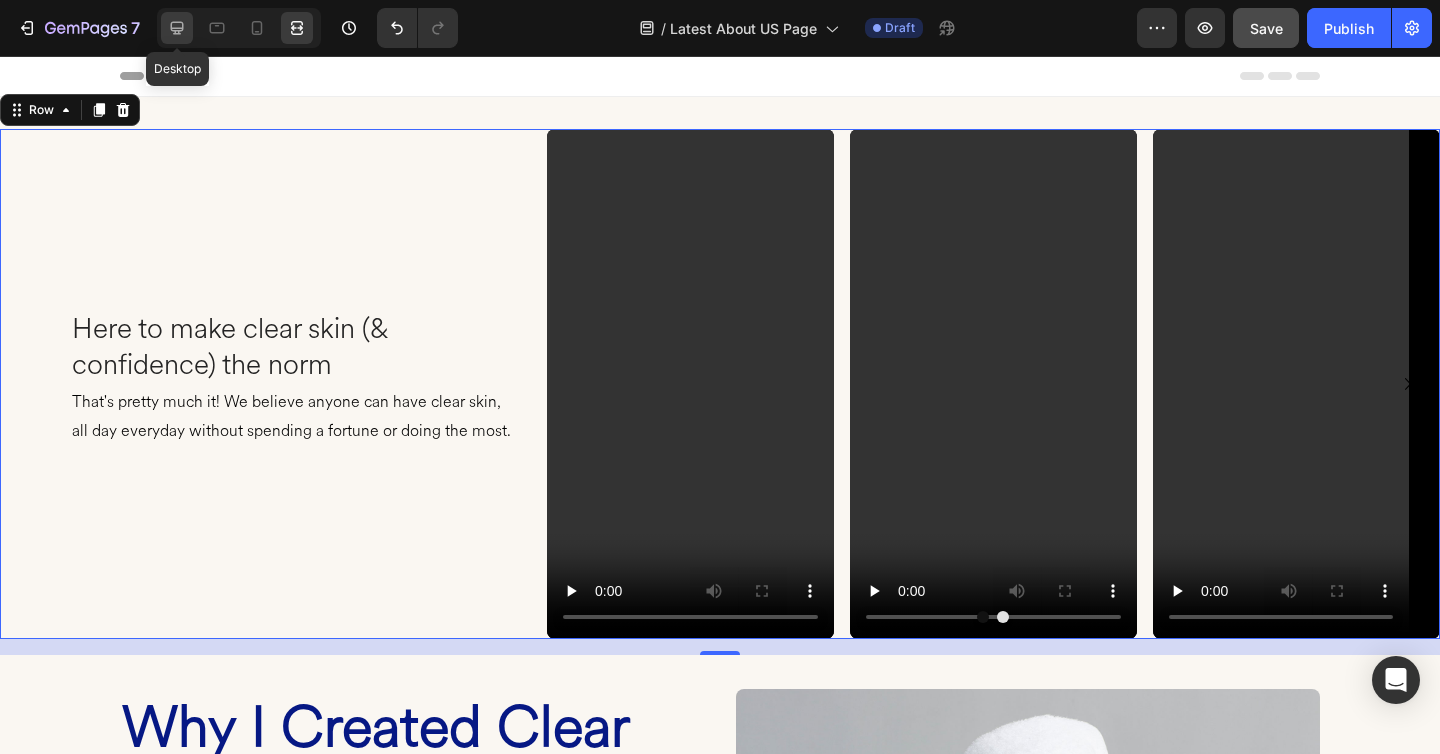 click 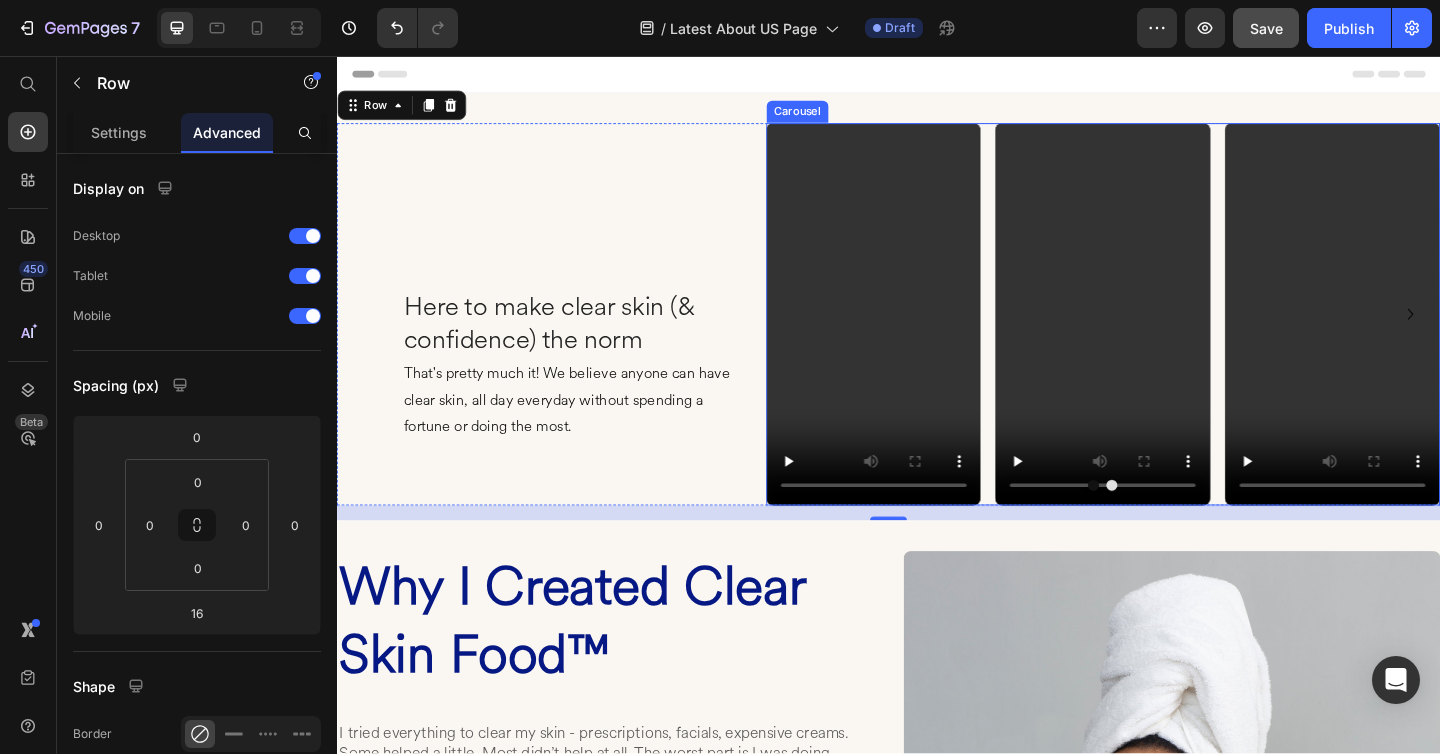 click on "Video Video Video Video" at bounding box center (1170, 337) 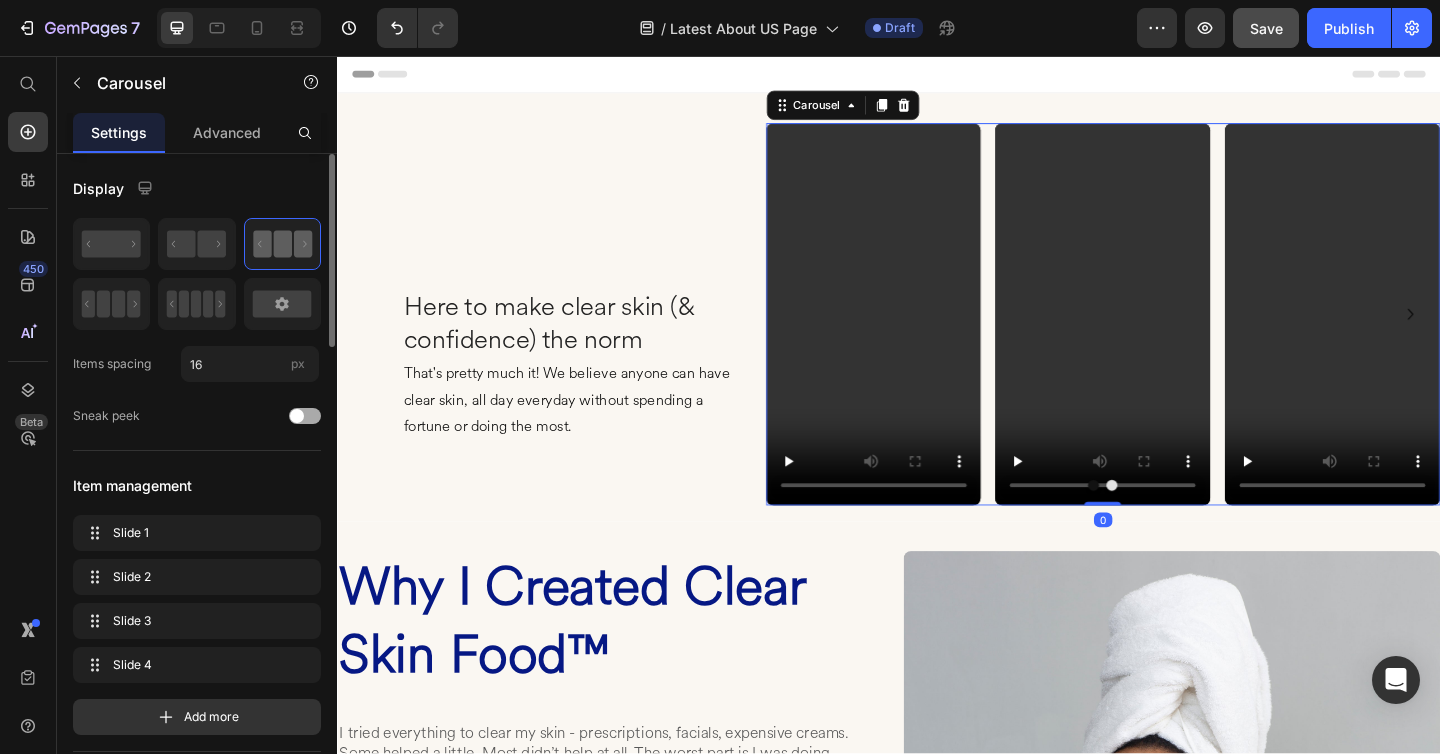 click at bounding box center [305, 416] 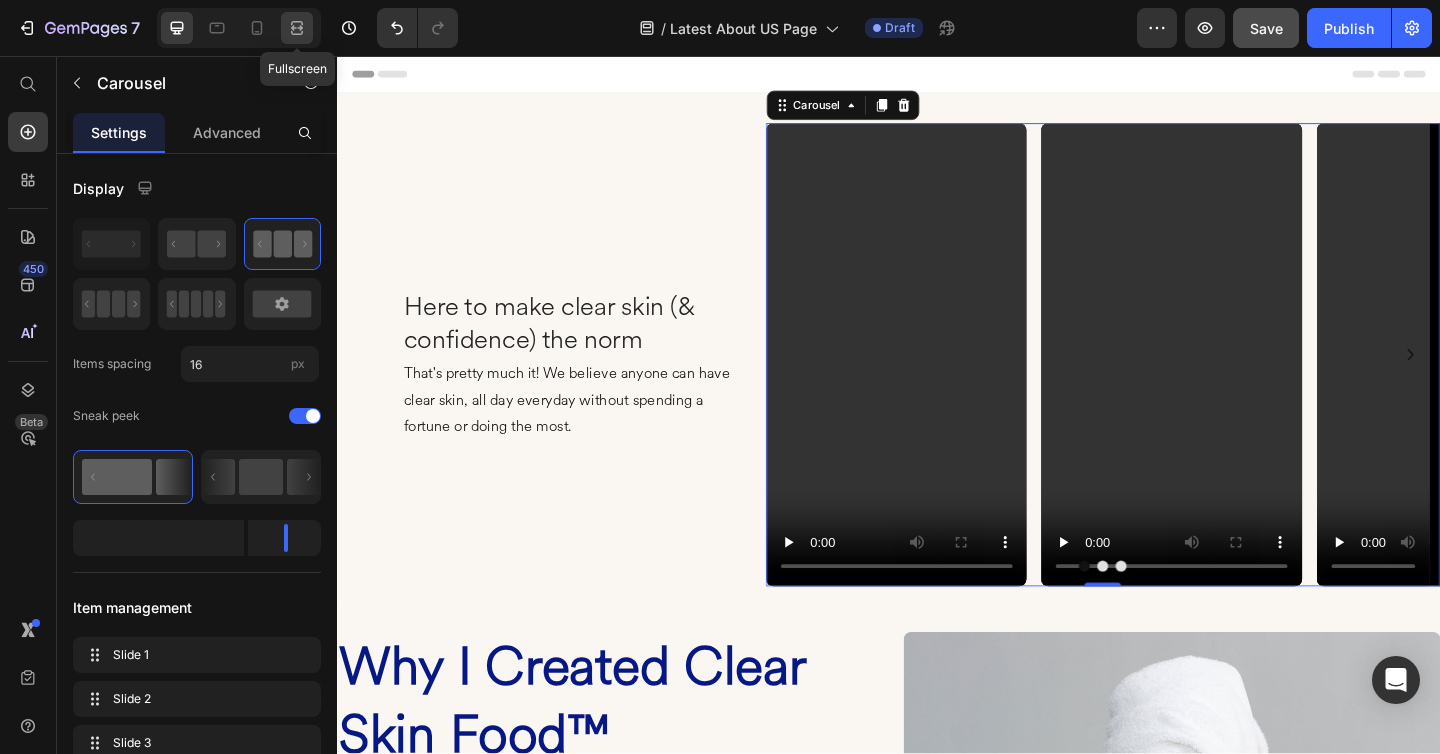click 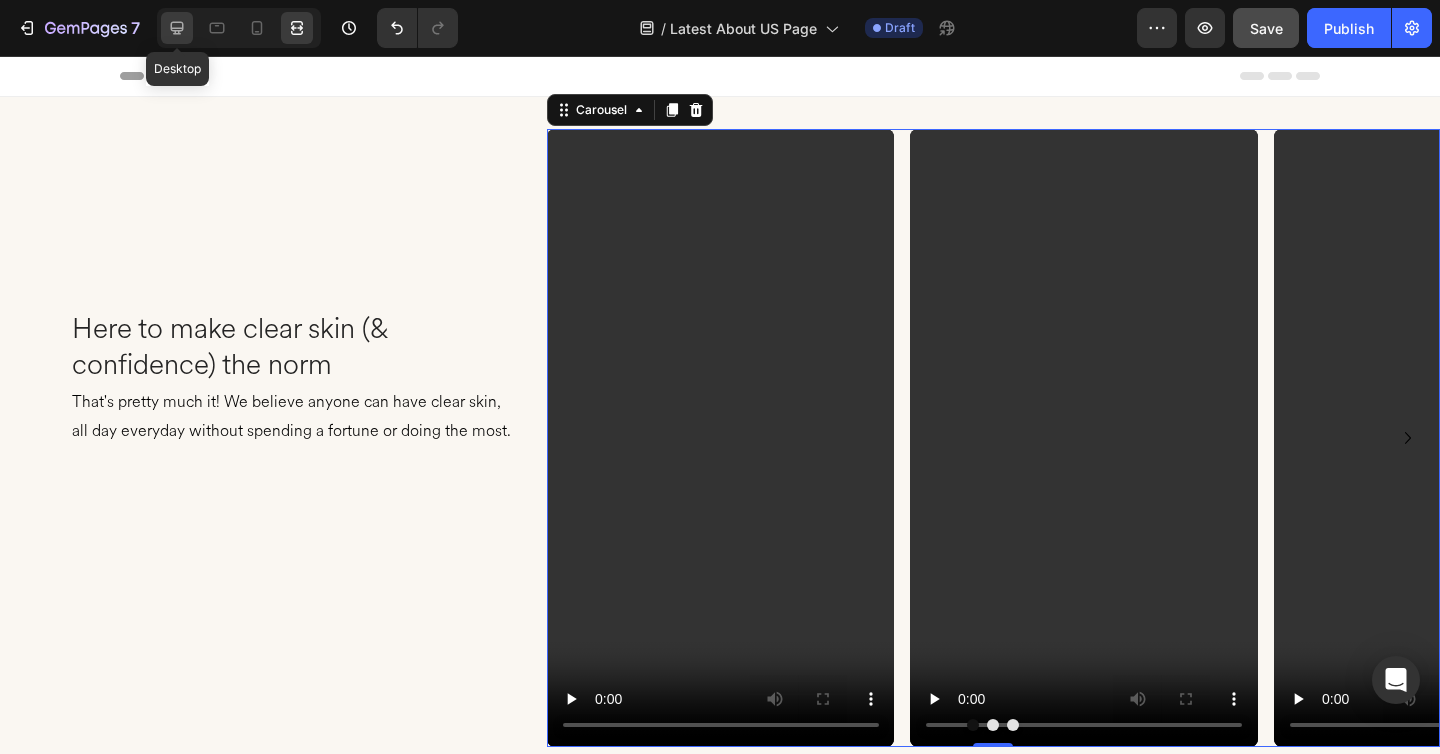 click 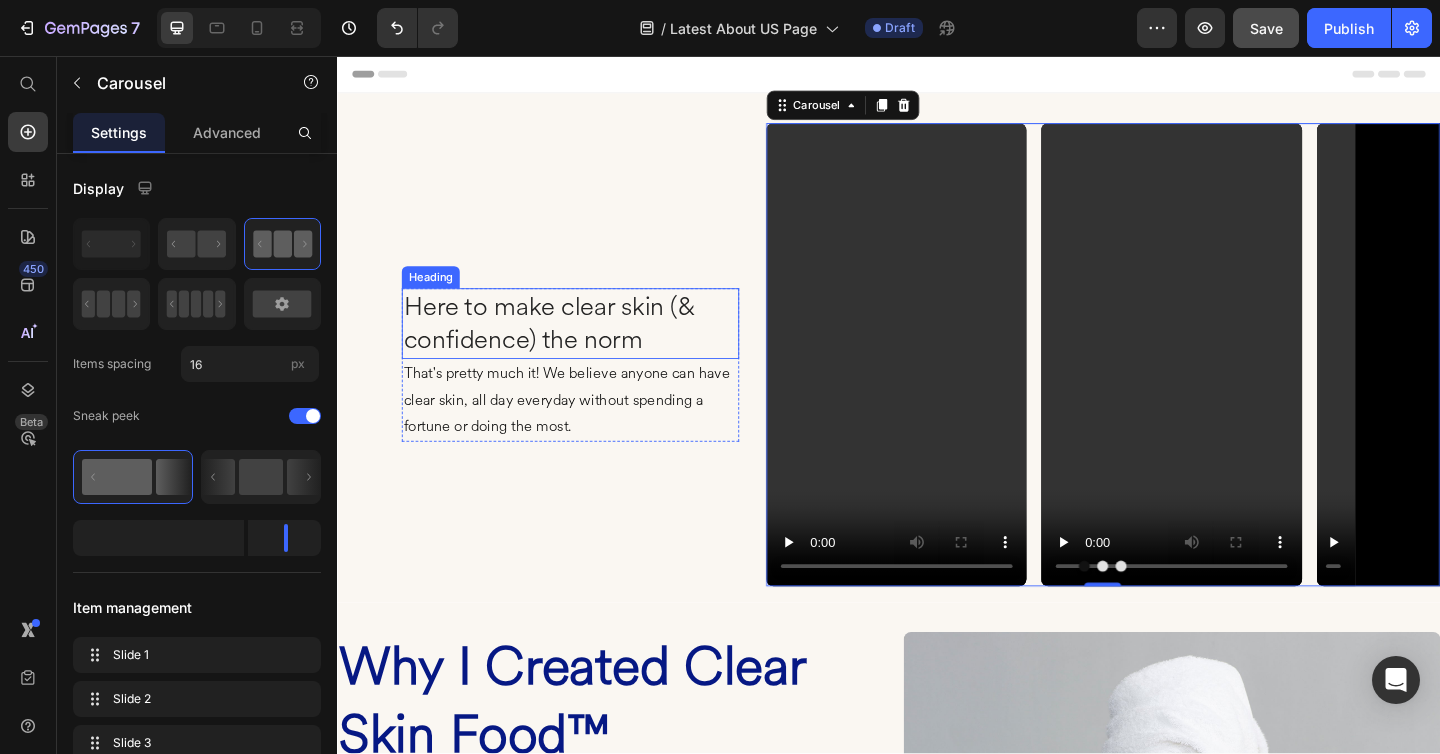 click on "Here to make clear skin (& confidence) the norm" at bounding box center (590, 347) 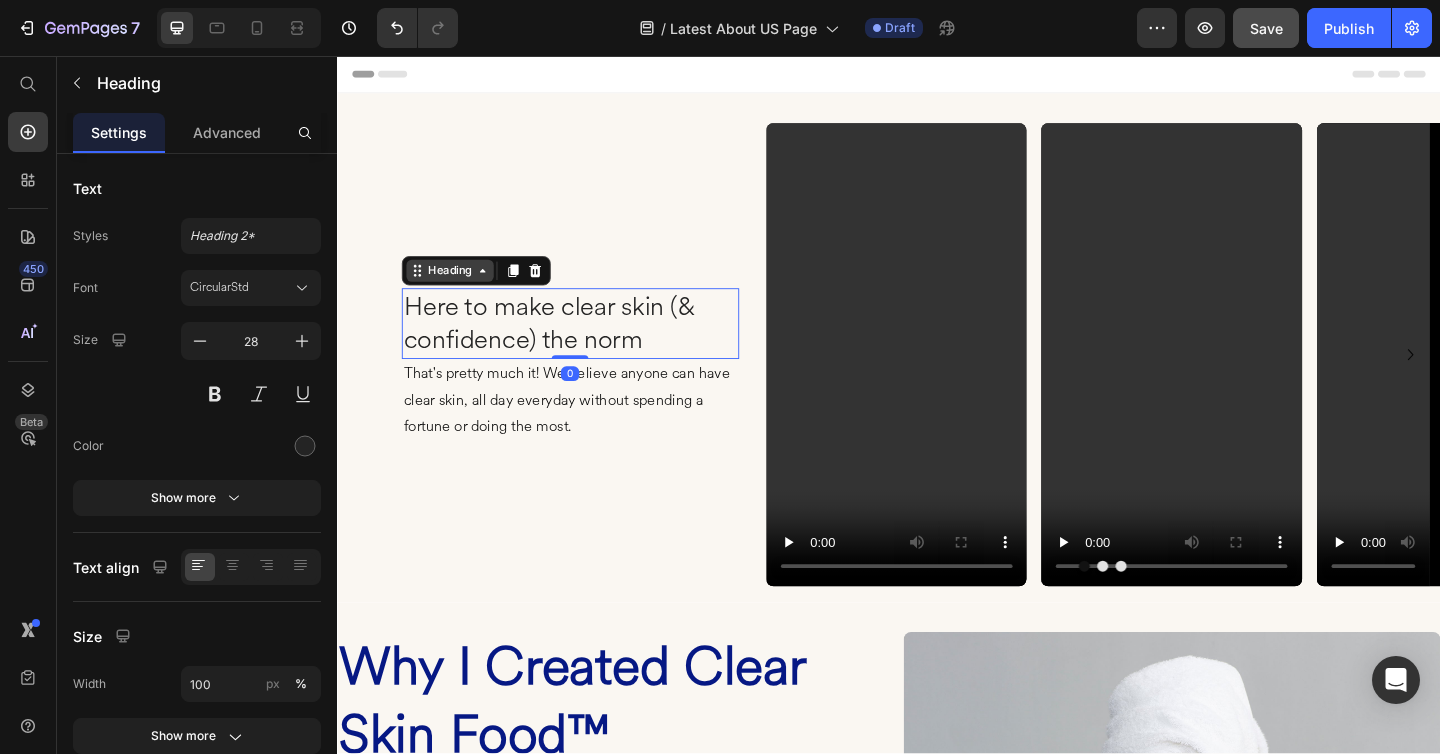 click on "Heading" at bounding box center [459, 290] 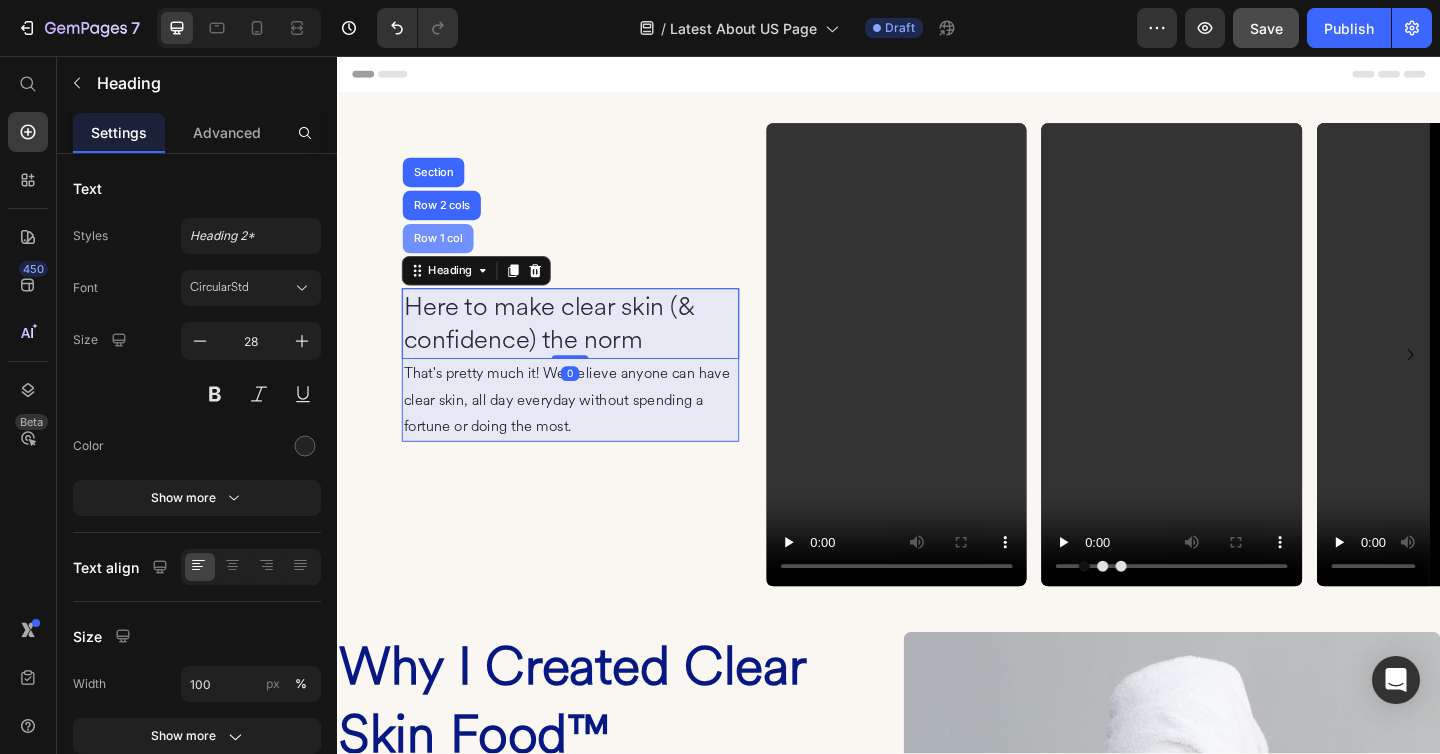 click on "Row 1 col" at bounding box center [446, 255] 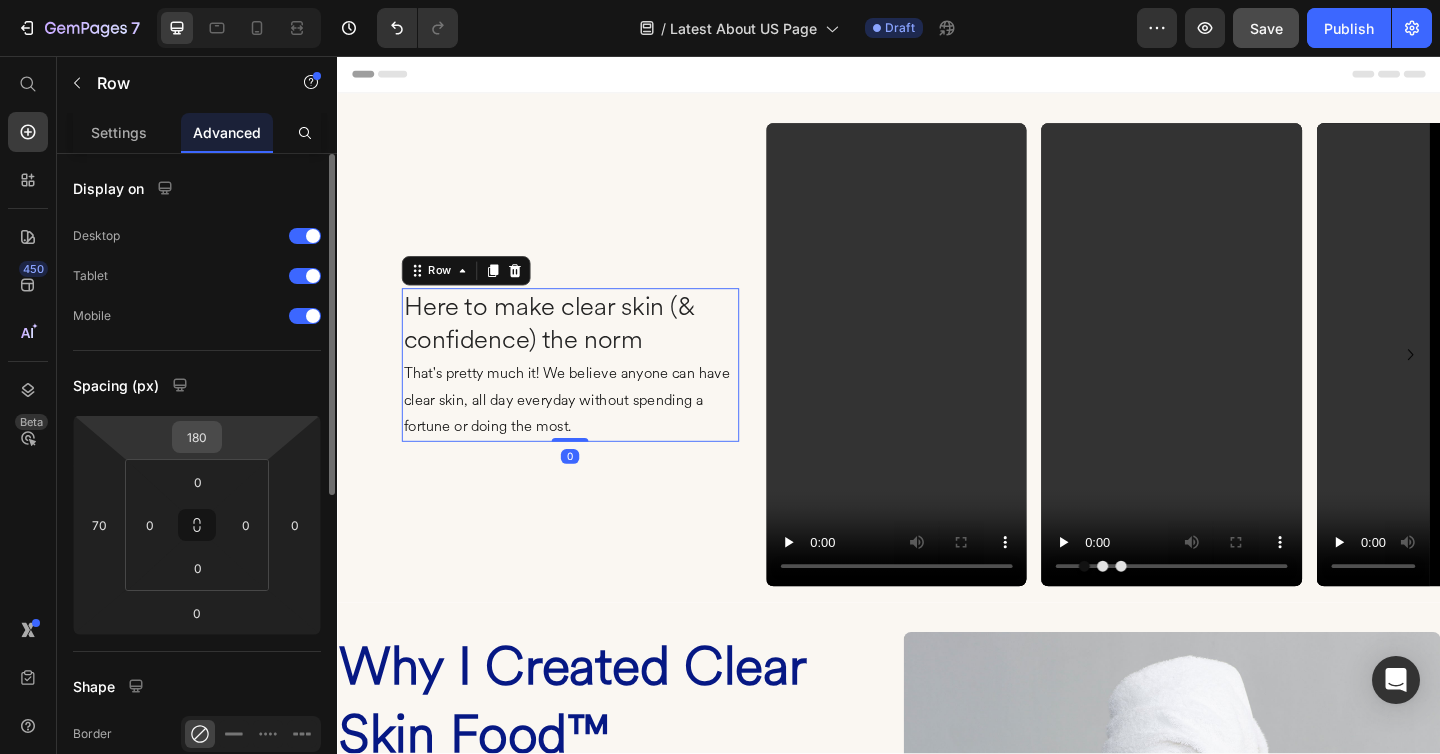 click on "180" at bounding box center (197, 437) 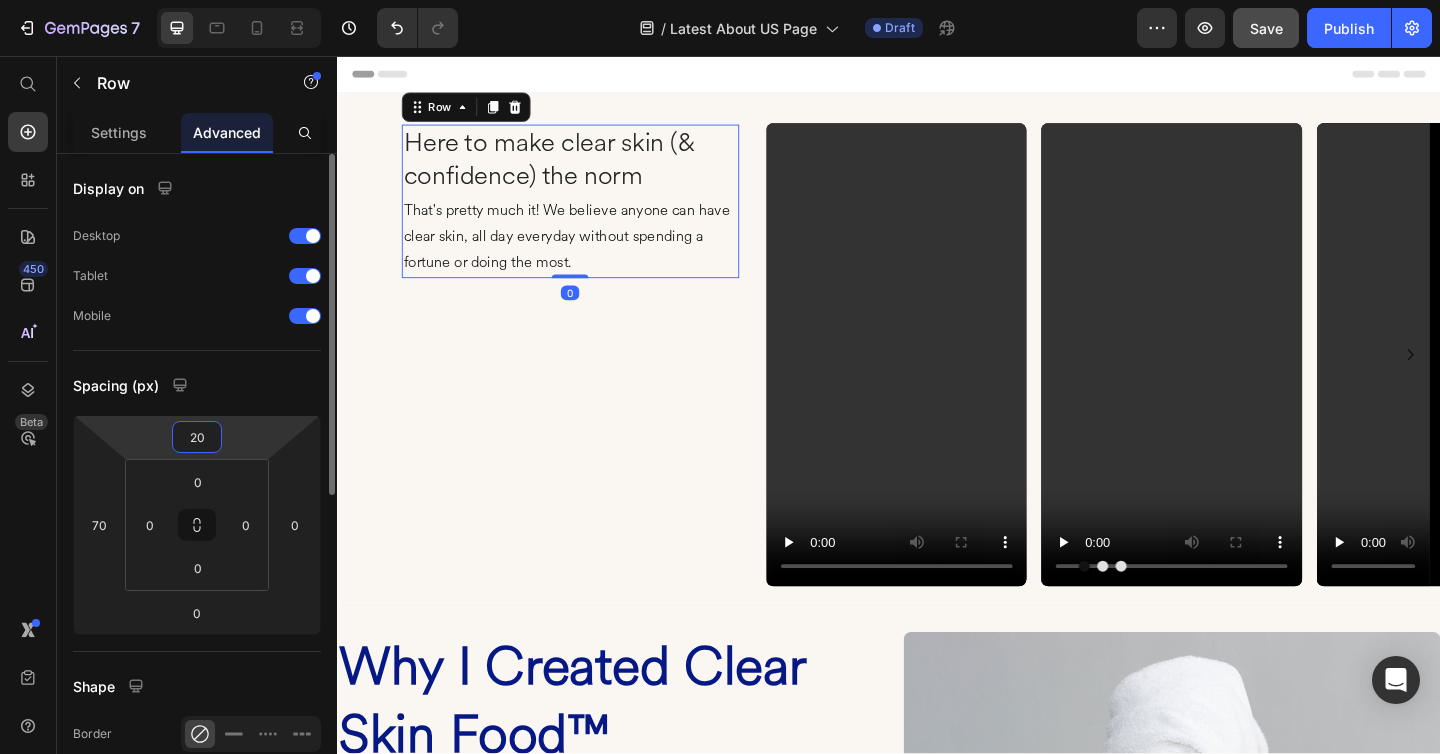 type on "200" 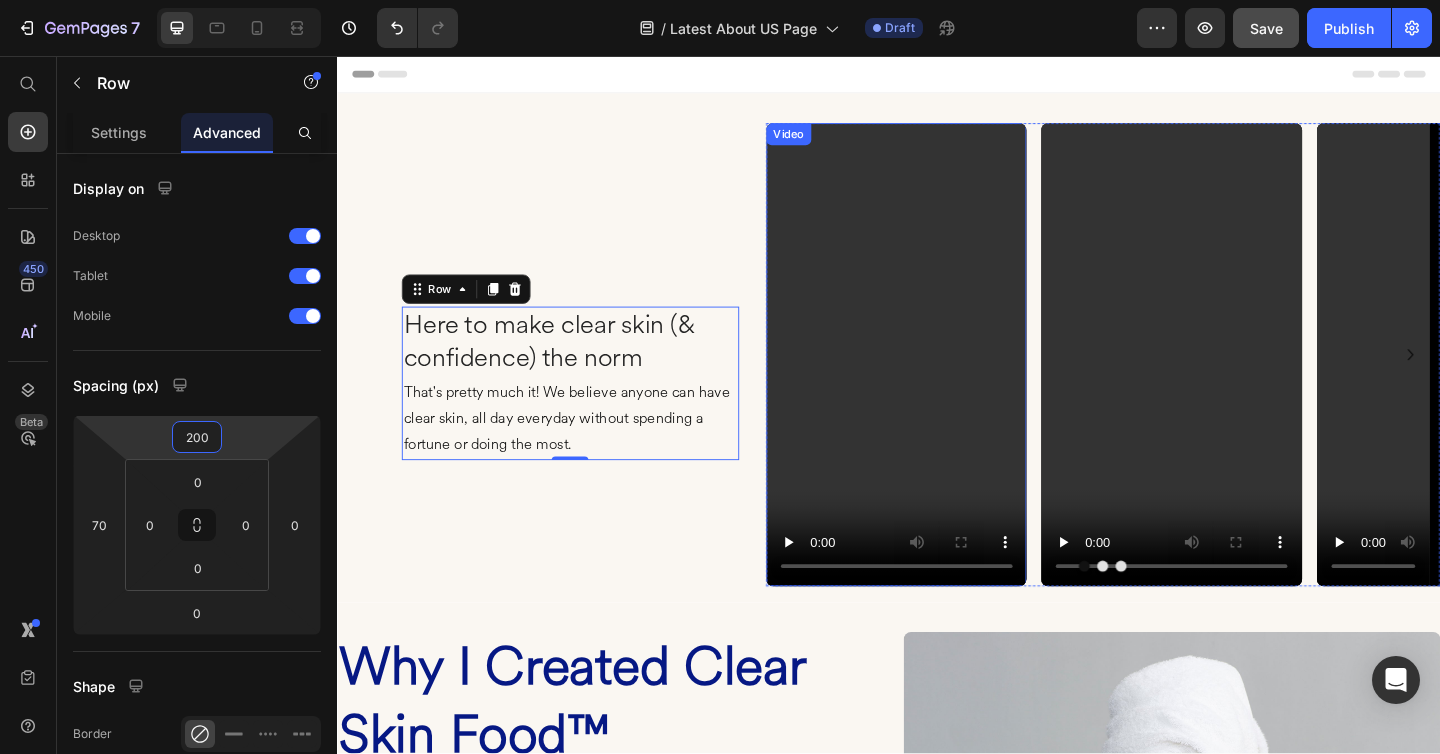 click at bounding box center (946, 381) 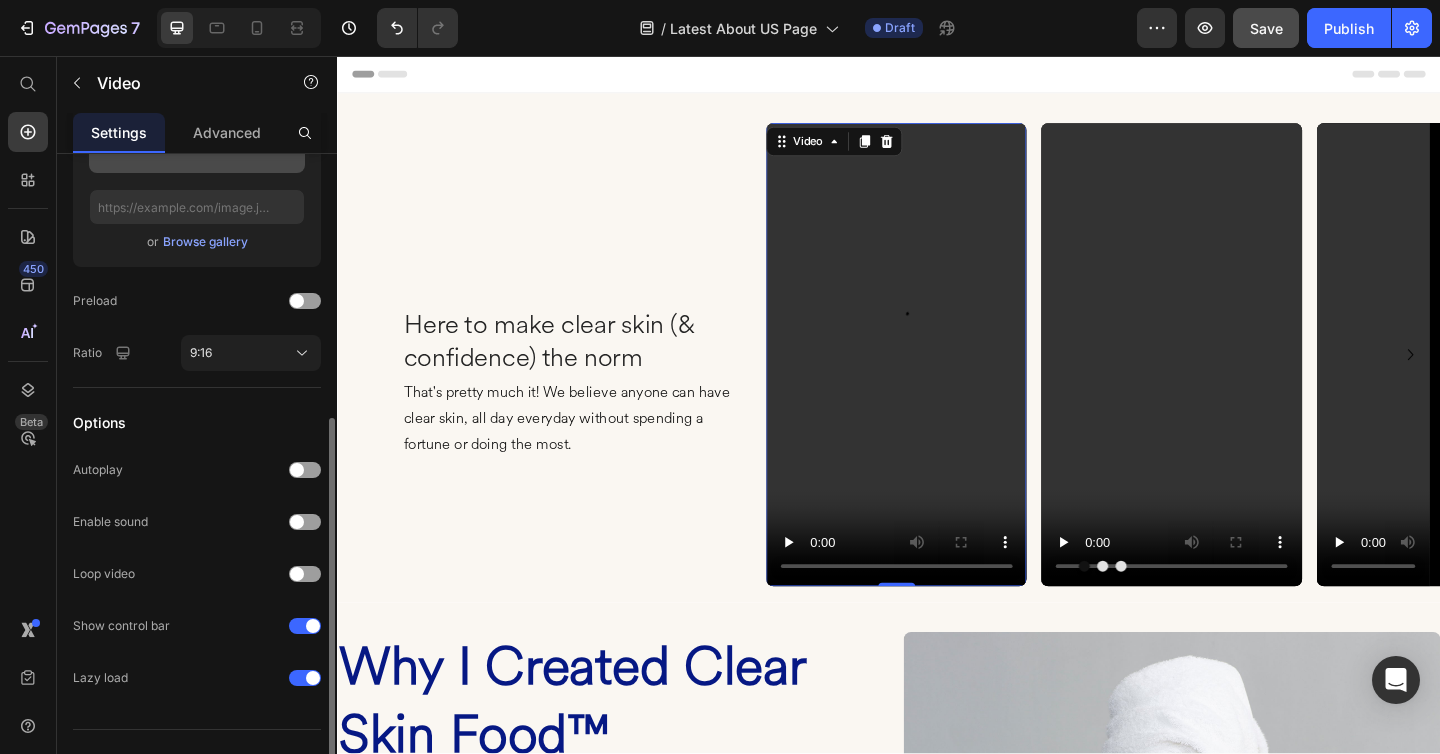 scroll, scrollTop: 473, scrollLeft: 0, axis: vertical 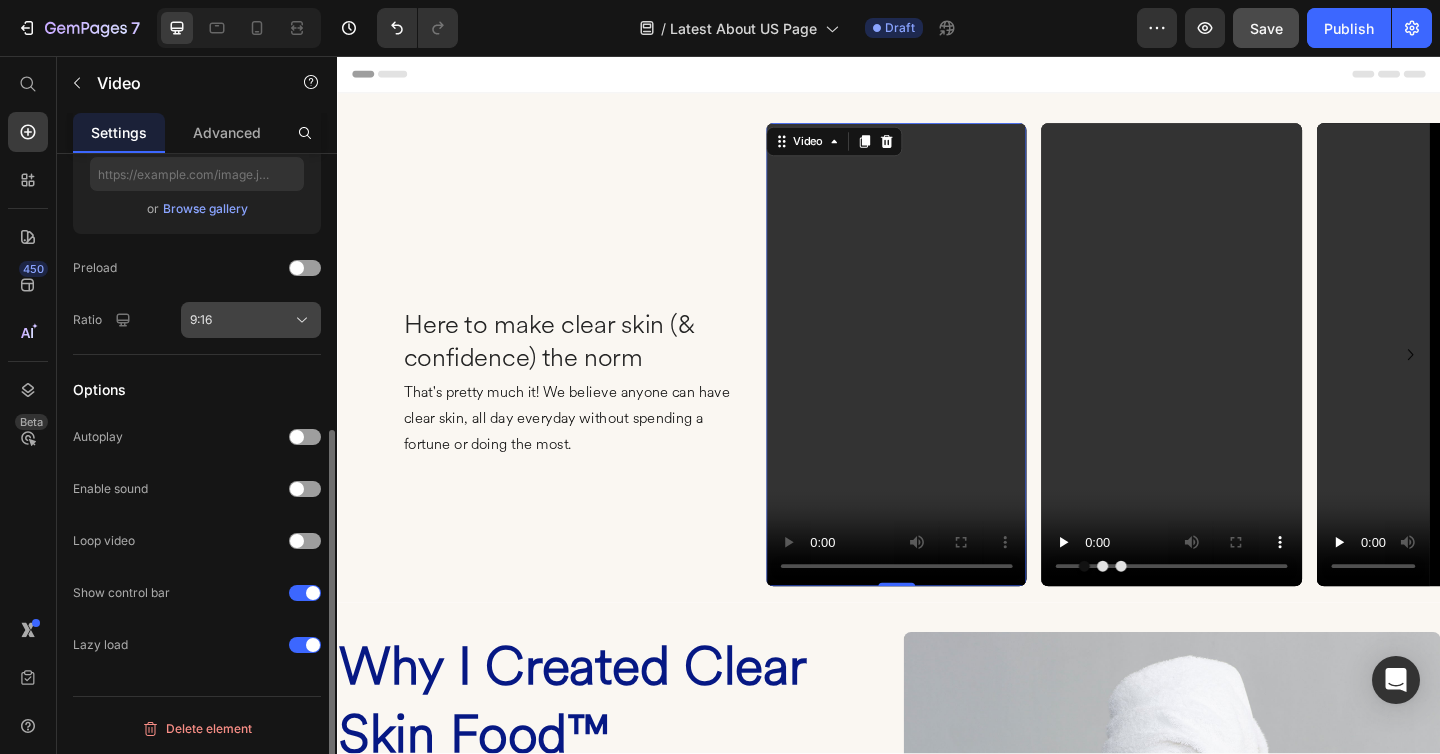 click on "9:16" 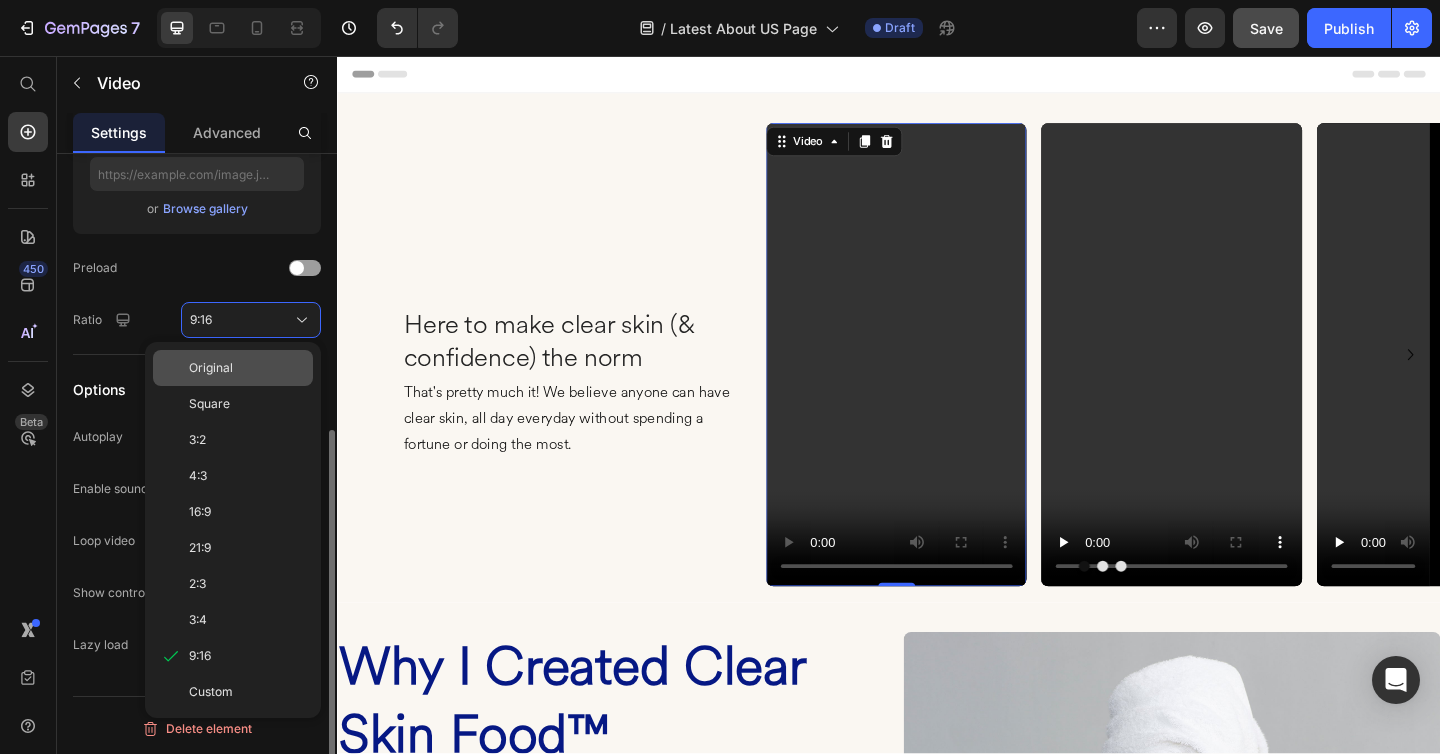 click on "Original" 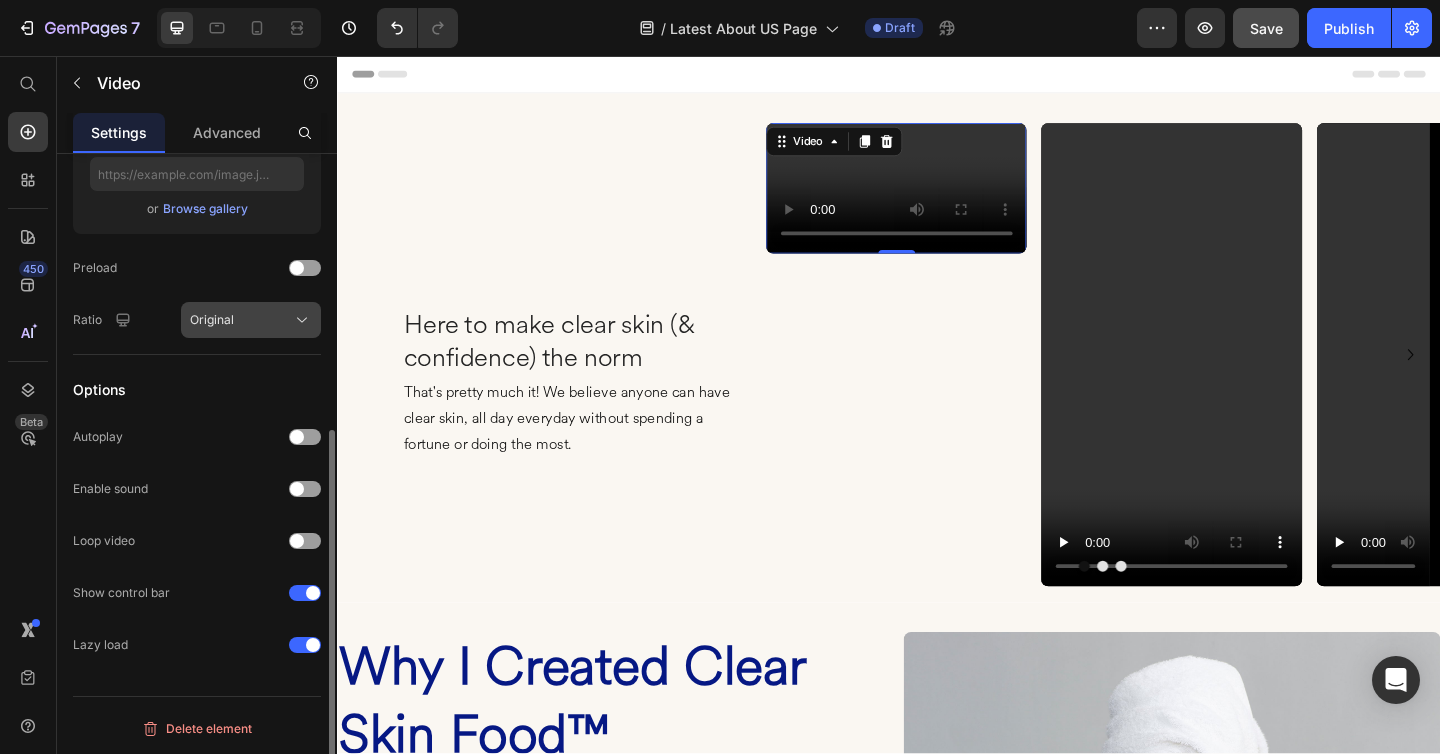 click on "Original" at bounding box center [251, 320] 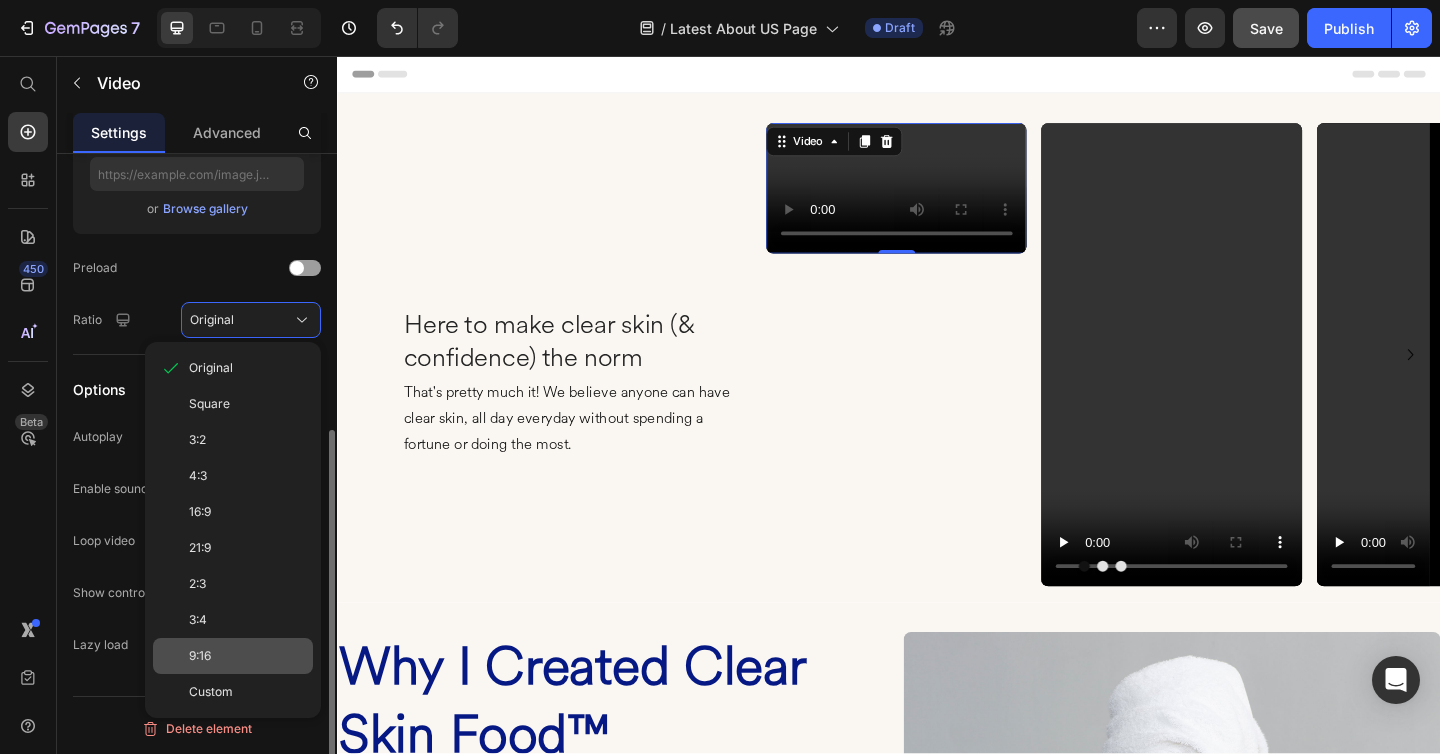 click on "9:16" at bounding box center (247, 656) 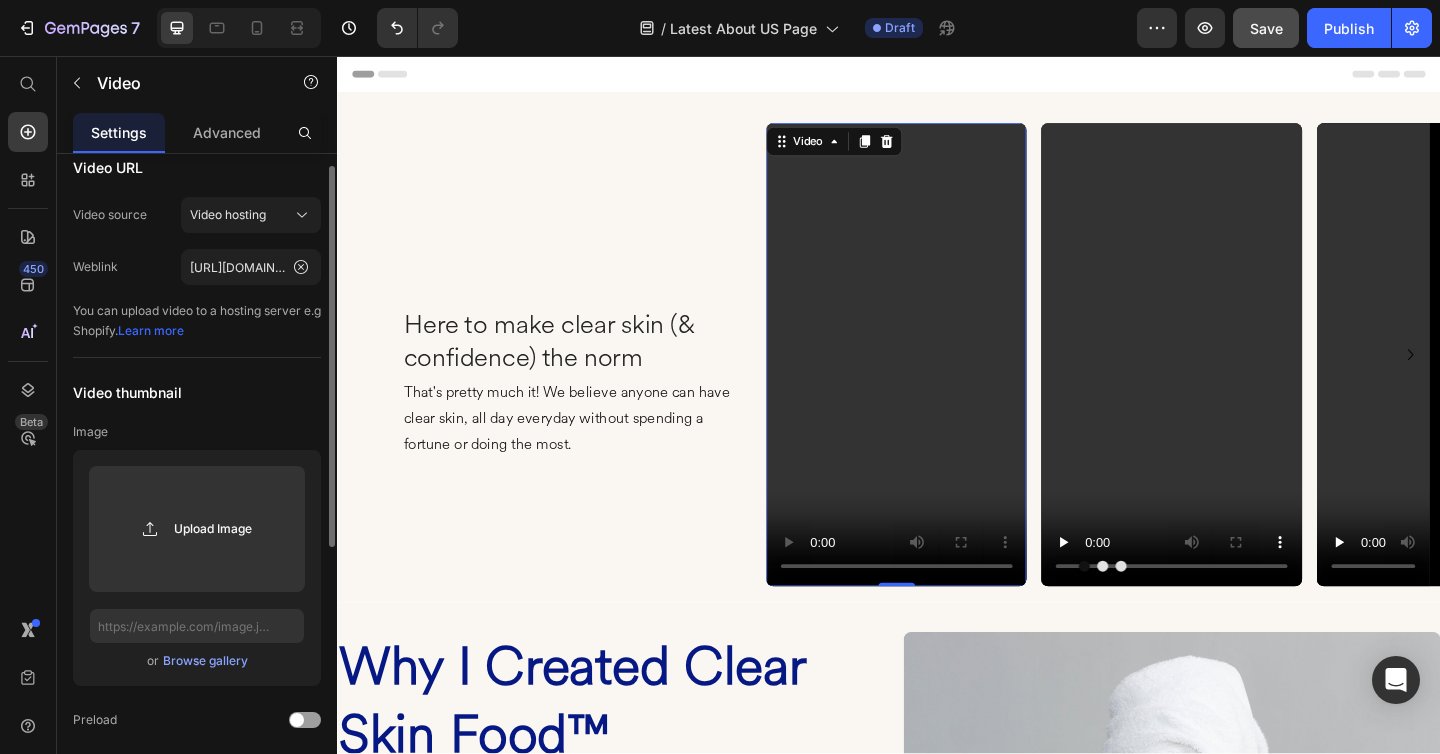 scroll, scrollTop: 0, scrollLeft: 0, axis: both 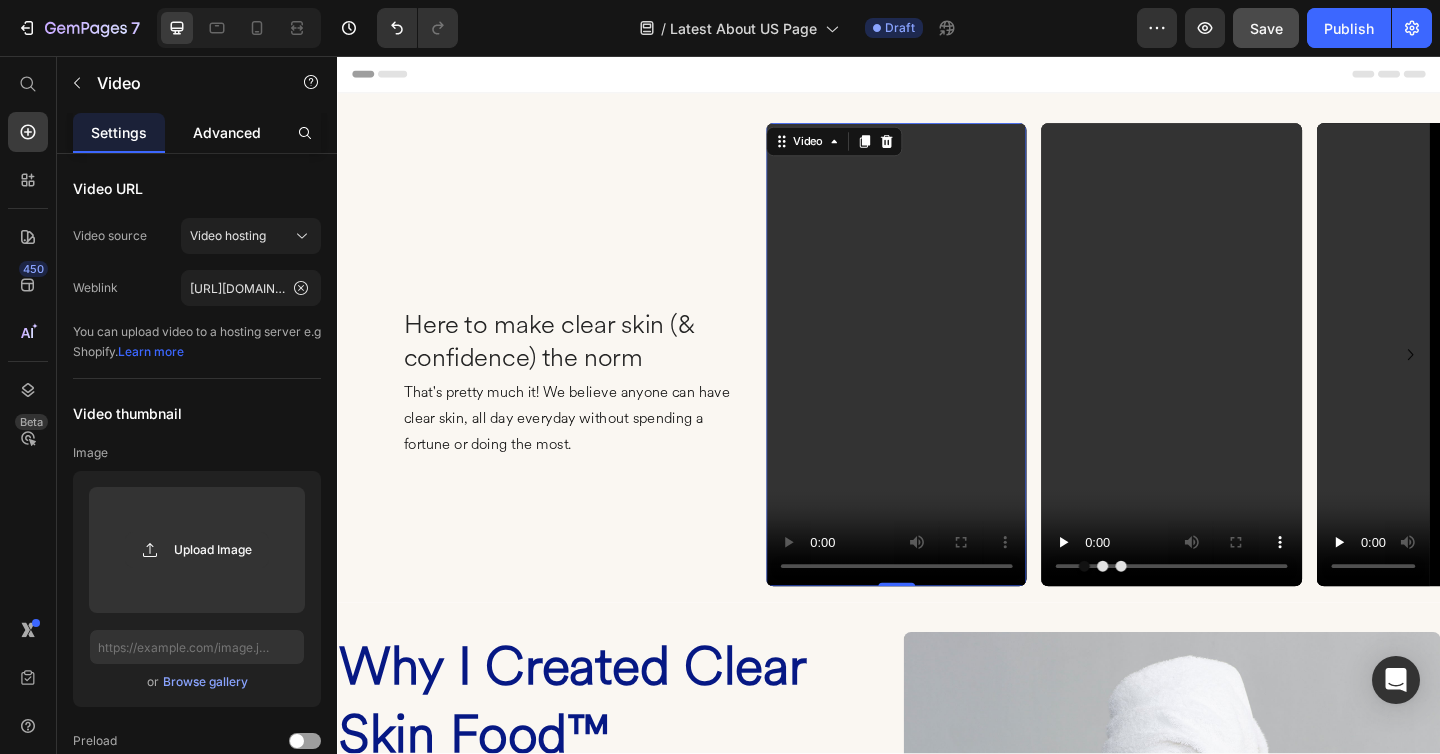 click on "Advanced" 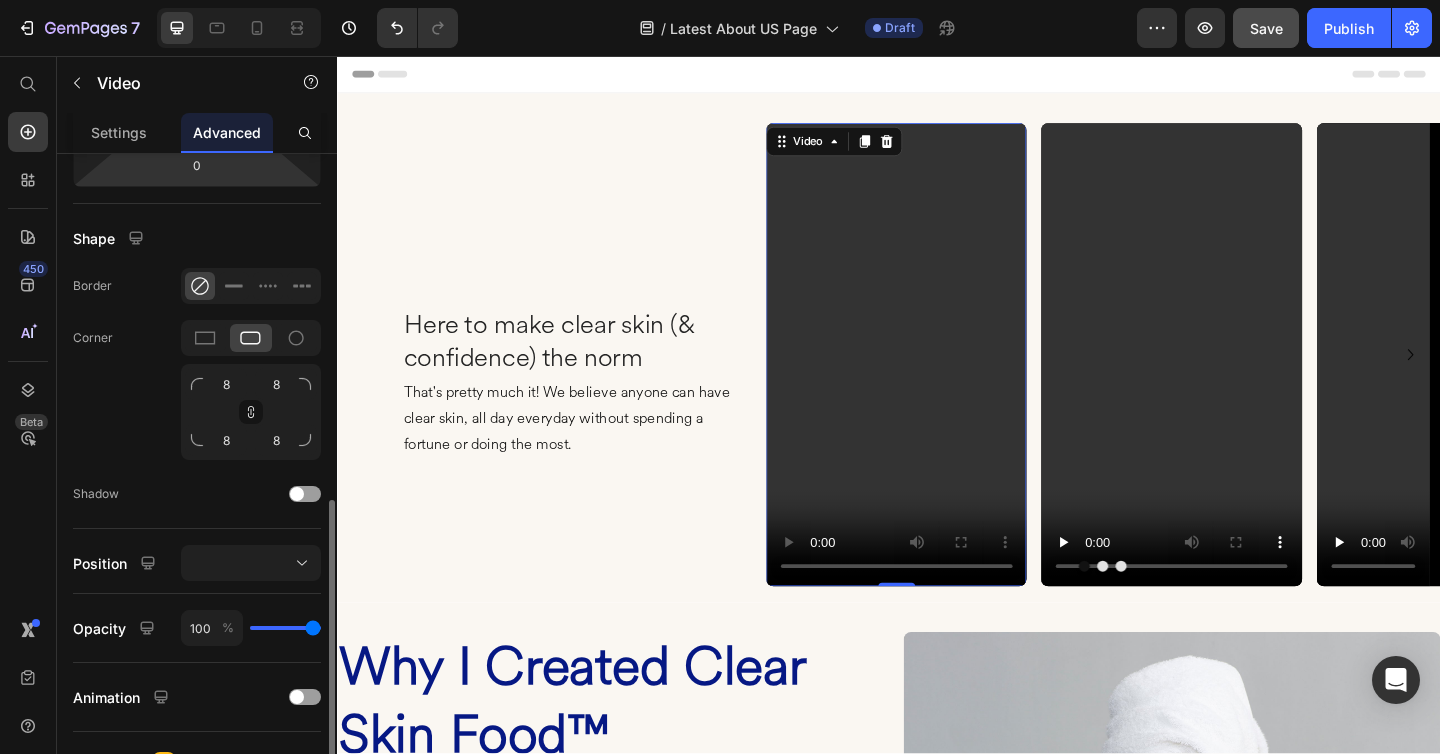 scroll, scrollTop: 716, scrollLeft: 0, axis: vertical 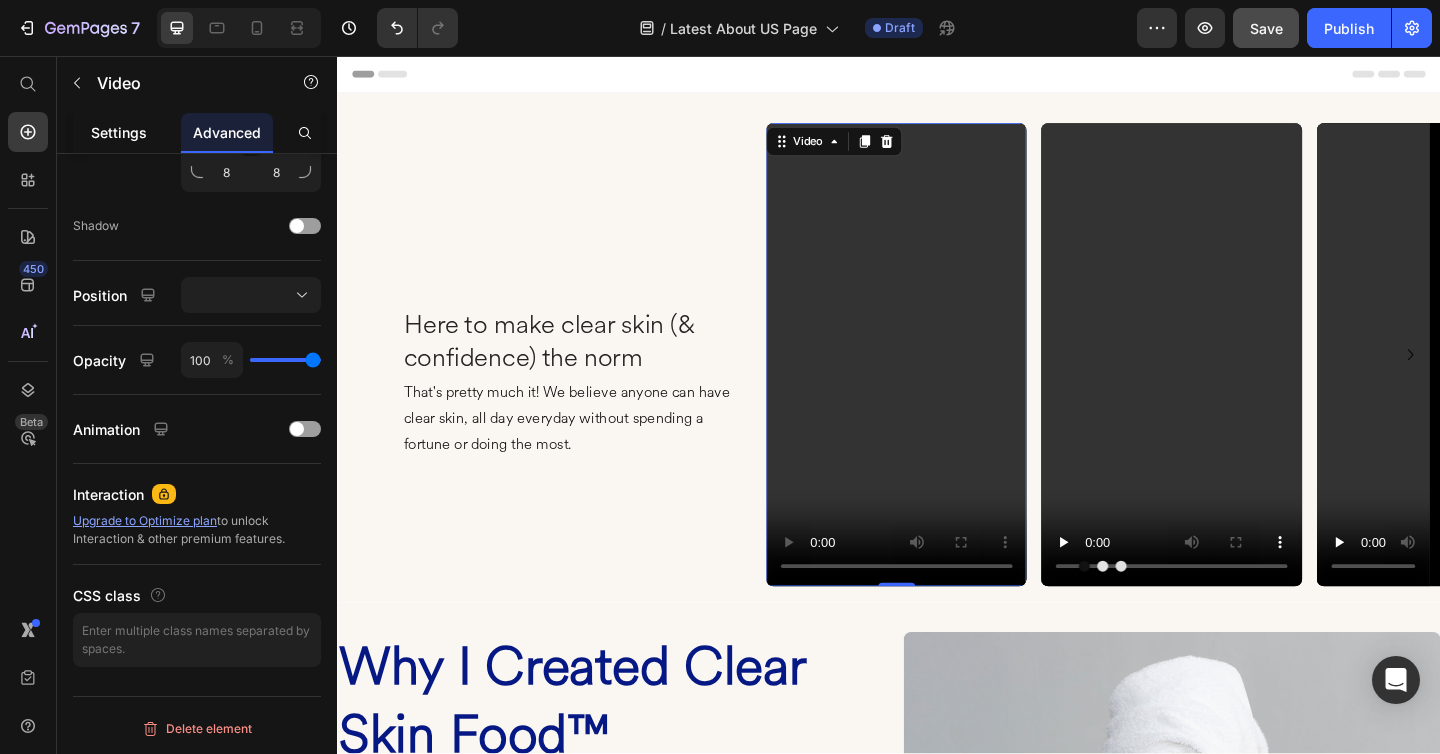 click on "Settings" at bounding box center (119, 132) 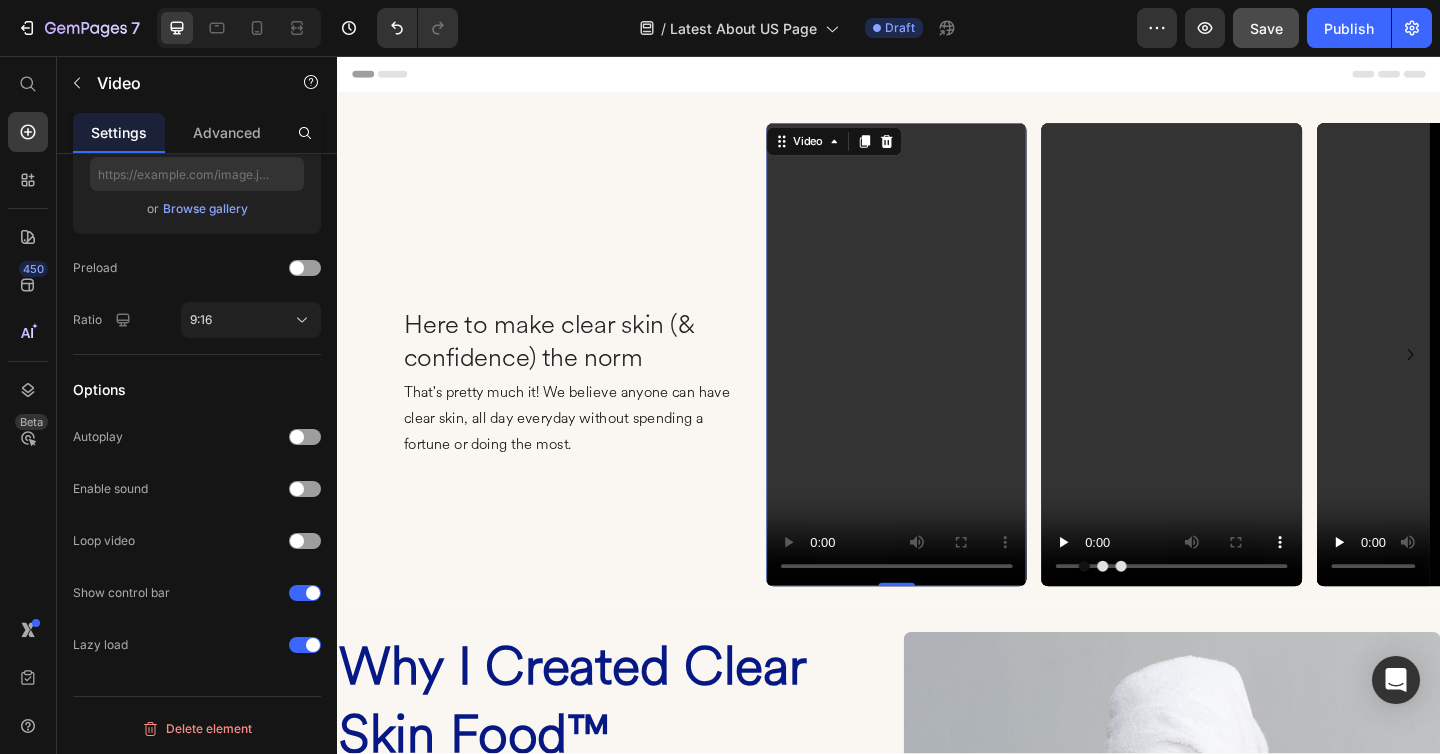 scroll, scrollTop: 0, scrollLeft: 0, axis: both 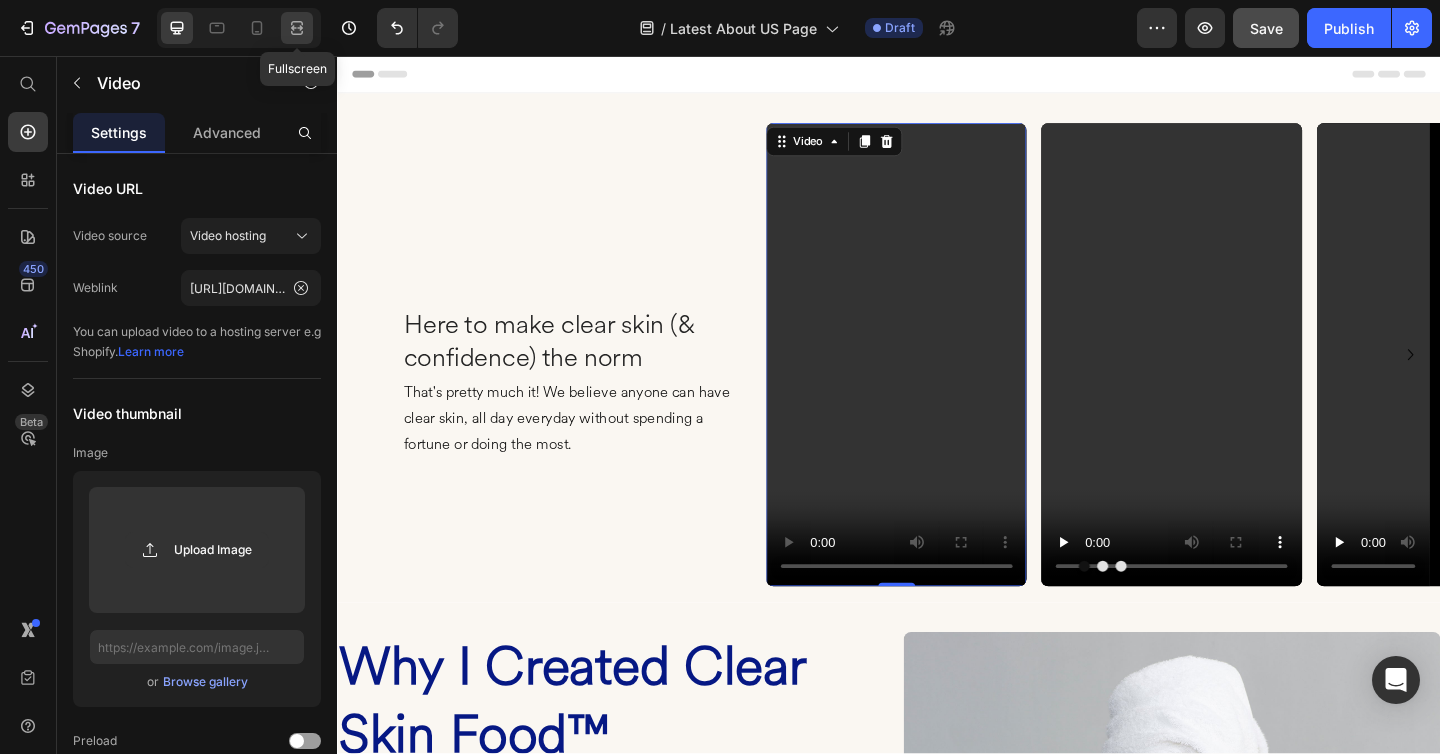 click 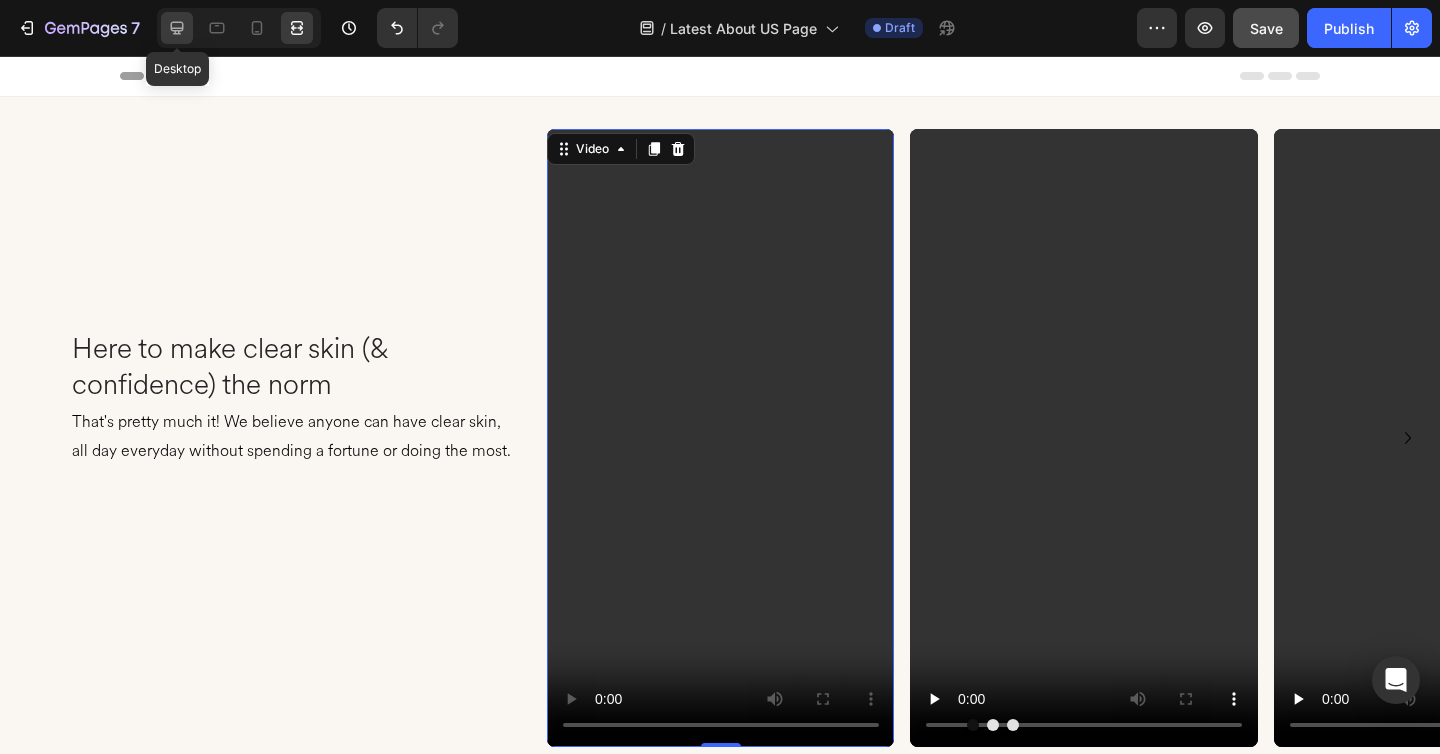 click 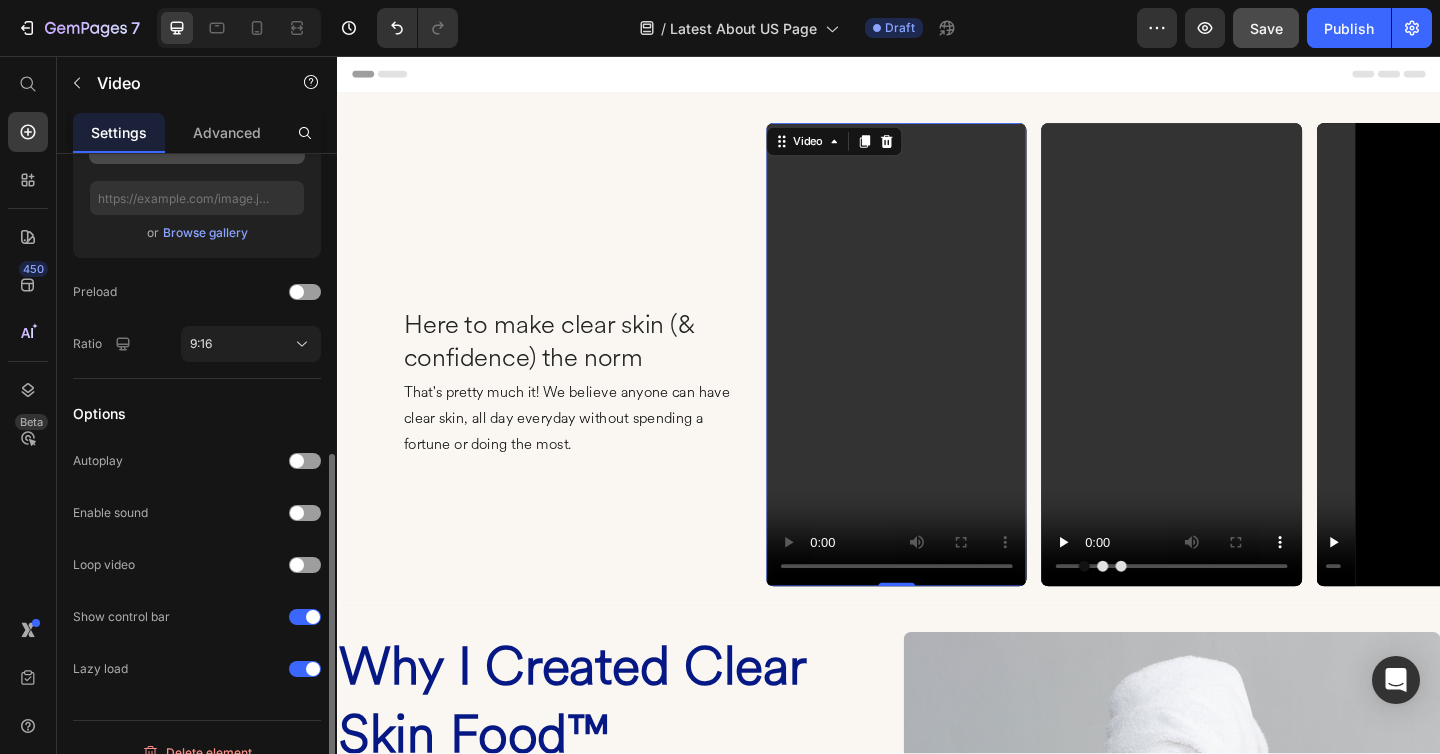 scroll, scrollTop: 473, scrollLeft: 0, axis: vertical 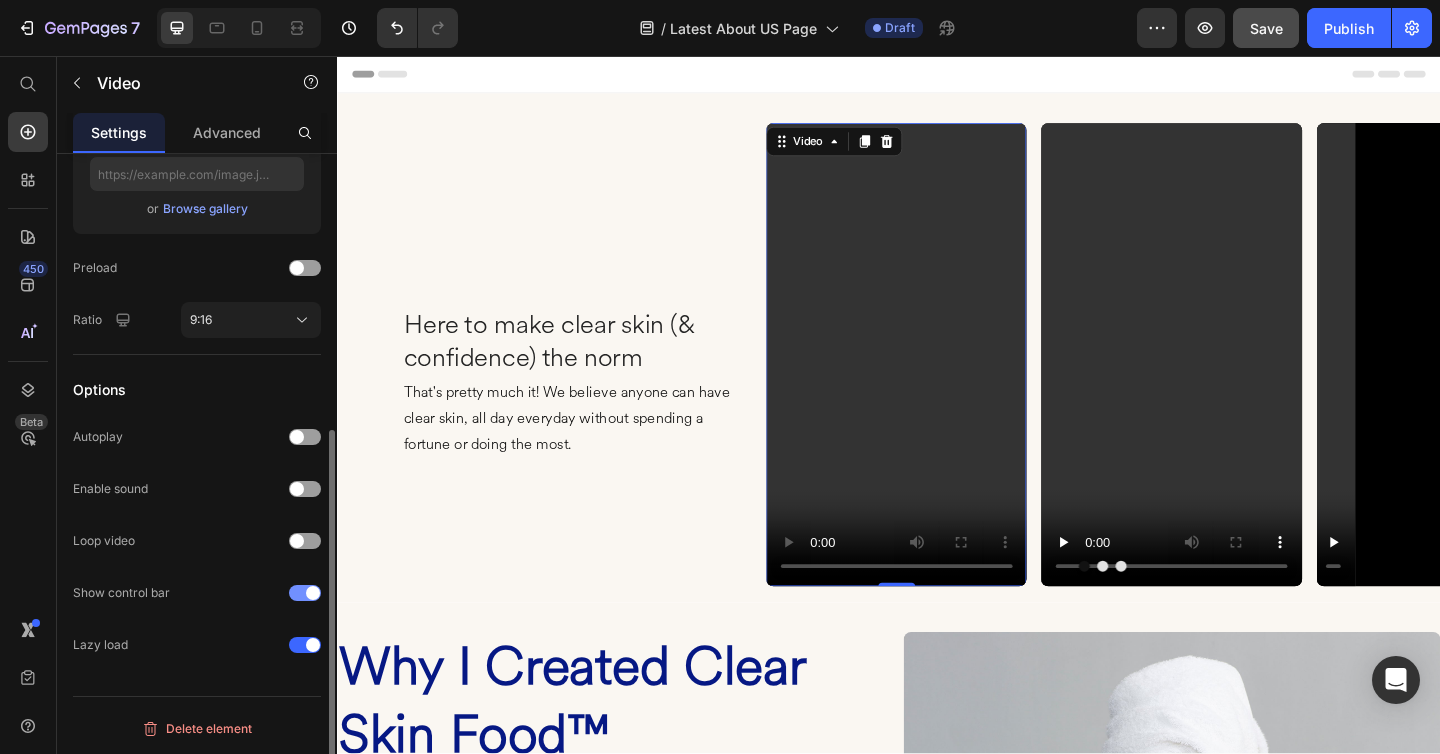click at bounding box center (313, 593) 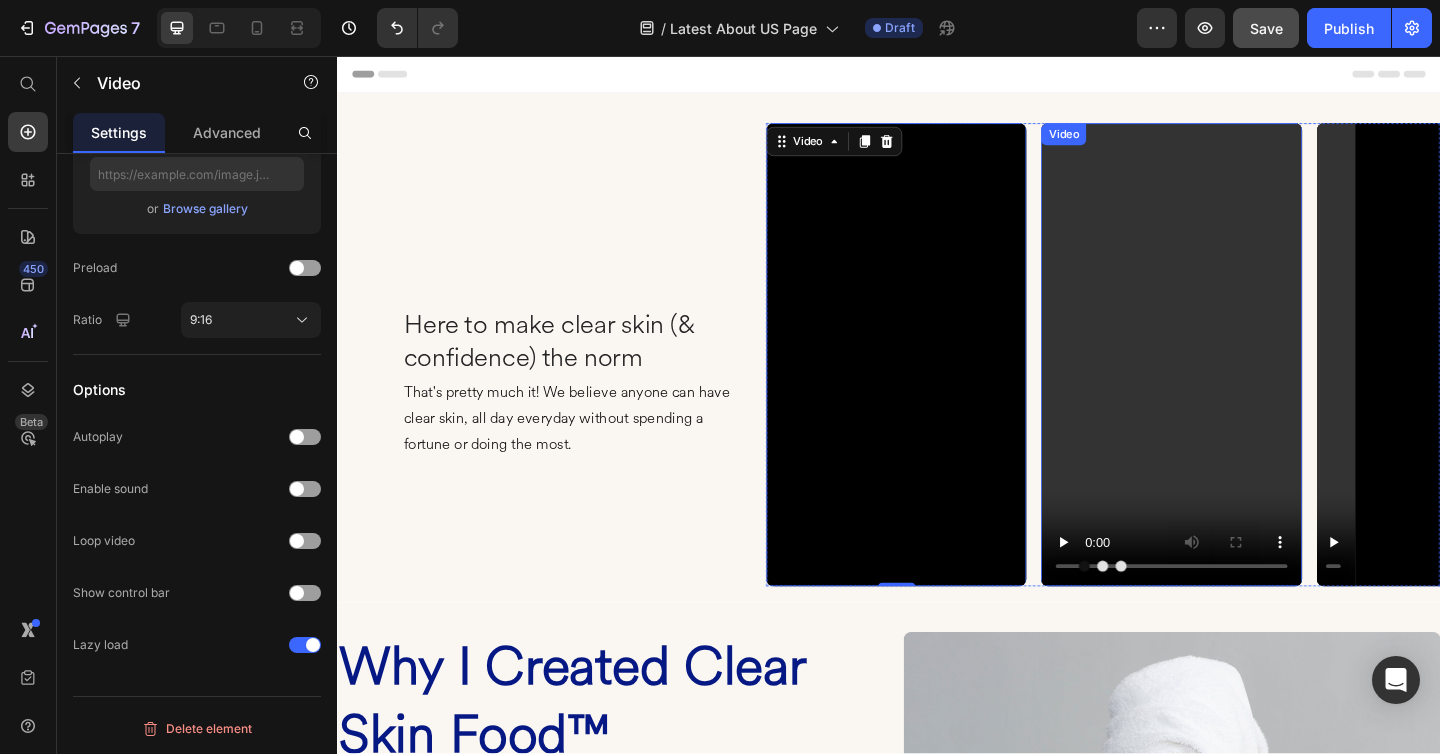 click at bounding box center (1245, 381) 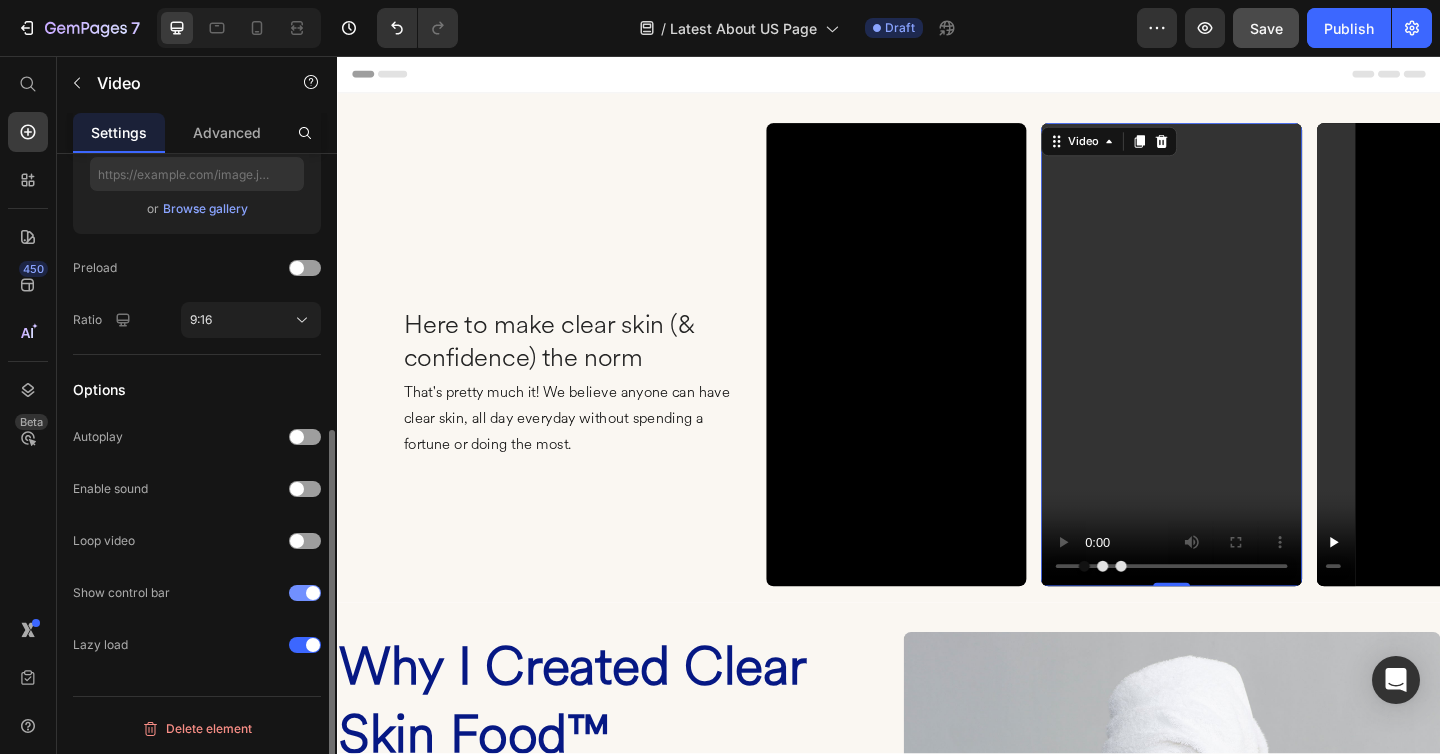 click at bounding box center (305, 593) 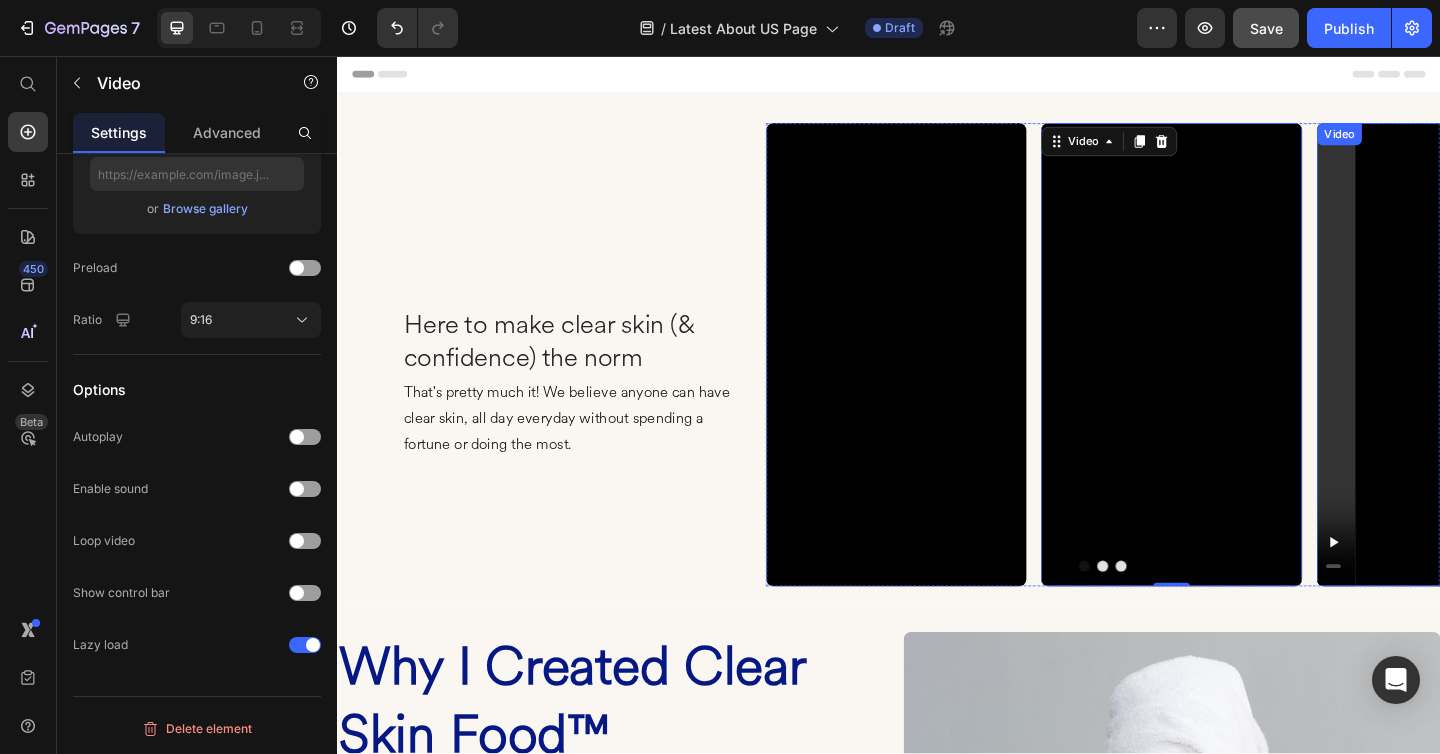 click at bounding box center [1545, 381] 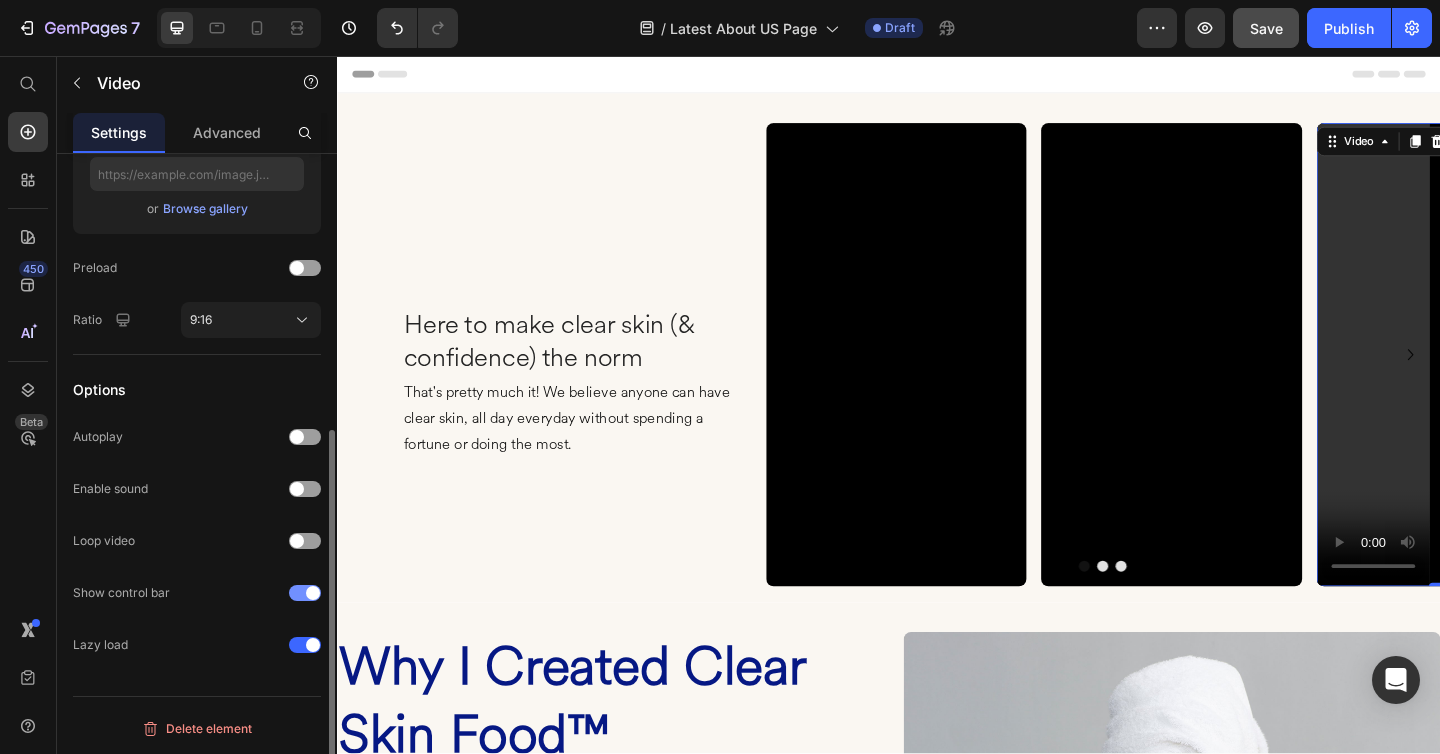 click at bounding box center (305, 593) 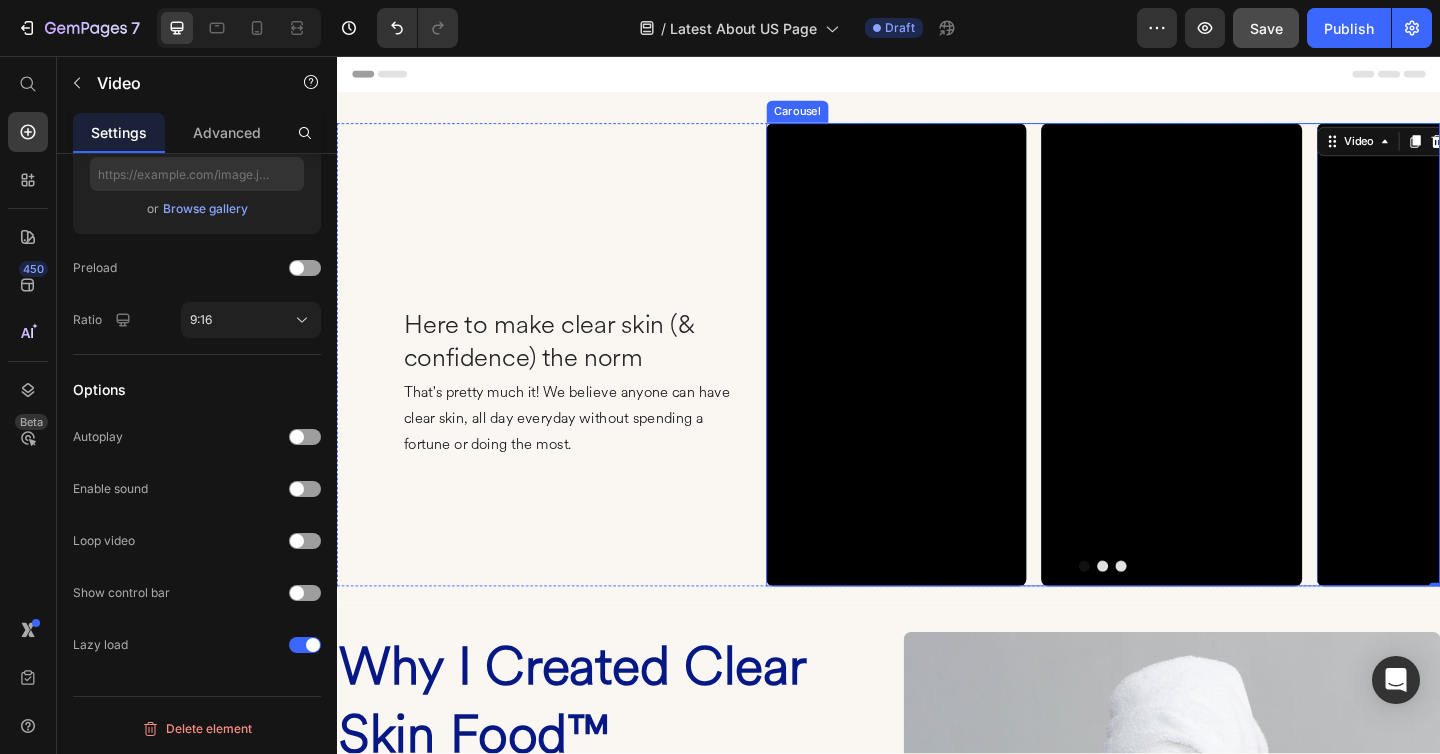 click on "Video Video Video   0 Video" at bounding box center (1170, 381) 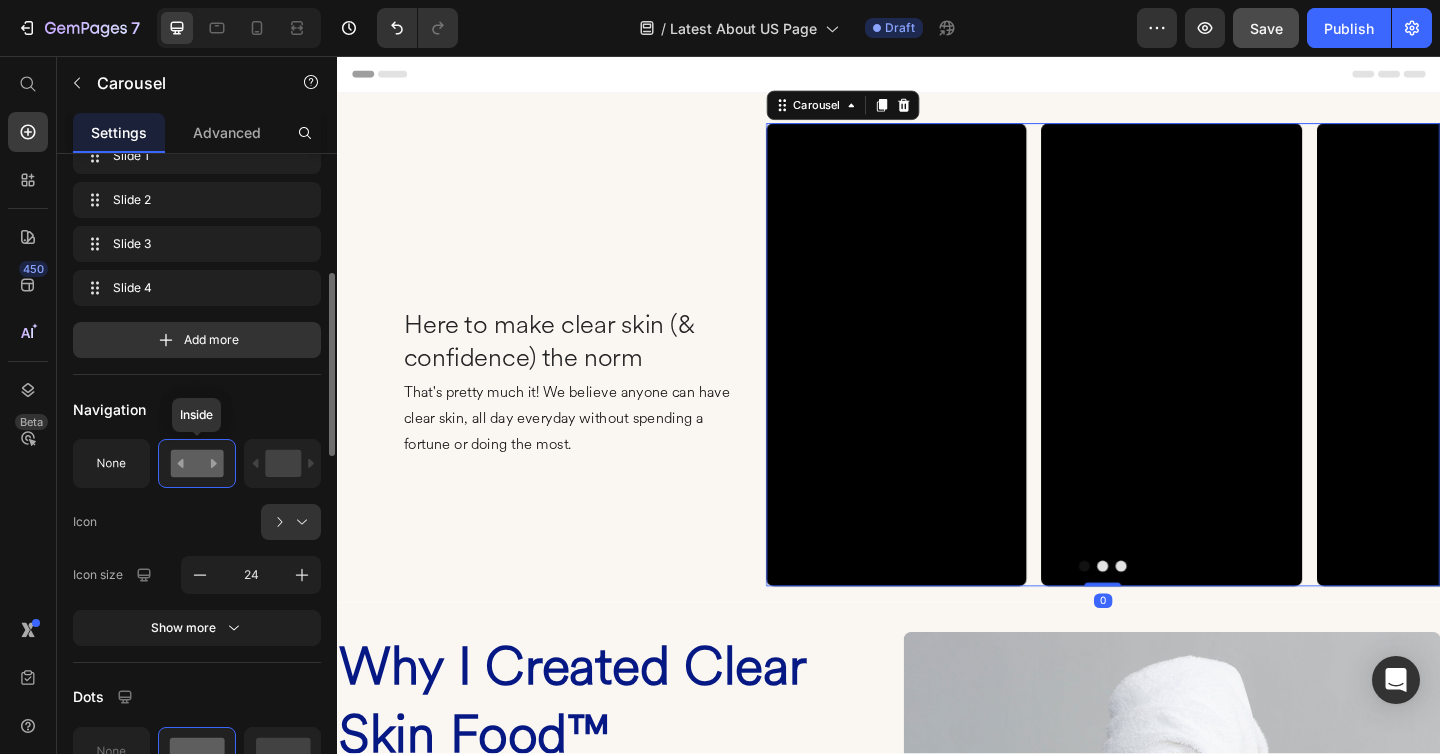 scroll, scrollTop: 498, scrollLeft: 0, axis: vertical 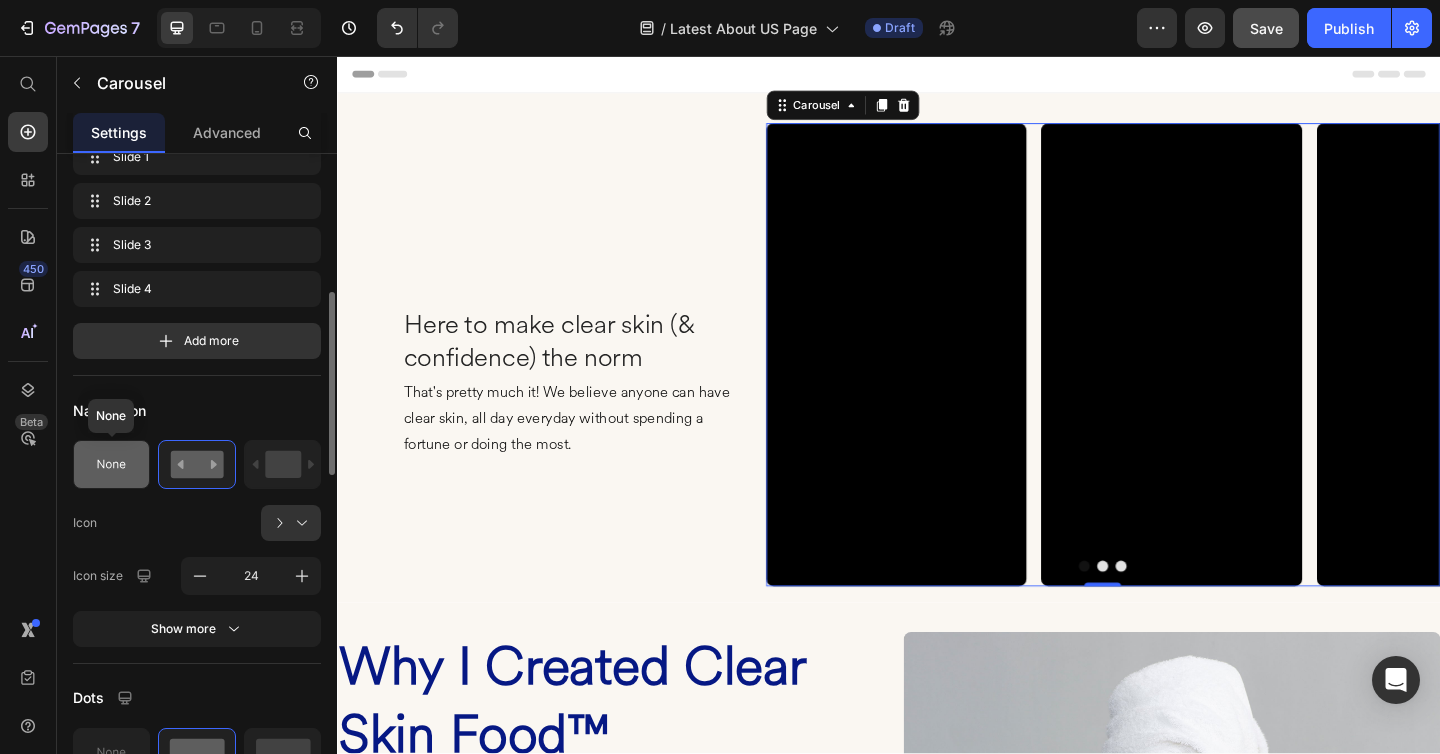 click 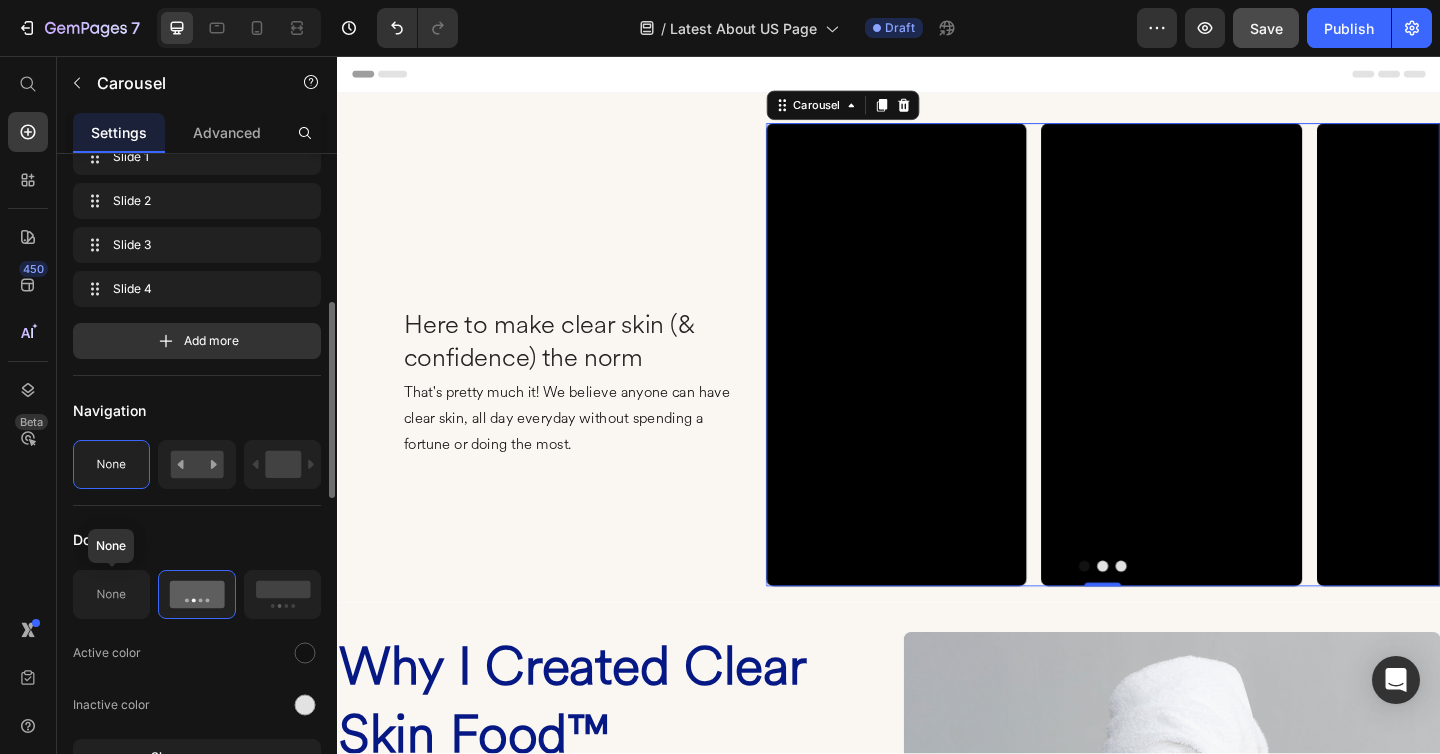 click 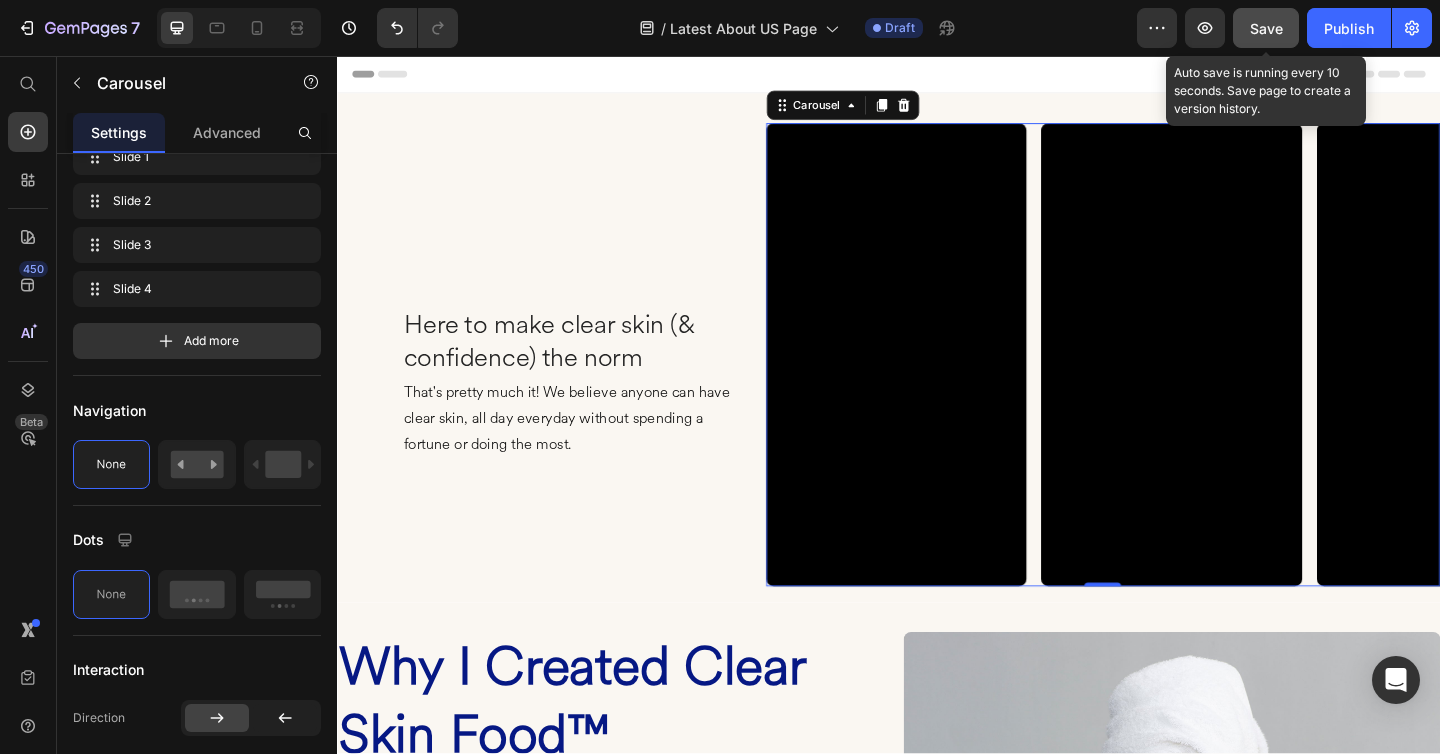 click on "Save" at bounding box center (1266, 28) 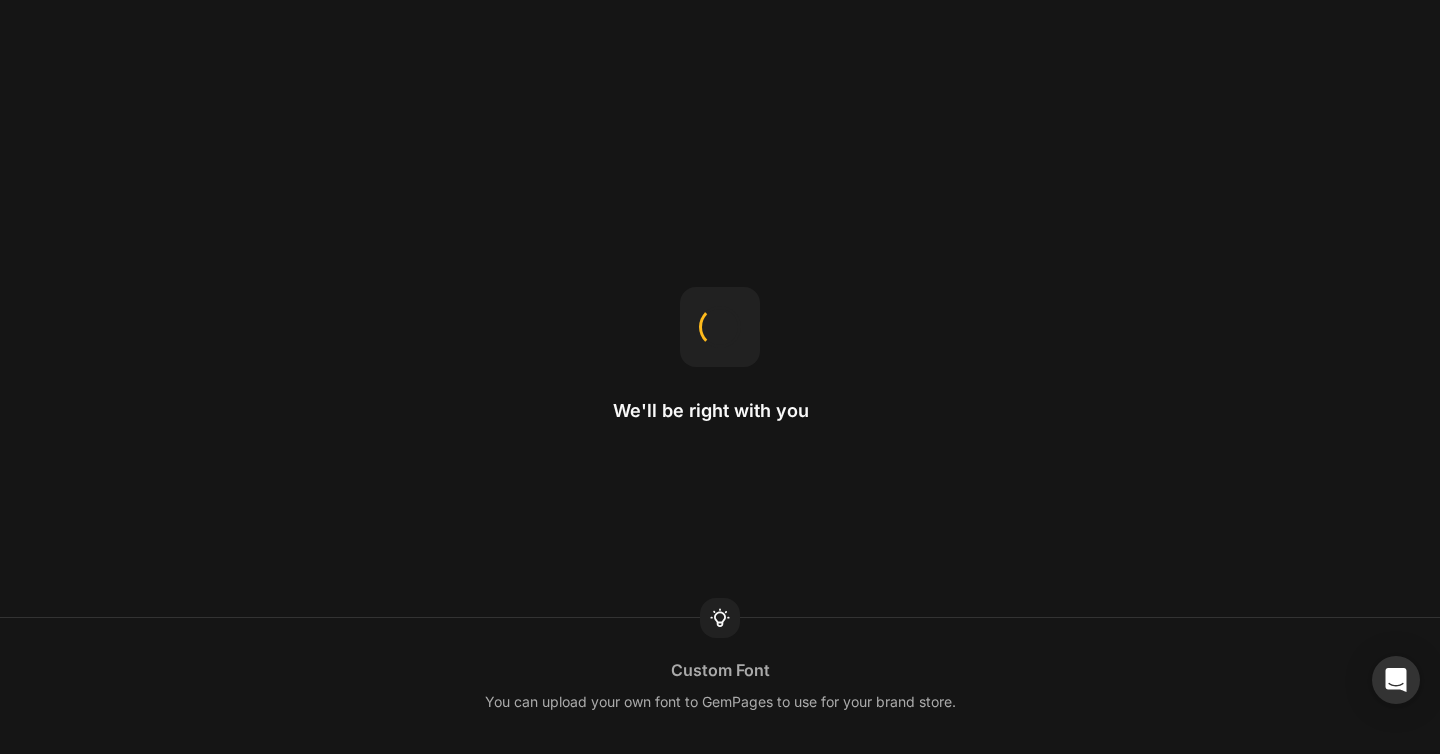 scroll, scrollTop: 0, scrollLeft: 0, axis: both 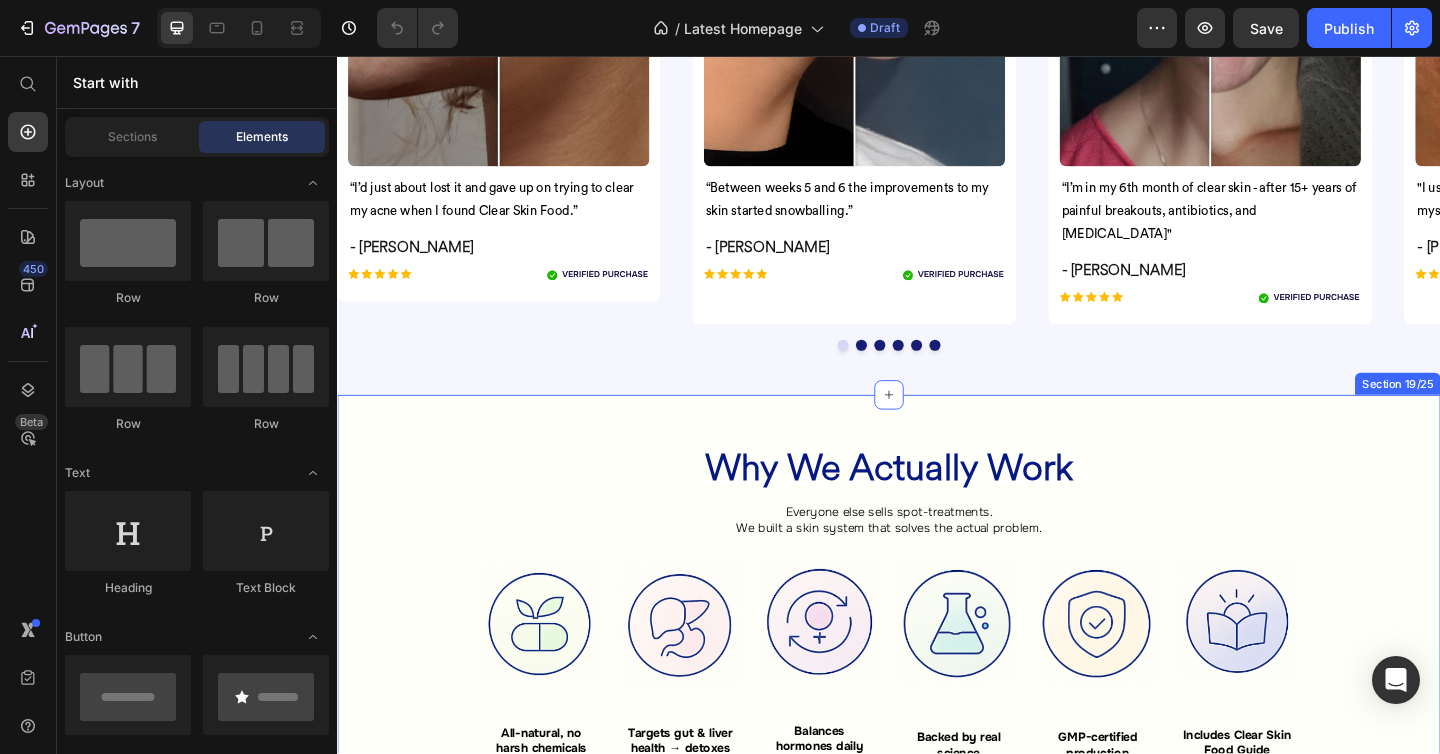 click on "Why We Actually Work Heading Everyone else sells spot-treatments.  We built a skin system that solves the actual problem. Heading Image All-natural, no harsh chemicals Heading Row Image Targets gut & liver health → detoxes root causes behind breakouts Heading Row Image Balances hormones daily Heading Row Image Backed by real science Heading Row Image GMP-certified production Heading Row Image Includes Clear Skin Food Guide Heading Row Row Row Section 19/25" at bounding box center [937, 680] 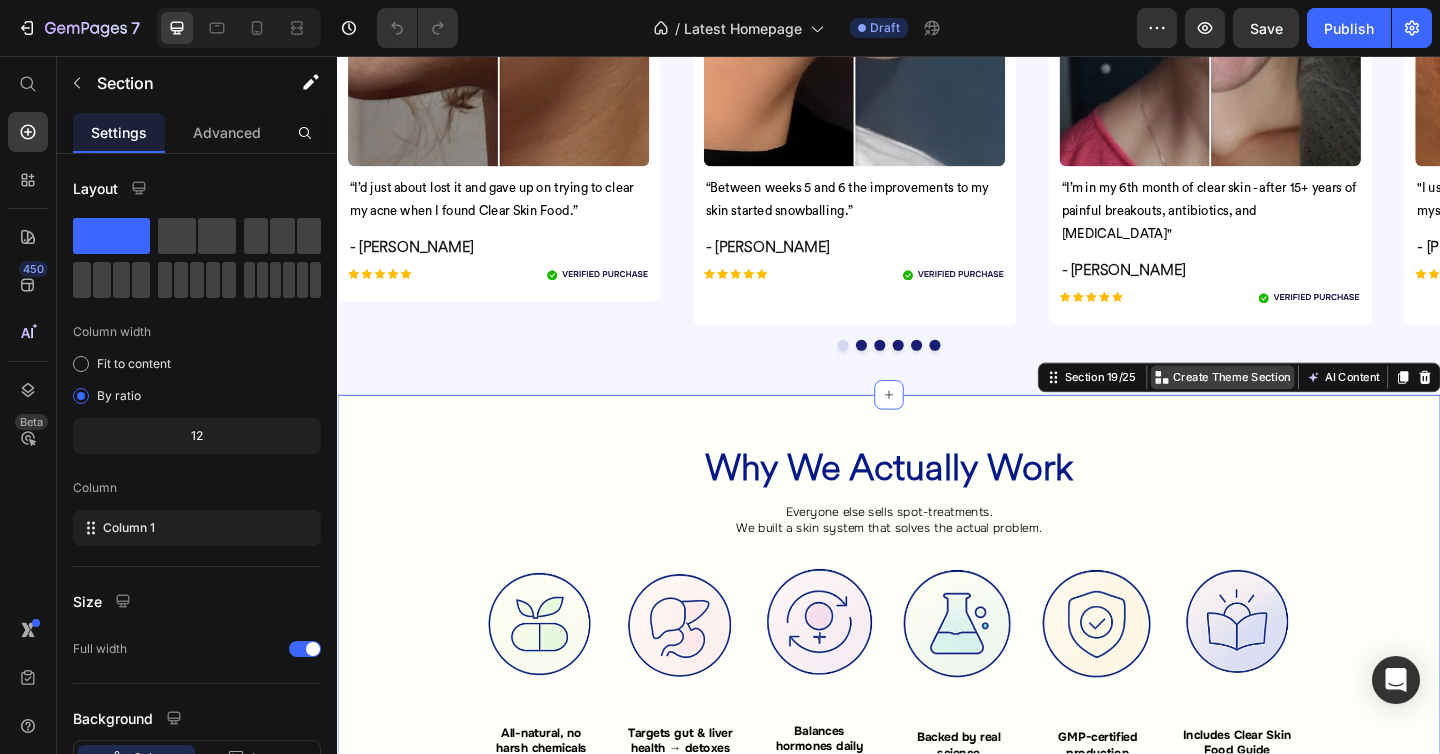 click on "Create Theme Section" at bounding box center (1310, 406) 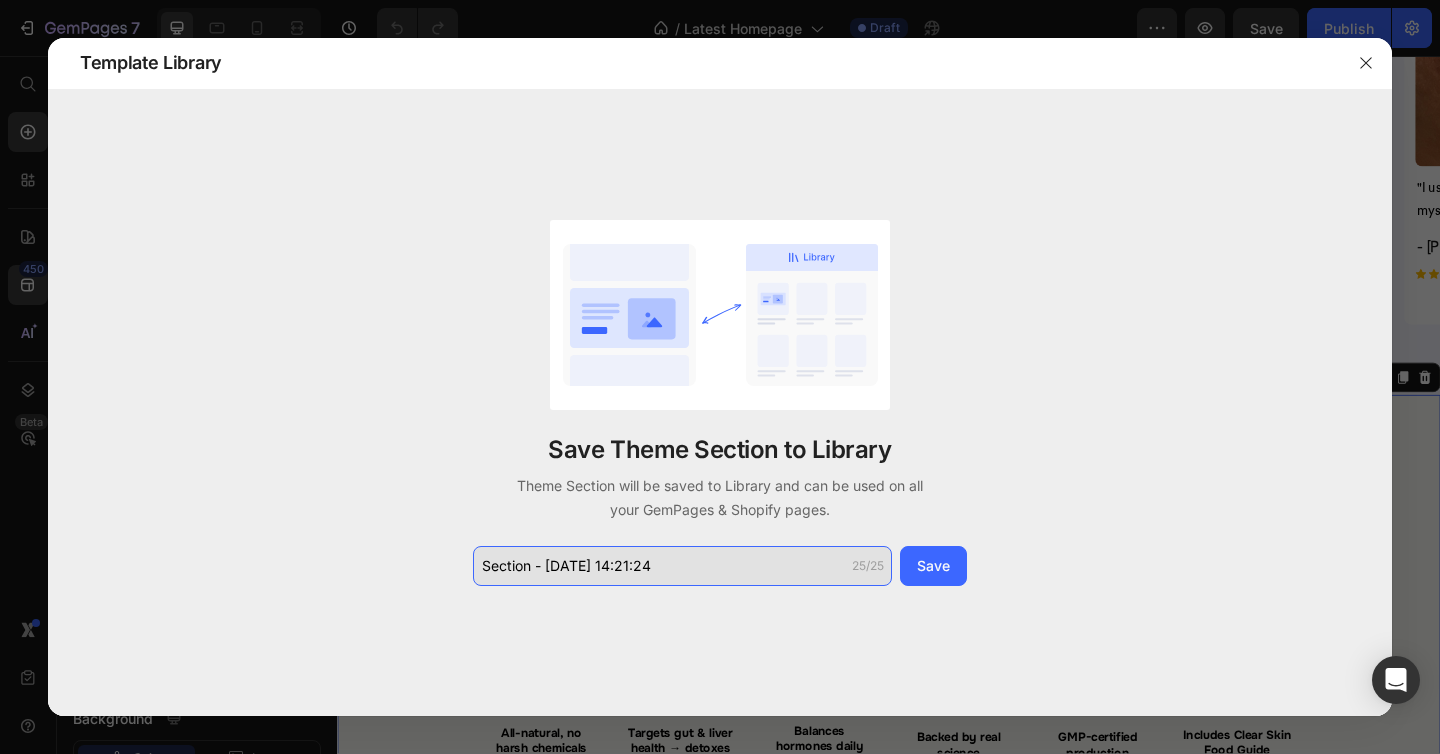 click on "Section - Jul 27 14:21:24" 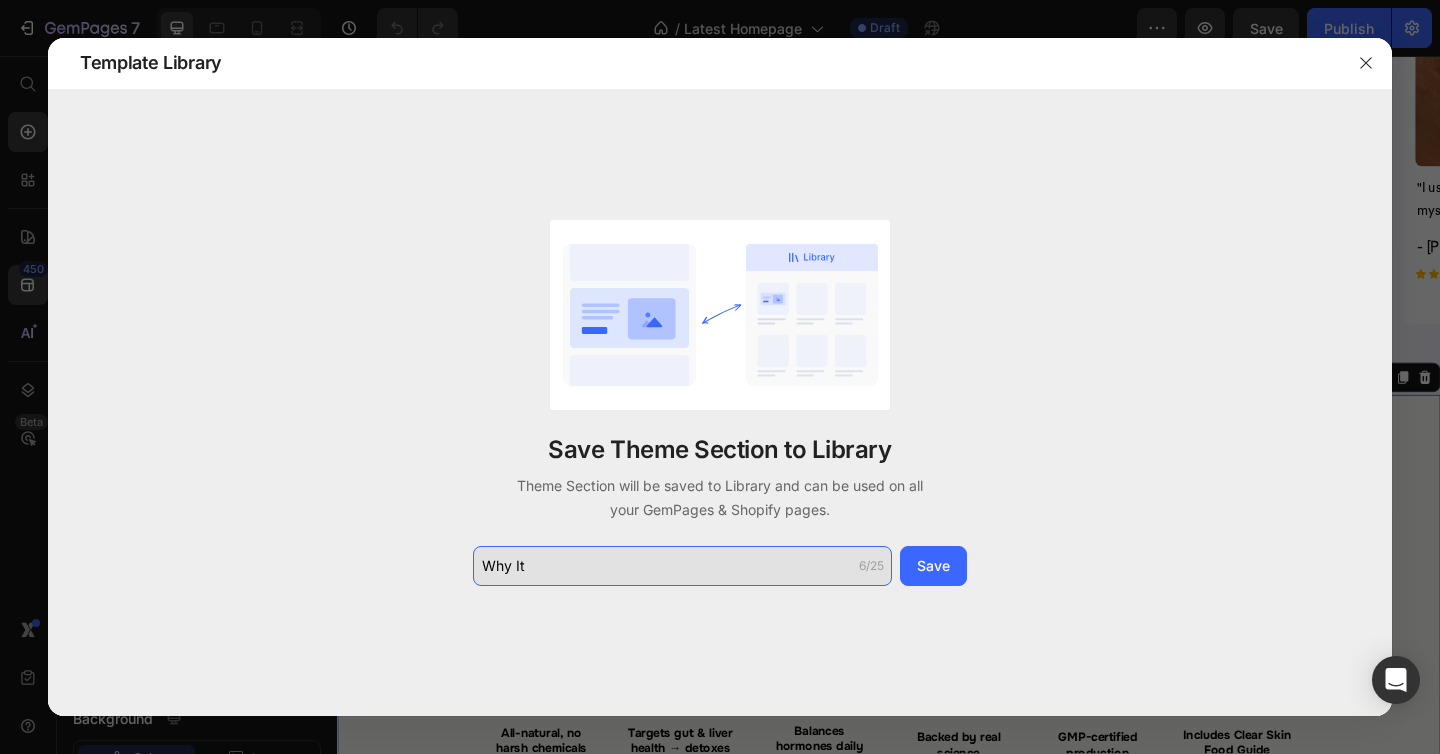 click on "Why It" 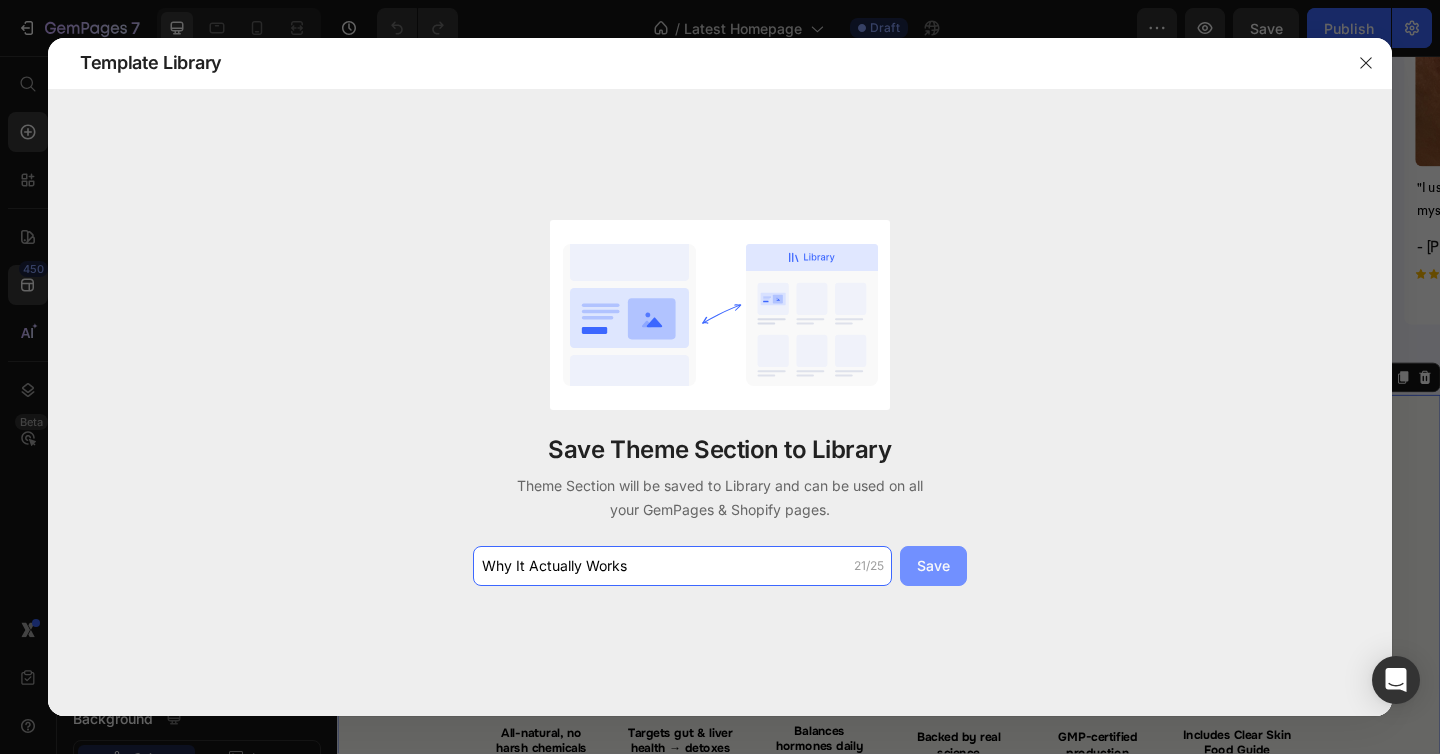 type on "Why It Actually Works" 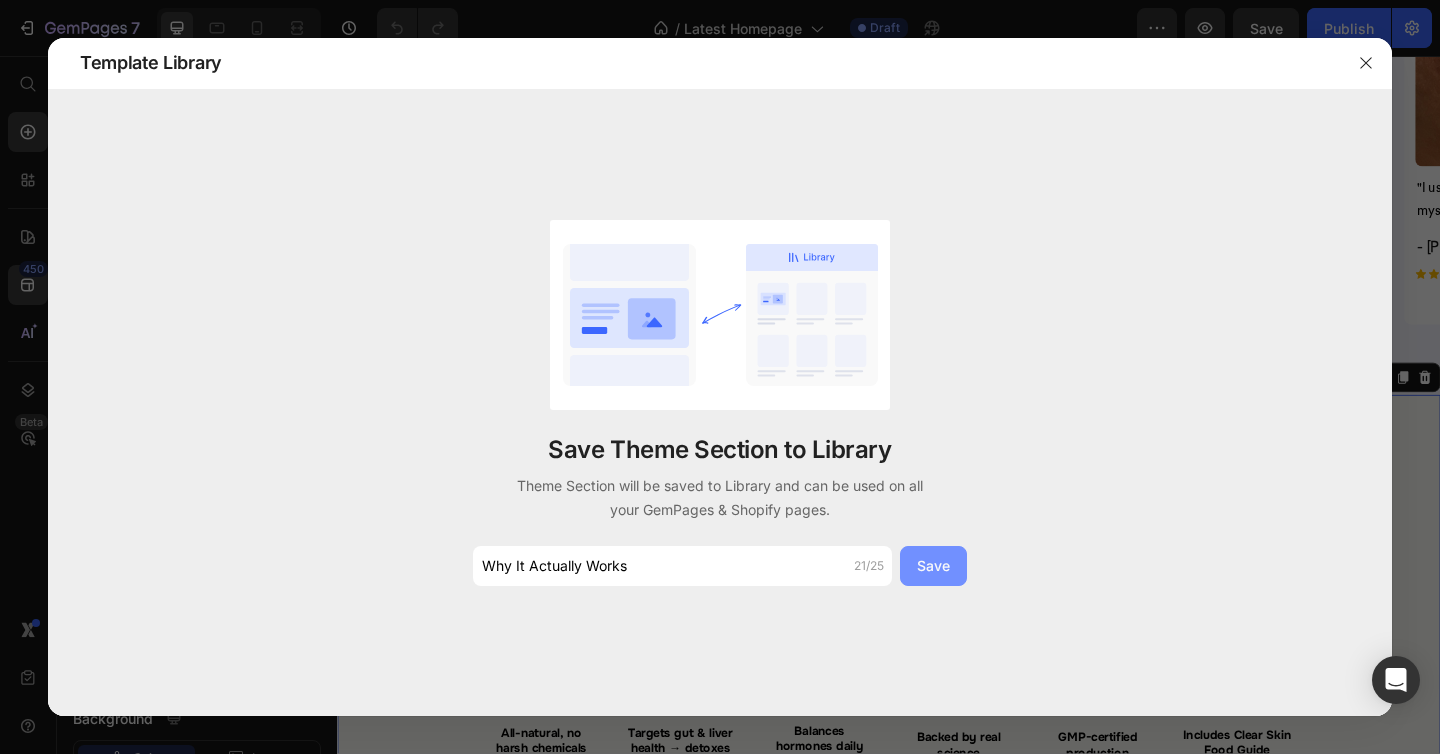 click on "Save" at bounding box center [933, 566] 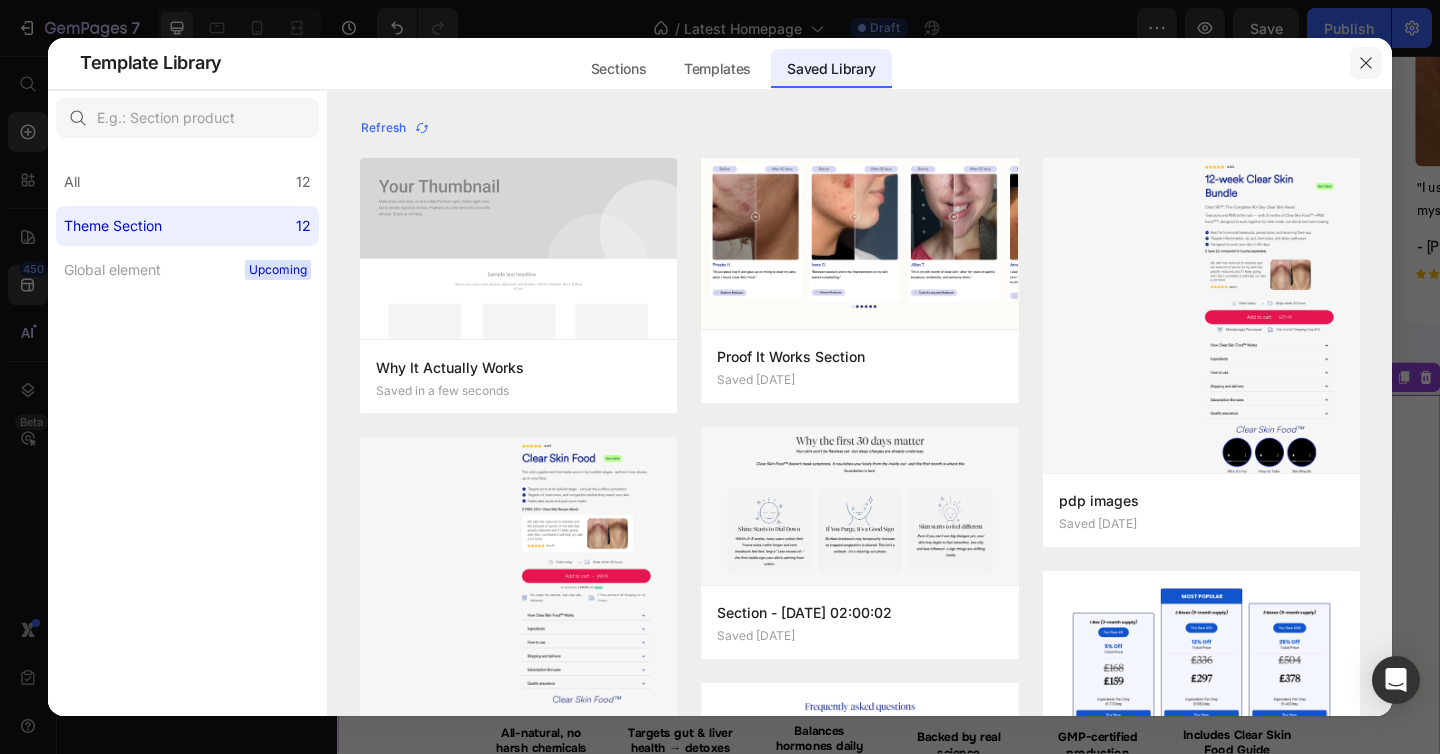 click at bounding box center [1366, 63] 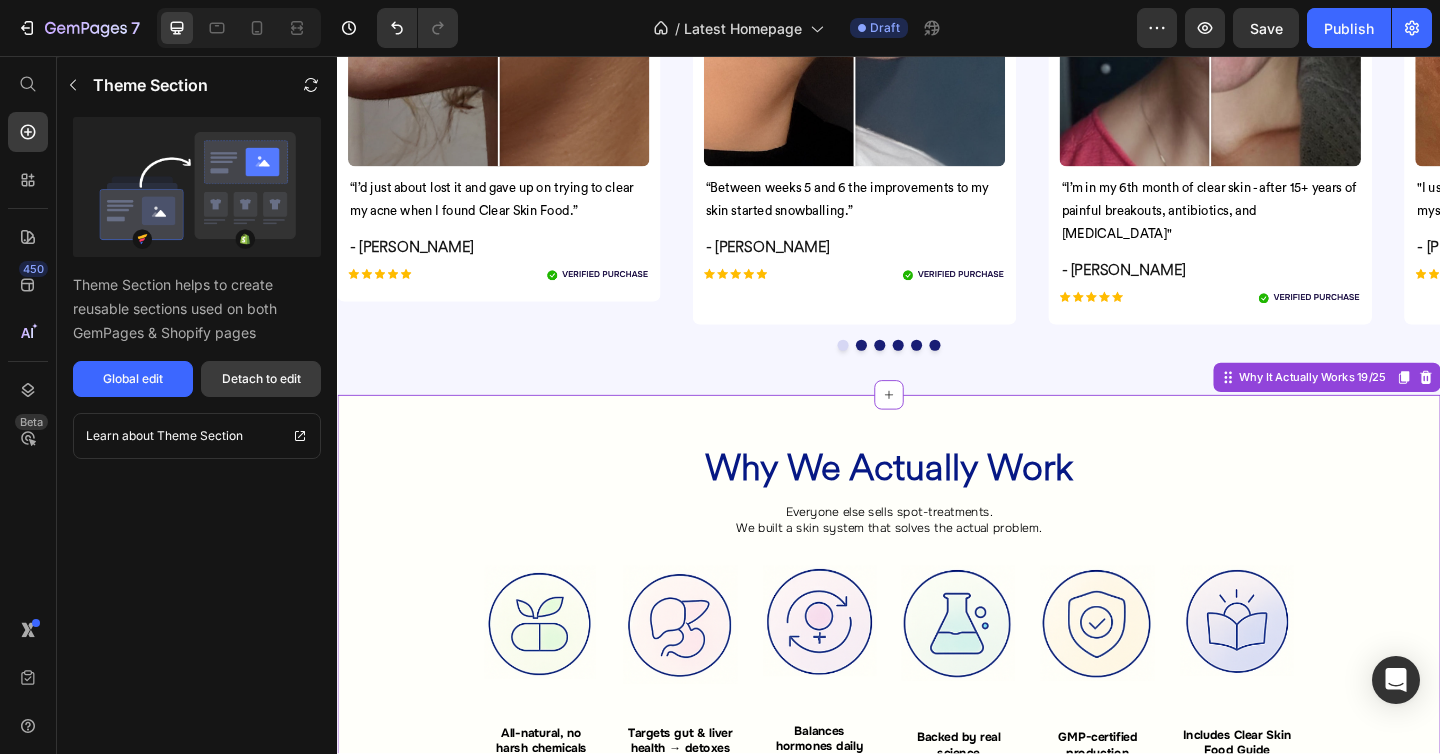 click on "Detach to edit" at bounding box center (261, 379) 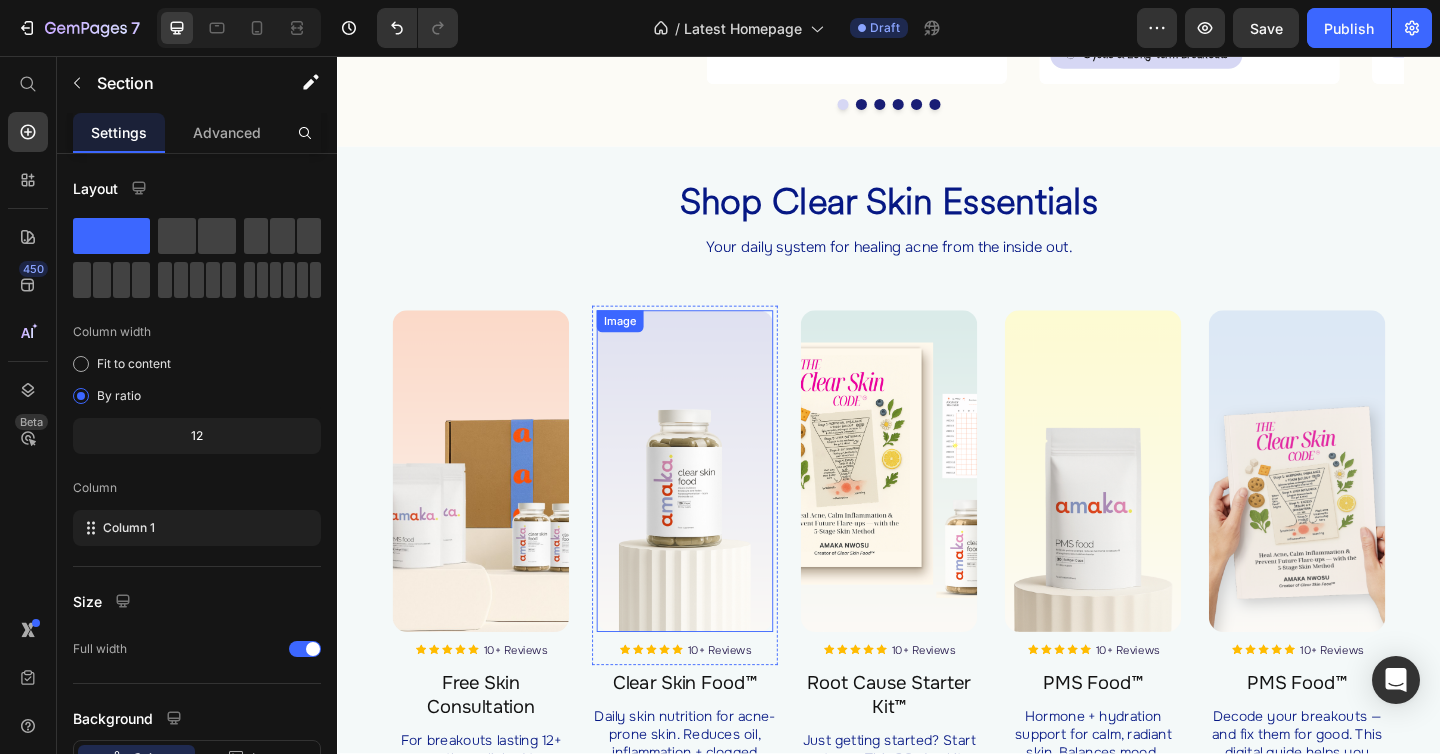 scroll, scrollTop: 2002, scrollLeft: 0, axis: vertical 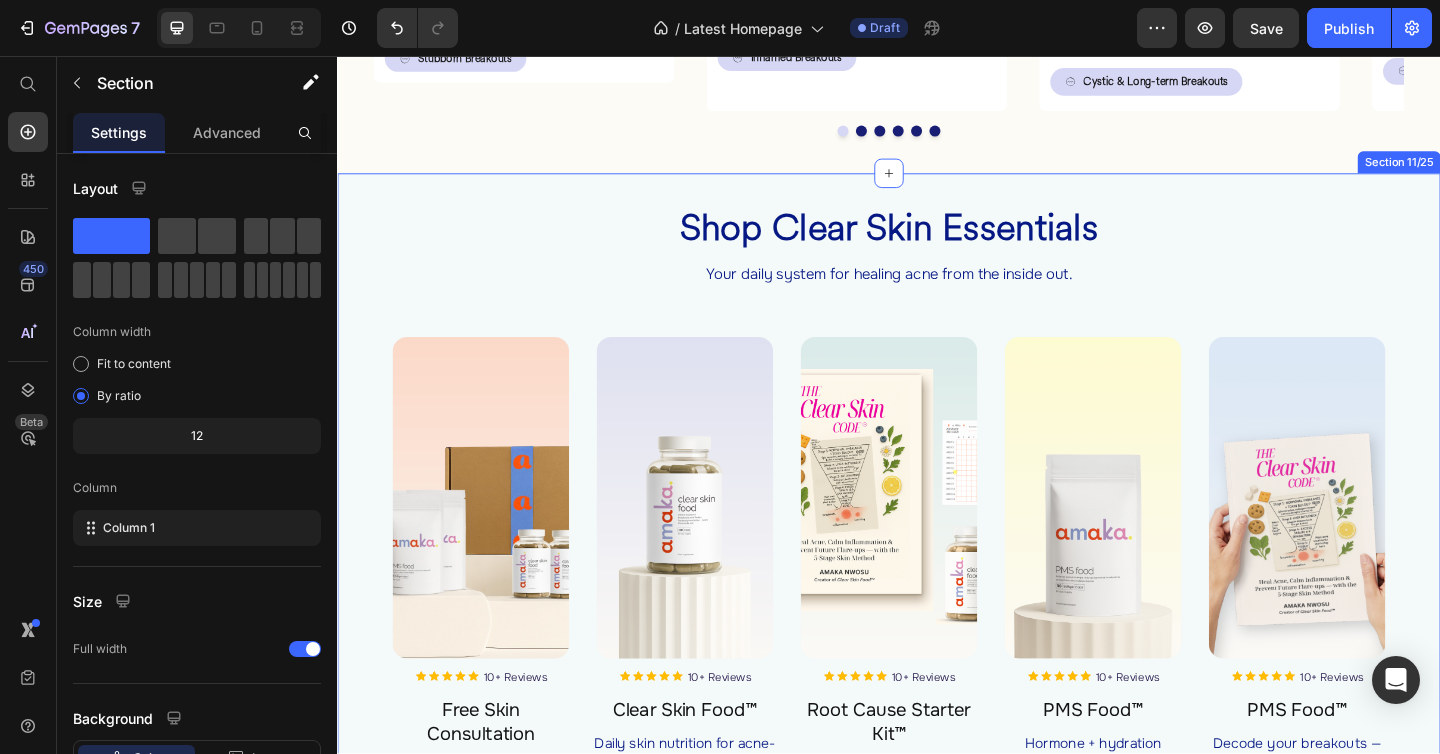 click on "Shop Clear Skin Essentials Heading Your daily system for healing acne from the inside out. Heading Row Image Image 10+ Reviews Heading Row Row Free Skin Consultation Product Title For breakouts lasting 12+ months or linked to [MEDICAL_DATA], gut issues, or sluggish detox. Includes Clear Skin Food™ + PMS Food™ for a full inside-out reset.   Heading Add to cart Add to Cart Product Image Image 10+ Reviews Heading Row Row Clear Skin Food™ Product Title Daily skin nutrition for acne-prone skin. Reduces oil, inflammation + clogged pores by supporting liver, gut, and hormonal balance.      Heading Add to cart Add to Cart Product Image Image 10+ Reviews Heading Row Row Root Cause Starter Kit™ Product Title Just getting started? Start strong. This 30-day kit balances hormones, clears inflammation + gets results fast. Includes Clear Skin Food™ + Clear Skin Code™ digital guide.   Heading Add to cart Add to Cart Product Image Image 10+ Reviews Heading Row Row PMS Food™ Product Title   Heading Image" at bounding box center (937, 623) 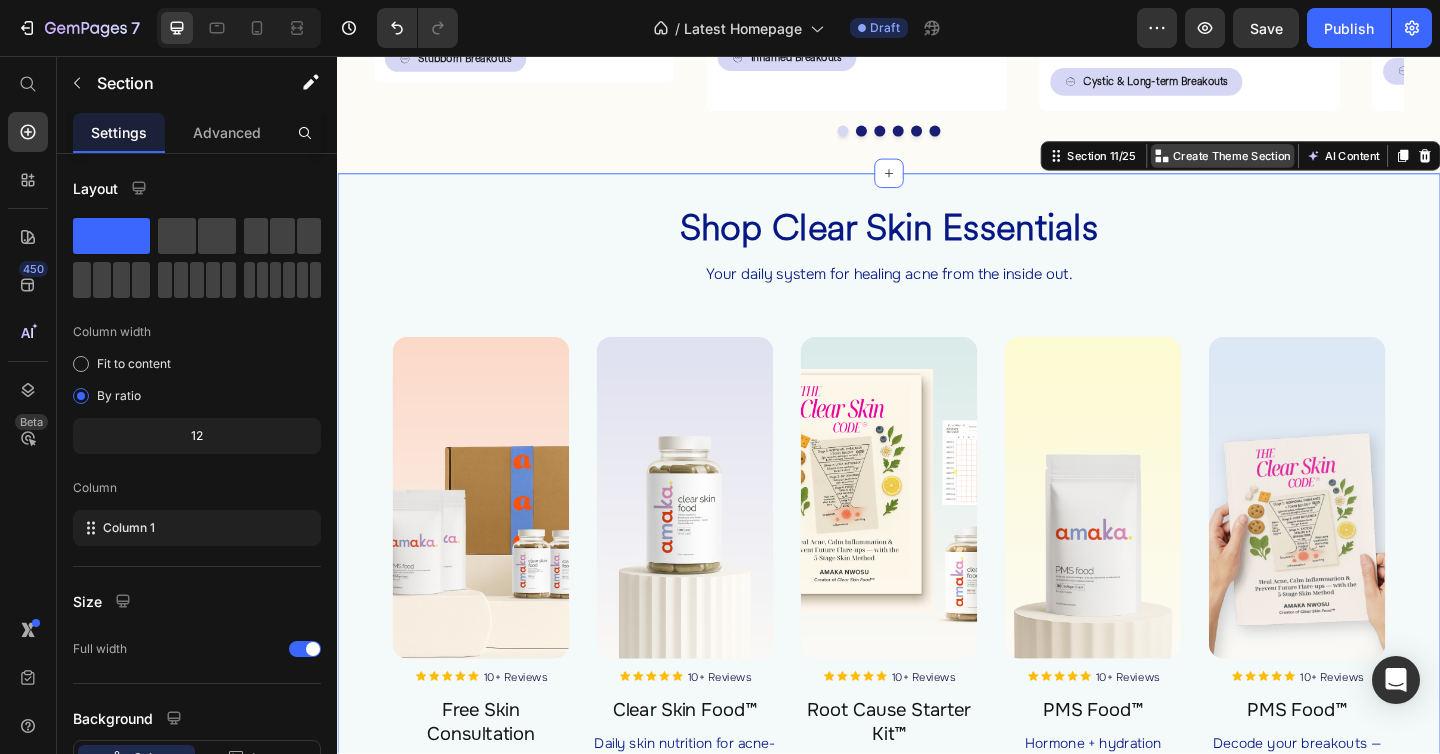 click on "Create Theme Section" at bounding box center (1310, 165) 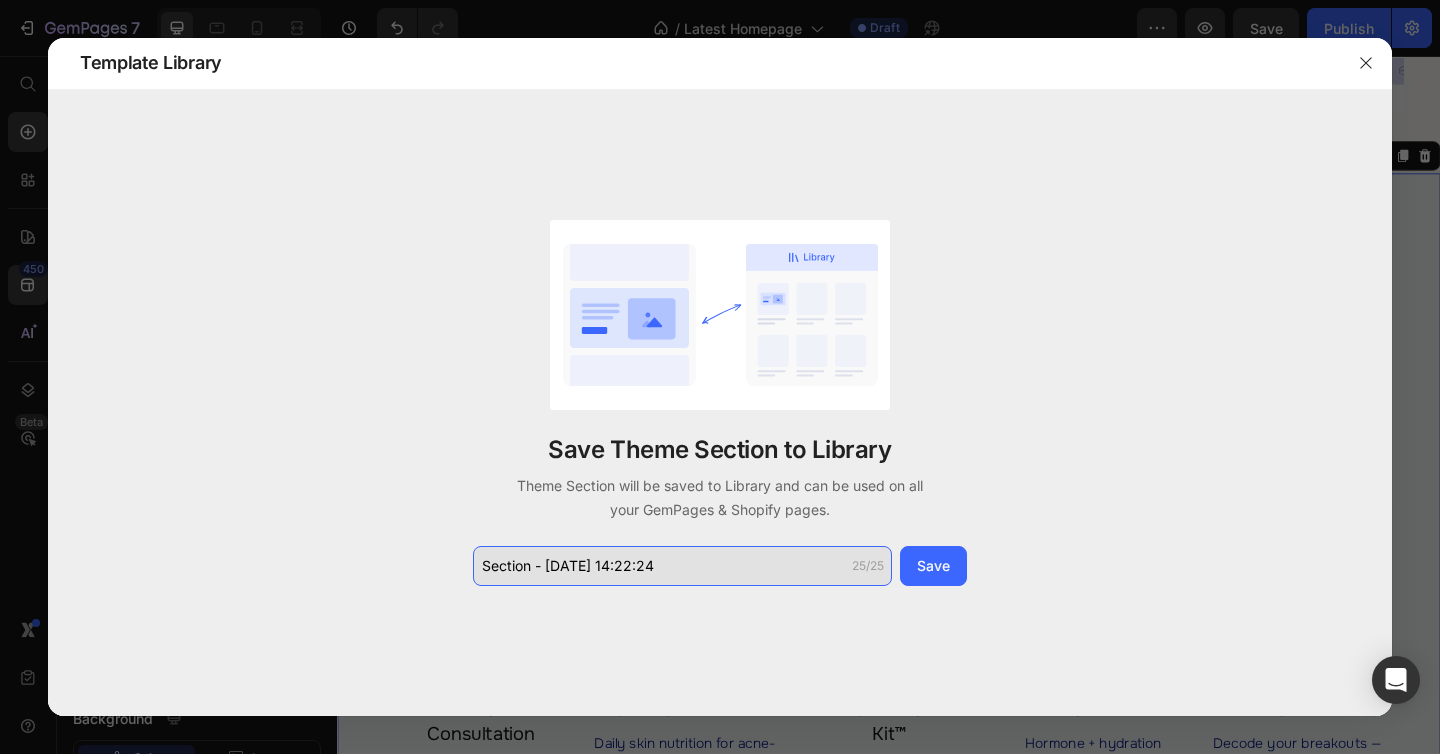 click on "Section - Jul 27 14:22:24" 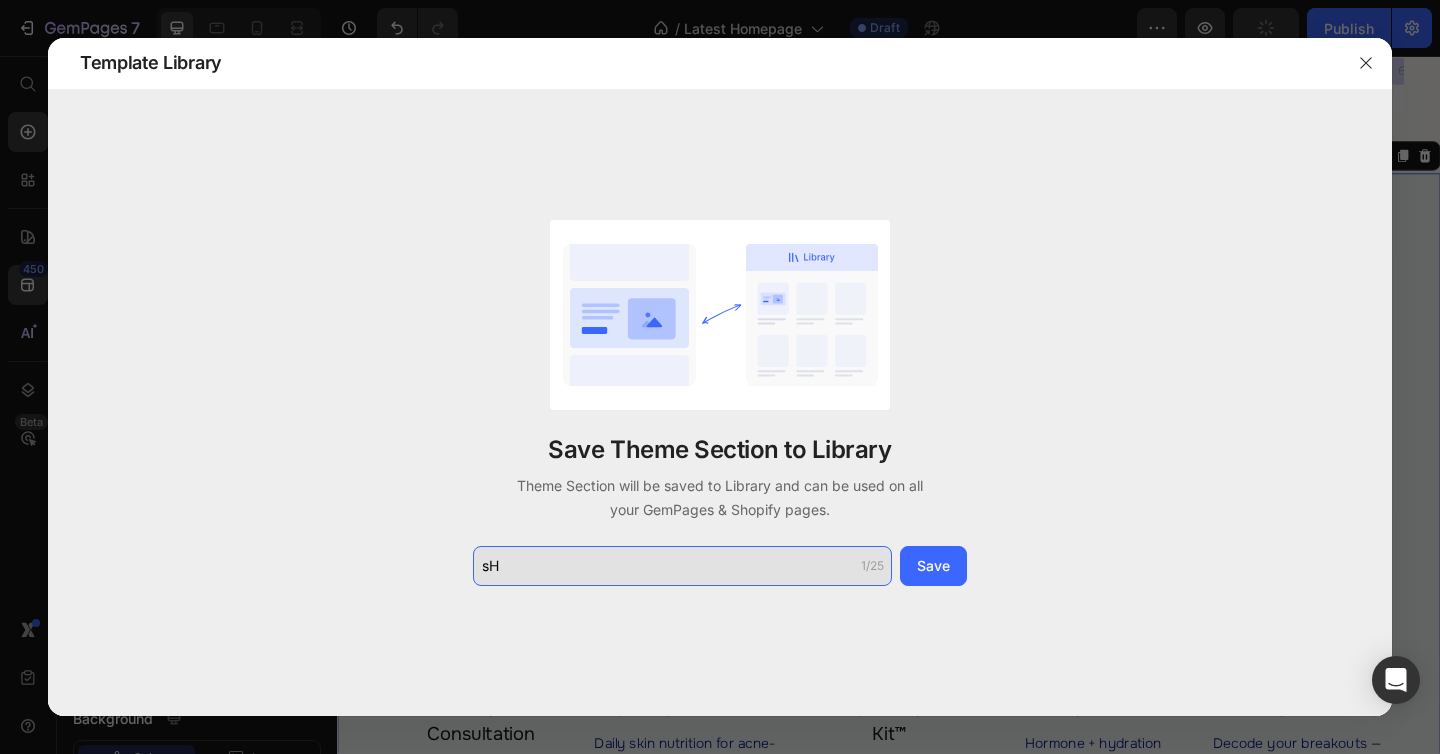 type on "s" 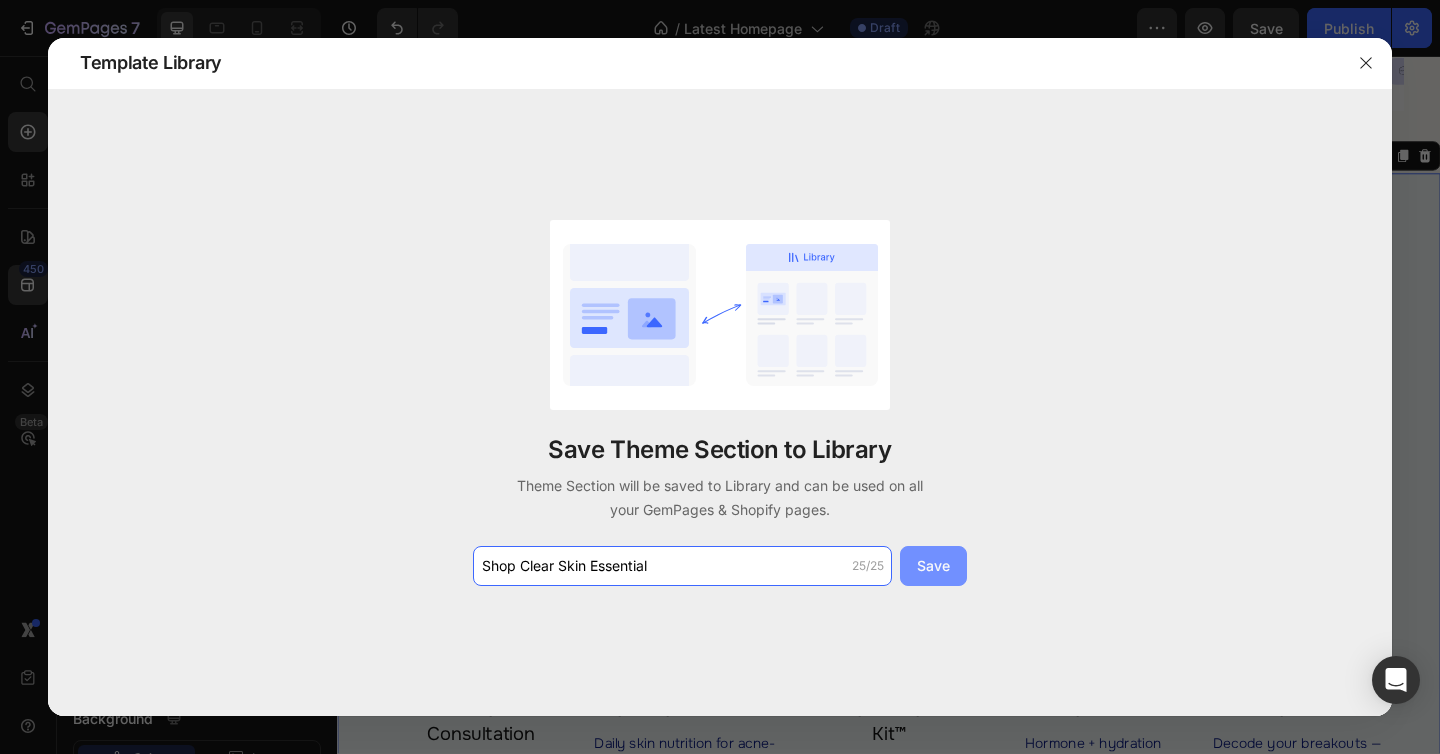 type on "Shop Clear Skin Essential" 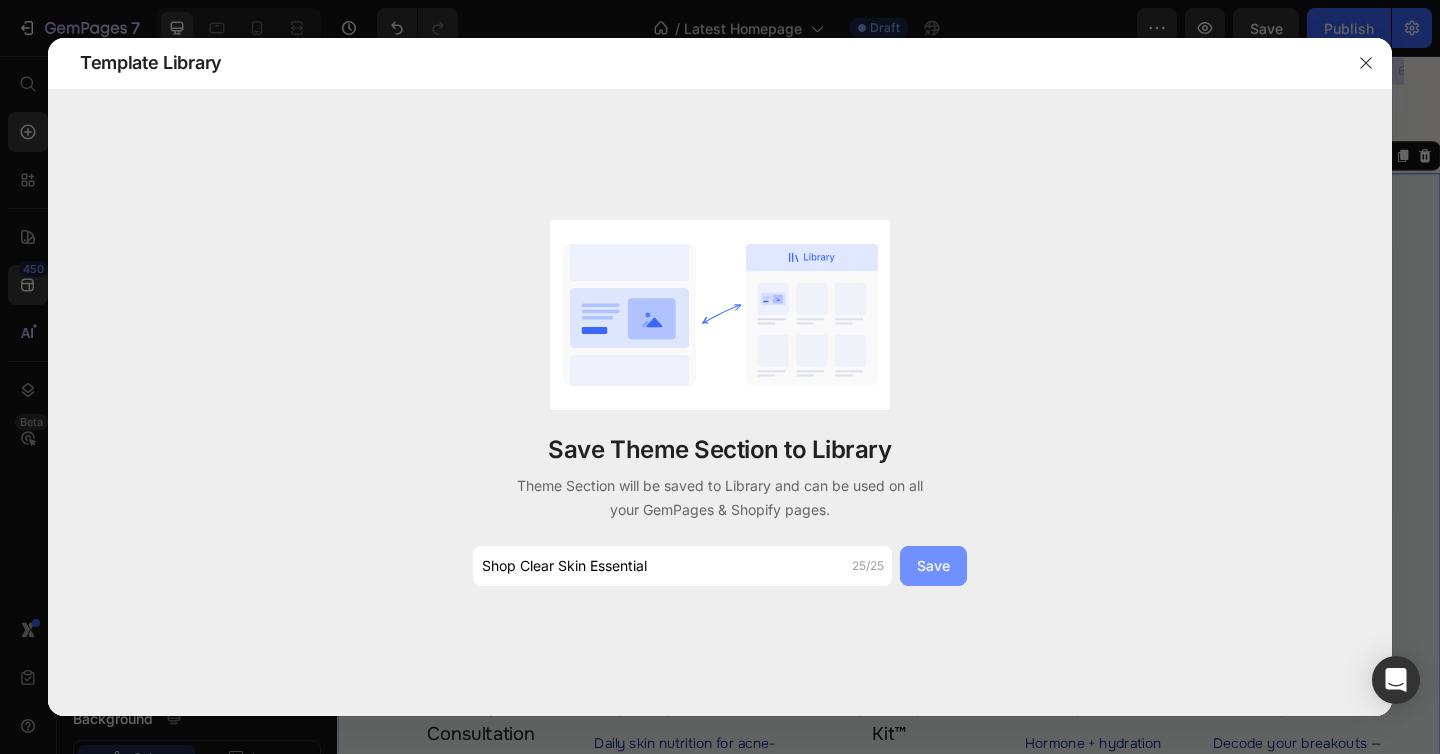click on "Save" at bounding box center (933, 565) 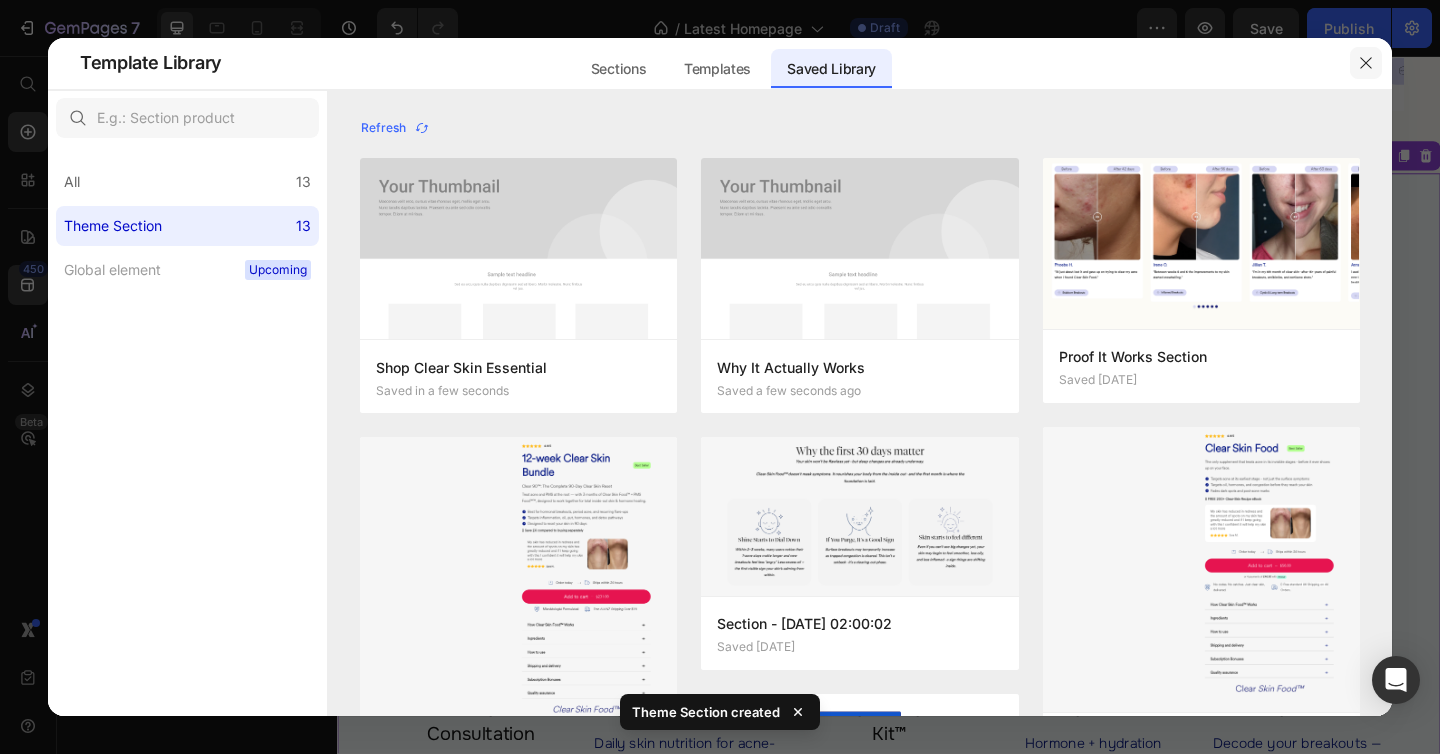 click 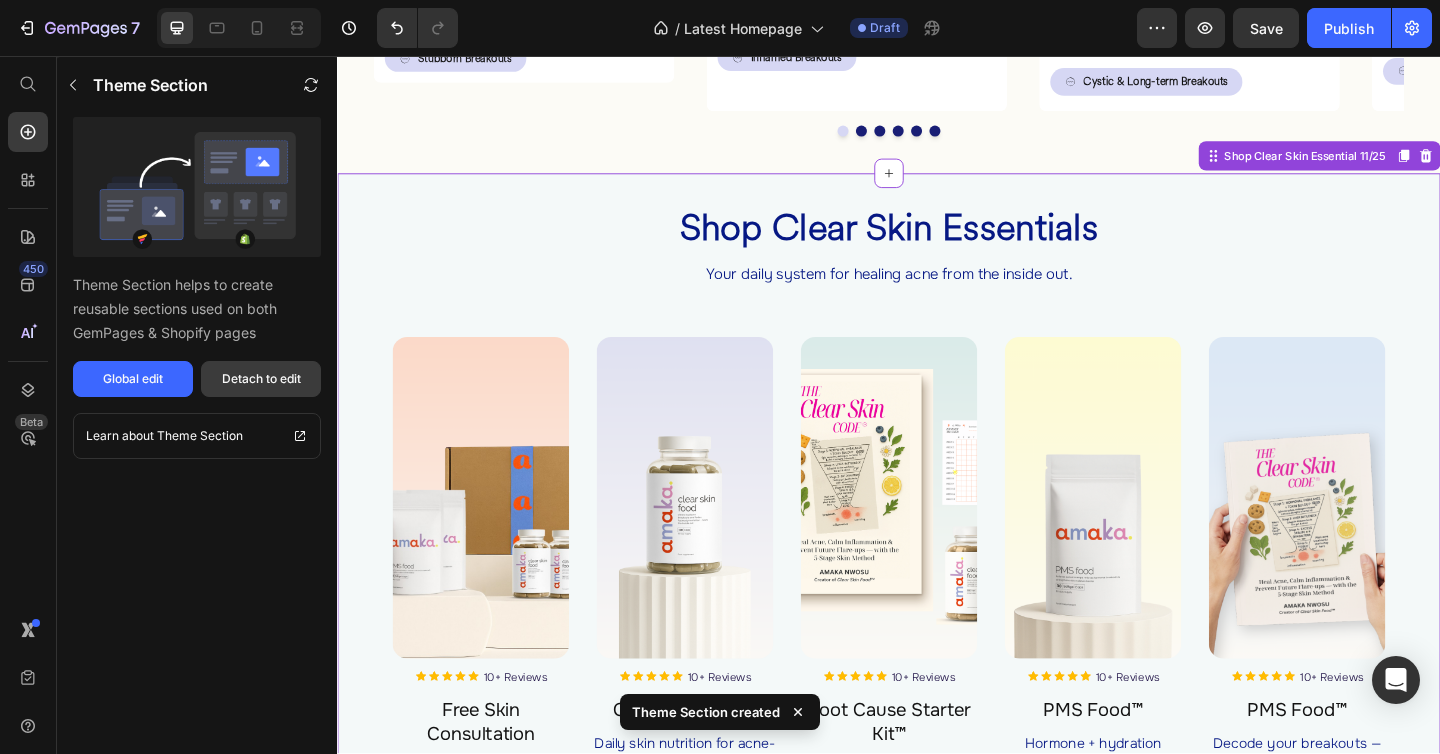 click on "Detach to edit" at bounding box center [261, 379] 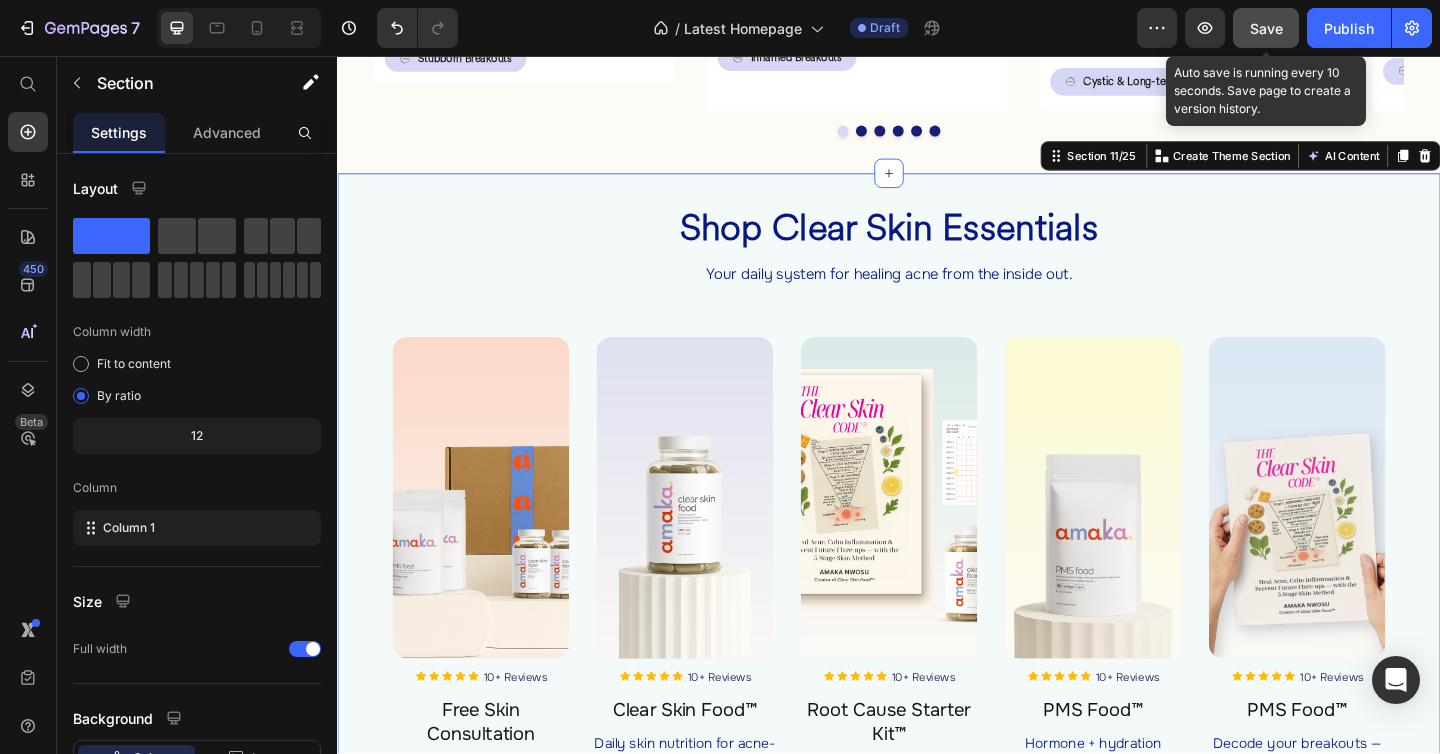 click on "Save" 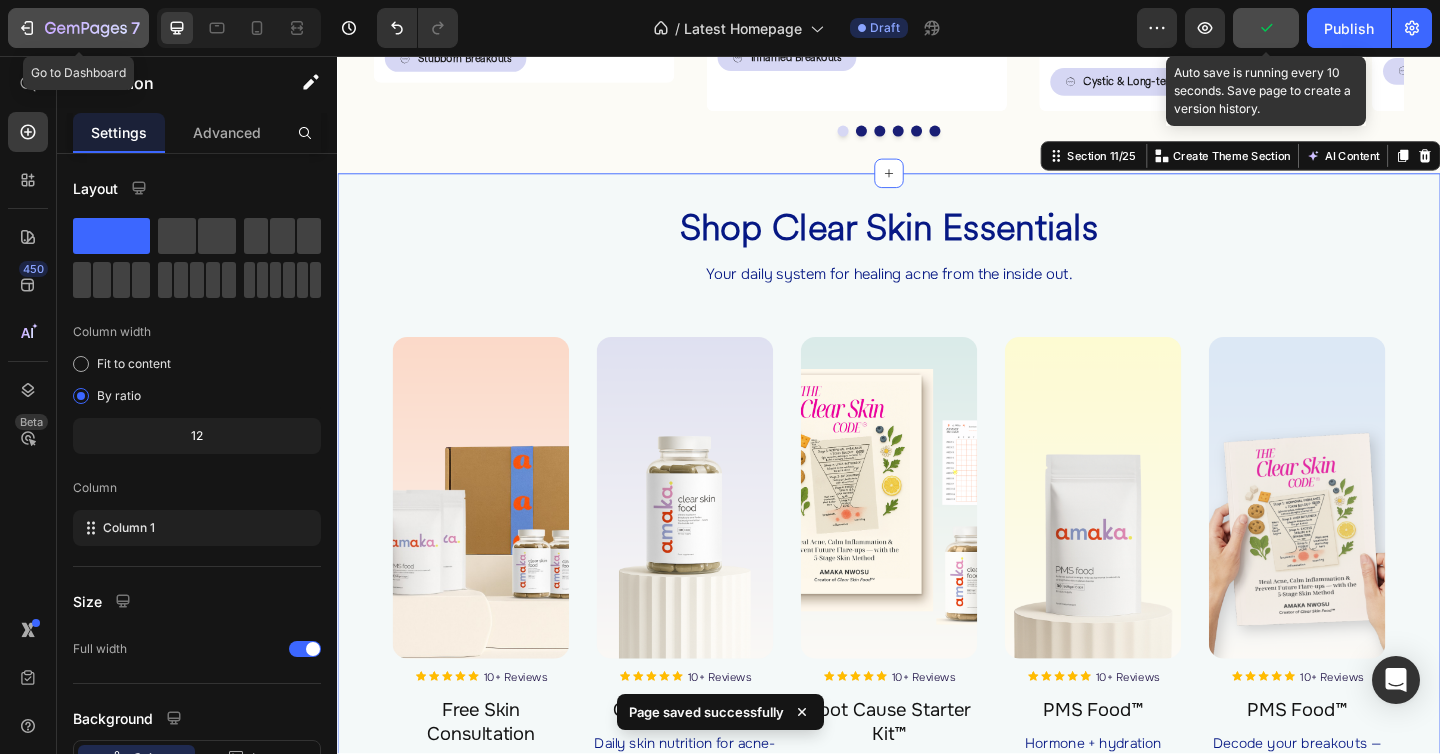 click 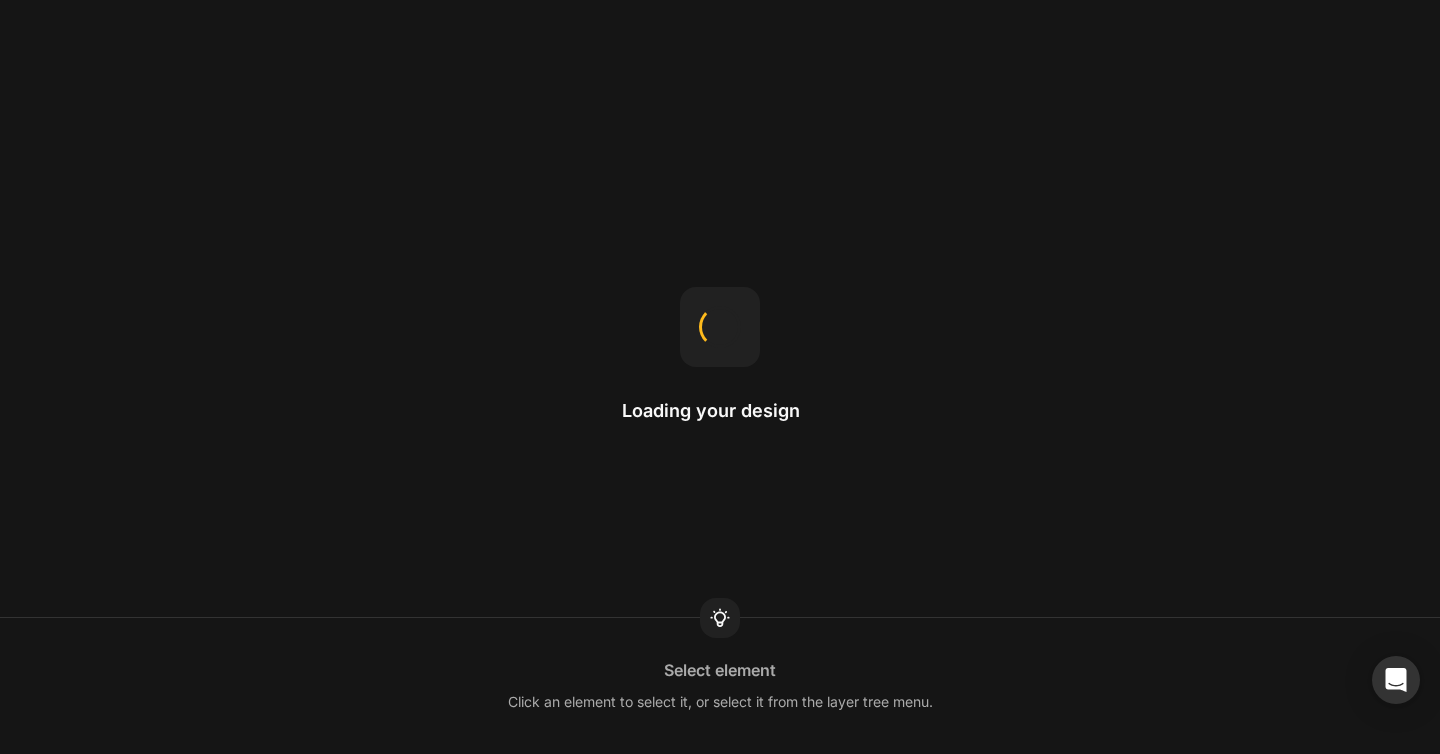 scroll, scrollTop: 0, scrollLeft: 0, axis: both 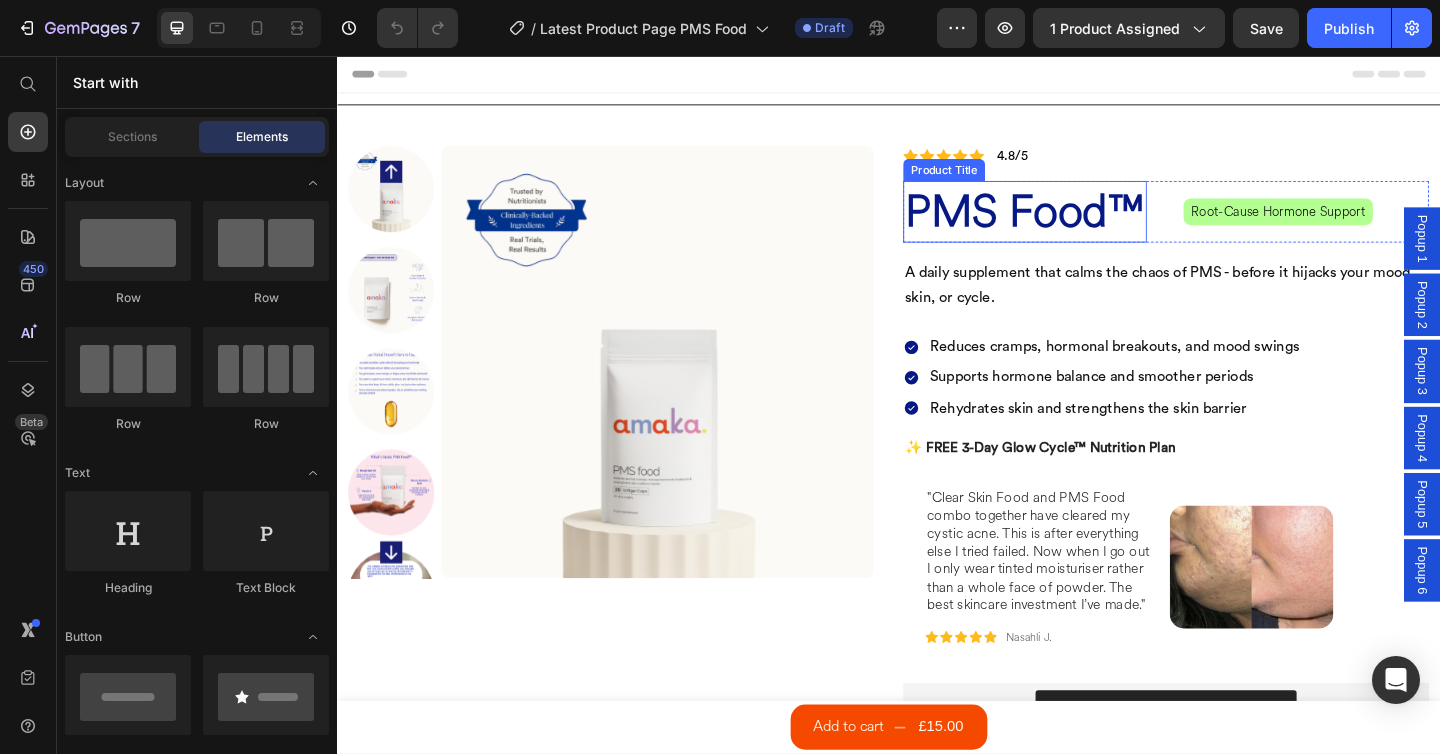 click on "PMS Food™" at bounding box center [1085, 225] 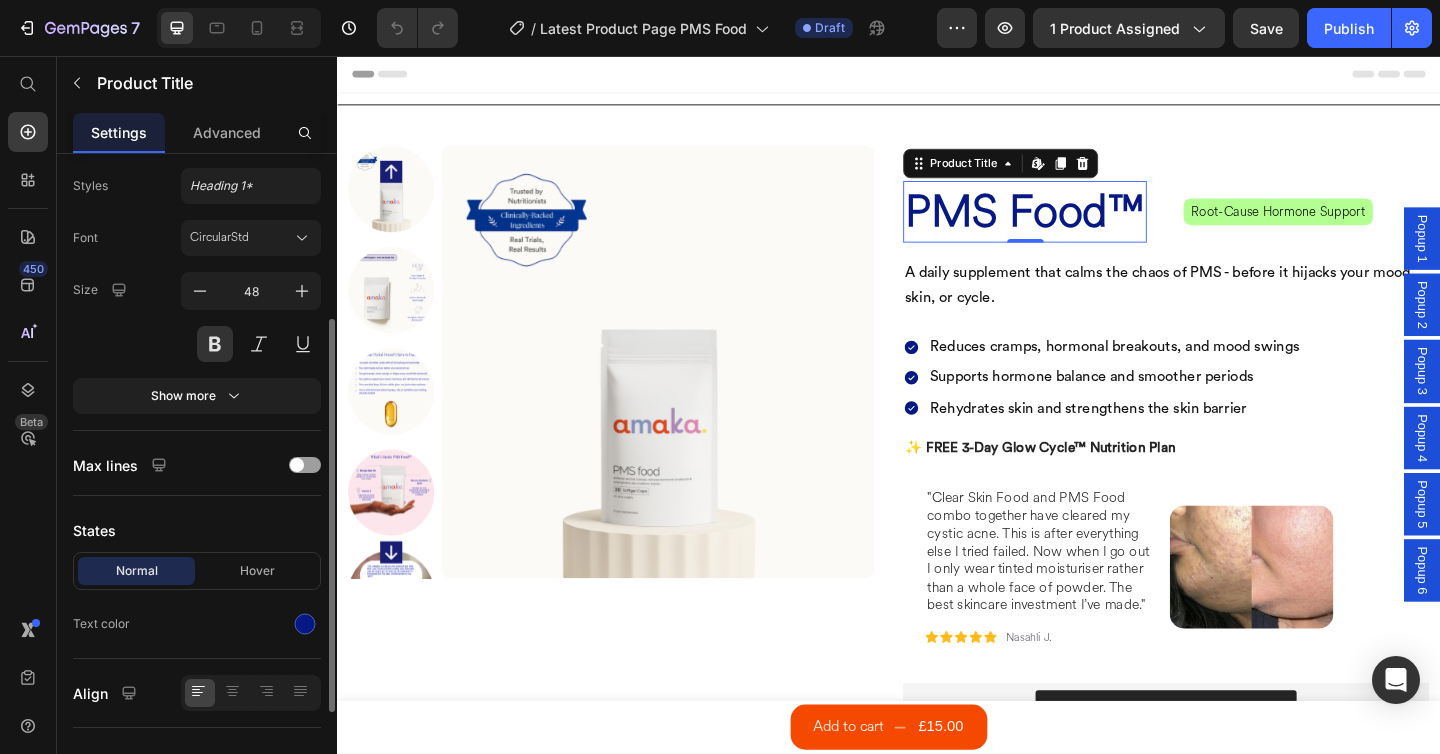 scroll, scrollTop: 273, scrollLeft: 0, axis: vertical 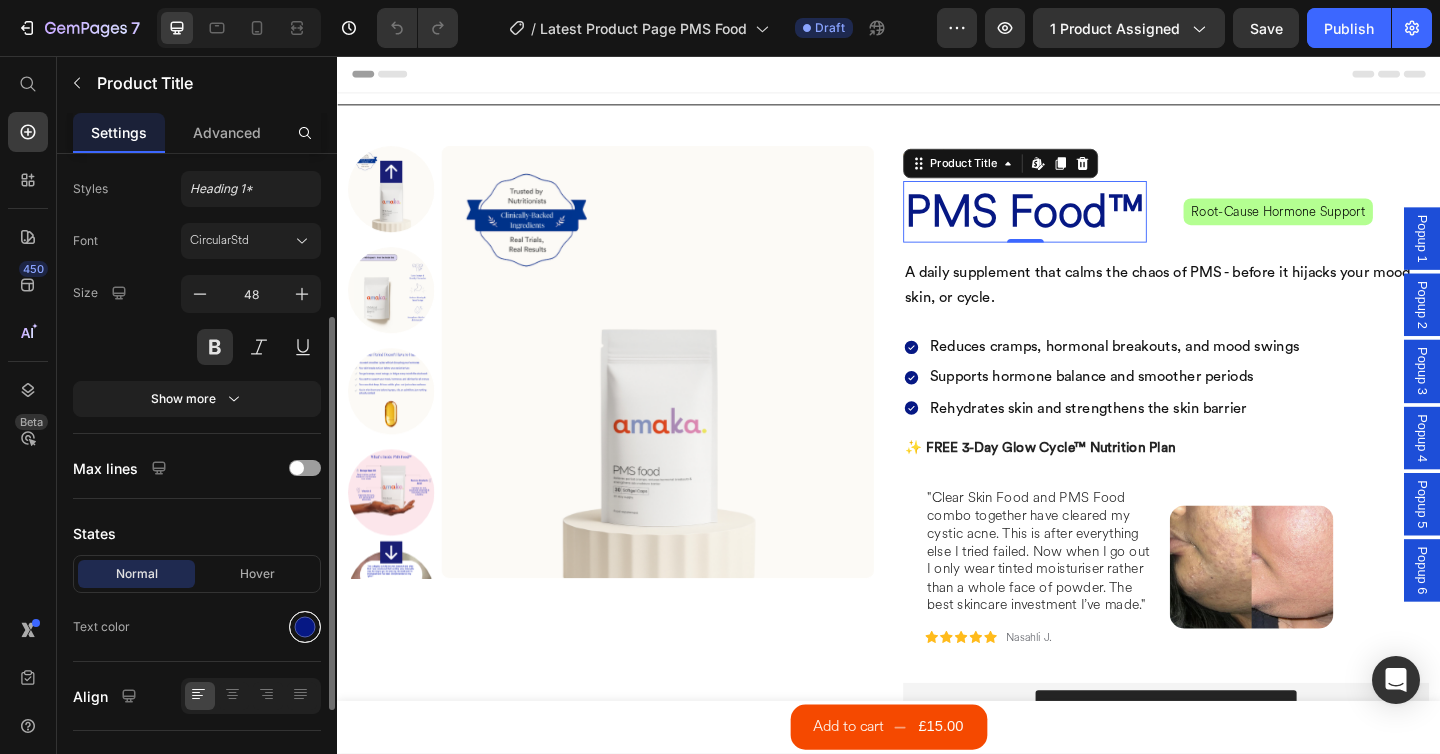 click at bounding box center (305, 627) 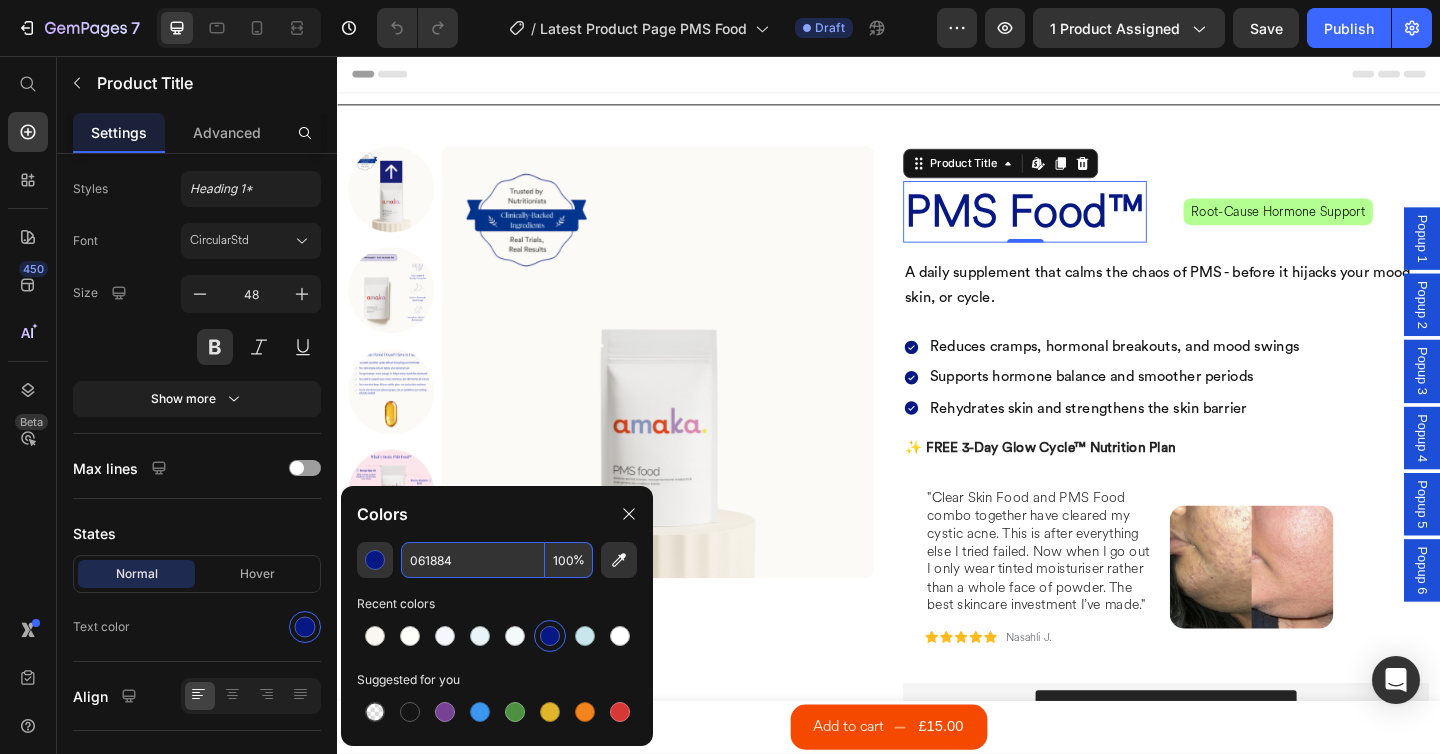 click on "061884" at bounding box center [473, 560] 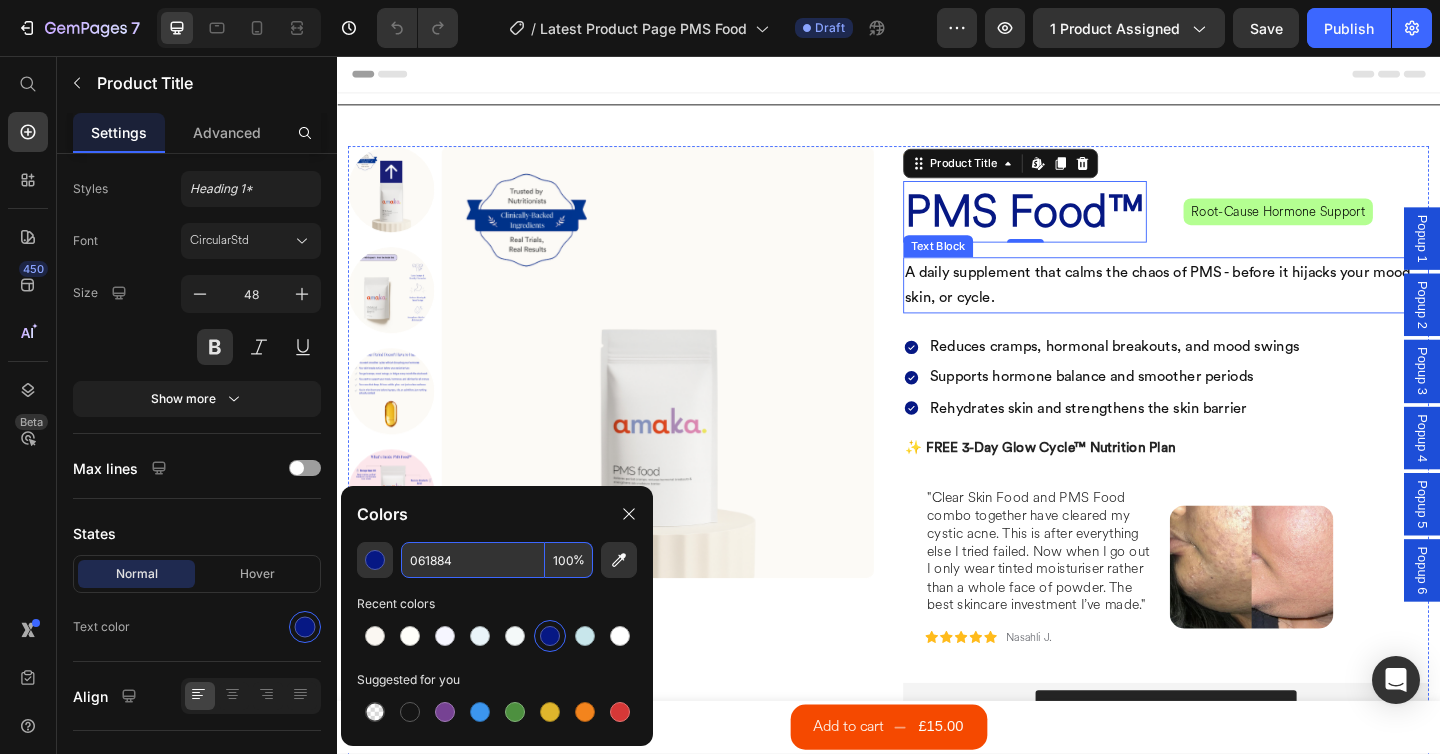 click on "A daily supplement that calms the chaos of PMS - before it hijacks your mood, skin, or cycle." at bounding box center (1239, 306) 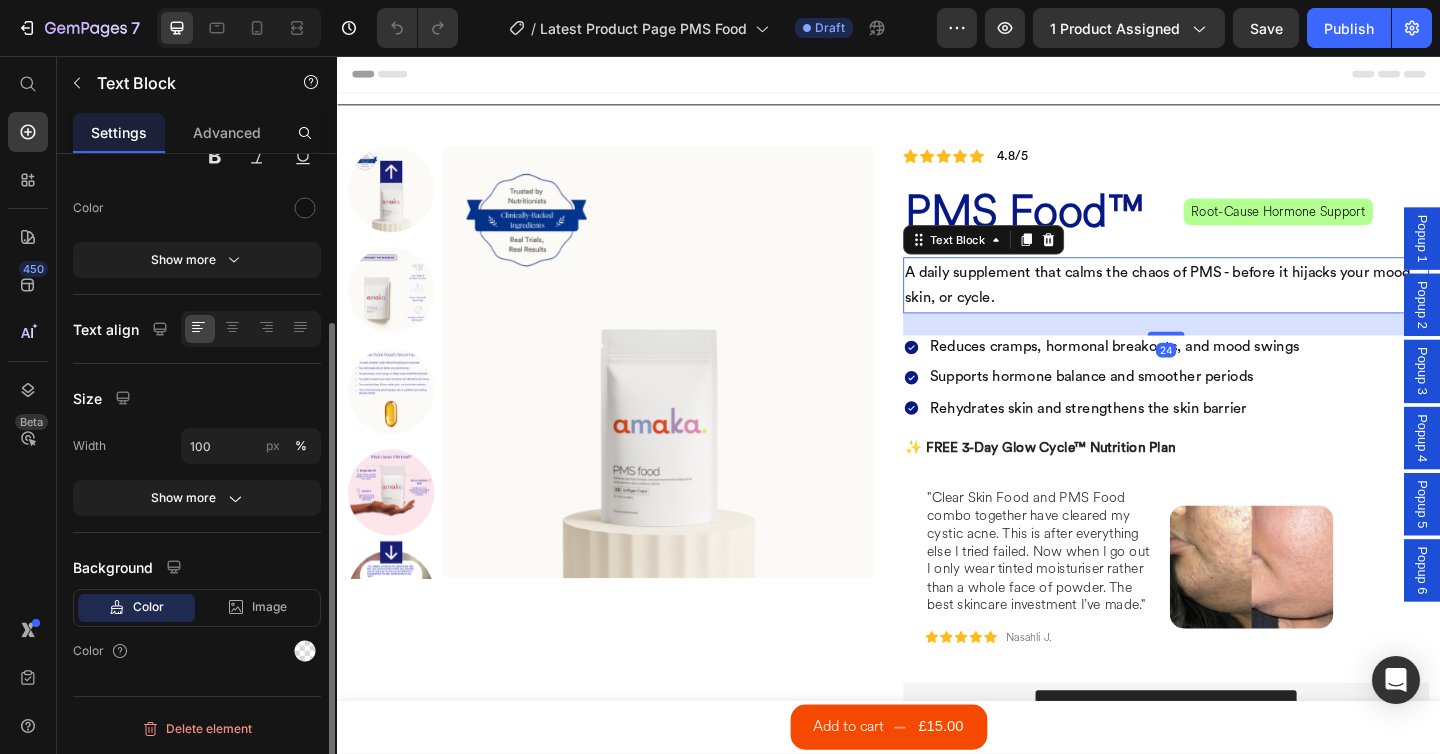 scroll, scrollTop: 0, scrollLeft: 0, axis: both 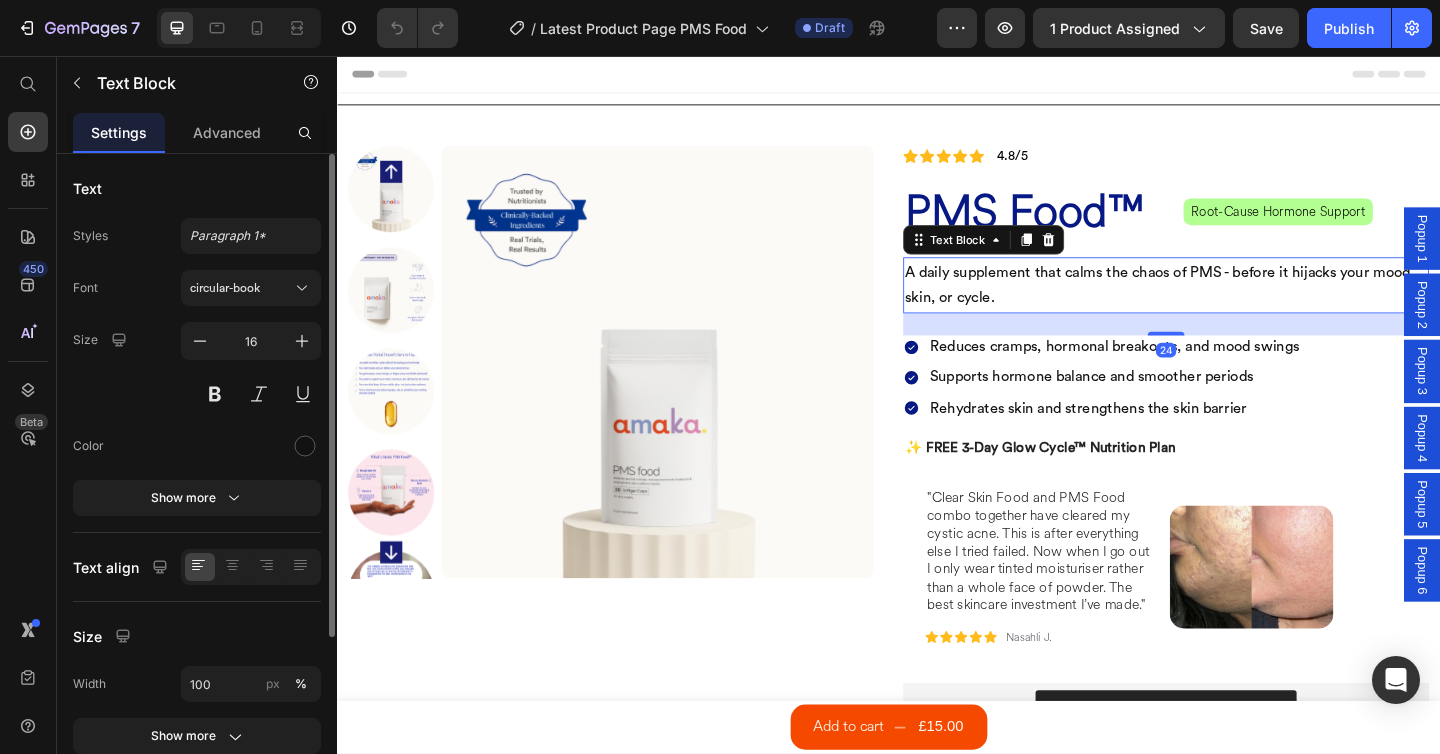 click on "A daily supplement that calms the chaos of PMS - before it hijacks your mood, skin, or cycle." at bounding box center [1239, 306] 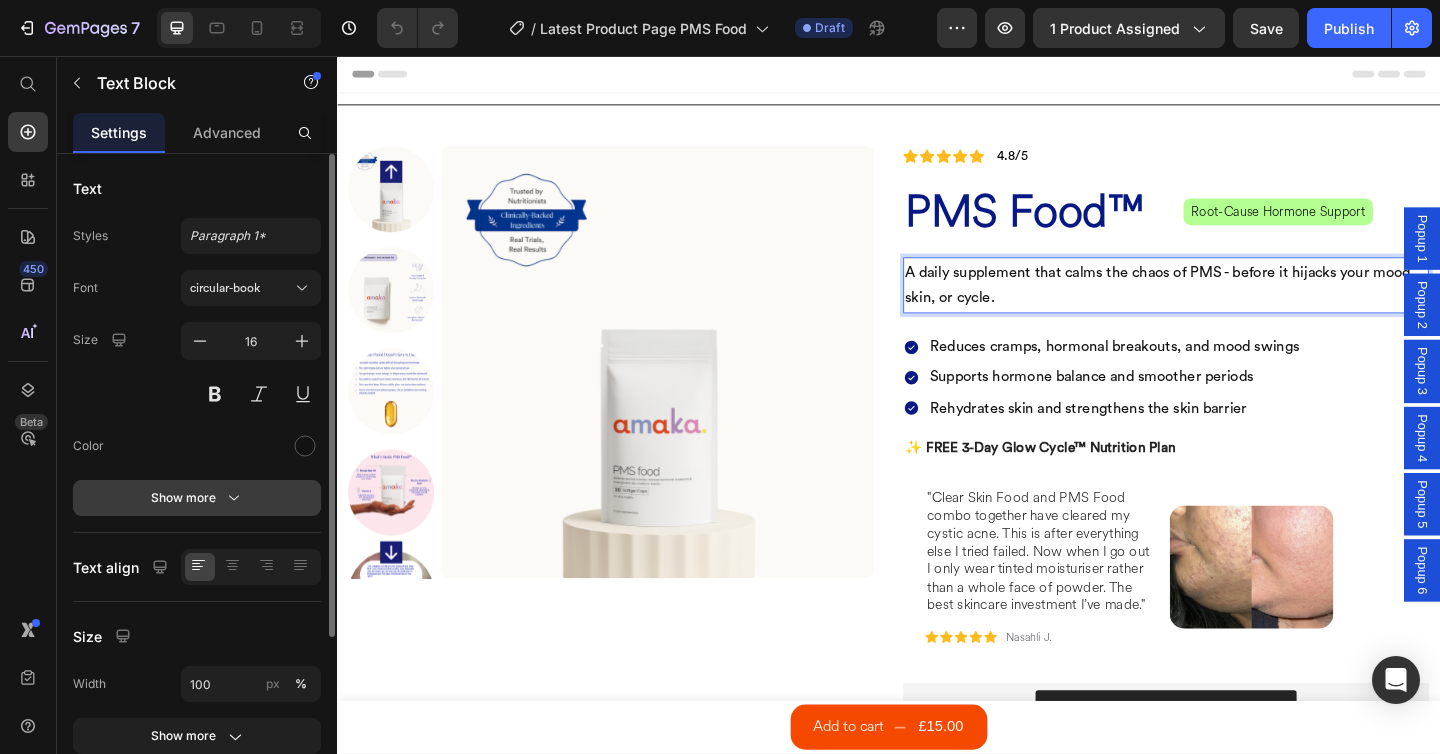 click 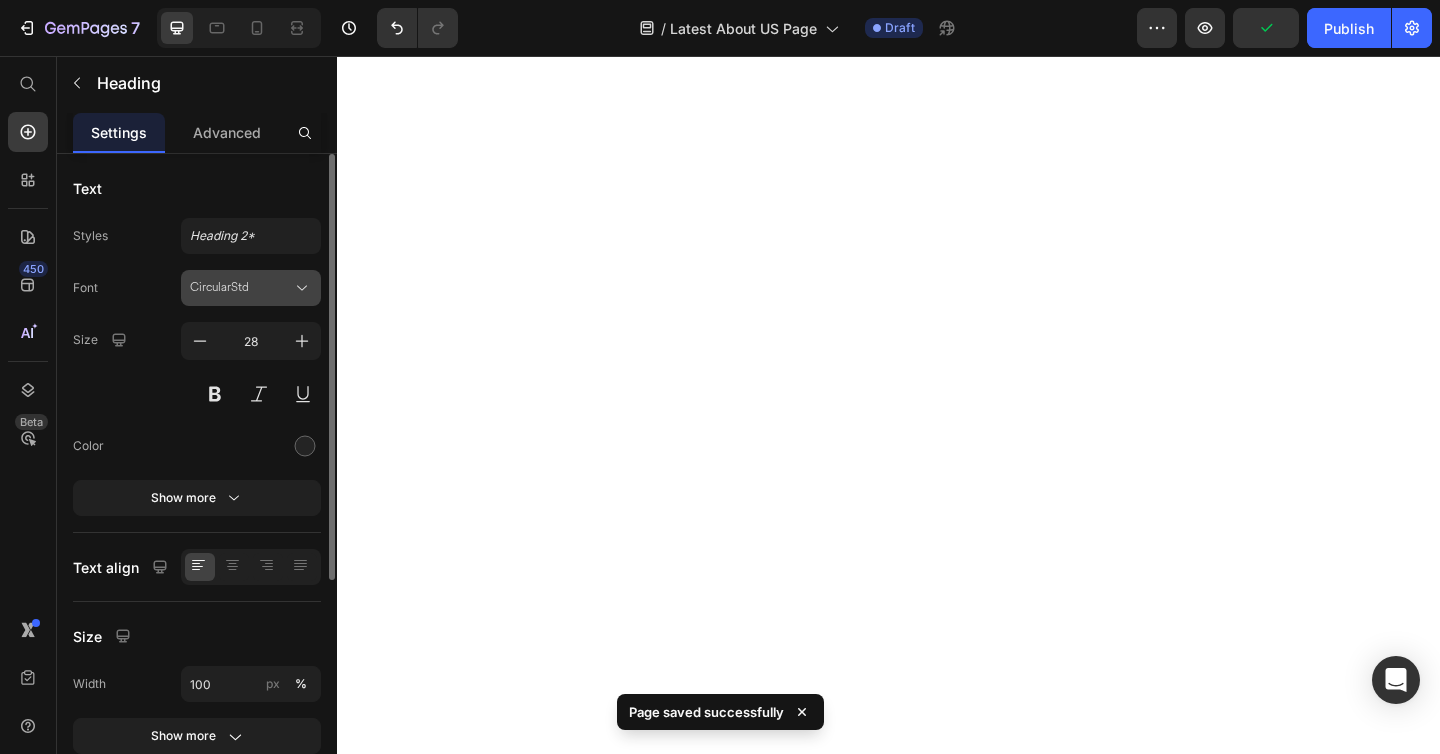 scroll, scrollTop: 0, scrollLeft: 0, axis: both 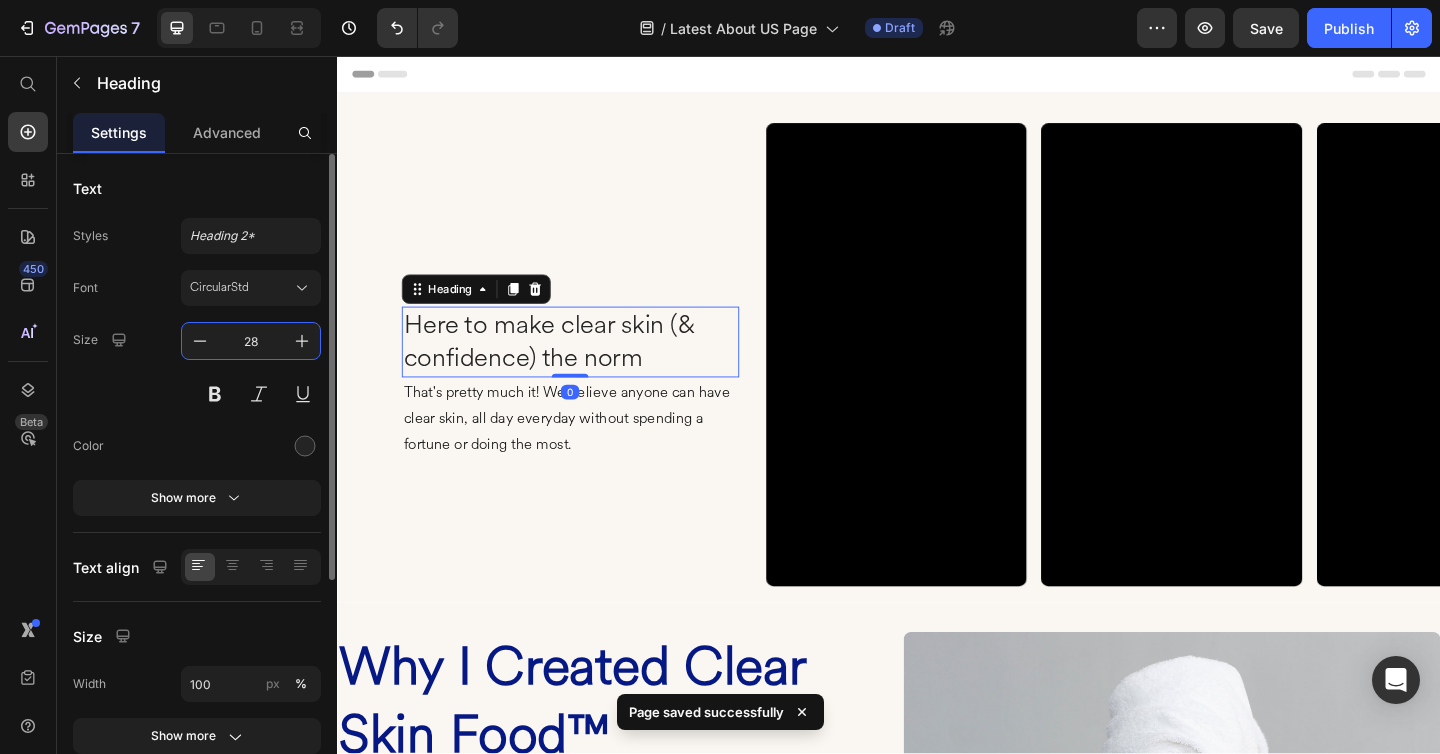 click on "28" at bounding box center (251, 341) 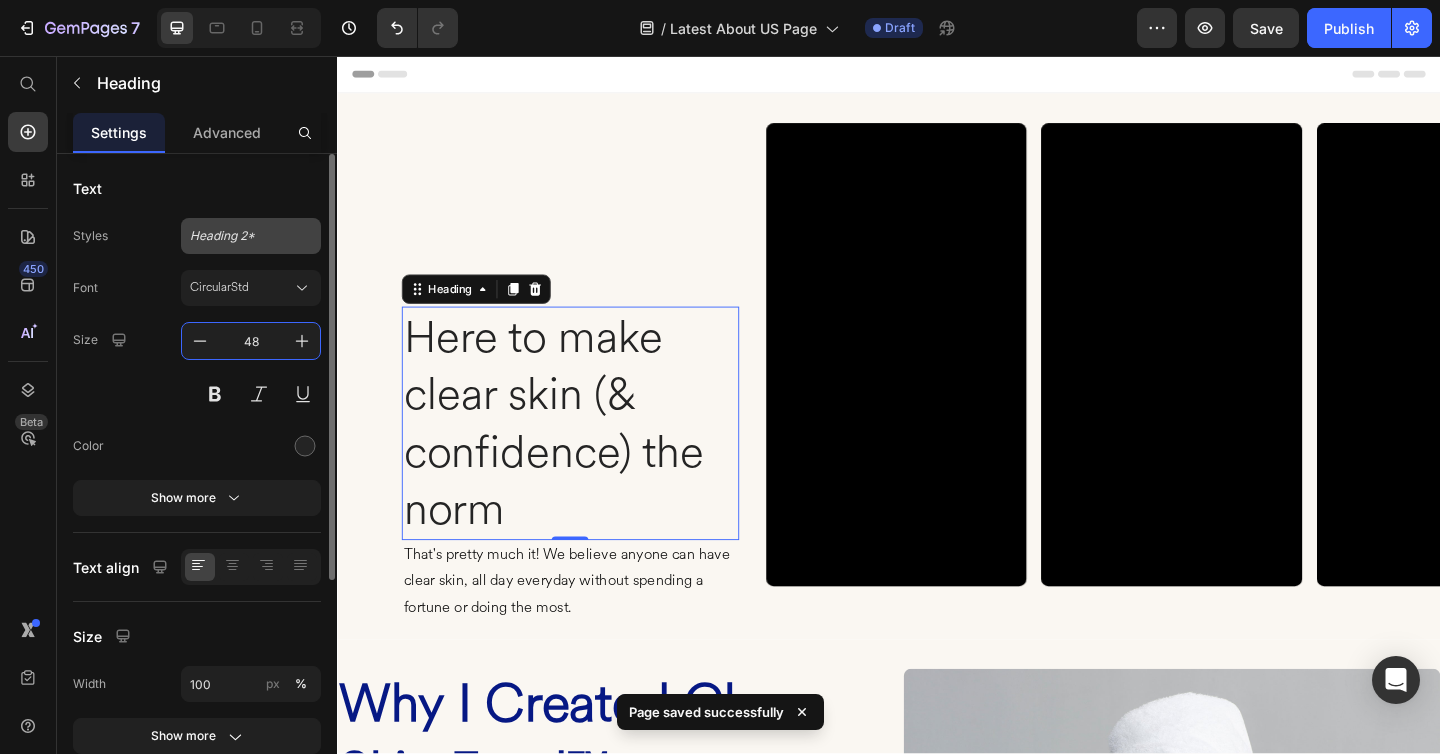 click on "Heading 2*" at bounding box center (239, 236) 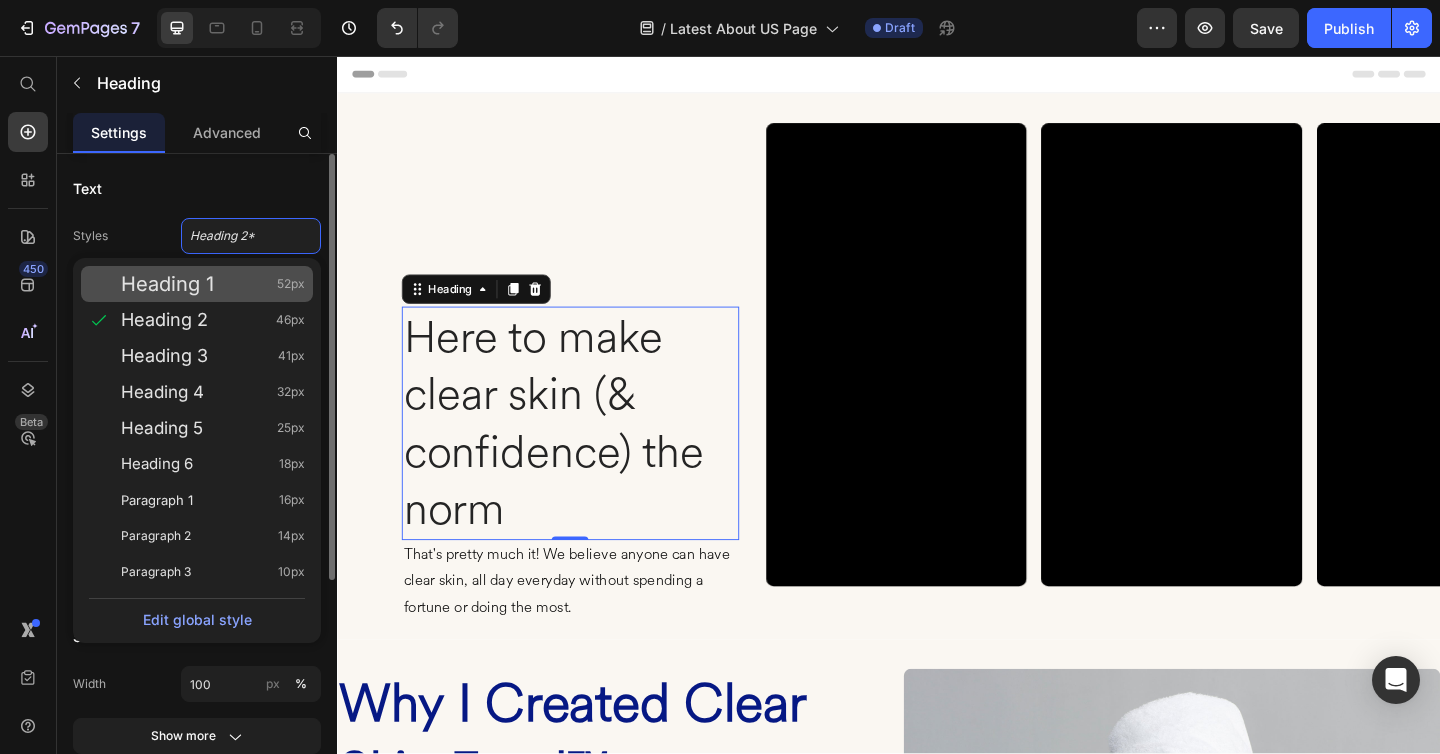 click on "Heading 1" at bounding box center [167, 284] 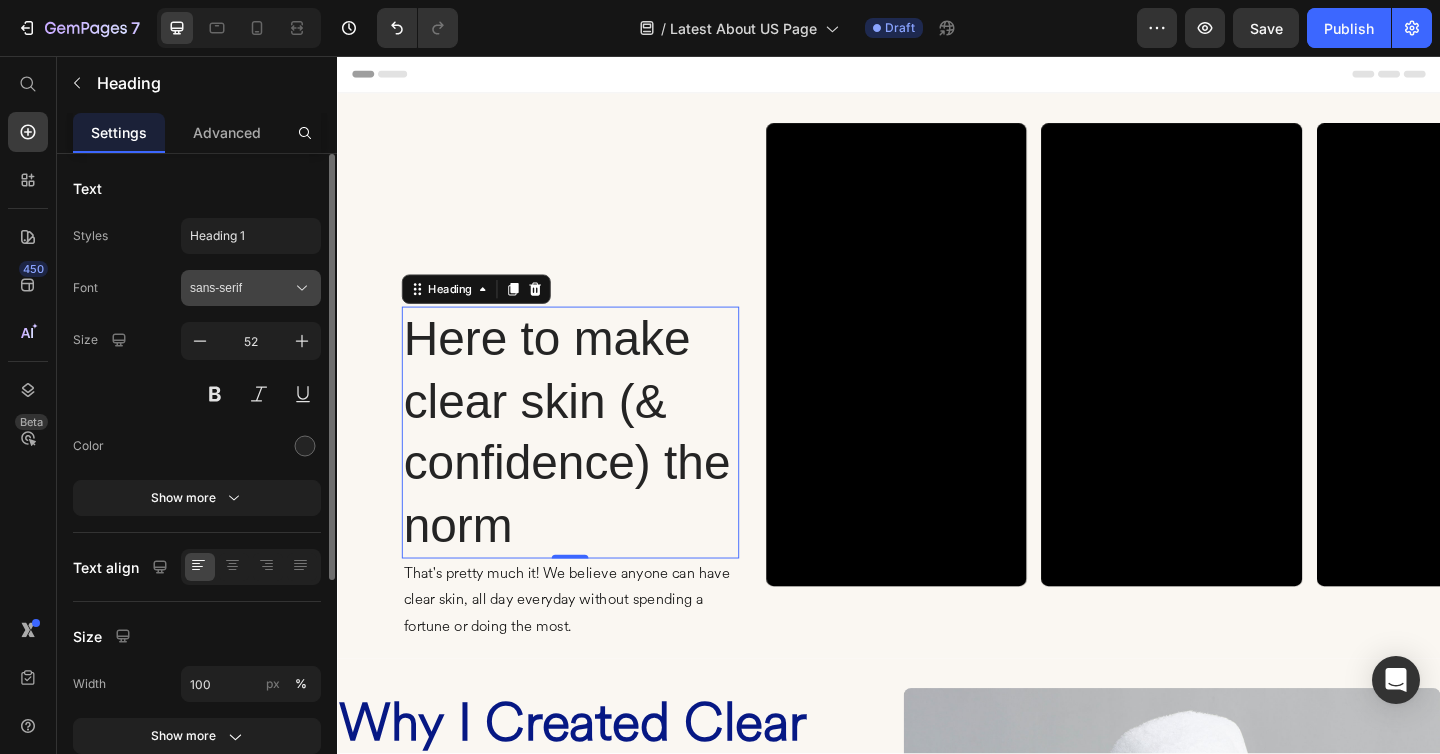 click on "sans-serif" at bounding box center [241, 288] 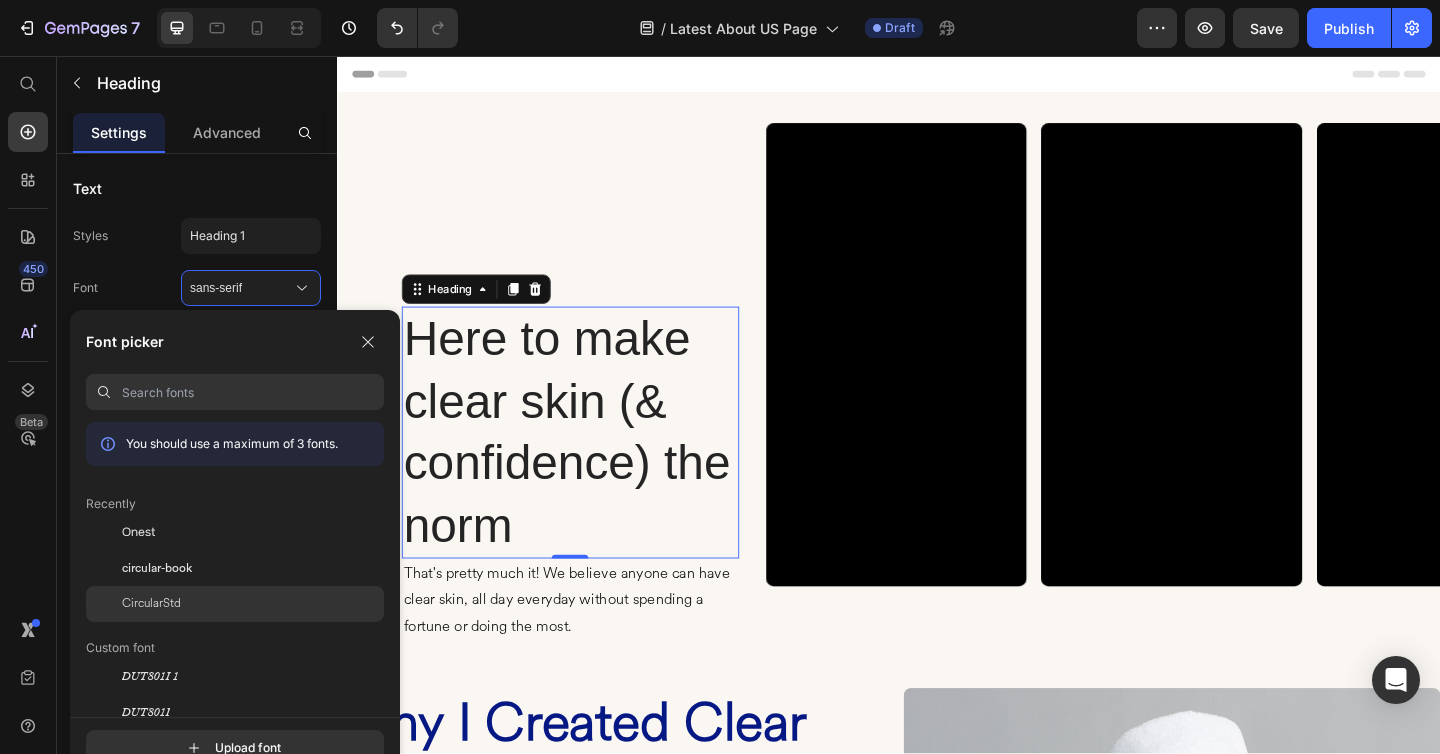 click on "CircularStd" 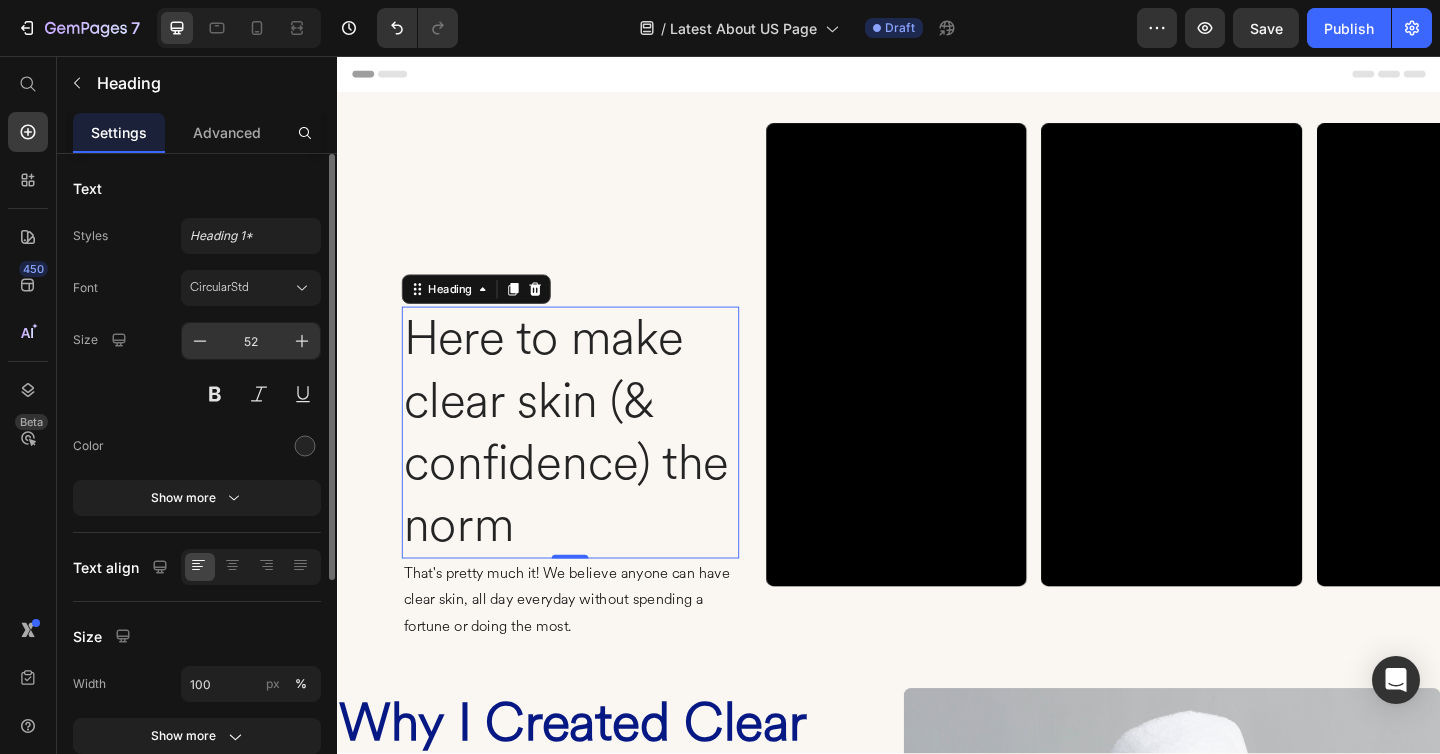 click on "52" at bounding box center (251, 341) 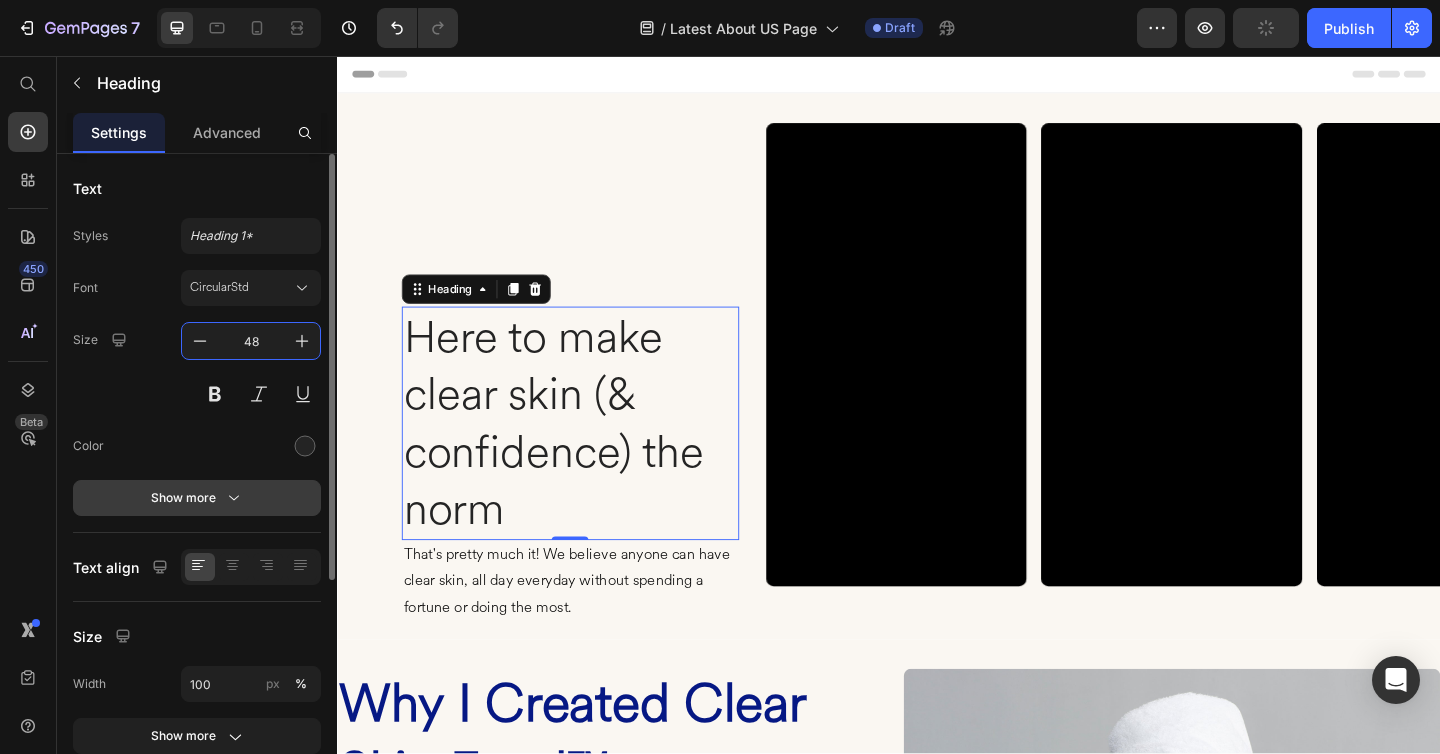 type on "48" 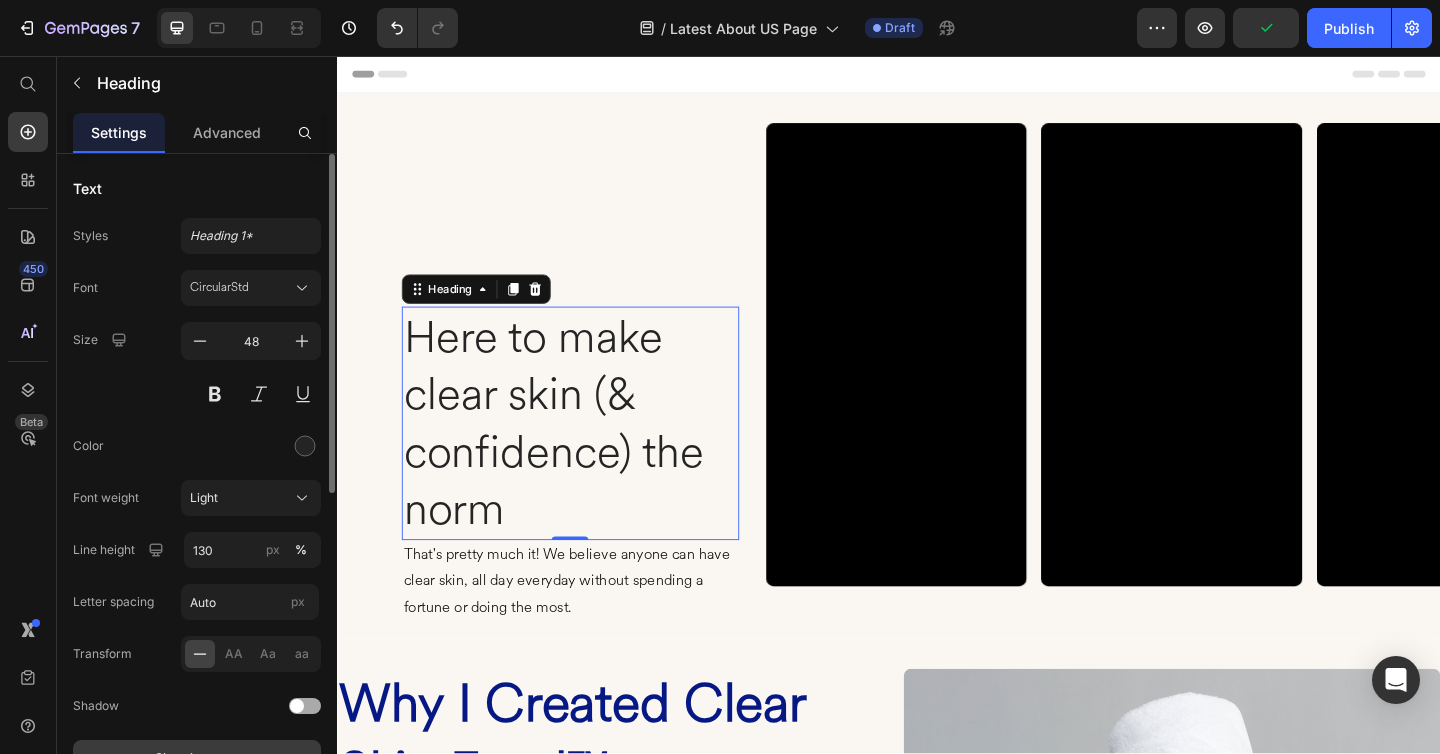 click on "Light" 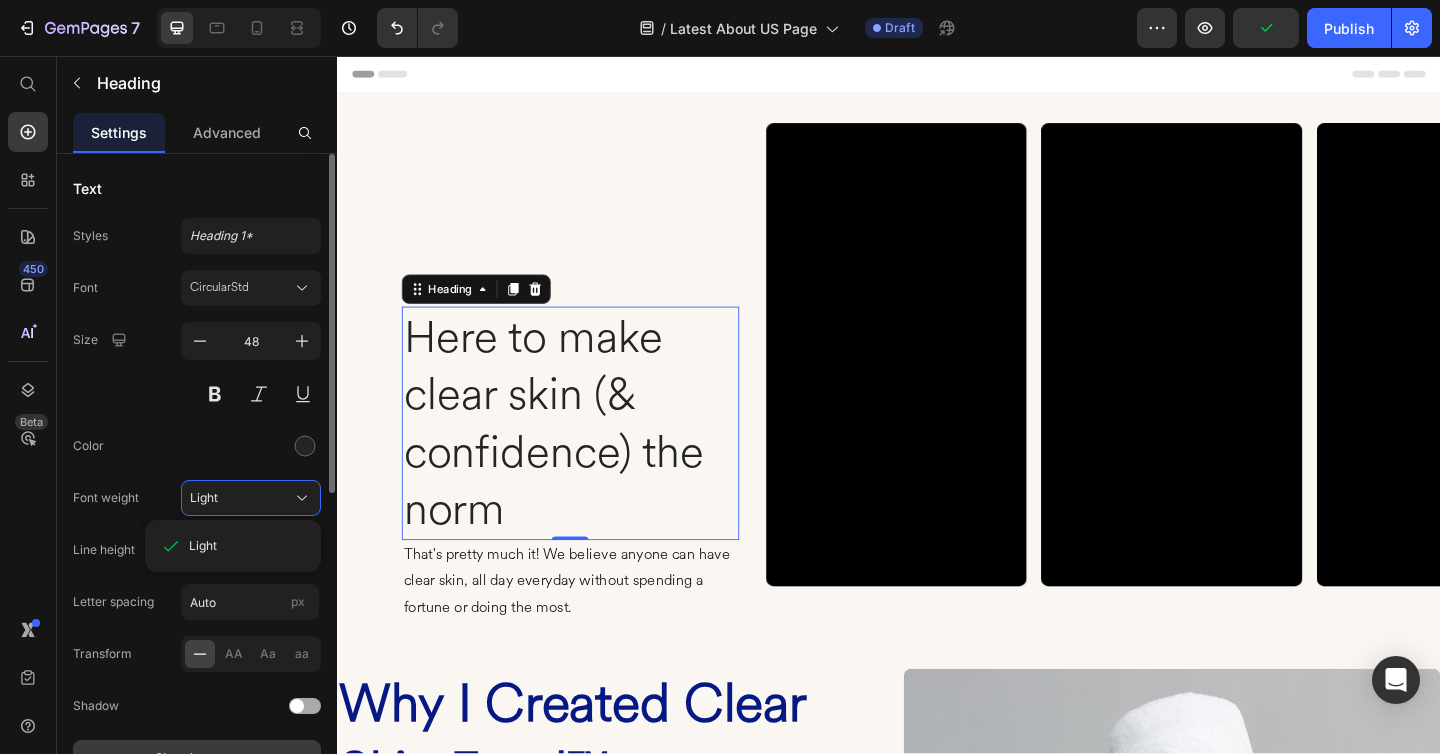 click on "Light" 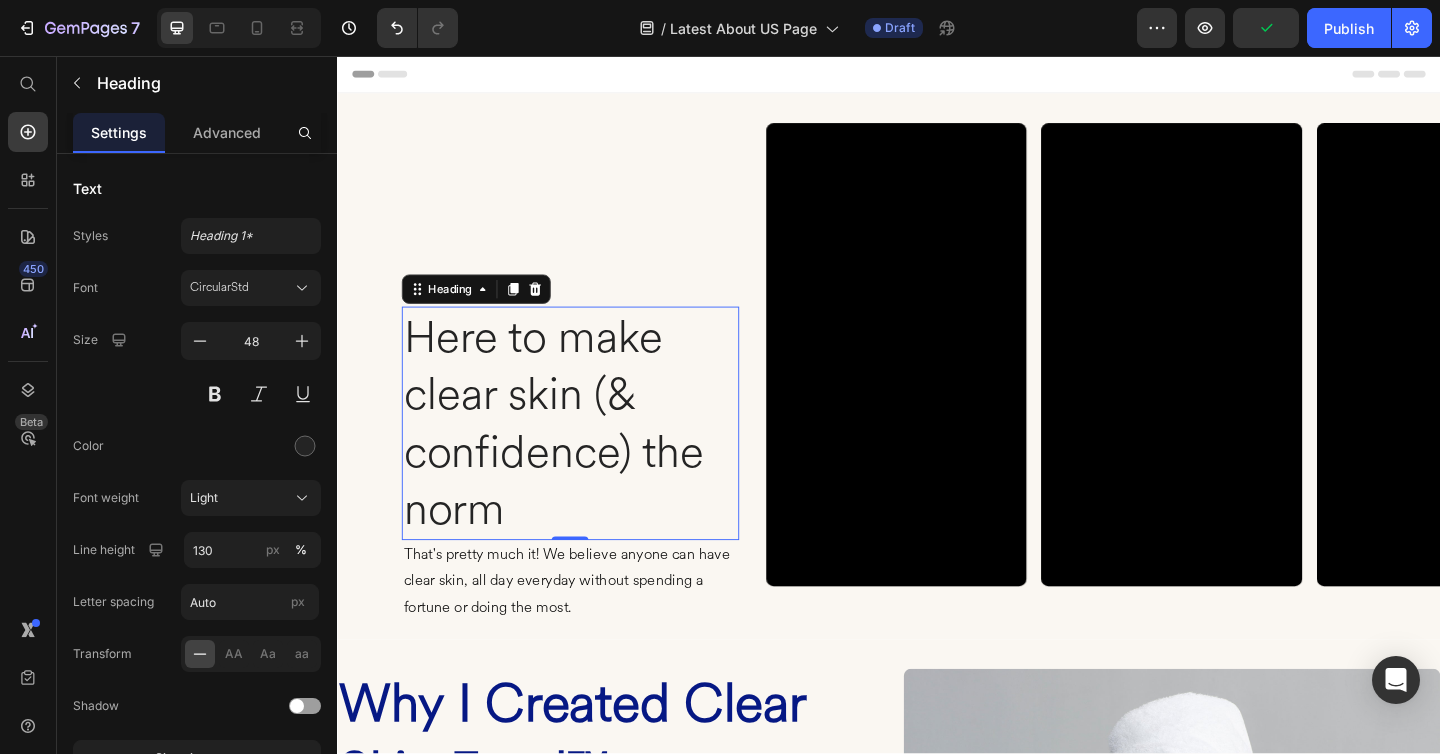 click on "Here to make clear skin (& confidence) the norm" at bounding box center (590, 456) 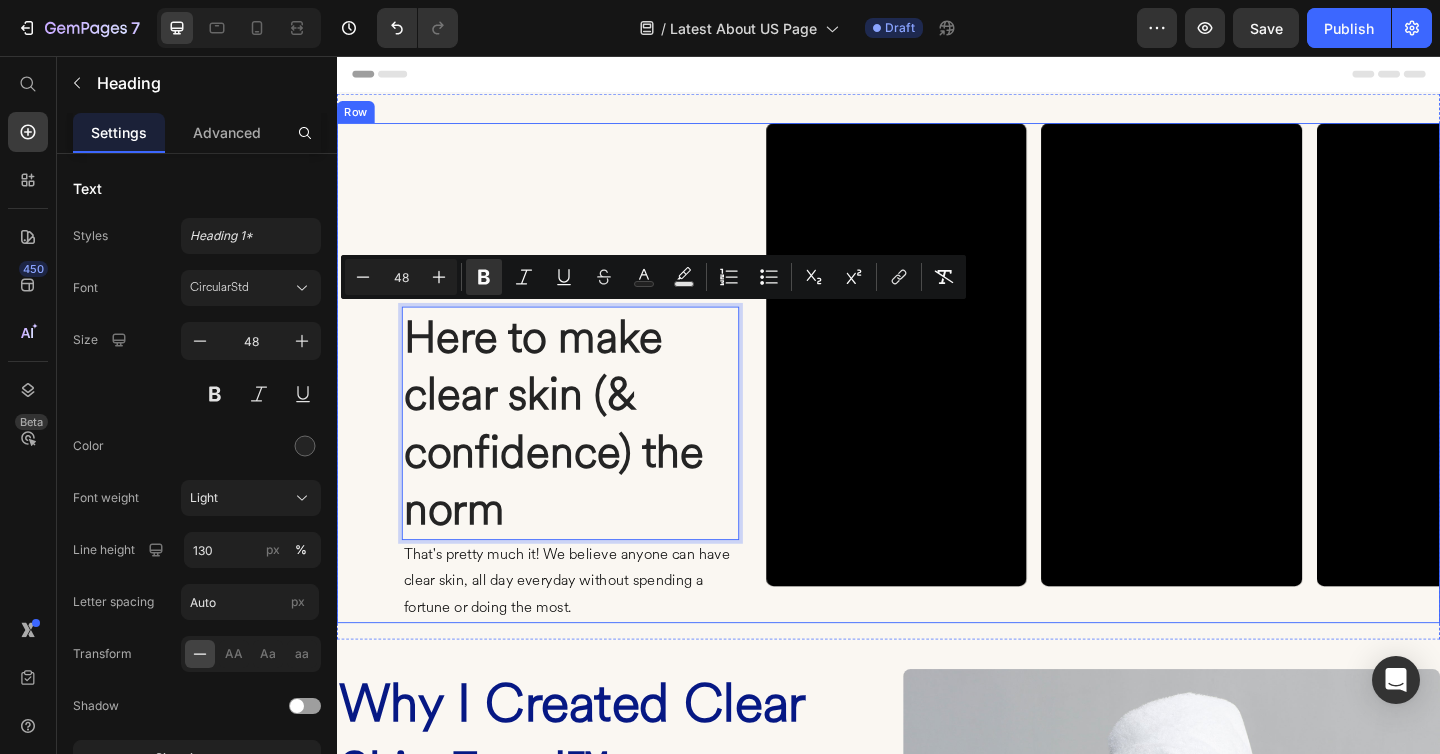 click on "Here to make clear skin (& confidence) the norm Heading   0 That's pretty much it! We believe anyone can have clear skin, all day everyday without spending a fortune or doing the most. Text block Row" at bounding box center (520, 401) 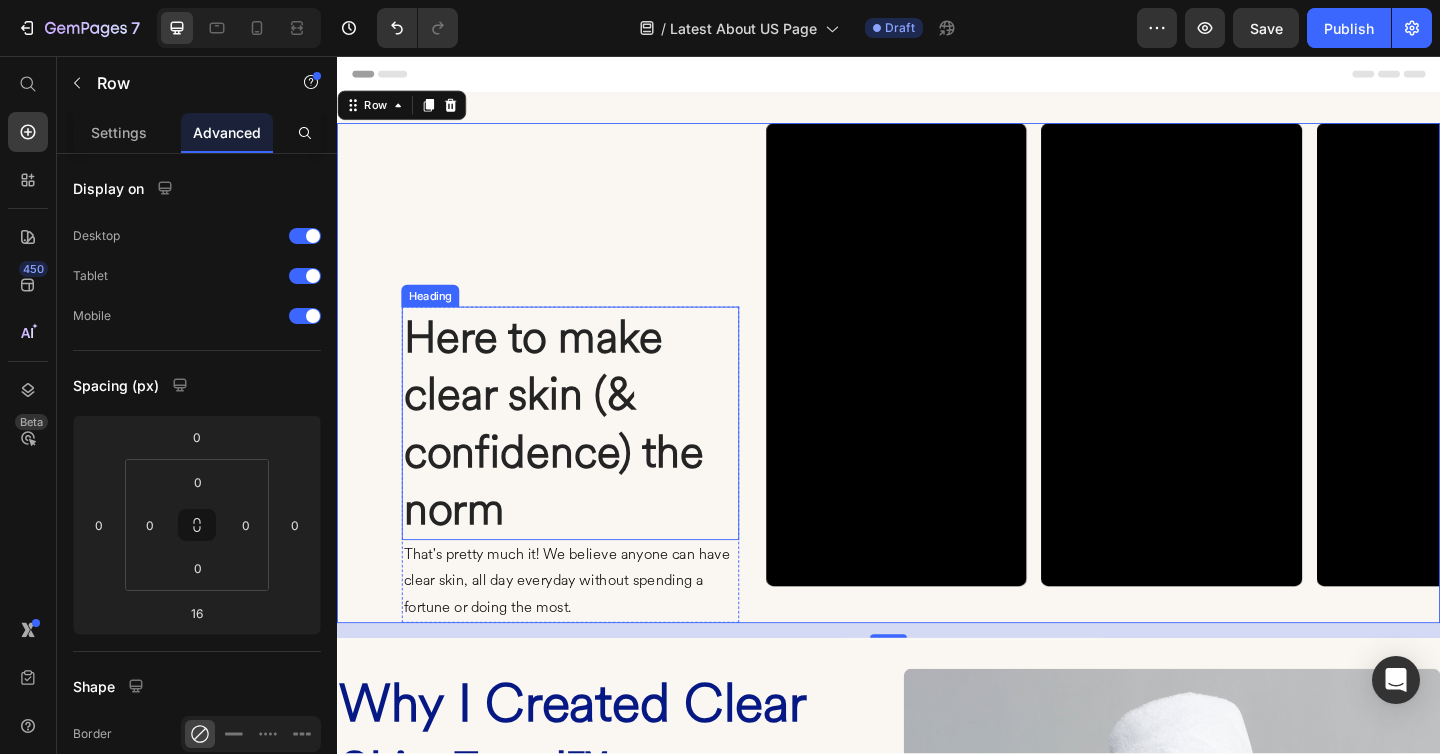 click on "Here to make clear skin (& confidence) the norm" at bounding box center [572, 455] 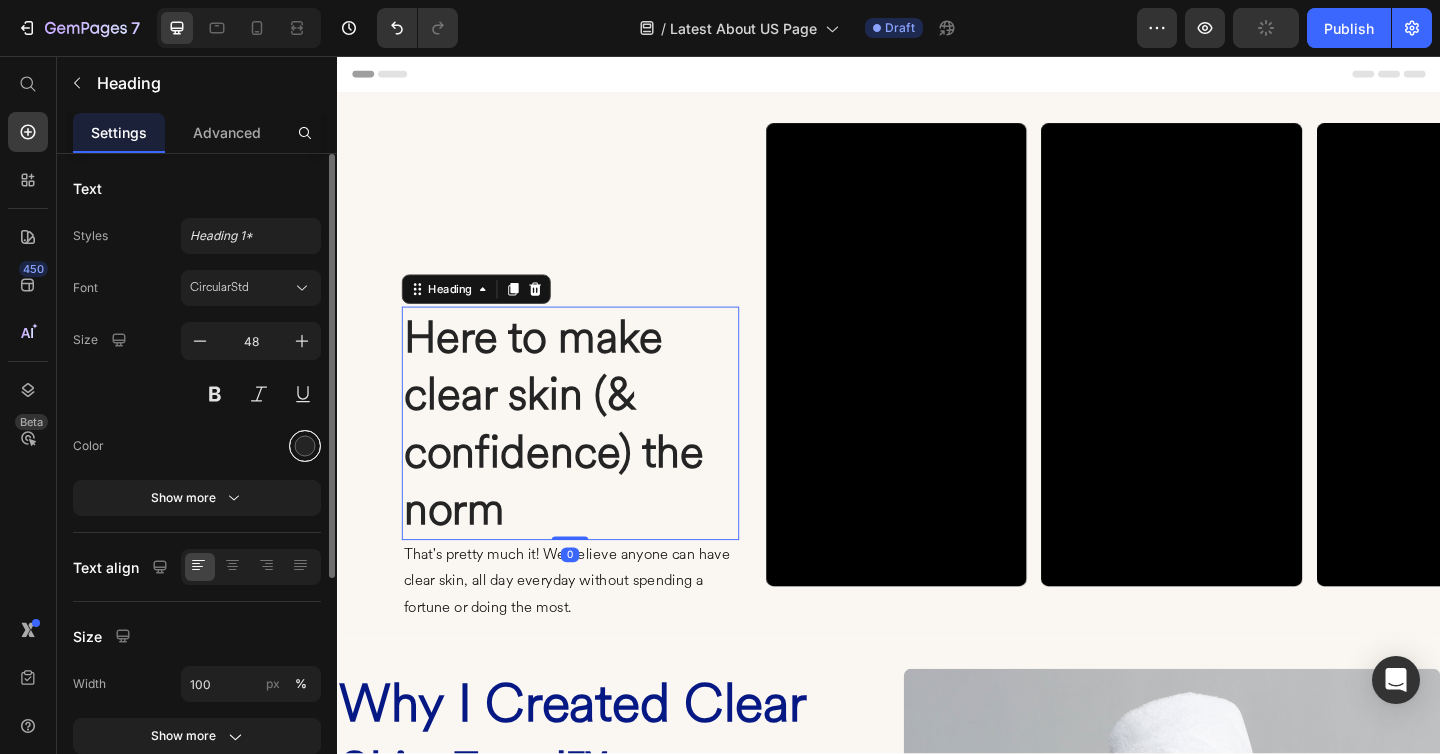 click at bounding box center [305, 446] 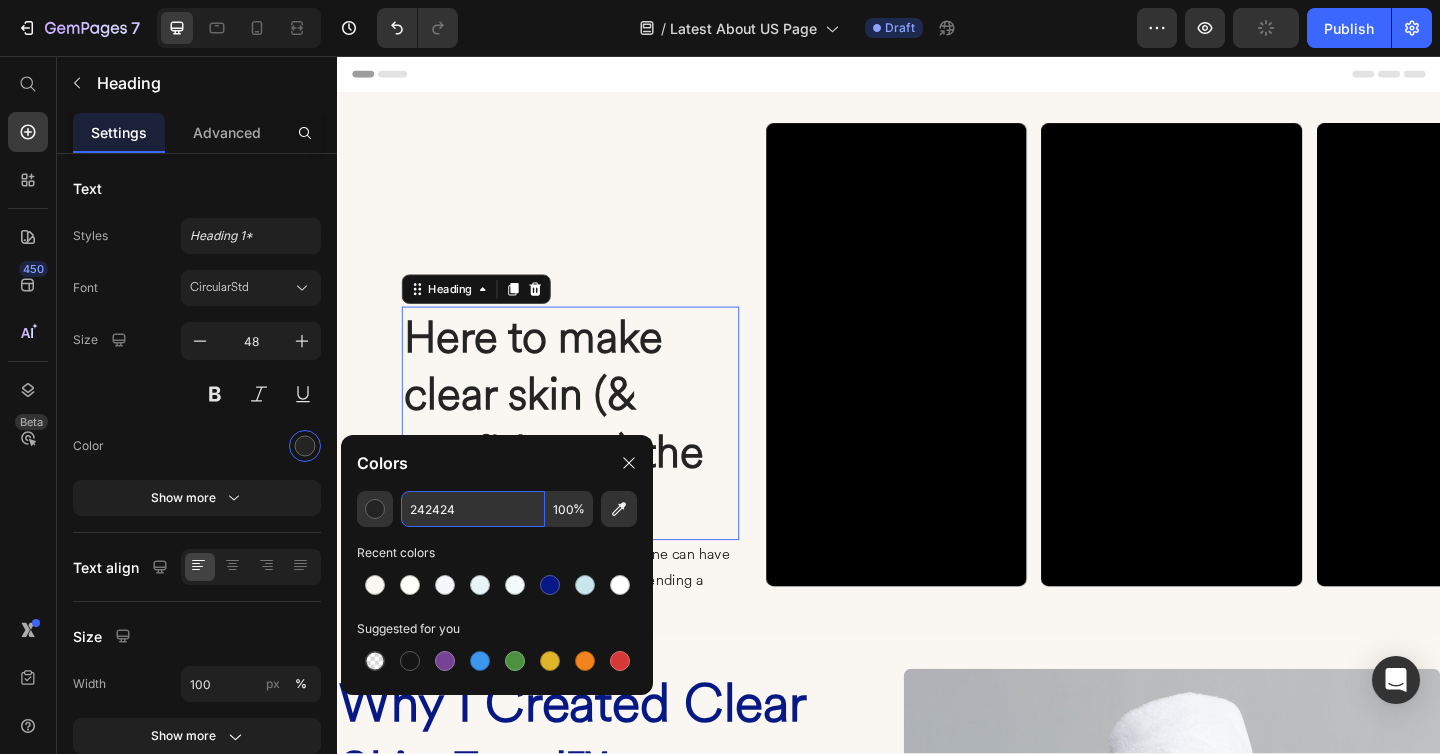 click on "242424" at bounding box center (473, 509) 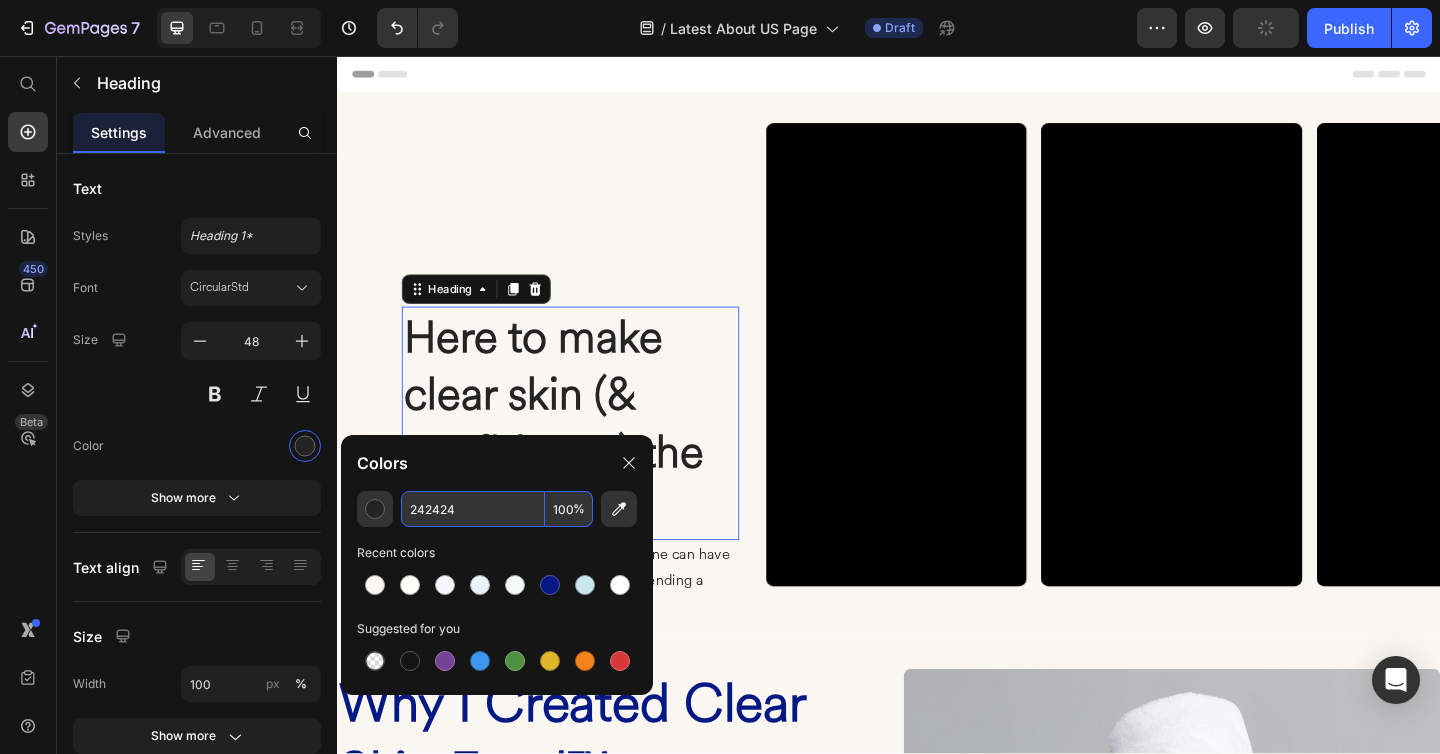 paste on "06188" 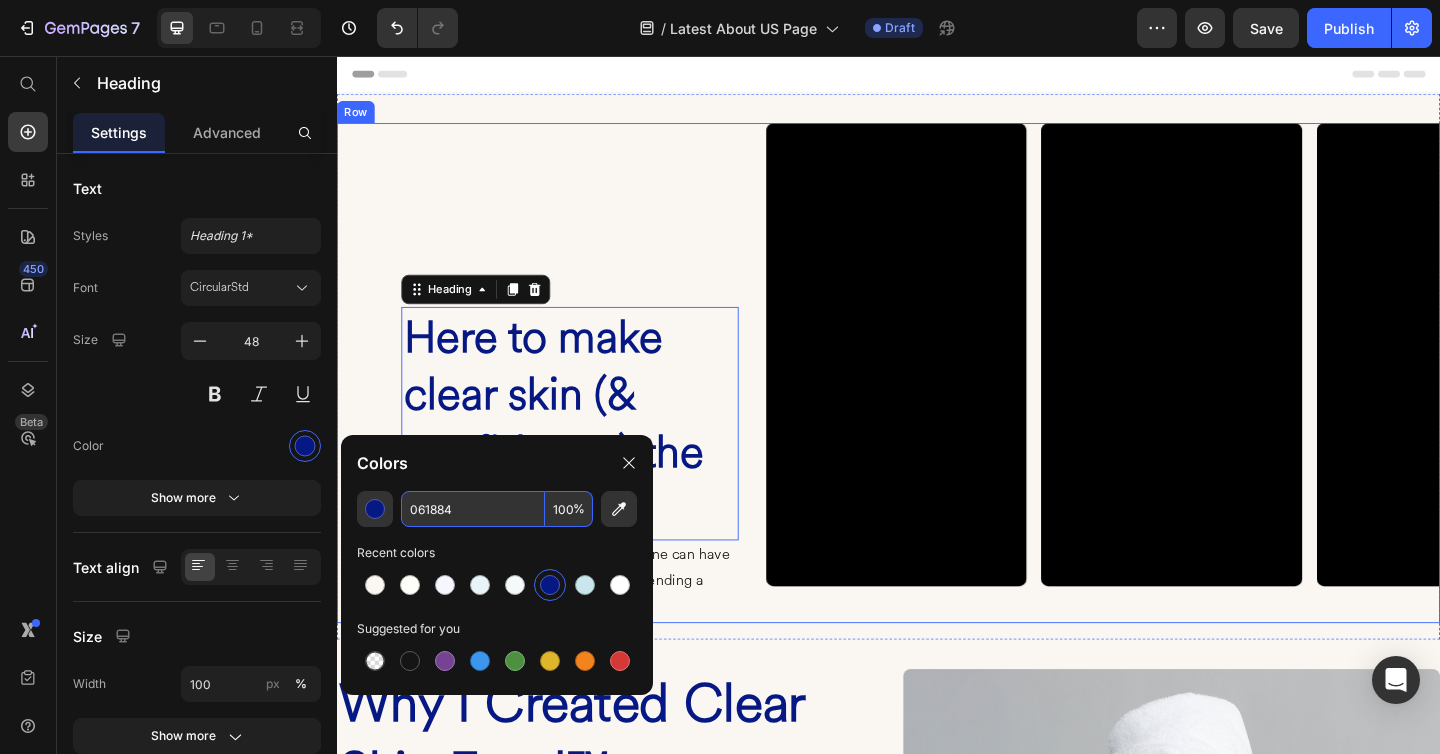 click on "⁠⁠⁠⁠⁠⁠⁠ Here to make clear skin (& confidence) the norm Heading   0 That's pretty much it! We believe anyone can have clear skin, all day everyday without spending a fortune or doing the most. Text block Row" at bounding box center (520, 401) 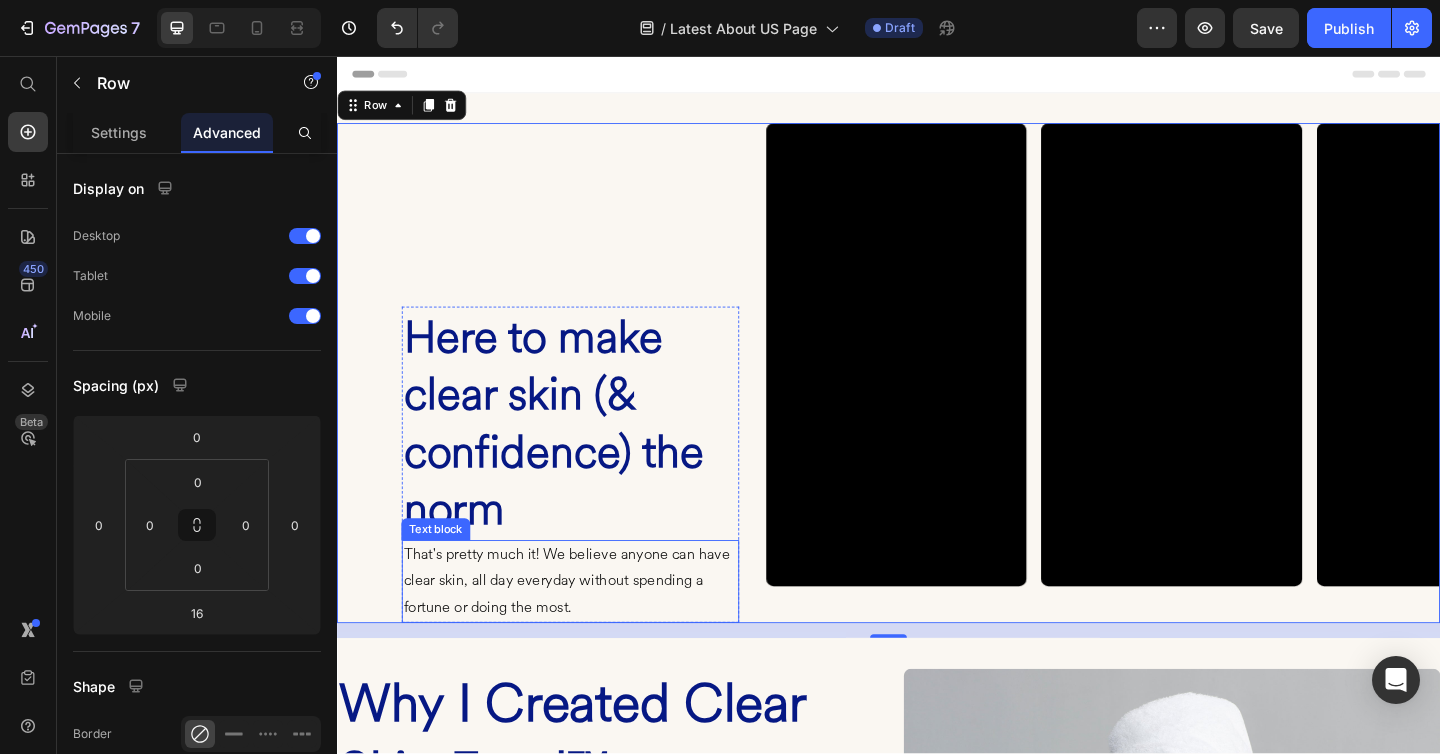 click on "That's pretty much it! We believe anyone can have clear skin, all day everyday without spending a fortune or doing the most." at bounding box center [590, 628] 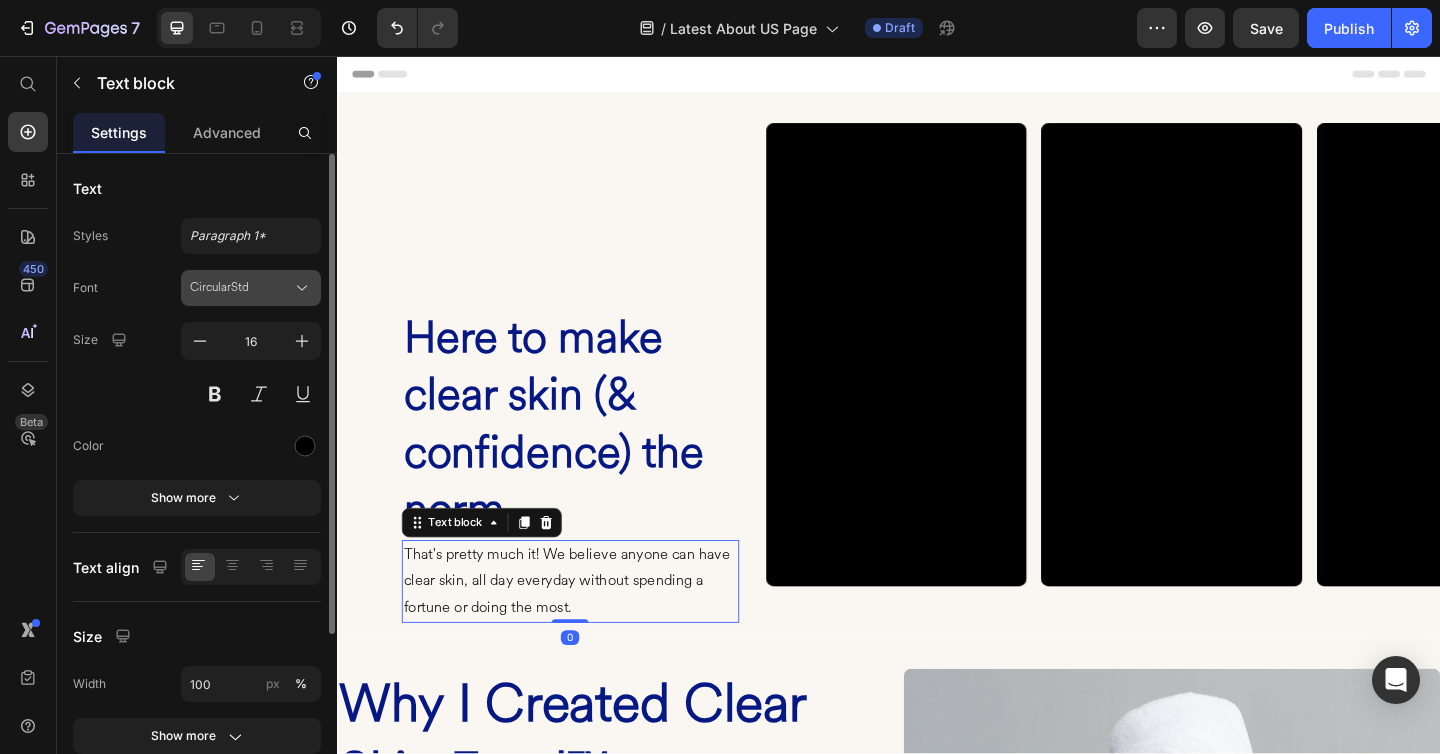 click on "CircularStd" at bounding box center [241, 288] 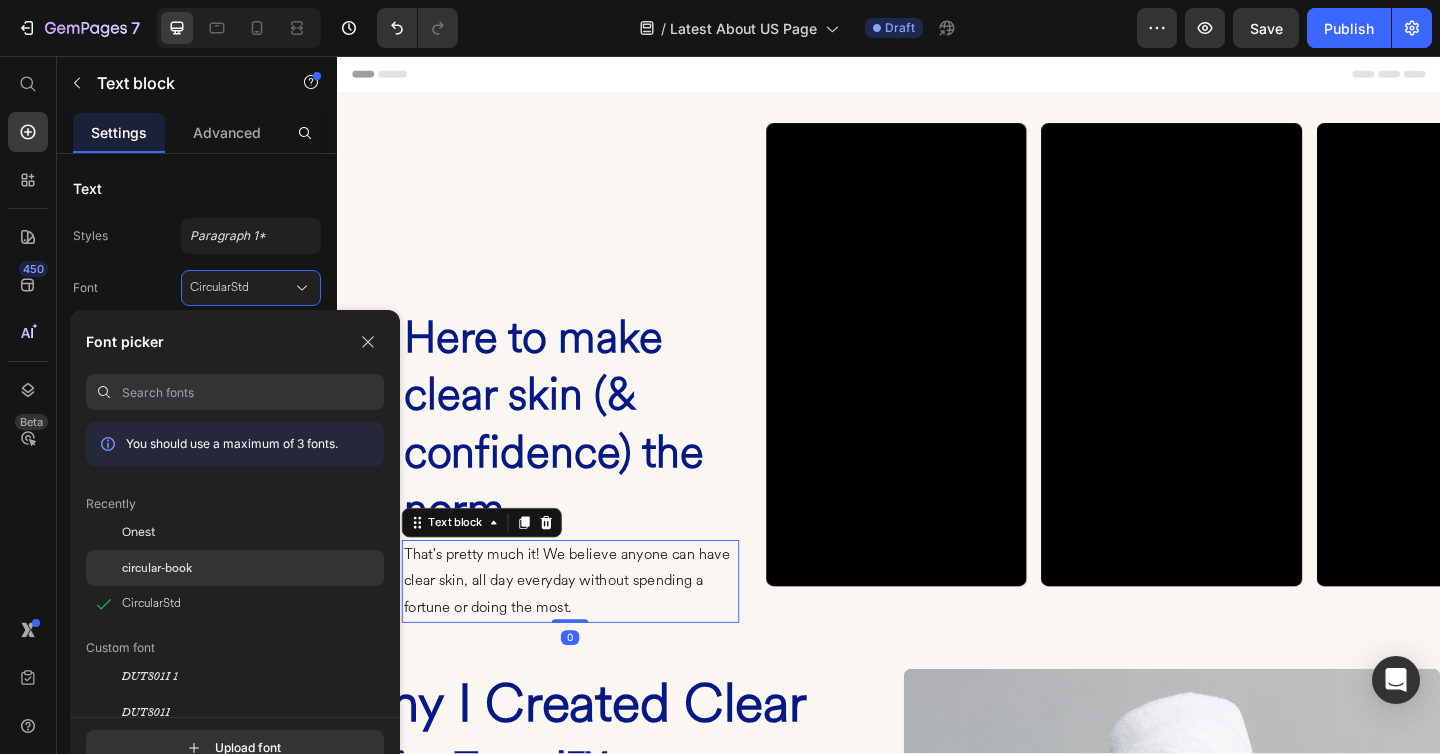 click on "circular-book" 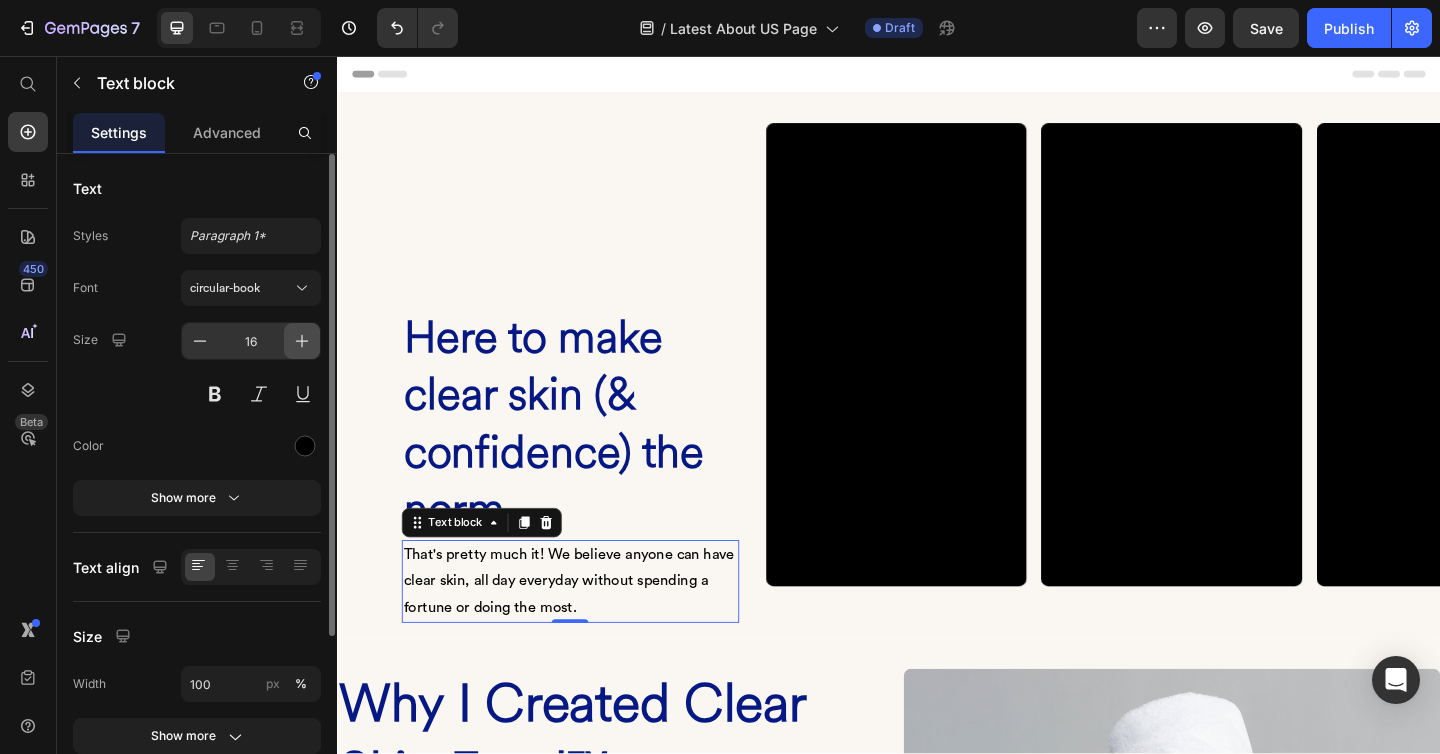 click 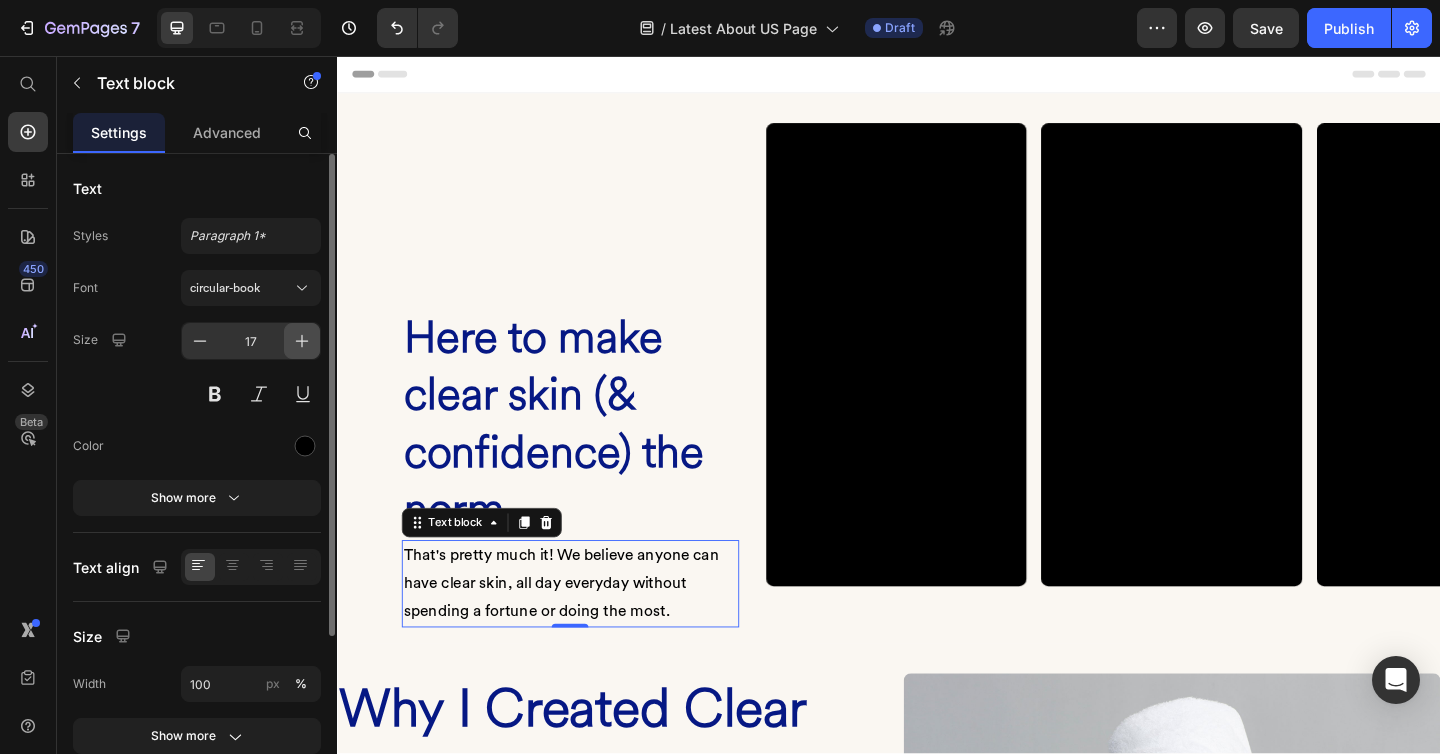 click 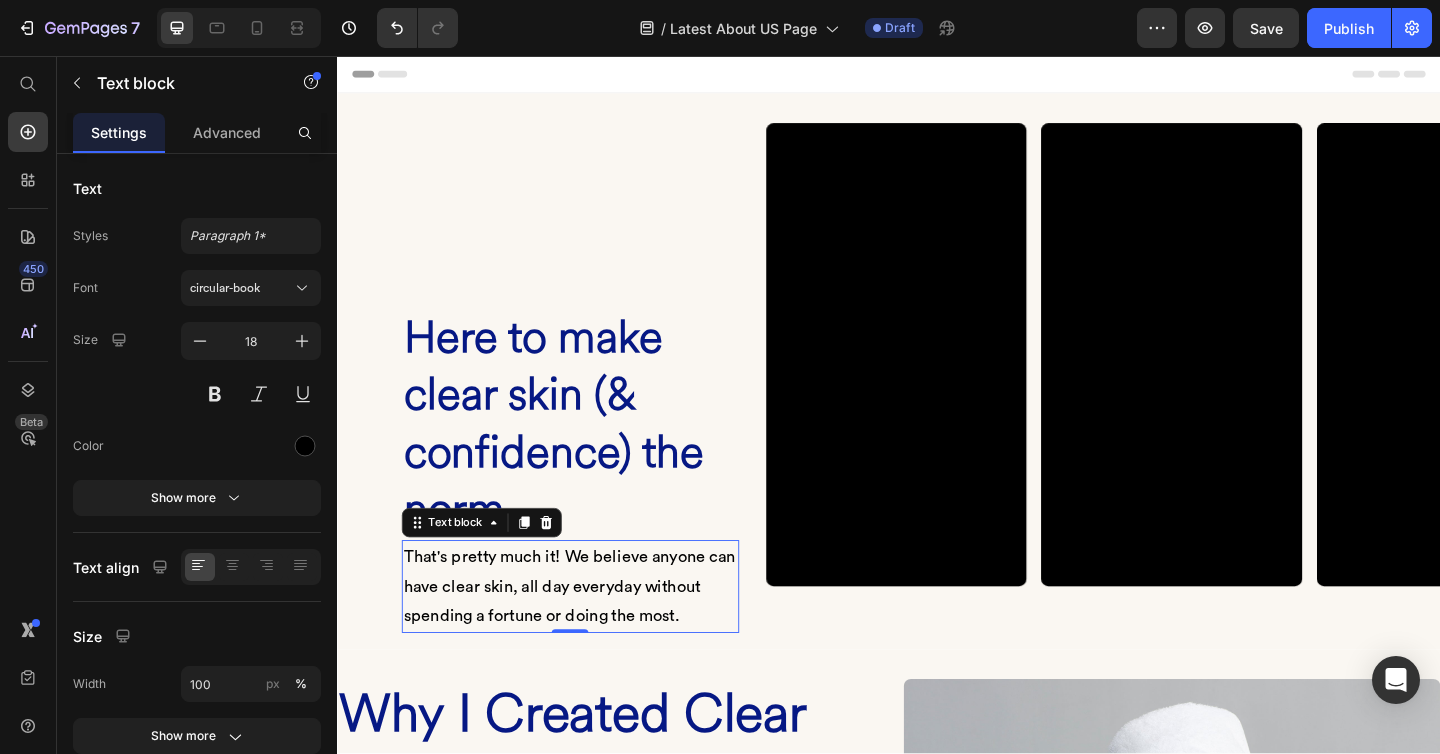 click on "That's pretty much it! We believe anyone can have clear skin, all day everyday without spending a fortune or doing the most." at bounding box center [590, 633] 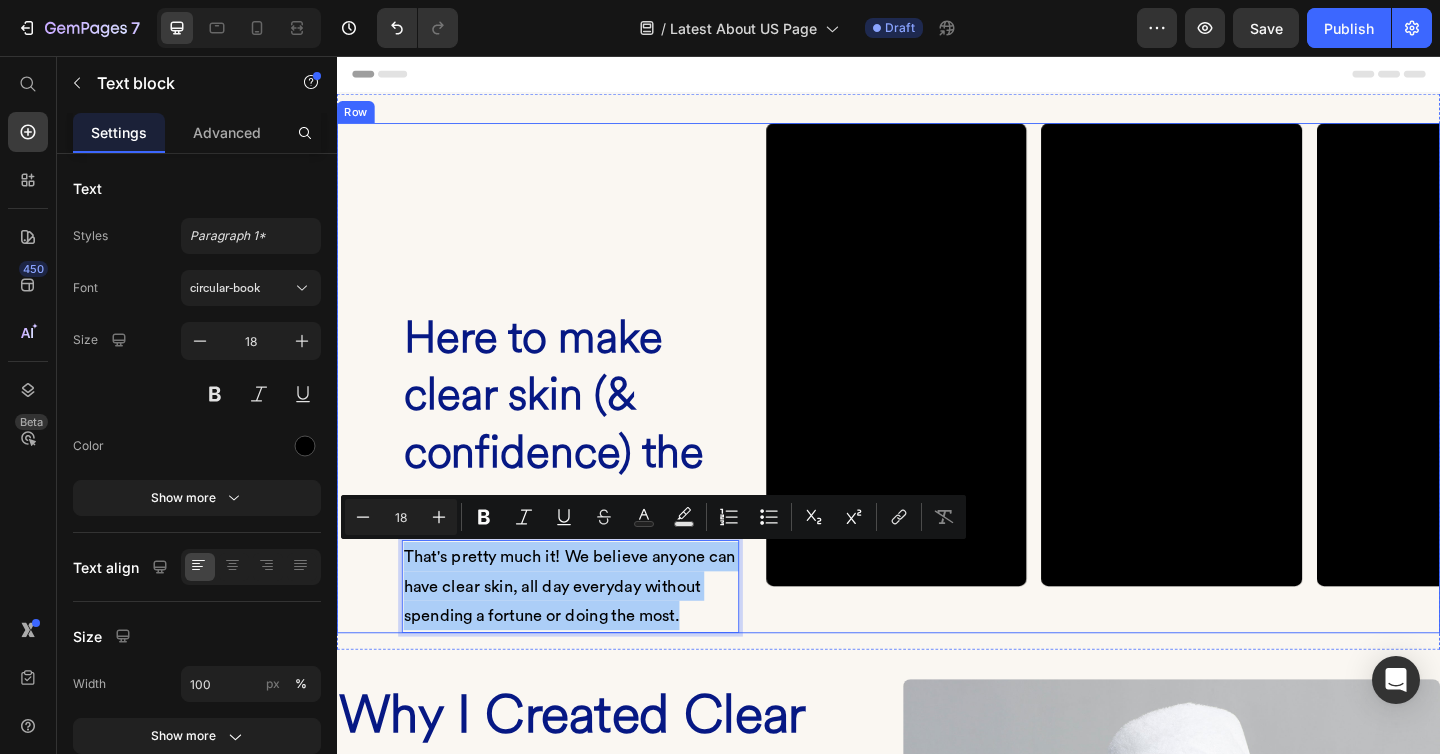 click on "⁠⁠⁠⁠⁠⁠⁠ Here to make clear skin (& confidence) the norm Heading That's pretty much it! We believe anyone can have clear skin, all day everyday without spending a fortune or doing the most. Text block   0 Row" at bounding box center [520, 406] 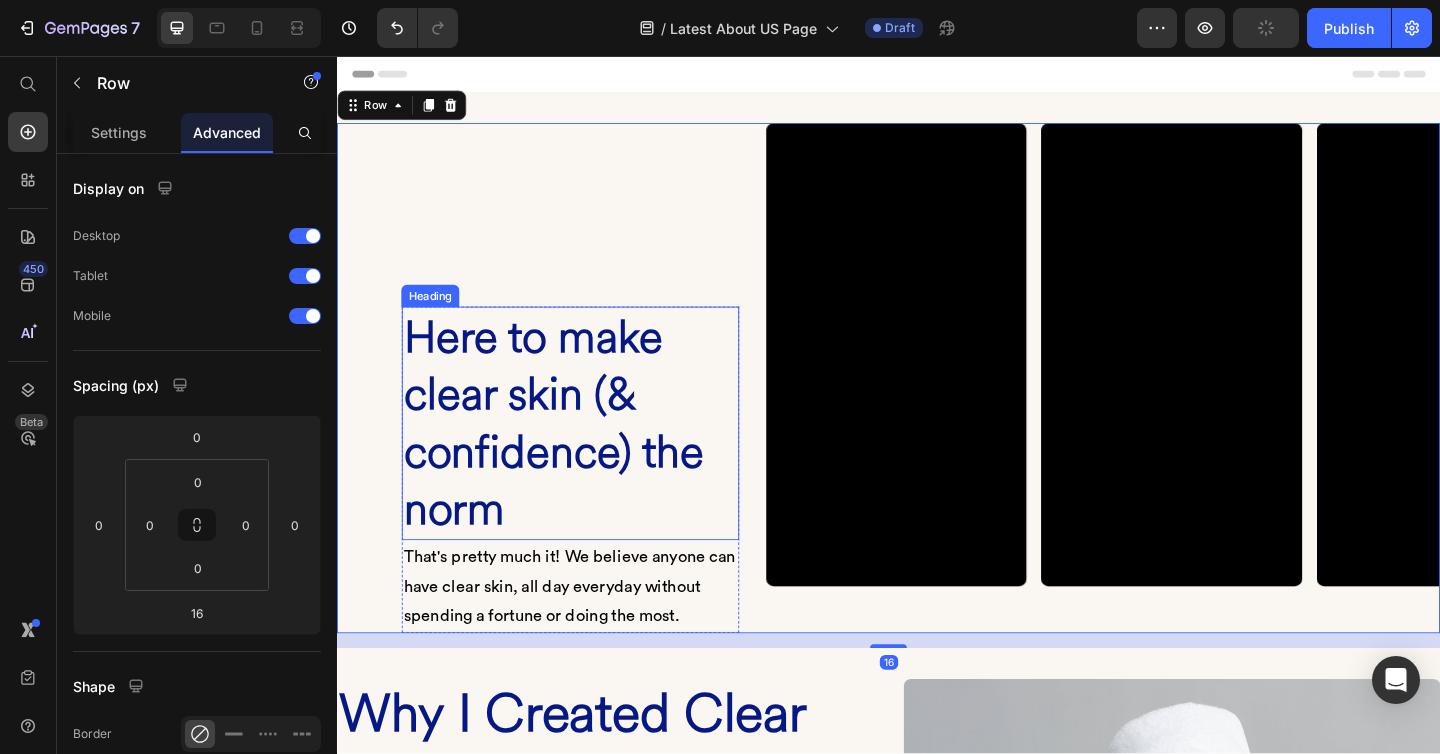 click on "⁠⁠⁠⁠⁠⁠⁠ Here to make clear skin (& confidence) the norm" at bounding box center [590, 456] 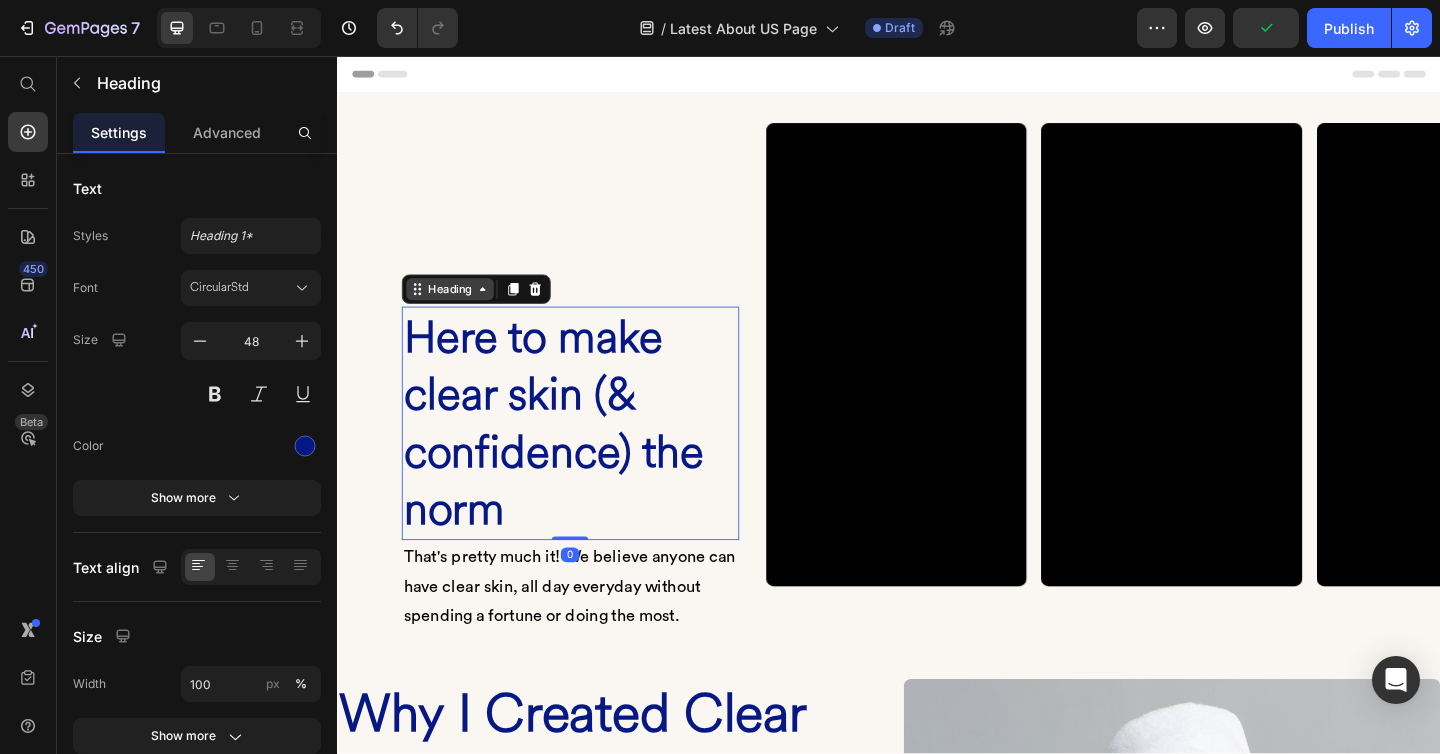 click on "Heading" at bounding box center (459, 310) 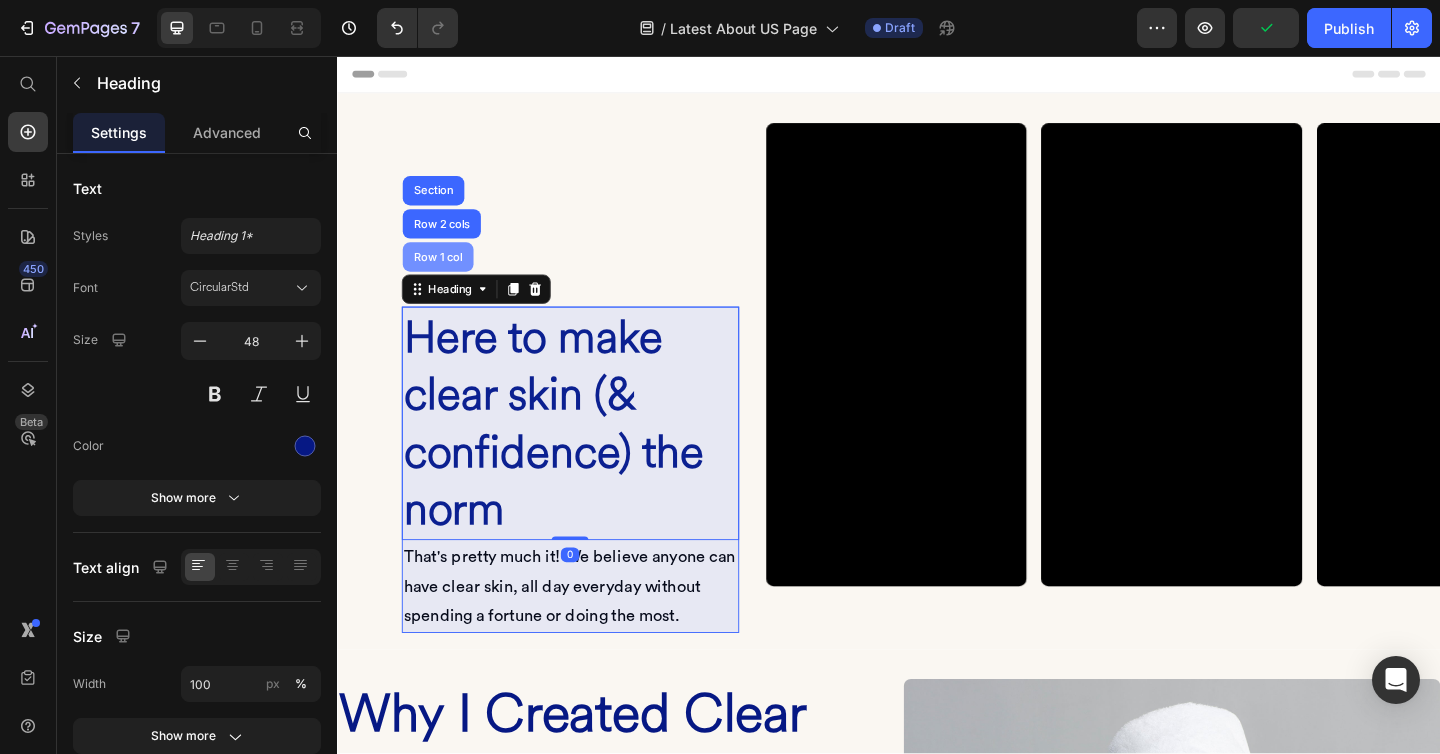 click on "Row 1 col" at bounding box center (446, 275) 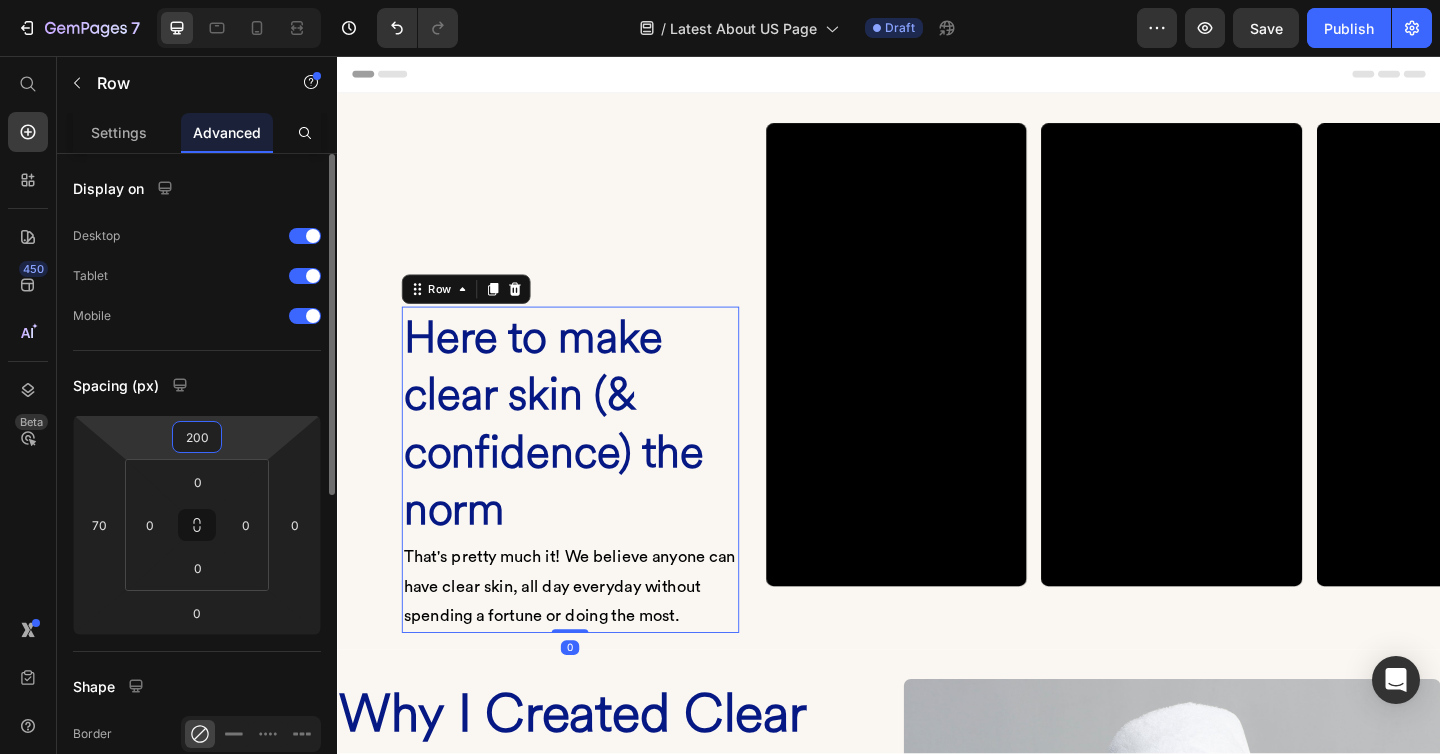 click on "200" at bounding box center (197, 437) 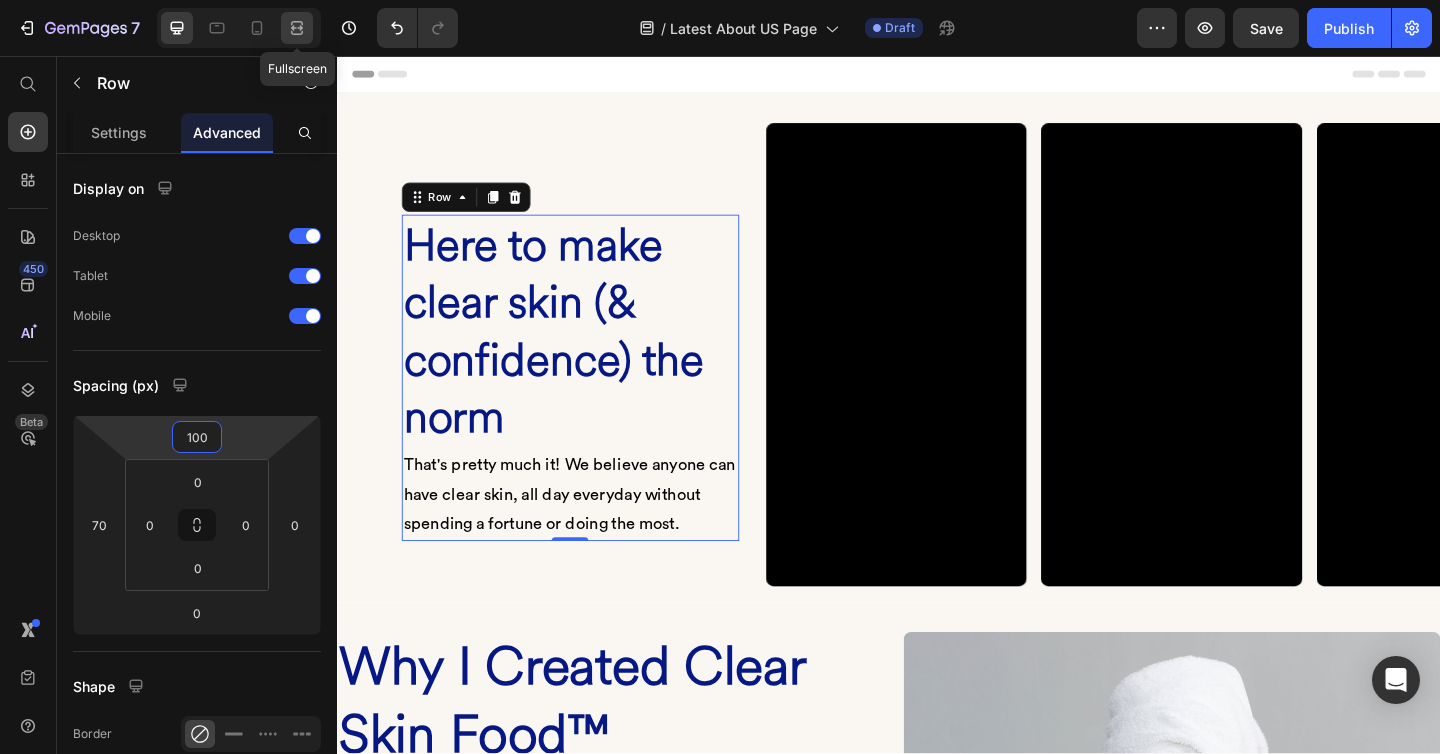 type on "100" 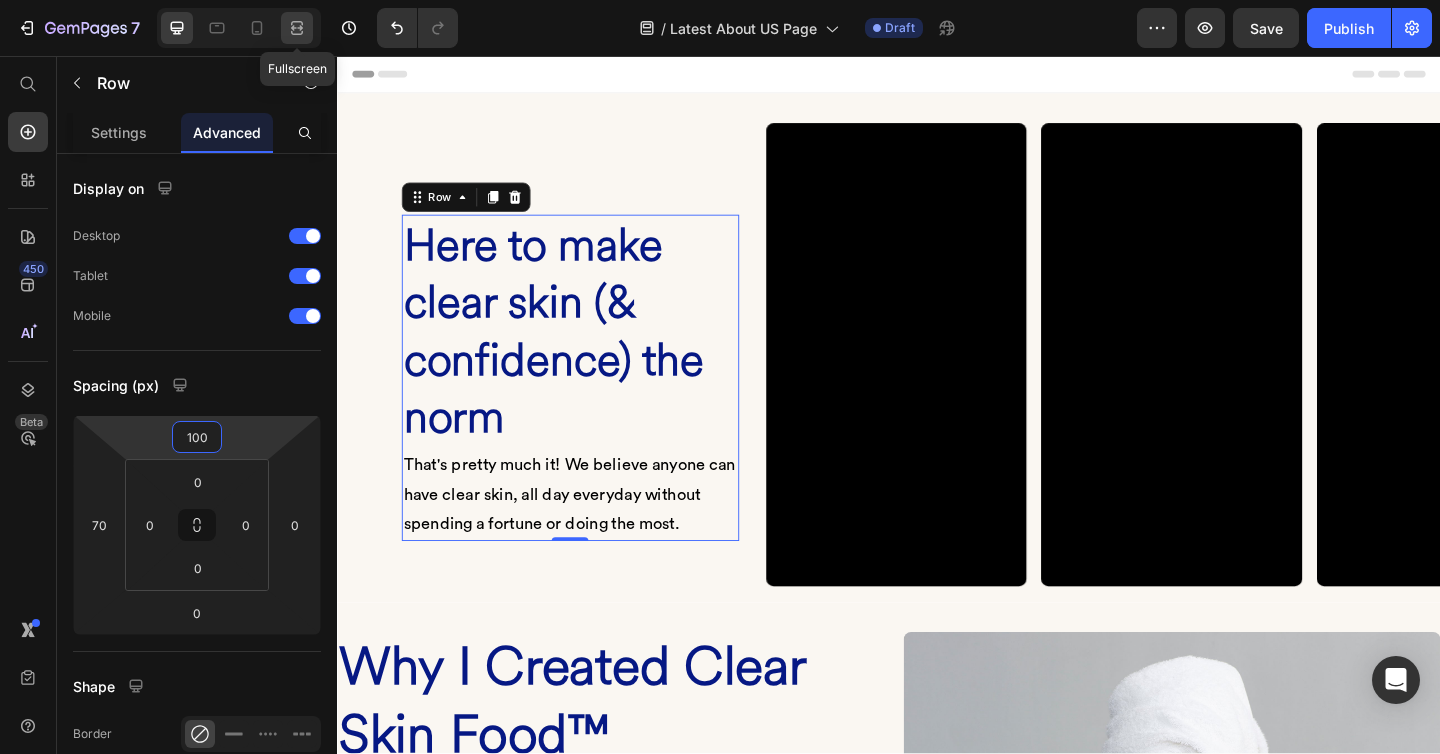 click 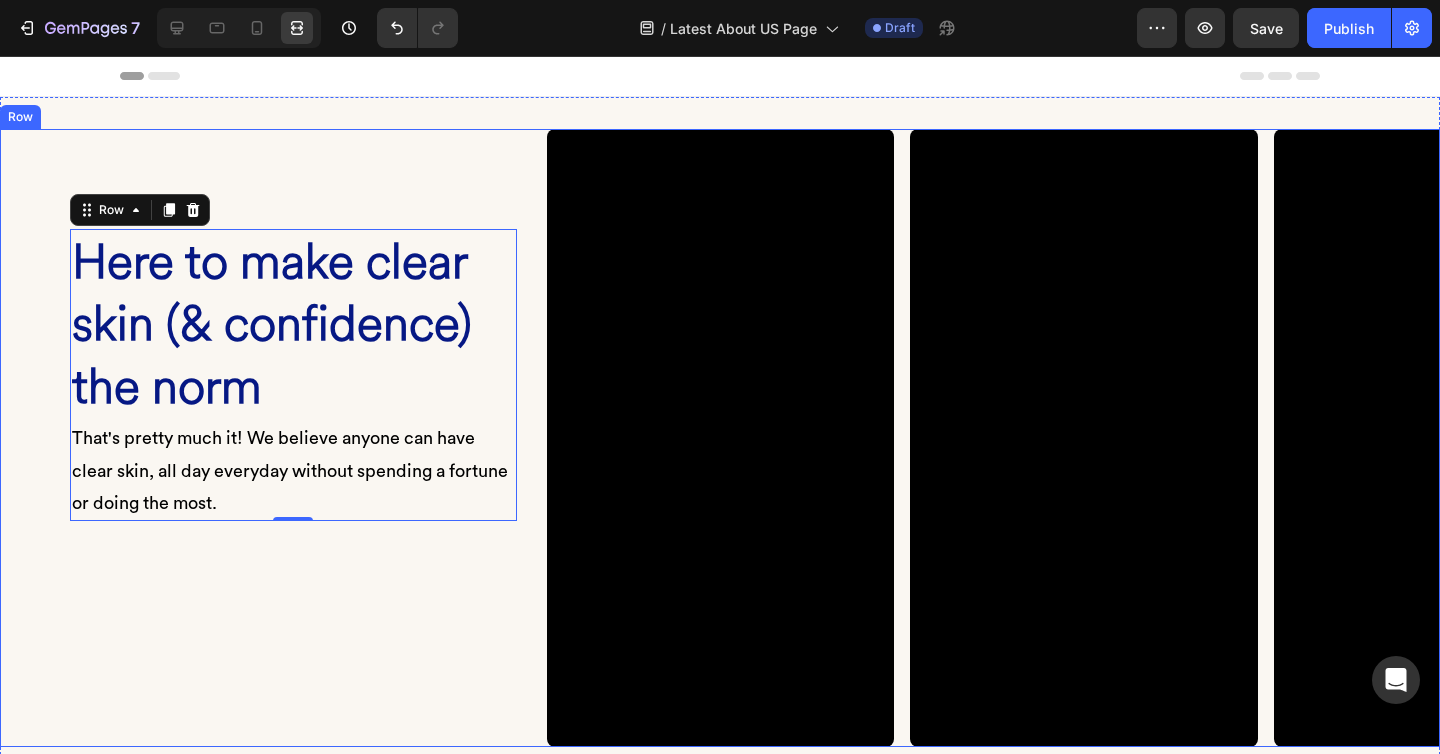 click on "⁠⁠⁠⁠⁠⁠⁠ Here to make clear skin (& confidence) the norm Heading That's pretty much it! We believe anyone can have clear skin, all day everyday without spending a fortune or doing the most. Text block Row   0 Video Video Video Video Carousel Row" at bounding box center (720, 438) 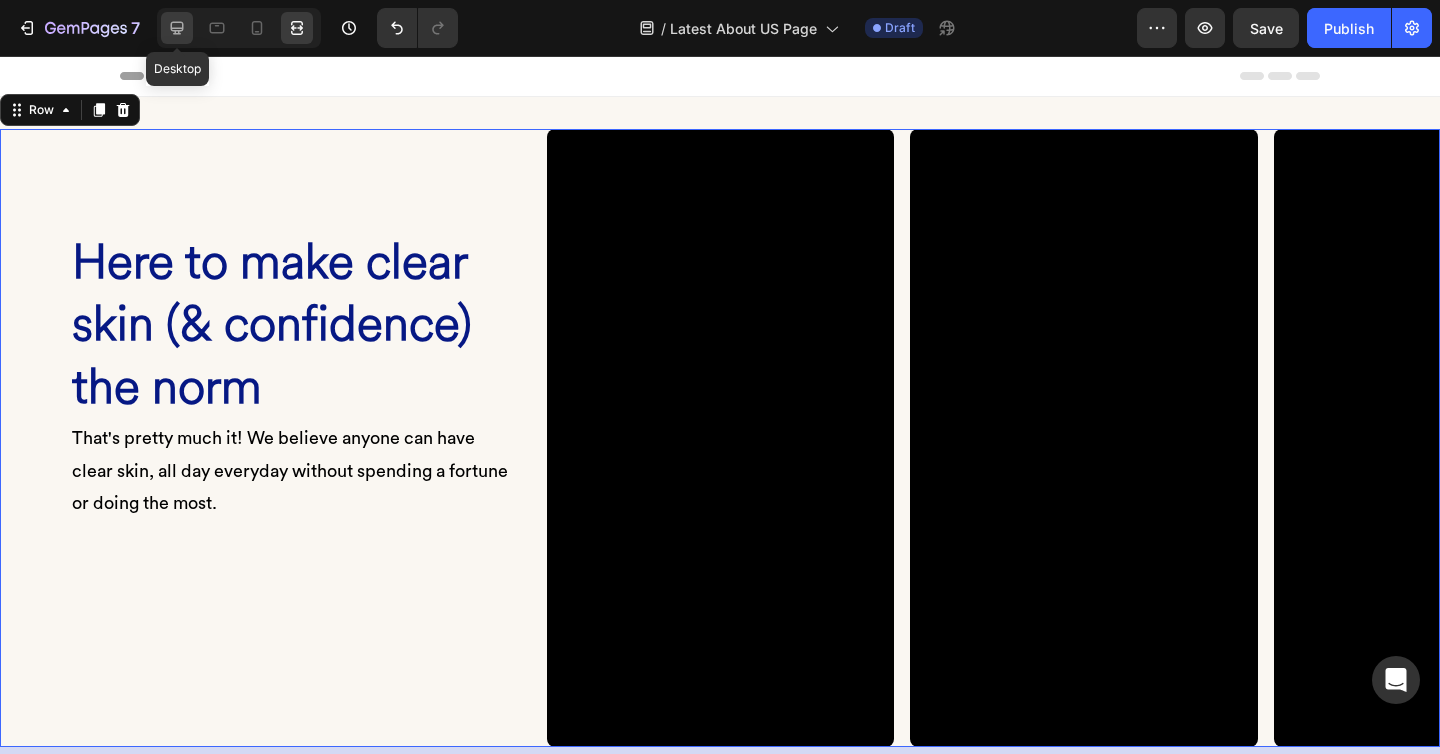 click 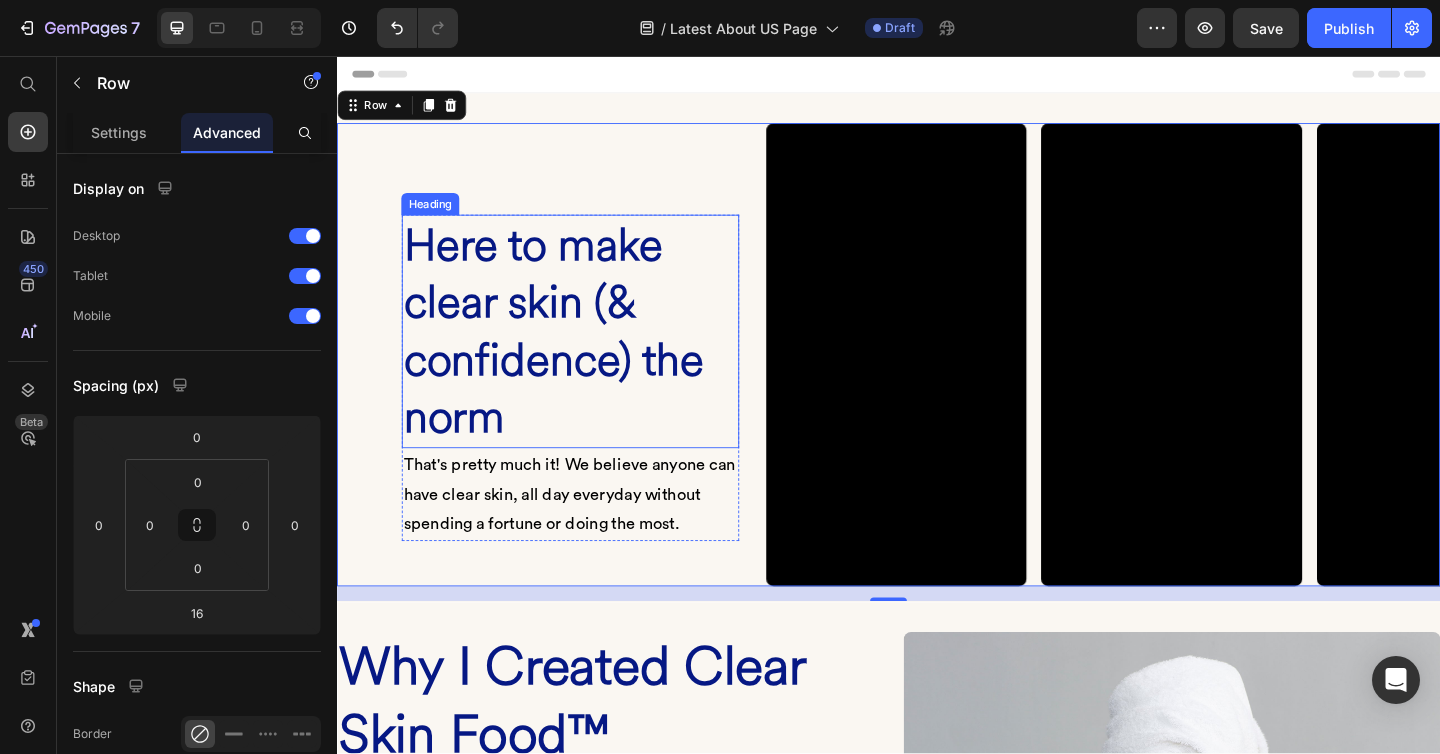 click on "⁠⁠⁠⁠⁠⁠⁠ Here to make clear skin (& confidence) the norm" at bounding box center [590, 356] 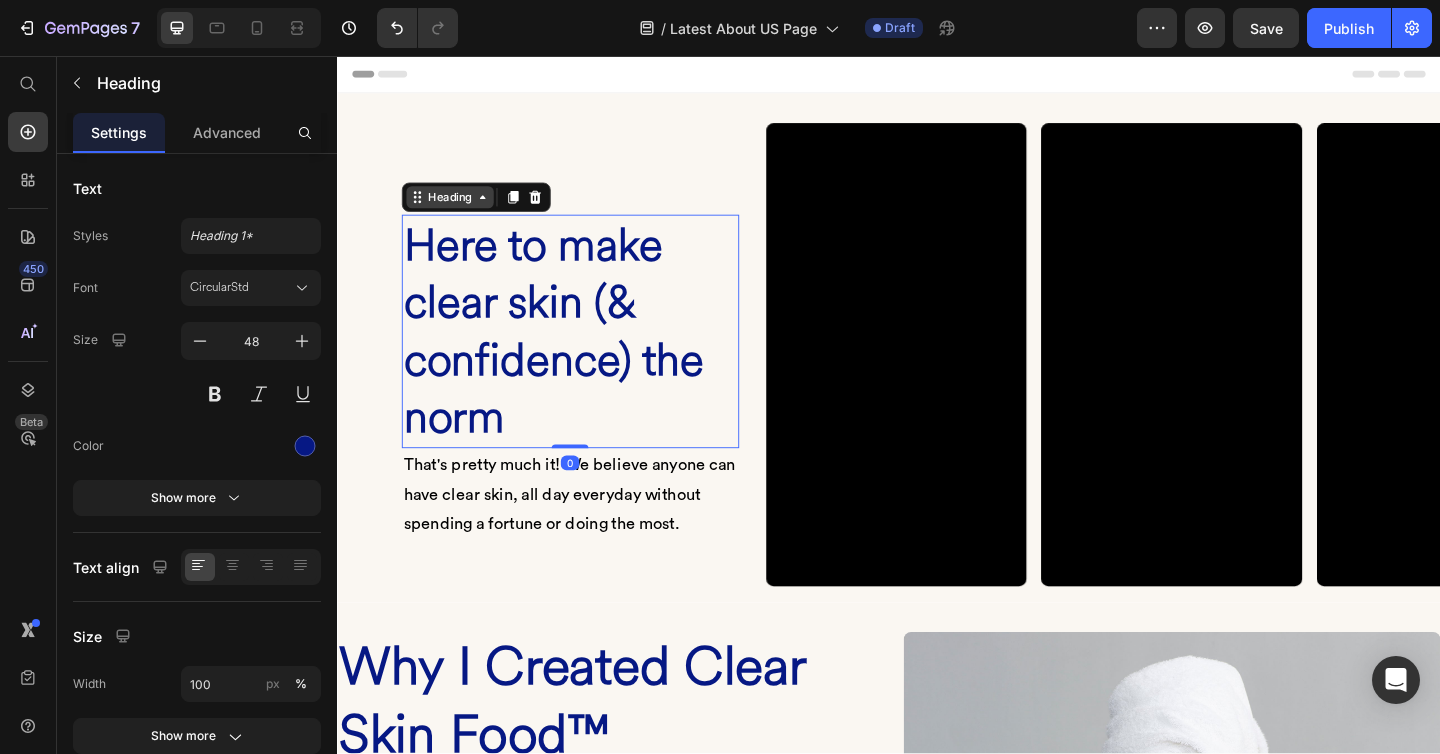 click on "Heading" at bounding box center (459, 210) 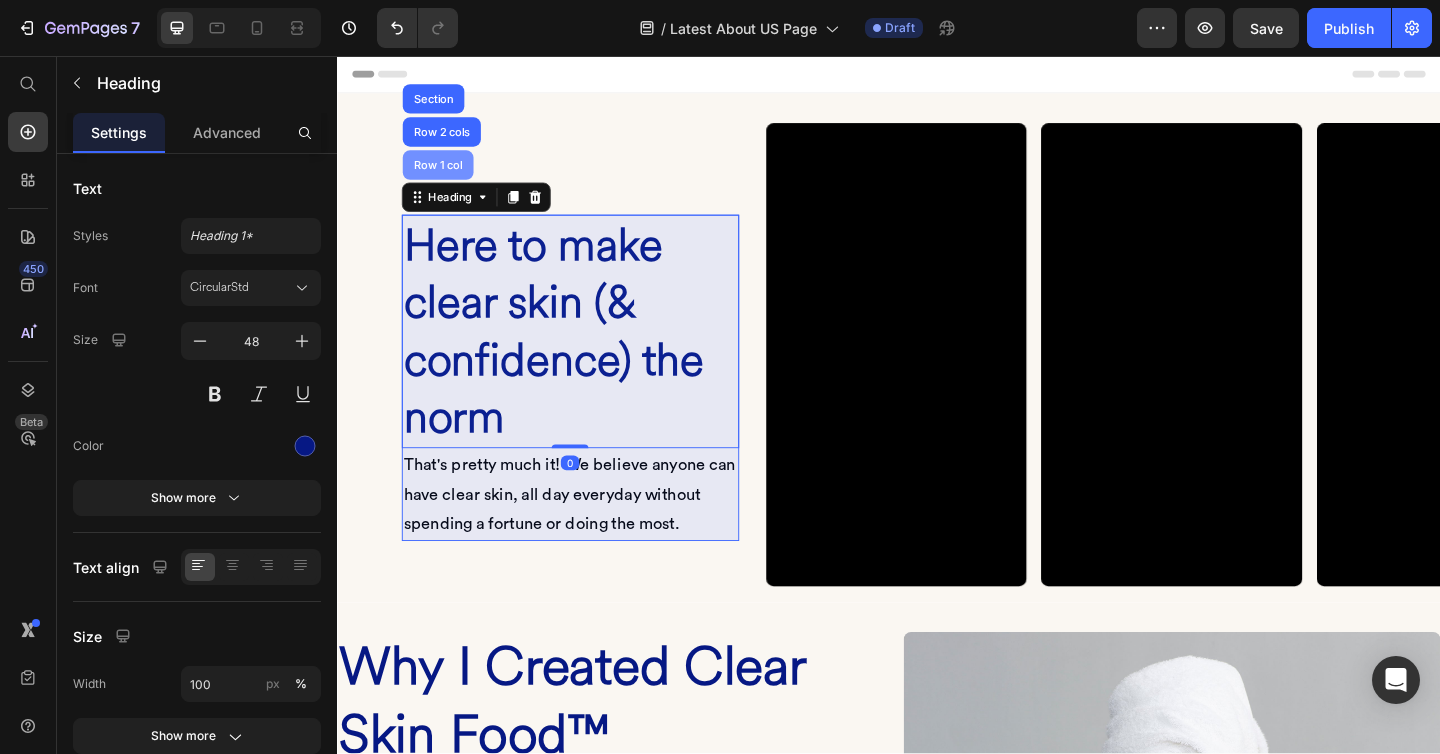 click on "Row 1 col" at bounding box center [446, 175] 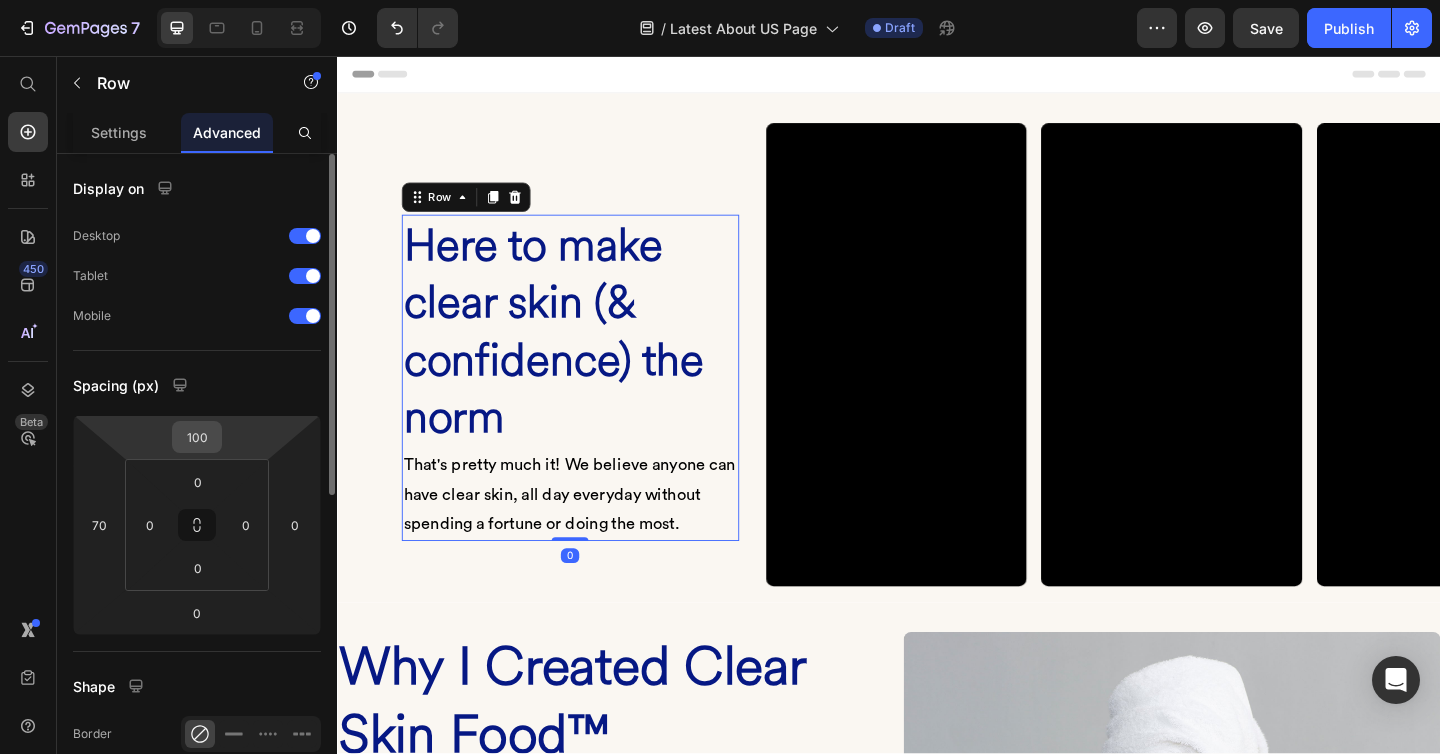 click on "100" at bounding box center (197, 437) 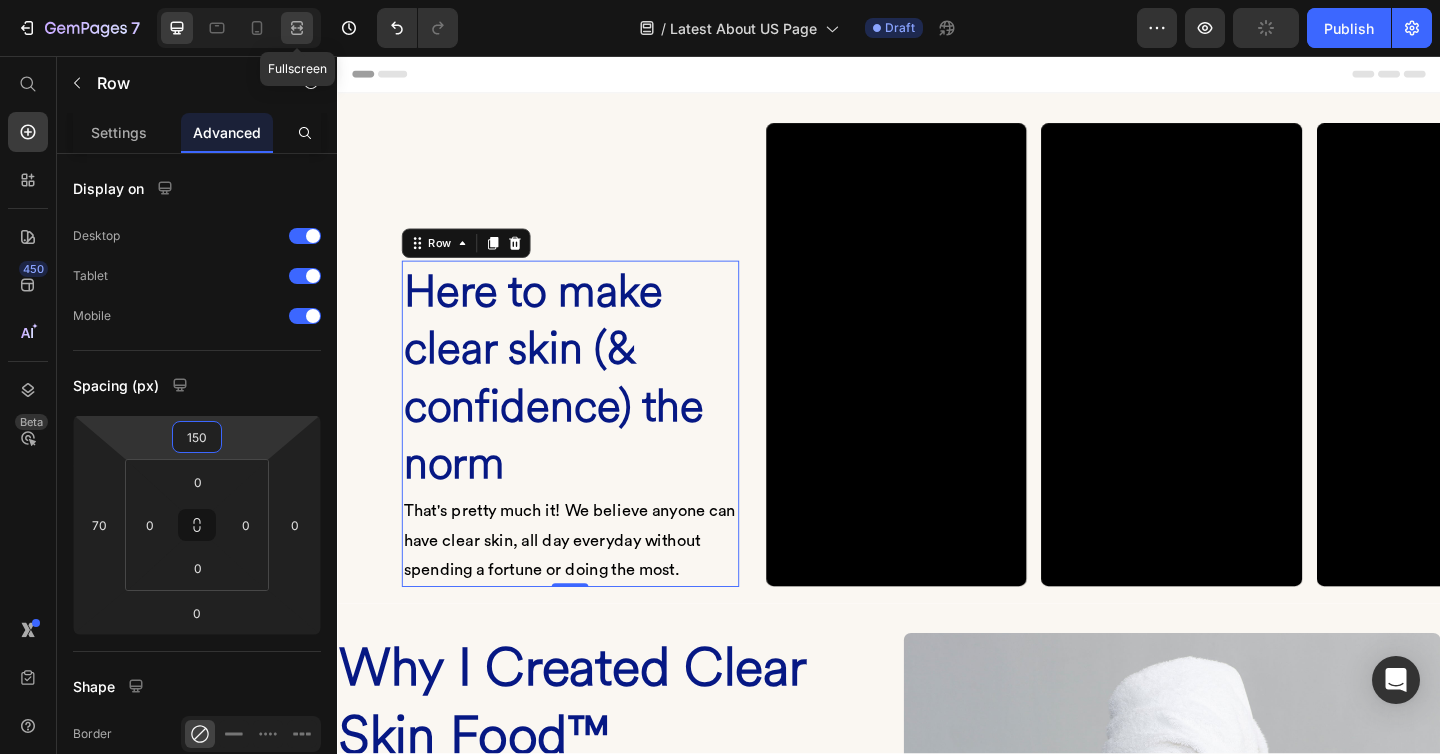 type on "150" 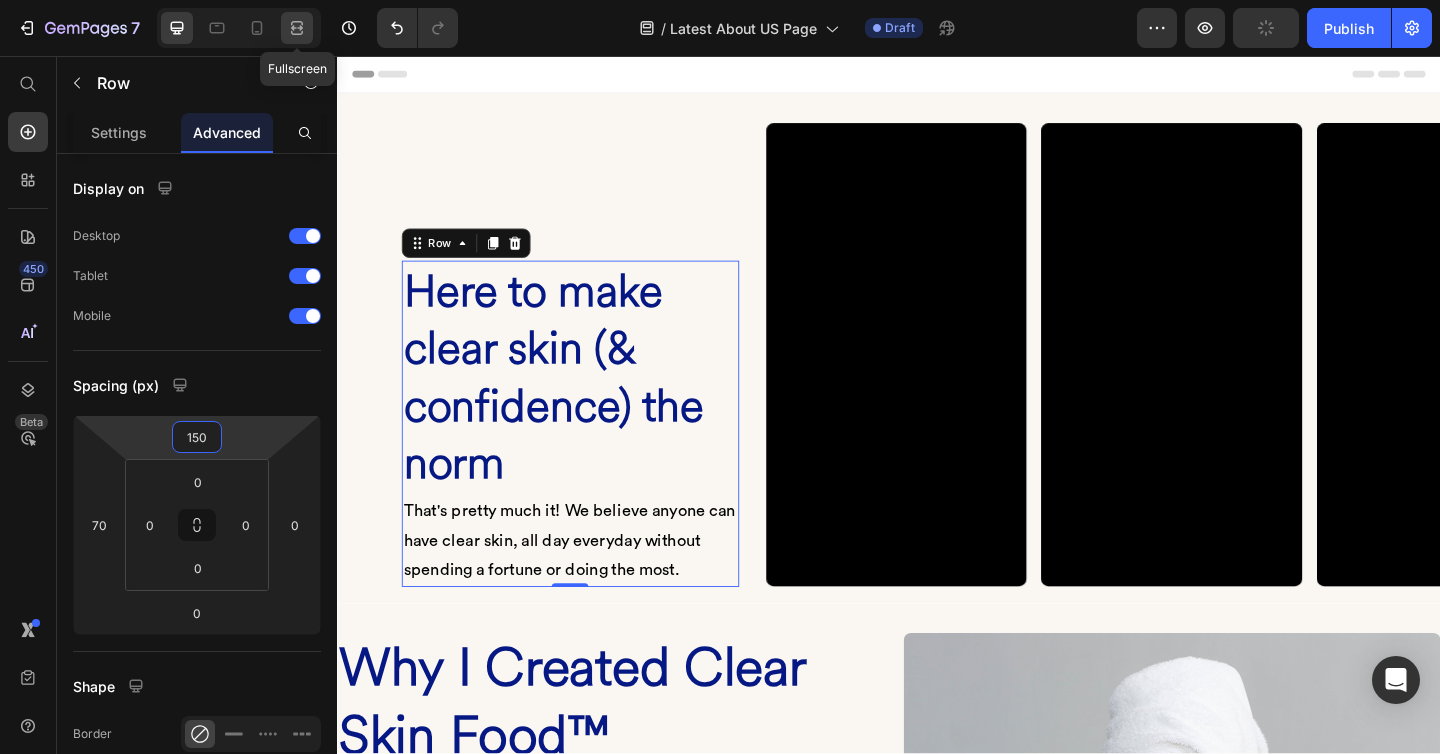 click 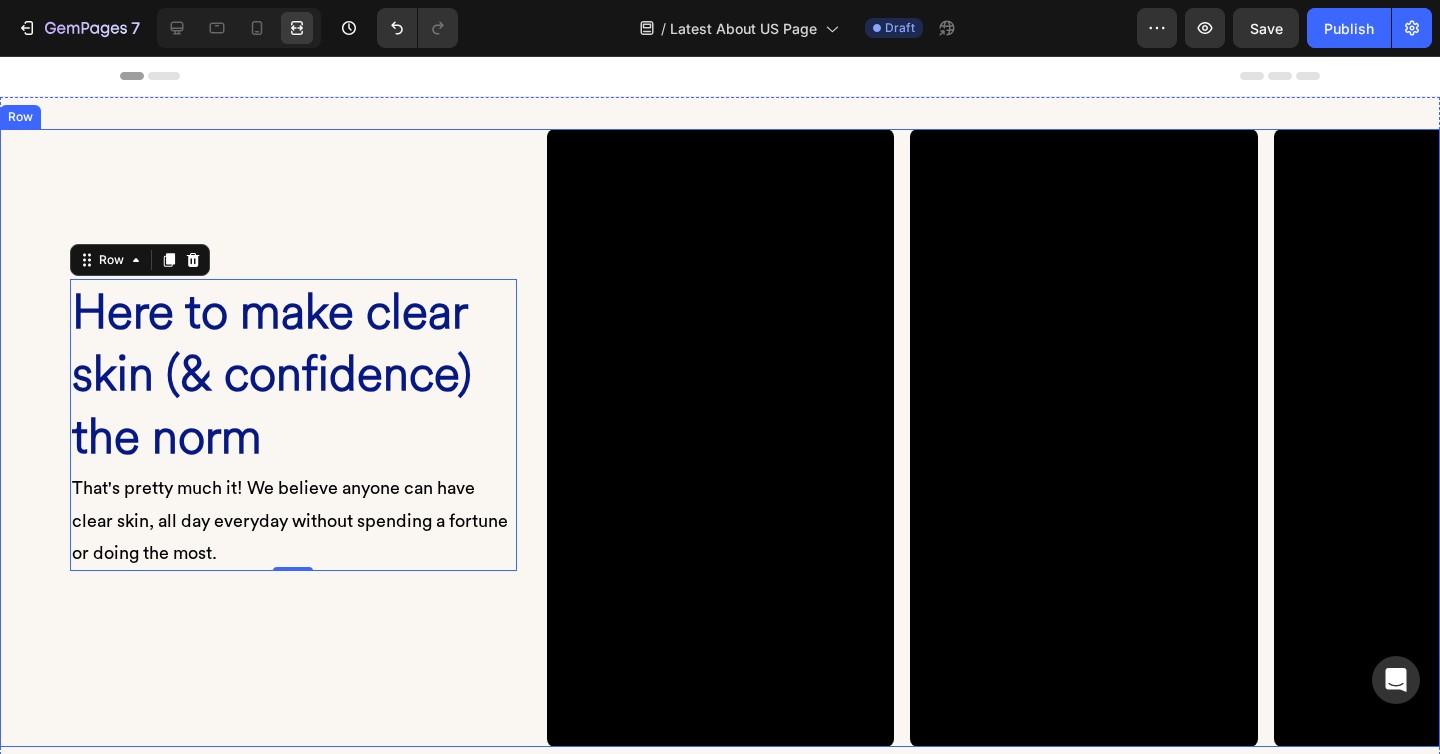 click on "⁠⁠⁠⁠⁠⁠⁠ Here to make clear skin (& confidence) the norm Heading That's pretty much it! We believe anyone can have clear skin, all day everyday without spending a fortune or doing the most. Text block Row   0 Video Video Video Video Carousel Row" at bounding box center [720, 438] 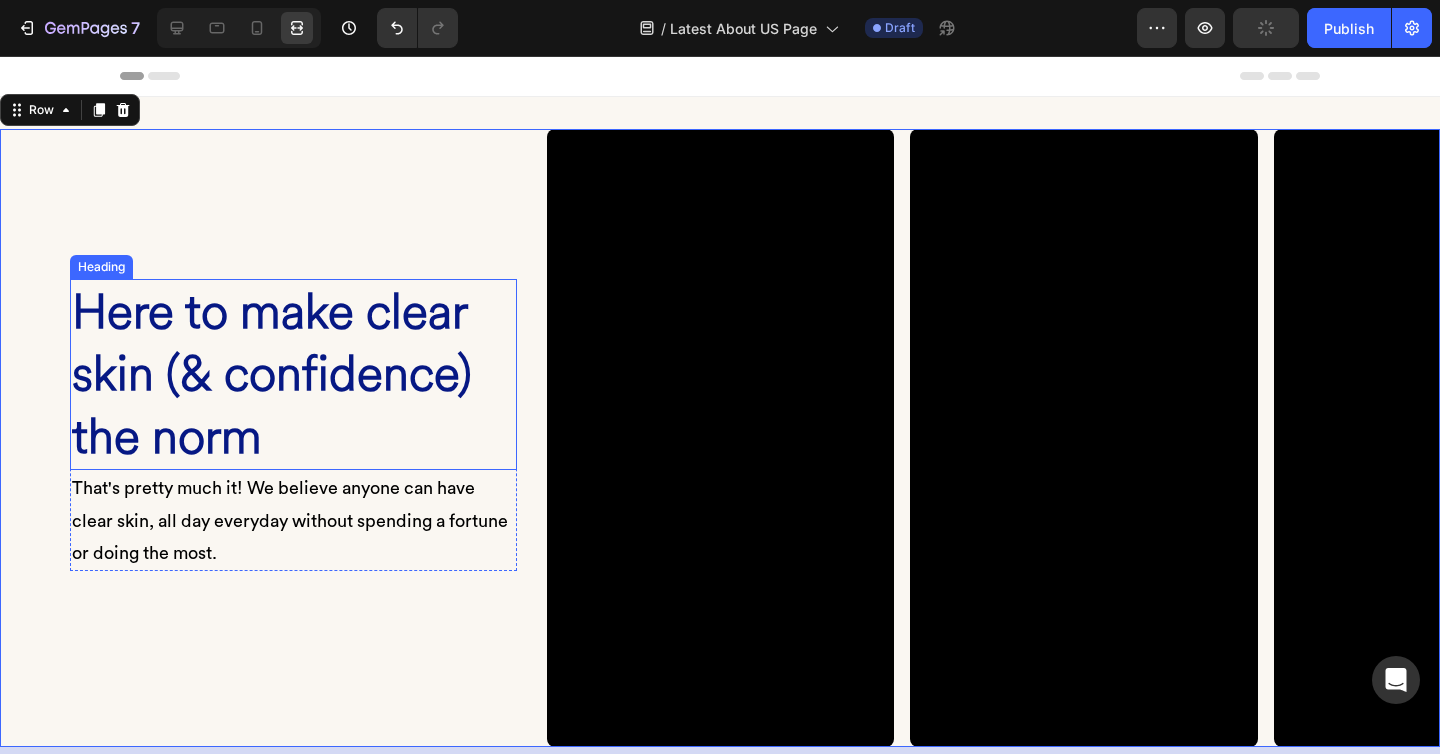 click on "⁠⁠⁠⁠⁠⁠⁠ Here to make clear skin (& confidence) the norm" at bounding box center [293, 374] 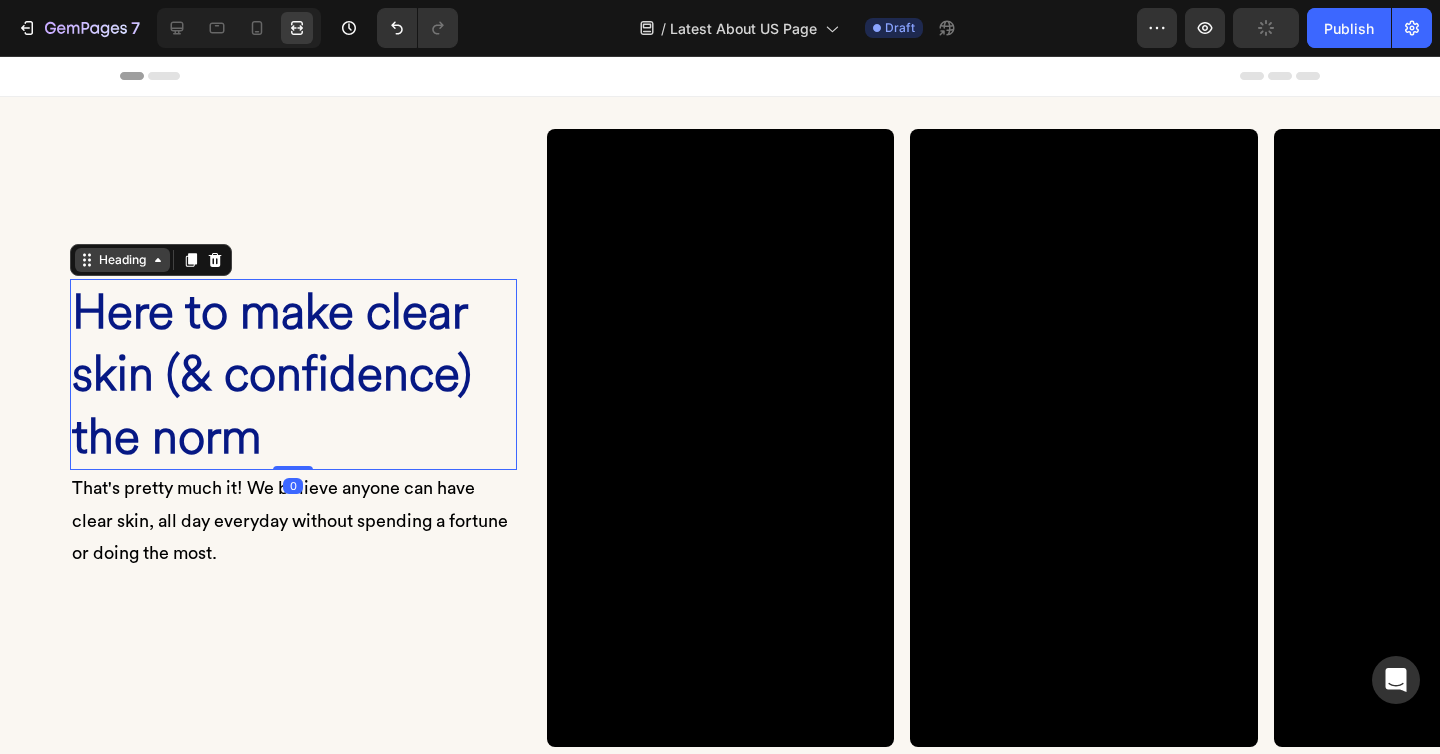 click on "Heading" at bounding box center [122, 260] 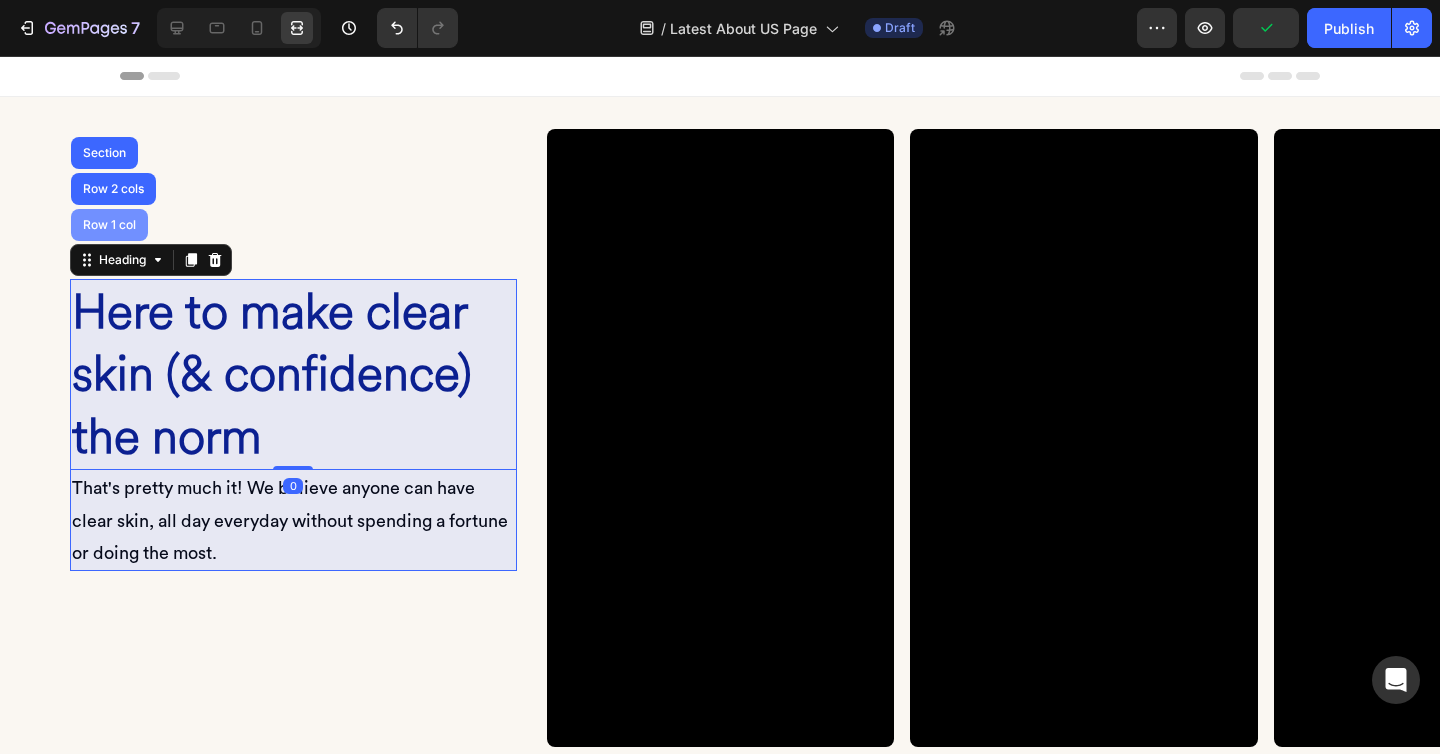 click on "Row 1 col" at bounding box center [109, 225] 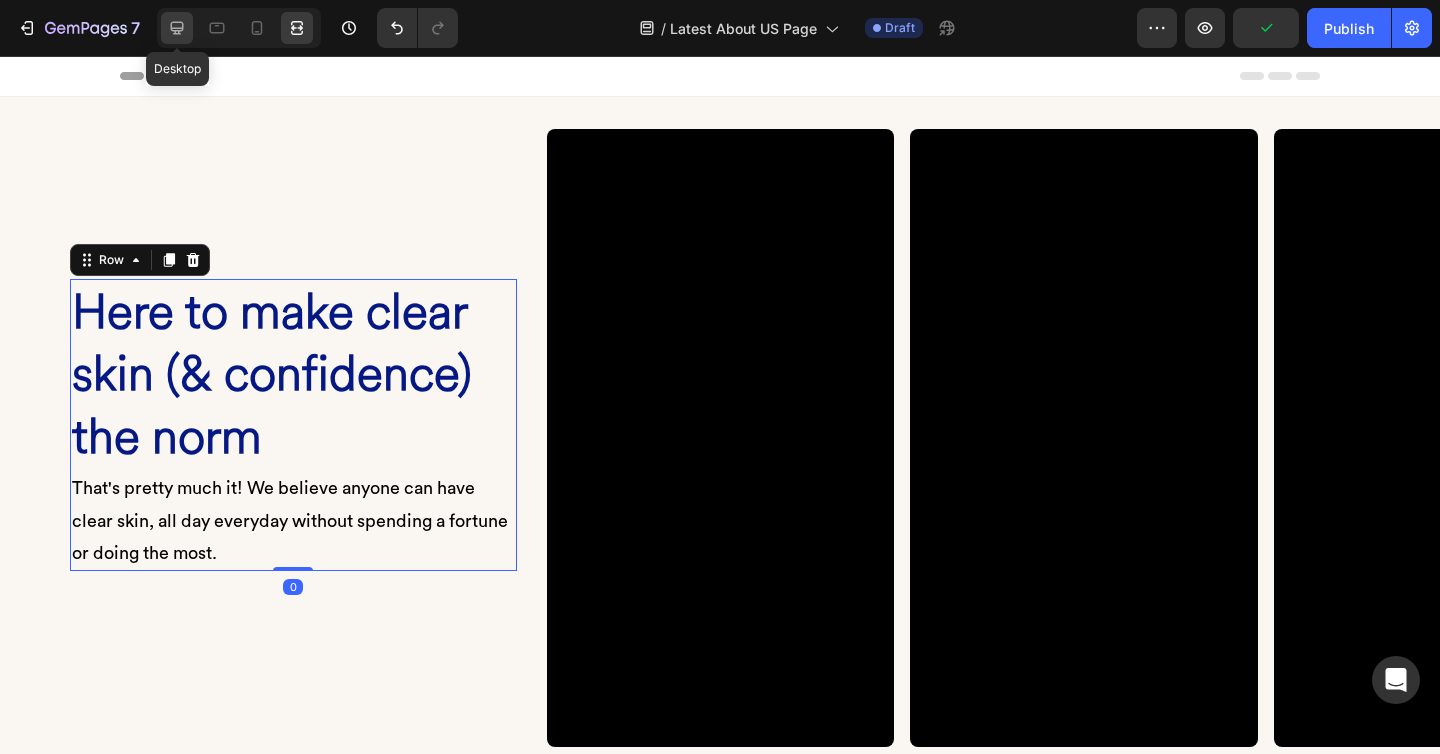 click 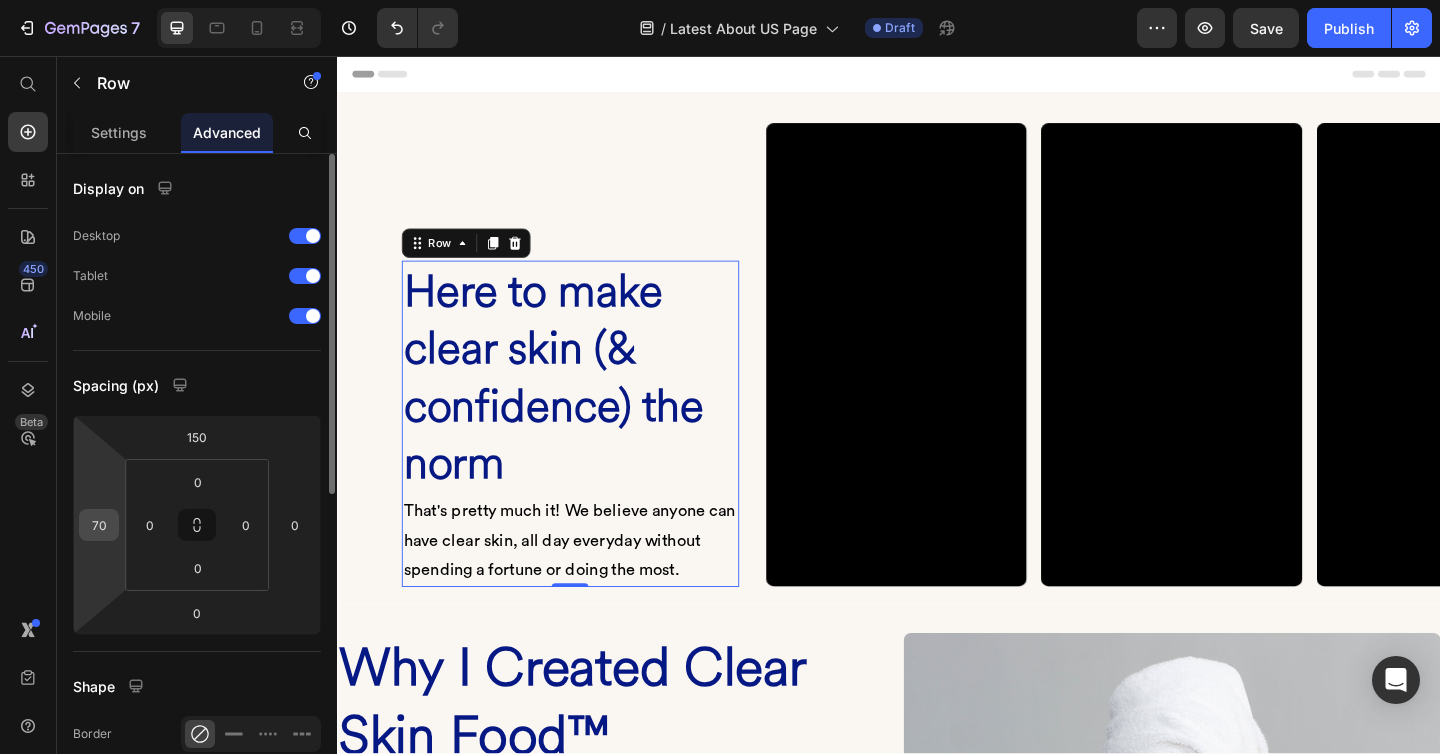 click on "70" at bounding box center (99, 525) 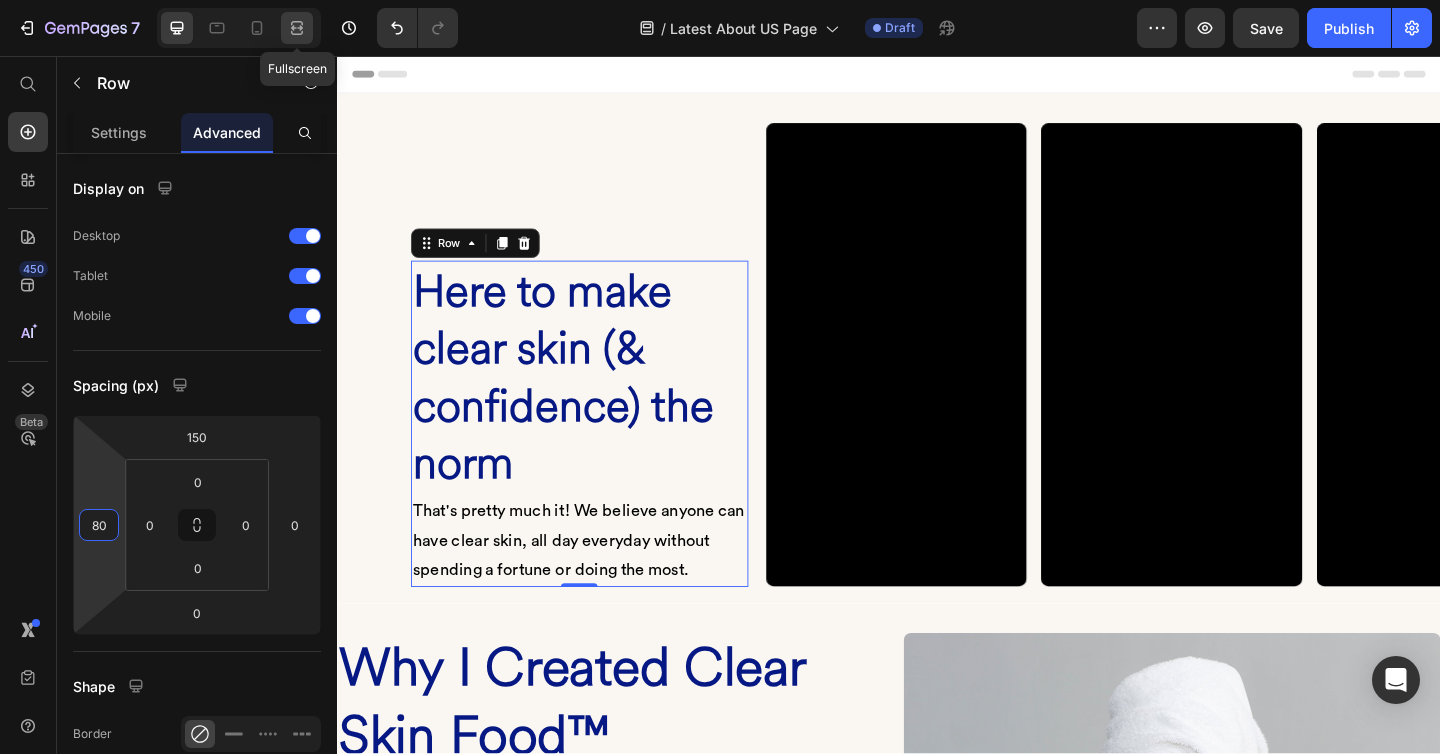 type on "80" 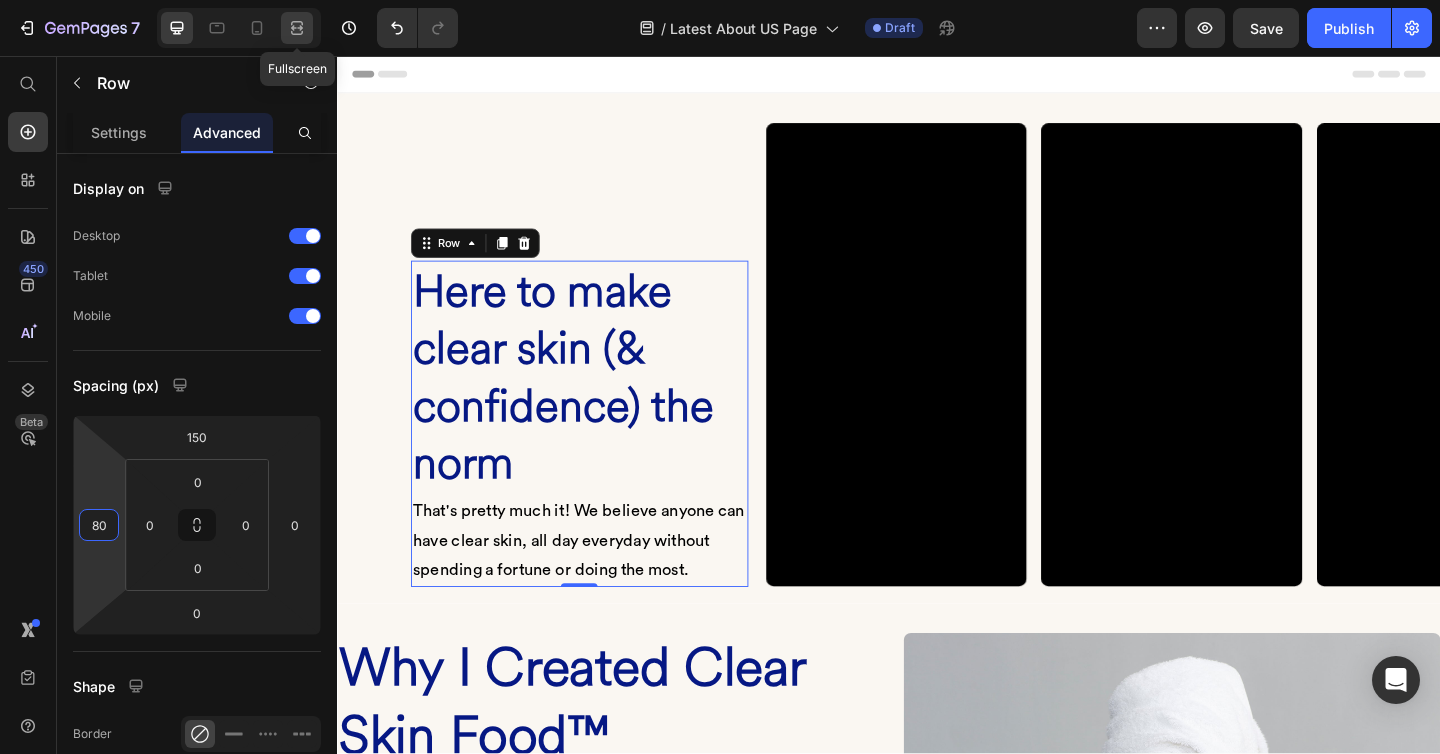 click 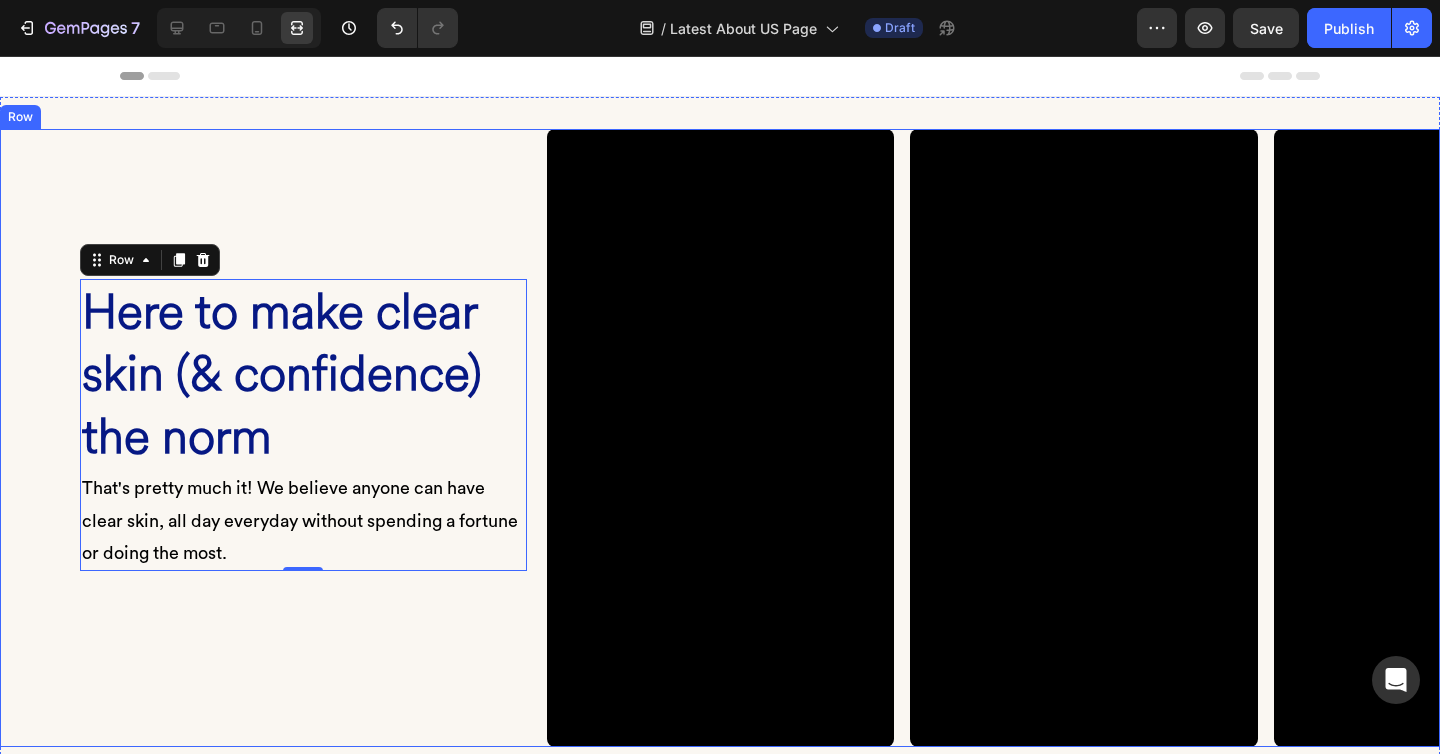 click on "⁠⁠⁠⁠⁠⁠⁠ Here to make clear skin (& confidence) the norm Heading That's pretty much it! We believe anyone can have clear skin, all day everyday without spending a fortune or doing the most. Text block Row   0 Video Video Video Video Carousel Row" at bounding box center [720, 438] 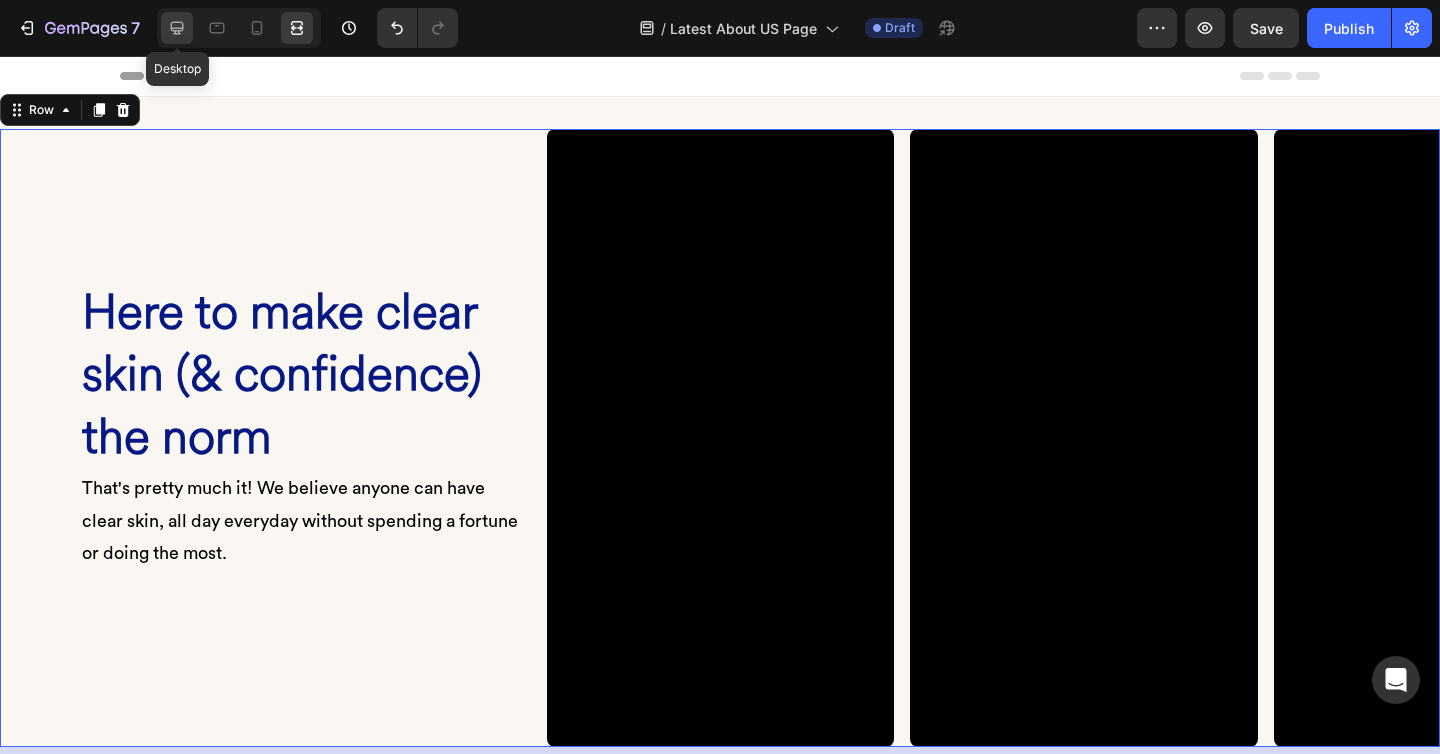click 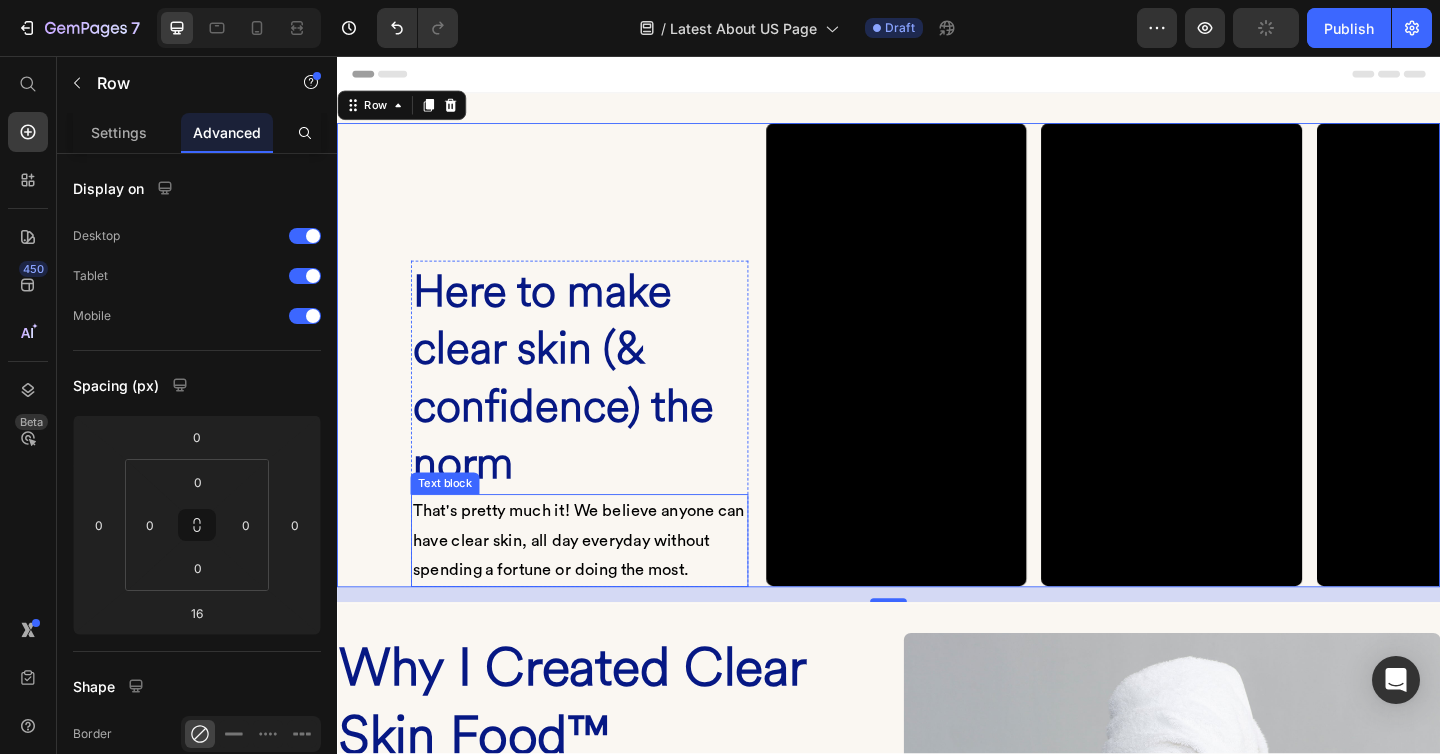 click on "That's pretty much it! We believe anyone can have clear skin, all day everyday without spending a fortune or doing the most." at bounding box center [600, 583] 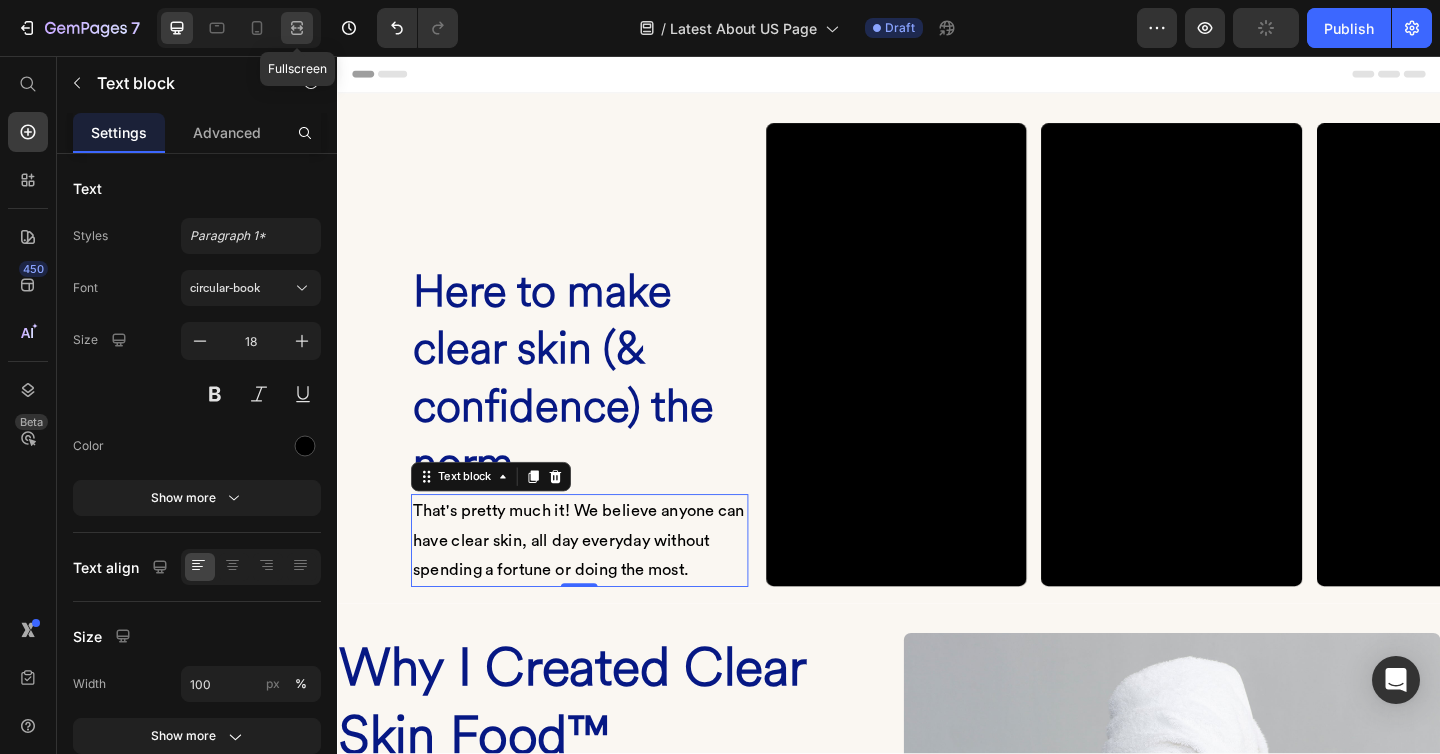 click 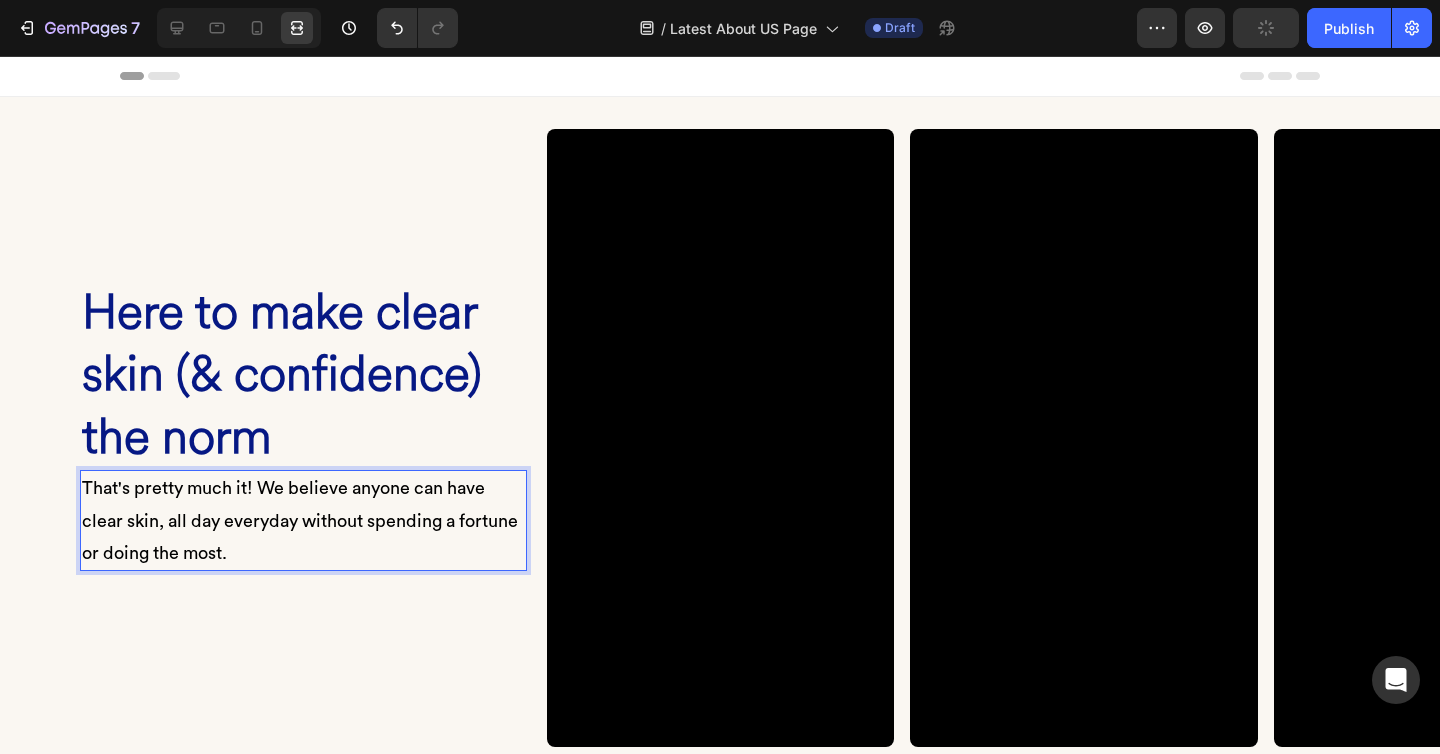 click on "That's pretty much it! We believe anyone can have clear skin, all day everyday without spending a fortune or doing the most." at bounding box center [303, 520] 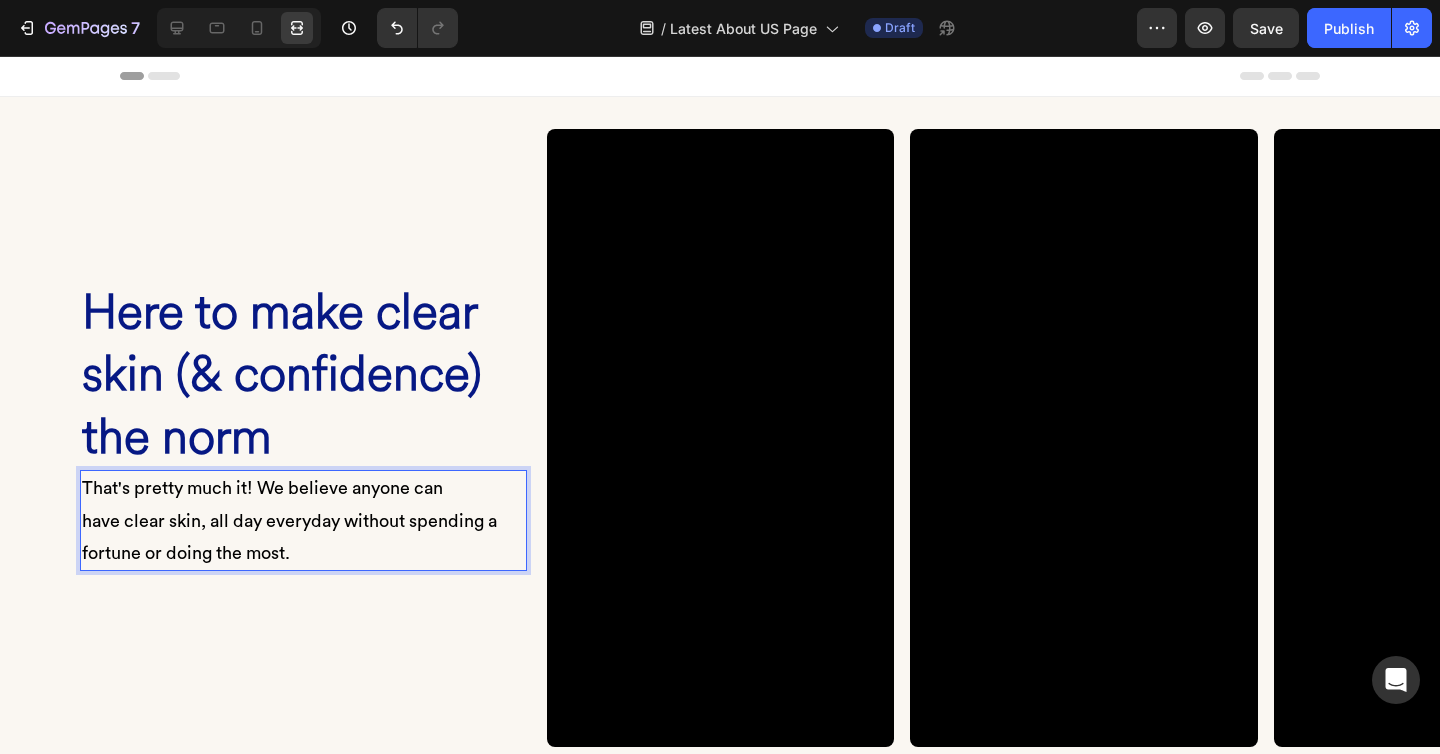 click on "have clear skin, all day everyday without spending a fortune or doing the most." at bounding box center [303, 537] 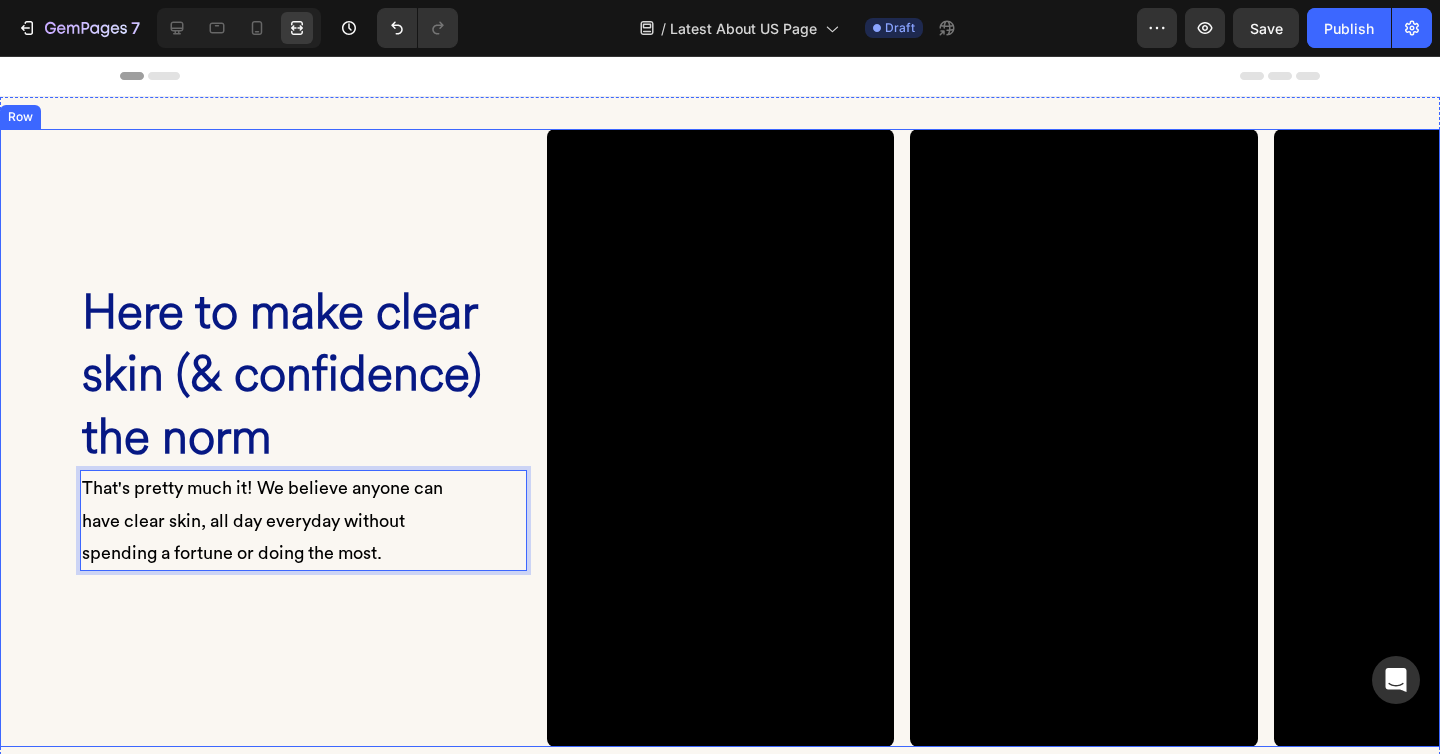click on "⁠⁠⁠⁠⁠⁠⁠ Here to make clear skin (& confidence) the norm Heading That's pretty much it! We believe anyone can  have clear skin, all day everyday without  spending a fortune or doing the most. Text block   0 Row" at bounding box center [223, 438] 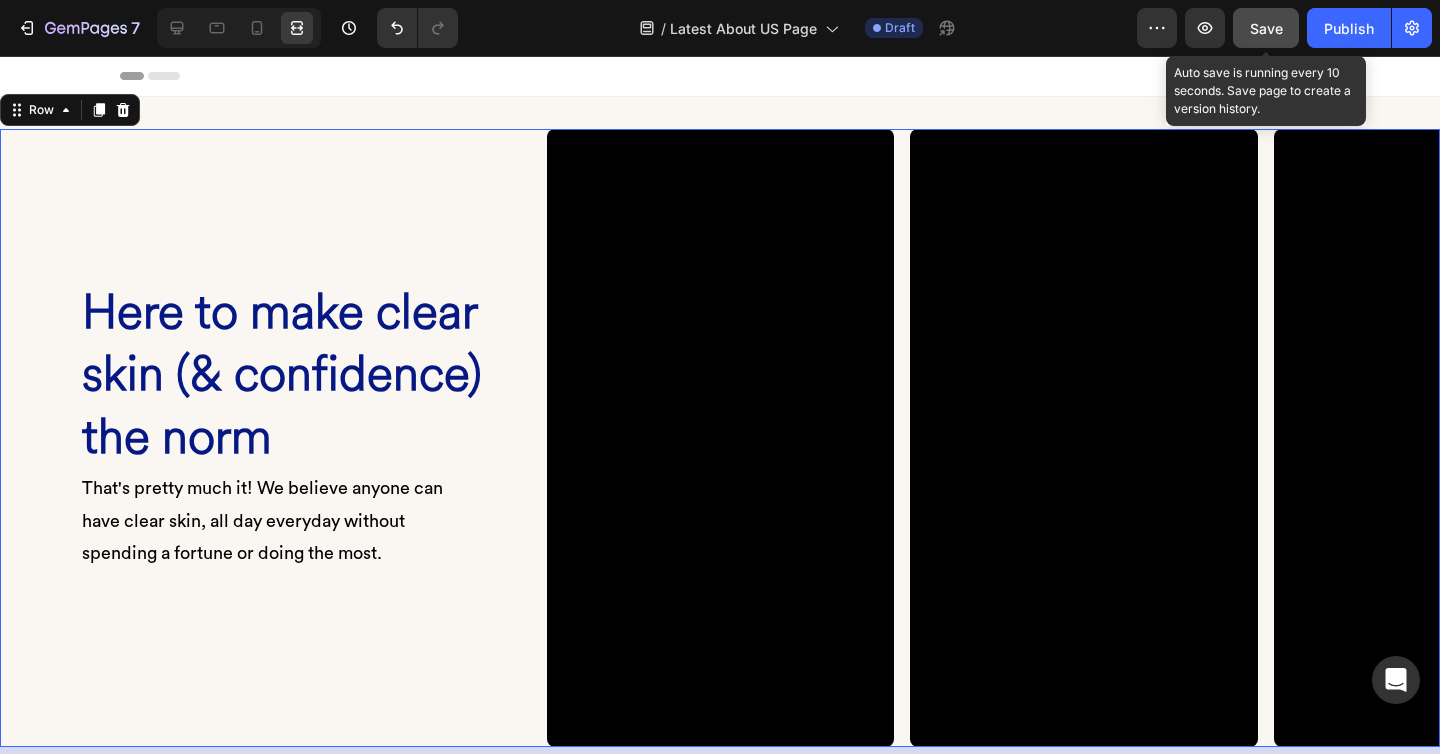 click on "Save" at bounding box center (1266, 28) 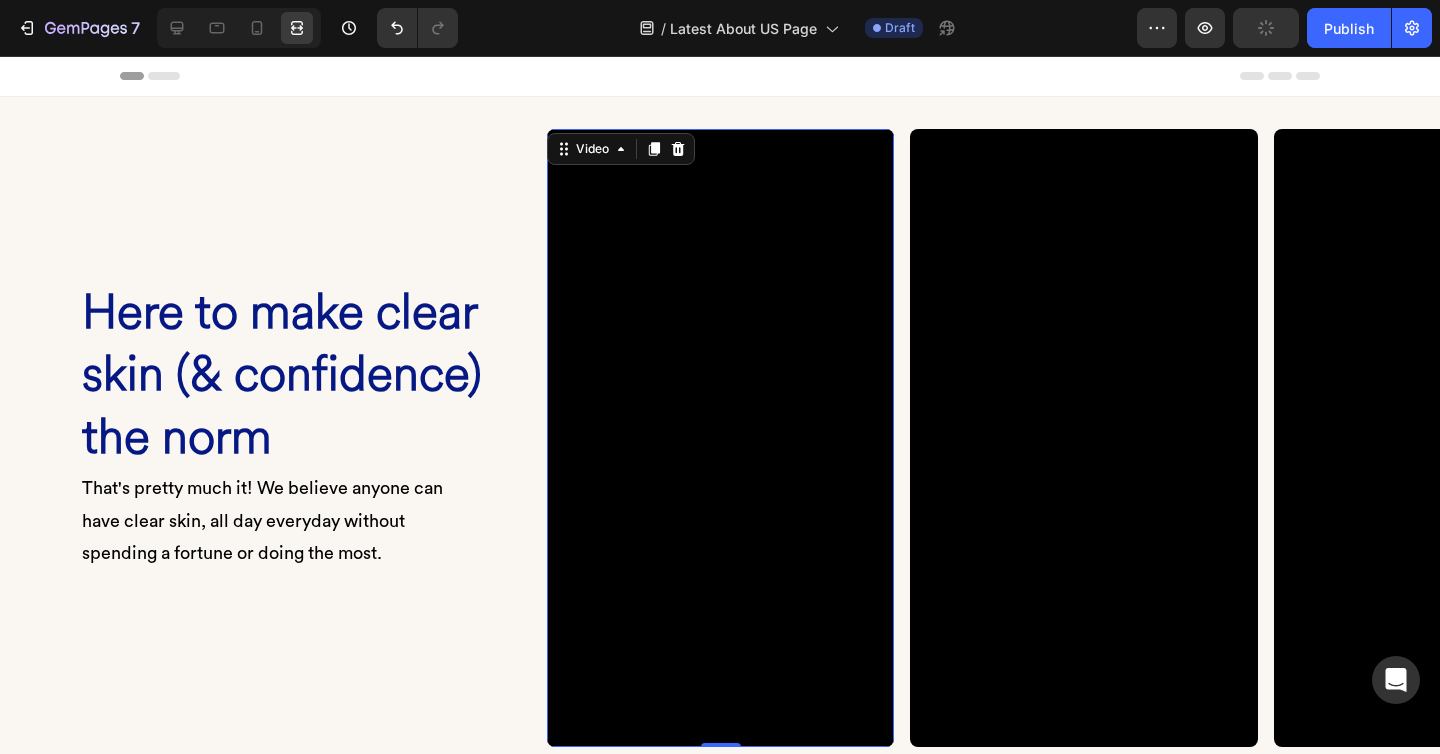 click at bounding box center (721, 438) 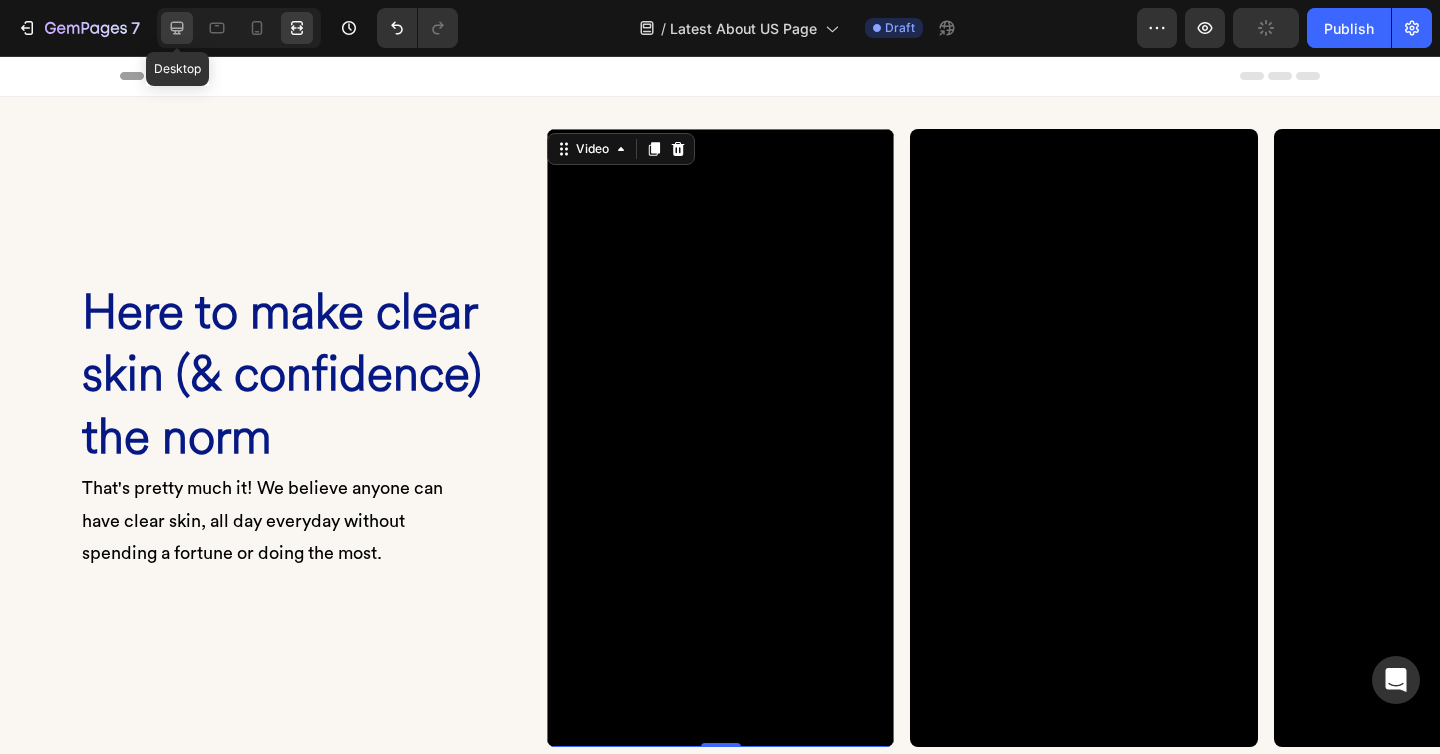 click 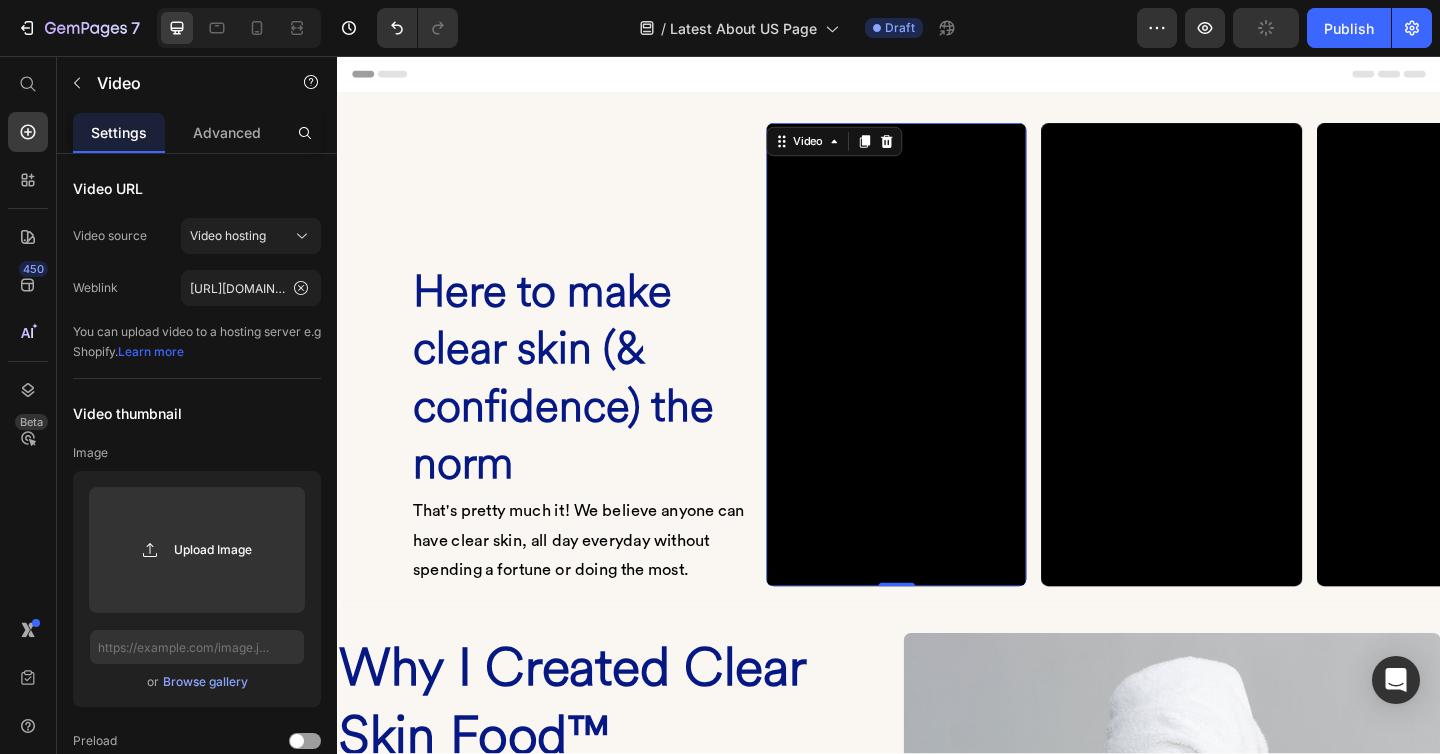 click at bounding box center (946, 381) 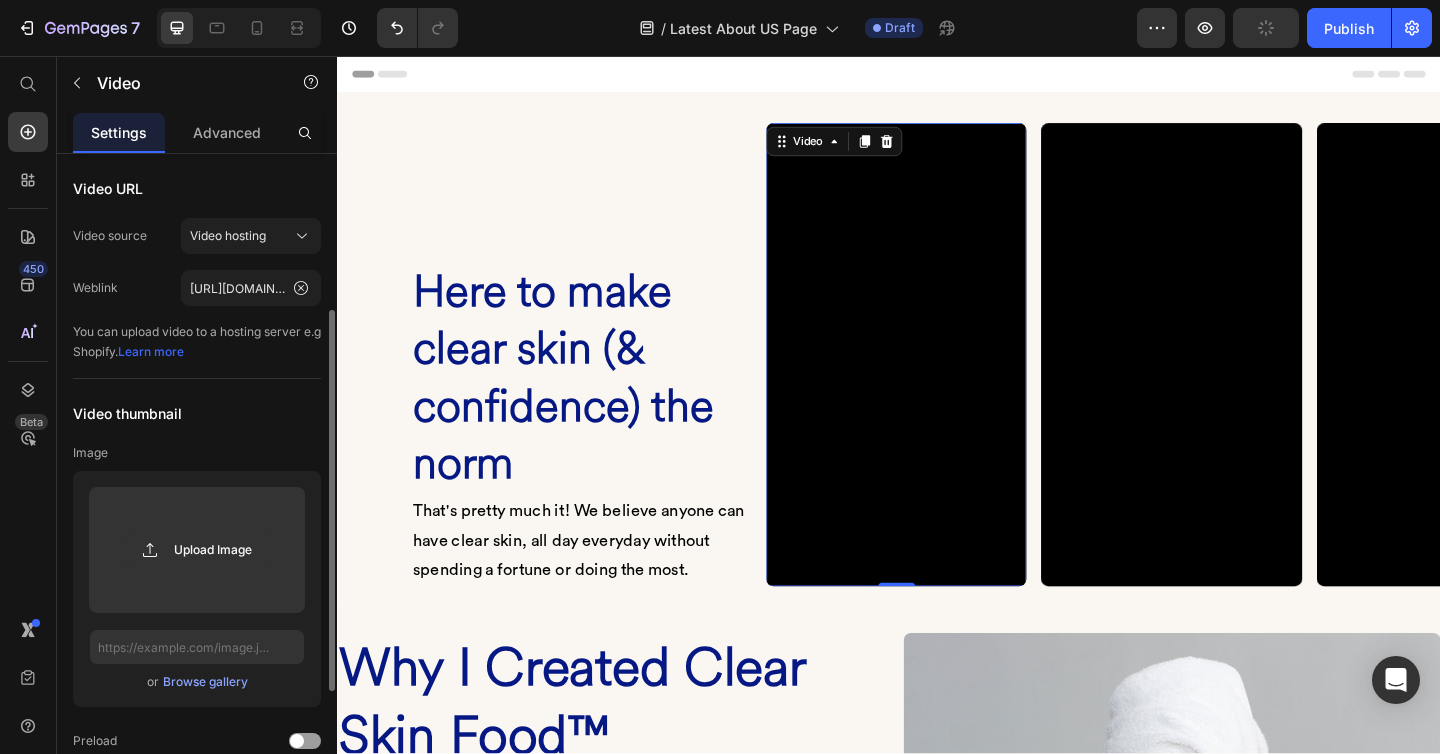 scroll, scrollTop: 473, scrollLeft: 0, axis: vertical 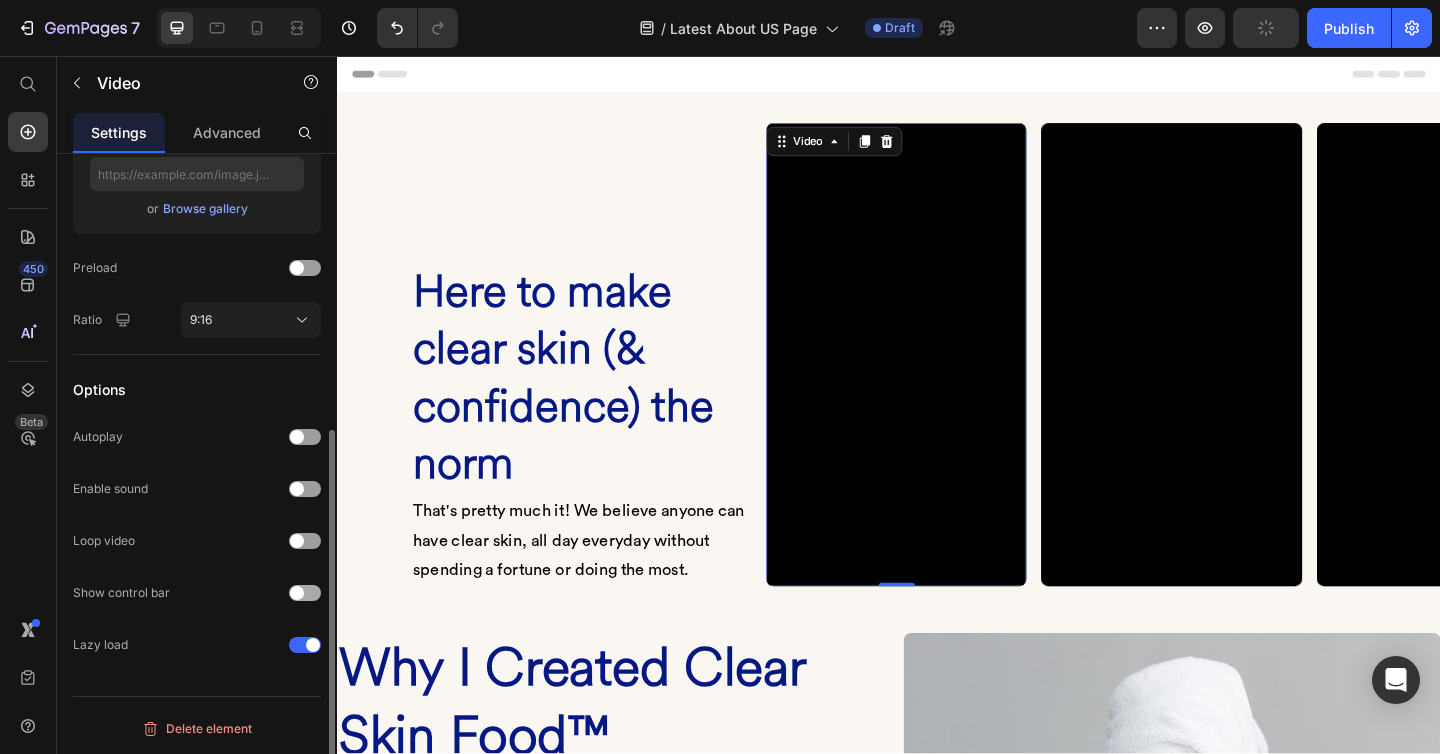 click at bounding box center (305, 593) 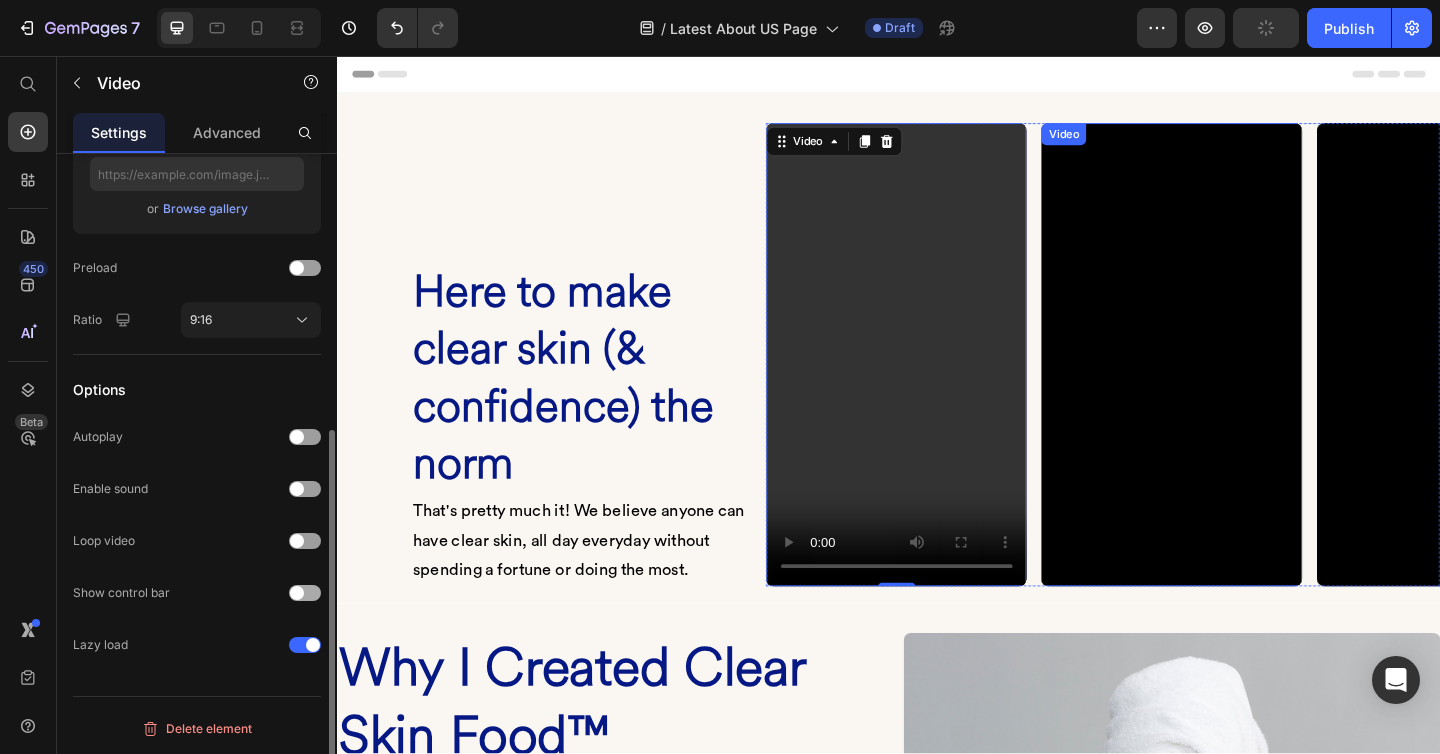 click at bounding box center (1245, 381) 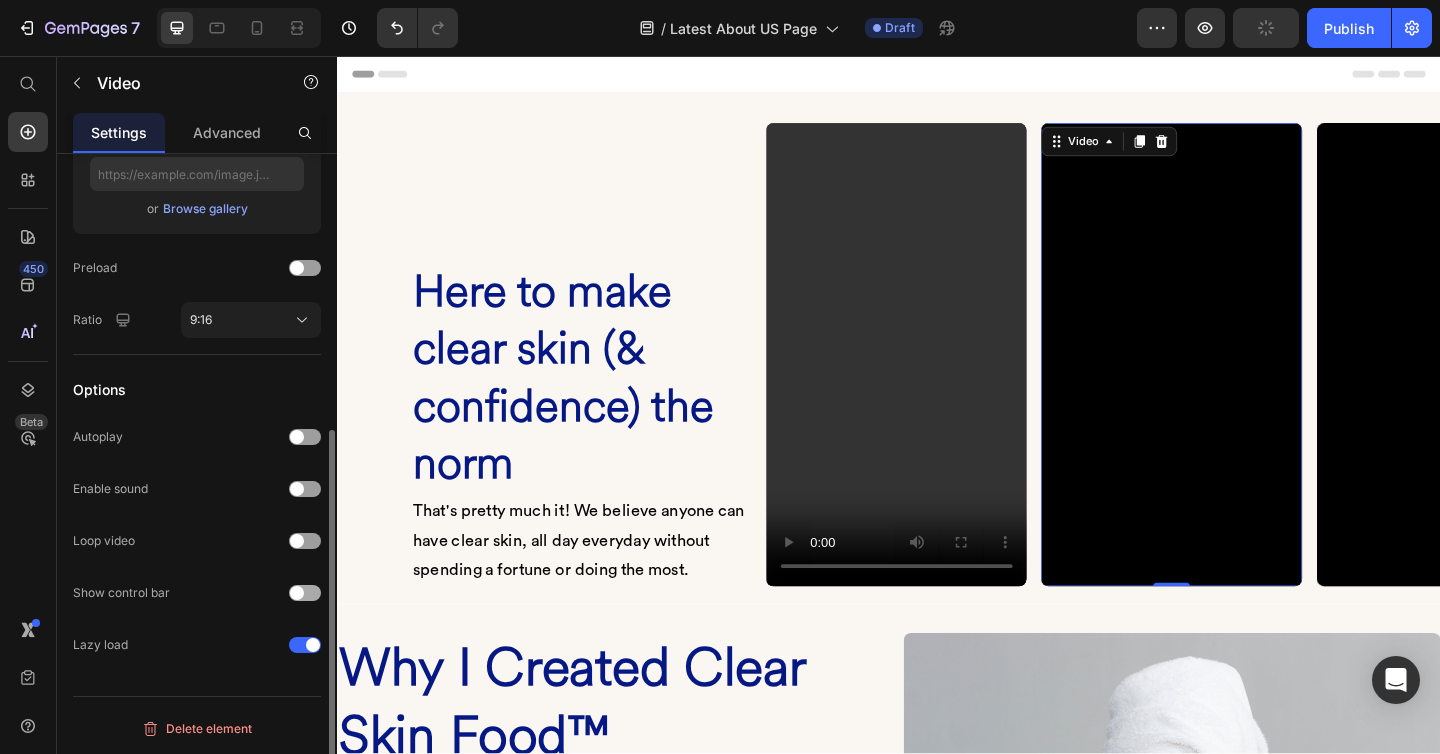 click at bounding box center [305, 593] 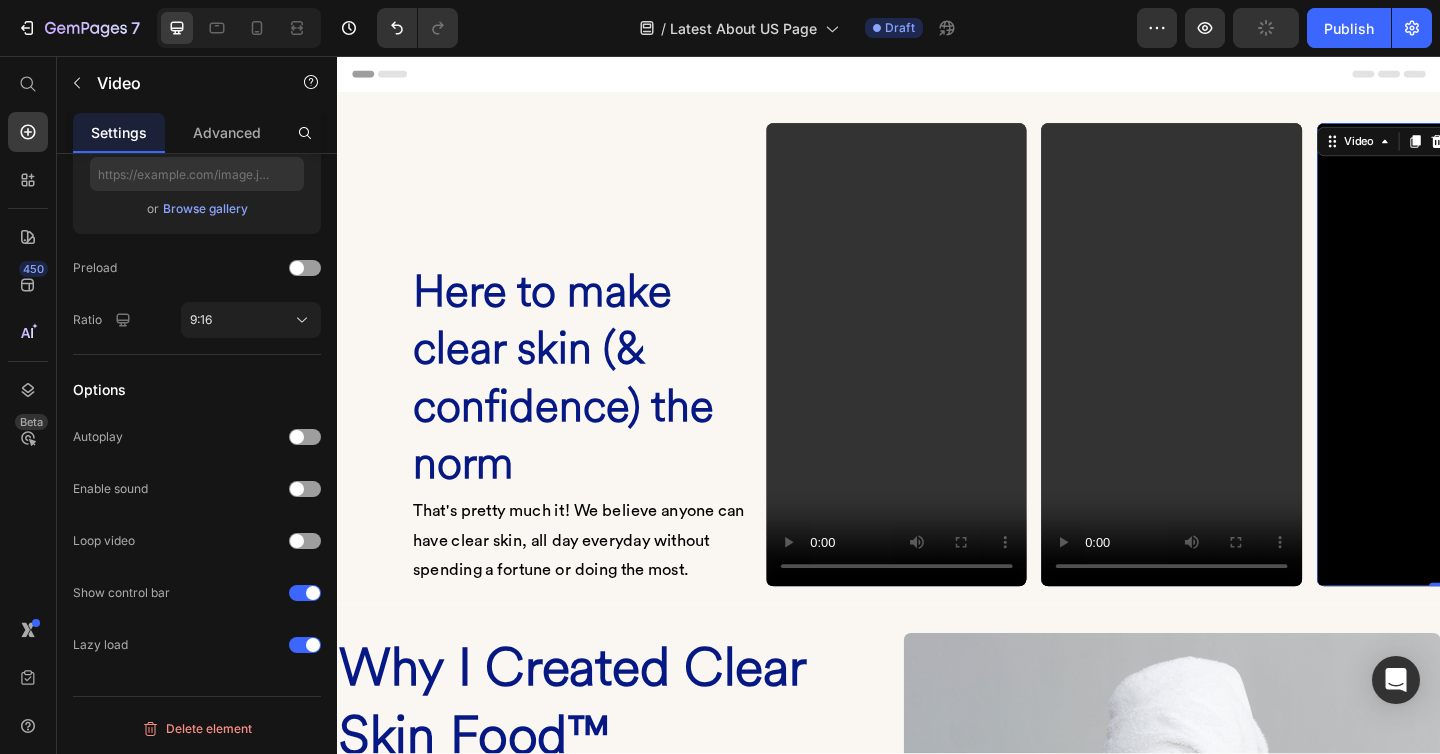 click at bounding box center [1545, 381] 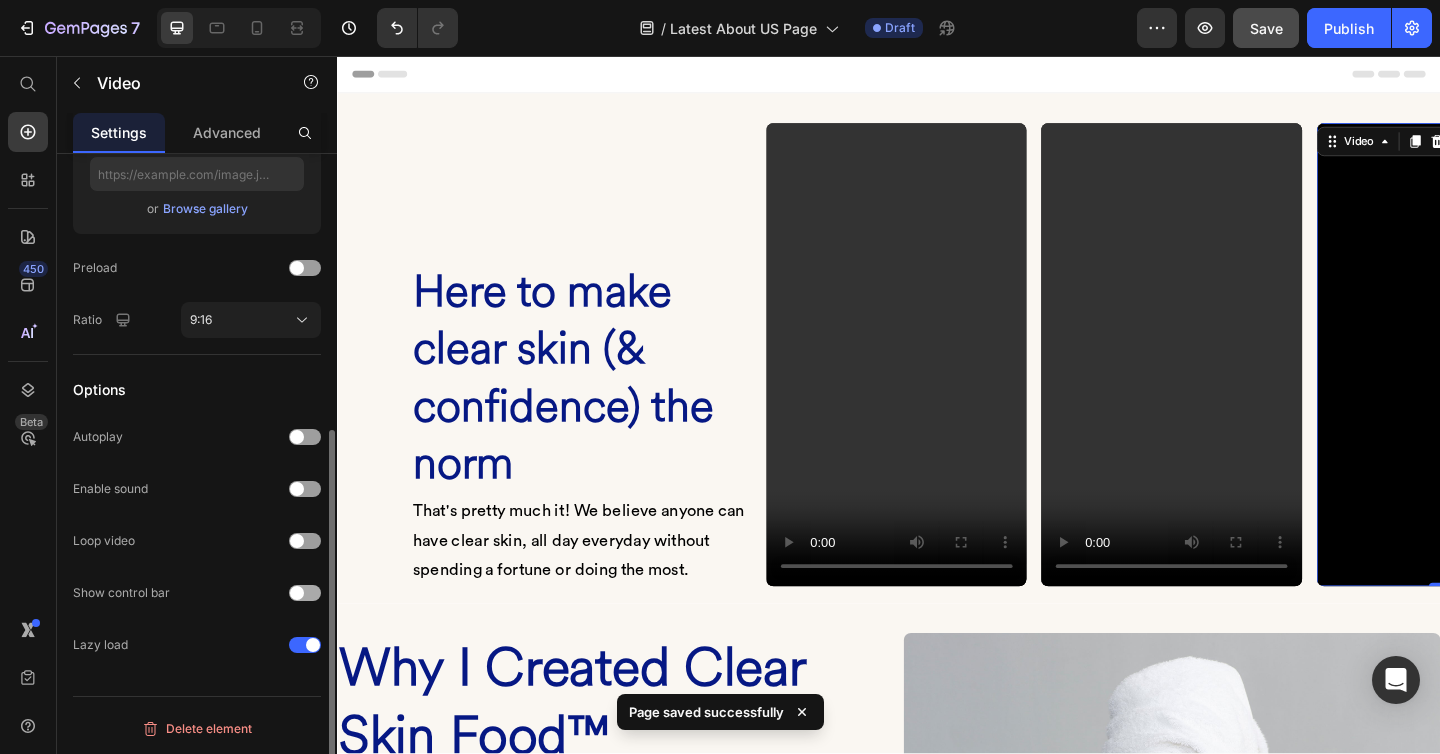 click at bounding box center (305, 593) 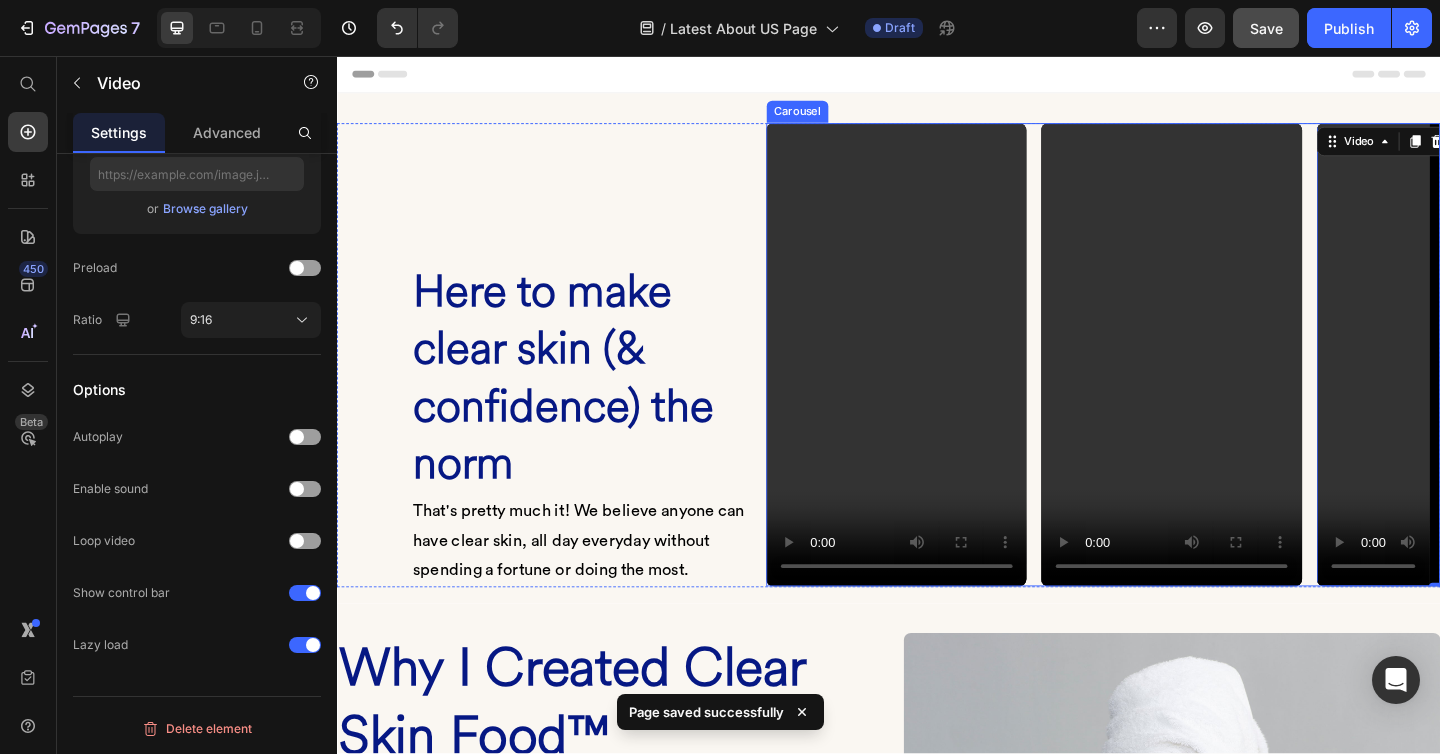 click on "Video Video Video   0 Video" at bounding box center [1170, 381] 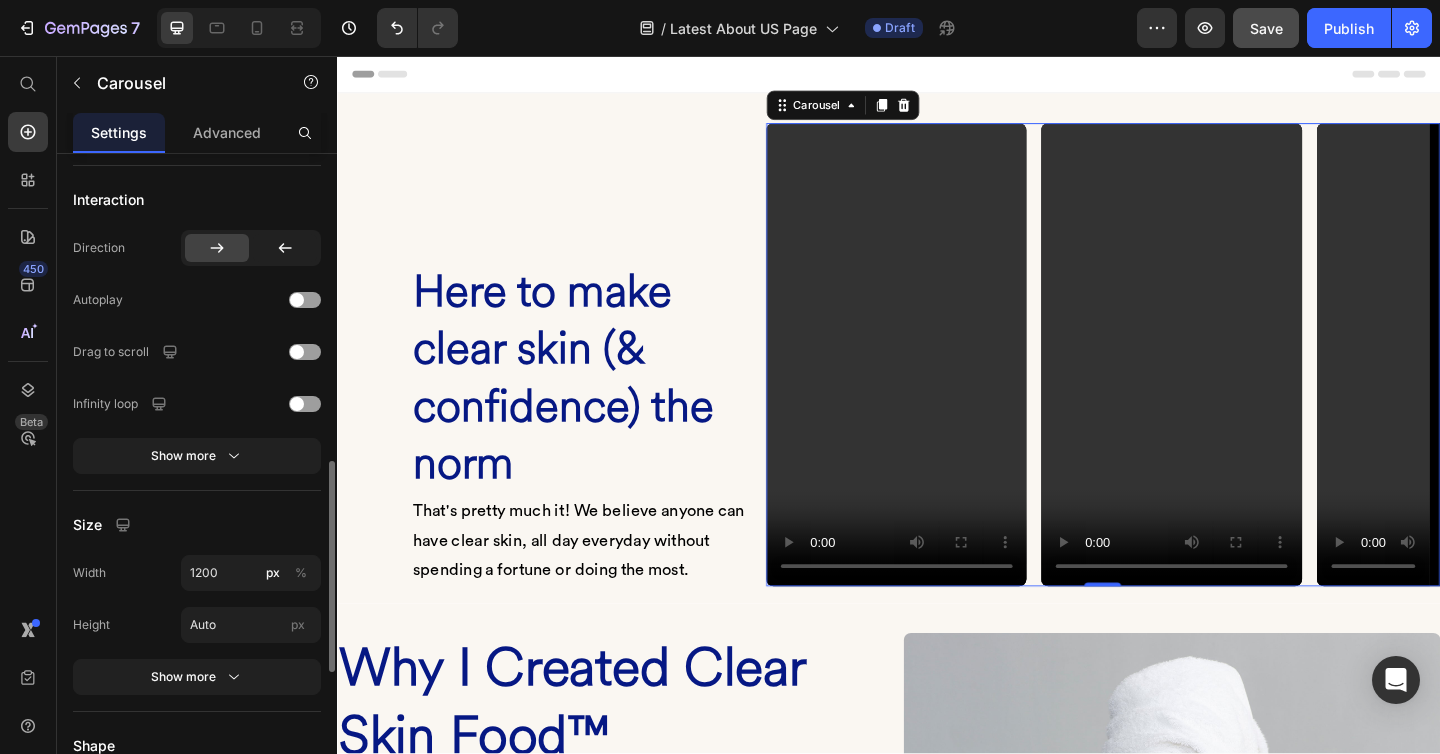 scroll, scrollTop: 965, scrollLeft: 0, axis: vertical 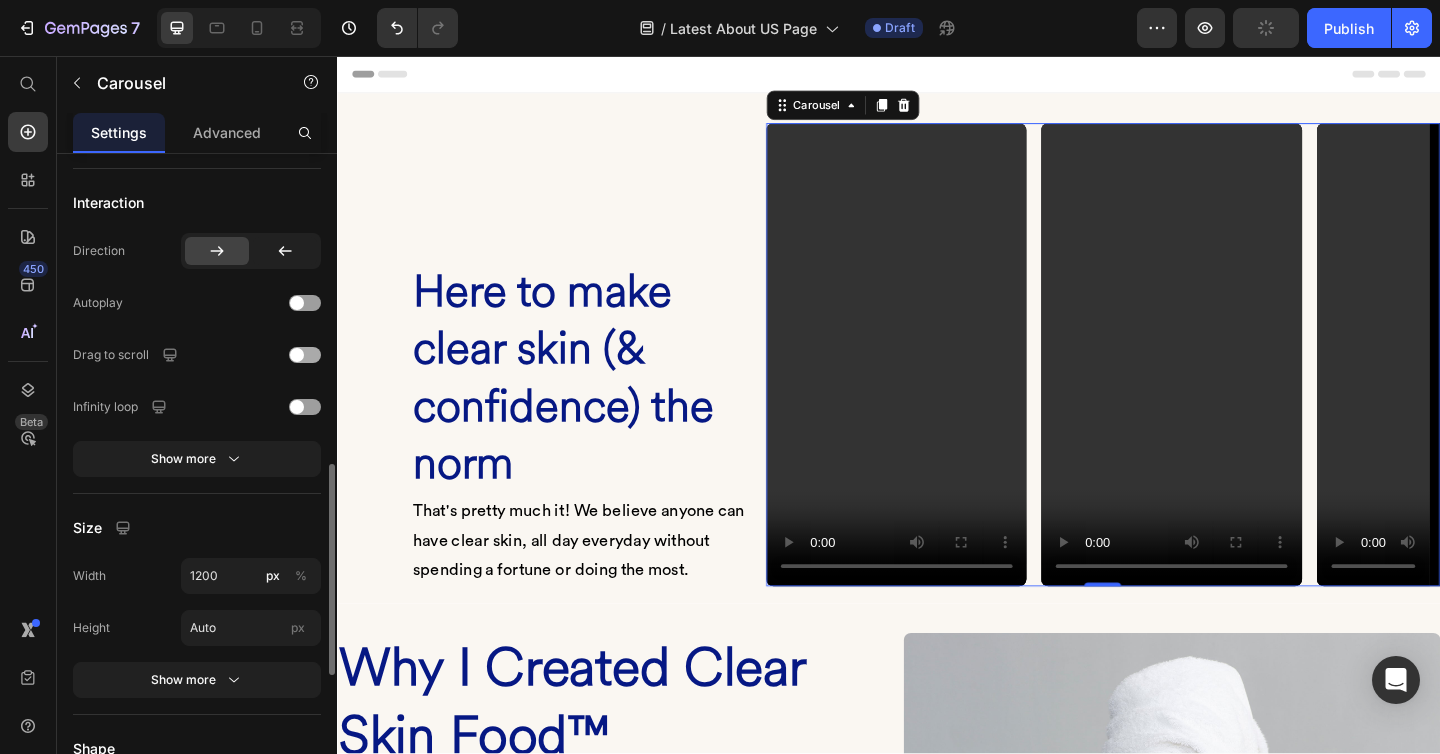 click at bounding box center (305, 355) 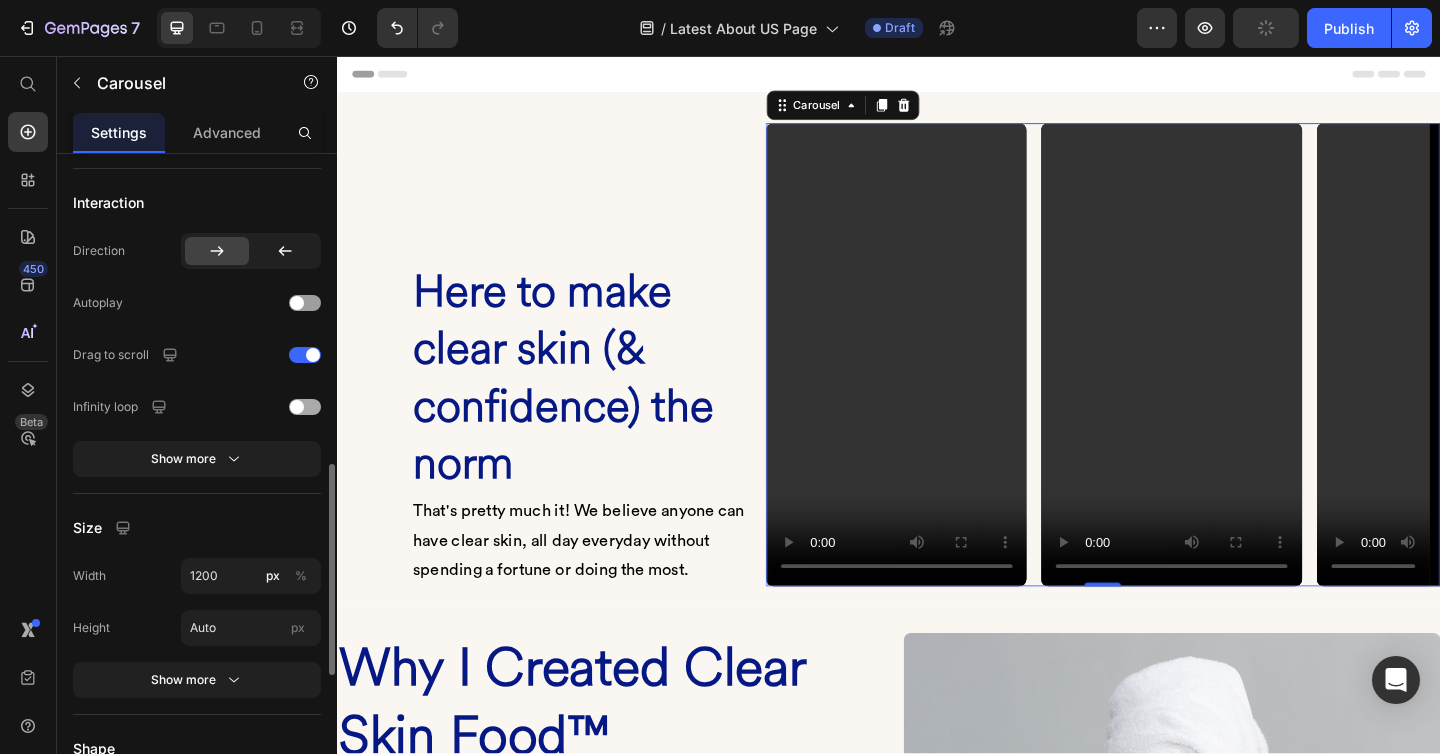 click at bounding box center (305, 407) 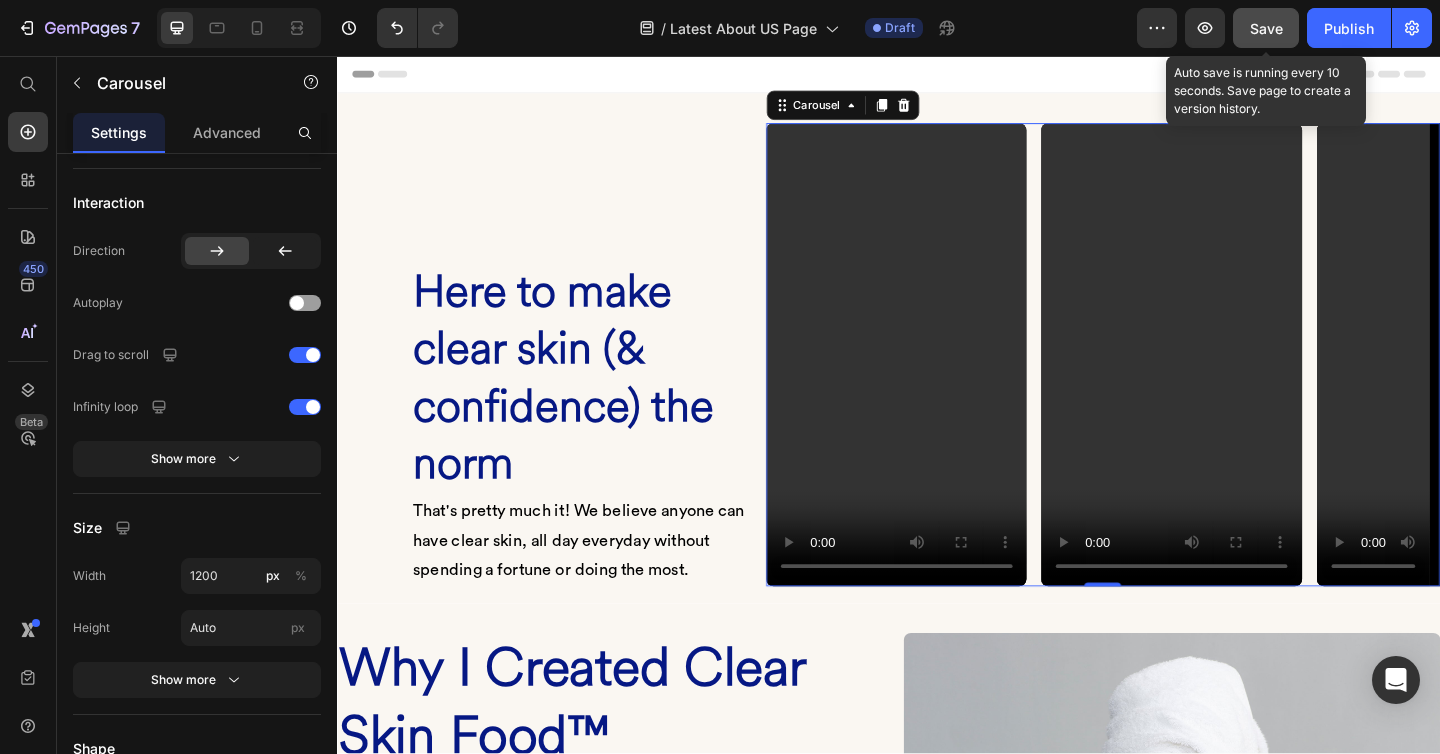 click on "Save" at bounding box center [1266, 28] 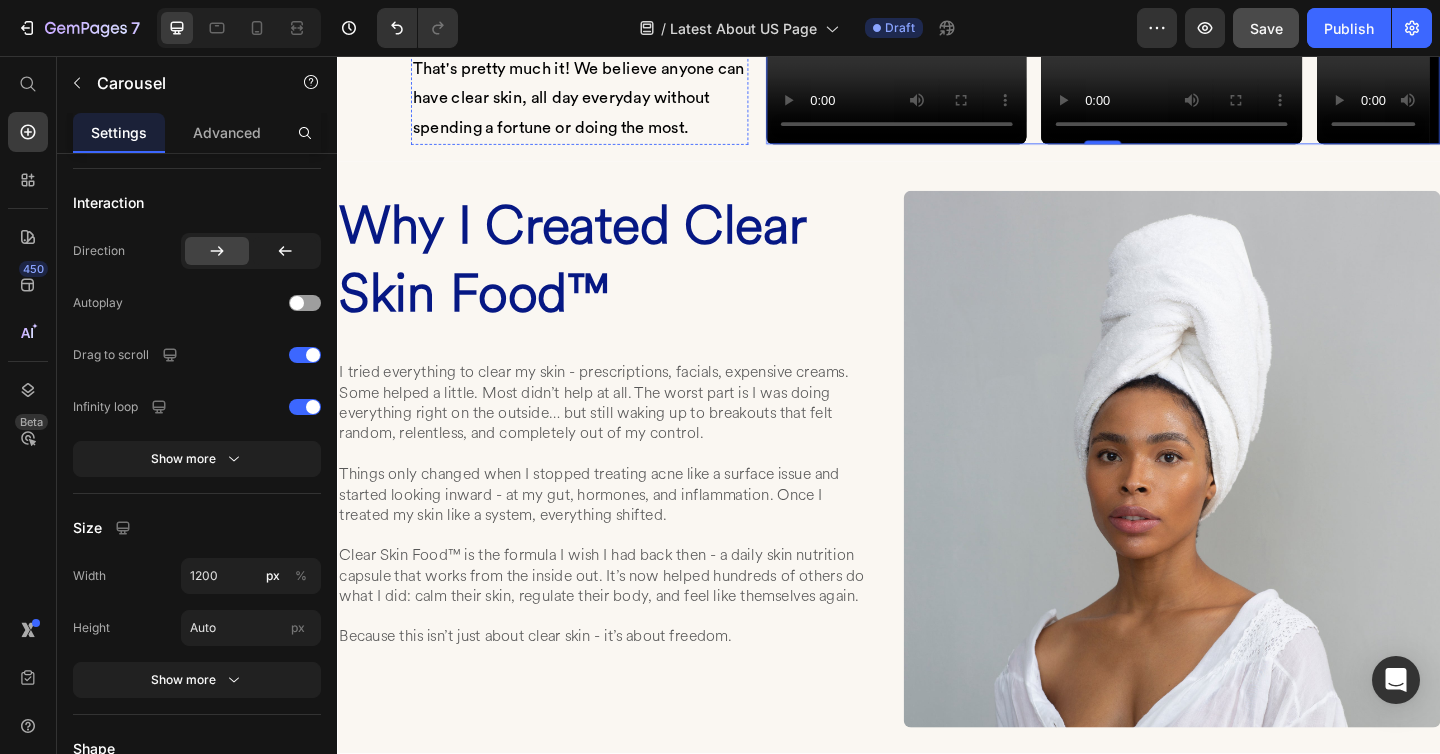 scroll, scrollTop: 479, scrollLeft: 0, axis: vertical 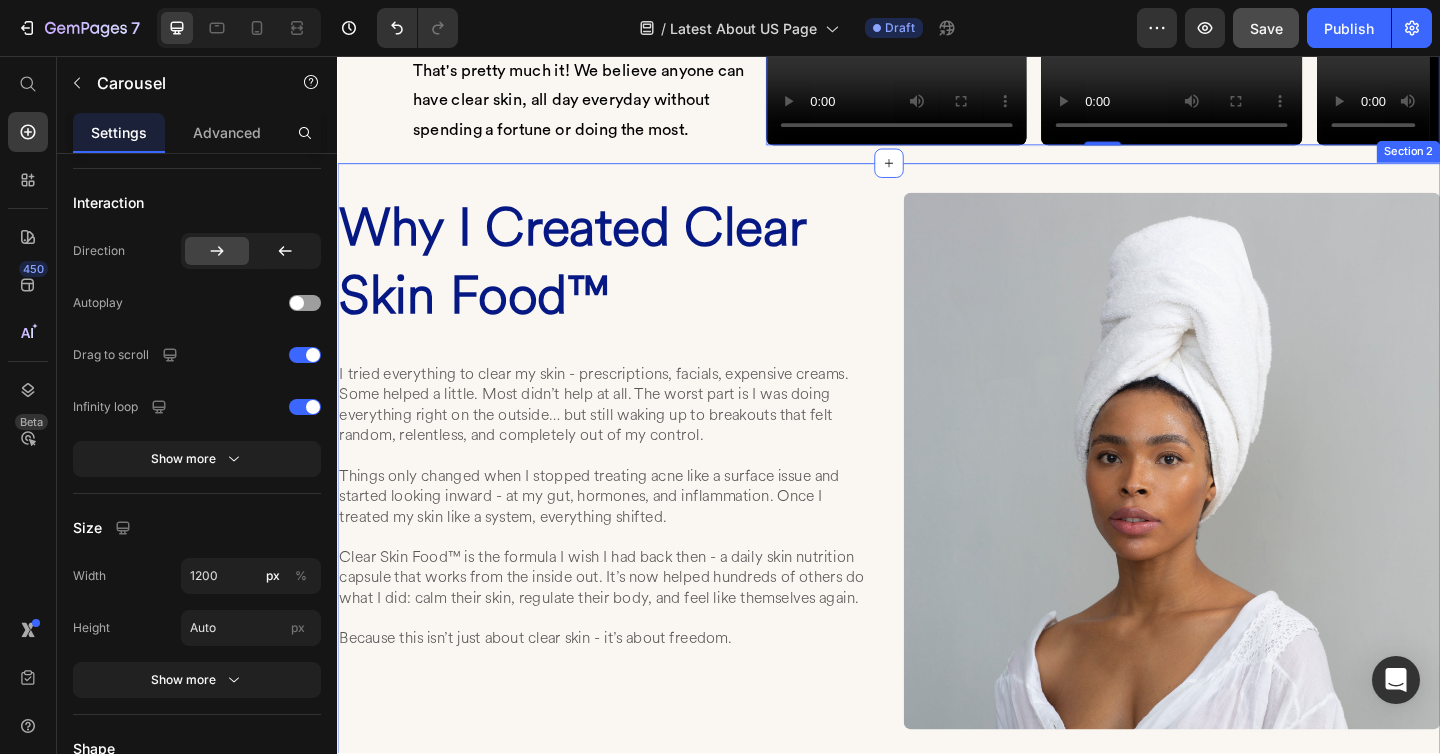 click on "Why I Created Clear Skin Food™ Heading I tried everything to clear my skin - prescriptions, facials, expensive creams. Some helped a little. Most didn’t help at all. The worst part is I was doing everything right on the outside… but still waking up to breakouts that felt random, relentless, and completely out of my control. Things only changed when I stopped treating acne like a surface issue and started looking inward - at my gut, hormones, and inflammation. Once I treated my skin like a system, everything shifted. Clear Skin Food™ is the formula I wish I had back then - a daily skin nutrition capsule that works from the inside out. It’s now helped hundreds of others do what I did: calm their skin, regulate their body, and feel like themselves again. Because this isn’t just about clear skin - it’s about freedom.   Text Block Image Row Section 2" at bounding box center [937, 505] 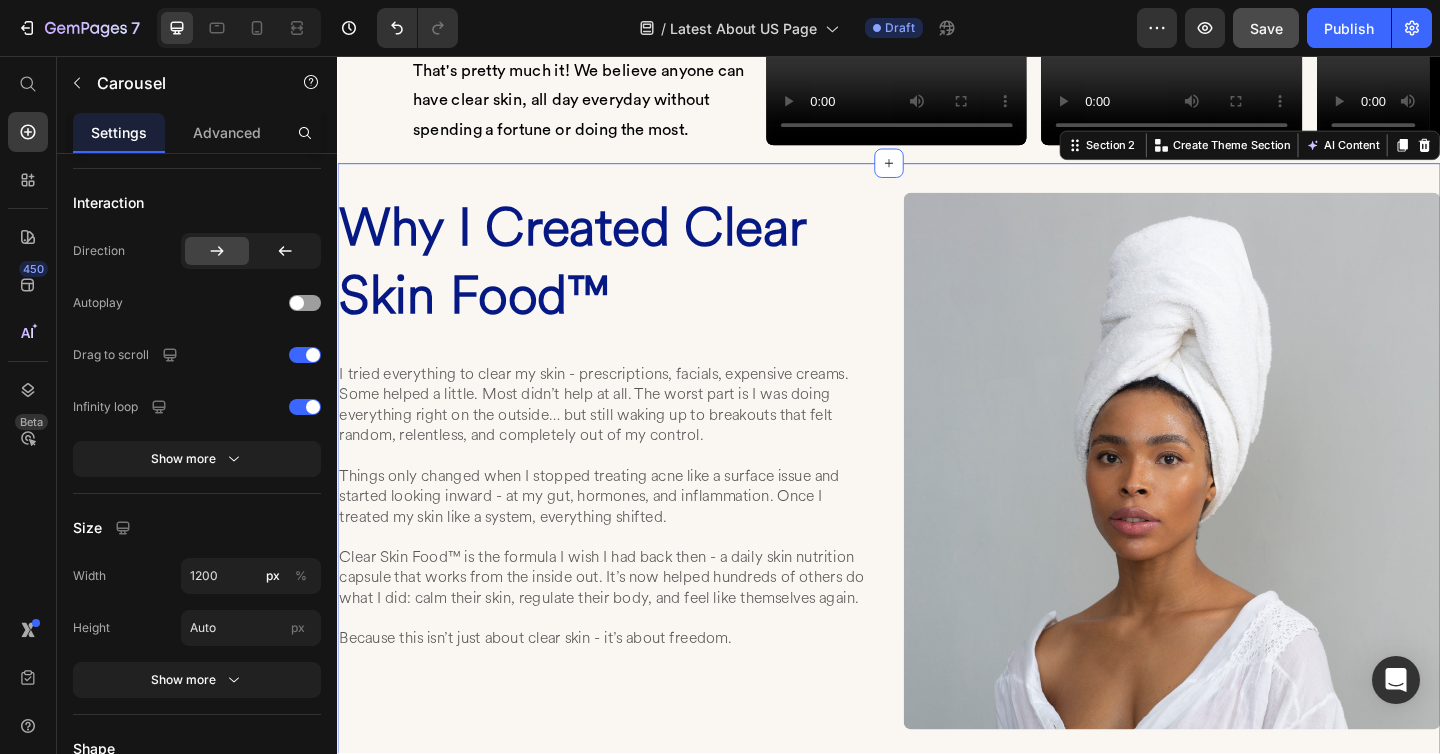 scroll, scrollTop: 0, scrollLeft: 0, axis: both 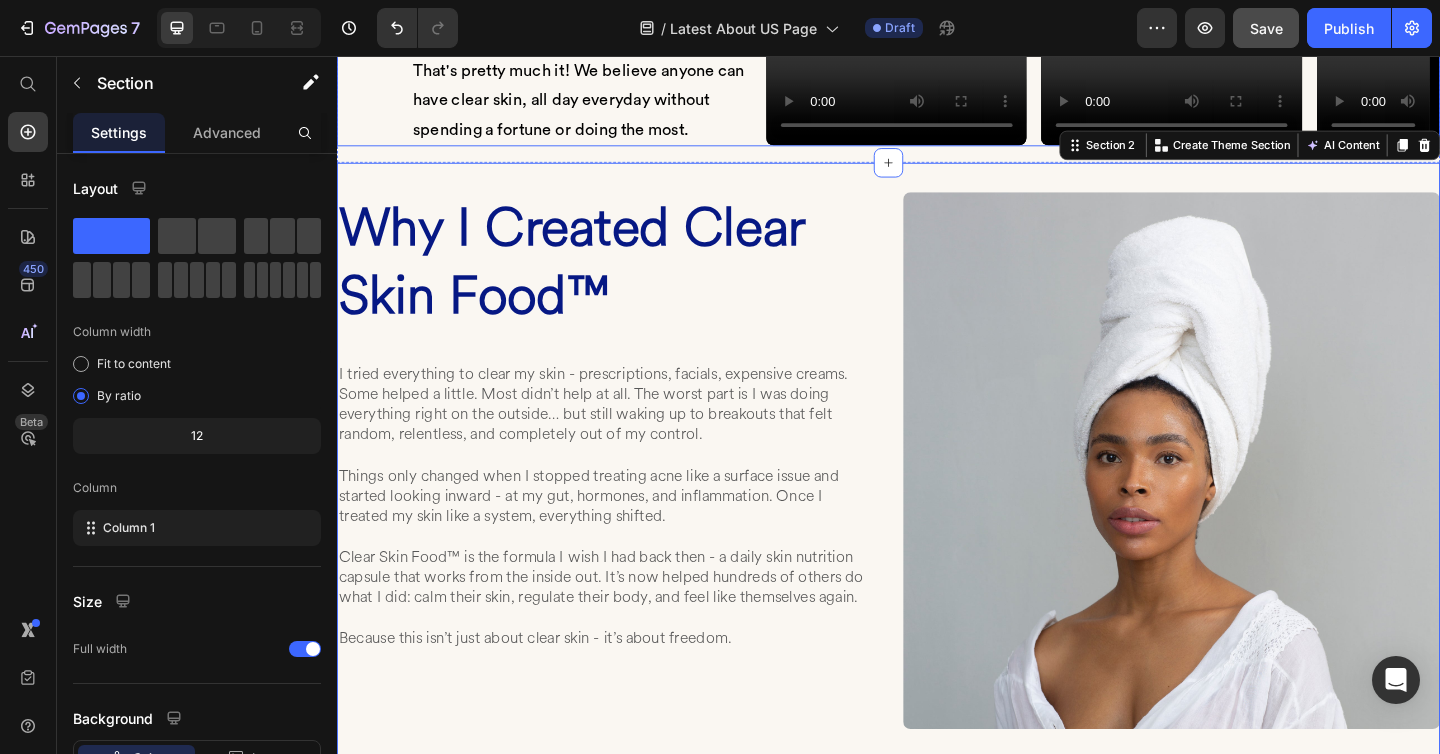click on "⁠⁠⁠⁠⁠⁠⁠ Here to make clear skin (& confidence) the norm Heading That's pretty much it! We believe anyone can  have clear skin, all day everyday without  spending a fortune or doing the most. Text block Row" at bounding box center [520, -98] 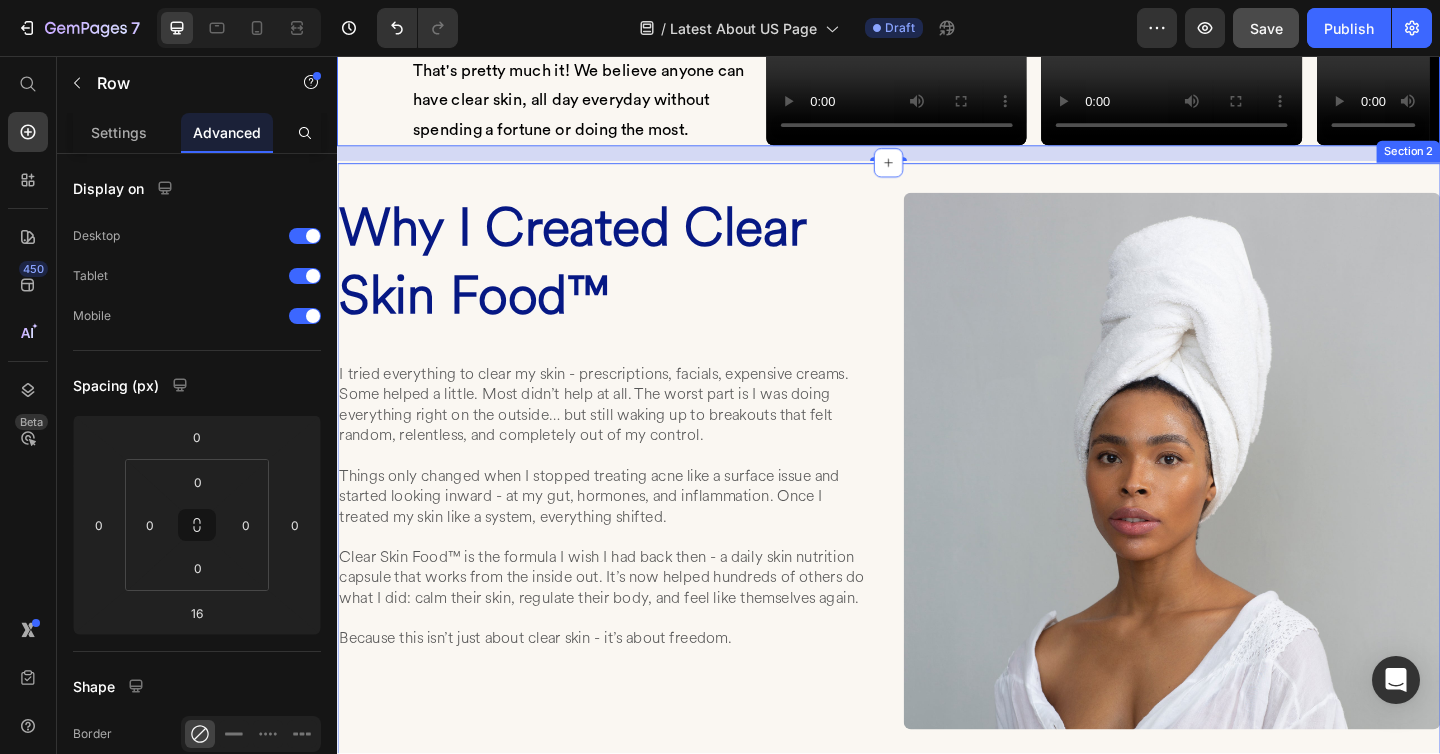 click on "Why I Created Clear Skin Food™ Heading I tried everything to clear my skin - prescriptions, facials, expensive creams. Some helped a little. Most didn’t help at all. The worst part is I was doing everything right on the outside… but still waking up to breakouts that felt random, relentless, and completely out of my control. Things only changed when I stopped treating acne like a surface issue and started looking inward - at my gut, hormones, and inflammation. Once I treated my skin like a system, everything shifted. Clear Skin Food™ is the formula I wish I had back then - a daily skin nutrition capsule that works from the inside out. It’s now helped hundreds of others do what I did: calm their skin, regulate their body, and feel like themselves again. Because this isn’t just about clear skin - it’s about freedom.   Text Block Image Row Section 2" at bounding box center (937, 505) 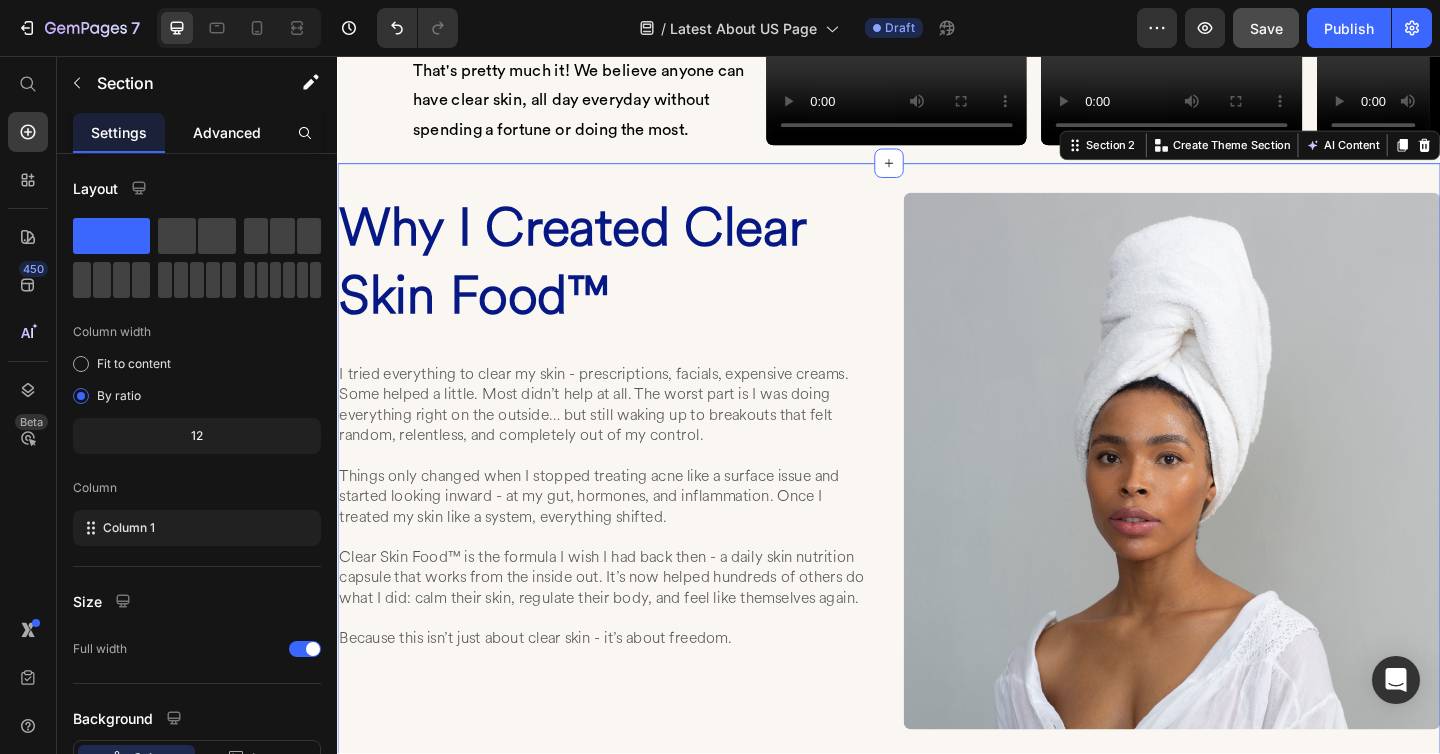 click on "Advanced" at bounding box center [227, 132] 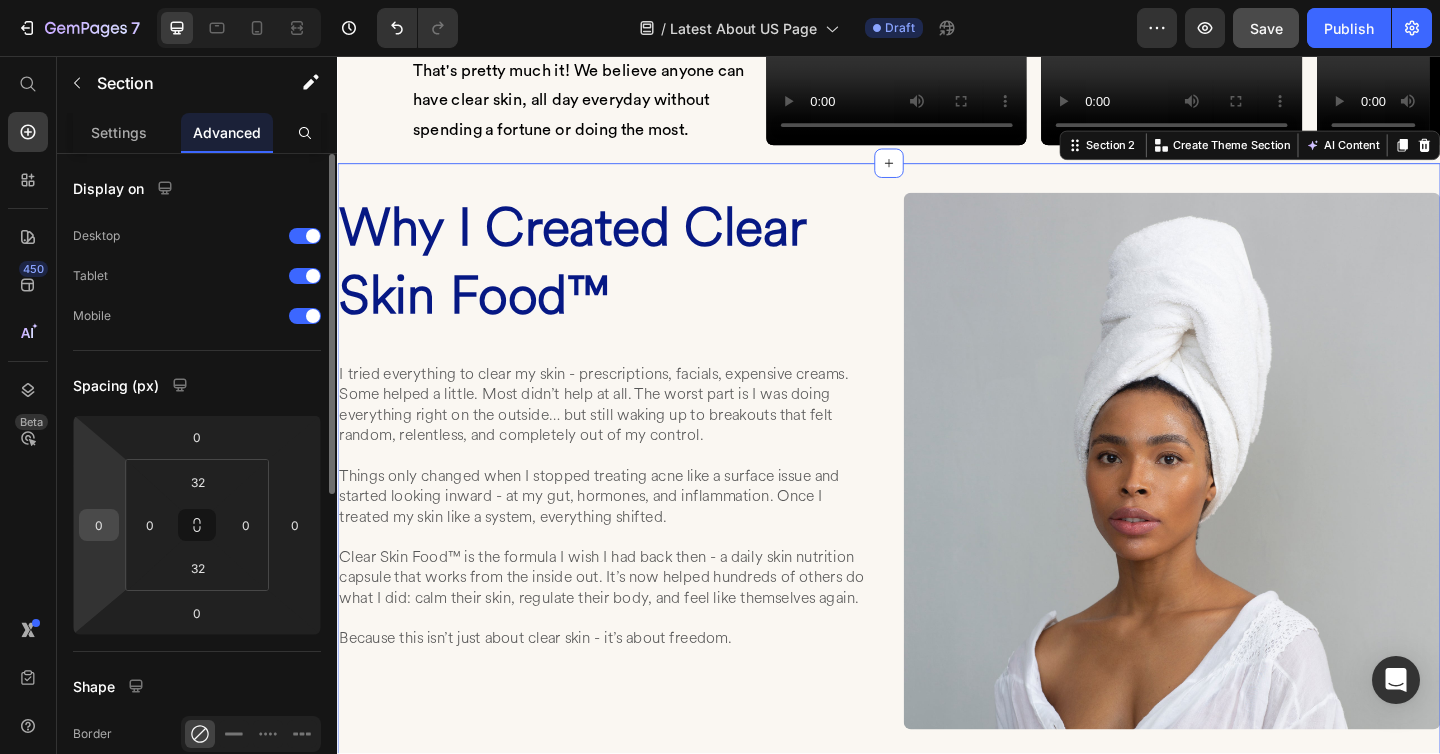 click on "0" at bounding box center [99, 525] 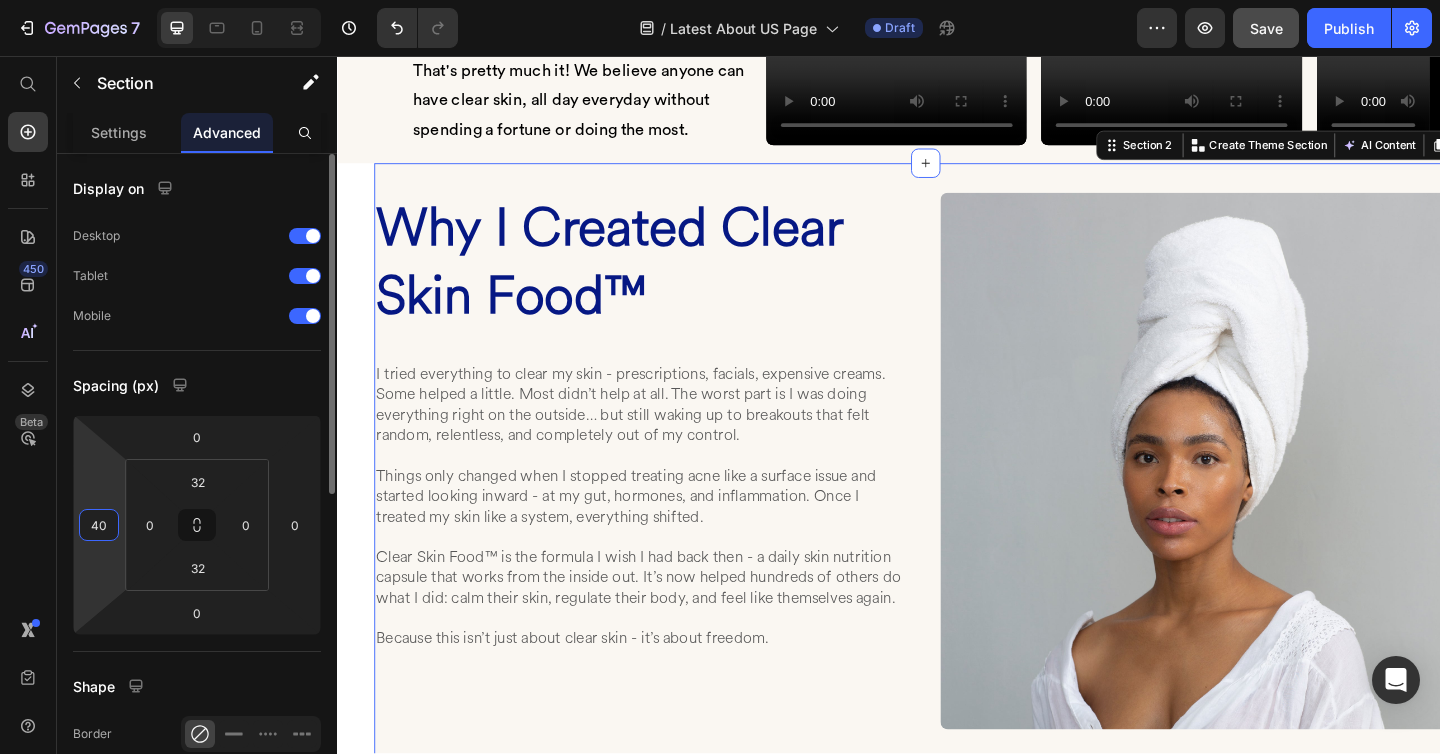 type on "4" 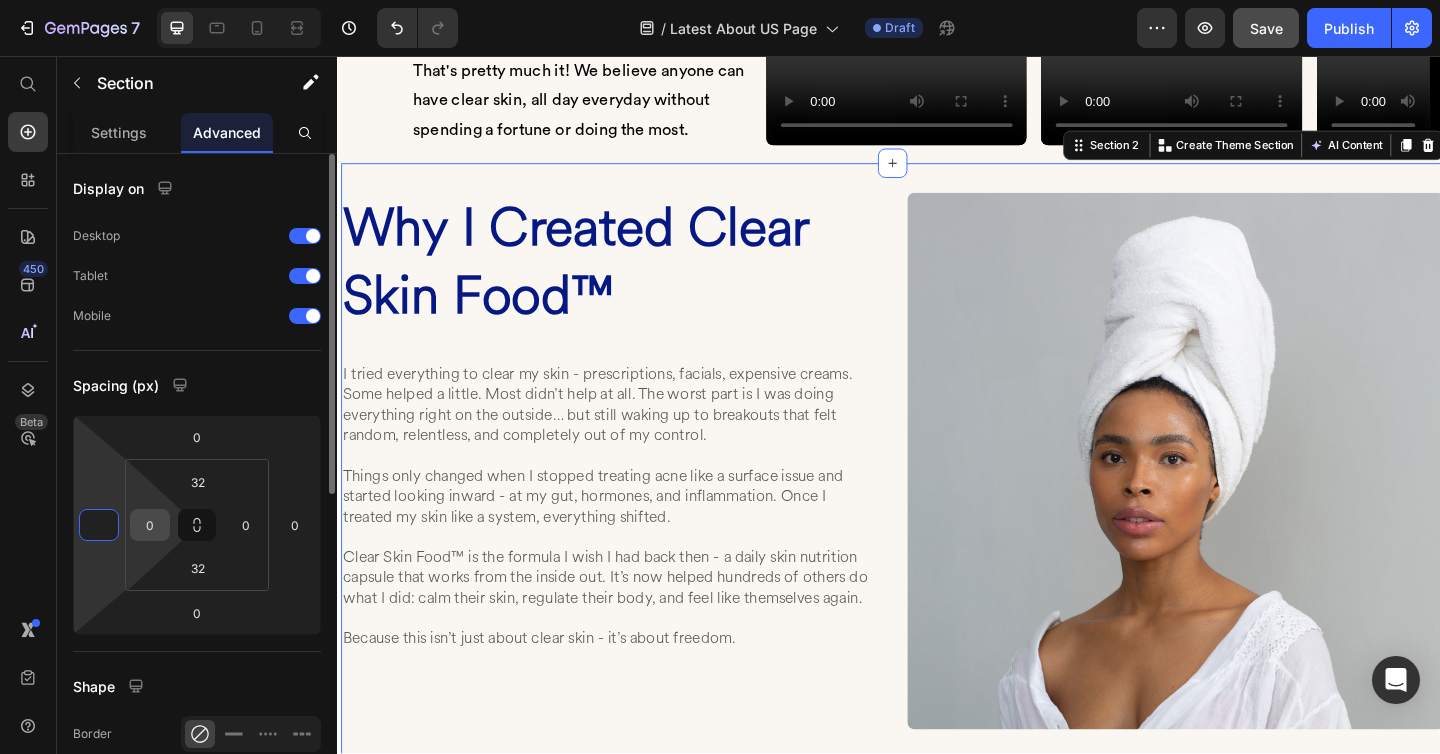 type on "0" 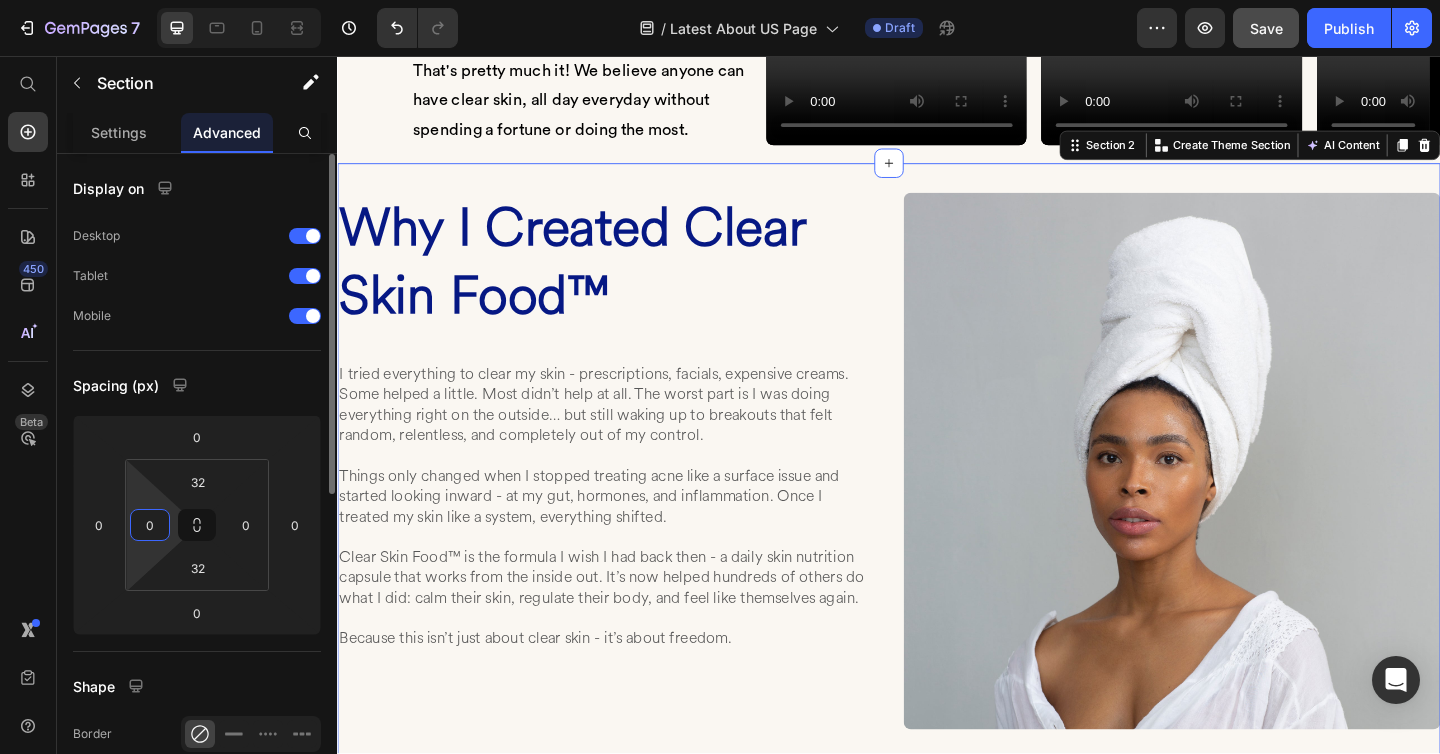 click on "0" at bounding box center (150, 525) 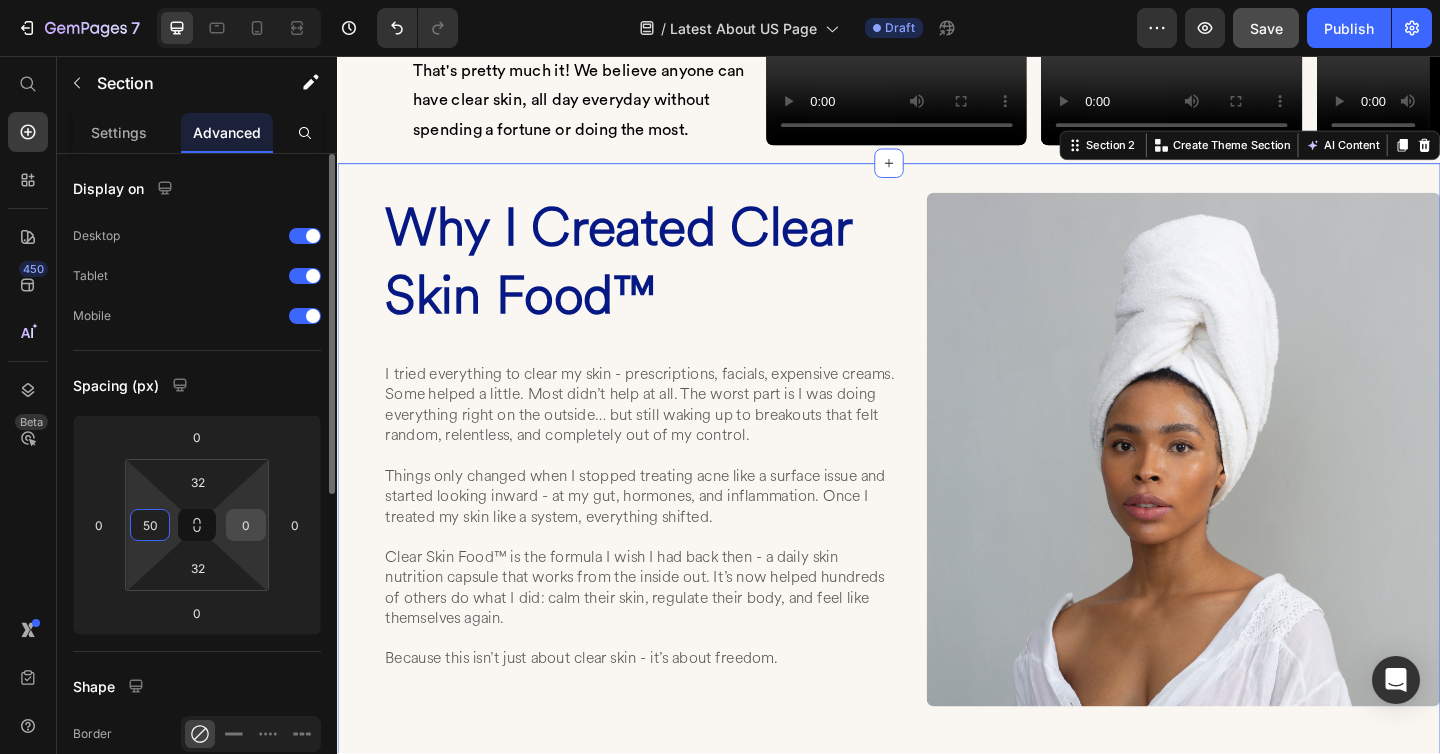 type on "50" 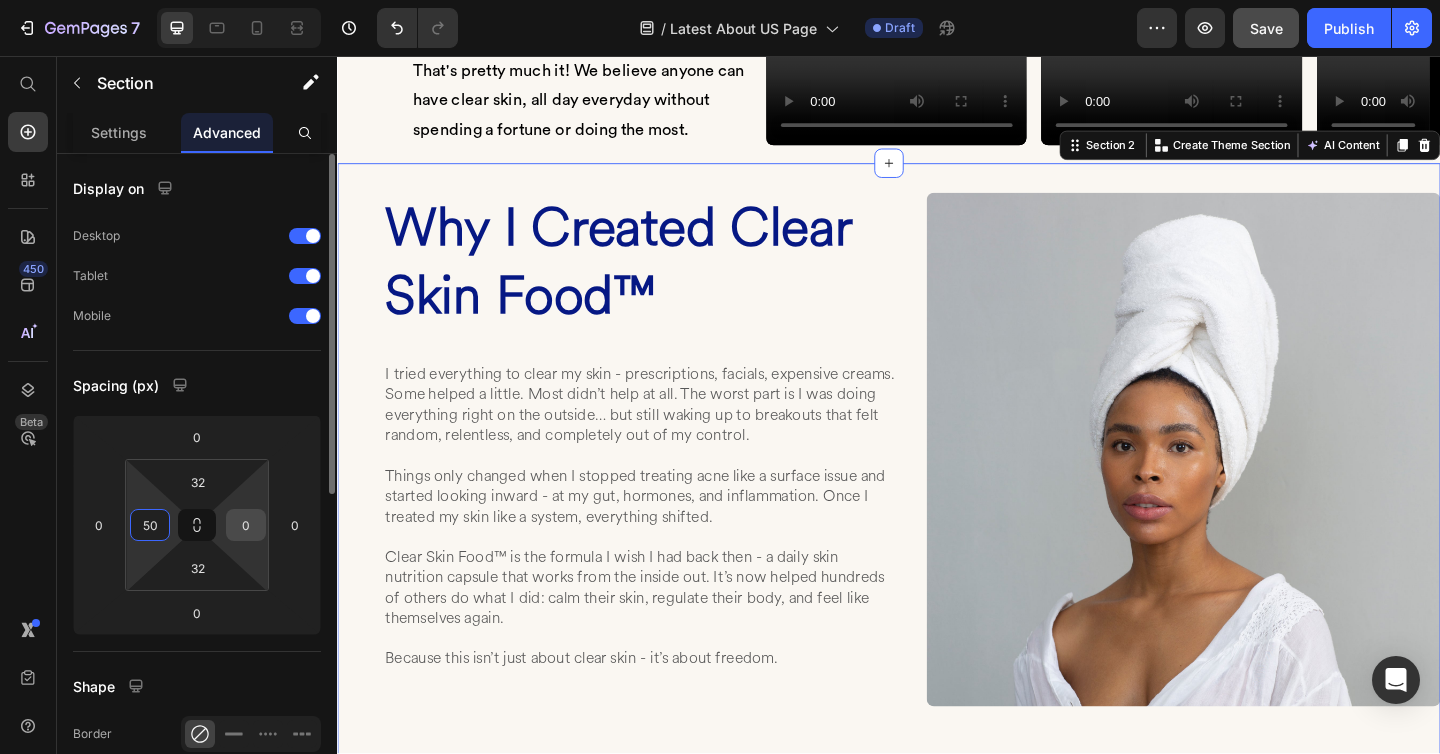 click on "0" at bounding box center [246, 525] 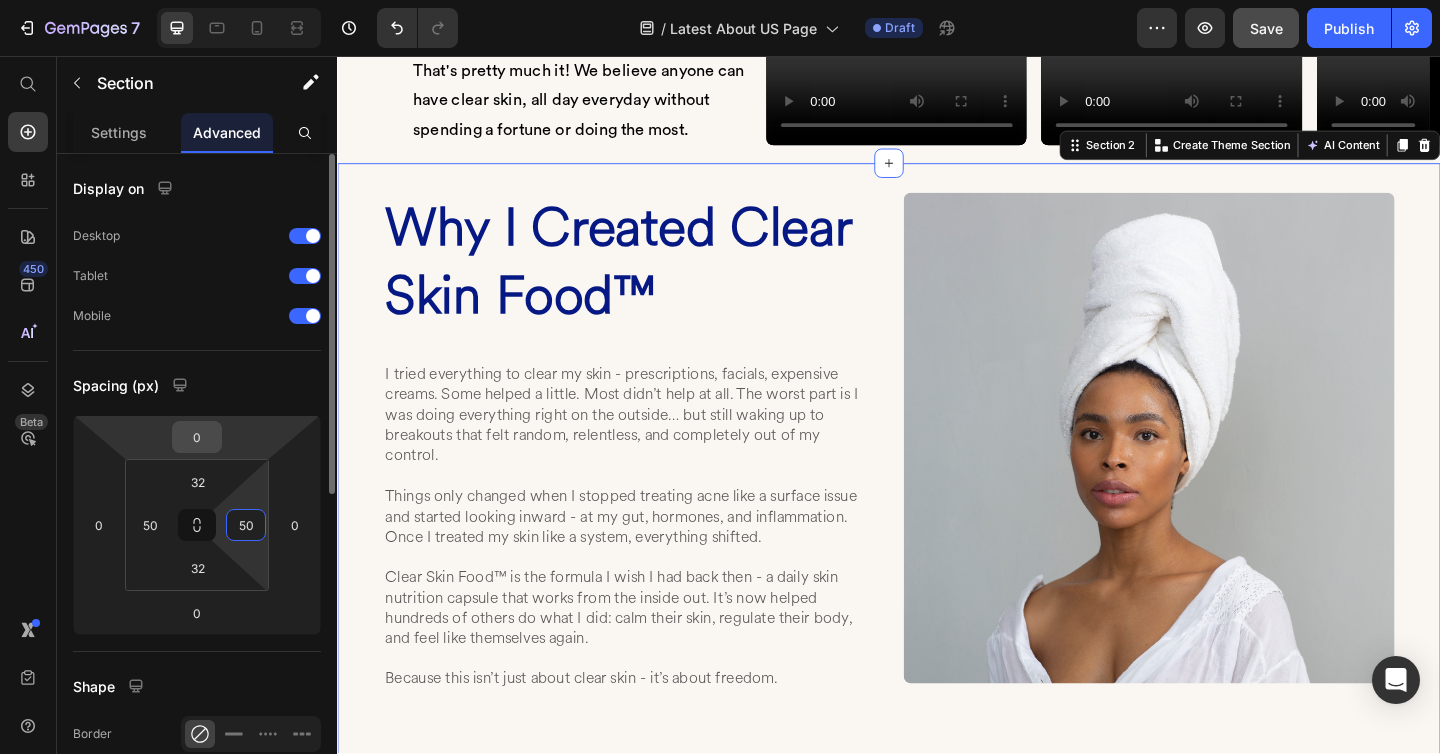 type on "50" 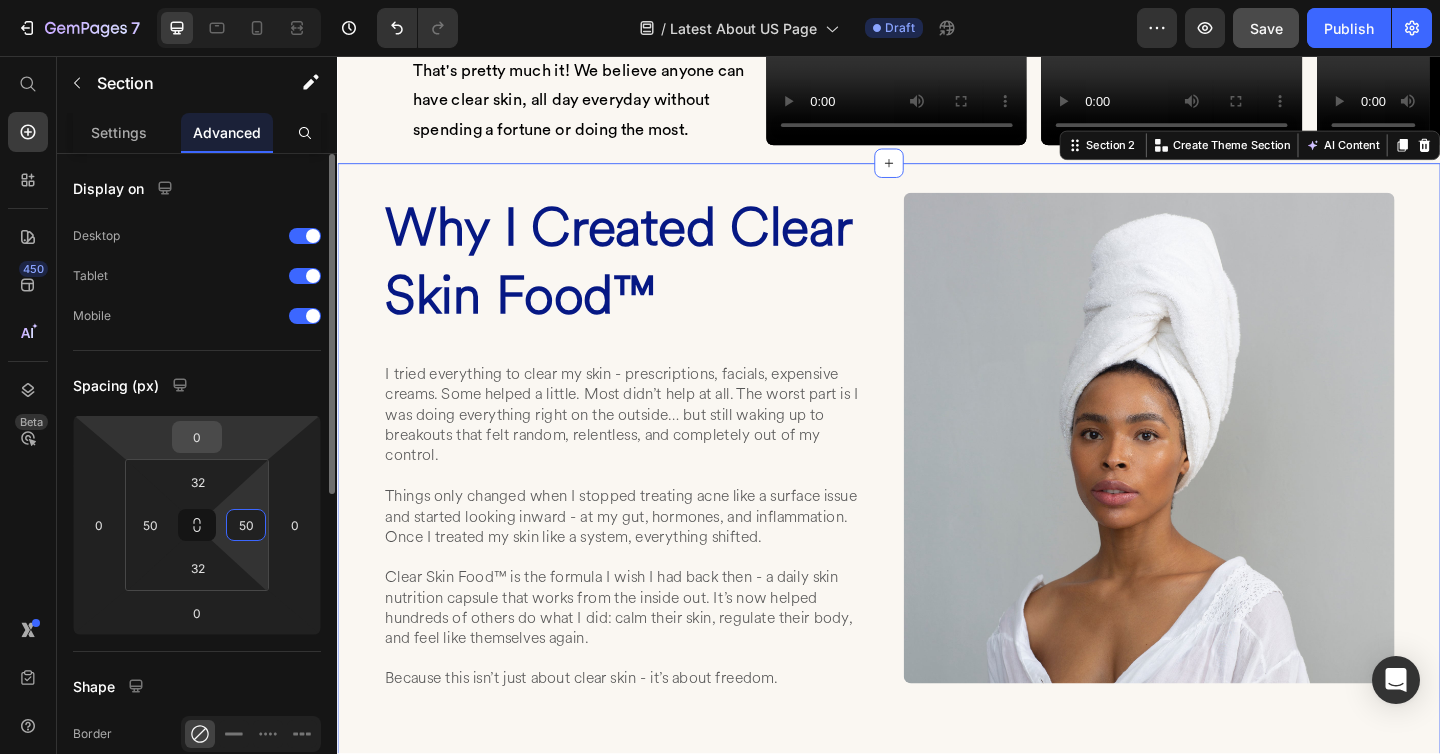 click on "0" at bounding box center (197, 437) 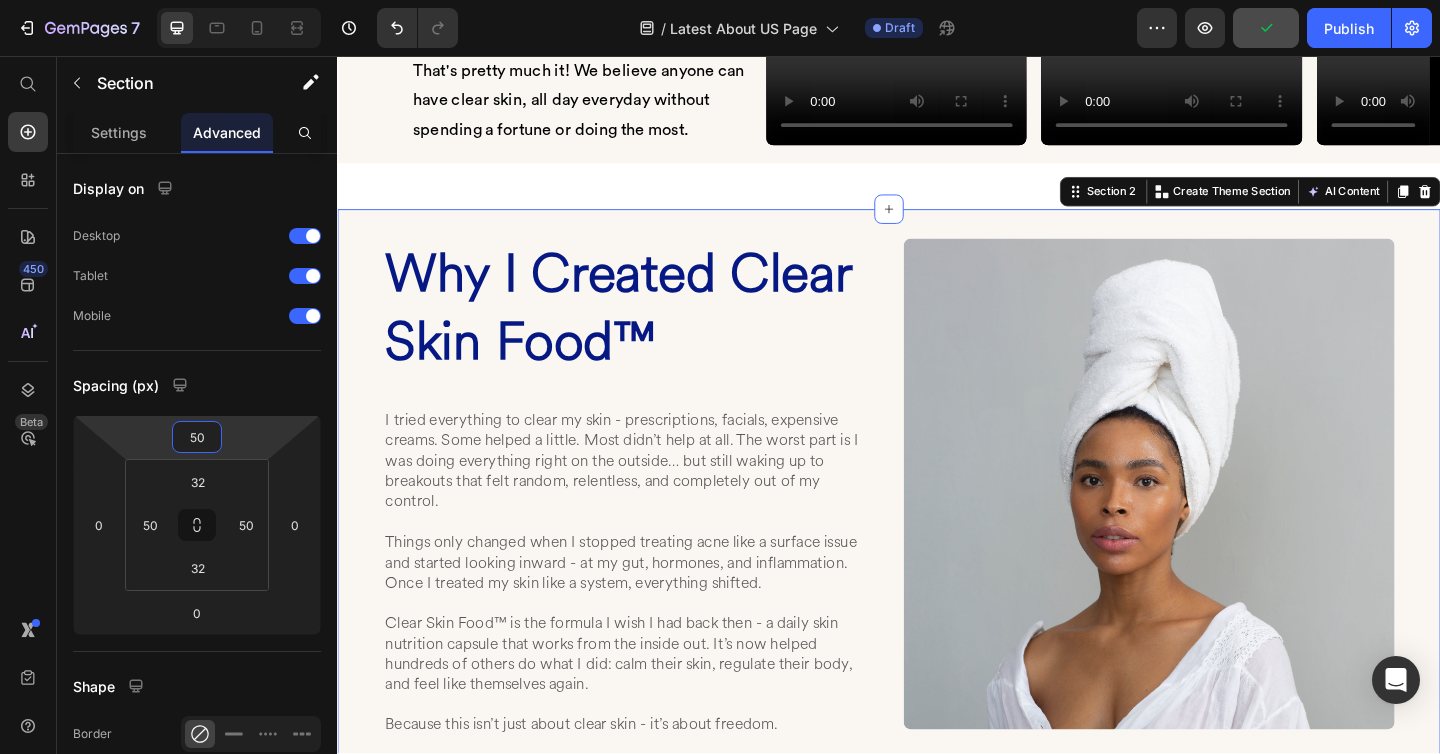 type on "5" 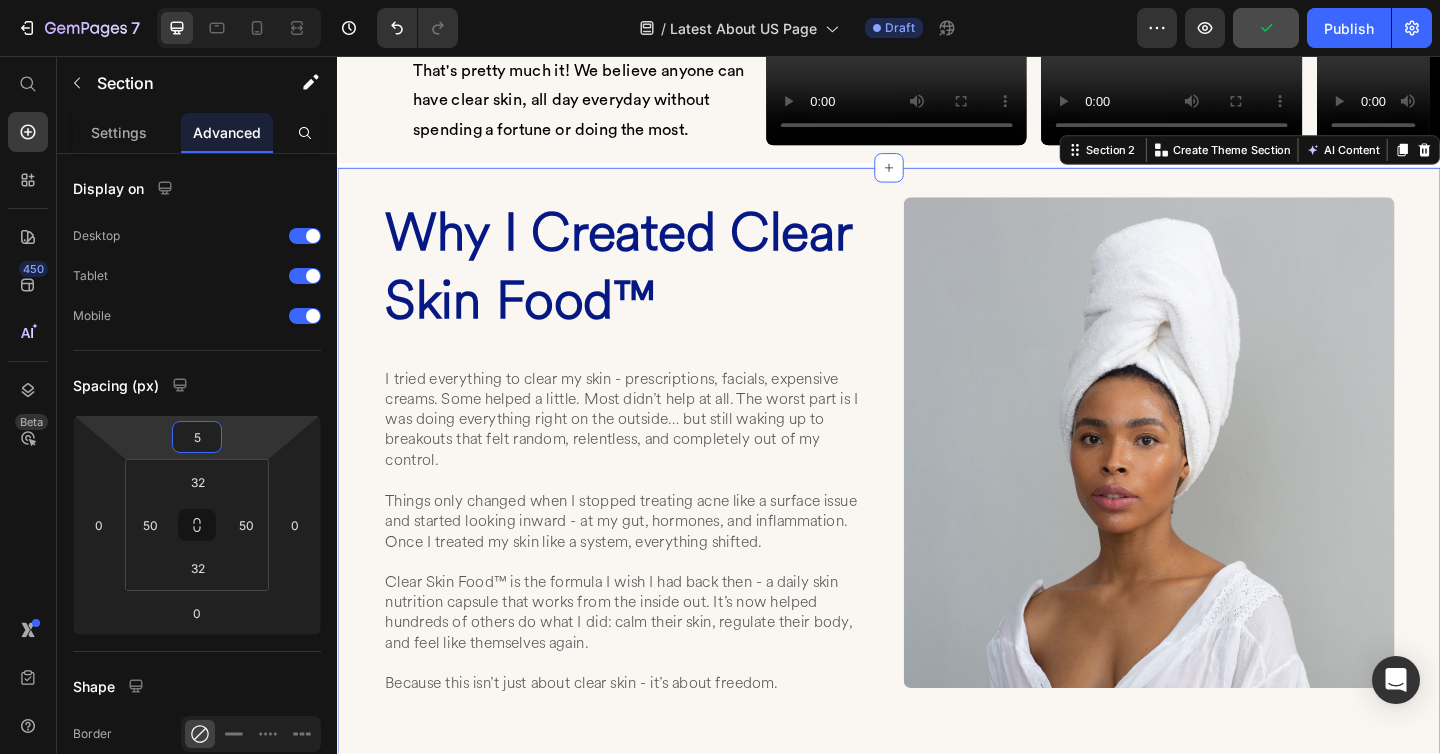 type 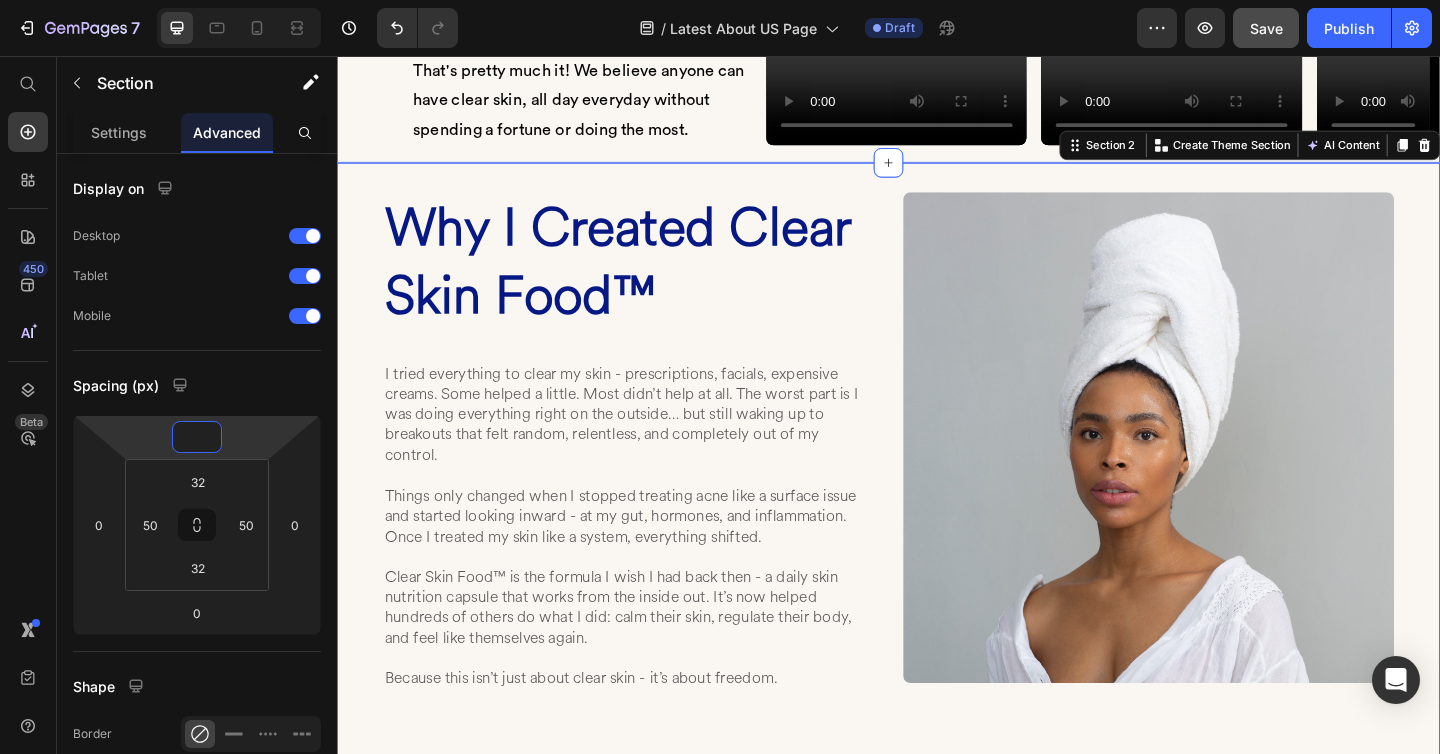 click on "⁠⁠⁠⁠⁠⁠⁠ Here to make clear skin (& confidence) the norm Heading That's pretty much it! We believe anyone can  have clear skin, all day everyday without  spending a fortune or doing the most. Text block Row Video Video Video Video Carousel Row" at bounding box center [937, -90] 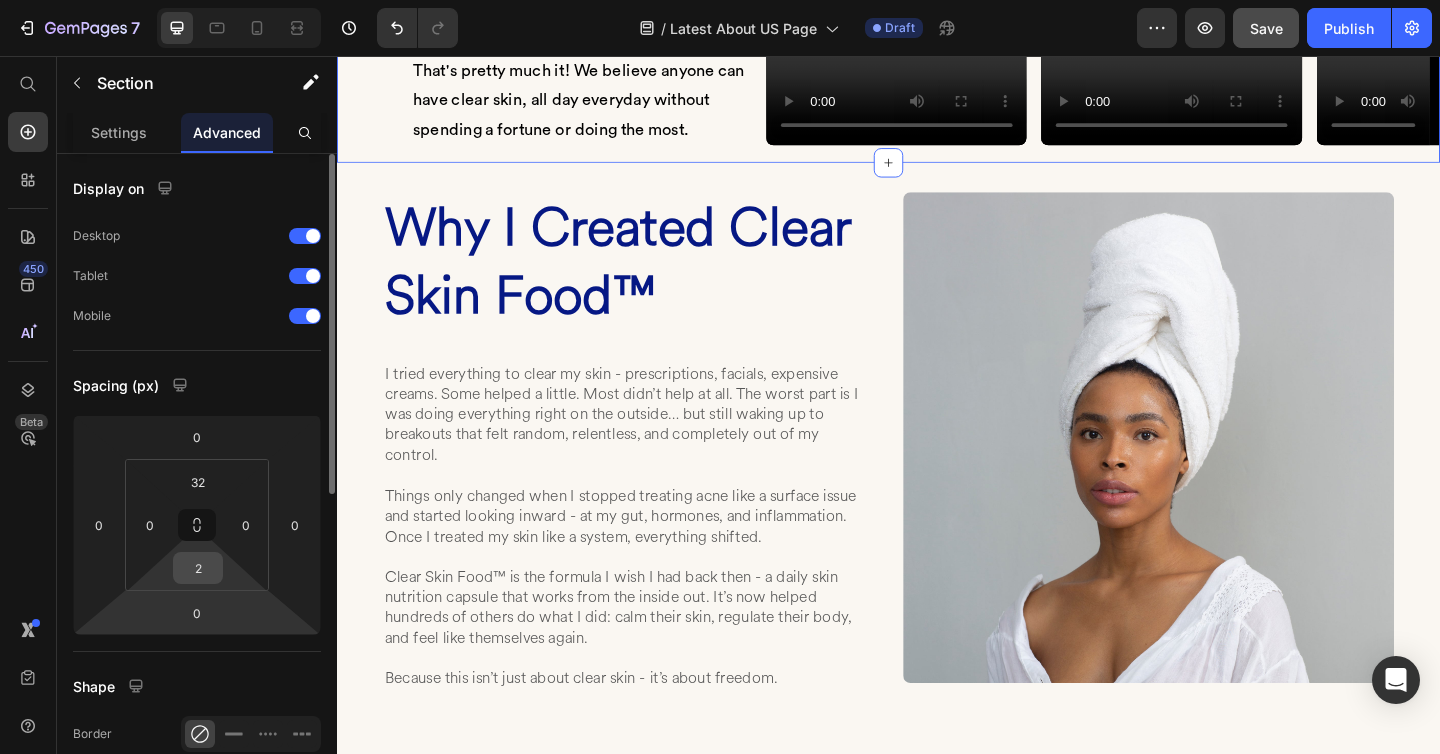 click on "2" at bounding box center (198, 568) 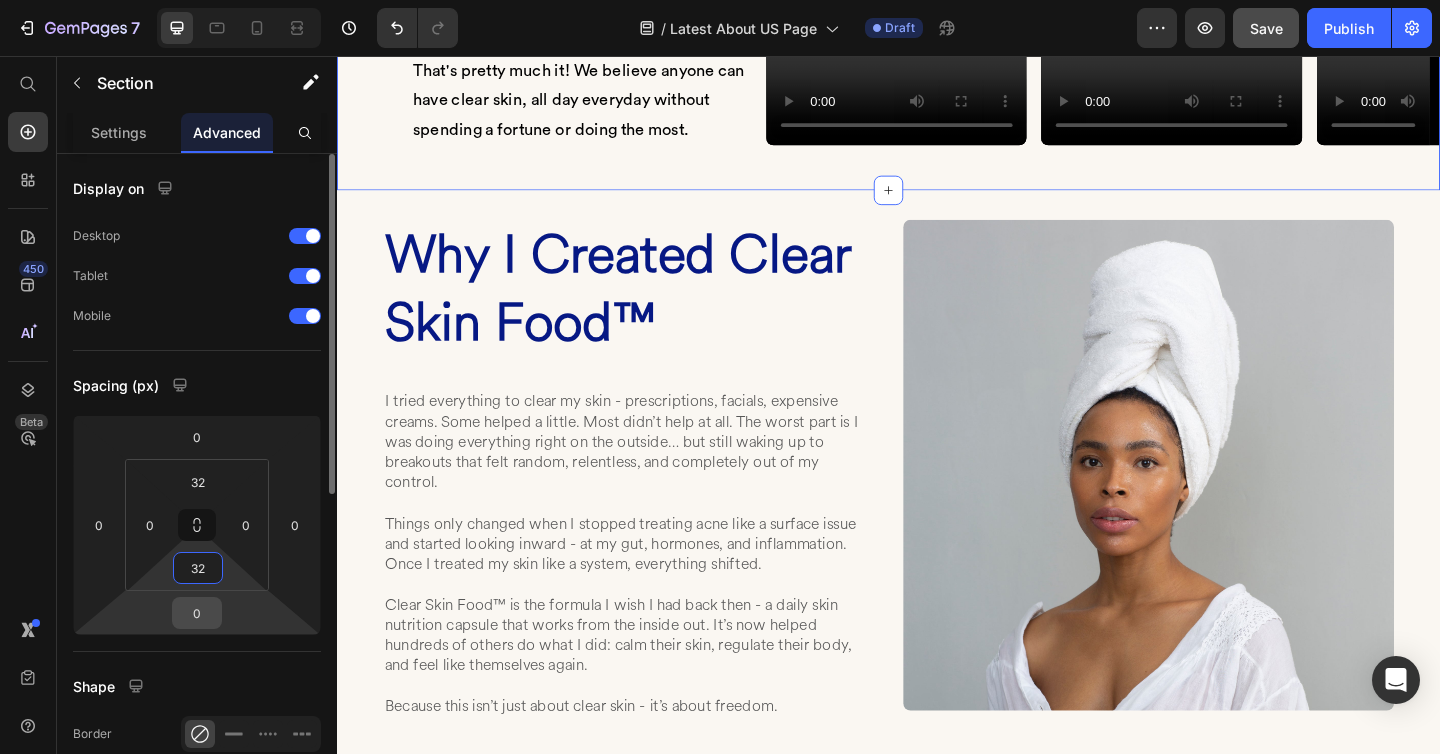 type on "32" 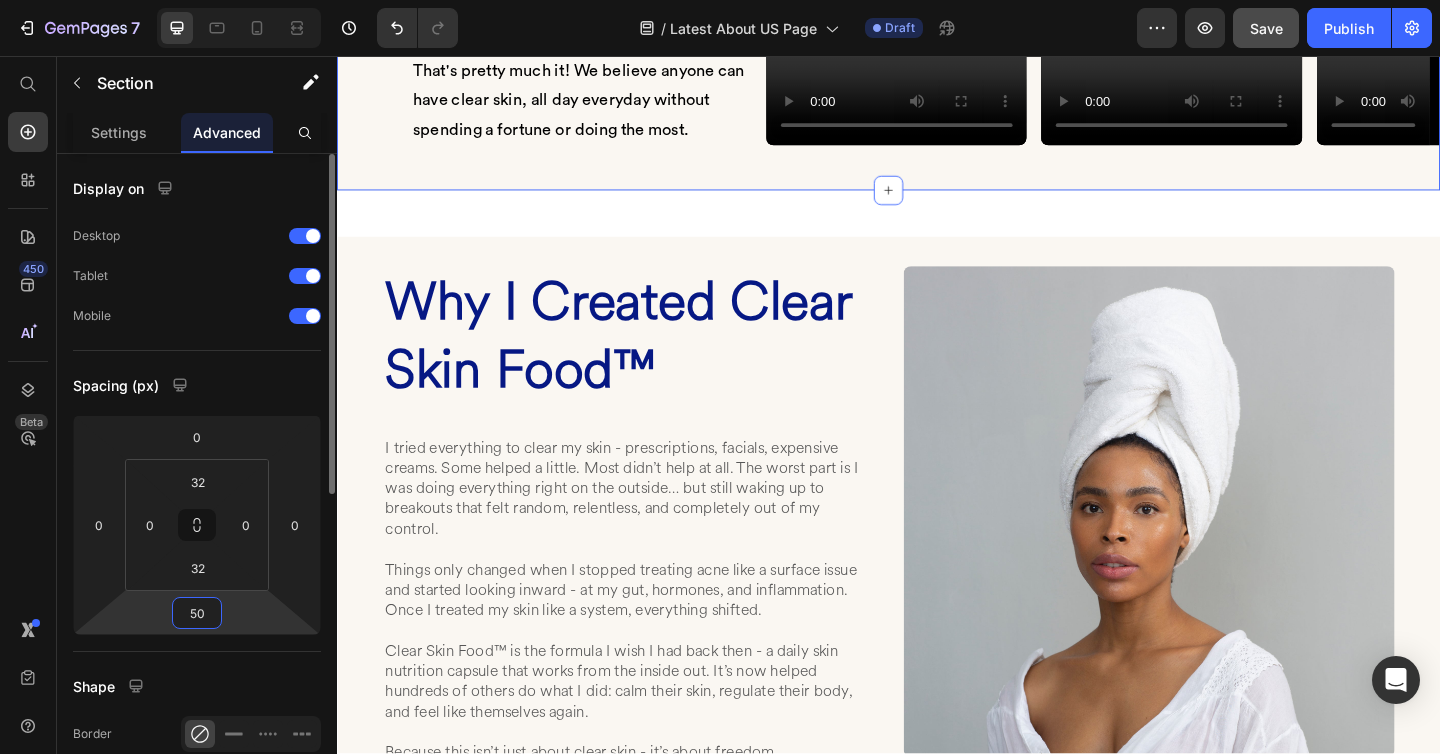 type on "5" 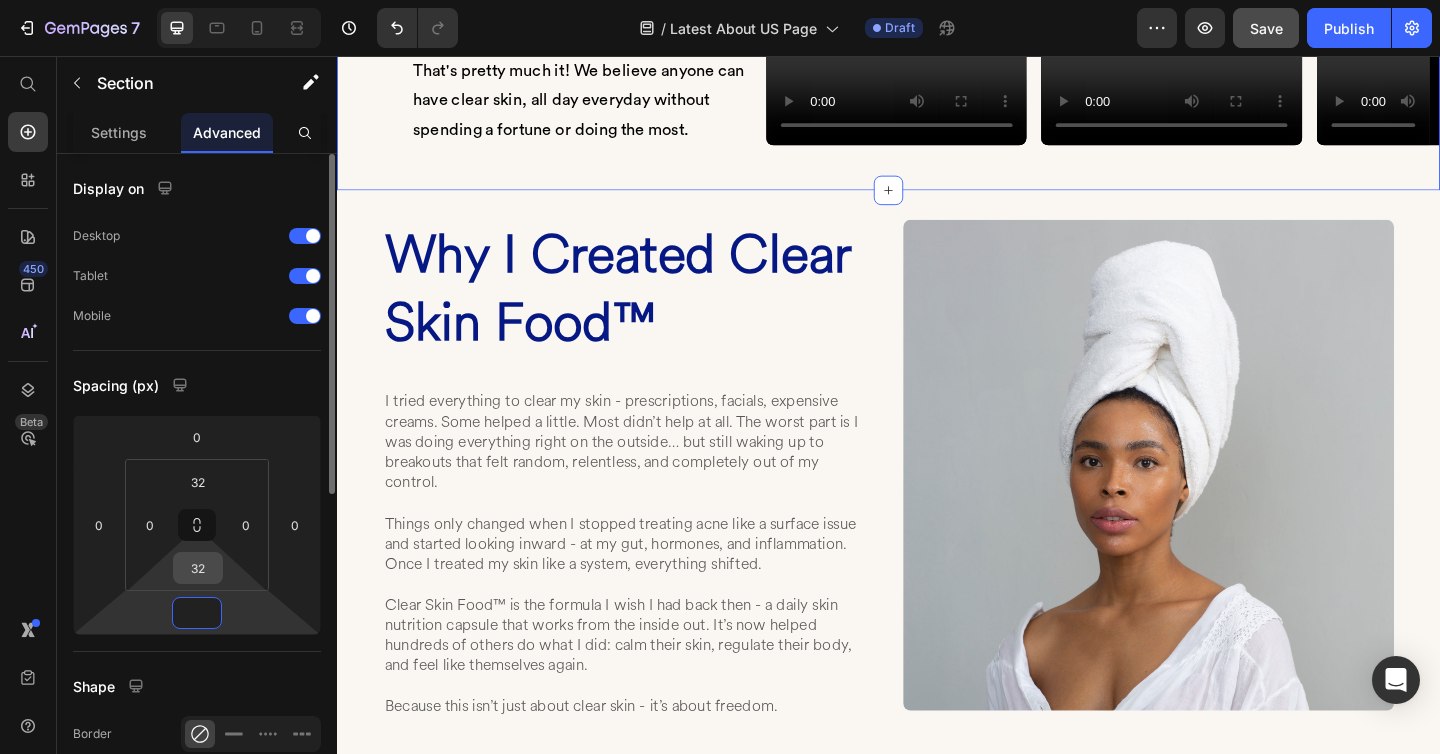 click on "32" at bounding box center [198, 568] 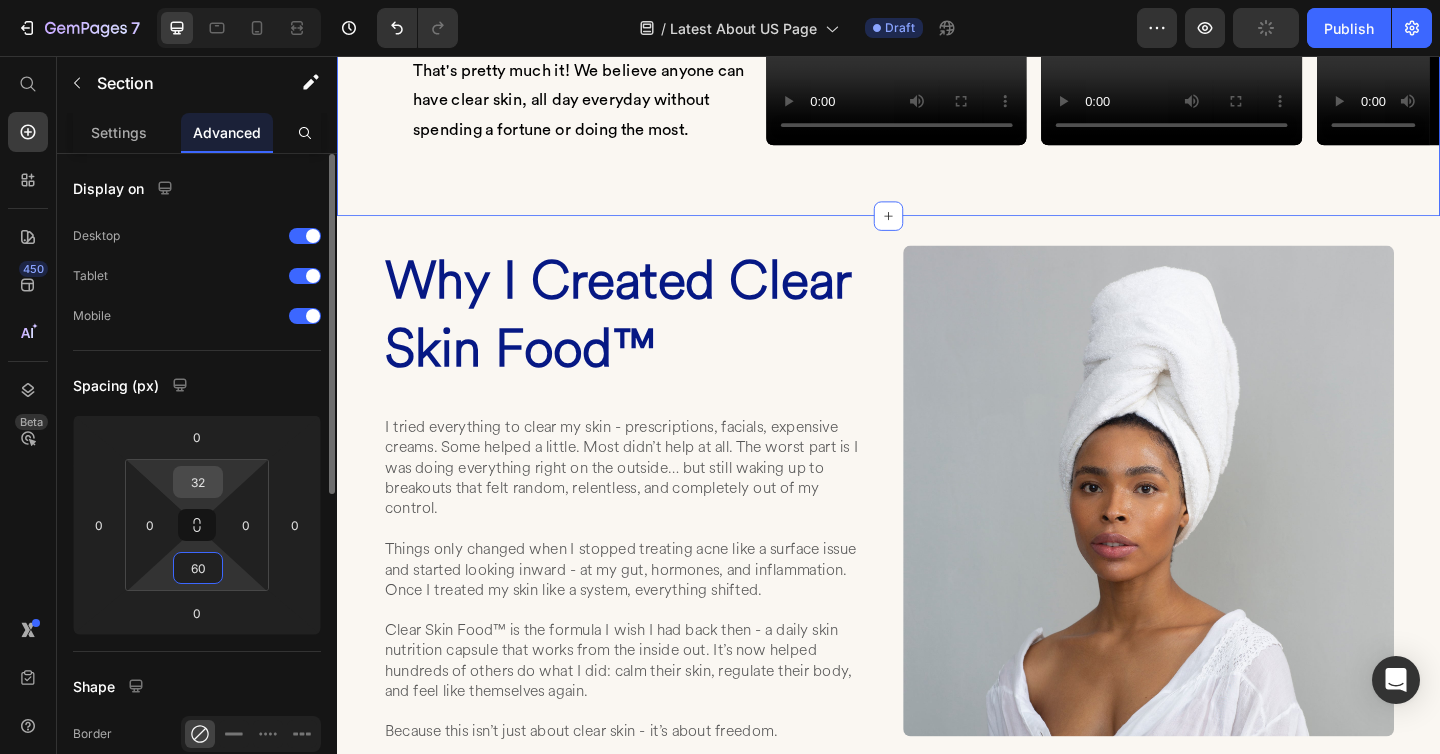 type on "60" 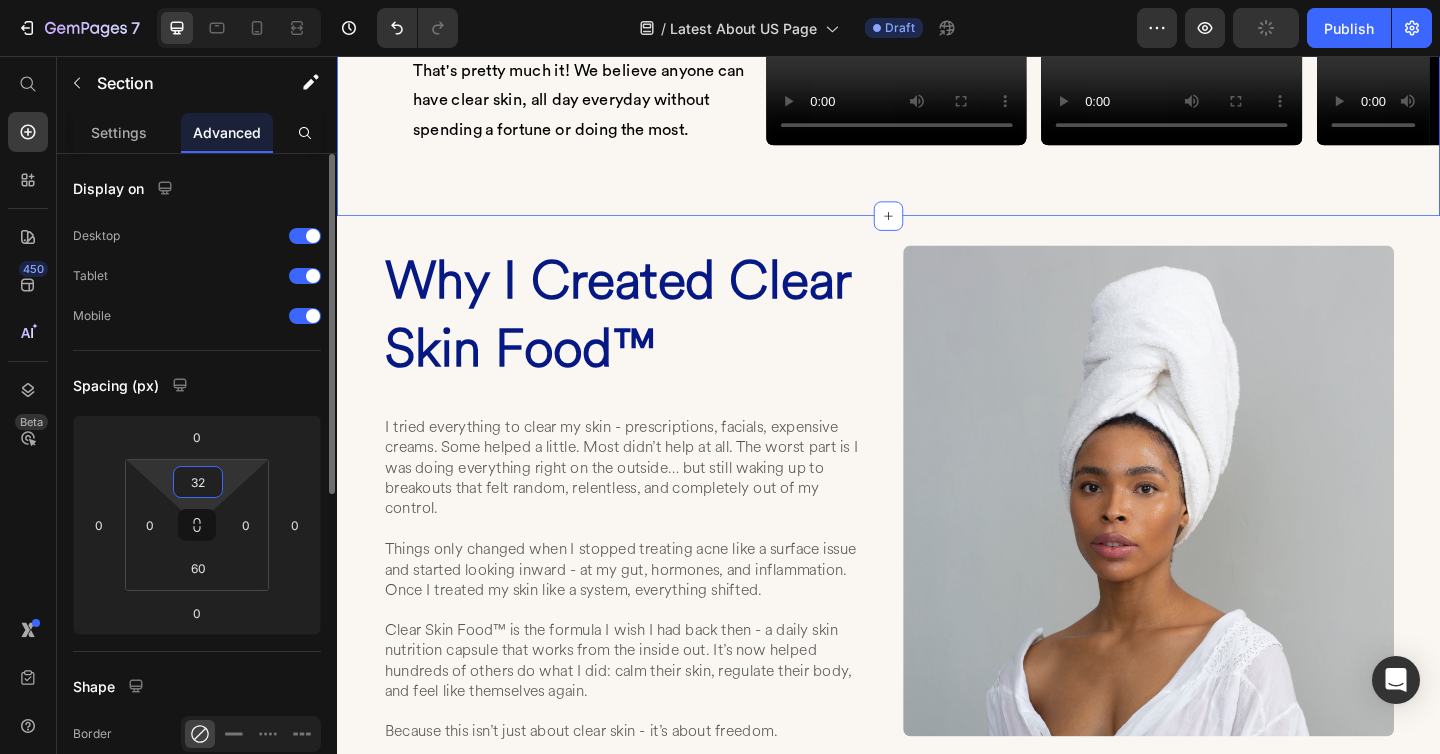 click on "32" at bounding box center (198, 482) 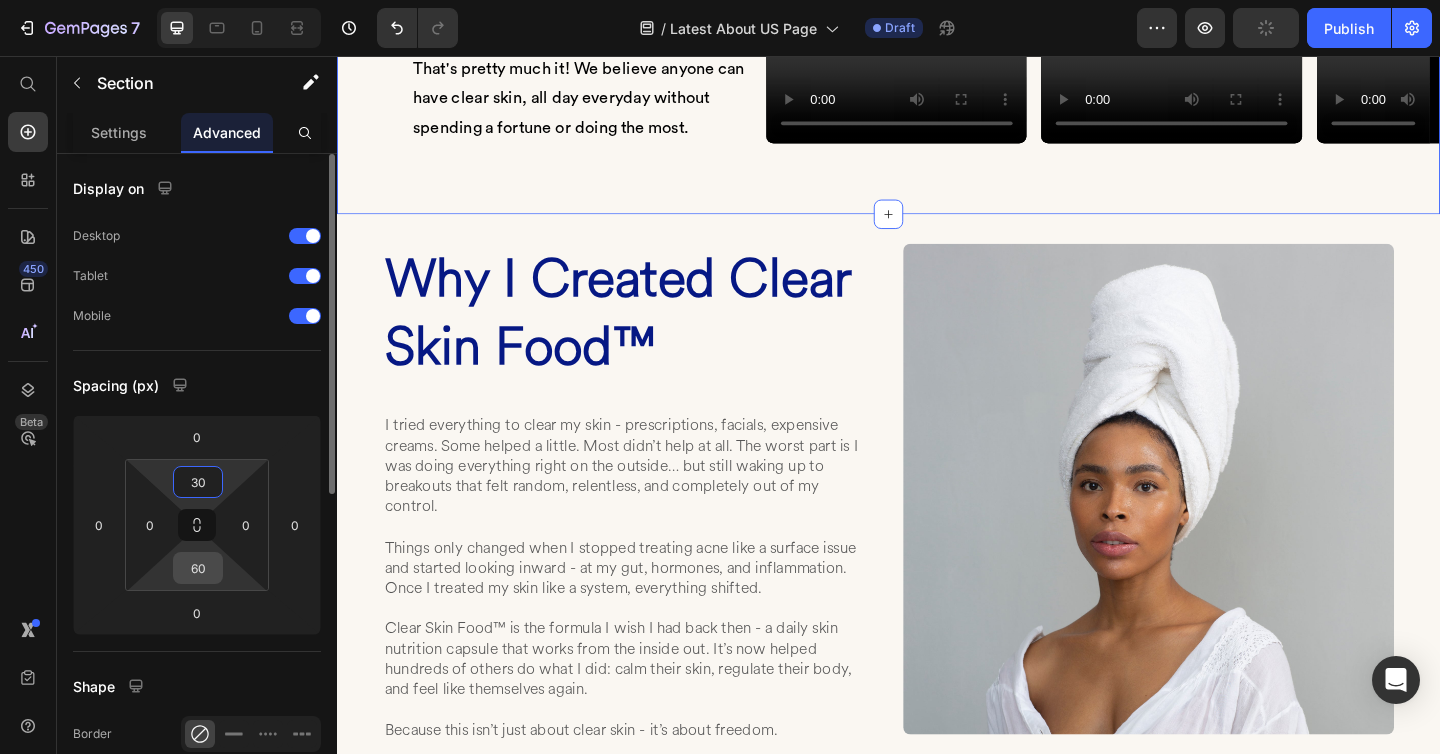 type on "30" 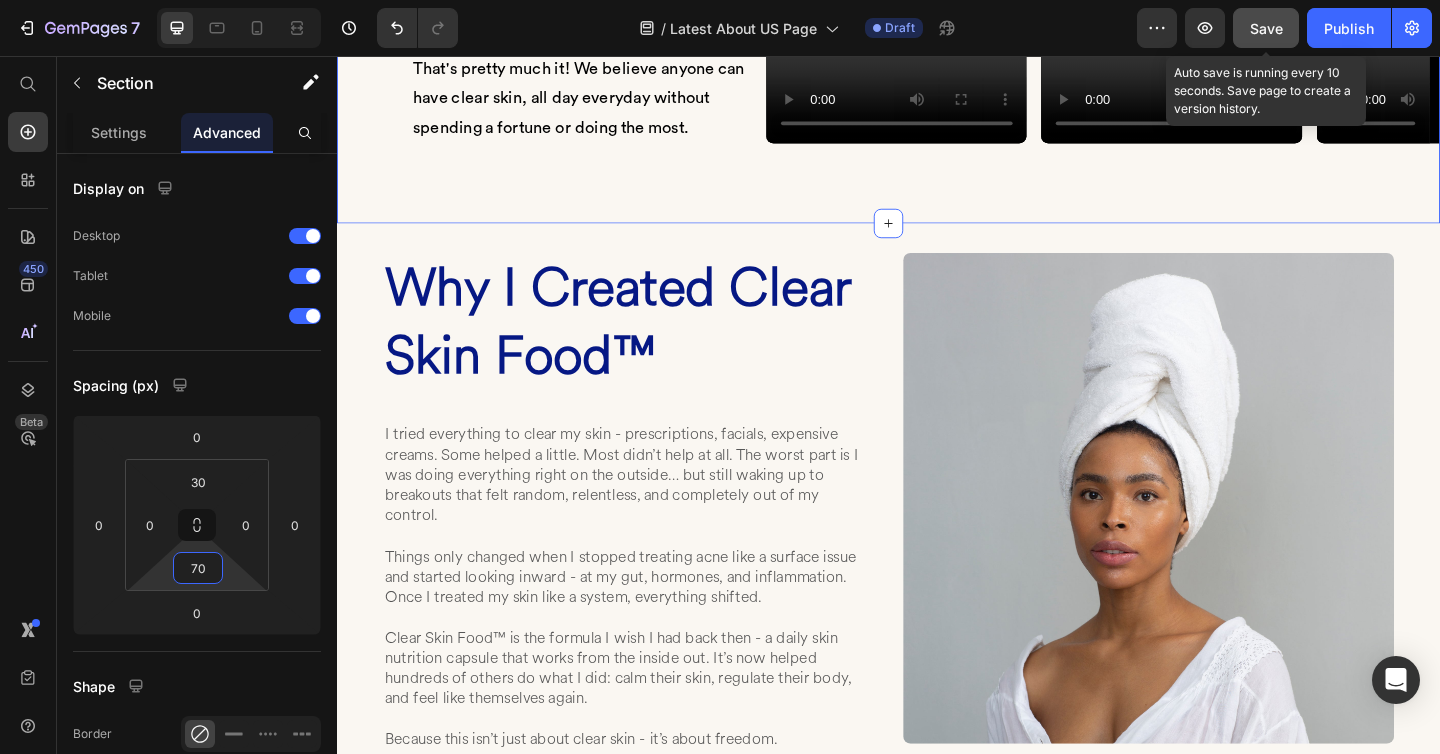 type on "70" 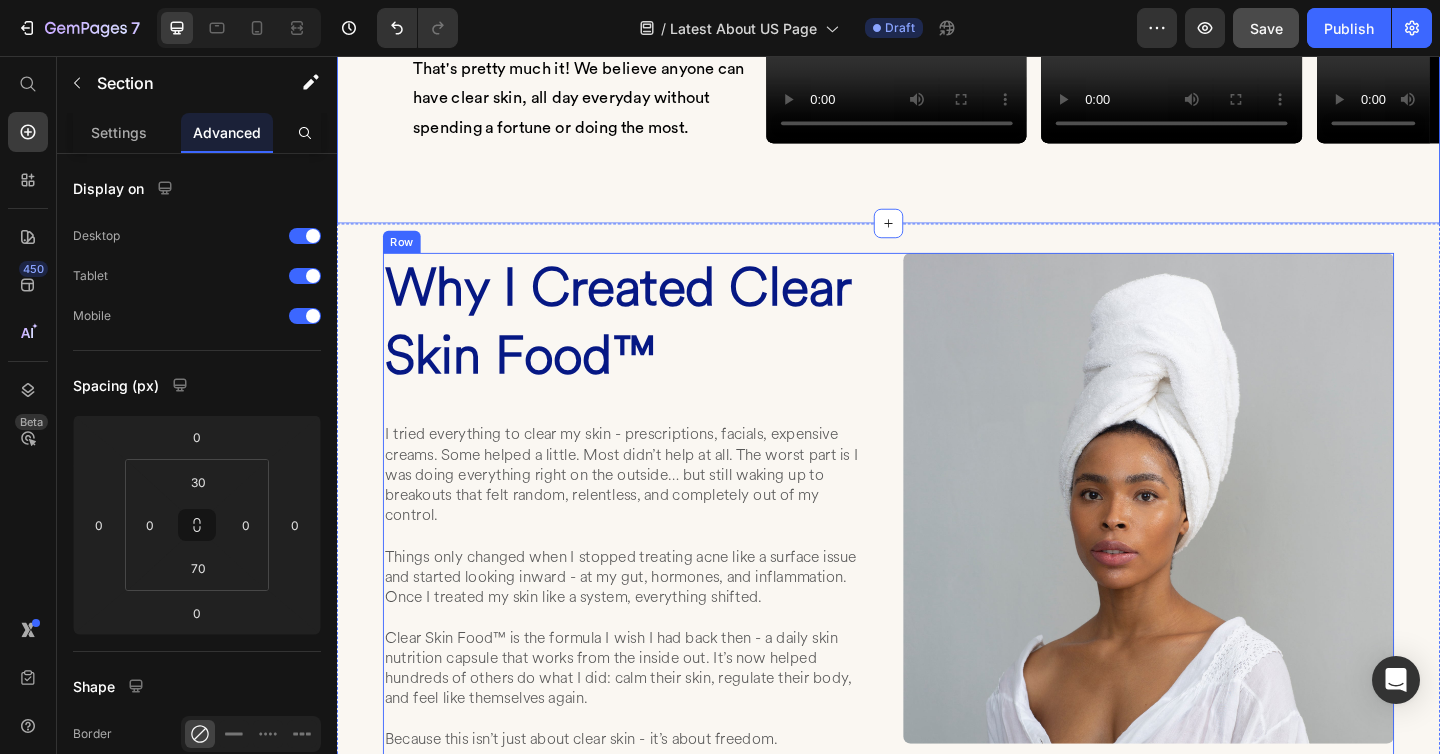 click on "Why I Created Clear Skin Food™ Heading I tried everything to clear my skin - prescriptions, facials, expensive creams. Some helped a little. Most didn’t help at all. The worst part is I was doing everything right on the outside… but still waking up to breakouts that felt random, relentless, and completely out of my control. Things only changed when I stopped treating acne like a surface issue and started looking inward - at my gut, hormones, and inflammation. Once I treated my skin like a system, everything shifted. Clear Skin Food™ is the formula I wish I had back then - a daily skin nutrition capsule that works from the inside out. It’s now helped hundreds of others do what I did: calm their skin, regulate their body, and feel like themselves again. Because this isn’t just about clear skin - it’s about freedom.   Text Block Image Row" at bounding box center [937, 577] 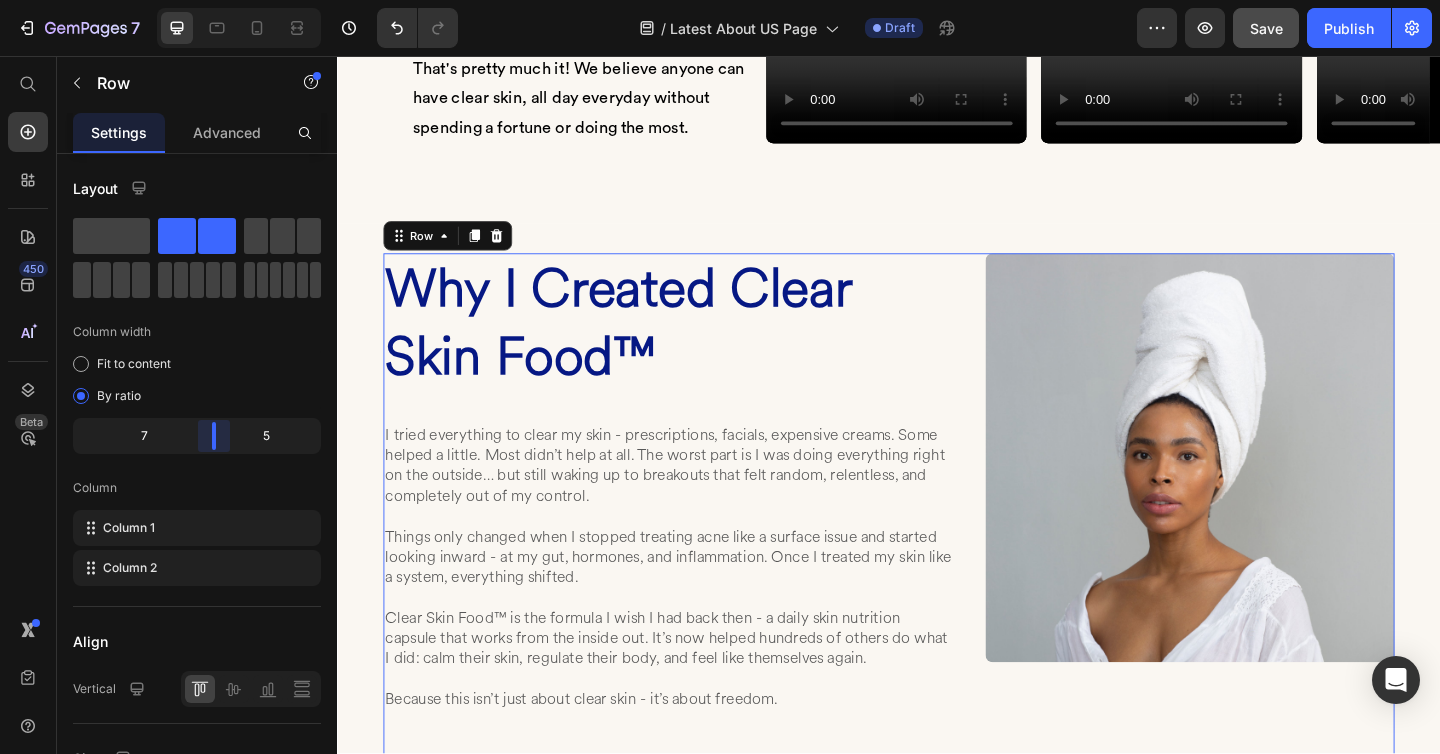 drag, startPoint x: 198, startPoint y: 434, endPoint x: 219, endPoint y: 433, distance: 21.023796 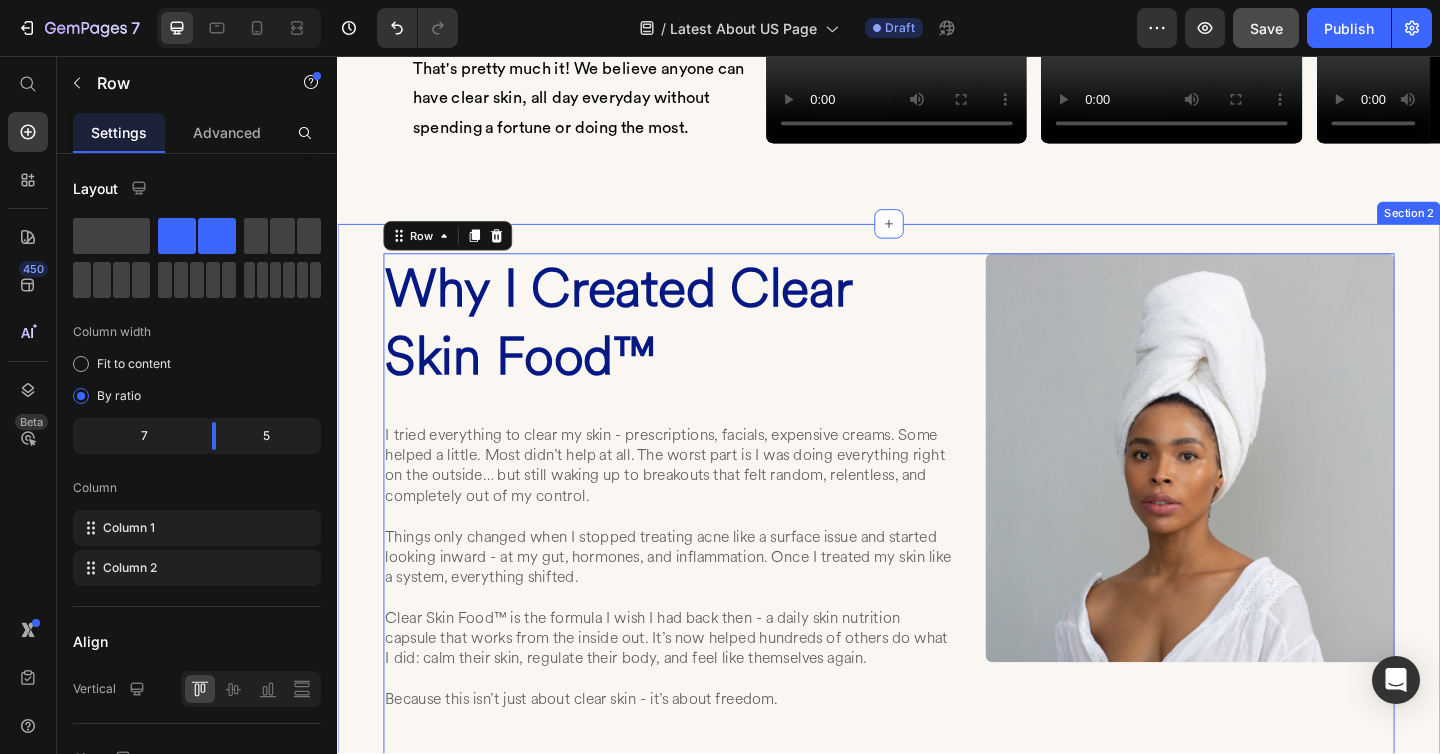 click on "Why I Created Clear Skin Food™ Heading I tried everything to clear my skin - prescriptions, facials, expensive creams. Some helped a little. Most didn’t help at all. The worst part is I was doing everything right on the outside… but still waking up to breakouts that felt random, relentless, and completely out of my control. Things only changed when I stopped treating acne like a surface issue and started looking inward - at my gut, hormones, and inflammation. Once I treated my skin like a system, everything shifted. Clear Skin Food™ is the formula I wish I had back then - a daily skin nutrition capsule that works from the inside out. It’s now helped hundreds of others do what I did: calm their skin, regulate their body, and feel like themselves again. Because this isn’t just about clear skin - it’s about freedom.   Text Block Image Row   16 Section 2" at bounding box center (937, 563) 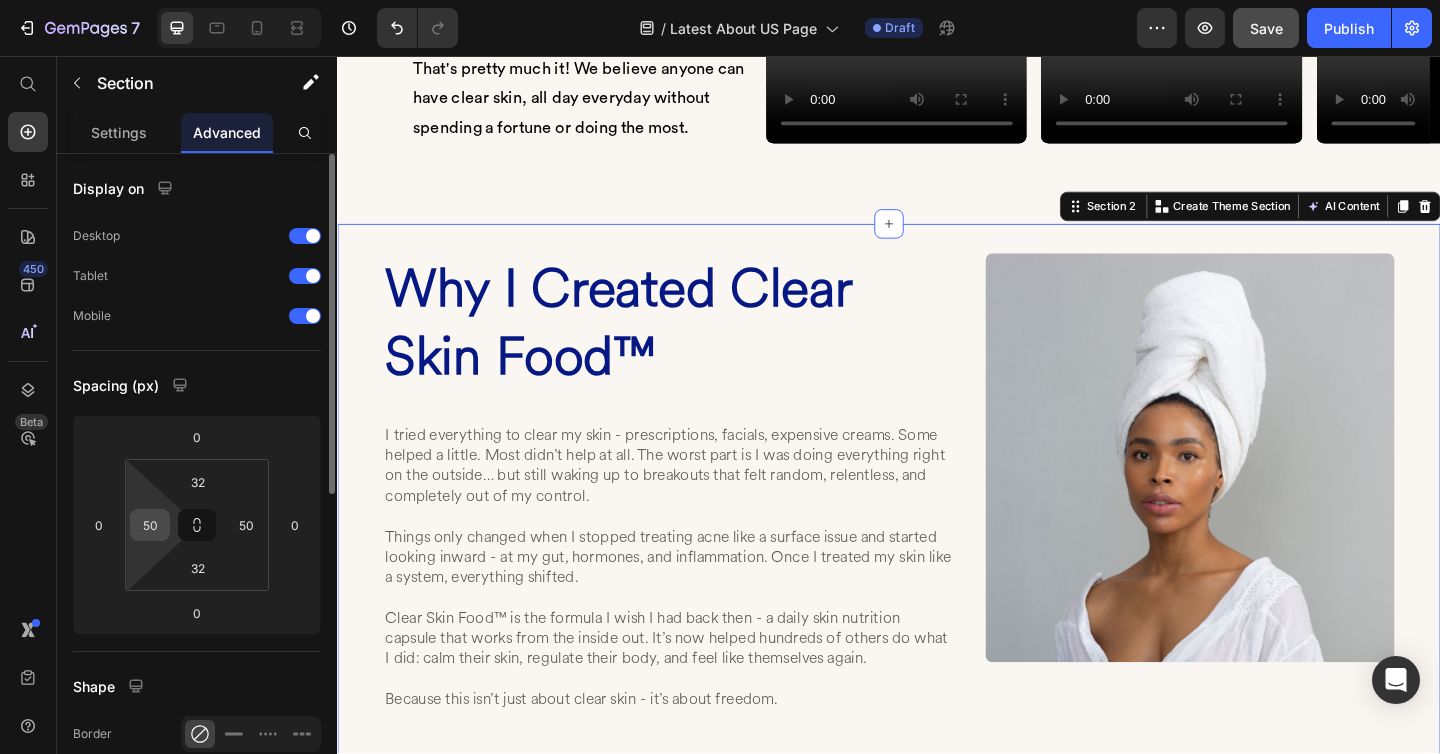 click on "50" at bounding box center (150, 525) 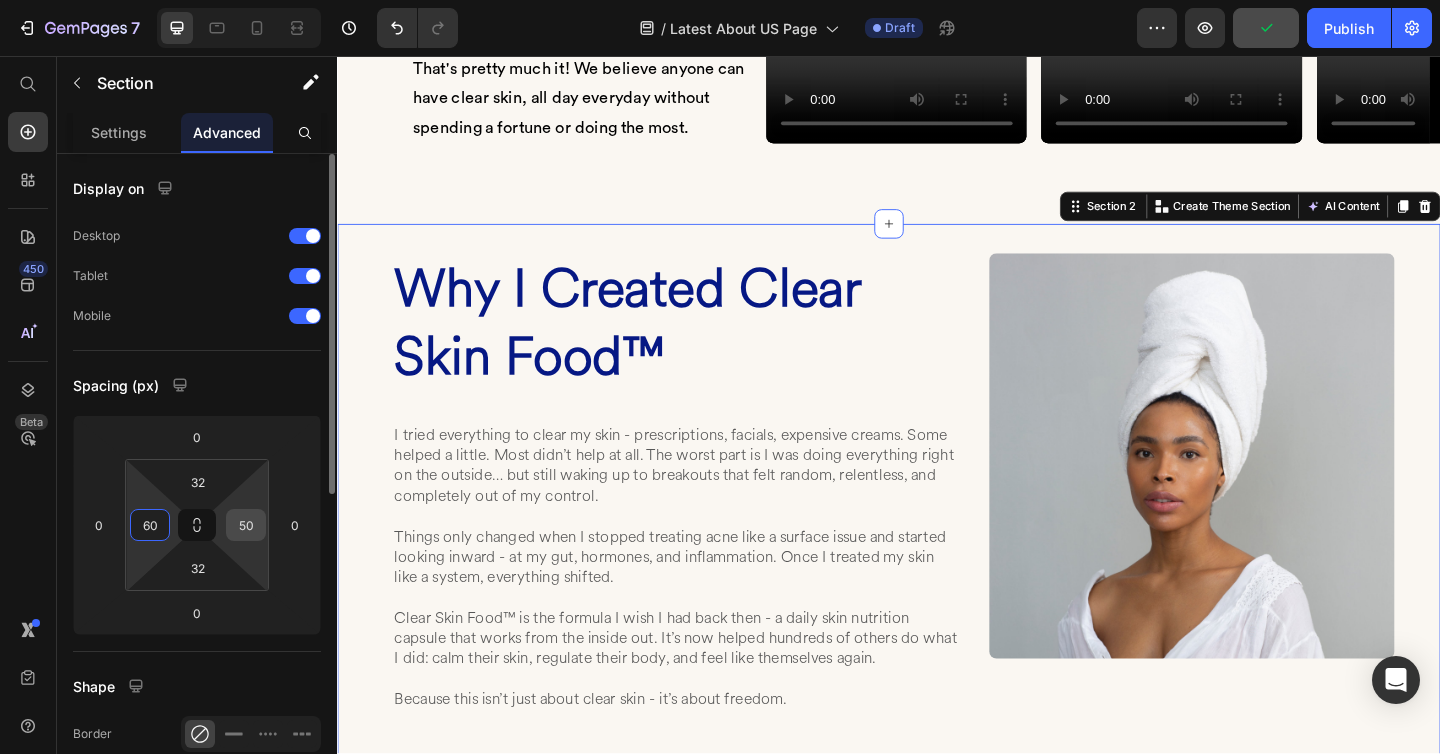 type on "60" 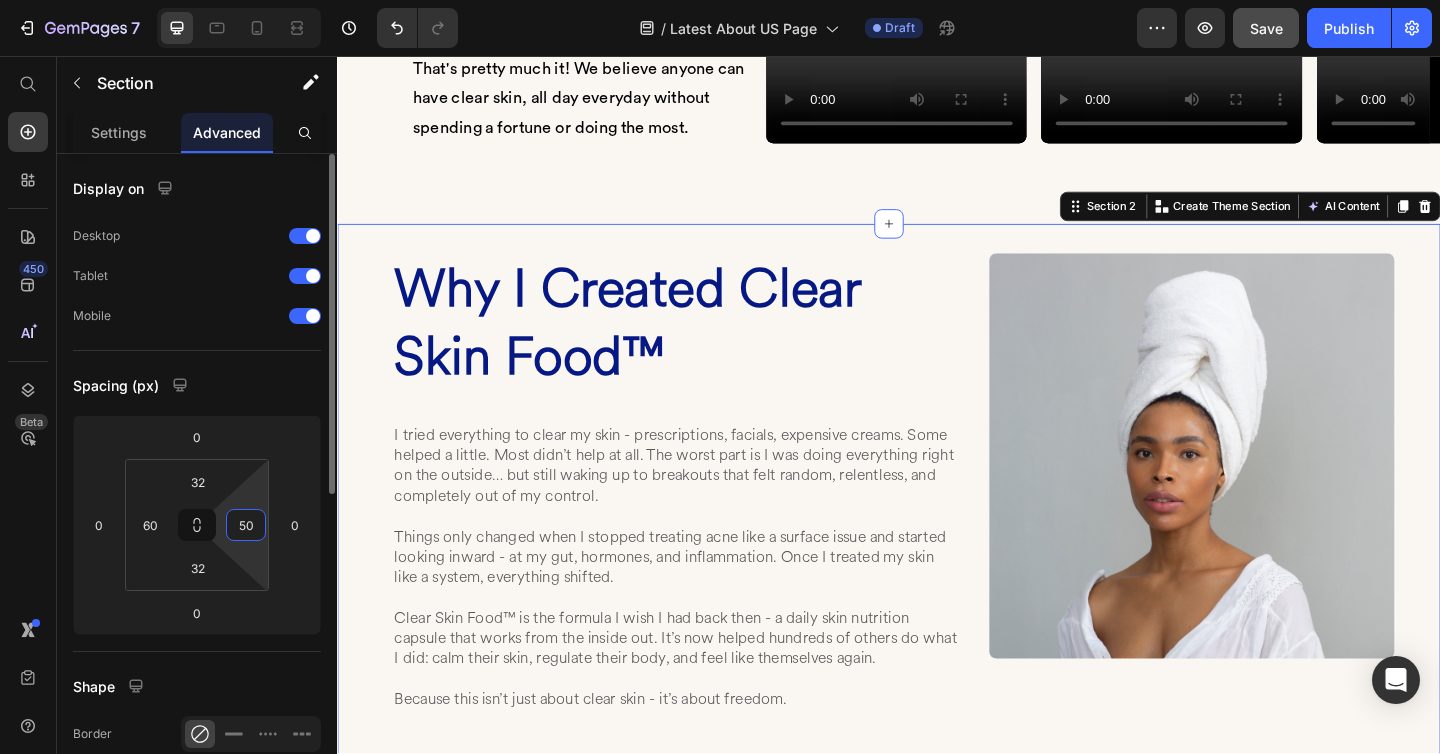 click on "50" at bounding box center (246, 525) 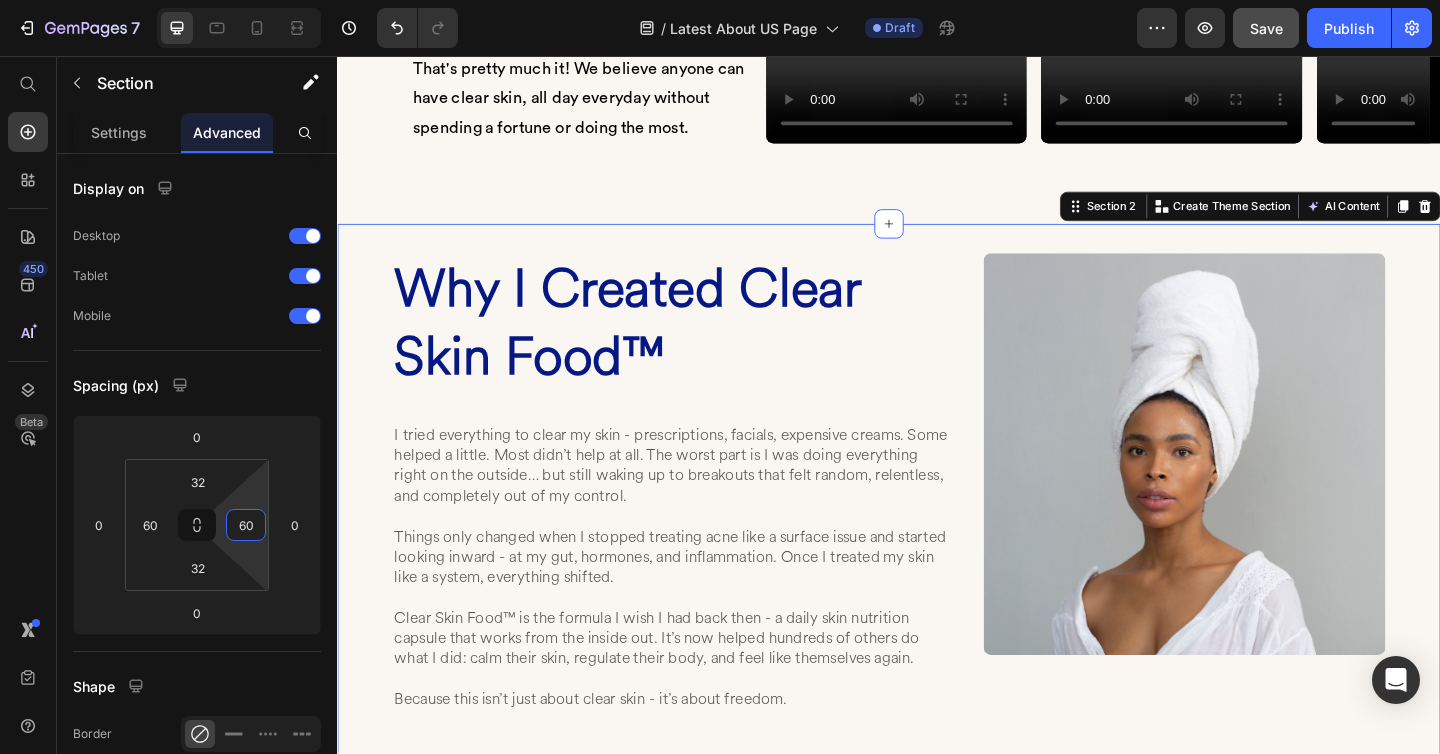 type on "60" 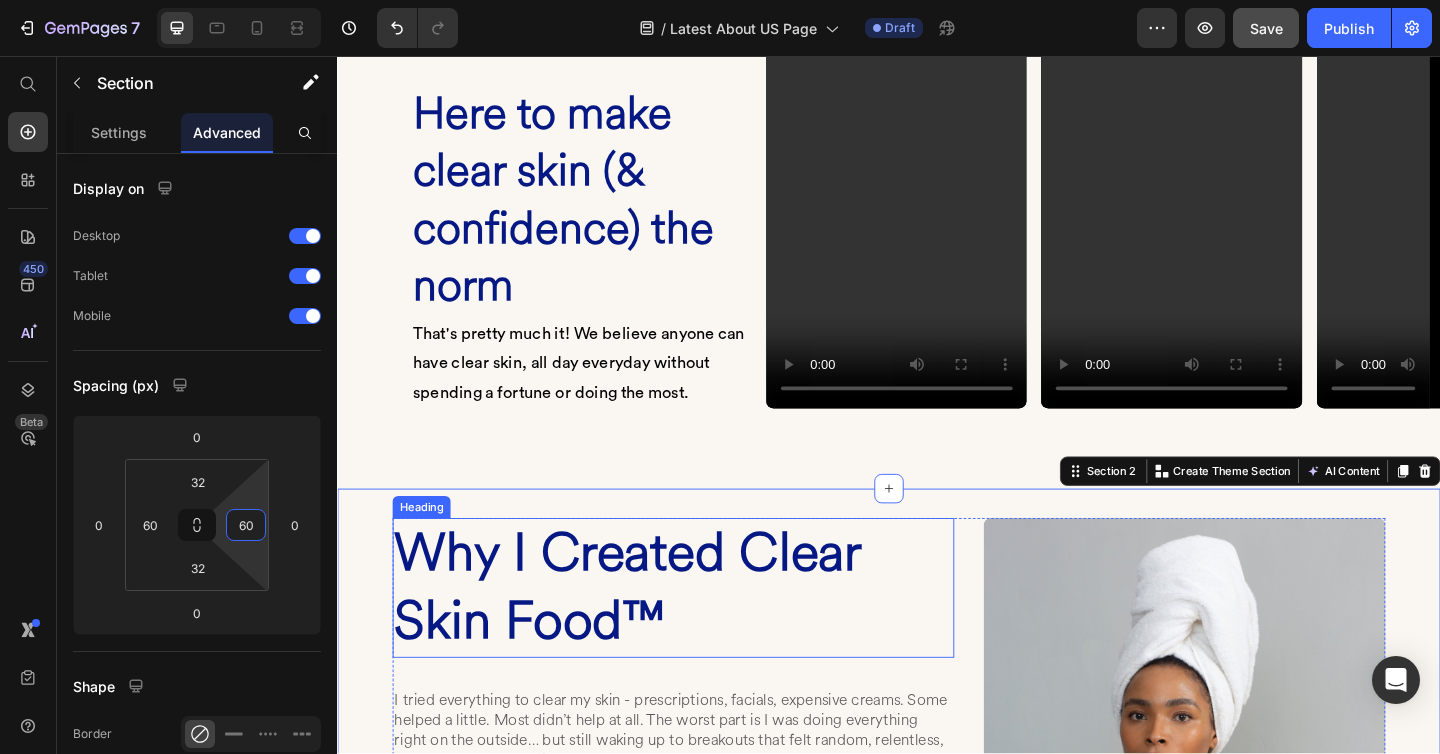 scroll, scrollTop: 181, scrollLeft: 0, axis: vertical 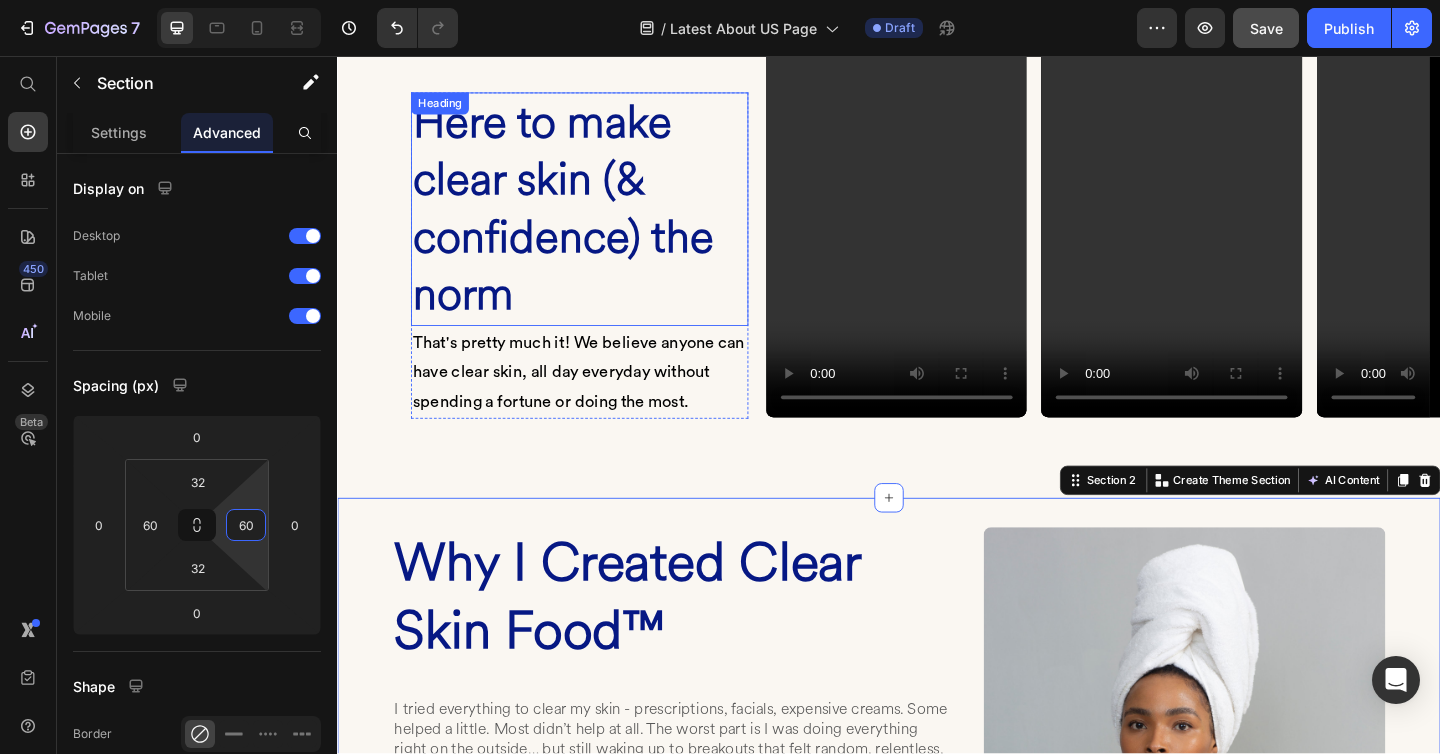 click on "Here to make clear skin (& confidence) the norm" at bounding box center [582, 222] 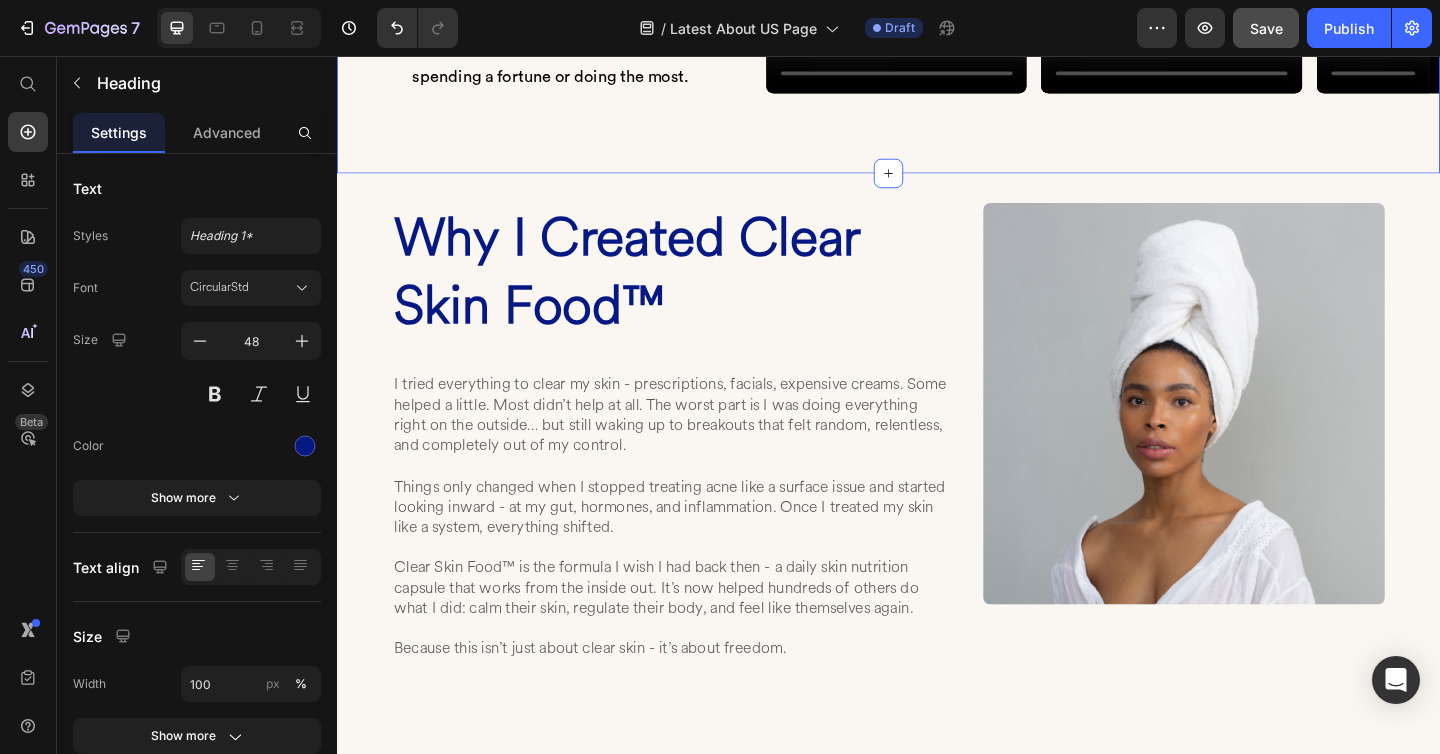 scroll, scrollTop: 532, scrollLeft: 0, axis: vertical 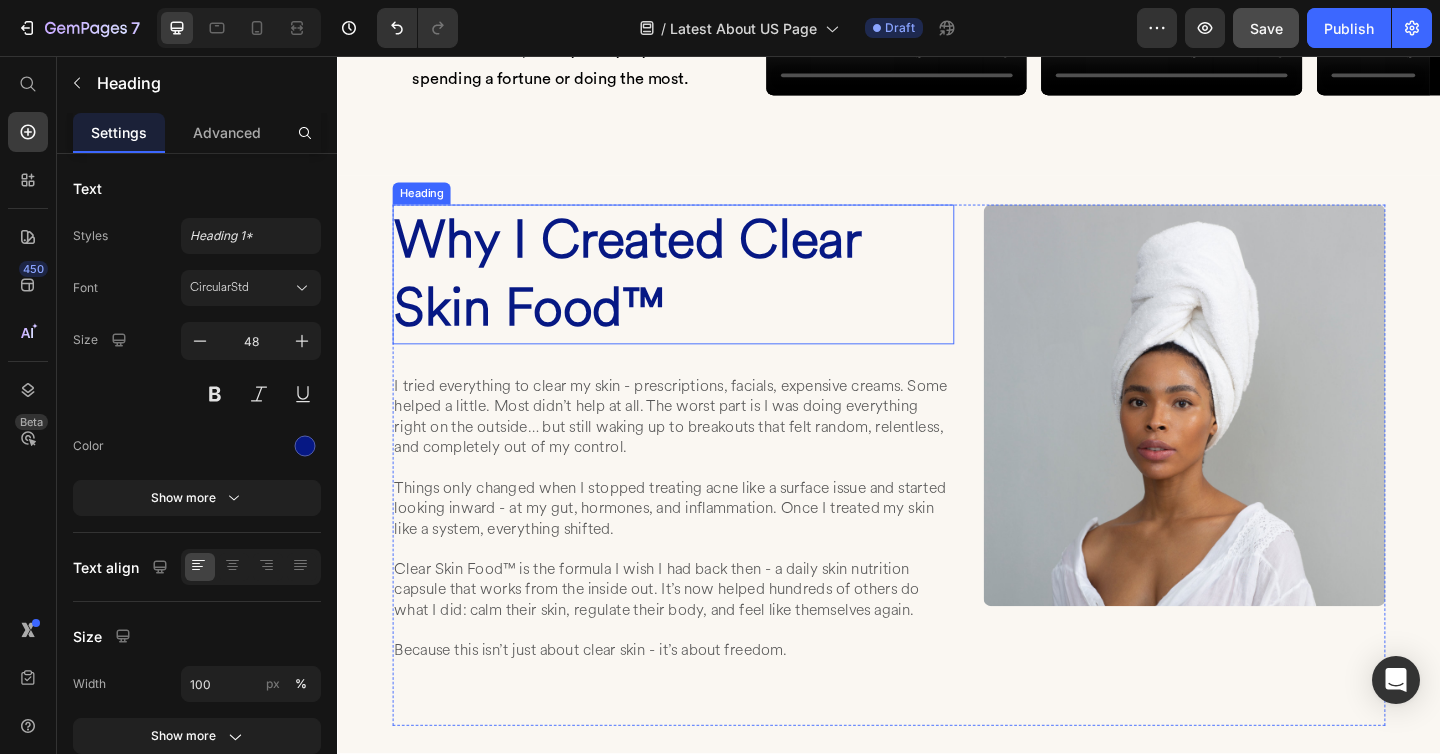click on "Why I Created Clear Skin Food™" at bounding box center (702, 294) 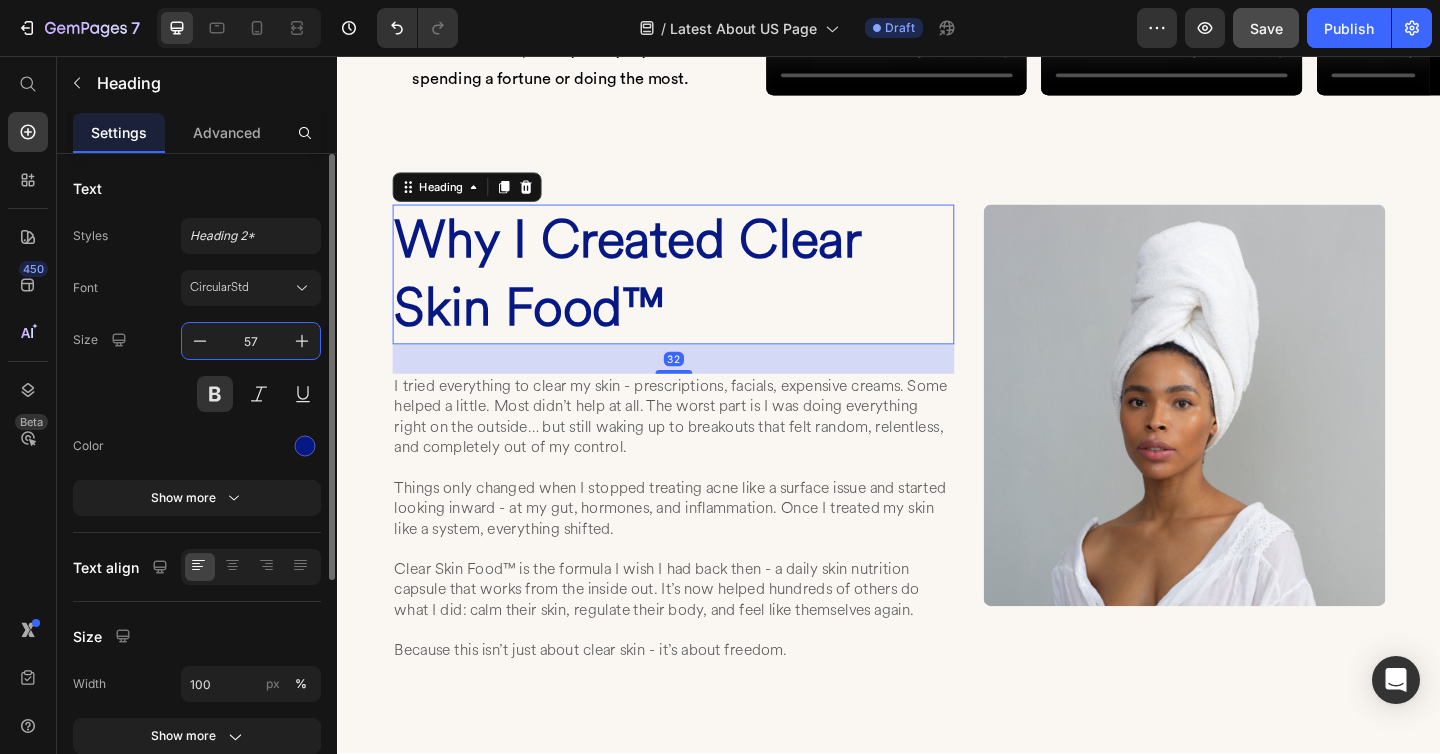 click on "57" at bounding box center (251, 341) 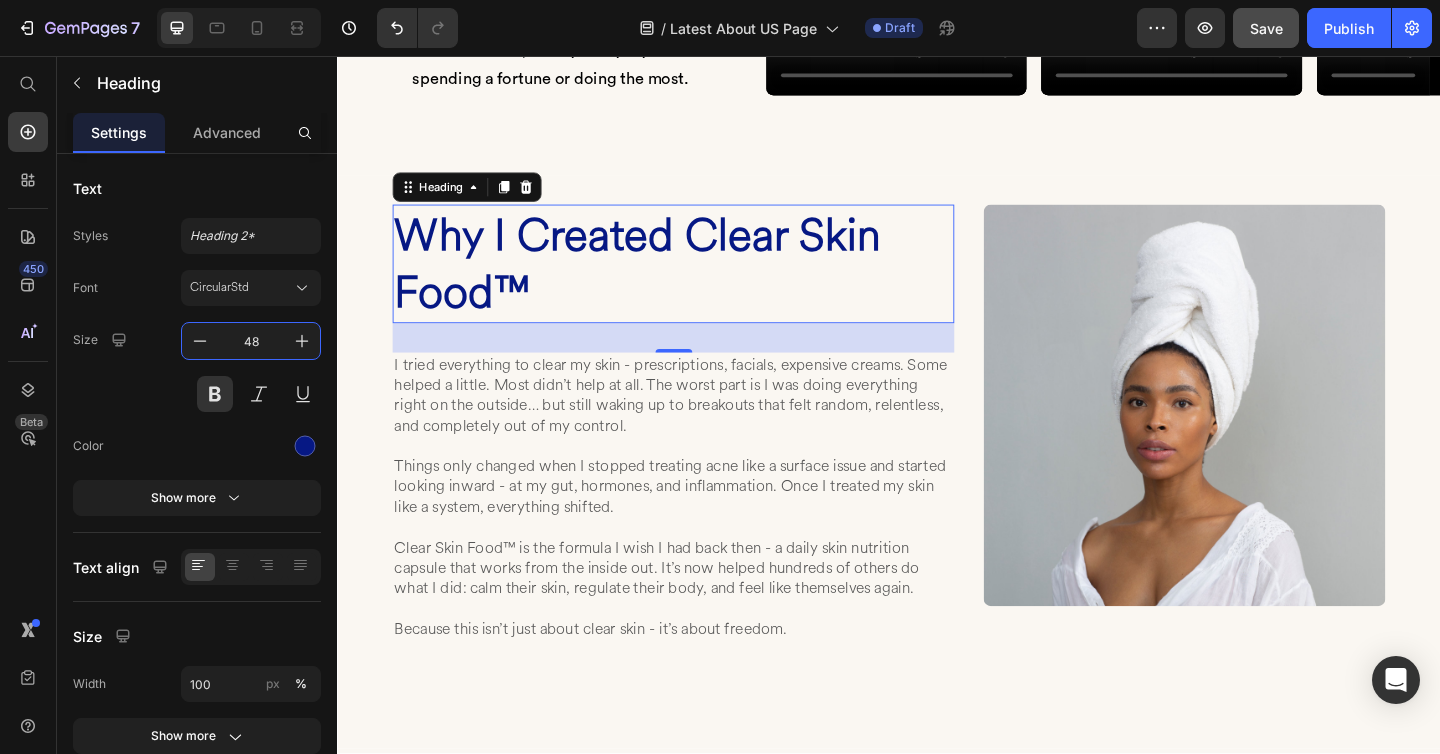 type on "48" 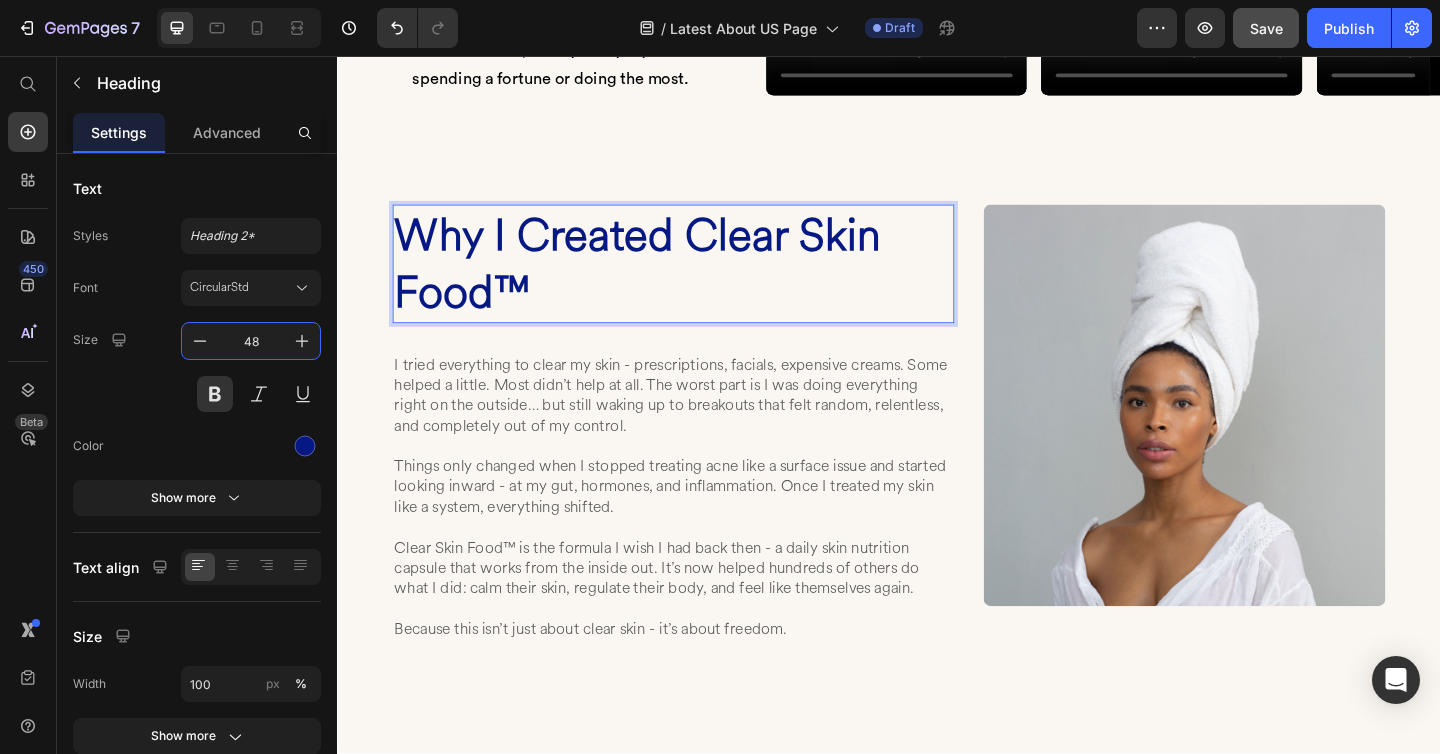 click on "Why I Created Clear Skin Food™" at bounding box center (702, 282) 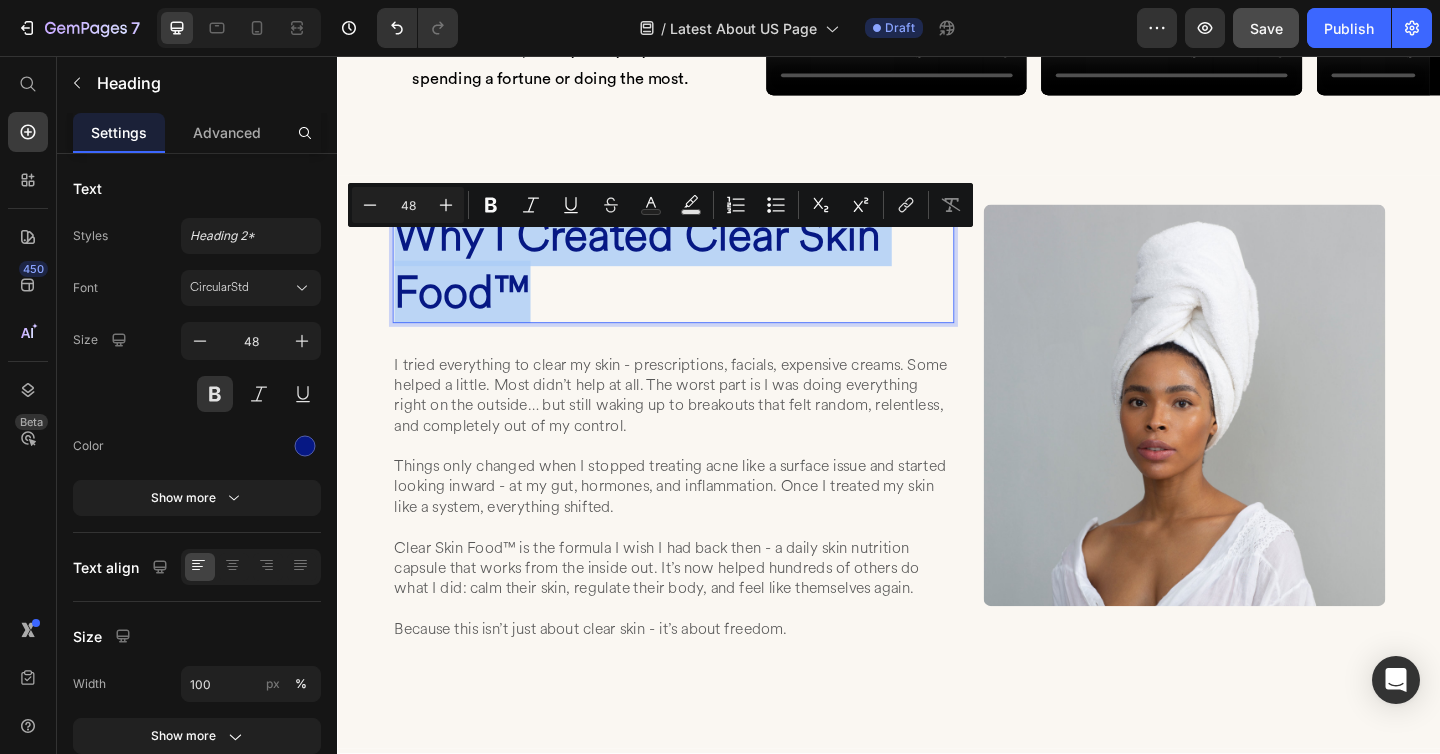 click on "Why I Created Clear Skin Food™" at bounding box center (702, 282) 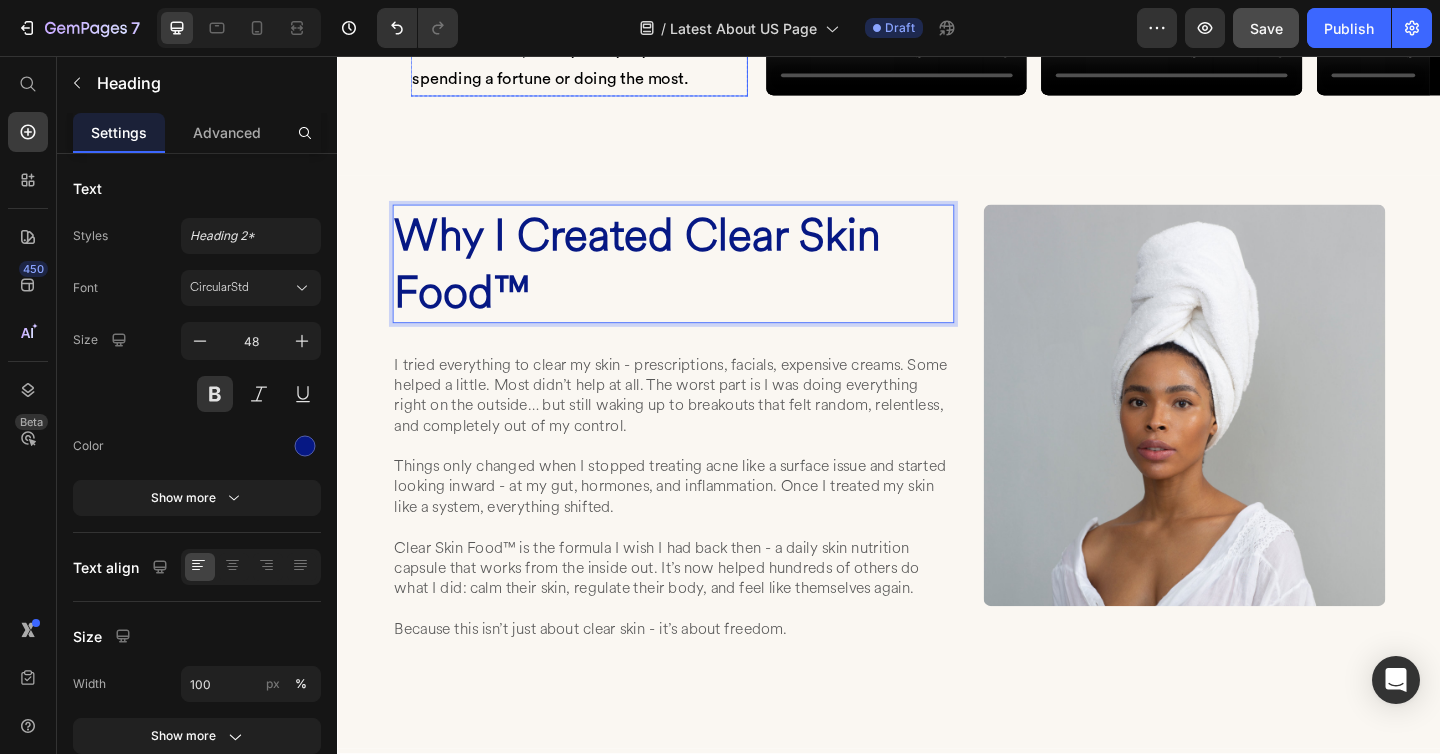 click on "have clear skin, all day everyday without" at bounding box center (600, 49) 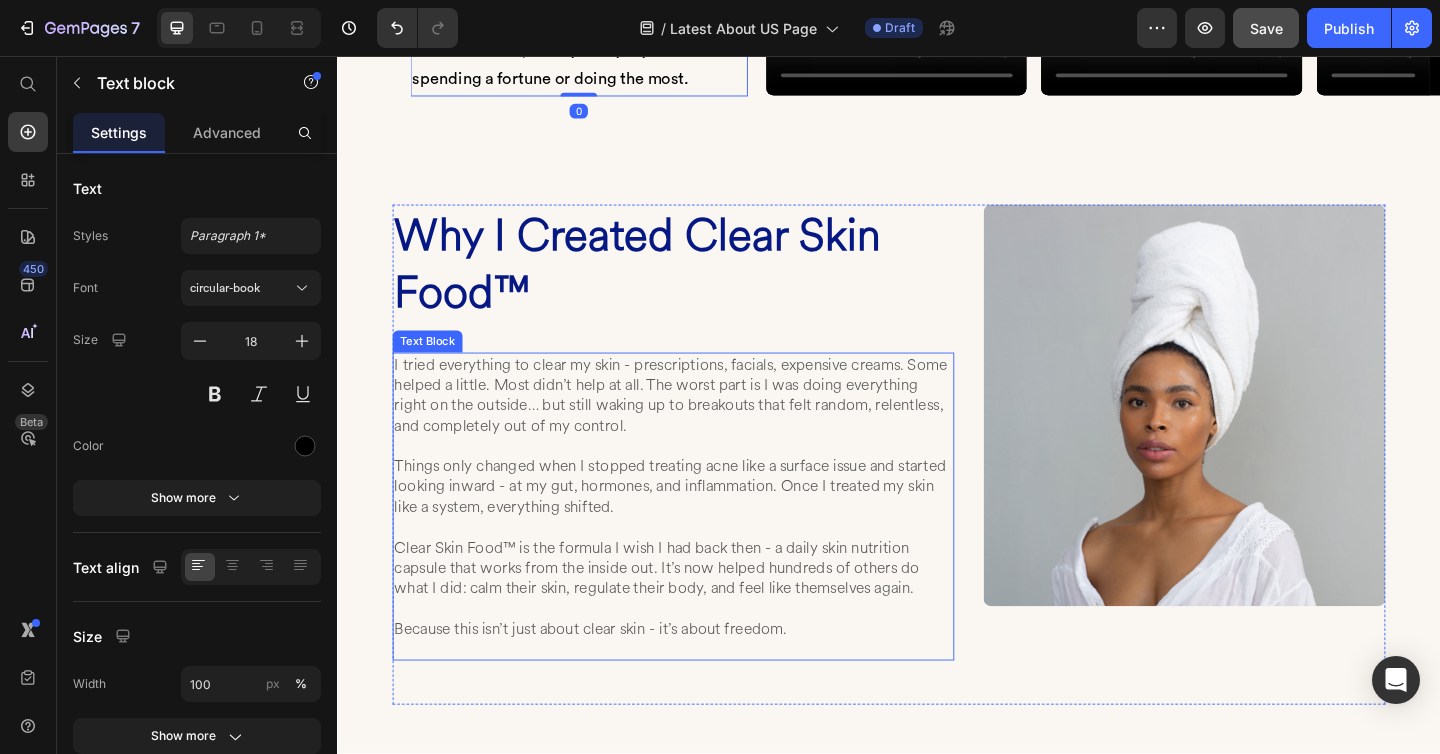 click on "Things only changed when I stopped treating acne like a surface issue and started looking inward - at my gut, hormones, and inflammation. Once I treated my skin like a system, everything shifted." at bounding box center [702, 513] 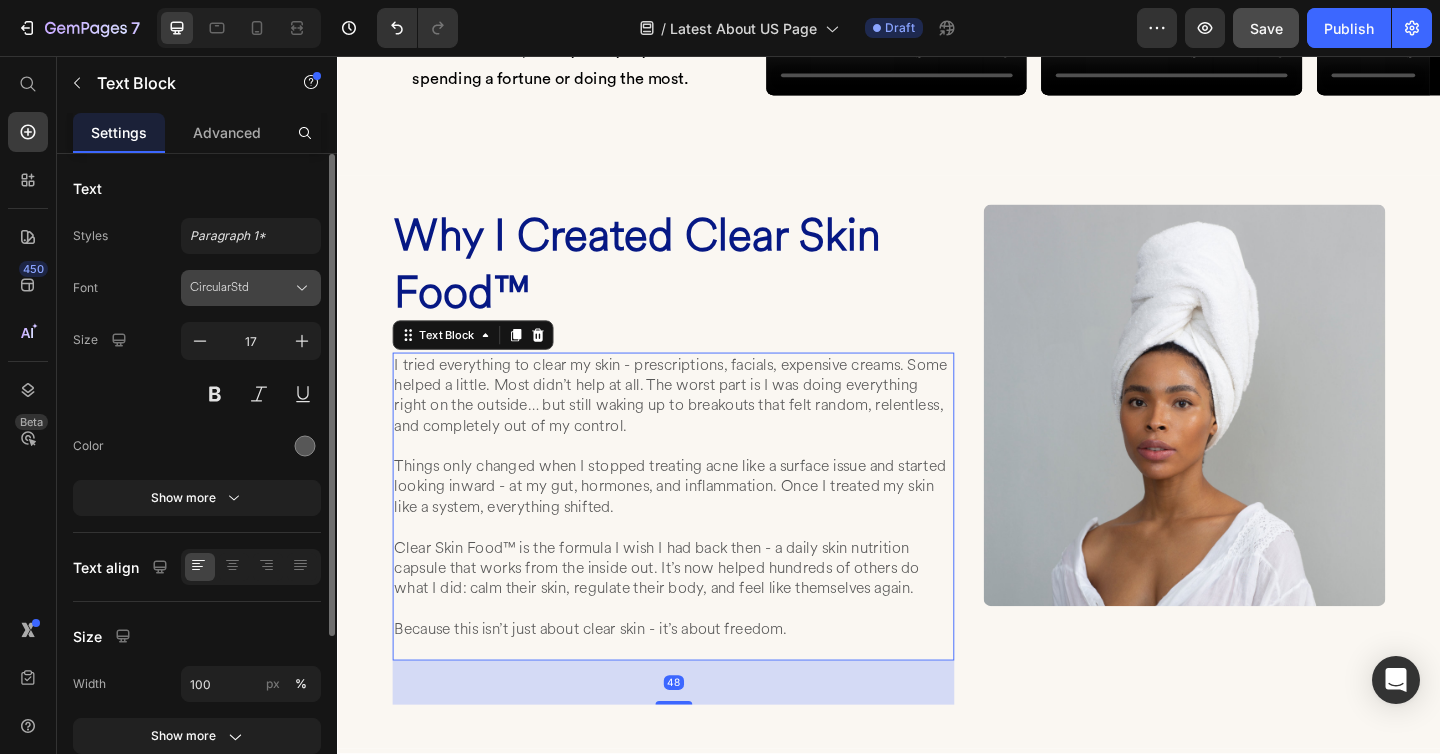 click on "CircularStd" at bounding box center [251, 288] 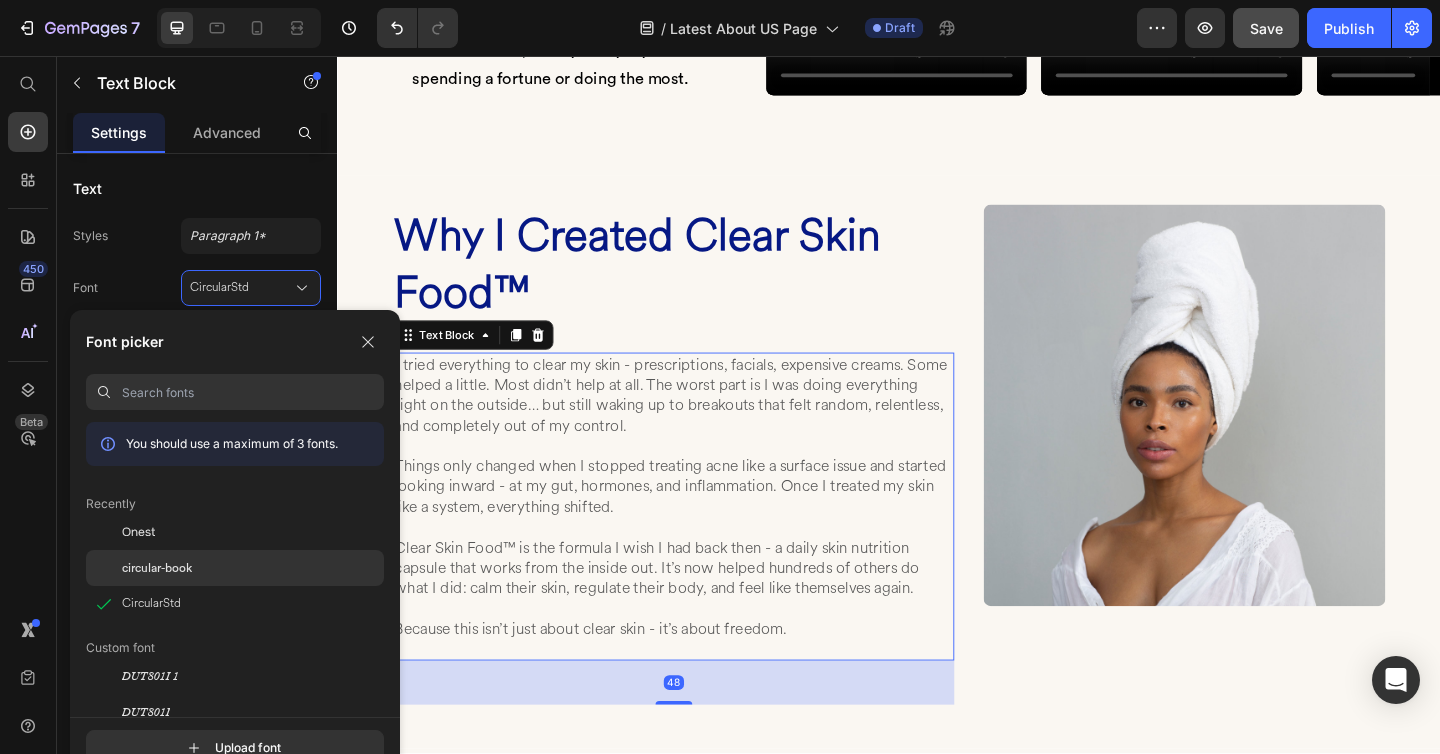 click on "circular-book" 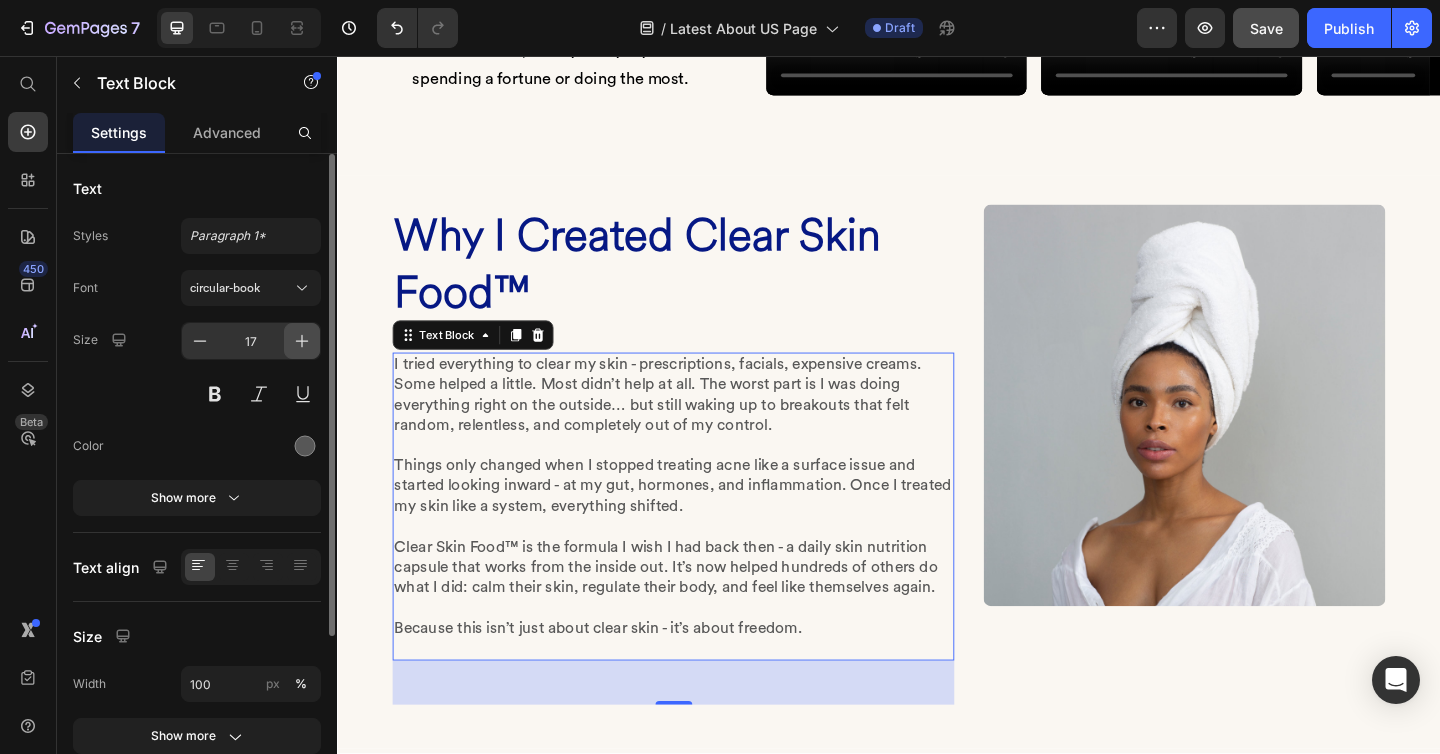 click 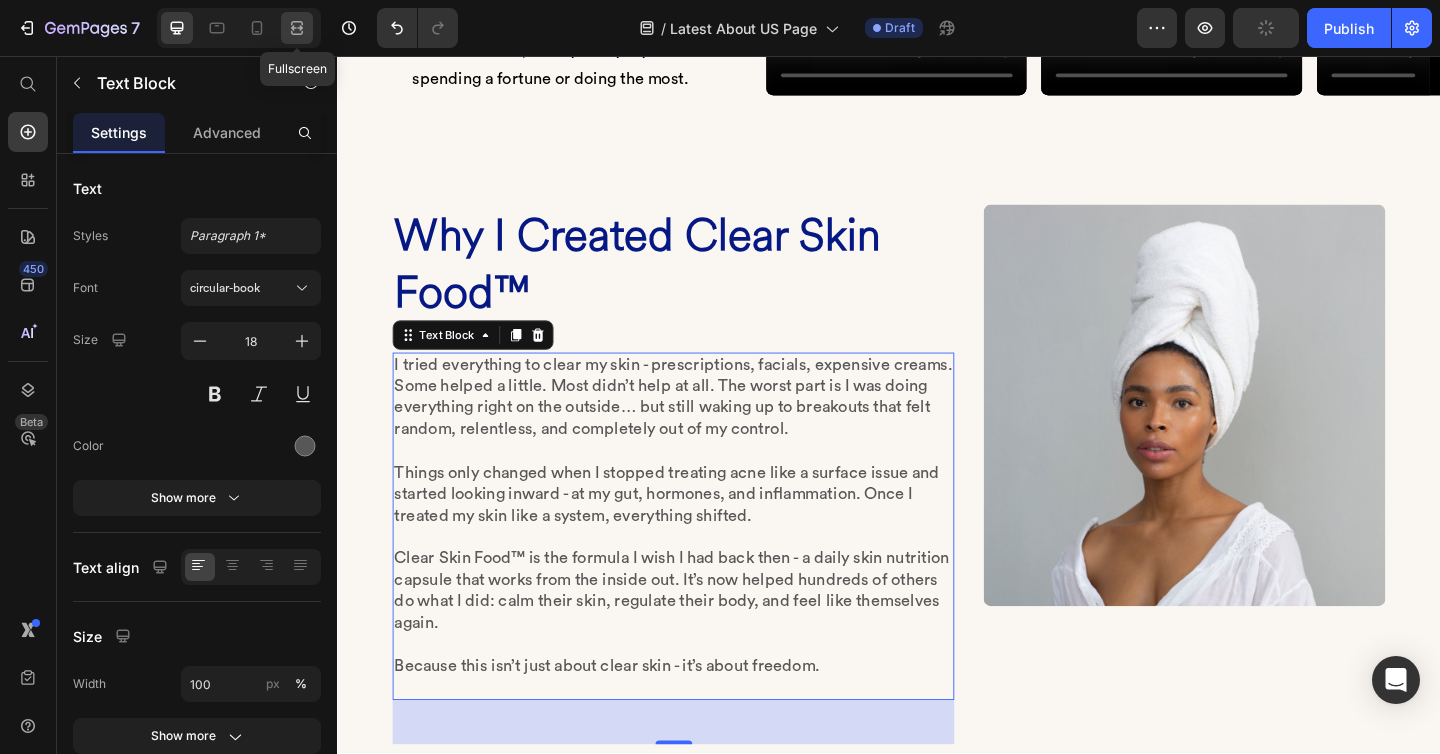 click 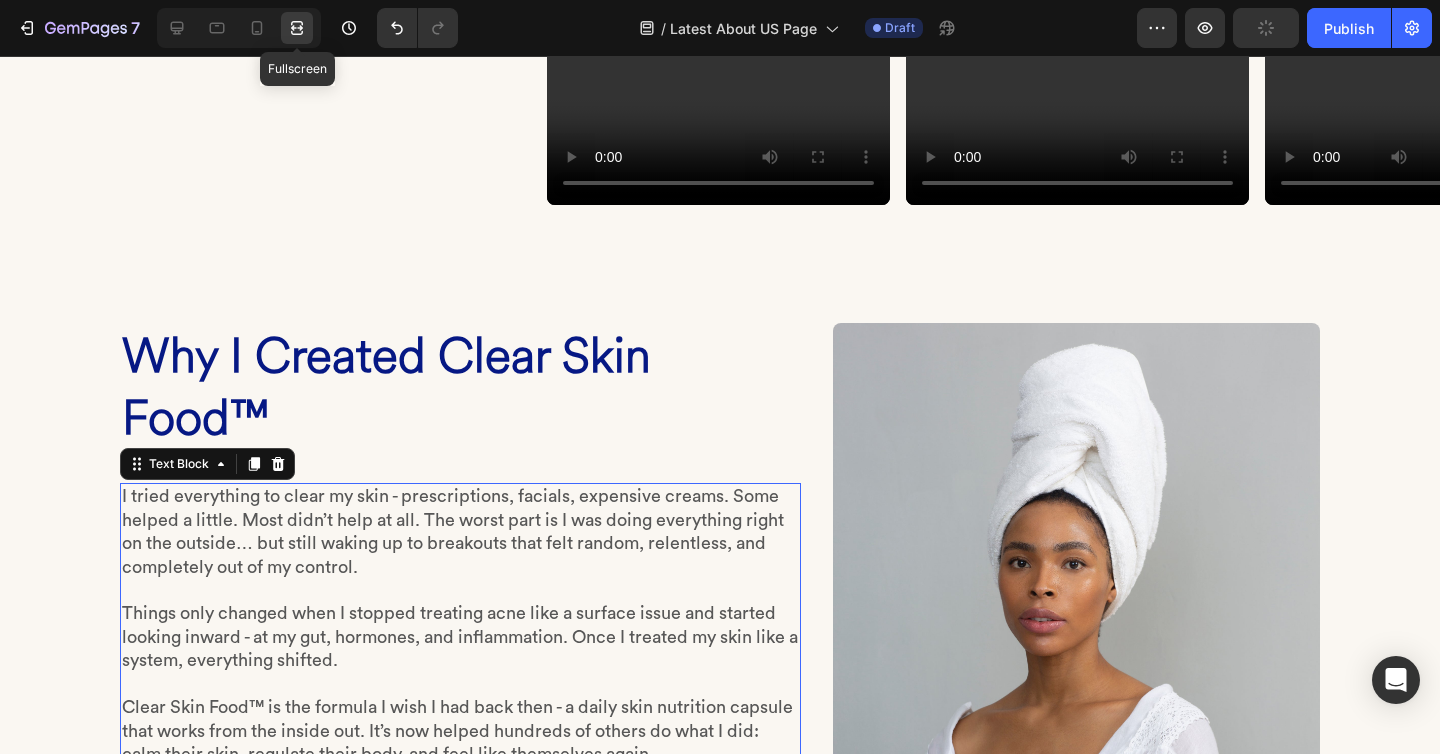 scroll, scrollTop: 469, scrollLeft: 0, axis: vertical 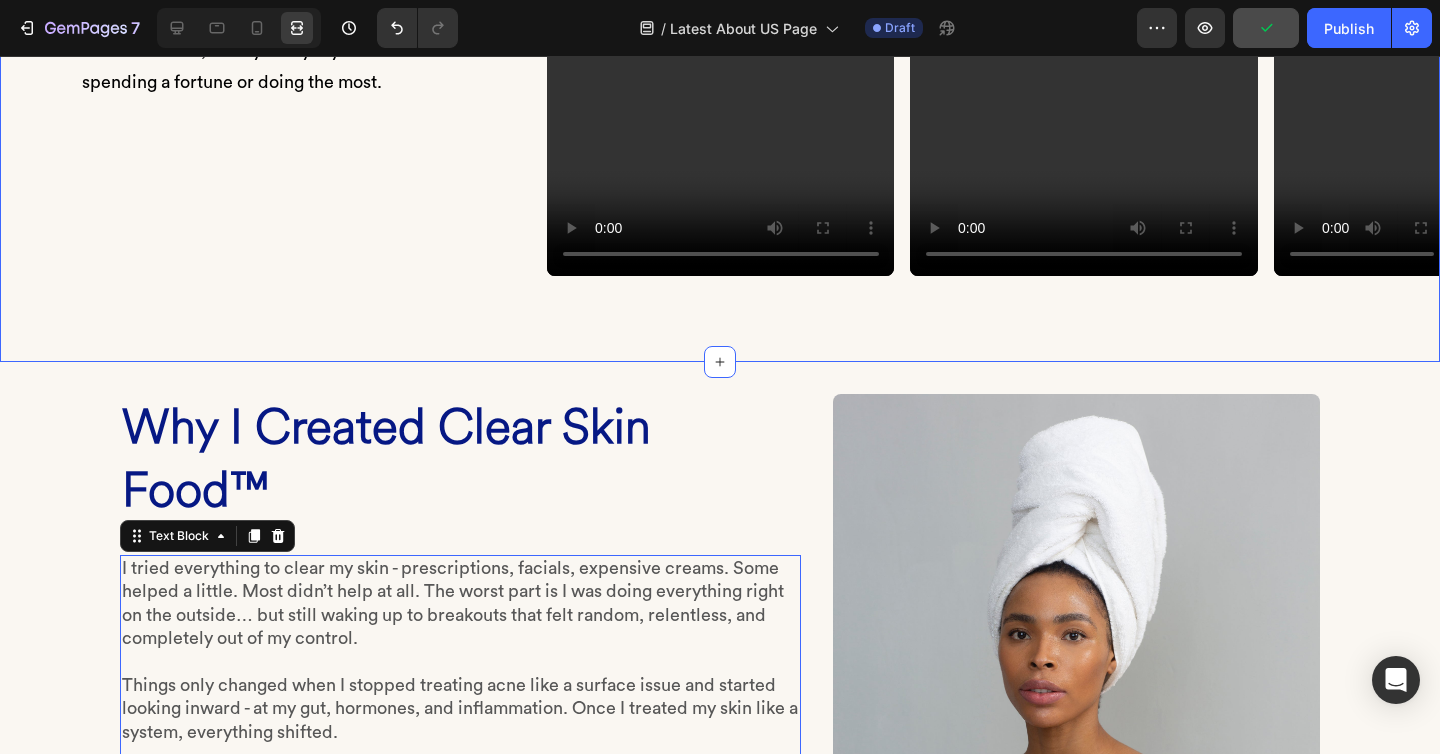 click on "⁠⁠⁠⁠⁠⁠⁠ Here to make clear skin (& confidence) the norm Heading That's pretty much it! We believe anyone can  have clear skin, all day everyday without  spending a fortune or doing the most. Text block Row Video Video Video Video Carousel Row Section 1" at bounding box center [720, -5] 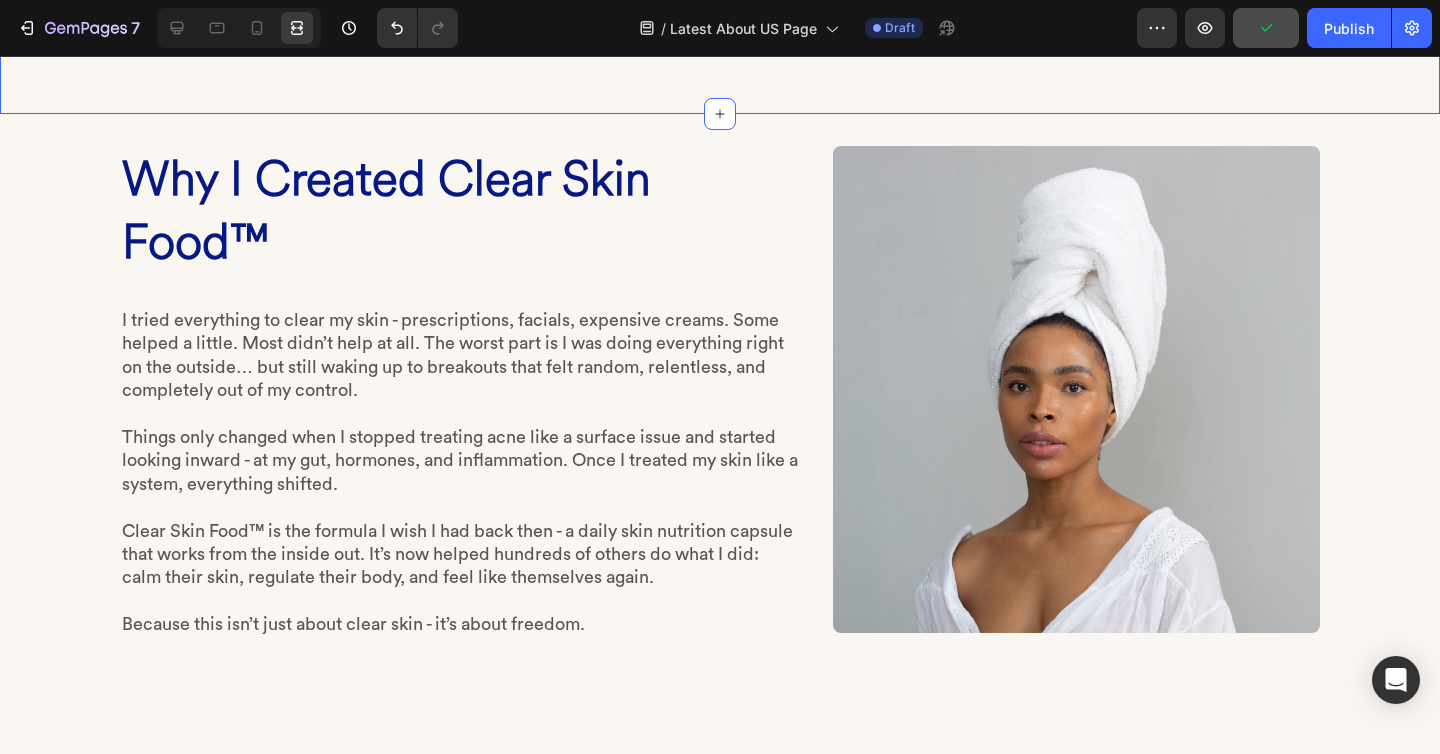 scroll, scrollTop: 697, scrollLeft: 0, axis: vertical 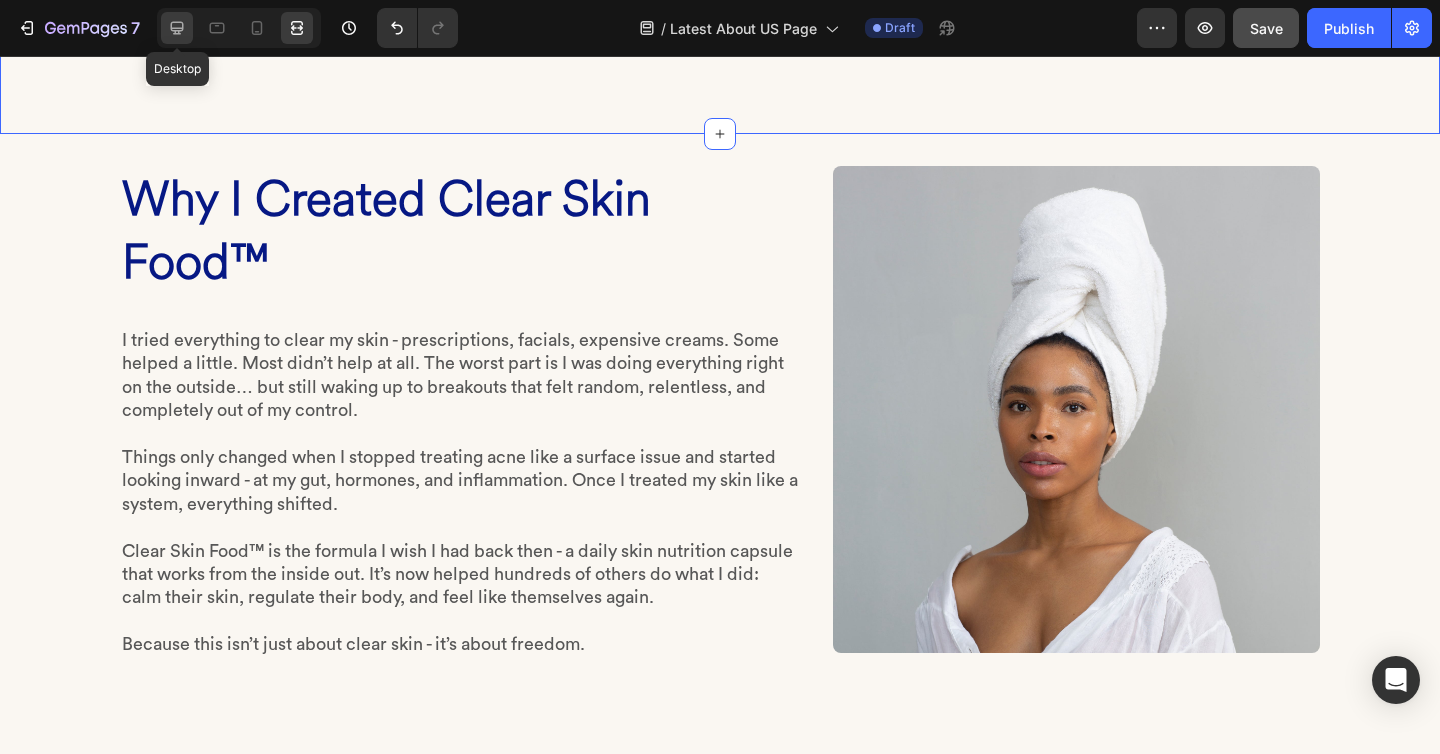click 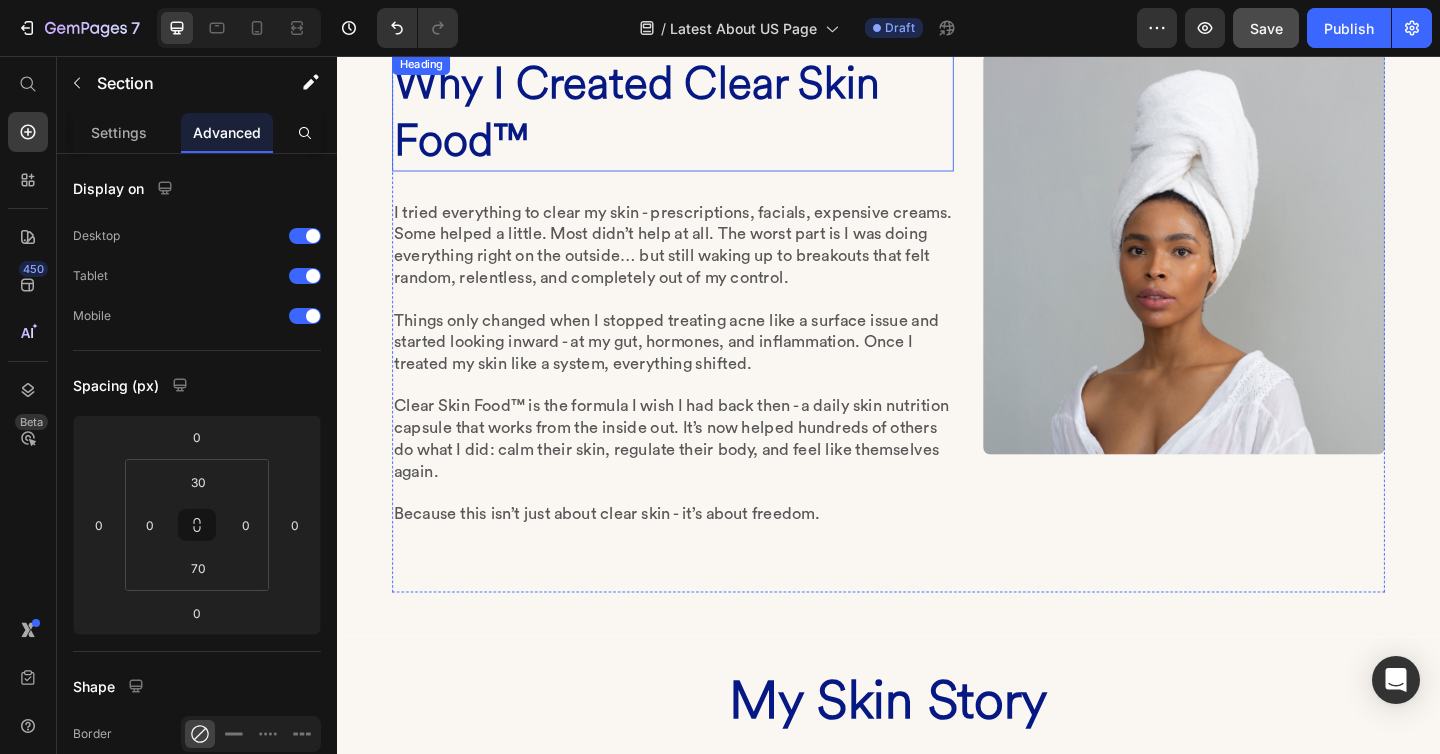 click on "Why I Created Clear Skin Food™" at bounding box center [702, 117] 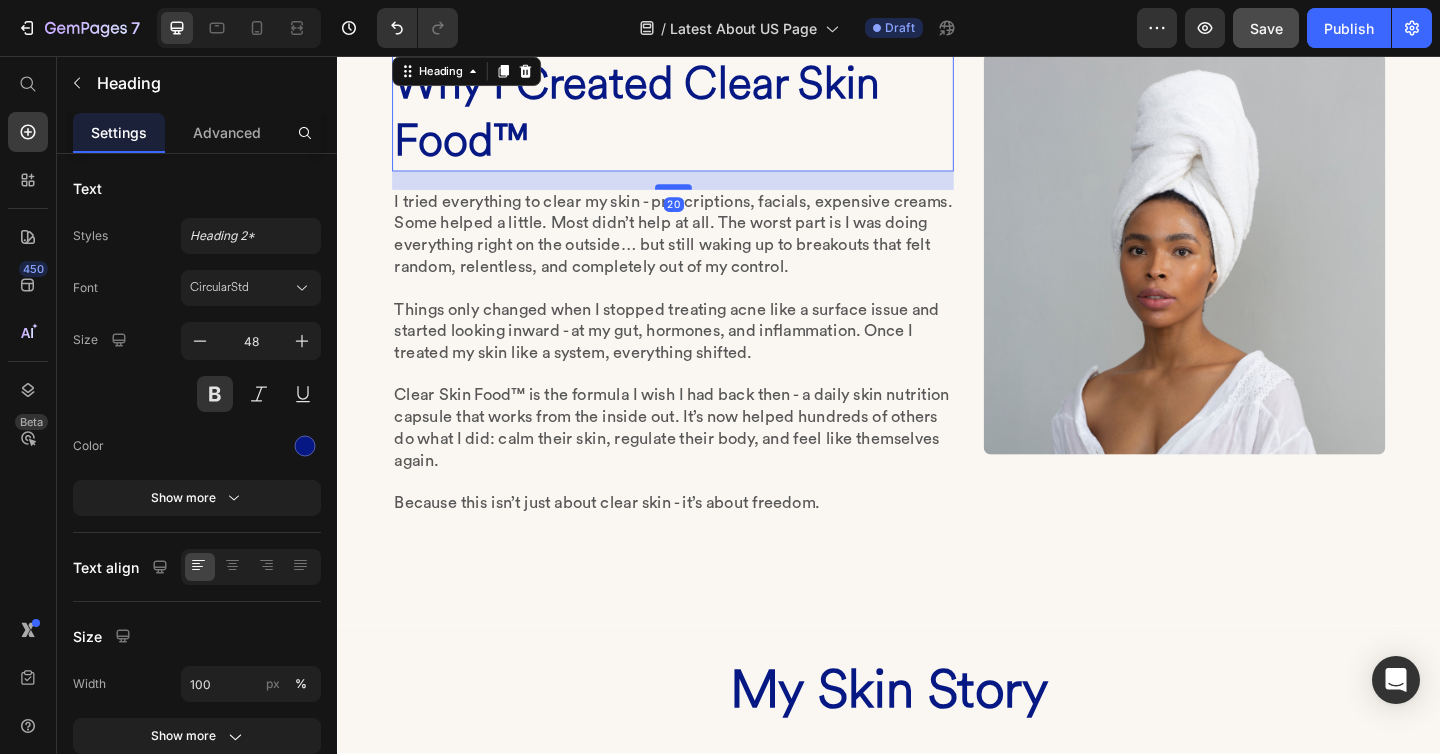 drag, startPoint x: 698, startPoint y: 243, endPoint x: 699, endPoint y: 231, distance: 12.0415945 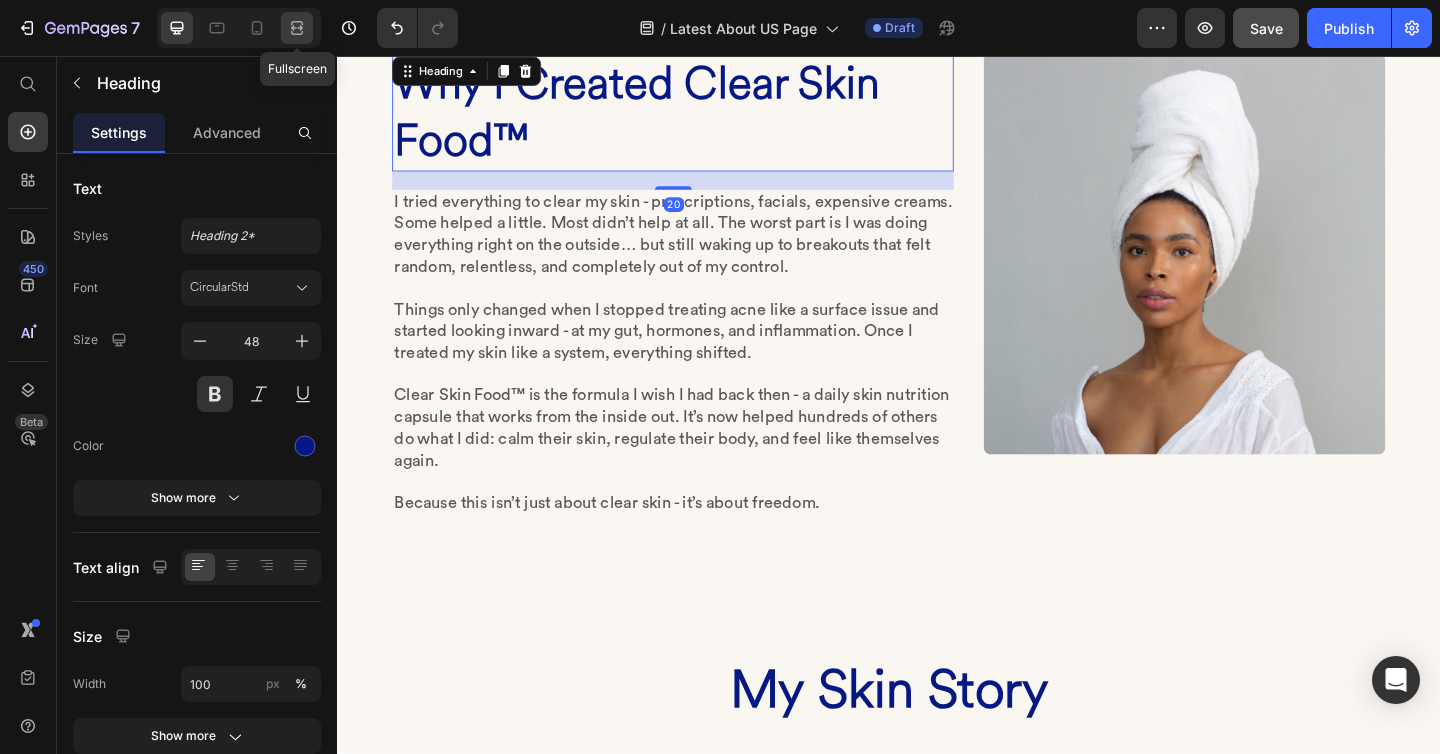 click 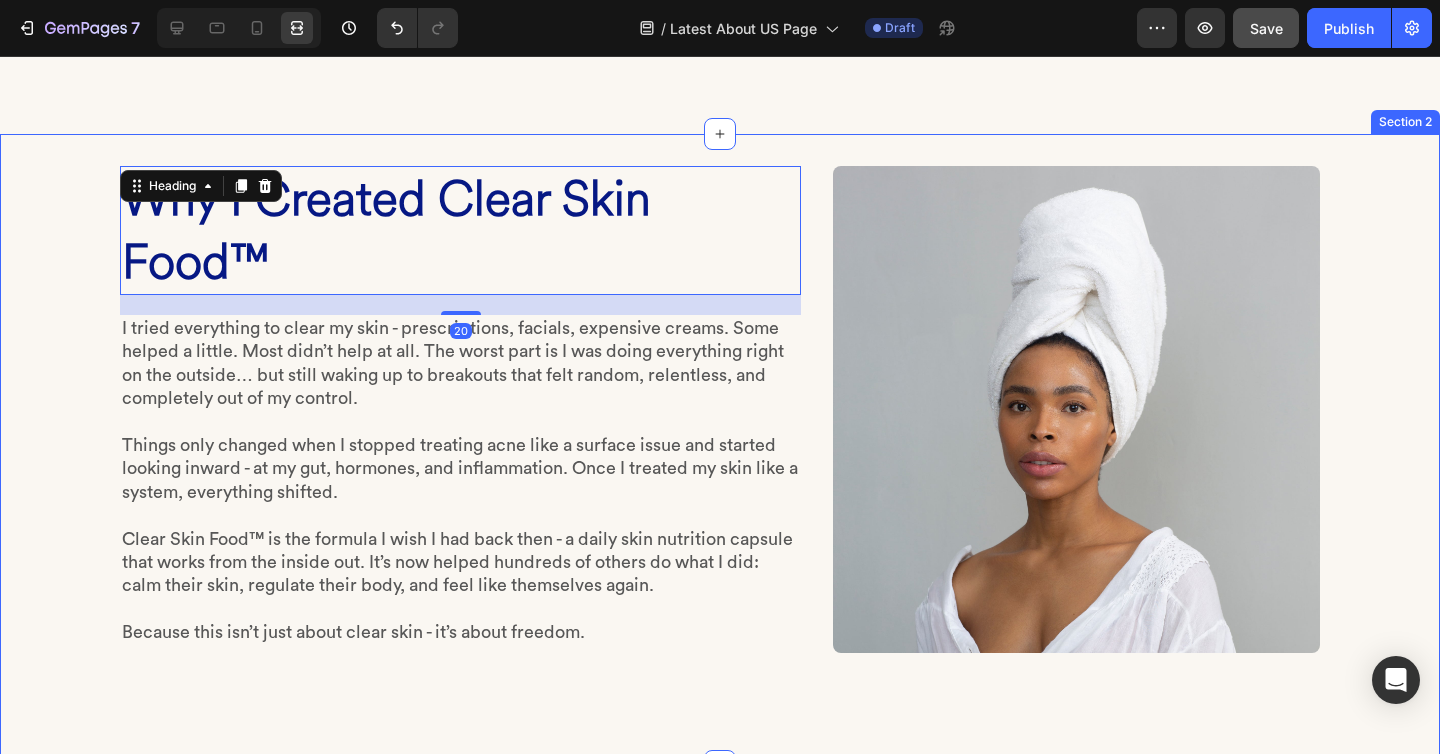 click on "Why I Created Clear Skin Food™ Heading   20 I tried everything to clear my skin - prescriptions, facials, expensive creams. Some helped a little. Most didn’t help at all. The worst part is I was doing everything right on the outside… but still waking up to breakouts that felt random, relentless, and completely out of my control. Things only changed when I stopped treating acne like a surface issue and started looking inward - at my gut, hormones, and inflammation. Once I treated my skin like a system, everything shifted. Clear Skin Food™ is the formula I wish I had back then - a daily skin nutrition capsule that works from the inside out. It’s now helped hundreds of others do what I did: calm their skin, regulate their body, and feel like themselves again. Because this isn’t just about clear skin - it’s about freedom.   Text Block Image Row Section 2" at bounding box center (720, 450) 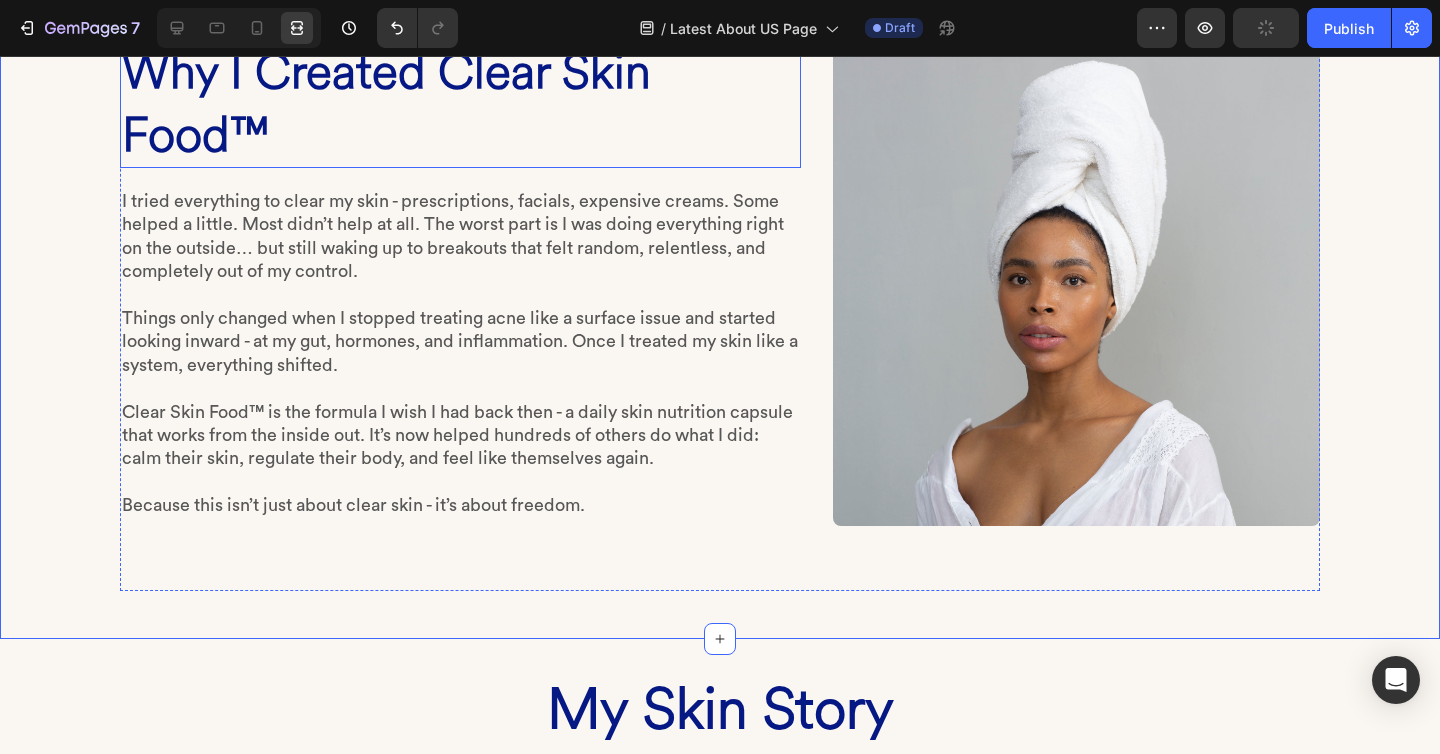 scroll, scrollTop: 688, scrollLeft: 0, axis: vertical 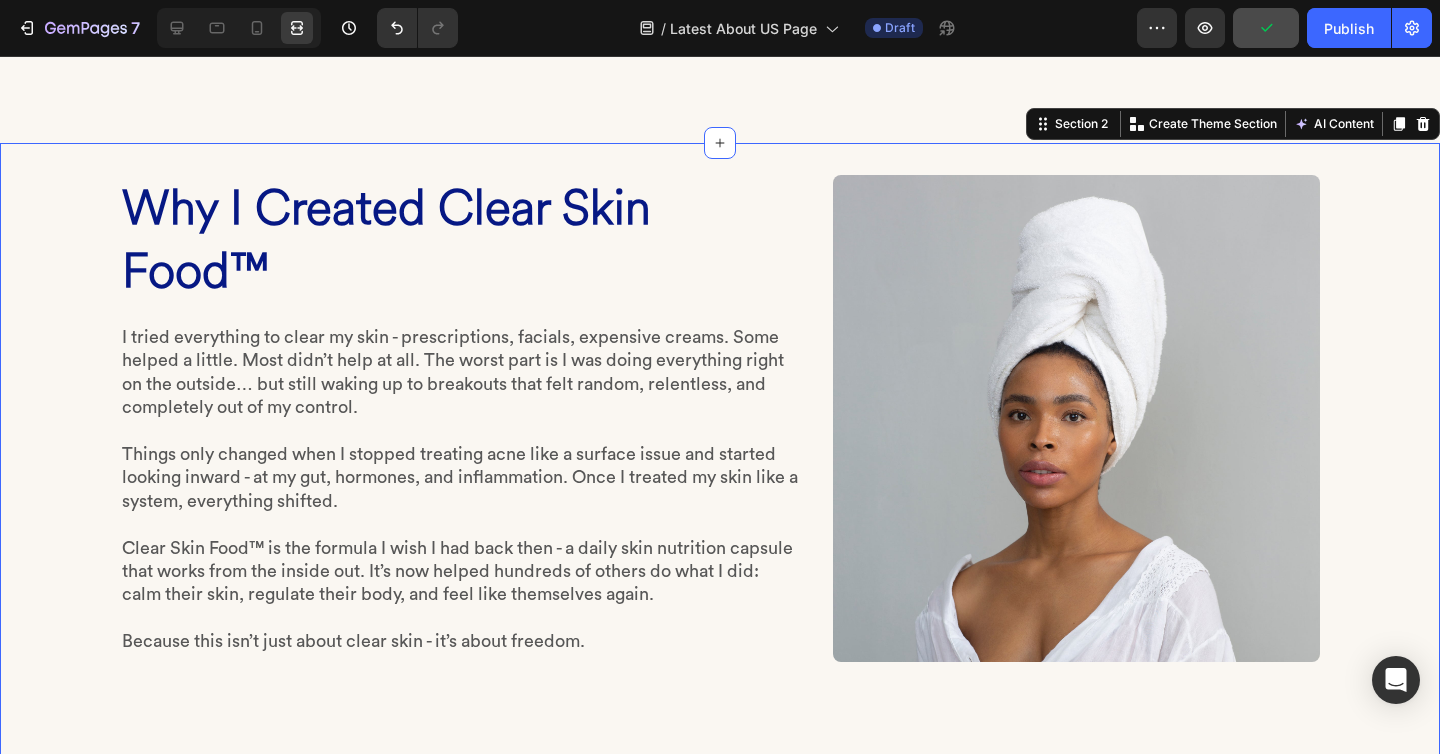 click on "Why I Created Clear Skin Food™ Heading I tried everything to clear my skin - prescriptions, facials, expensive creams. Some helped a little. Most didn’t help at all. The worst part is I was doing everything right on the outside… but still waking up to breakouts that felt random, relentless, and completely out of my control. Things only changed when I stopped treating acne like a surface issue and started looking inward - at my gut, hormones, and inflammation. Once I treated my skin like a system, everything shifted. Clear Skin Food™ is the formula I wish I had back then - a daily skin nutrition capsule that works from the inside out. It’s now helped hundreds of others do what I did: calm their skin, regulate their body, and feel like themselves again. Because this isn’t just about clear skin - it’s about freedom.   Text Block Image Row Section 2   Create Theme Section AI Content Write with GemAI What would you like to describe here? Tone and Voice Persuasive Product Root Cause Starter Kit™" at bounding box center [720, 459] 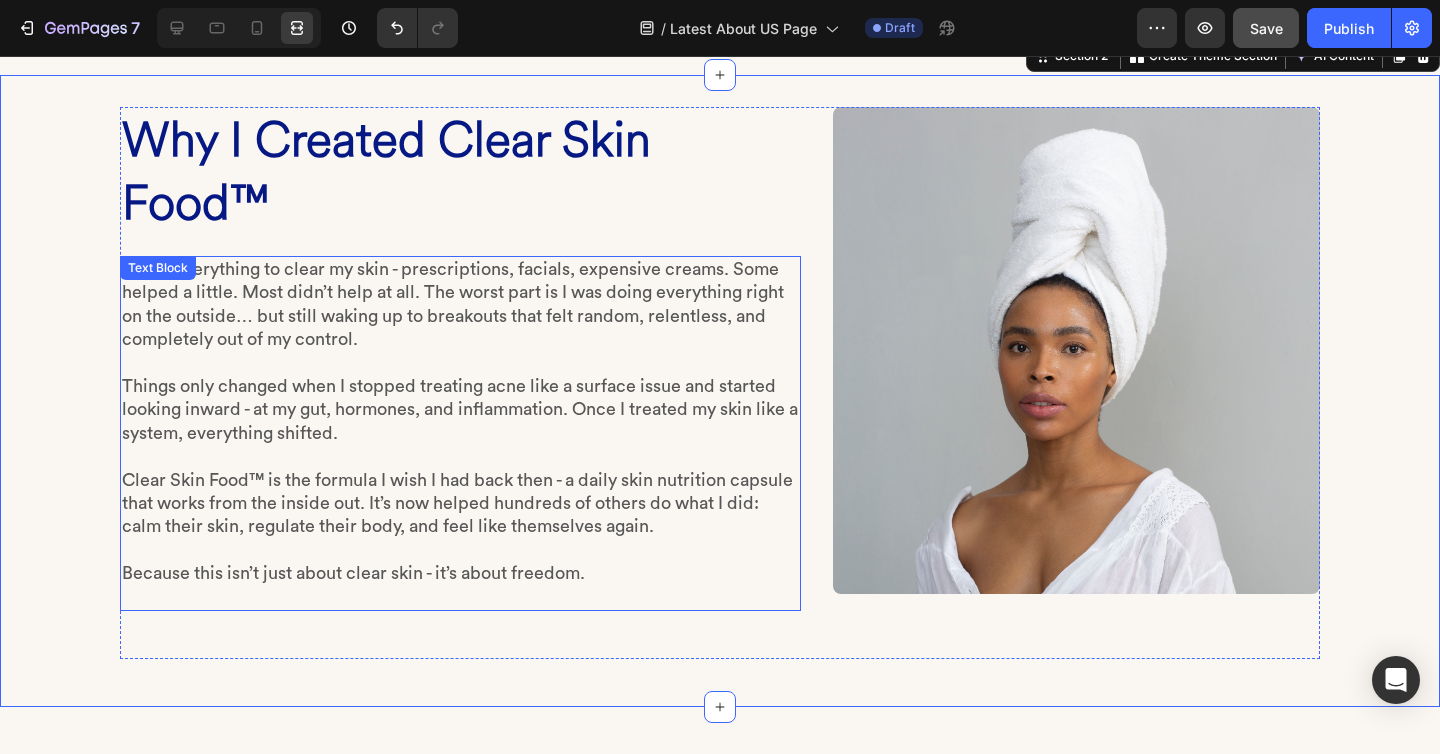 scroll, scrollTop: 755, scrollLeft: 0, axis: vertical 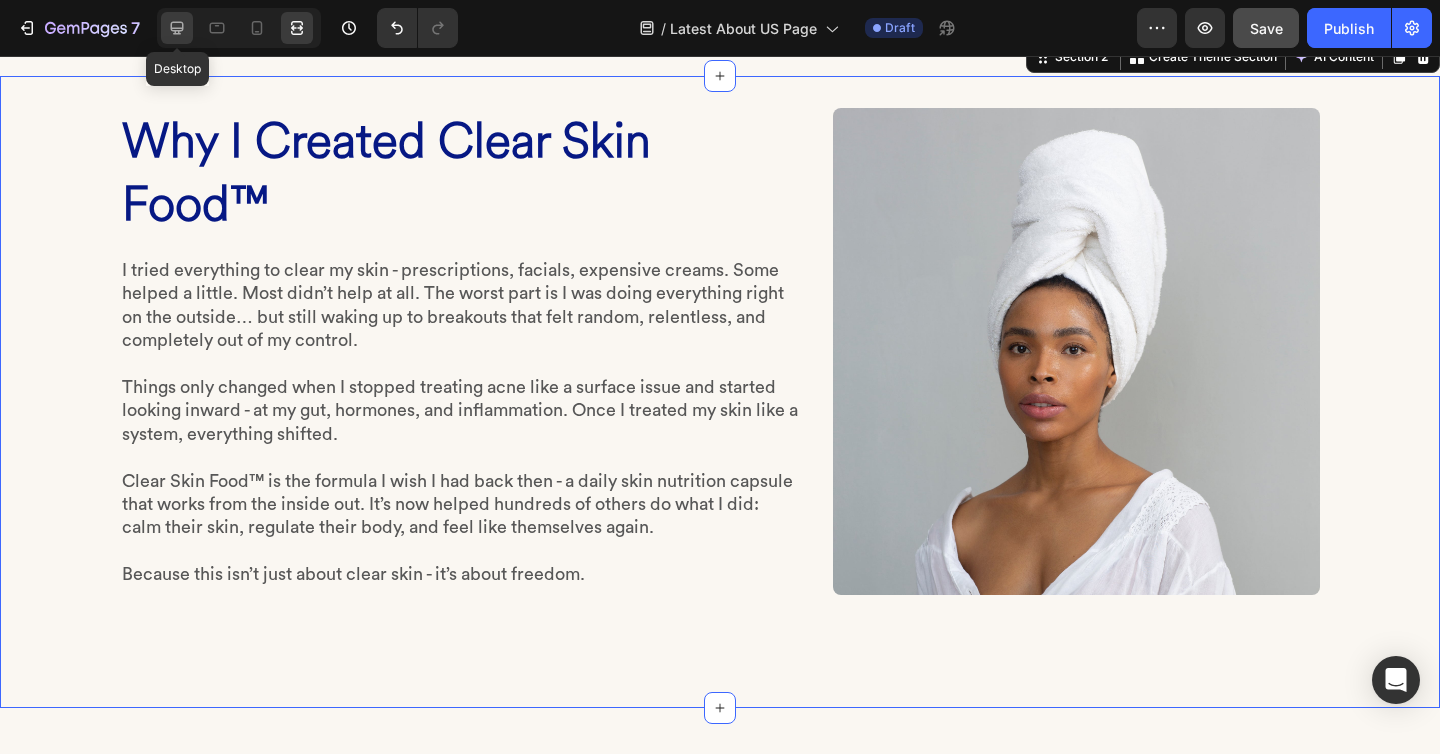 click 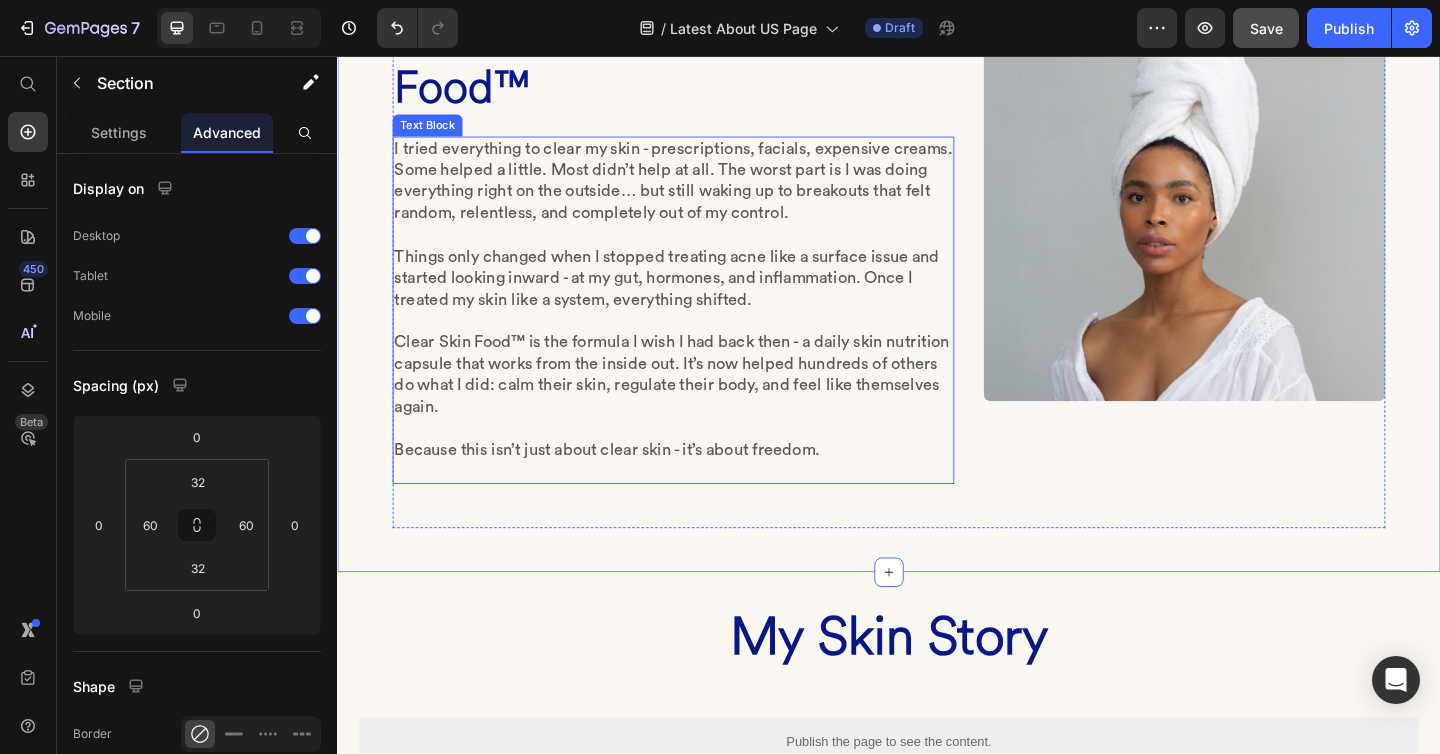 click on "Things only changed when I stopped treating acne like a surface issue and started looking inward - at my gut, hormones, and inflammation. Once I treated my skin like a system, everything shifted." at bounding box center (702, 286) 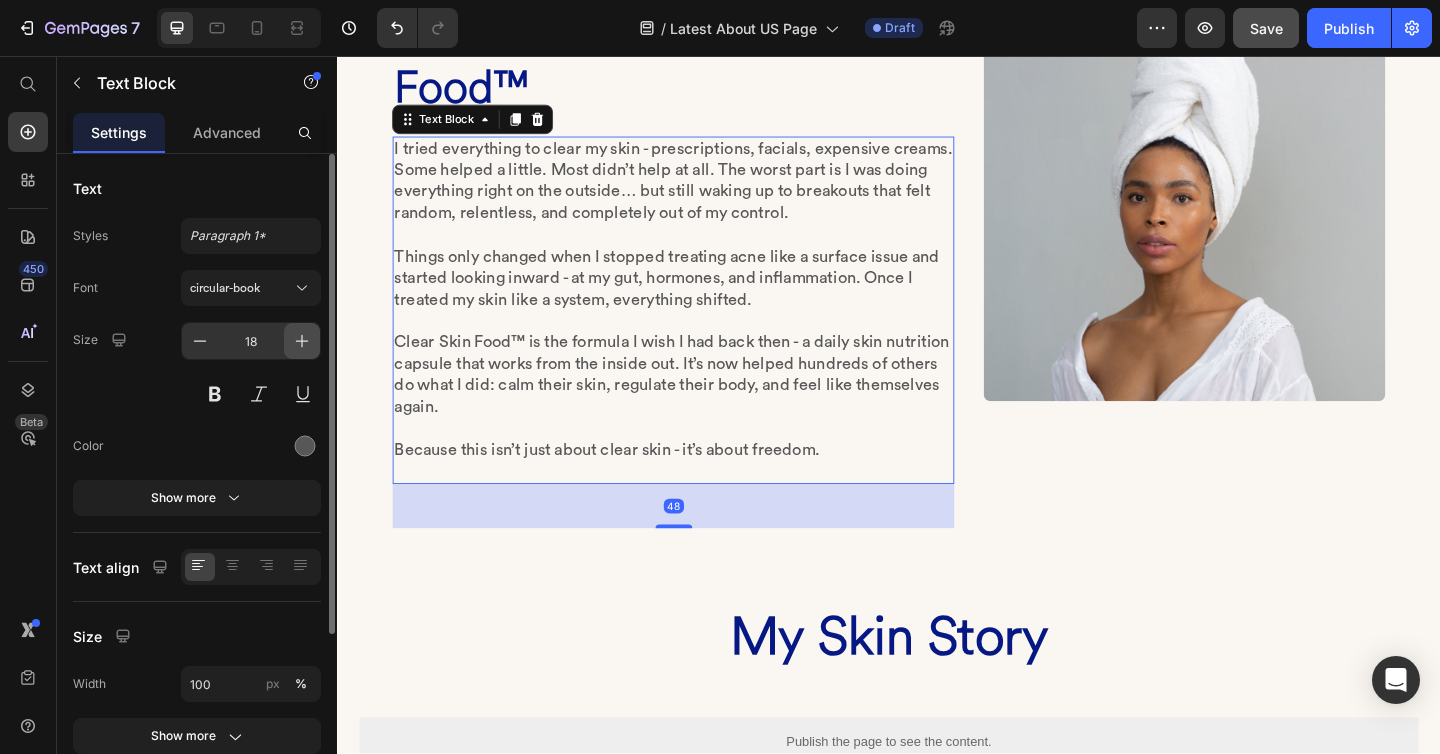 click 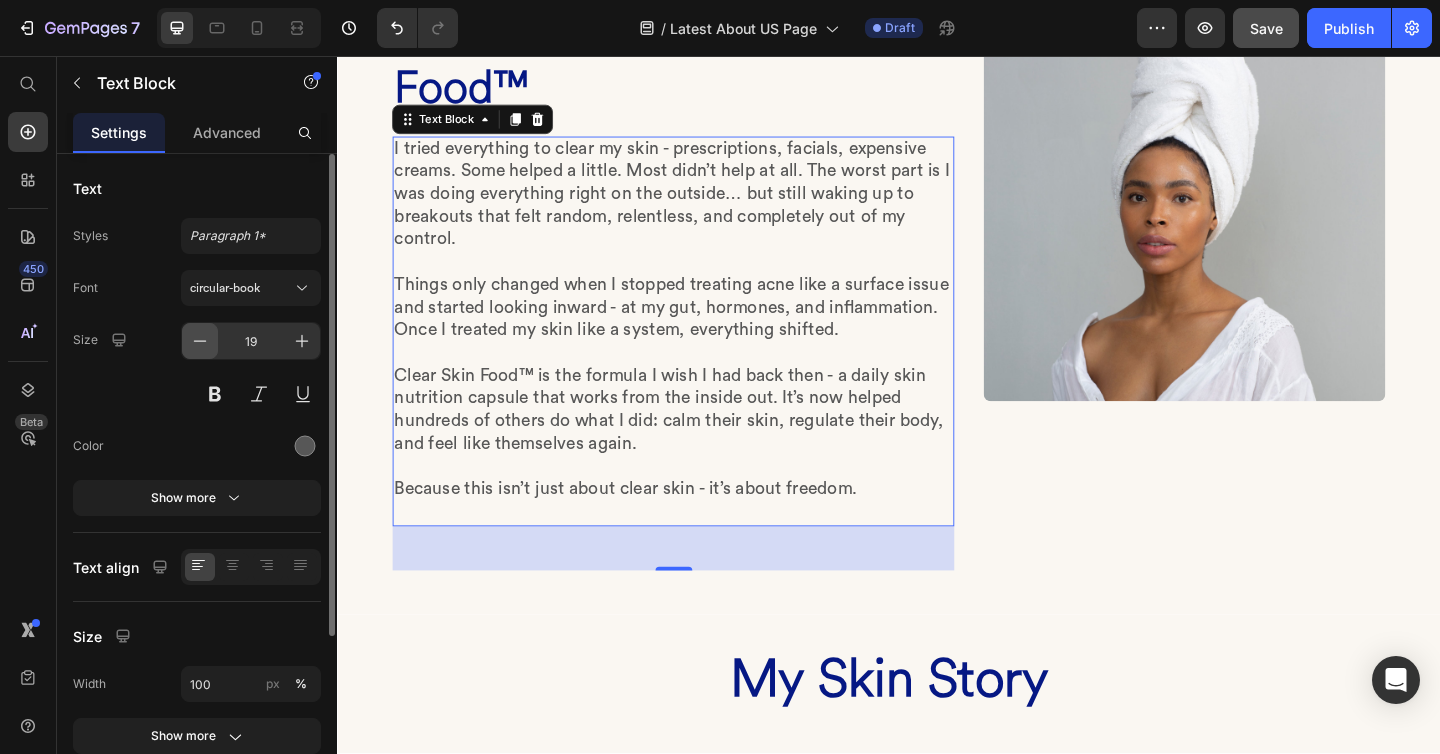 click 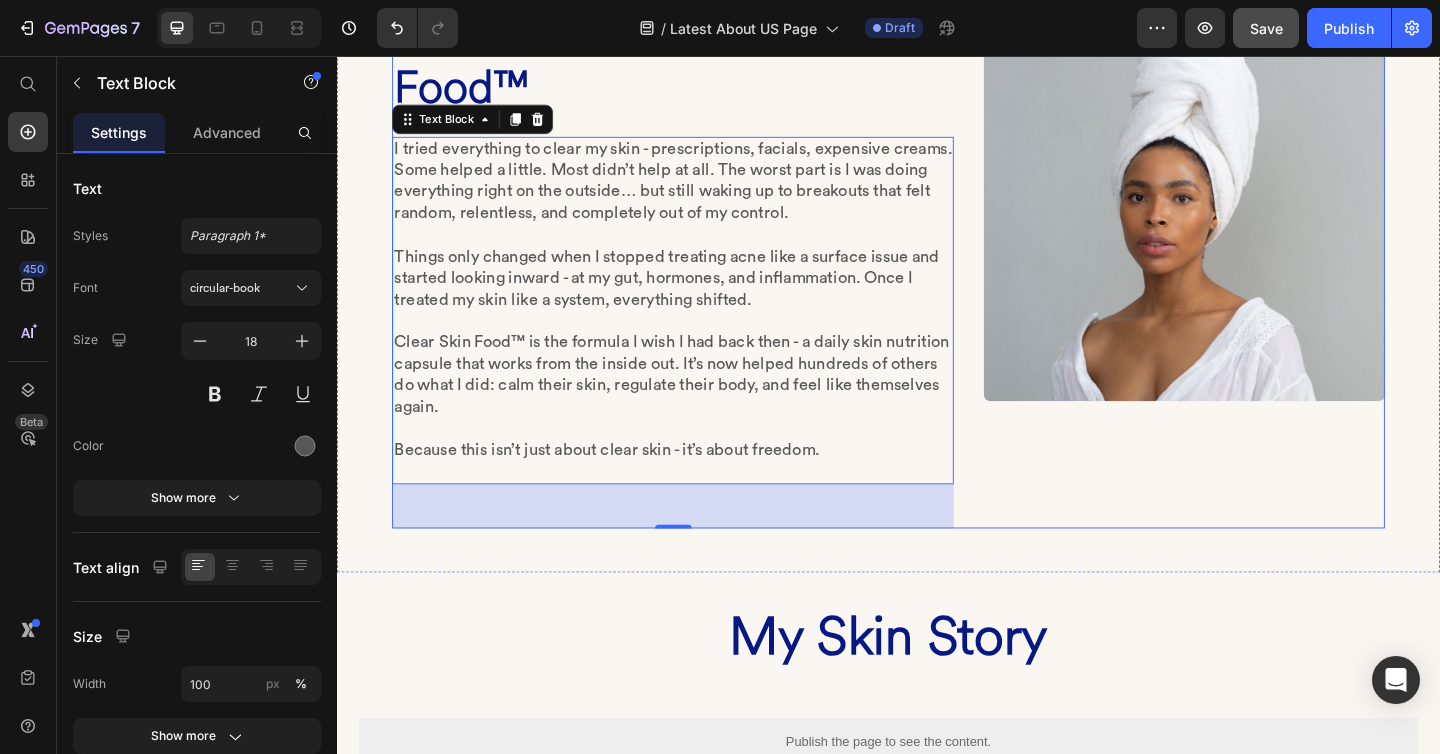 click on "Image" at bounding box center [1258, 282] 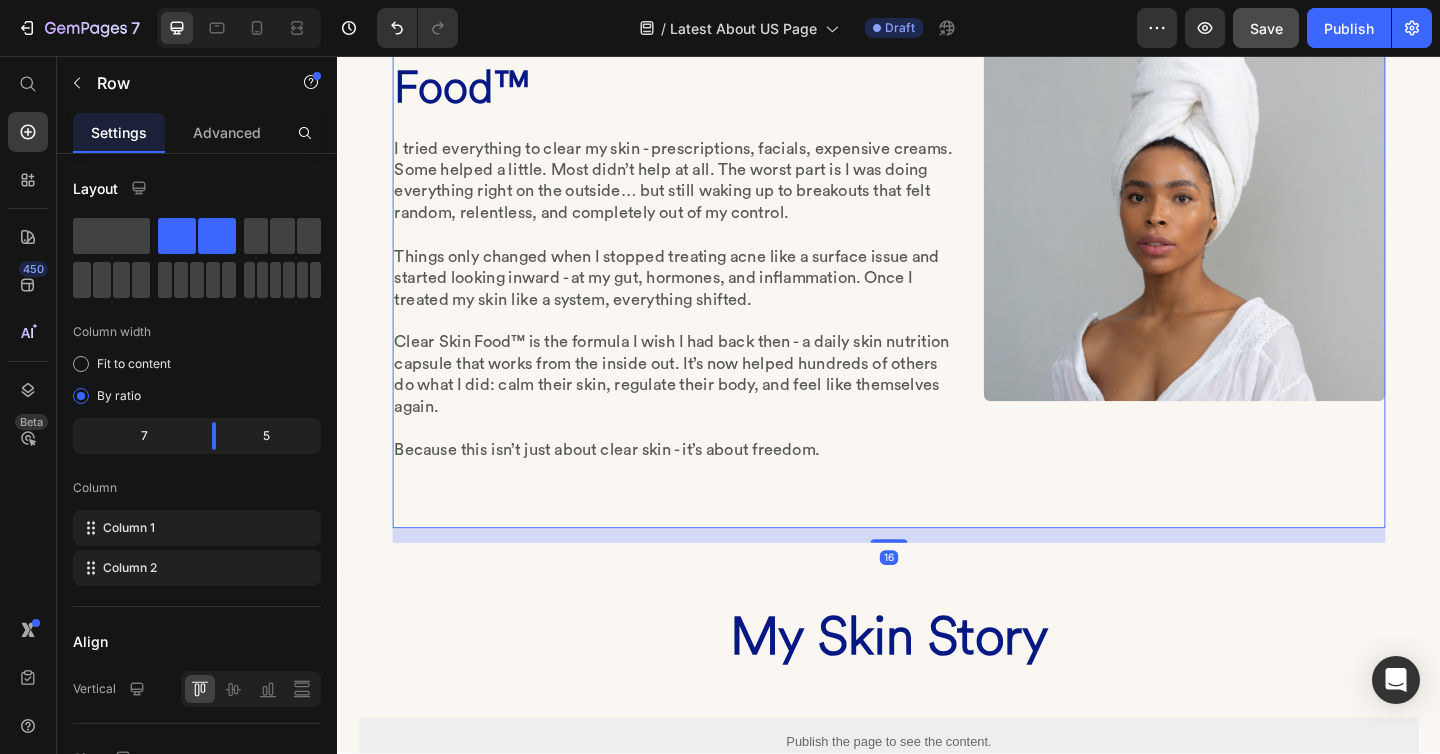 scroll, scrollTop: 928, scrollLeft: 0, axis: vertical 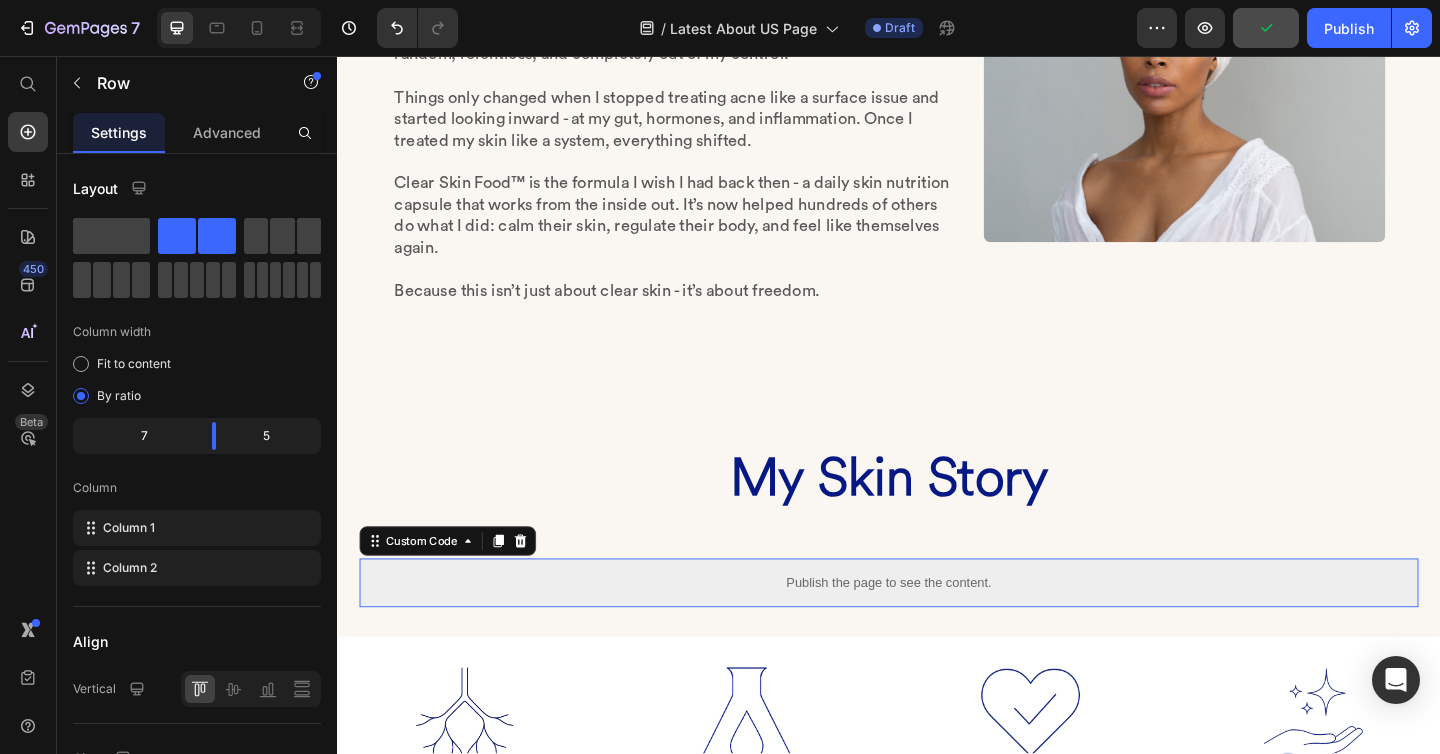 click on "Publish the page to see the content." at bounding box center (937, 629) 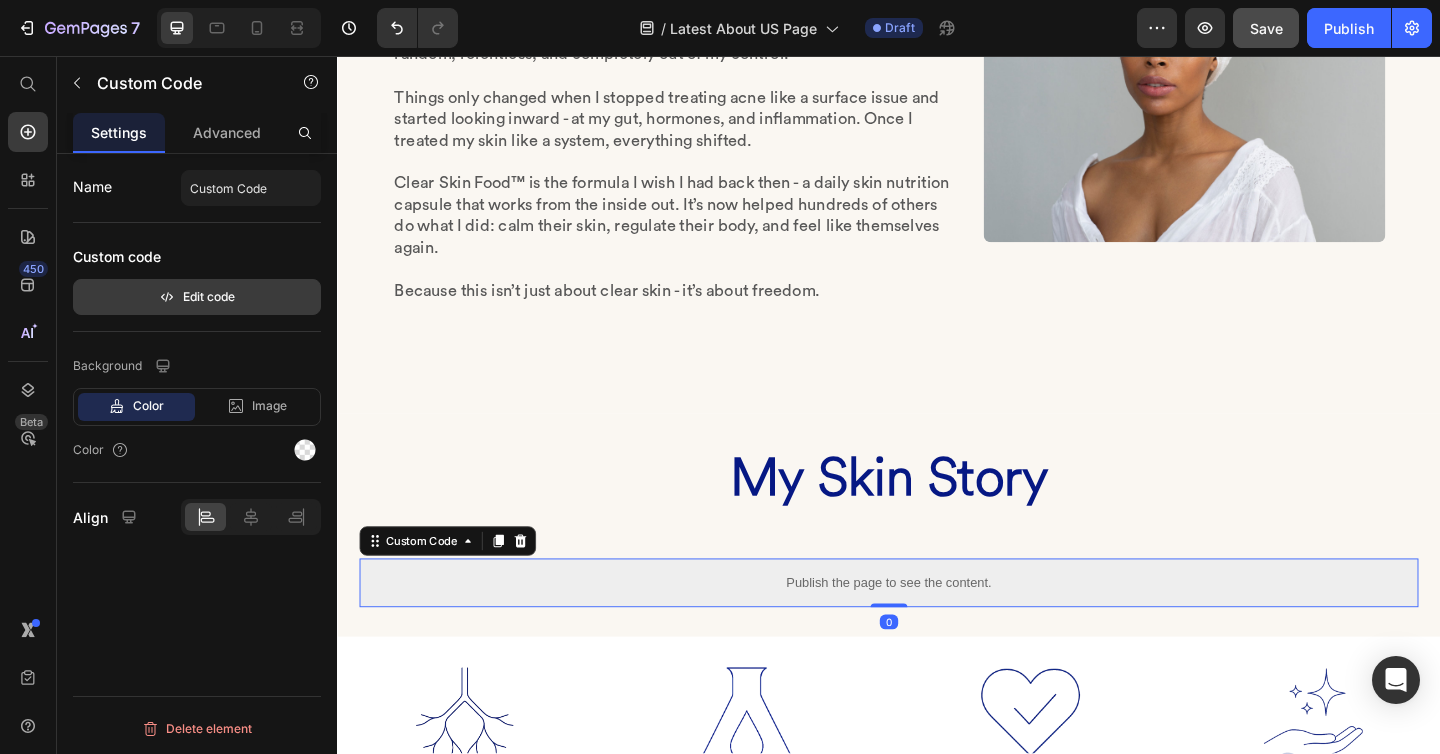 click on "Edit code" at bounding box center [197, 297] 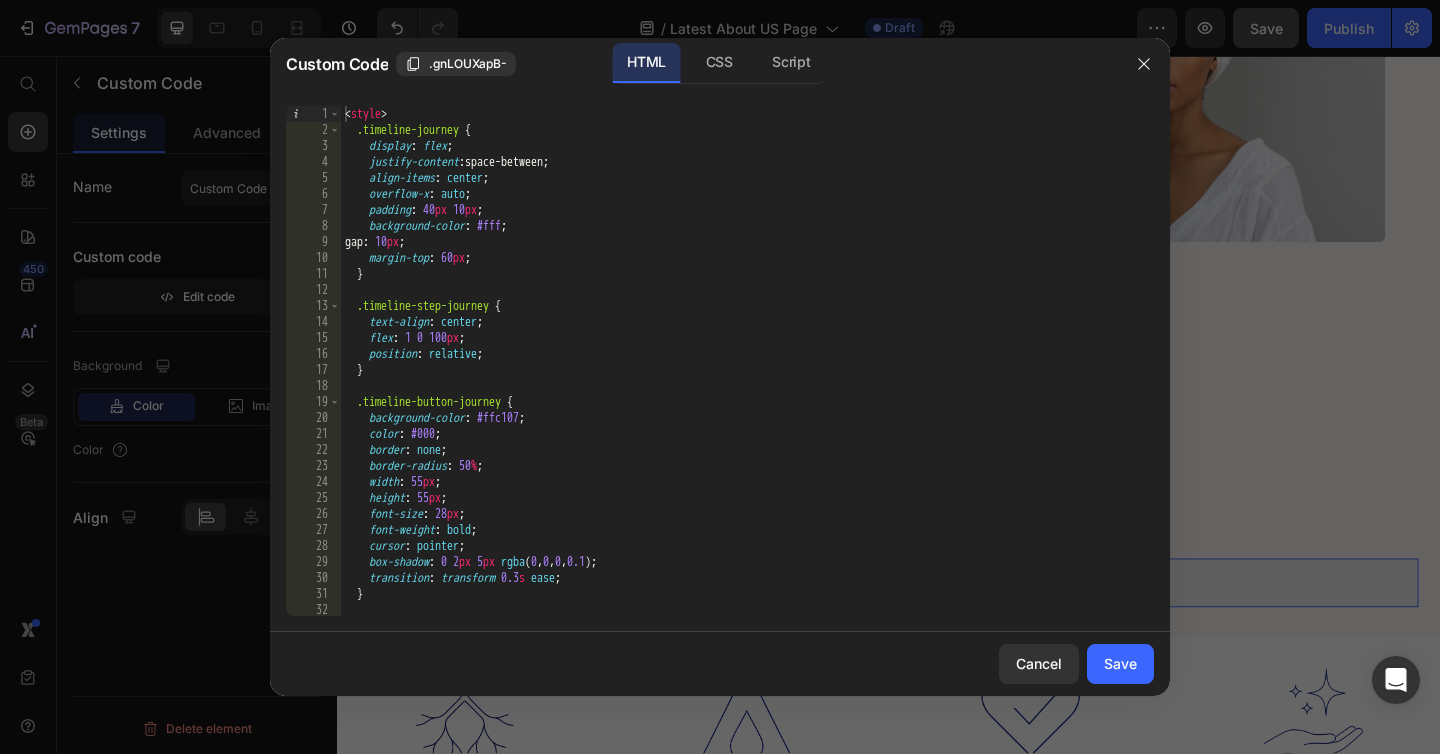 scroll, scrollTop: 0, scrollLeft: 0, axis: both 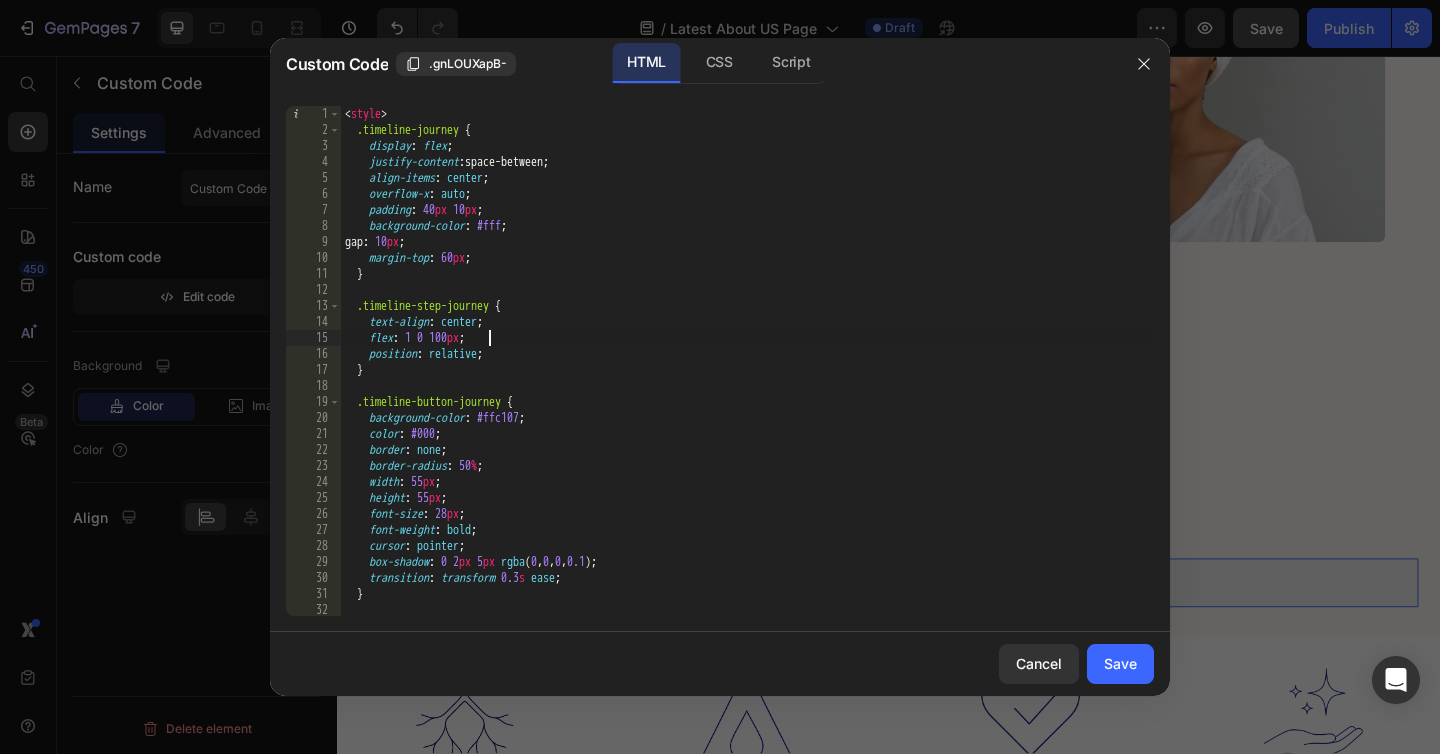 click on "< style >    .timeline-journey   {      display :   flex ;      justify-content :  space-between ;      align-items :   center ;      overflow-x :   auto ;      padding :   40 px   10 px ;      background-color :   #fff ;     gap :   10 px ;      margin-top :   60 px ;    }    .timeline-step-journey   {      text-align :   center ;      flex :   1   0   100 px ;      position :   relative ;    }    .timeline-button-journey   {      background-color :   #ffc107 ;      color :   #000 ;      border :   none ;      border-radius :   50 % ;      width :   55 px ;      height :   55 px ;      font-size :   28 px ;      font-weight :   bold ;      cursor :   pointer ;      box-shadow :   0   2 px   5 px   rgba ( 0 , 0 , 0 , 0.1 ) ;      transition :   transform   0.3 s   ease ;    }    .timeline-button-journey :hover   {" at bounding box center (747, 377) 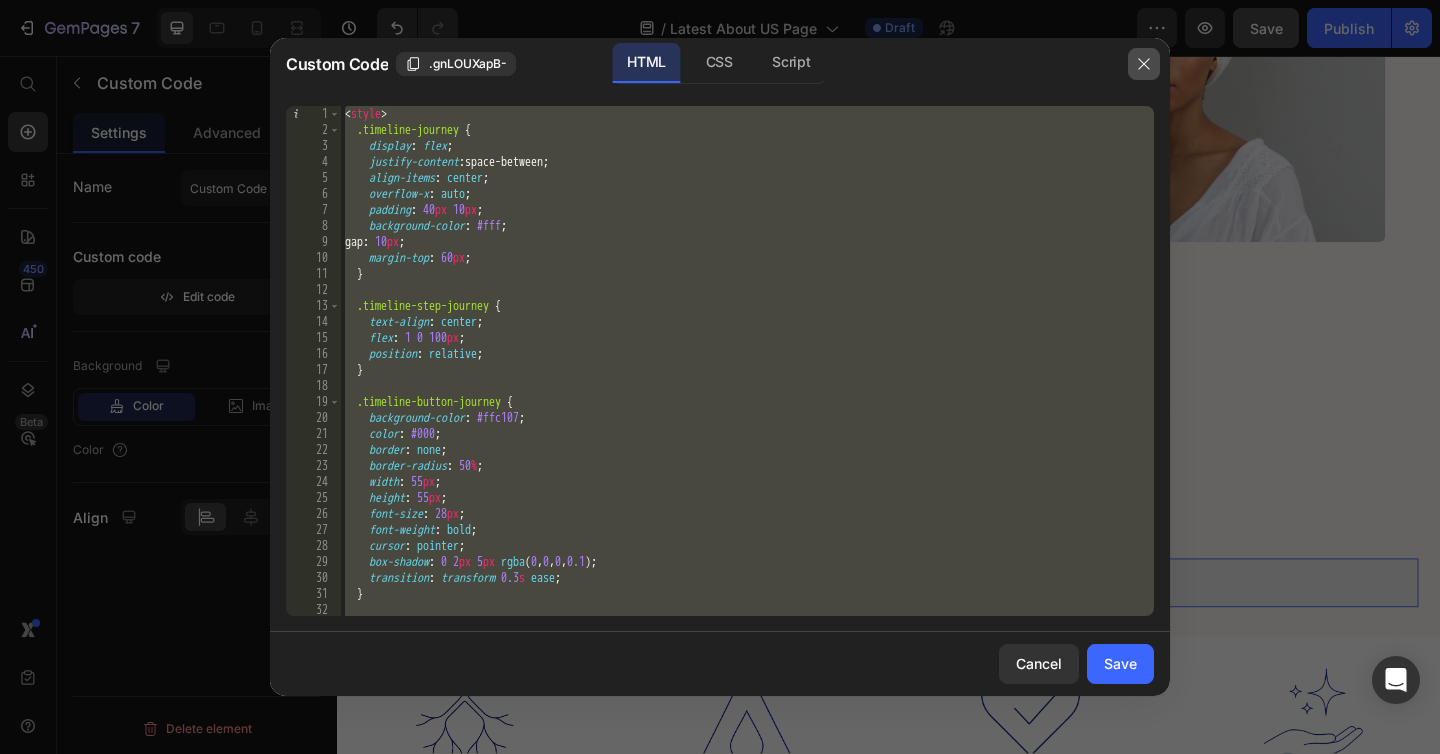 click 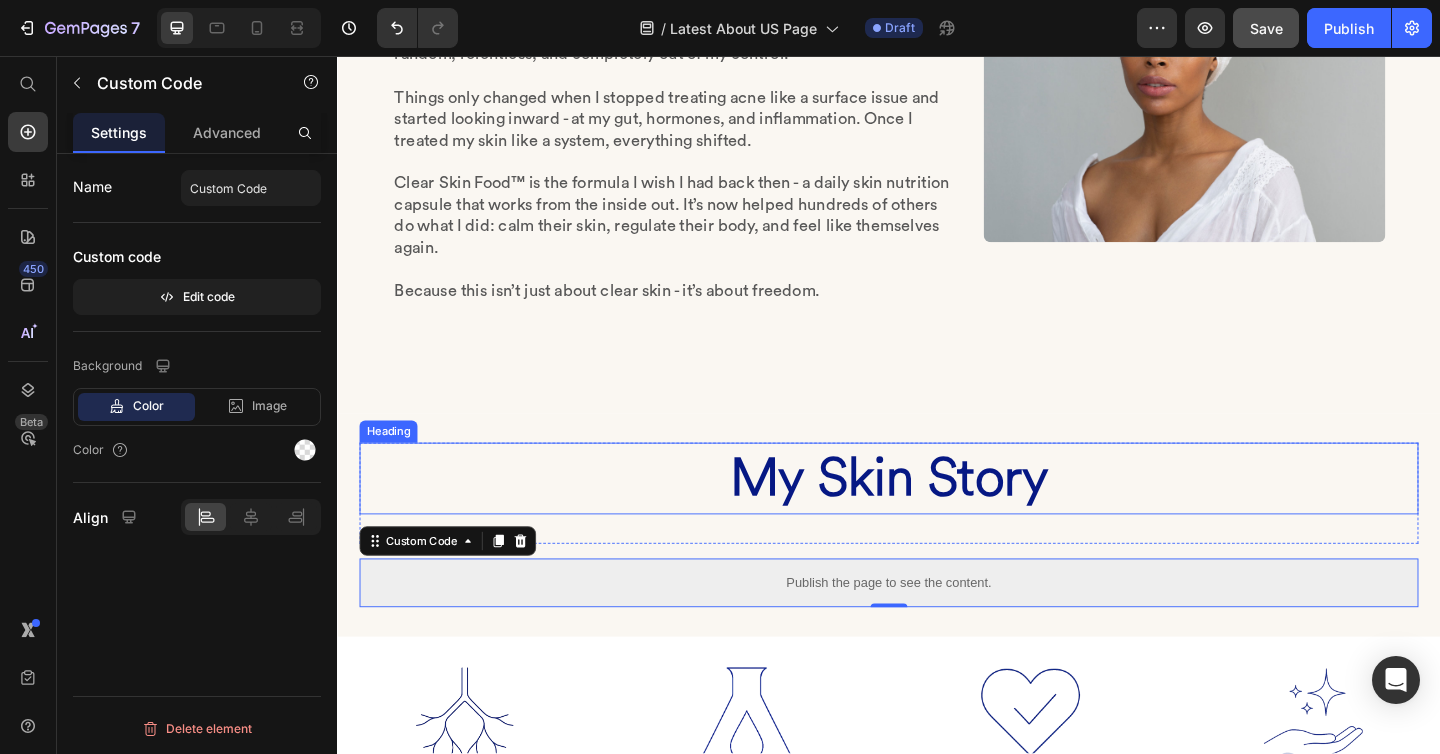 click on "My Skin Story" at bounding box center [937, 516] 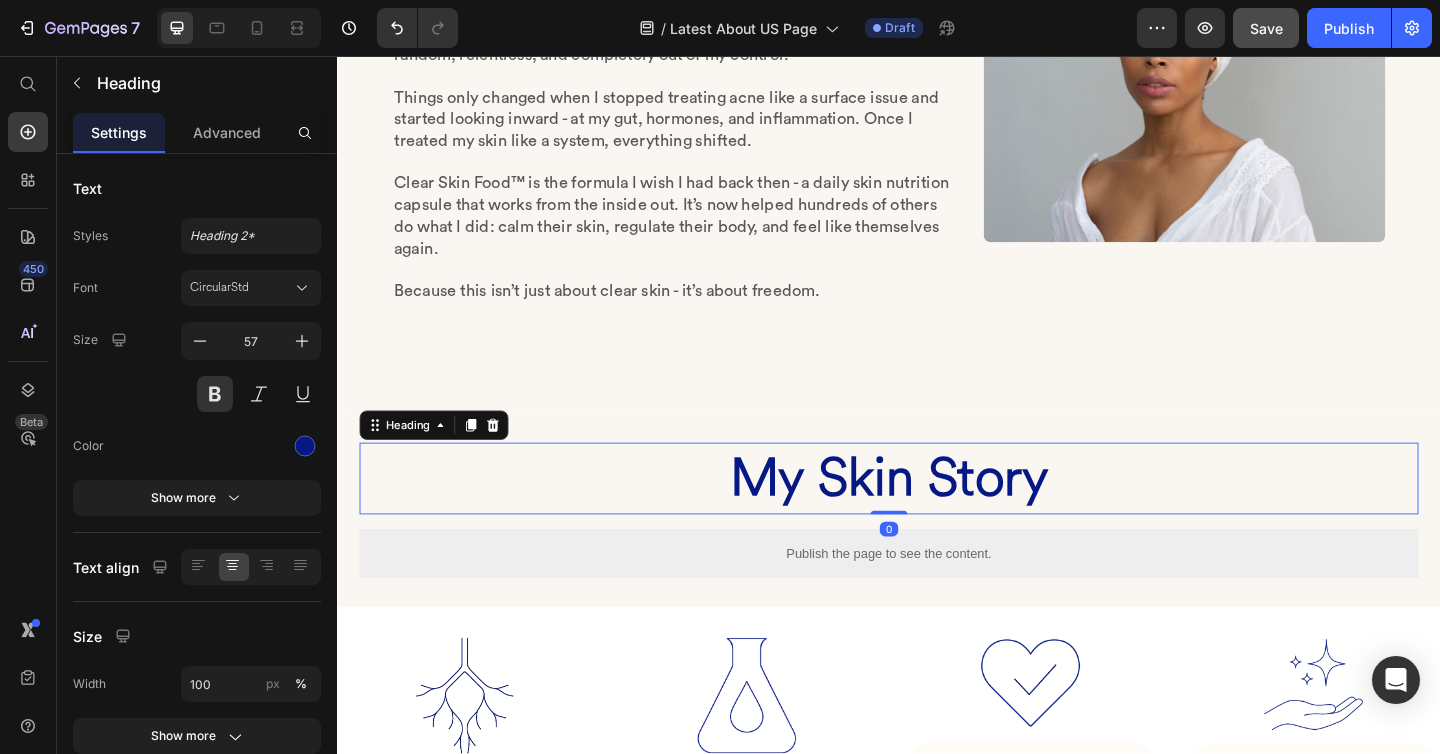 drag, startPoint x: 948, startPoint y: 615, endPoint x: 948, endPoint y: 553, distance: 62 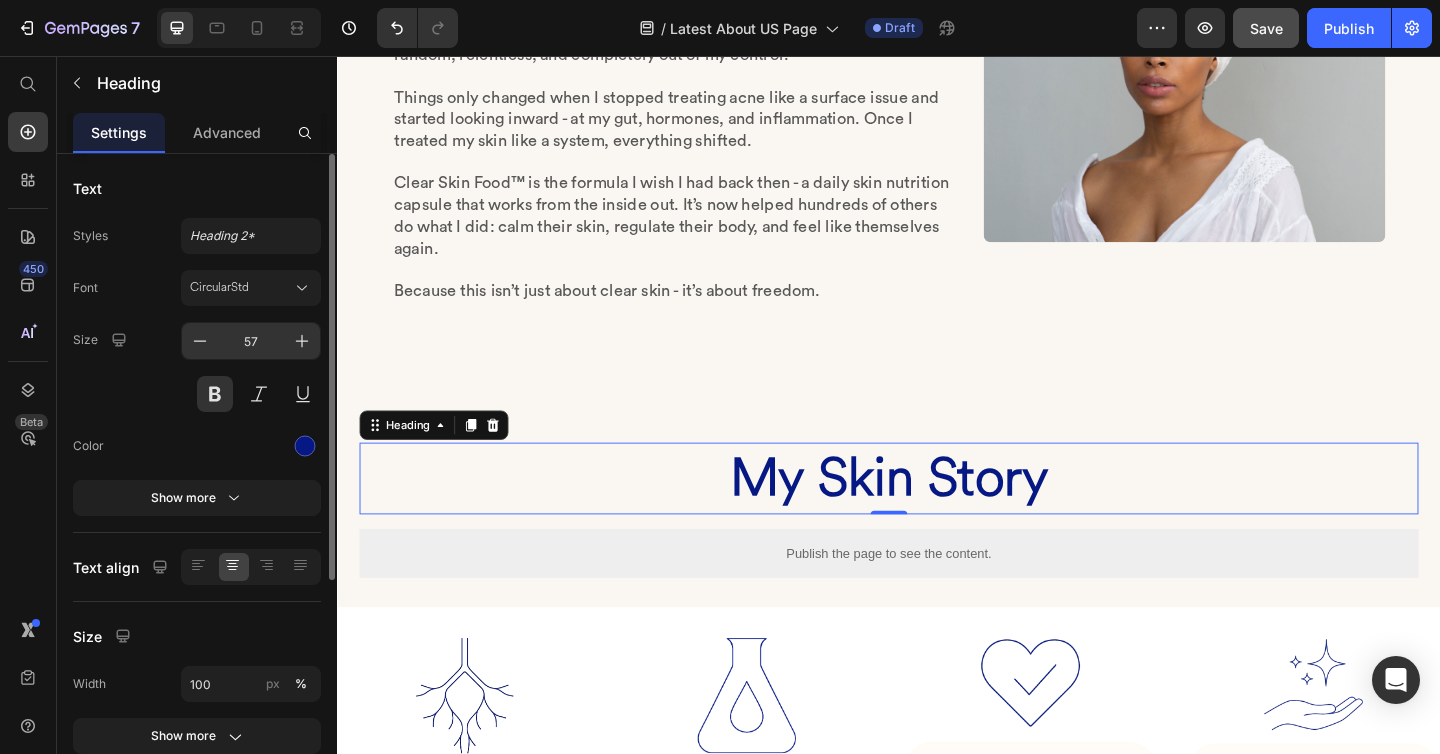 click on "57" at bounding box center (251, 341) 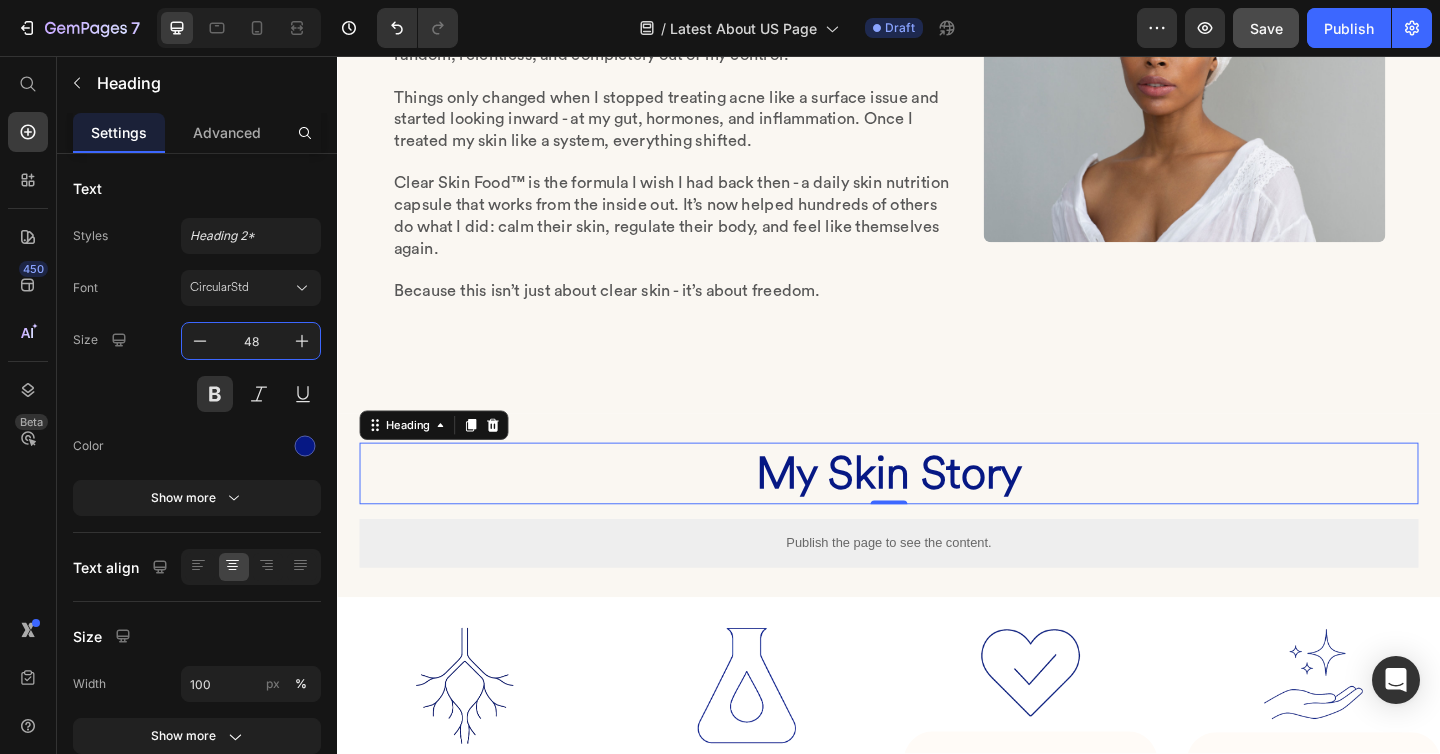 type on "48" 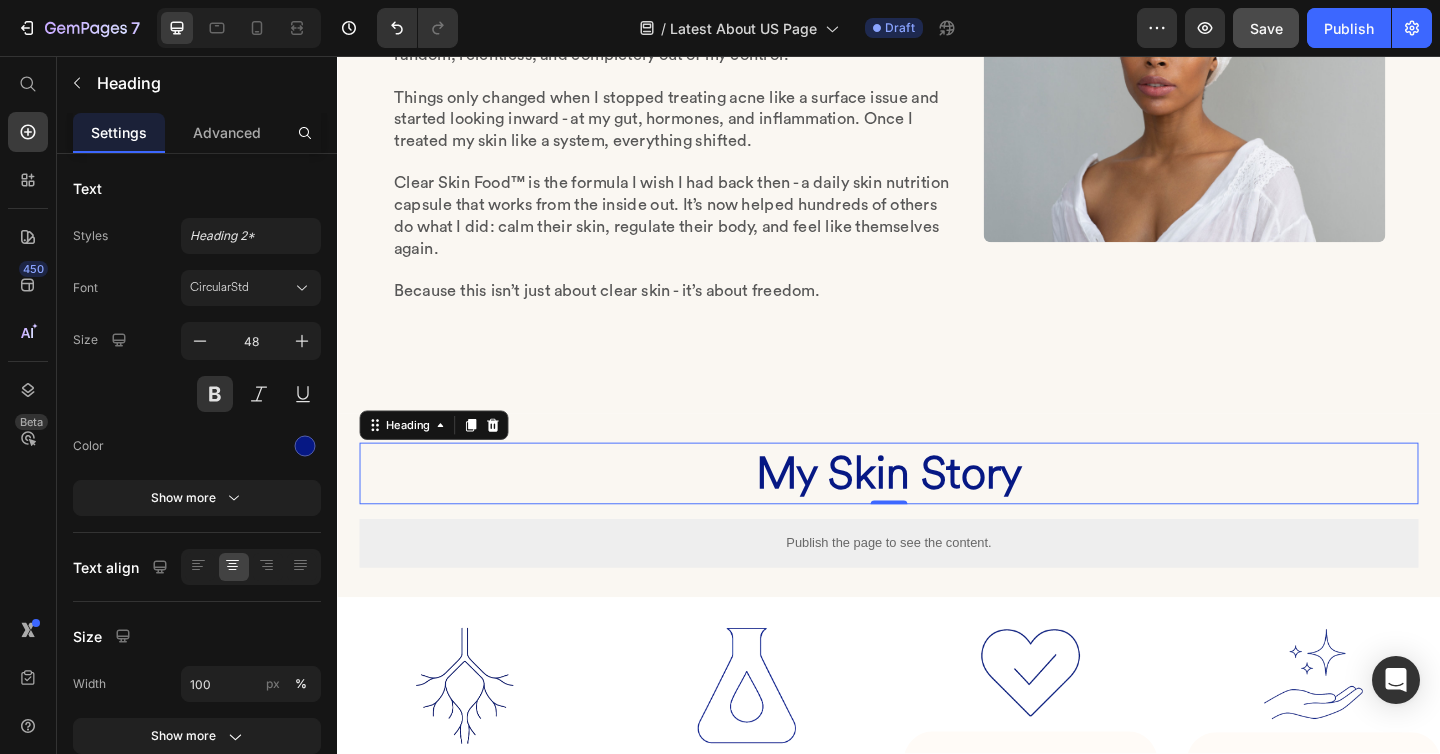 click on "My Skin Story" at bounding box center [937, 510] 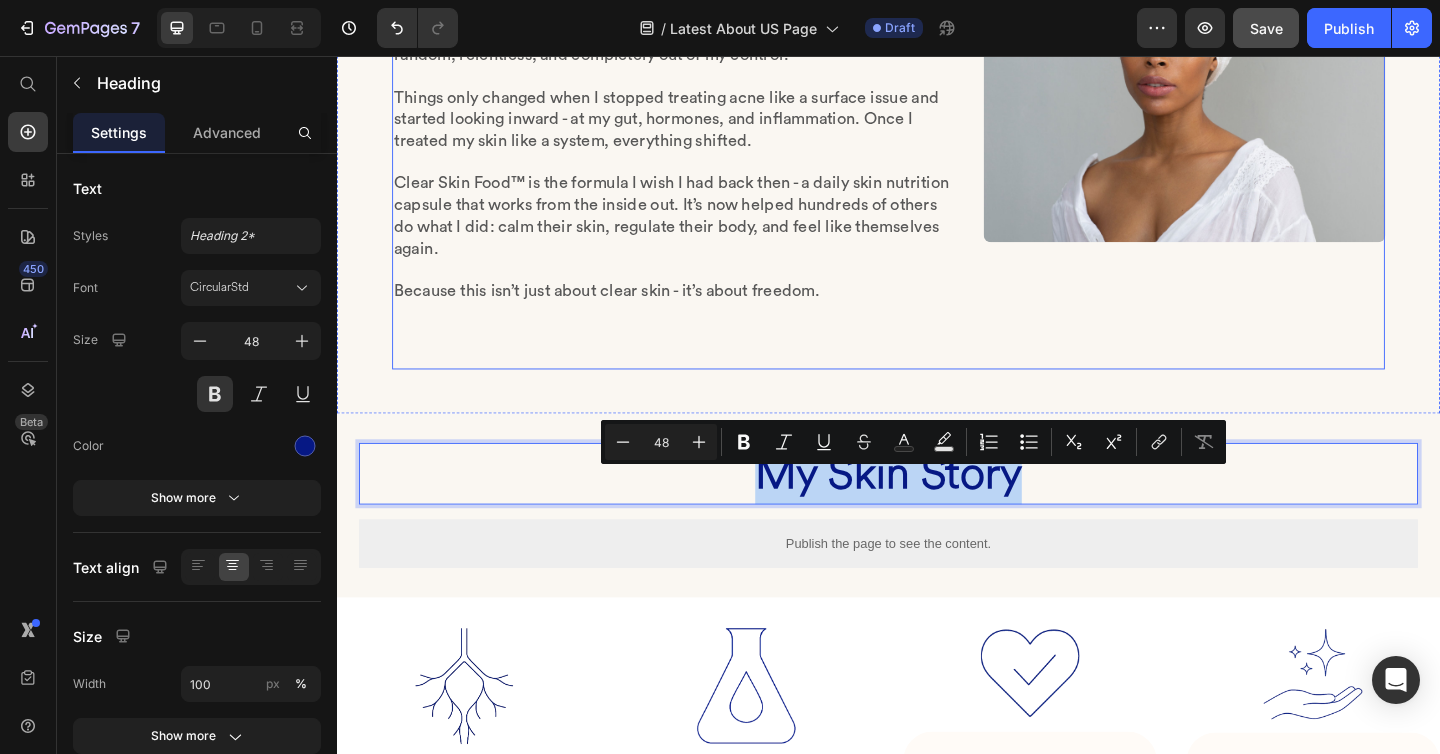 click on "Image" at bounding box center [1258, 109] 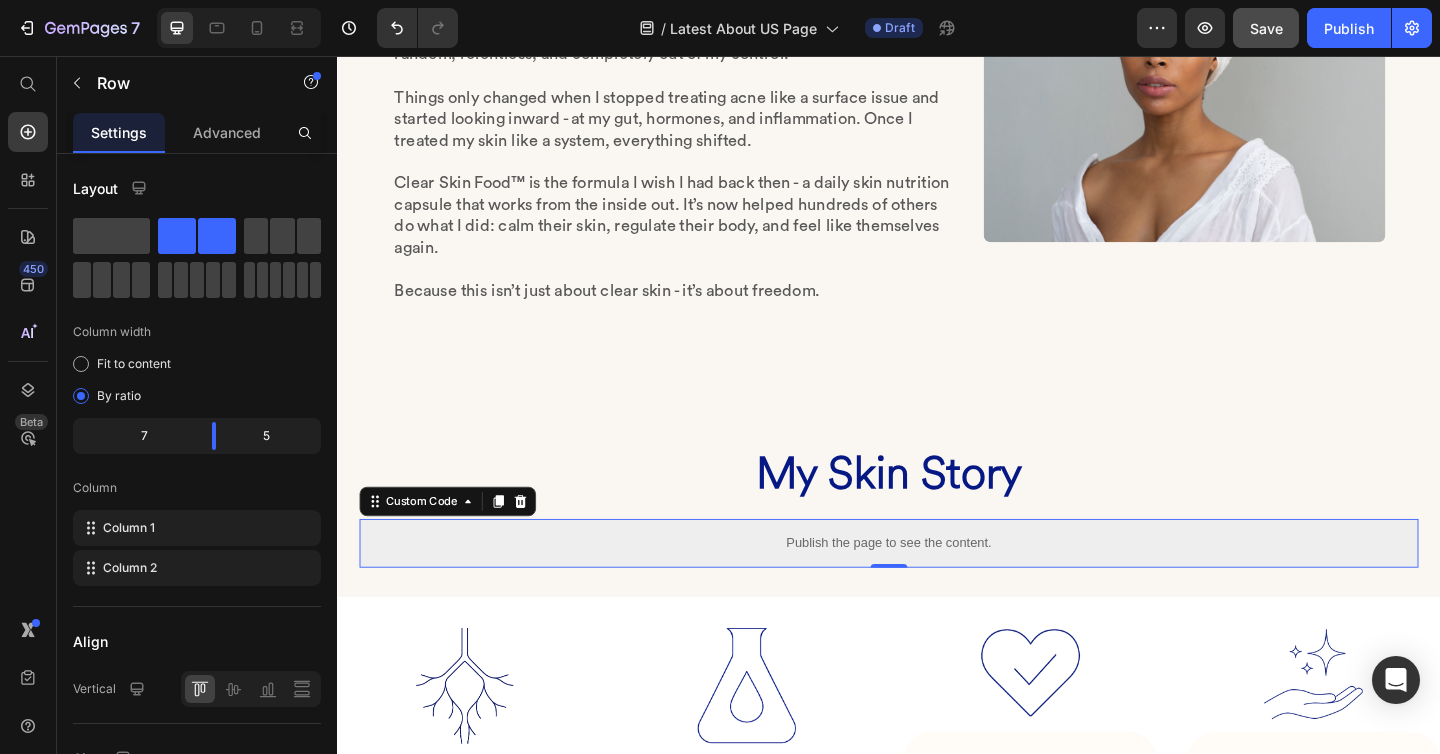 click on "Publish the page to see the content." at bounding box center (937, 586) 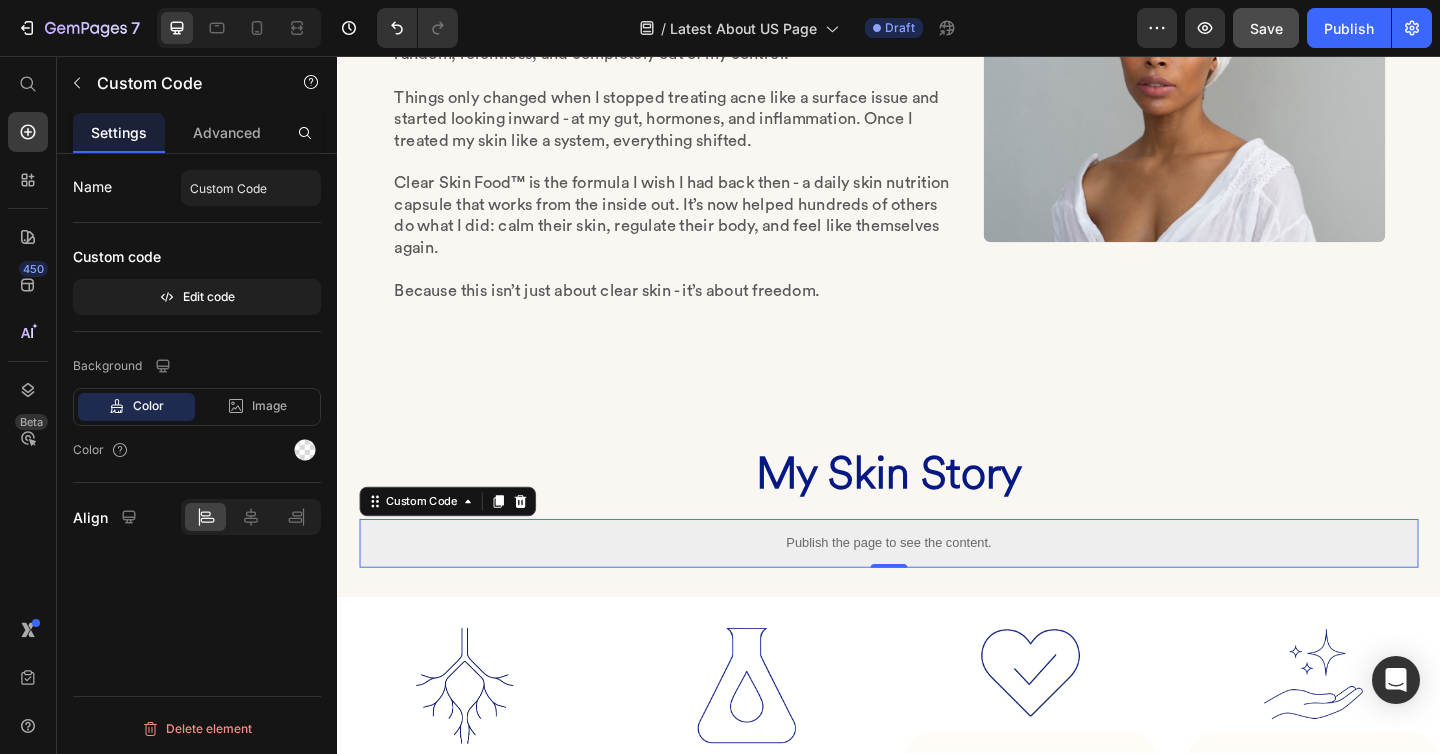 click on "Publish the page to see the content." at bounding box center (937, 586) 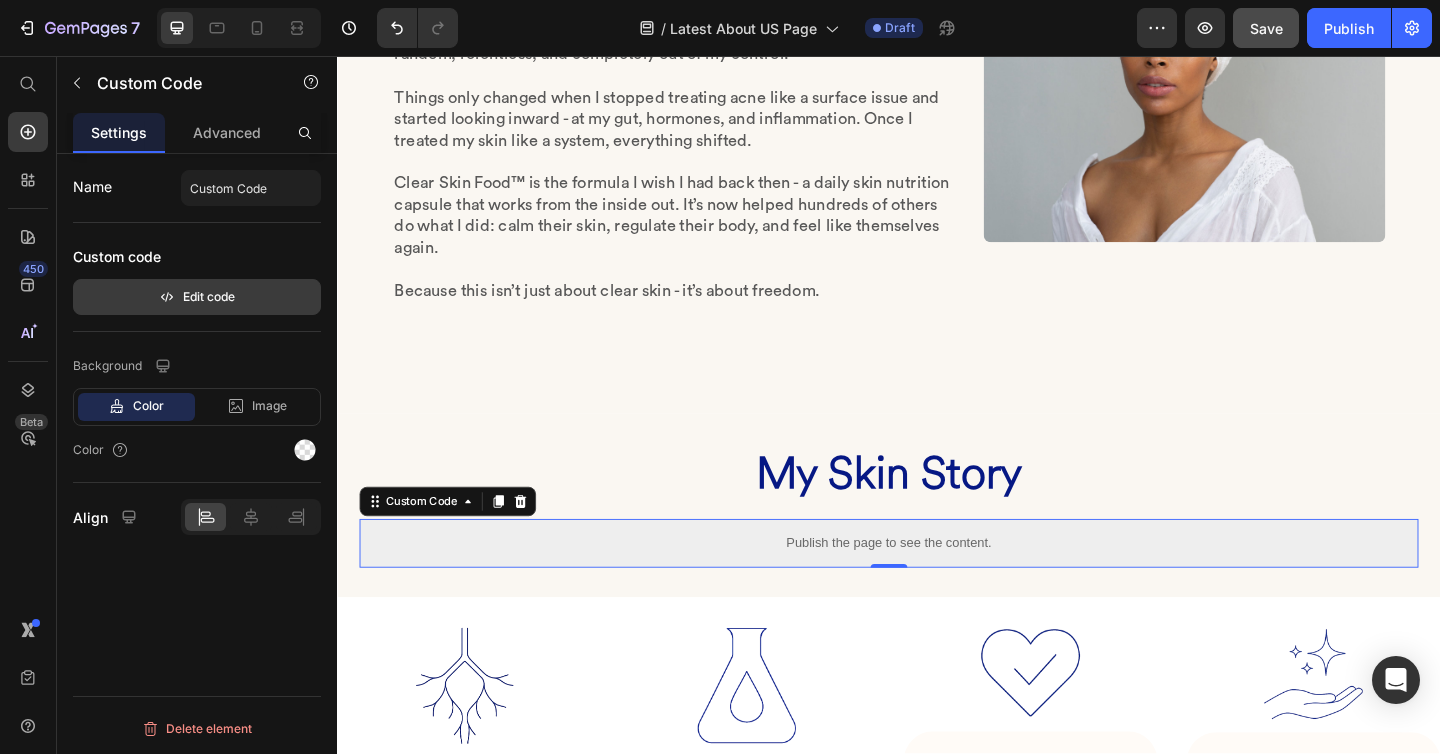 click on "Edit code" at bounding box center [197, 297] 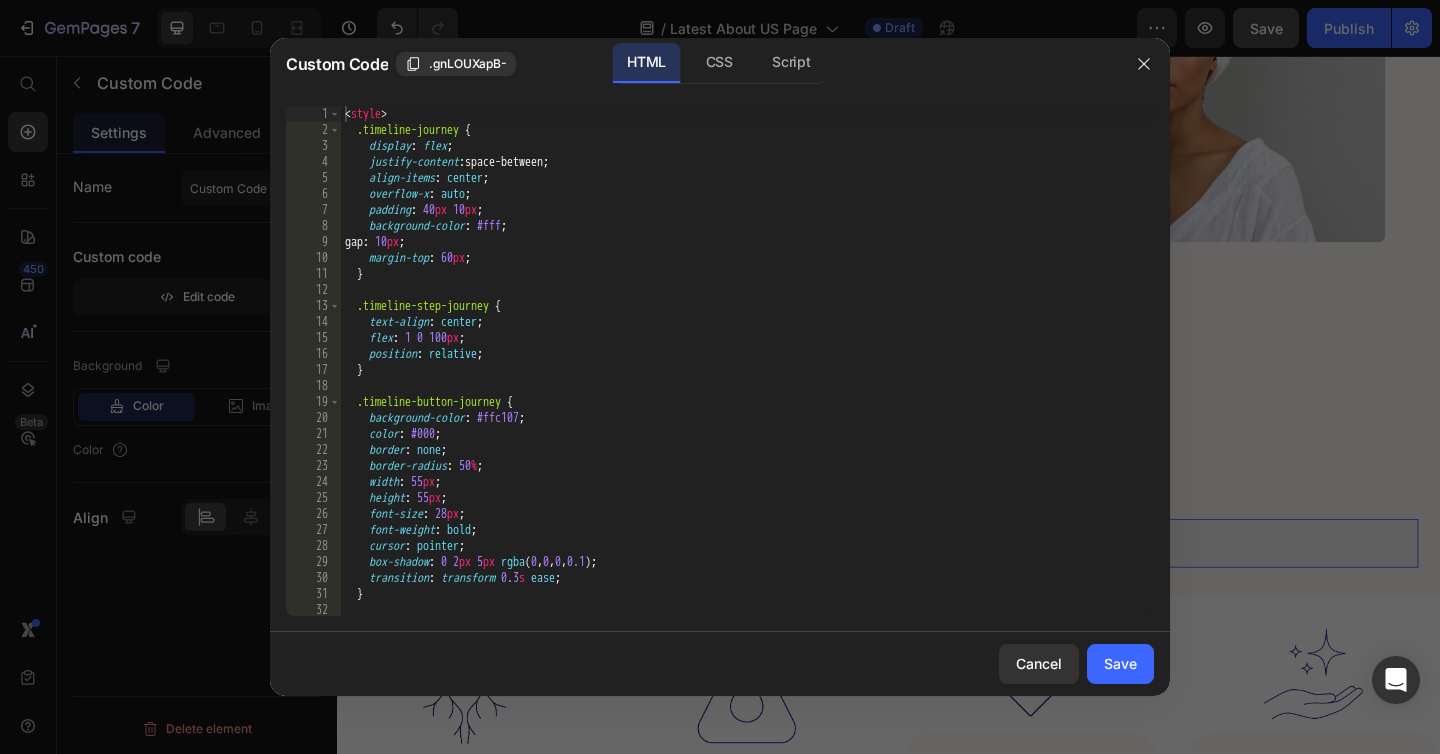 click on "< style >    .timeline-journey   {      display :   flex ;      justify-content :  space-between ;      align-items :   center ;      overflow-x :   auto ;      padding :   40 px   10 px ;      background-color :   #fff ;     gap :   10 px ;      margin-top :   60 px ;    }    .timeline-step-journey   {      text-align :   center ;      flex :   1   0   100 px ;      position :   relative ;    }    .timeline-button-journey   {      background-color :   #ffc107 ;      color :   #000 ;      border :   none ;      border-radius :   50 % ;      width :   55 px ;      height :   55 px ;      font-size :   28 px ;      font-weight :   bold ;      cursor :   pointer ;      box-shadow :   0   2 px   5 px   rgba ( 0 , 0 , 0 , 0.1 ) ;      transition :   transform   0.3 s   ease ;    }    .timeline-button-journey :hover   {" at bounding box center (747, 377) 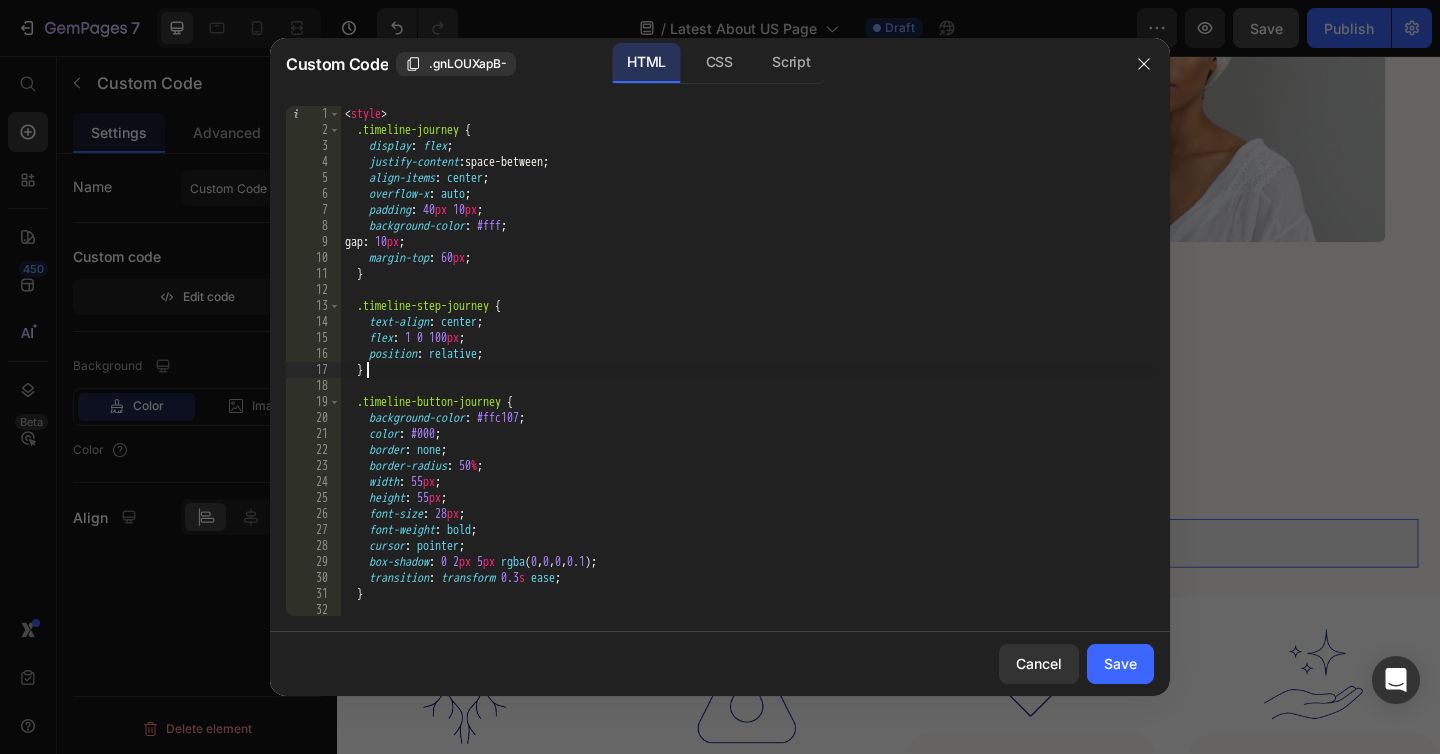 type on "</script>" 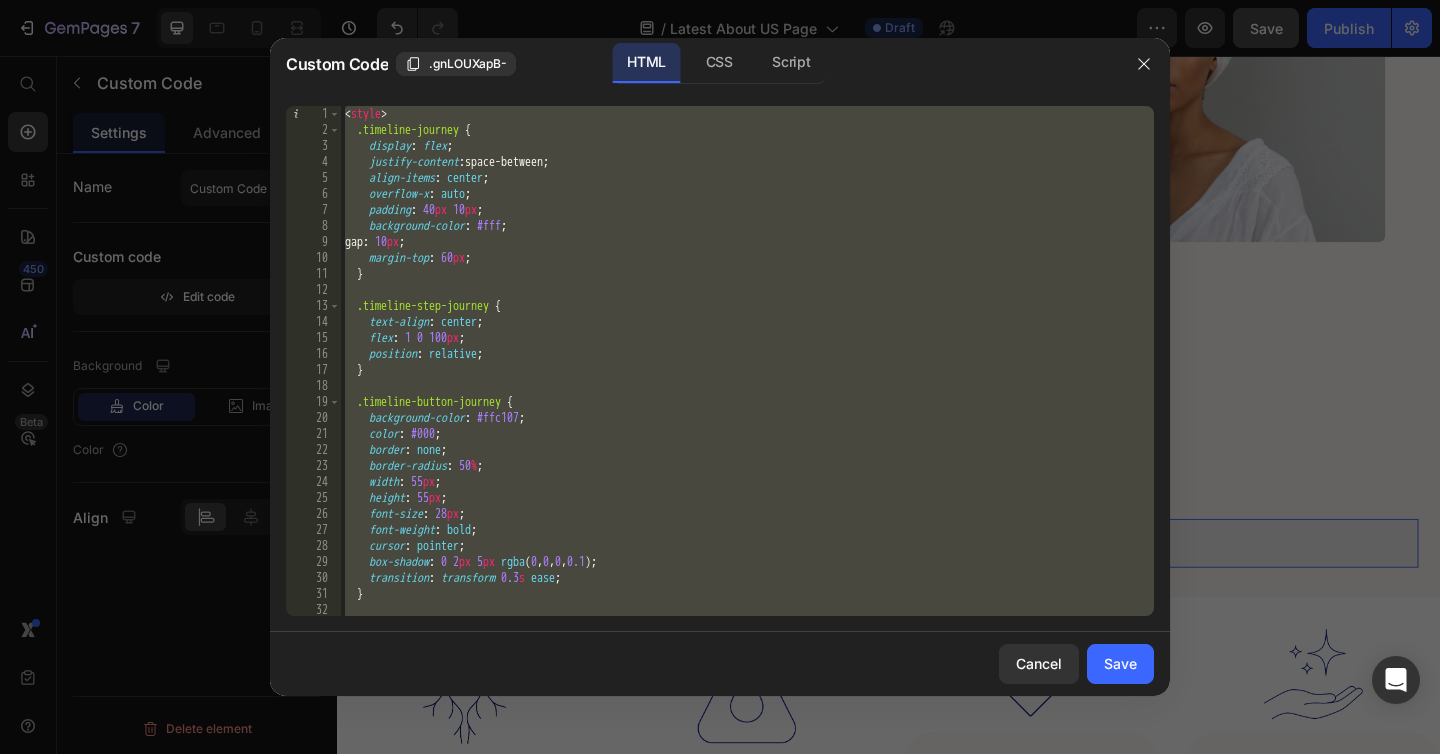 paste 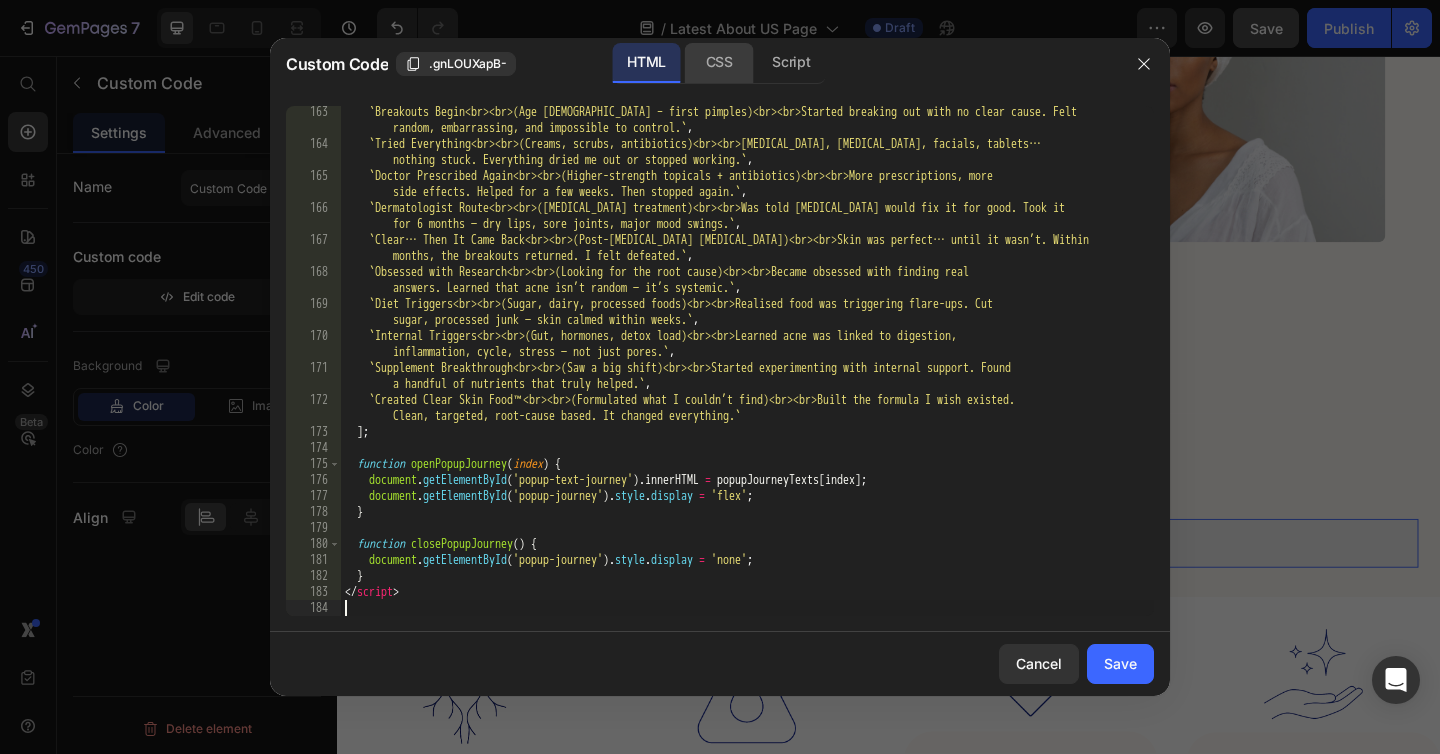 click on "CSS" 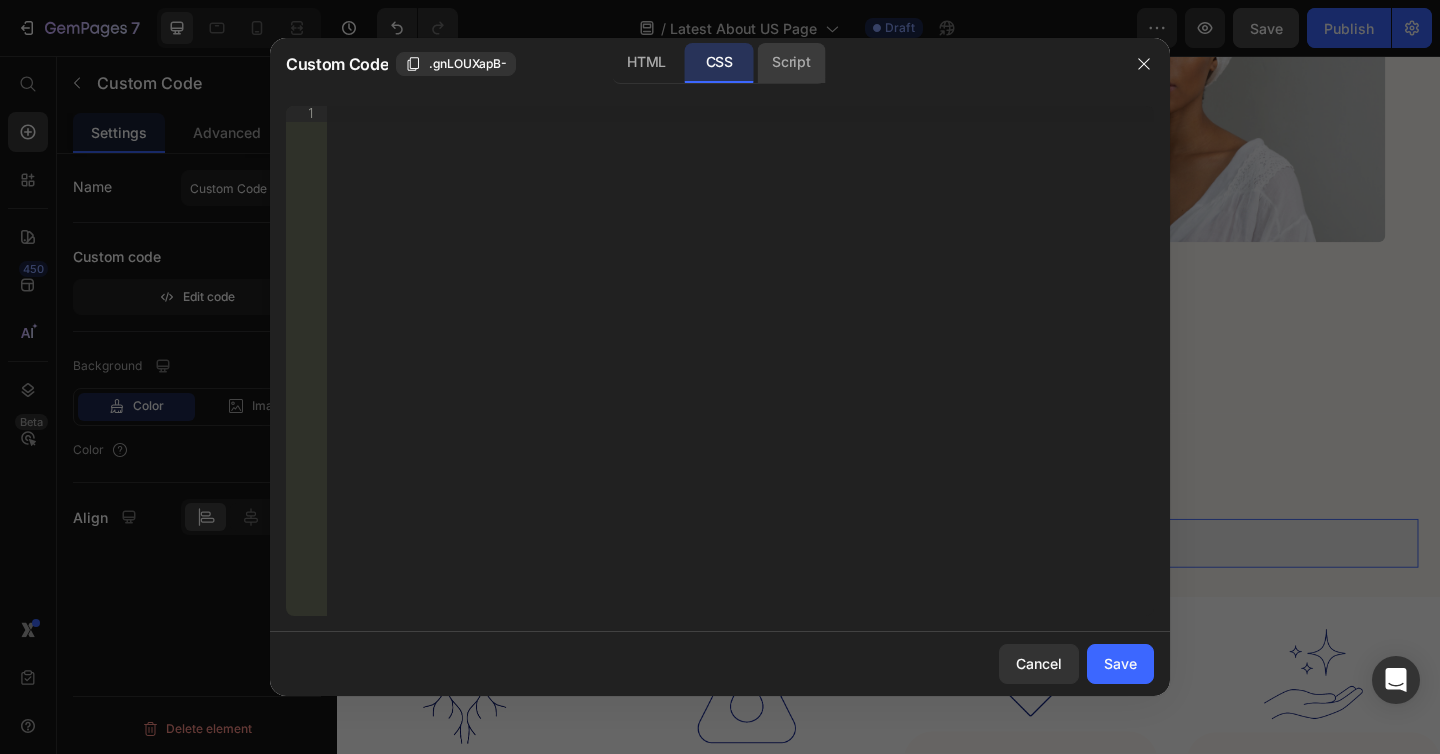 click on "Script" 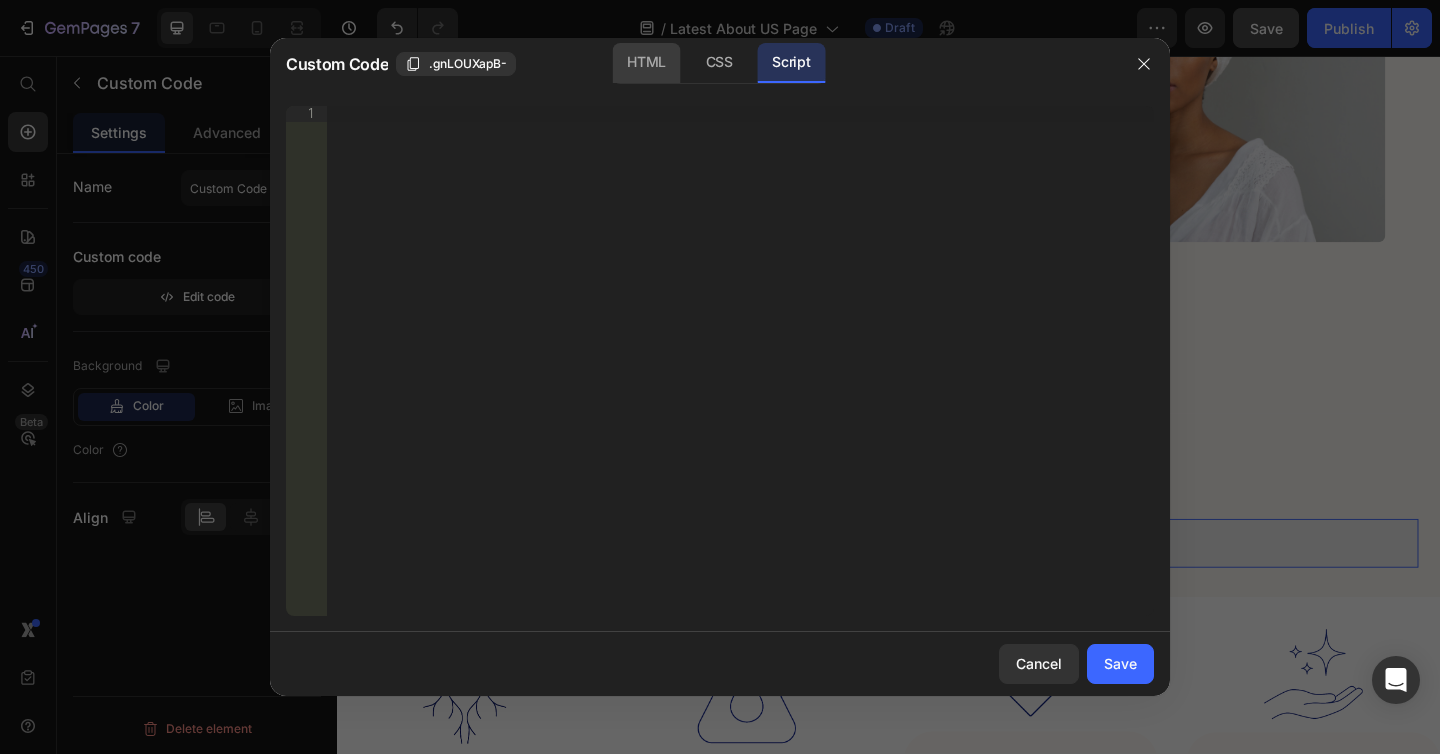 click on "HTML" 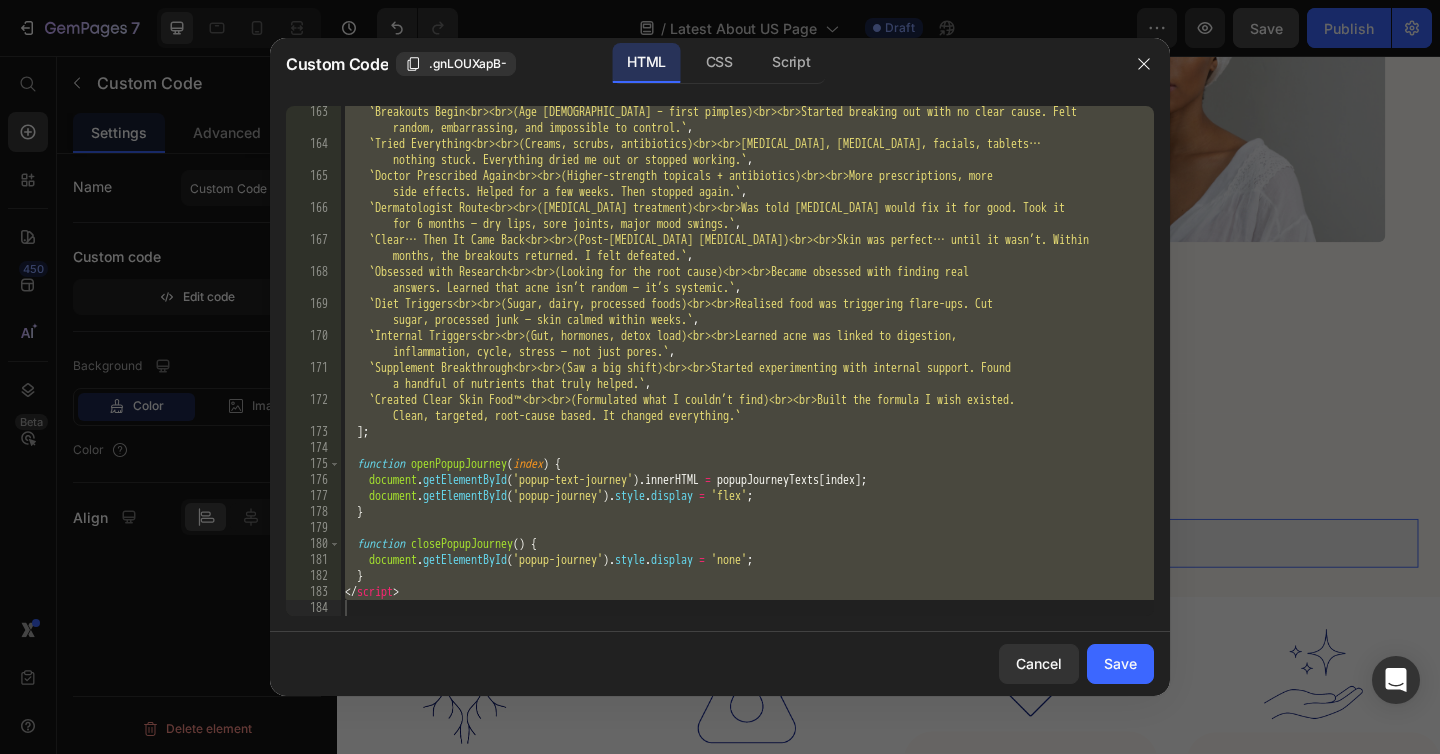scroll, scrollTop: 2594, scrollLeft: 0, axis: vertical 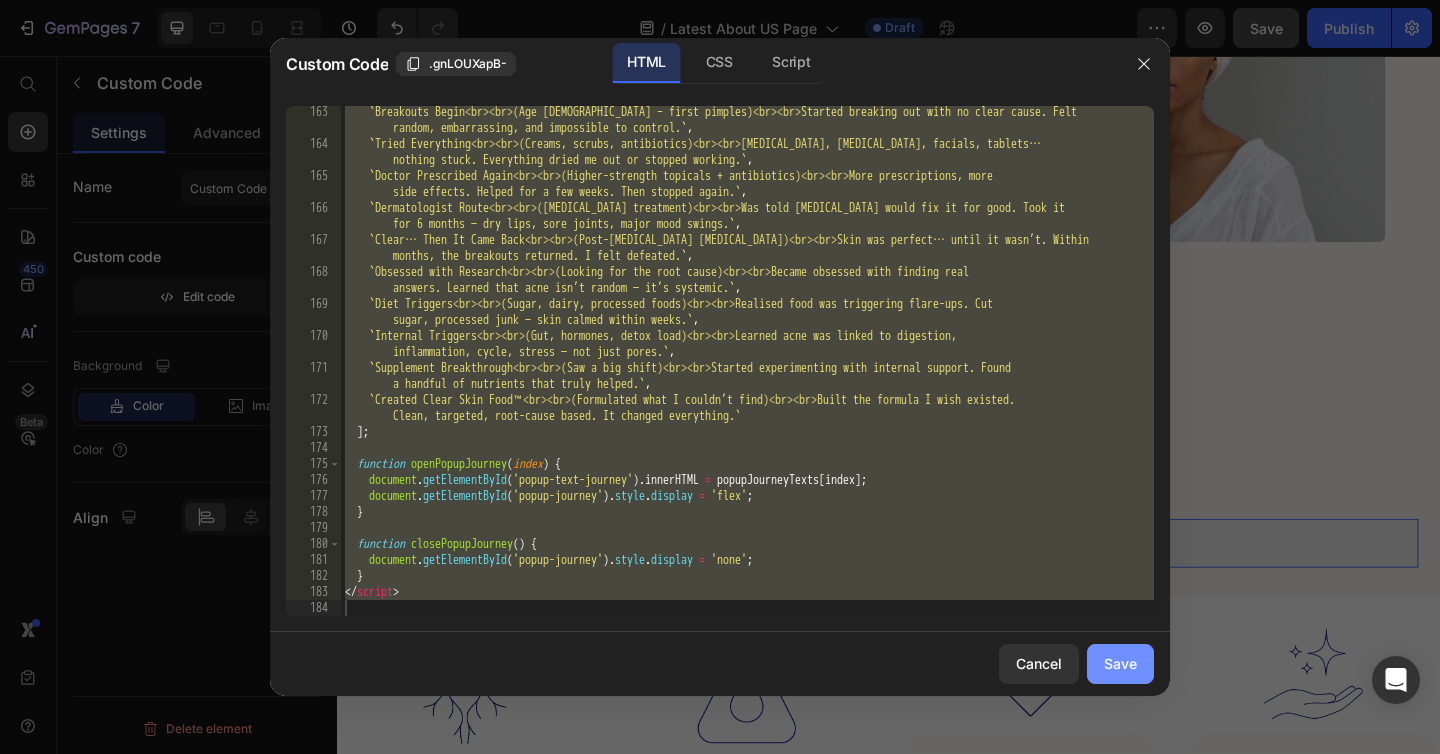 click on "Save" at bounding box center (1120, 663) 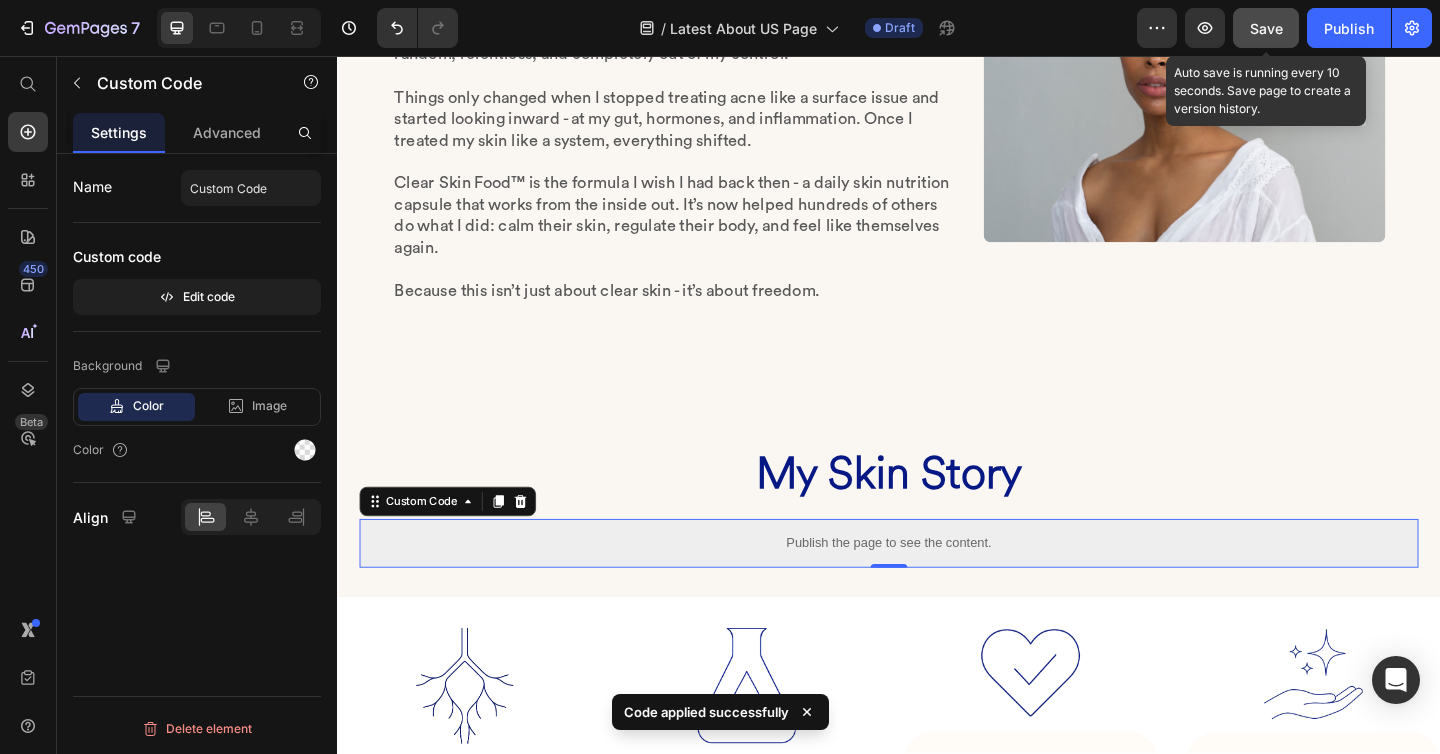 click on "Save" at bounding box center (1266, 28) 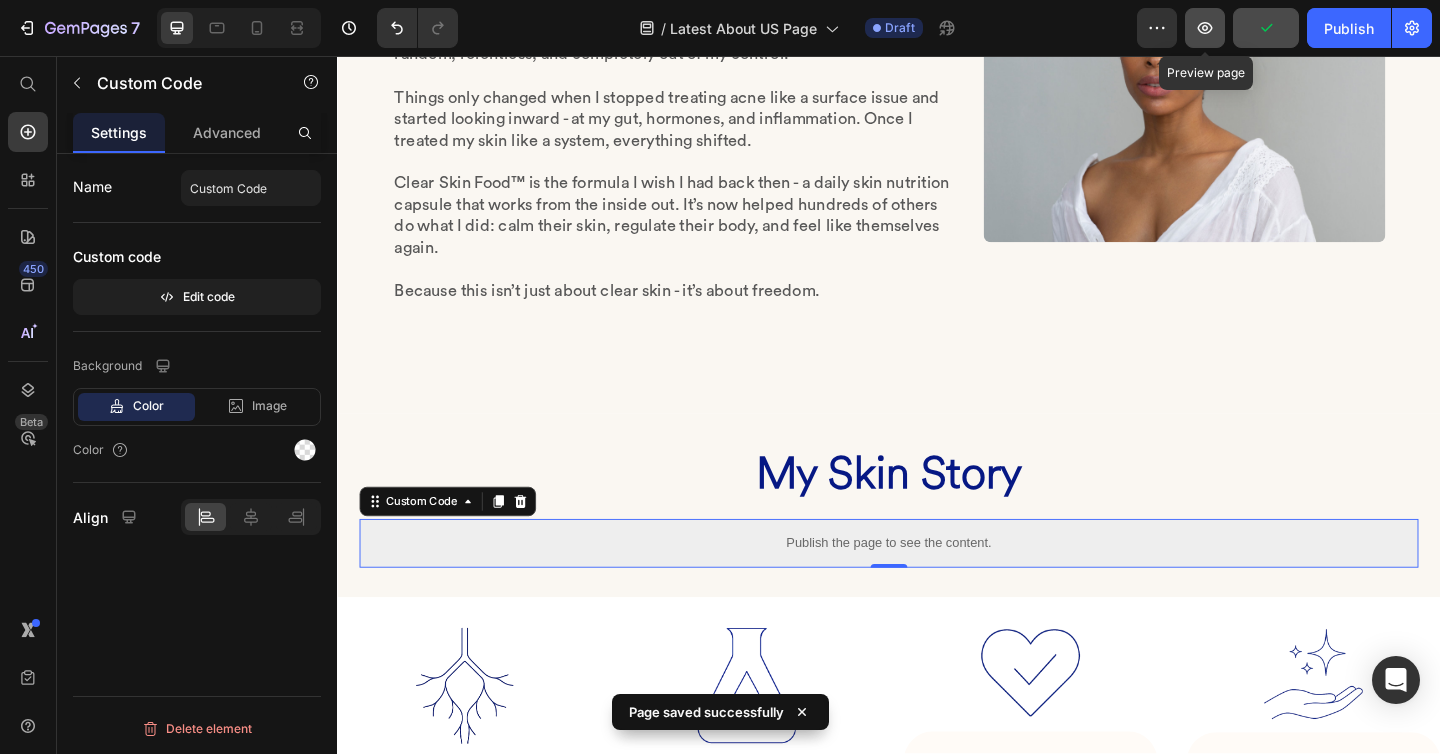click 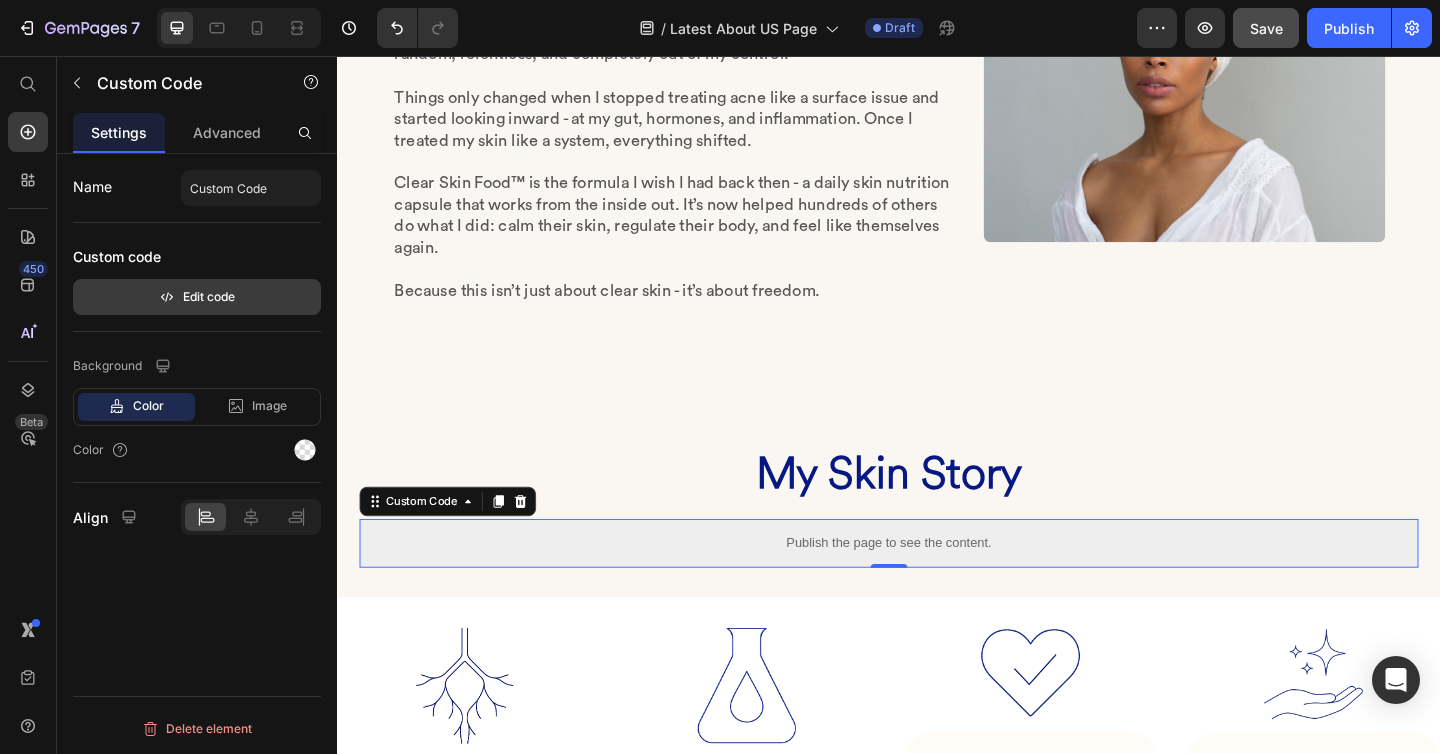 click on "Edit code" at bounding box center [197, 297] 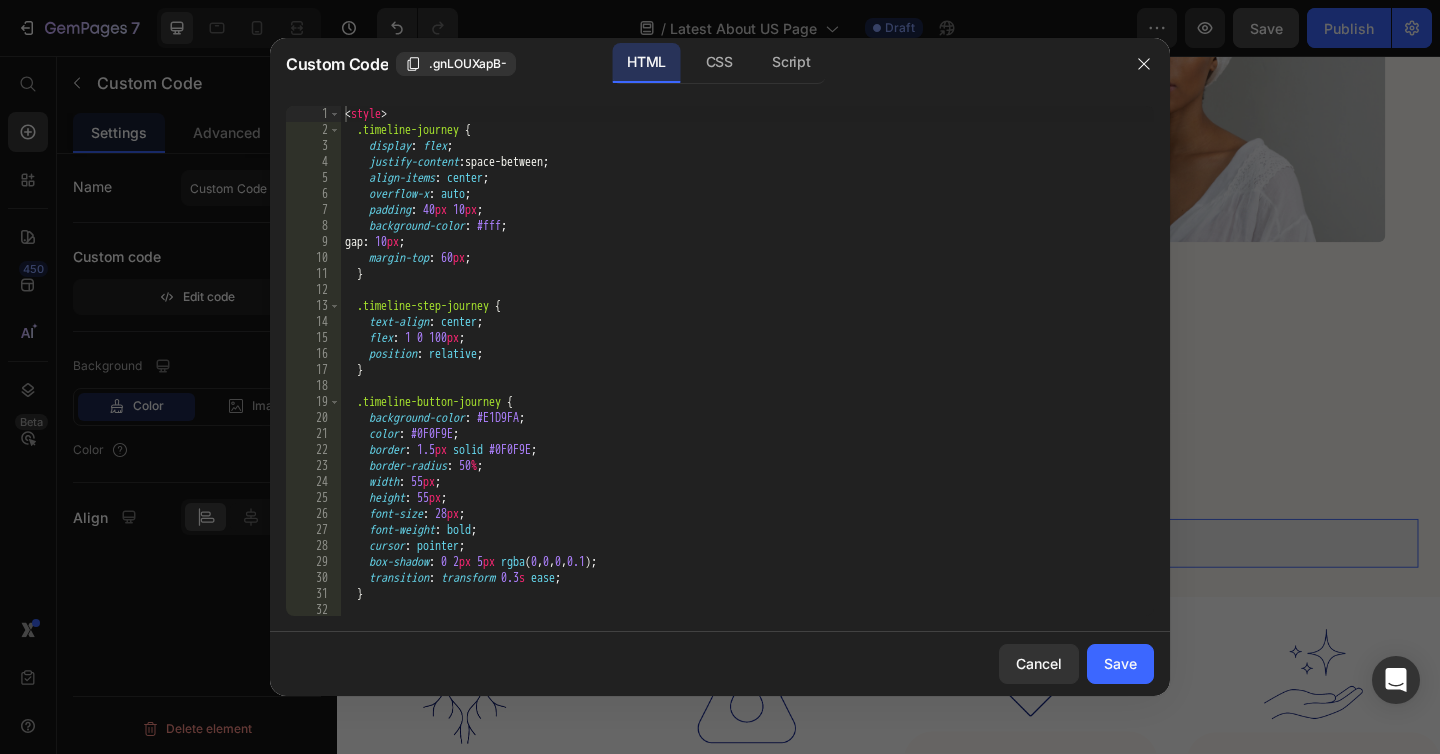 click on "< style >    .timeline-journey   {      display :   flex ;      justify-content :  space-between ;      align-items :   center ;      overflow-x :   auto ;      padding :   40 px   10 px ;      background-color :   #fff ;     gap :   10 px ;      margin-top :   60 px ;    }    .timeline-step-journey   {      text-align :   center ;      flex :   1   0   100 px ;      position :   relative ;    }    .timeline-button-journey   {      background-color :   #E1D9FA ;      color :   #0F0F9E ;      border :   1.5 px   solid   #0F0F9E ;      border-radius :   50 % ;      width :   55 px ;      height :   55 px ;      font-size :   28 px ;      font-weight :   bold ;      cursor :   pointer ;      box-shadow :   0   2 px   5 px   rgba ( 0 , 0 , 0 , 0.1 ) ;      transition :   transform   0.3 s   ease ;    }    .timeline-button-journey :hover   {" at bounding box center [747, 377] 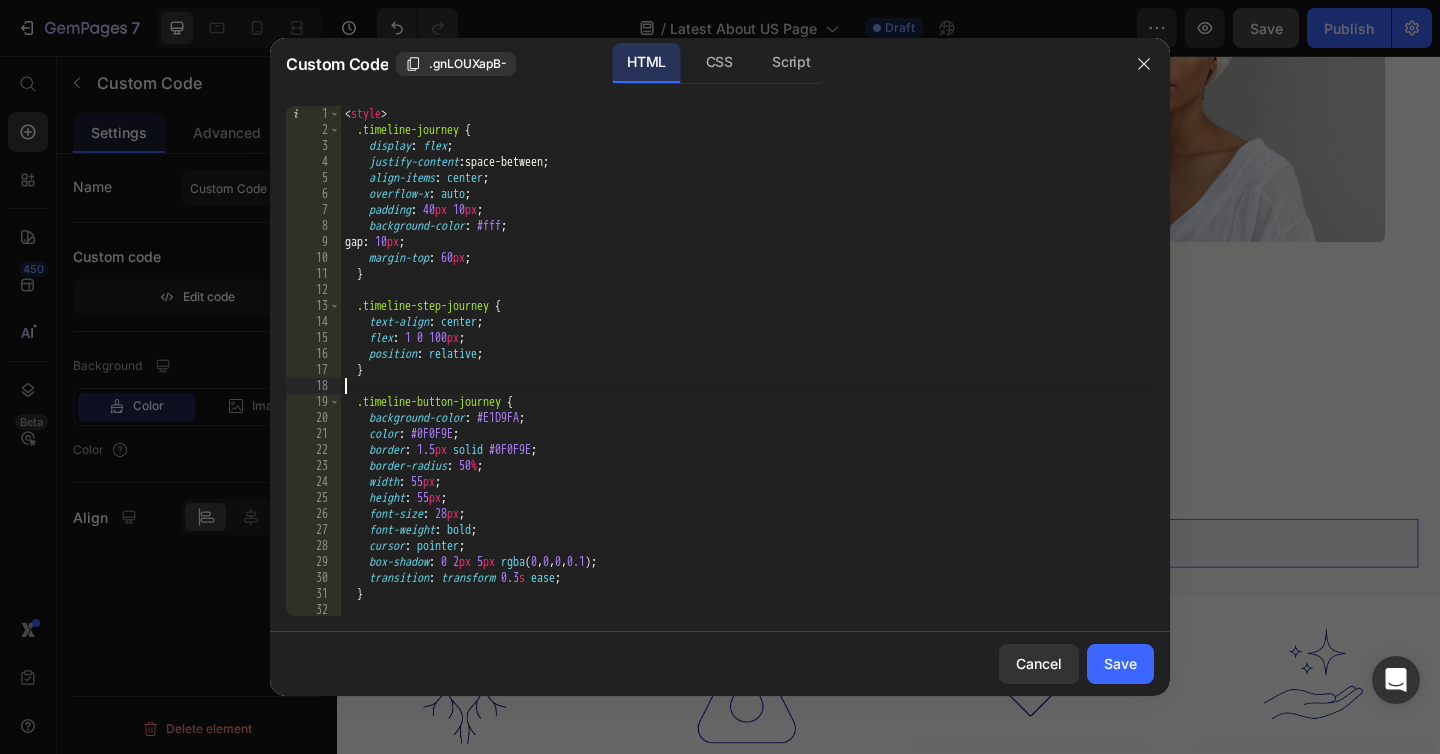 type on "</script>" 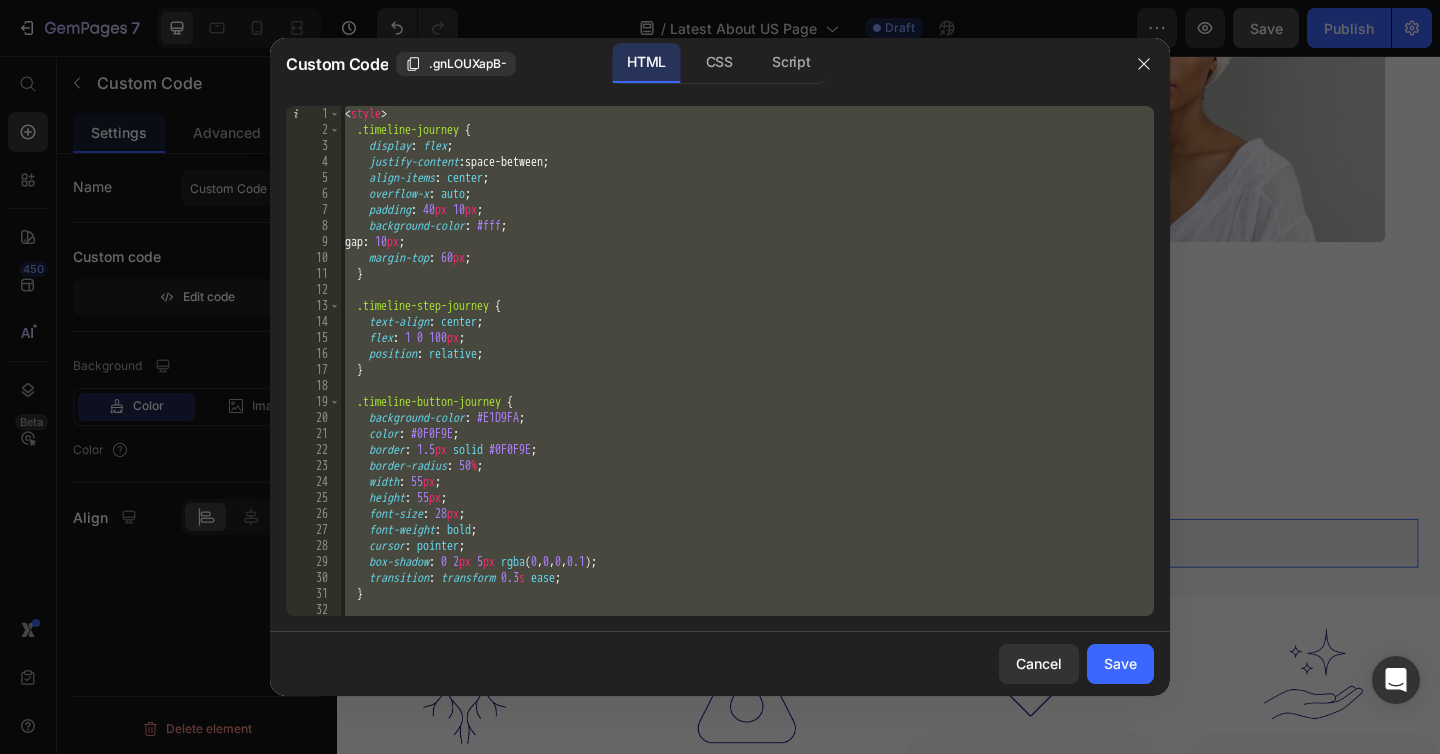 paste 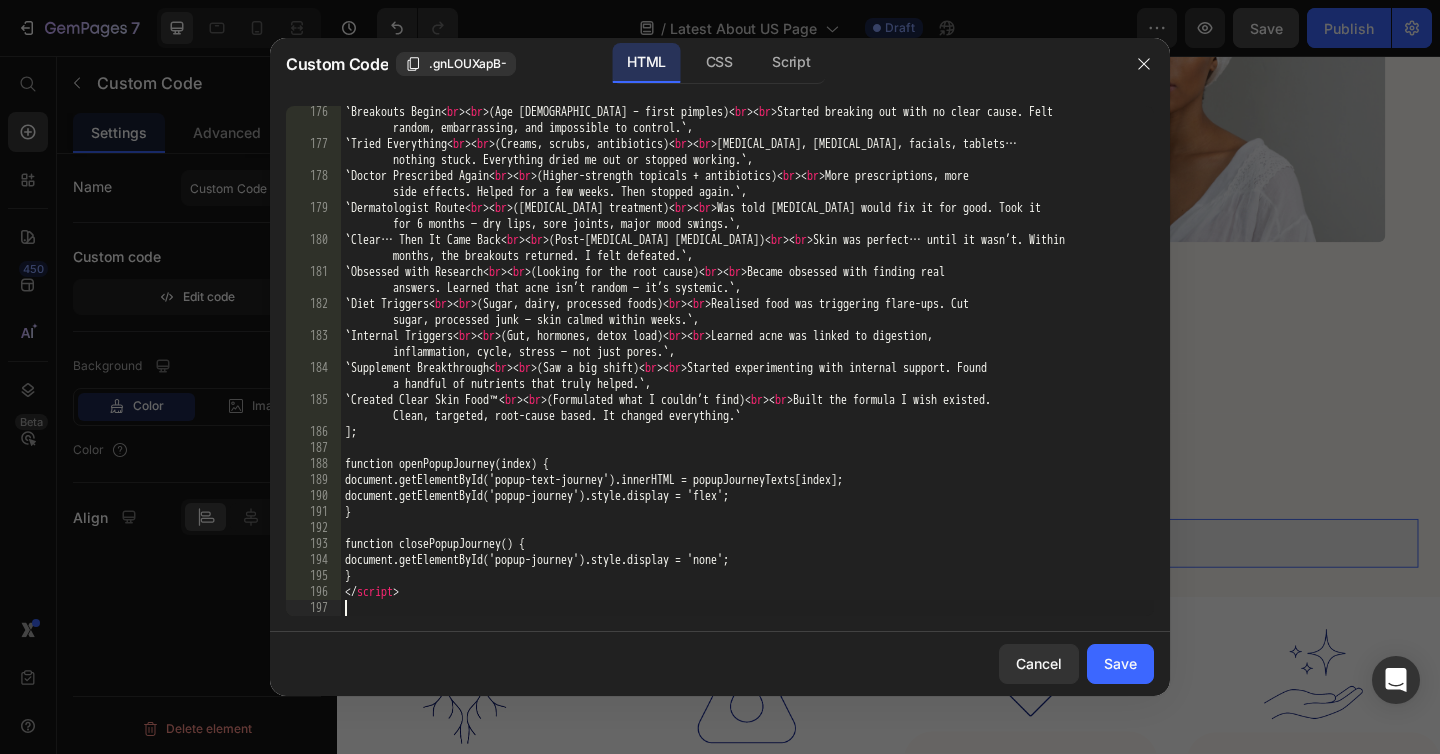 scroll, scrollTop: 2802, scrollLeft: 0, axis: vertical 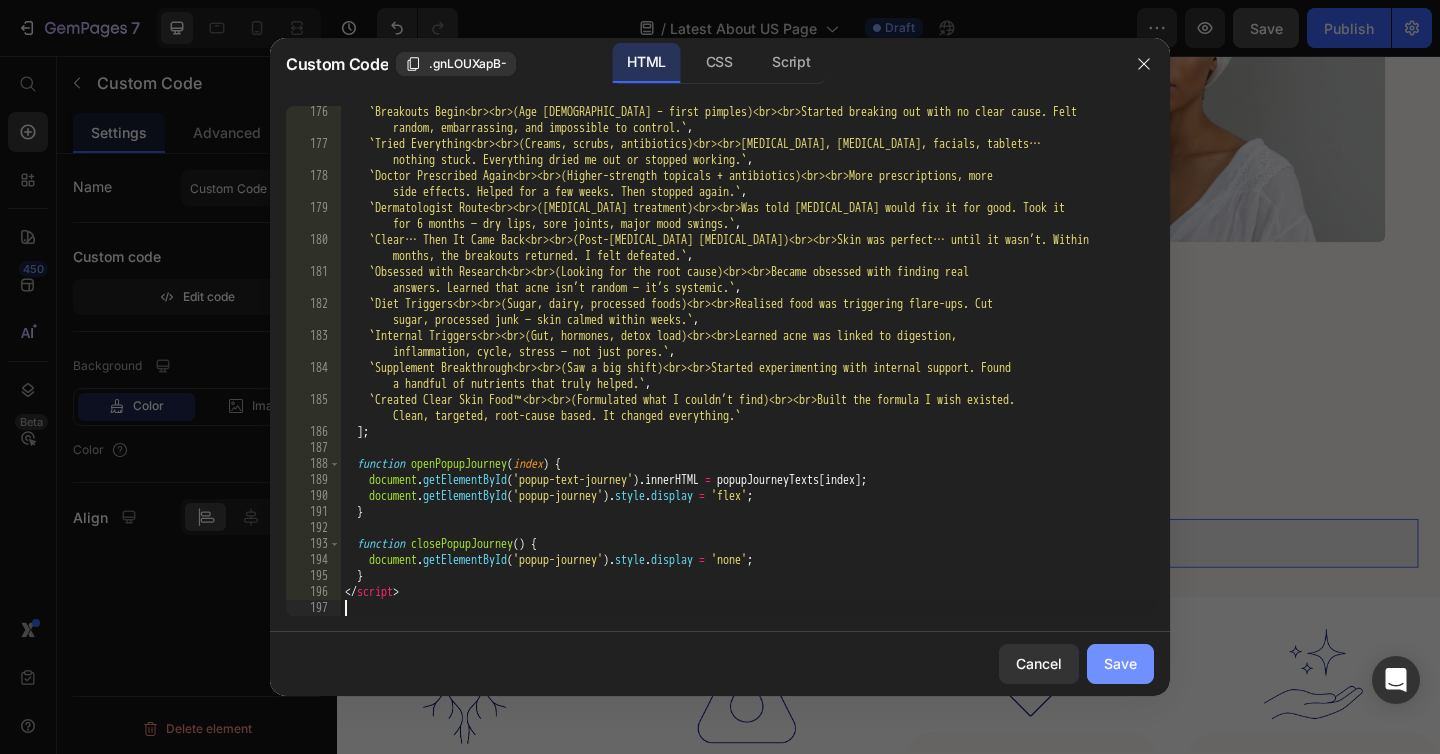 click on "Save" at bounding box center [1120, 663] 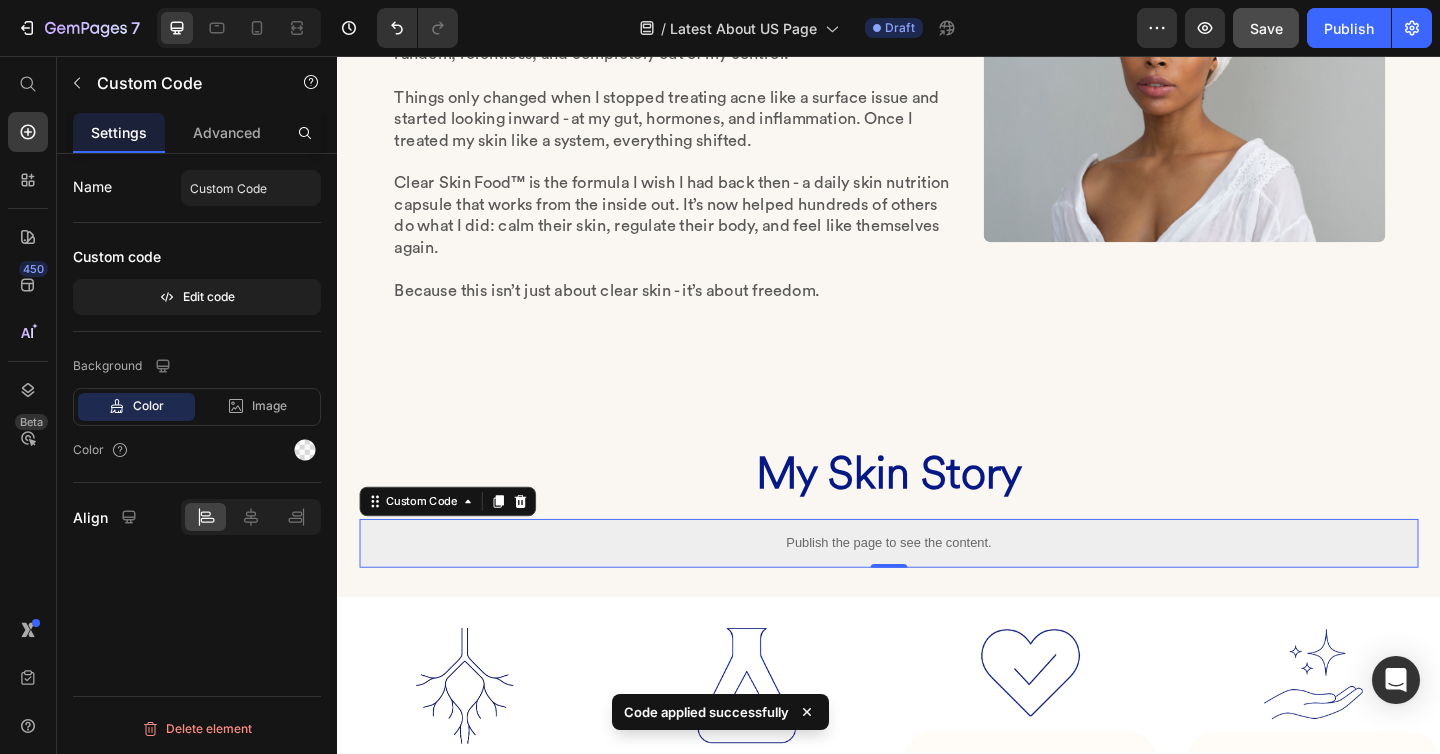click on "7  Version history  /  Latest About US Page Draft Preview  Save   Publish" 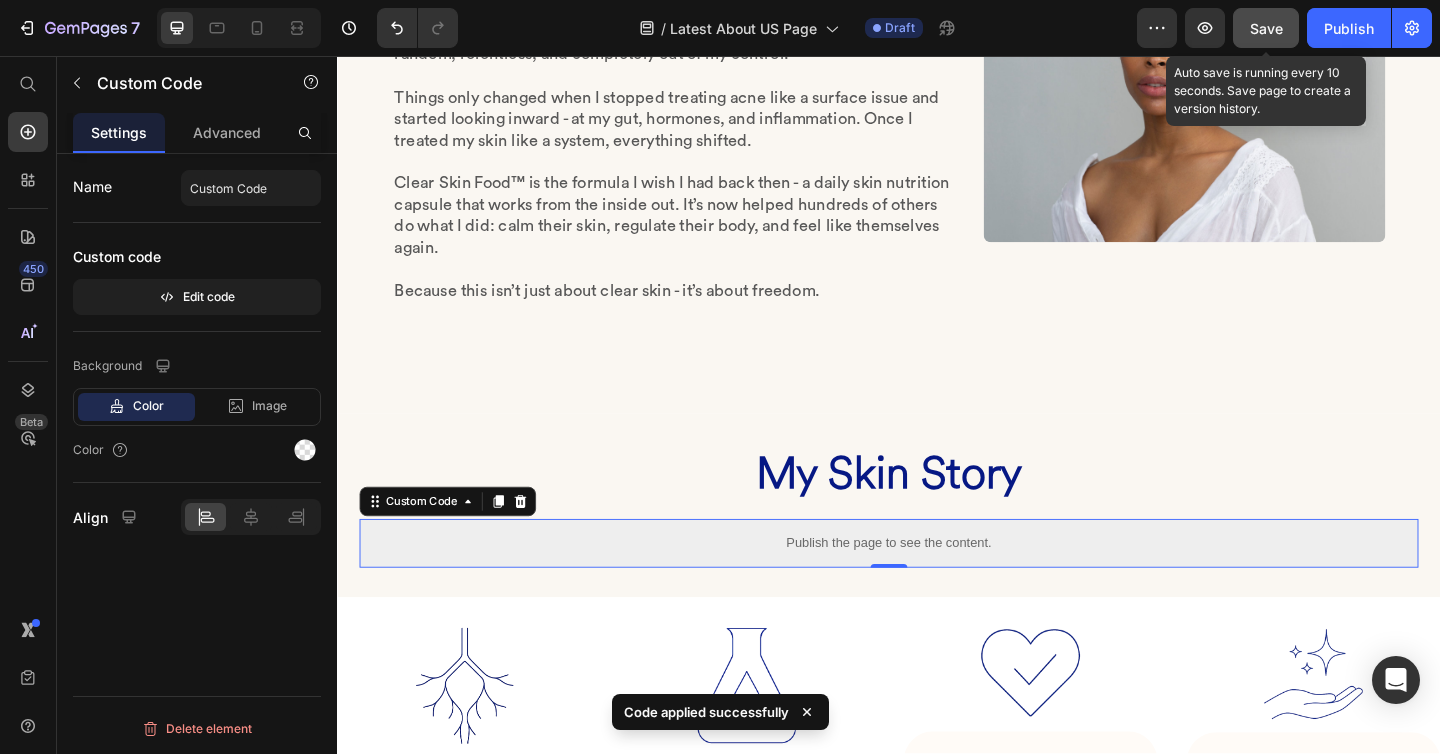 click on "Save" at bounding box center (1266, 28) 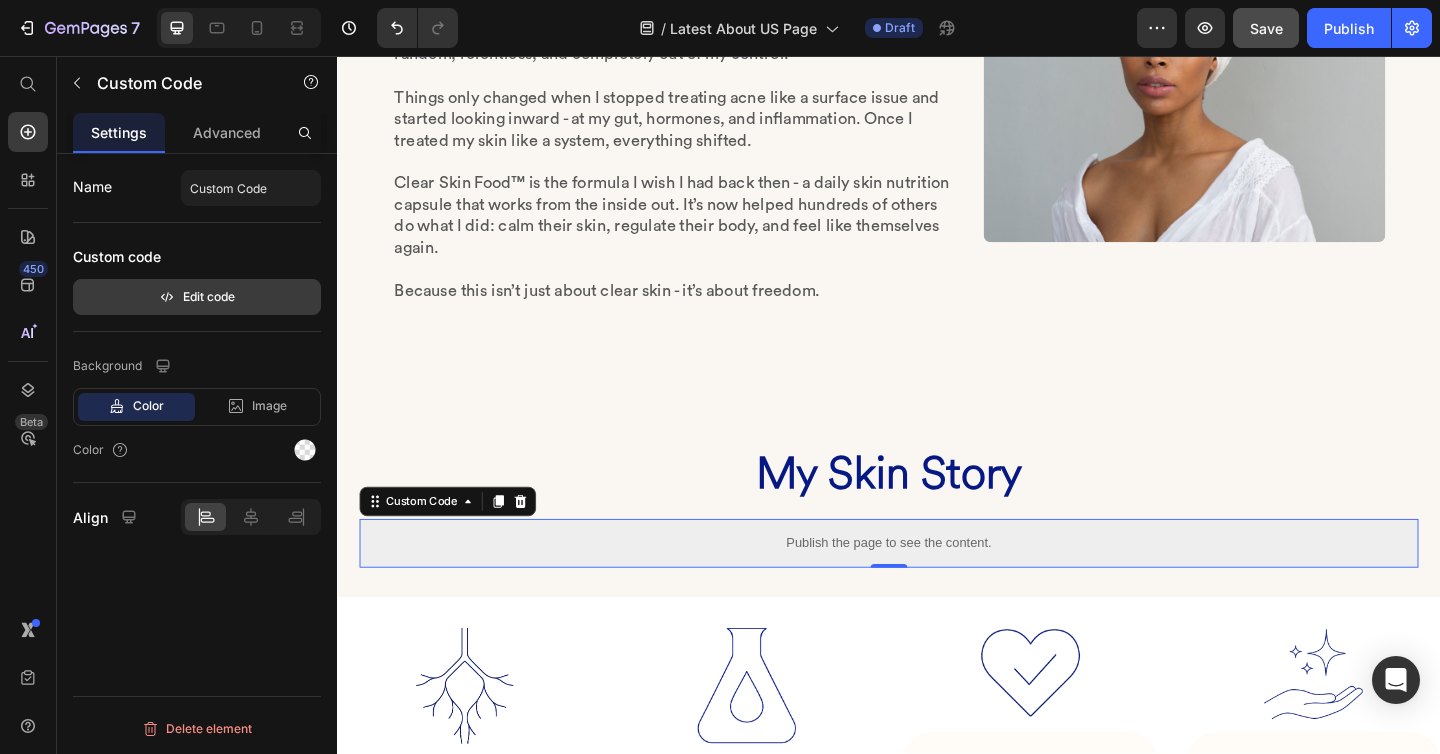 click on "Edit code" at bounding box center (197, 297) 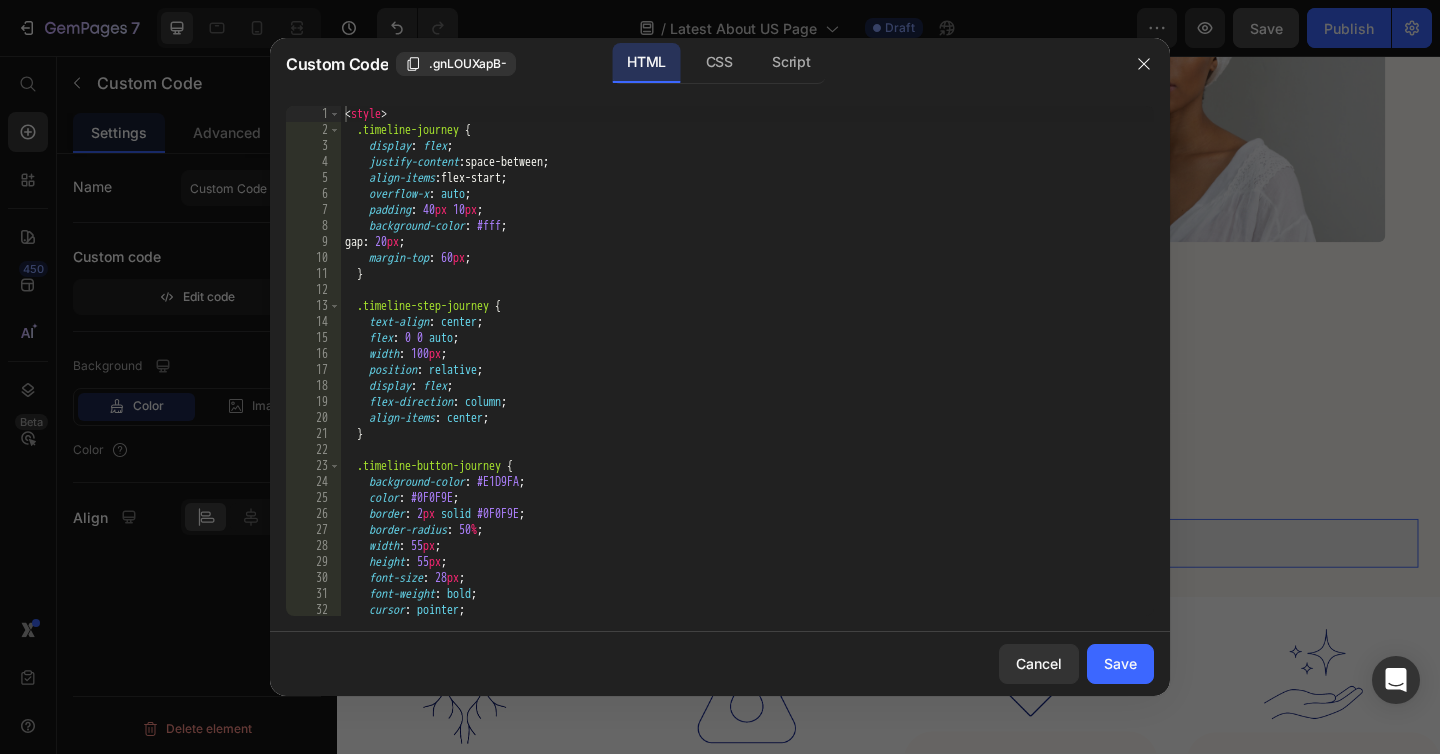click on "< style >    .timeline-journey   {      display :   flex ;      justify-content :  space-between ;      align-items :  flex-start ;      overflow-x :   auto ;      padding :   40 px   10 px ;      background-color :   #fff ;     gap :   20 px ;      margin-top :   60 px ;    }    .timeline-step-journey   {      text-align :   center ;      flex :   0   0   auto ;      width :   100 px ;      position :   relative ;      display :   flex ;      flex-direction :   column ;      align-items :   center ;    }    .timeline-button-journey   {      background-color :   #E1D9FA ;      color :   #0F0F9E ;      border :   2 px   solid   #0F0F9E ;      border-radius :   50 % ;      width :   55 px ;      height :   55 px ;      font-size :   28 px ;      font-weight :   bold ;      cursor :   pointer ;      box-shadow :   0   2 px   5 px   rgba ( 0 , 0 , 0 , 0.1 ) ;" at bounding box center (747, 377) 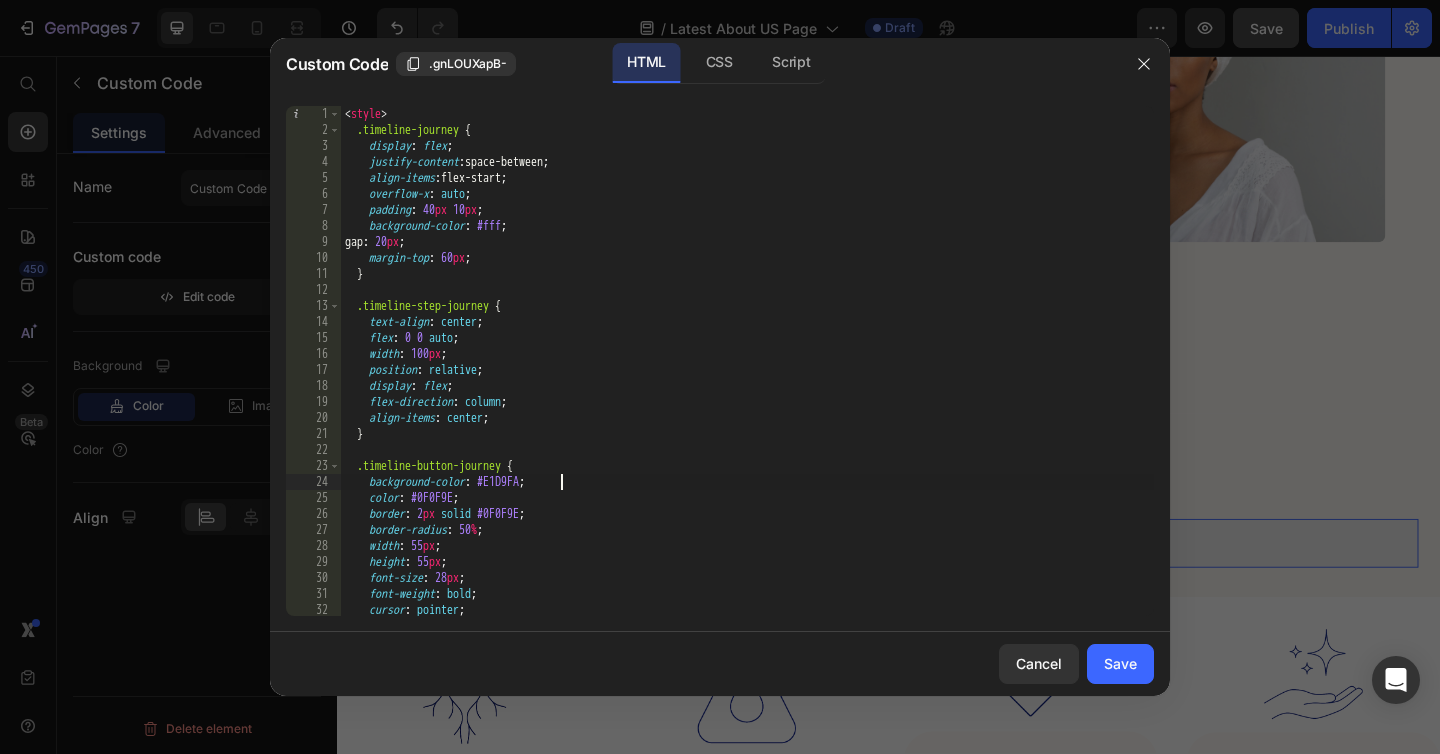 type on "</script>" 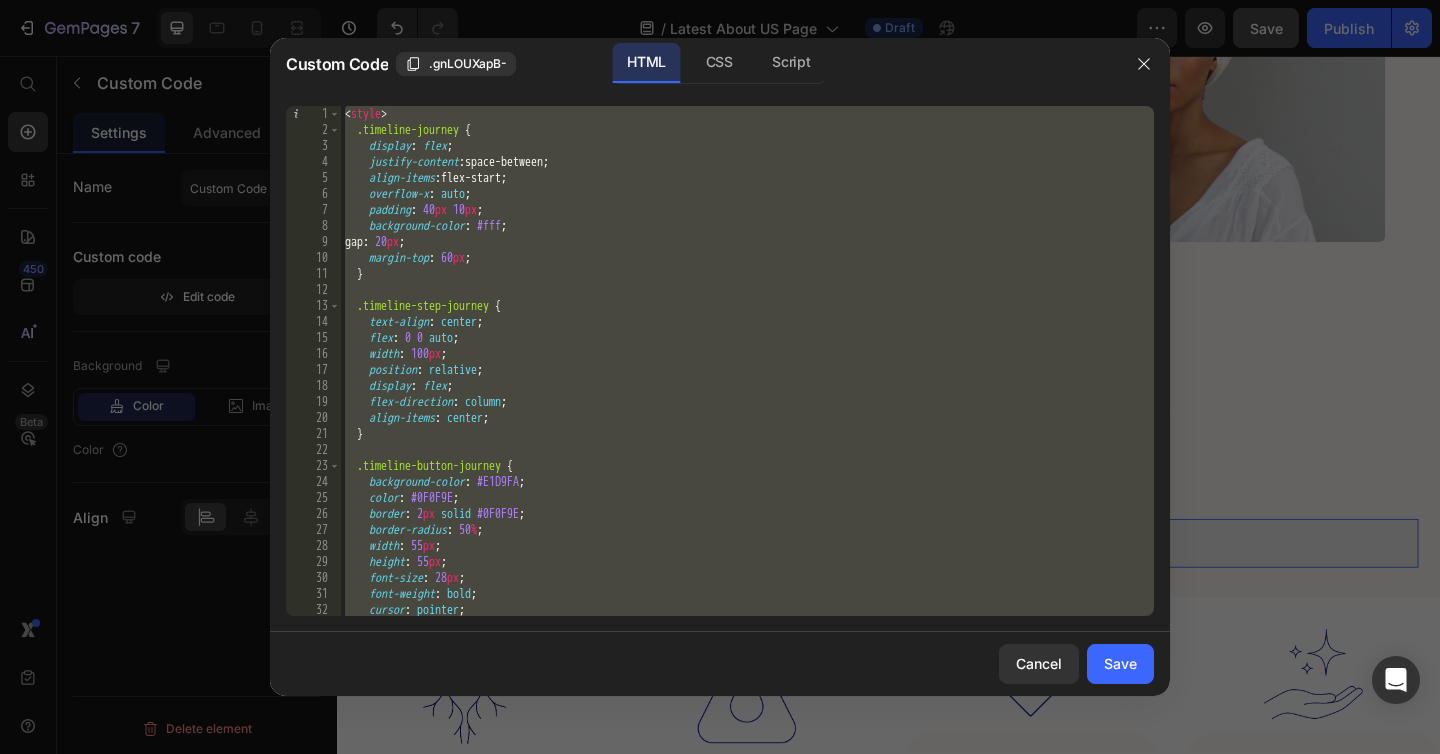 paste 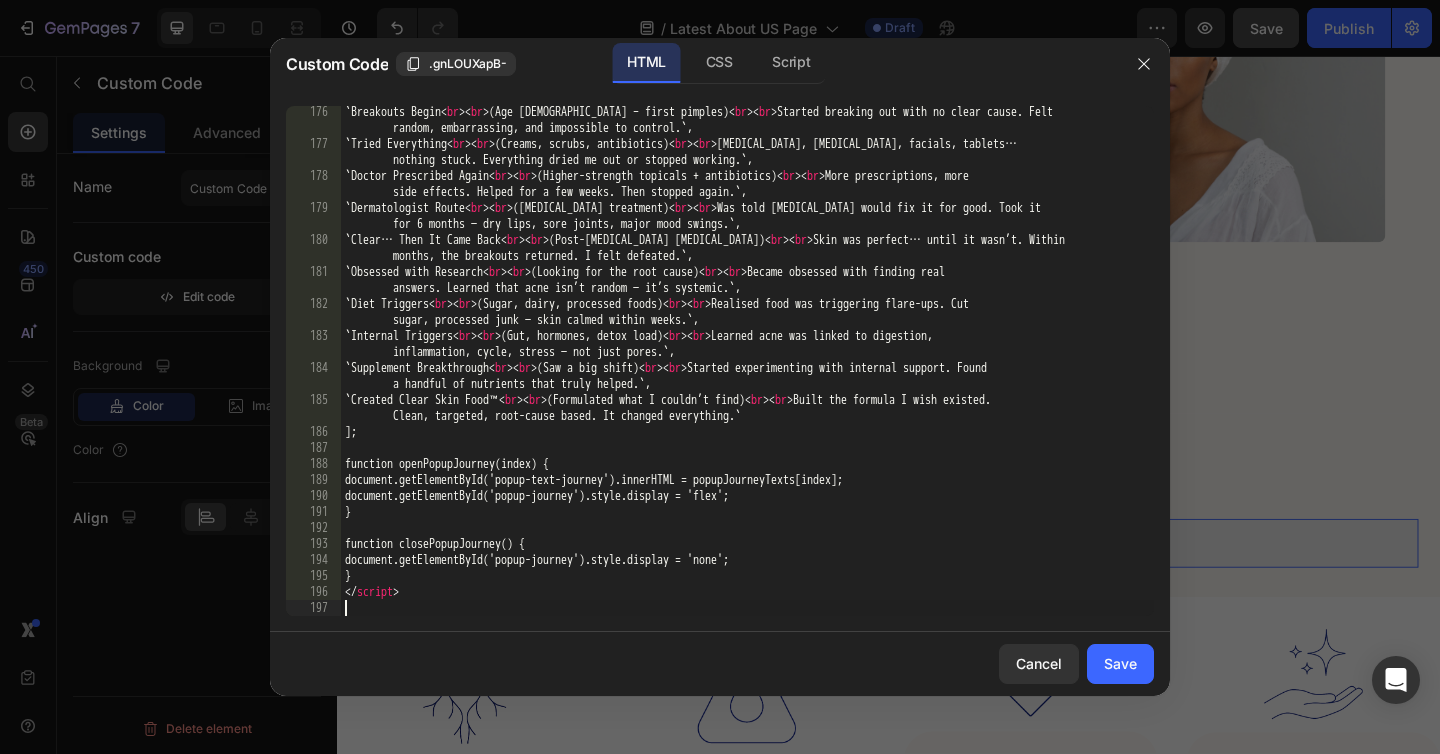 scroll, scrollTop: 2802, scrollLeft: 0, axis: vertical 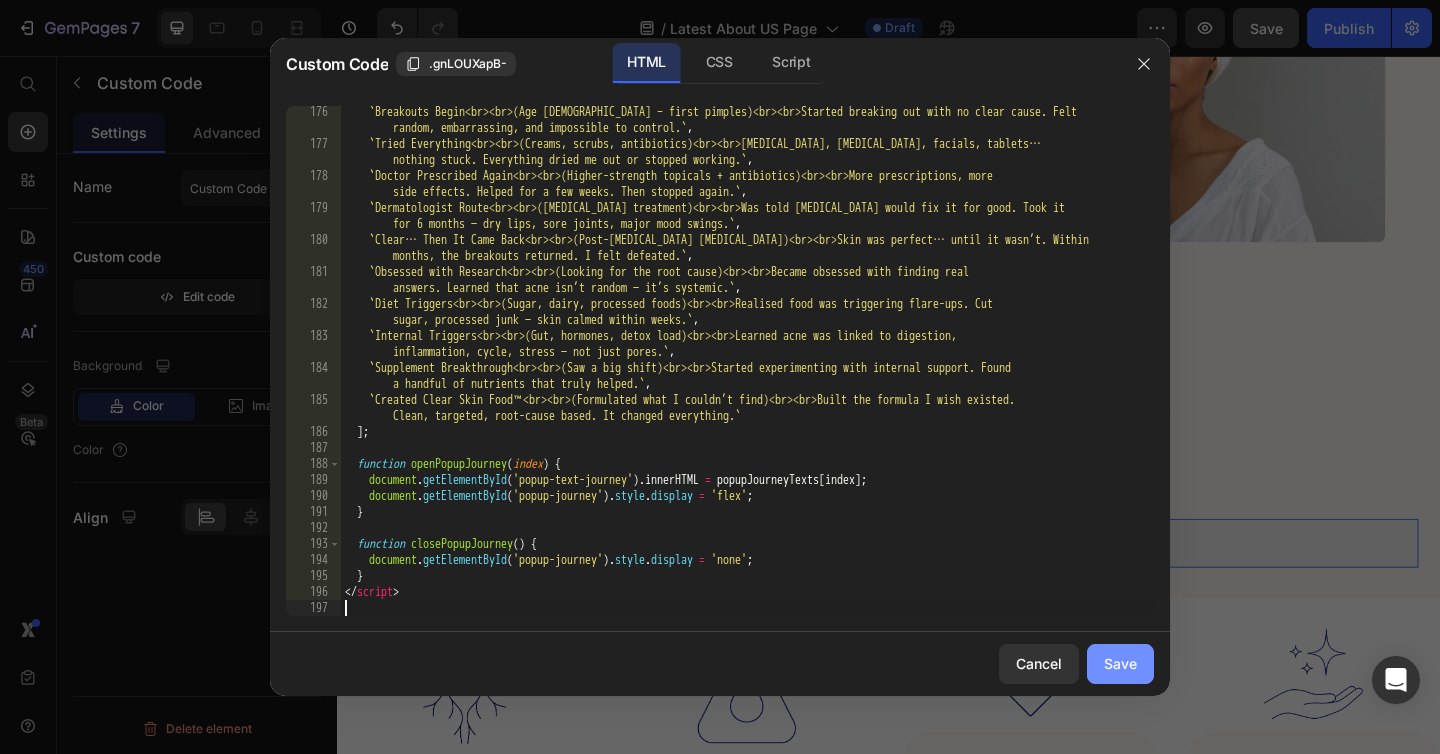 click on "Save" 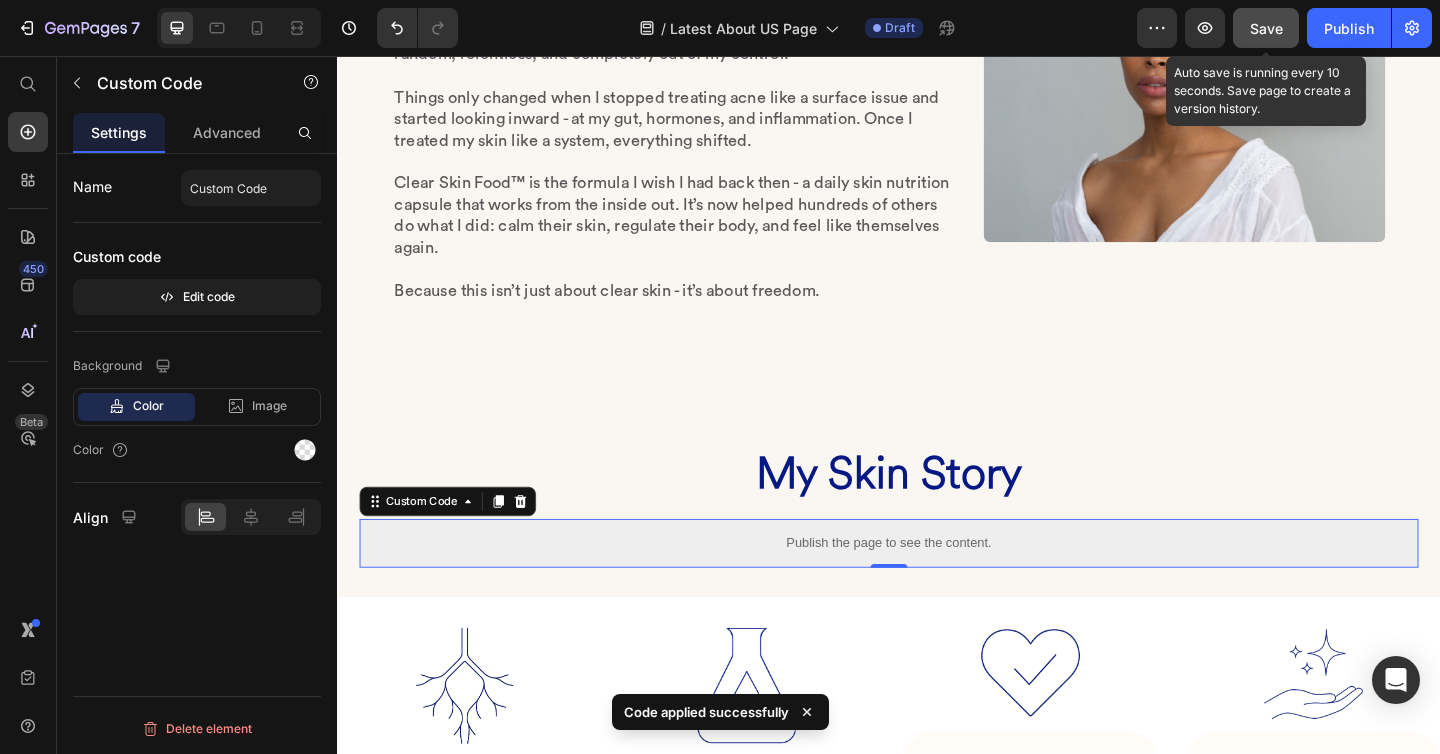 click on "Save" 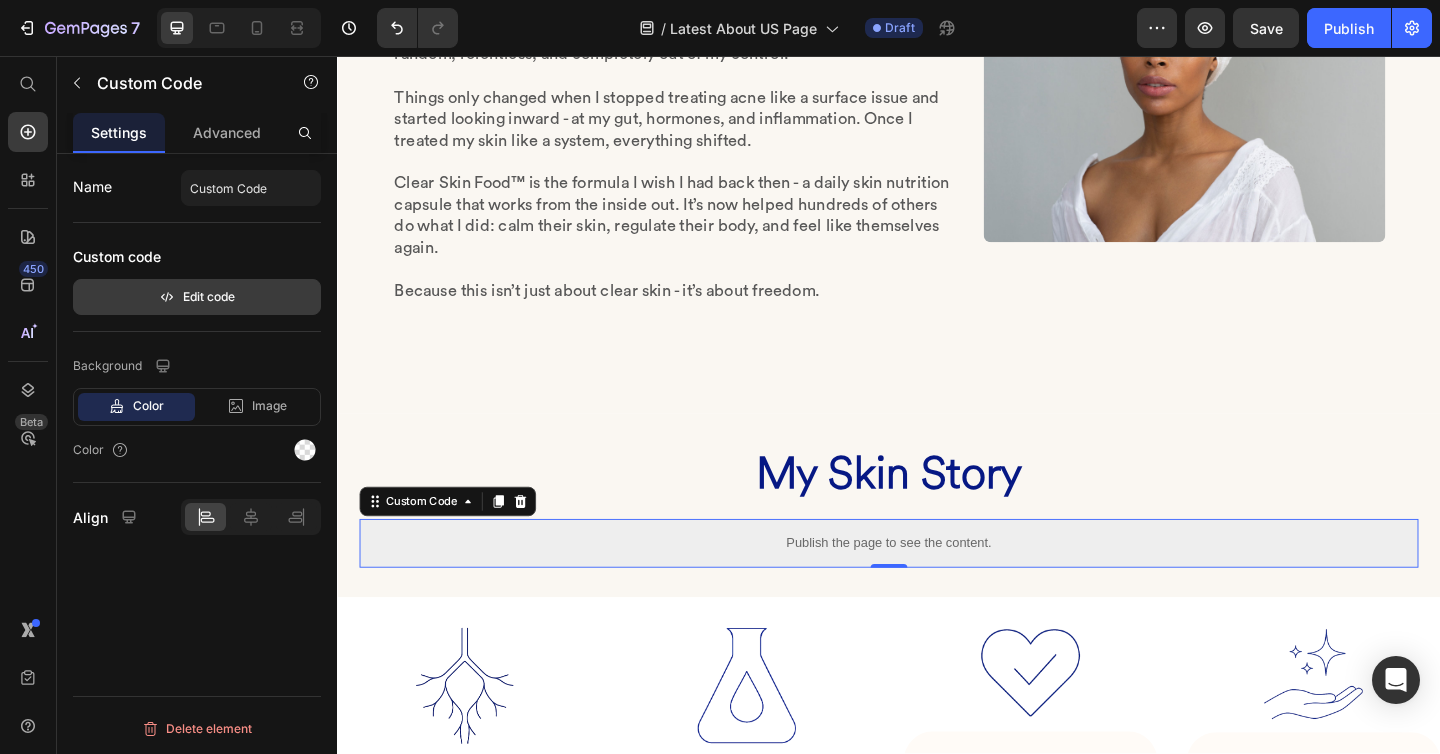 click on "Edit code" at bounding box center [197, 297] 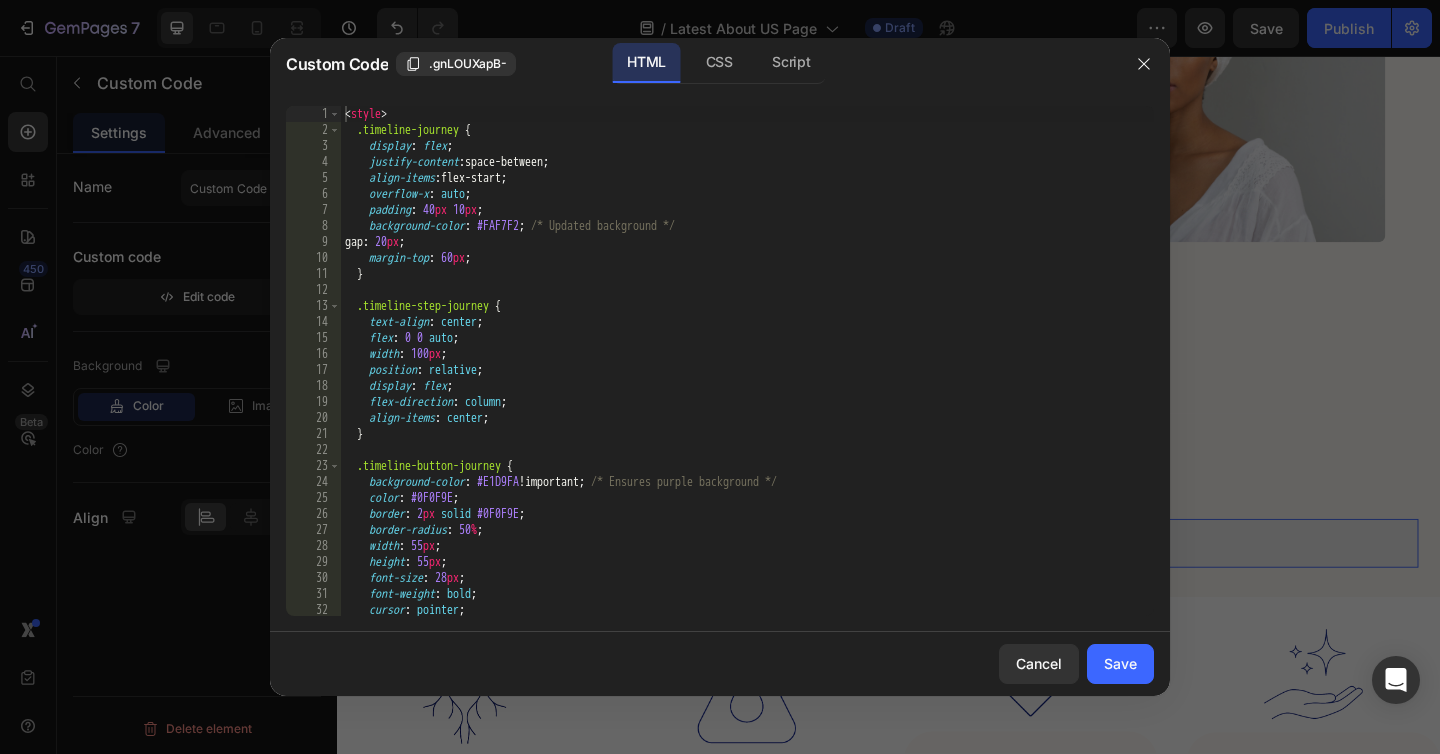 click on "< style >    .timeline-journey   {      display :   flex ;      justify-content :  space-between ;      align-items :  flex-start ;      overflow-x :   auto ;      padding :   40 px   10 px ;      background-color :   #FAF7F2 ;   /* Updated background */     gap :   20 px ;      margin-top :   60 px ;    }    .timeline-step-journey   {      text-align :   center ;      flex :   0   0   auto ;      width :   100 px ;      position :   relative ;      display :   flex ;      flex-direction :   column ;      align-items :   center ;    }    .timeline-button-journey   {      background-color :   #E1D9FA  !important ;   /* Ensures purple background */      color :   #0F0F9E ;      border :   2 px   solid   #0F0F9E ;      border-radius :   50 % ;      width :   55 px ;      height :   55 px ;      font-size :   28 px ;      font-weight :   bold ;      cursor :   pointer ;      box-shadow :   0   2 px   5 px   rgba ( 0 , 0 , 0 , 0.1 ) ;" at bounding box center [747, 377] 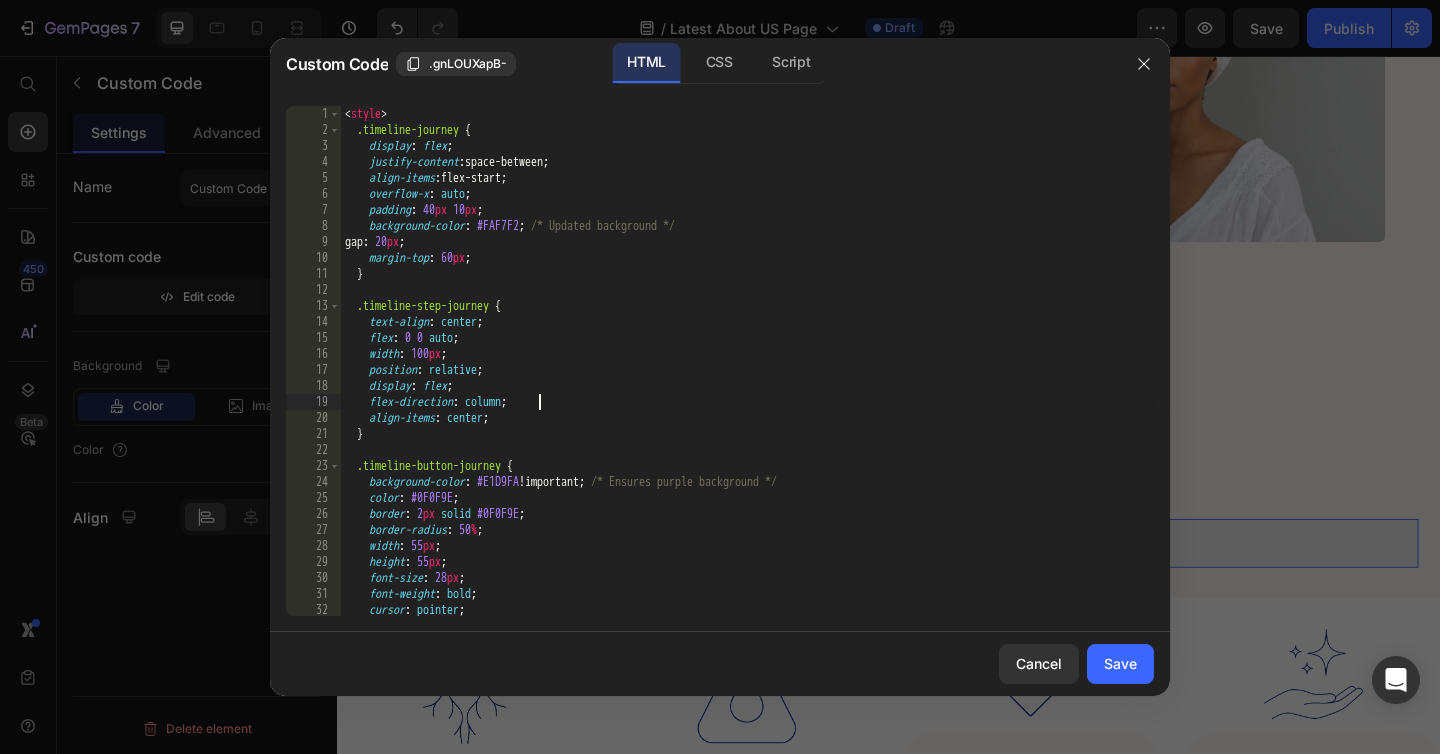type on "</script>" 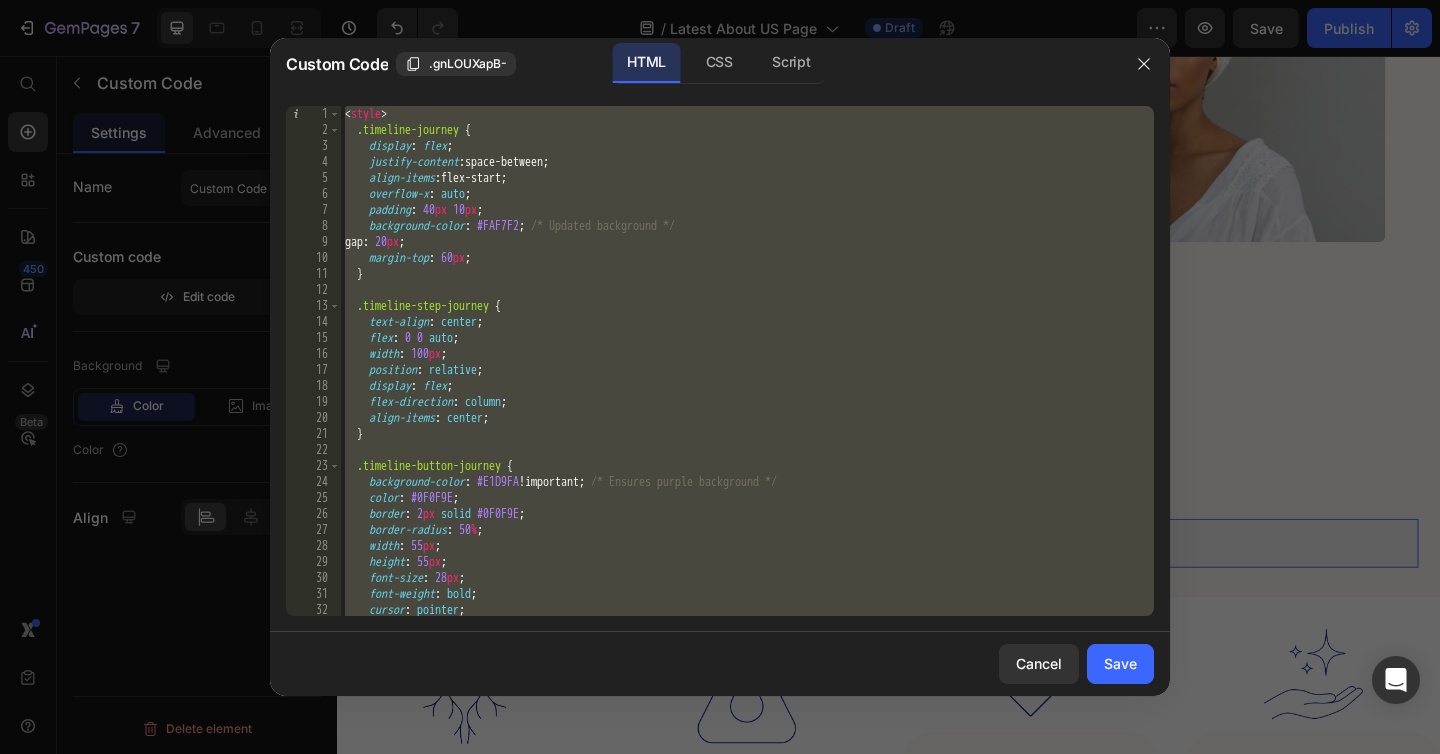 paste 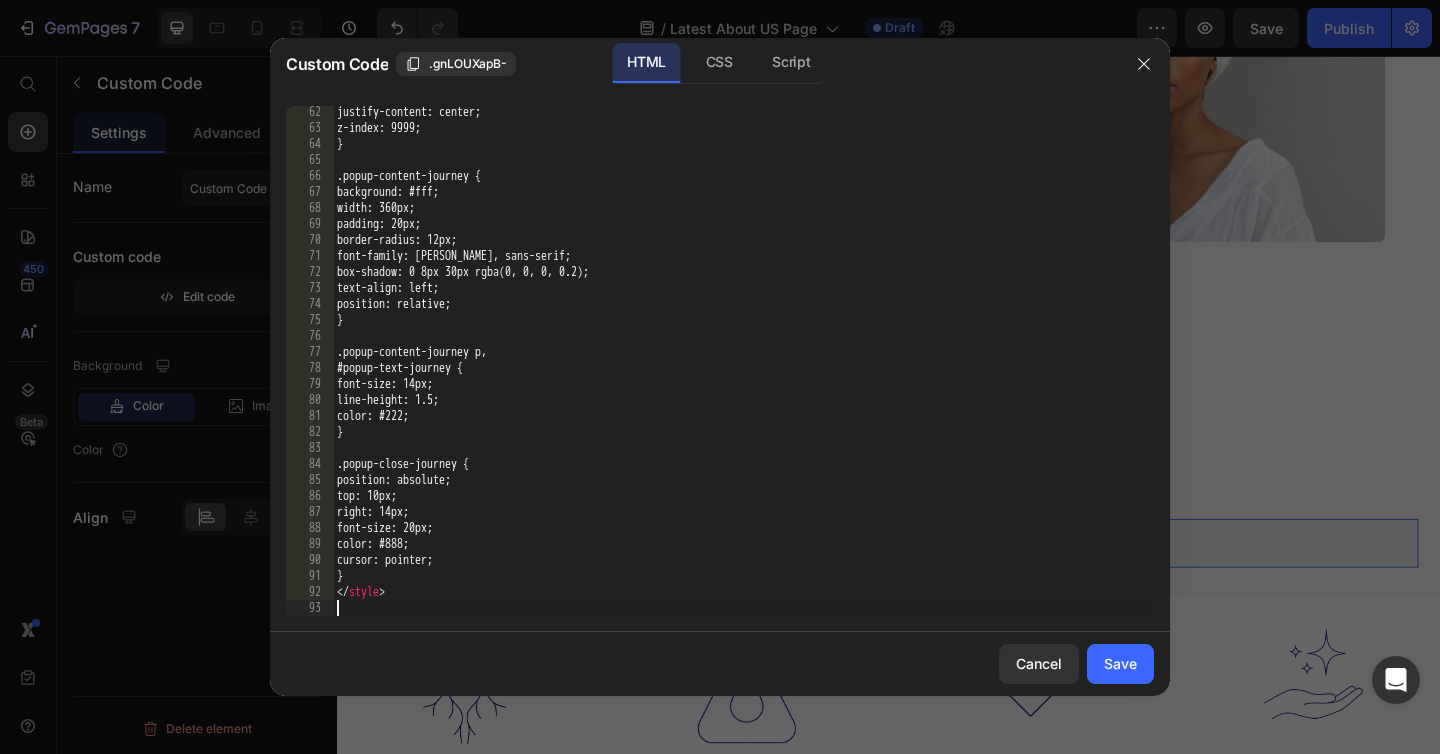 scroll, scrollTop: 978, scrollLeft: 0, axis: vertical 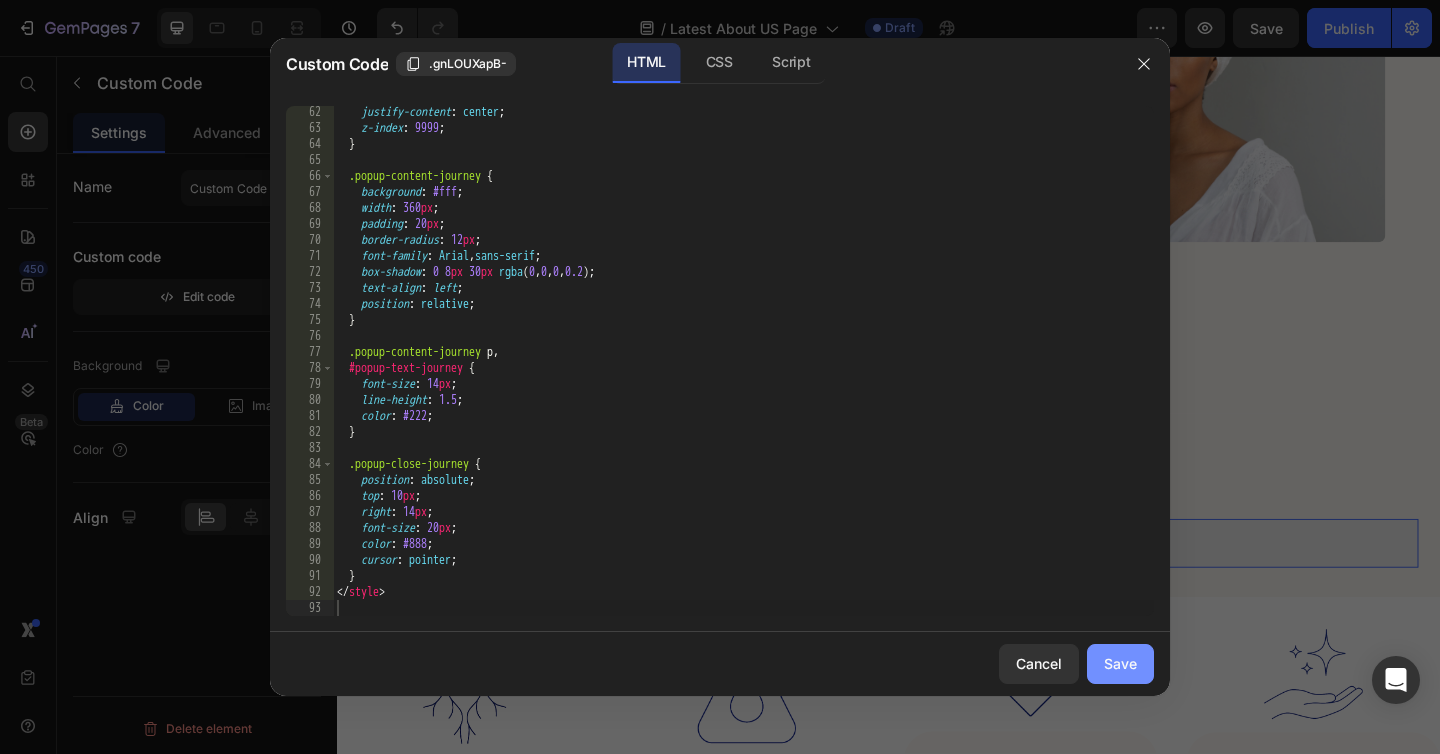 click on "Save" at bounding box center (1120, 663) 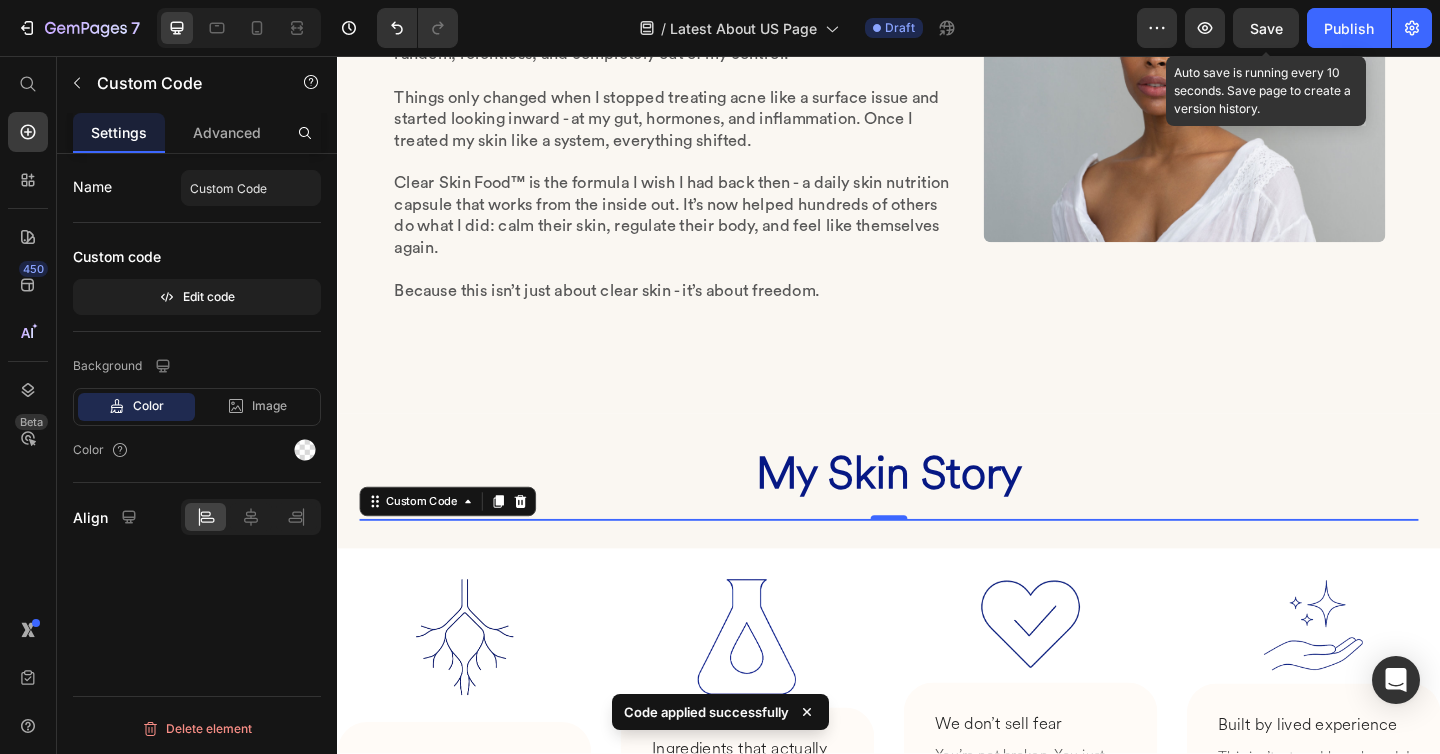 click on "Save" at bounding box center [1266, 28] 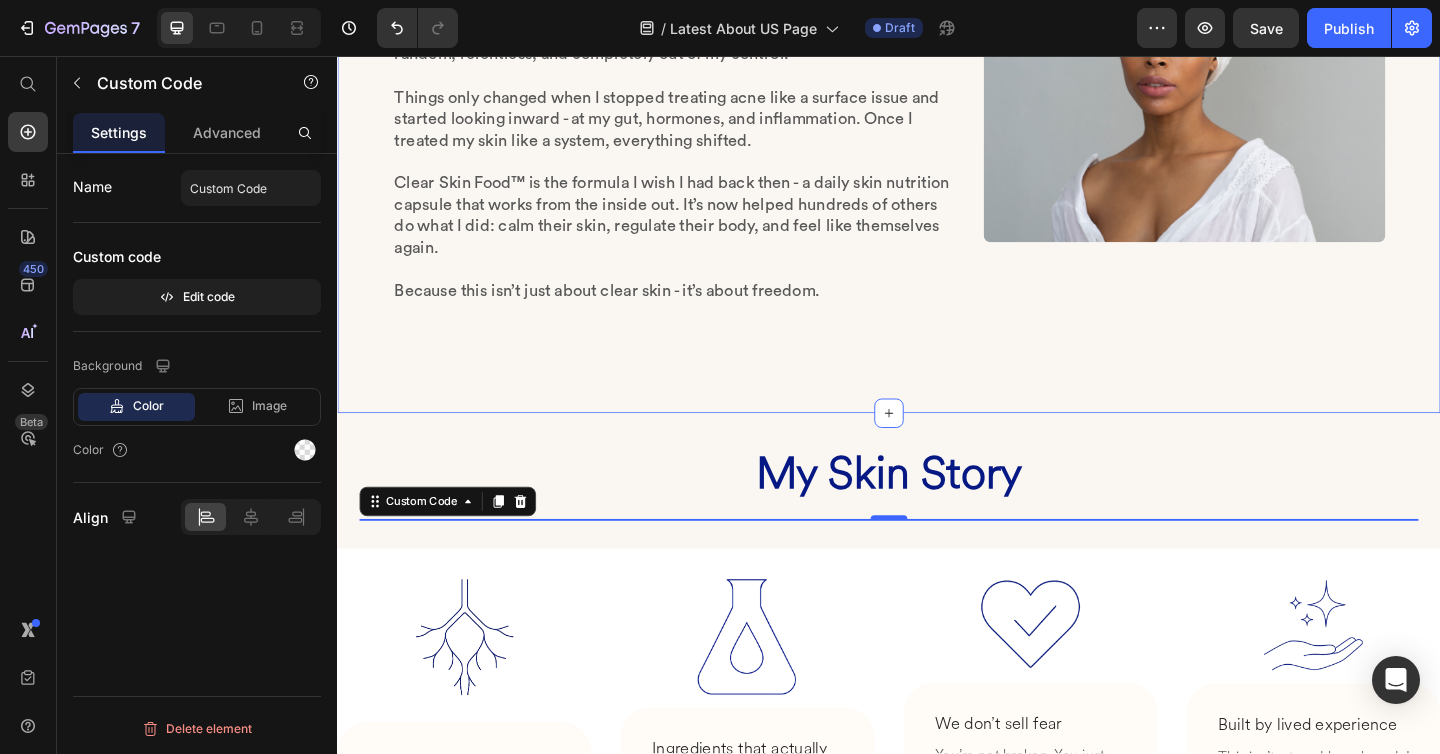 type 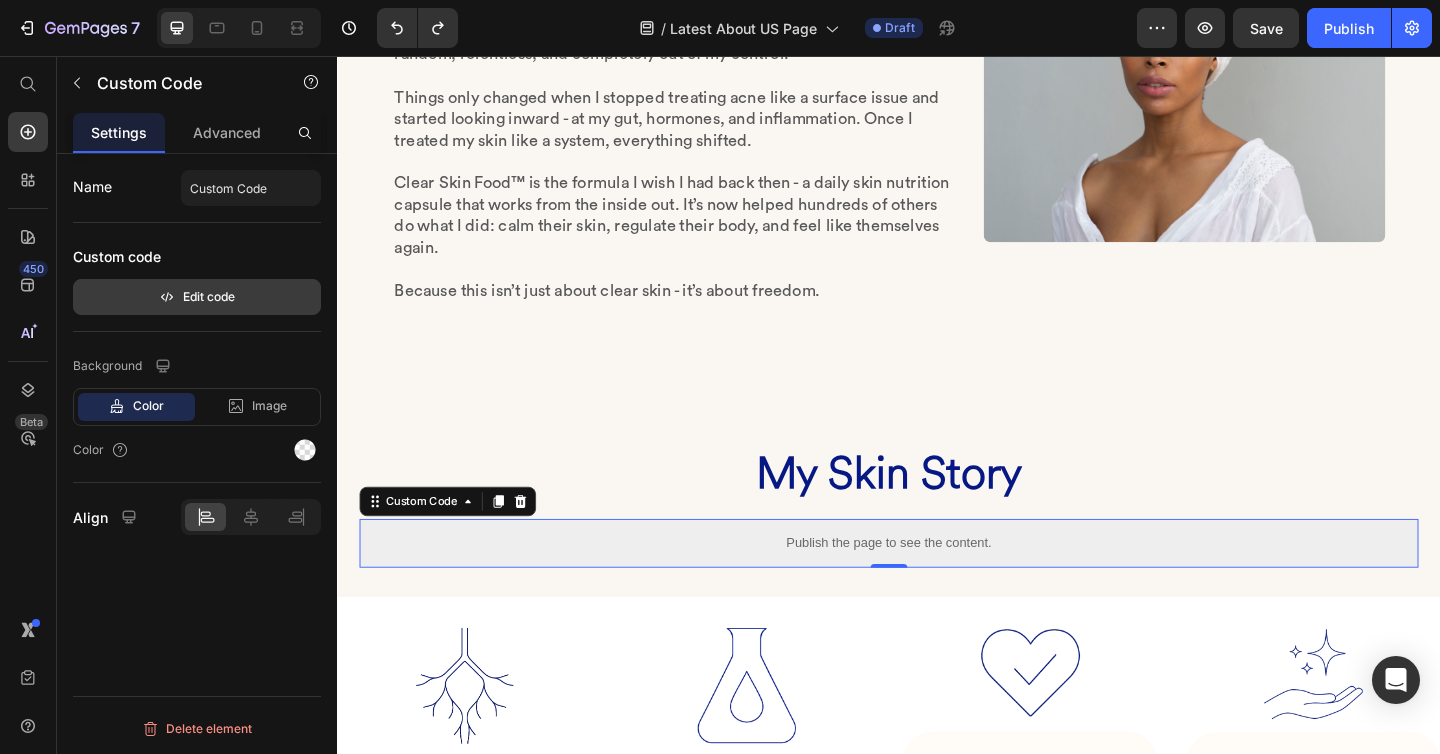 click on "Edit code" at bounding box center [197, 297] 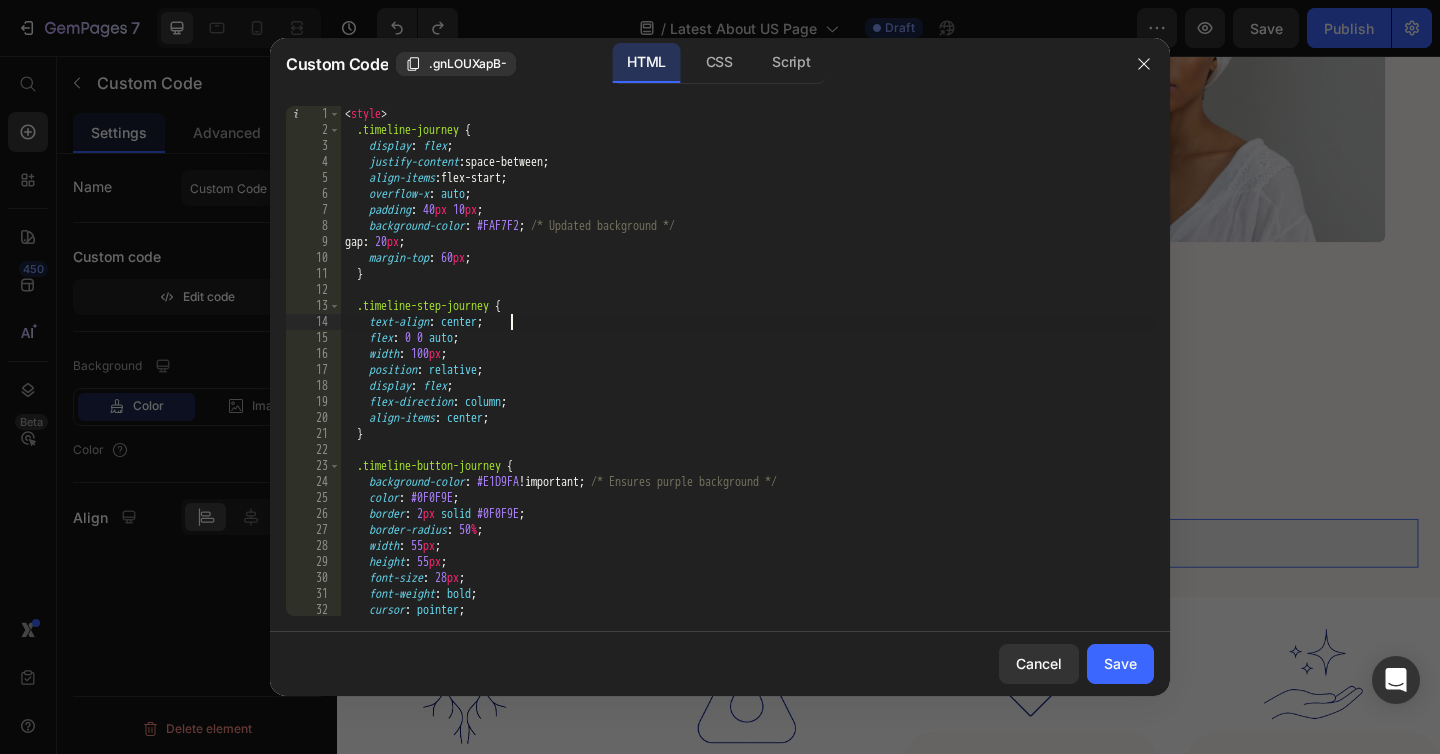 click on "< style >    .timeline-journey   {      display :   flex ;      justify-content :  space-between ;      align-items :  flex-start ;      overflow-x :   auto ;      padding :   40 px   10 px ;      background-color :   #FAF7F2 ;   /* Updated background */     gap :   20 px ;      margin-top :   60 px ;    }    .timeline-step-journey   {      text-align :   center ;      flex :   0   0   auto ;      width :   100 px ;      position :   relative ;      display :   flex ;      flex-direction :   column ;      align-items :   center ;    }    .timeline-button-journey   {      background-color :   #E1D9FA  !important ;   /* Ensures purple background */      color :   #0F0F9E ;      border :   2 px   solid   #0F0F9E ;      border-radius :   50 % ;      width :   55 px ;      height :   55 px ;      font-size :   28 px ;      font-weight :   bold ;      cursor :   pointer ;      box-shadow :   0   2 px   5 px   rgba ( 0 , 0 , 0 , 0.1 ) ;" at bounding box center (747, 377) 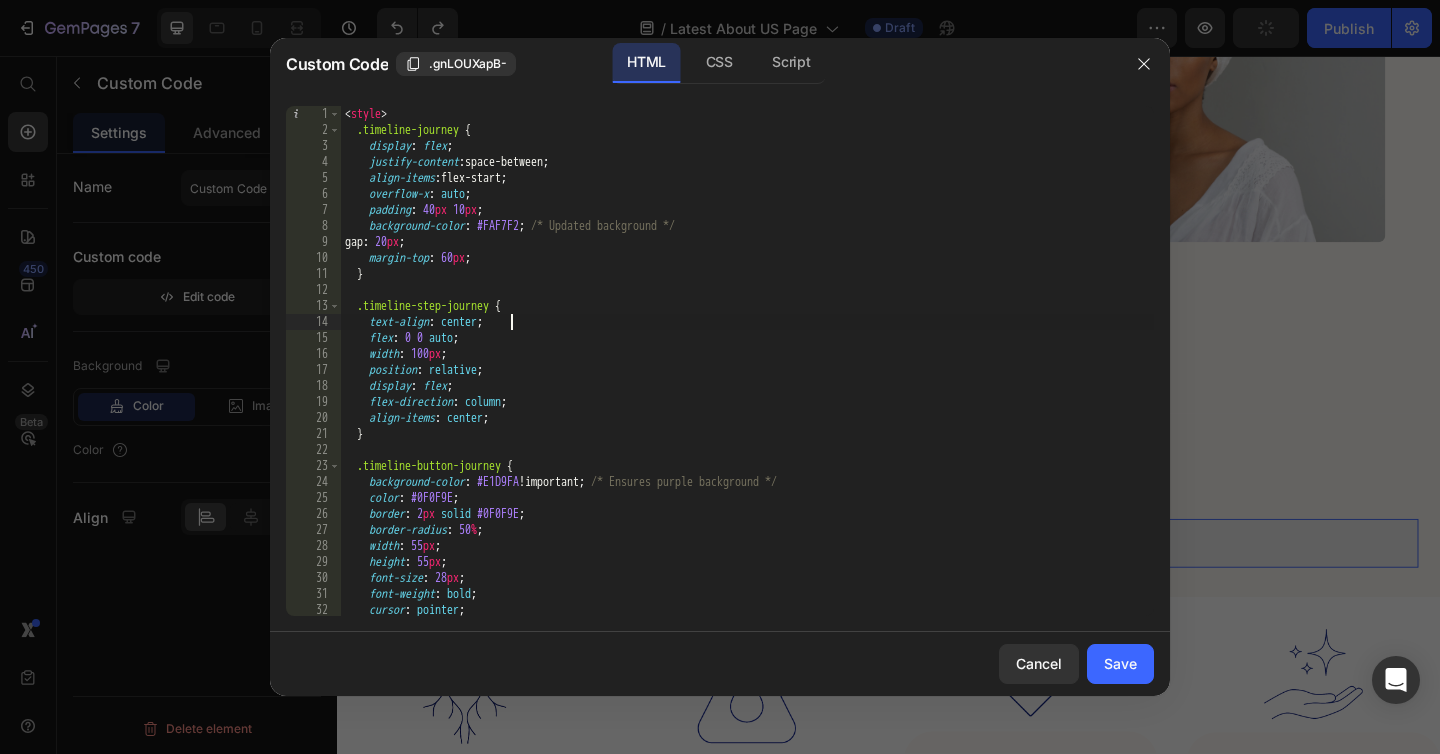 click on "< style >    .timeline-journey   {      display :   flex ;      justify-content :  space-between ;      align-items :  flex-start ;      overflow-x :   auto ;      padding :   40 px   10 px ;      background-color :   #FAF7F2 ;   /* Updated background */     gap :   20 px ;      margin-top :   60 px ;    }    .timeline-step-journey   {      text-align :   center ;      flex :   0   0   auto ;      width :   100 px ;      position :   relative ;      display :   flex ;      flex-direction :   column ;      align-items :   center ;    }    .timeline-button-journey   {      background-color :   #E1D9FA  !important ;   /* Ensures purple background */      color :   #0F0F9E ;      border :   2 px   solid   #0F0F9E ;      border-radius :   50 % ;      width :   55 px ;      height :   55 px ;      font-size :   28 px ;      font-weight :   bold ;      cursor :   pointer ;      box-shadow :   0   2 px   5 px   rgba ( 0 , 0 , 0 , 0.1 ) ;" at bounding box center [747, 377] 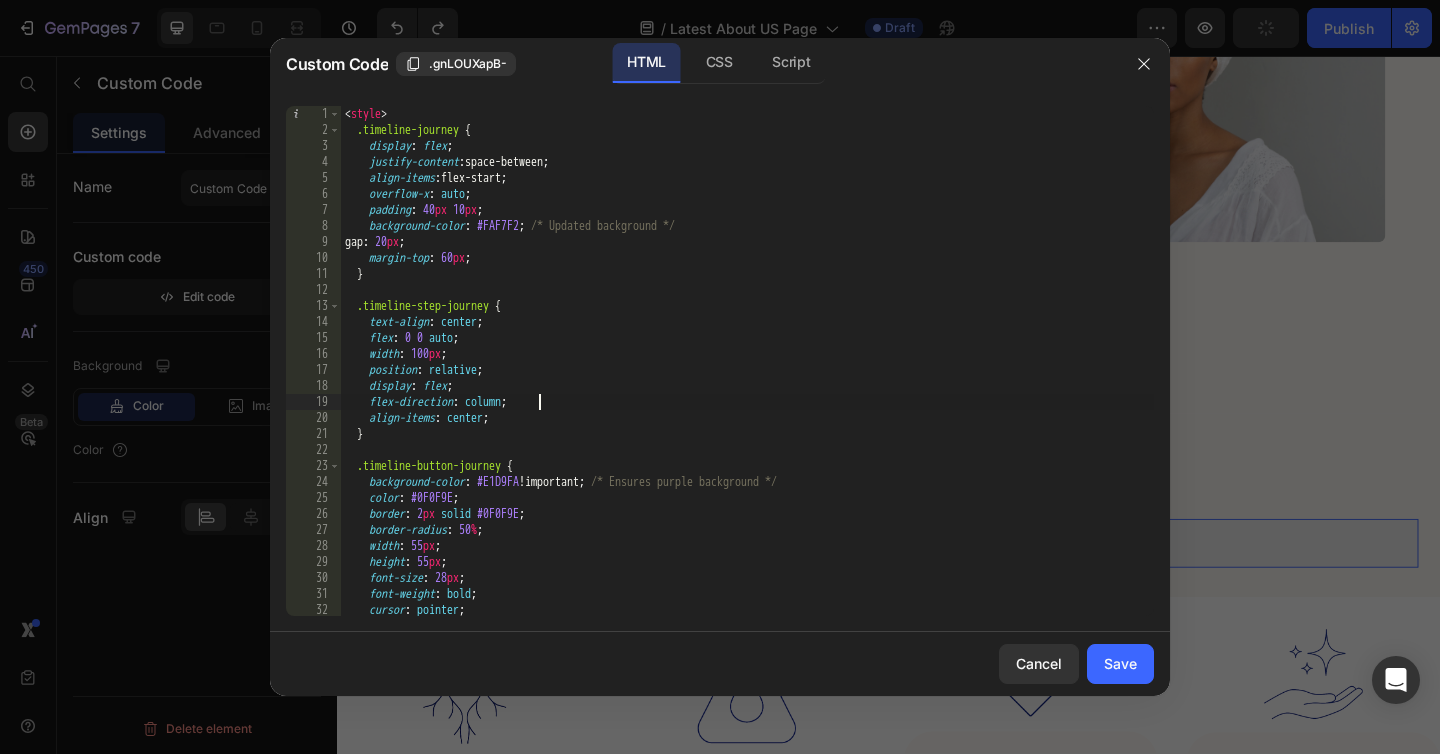 type on "</script>" 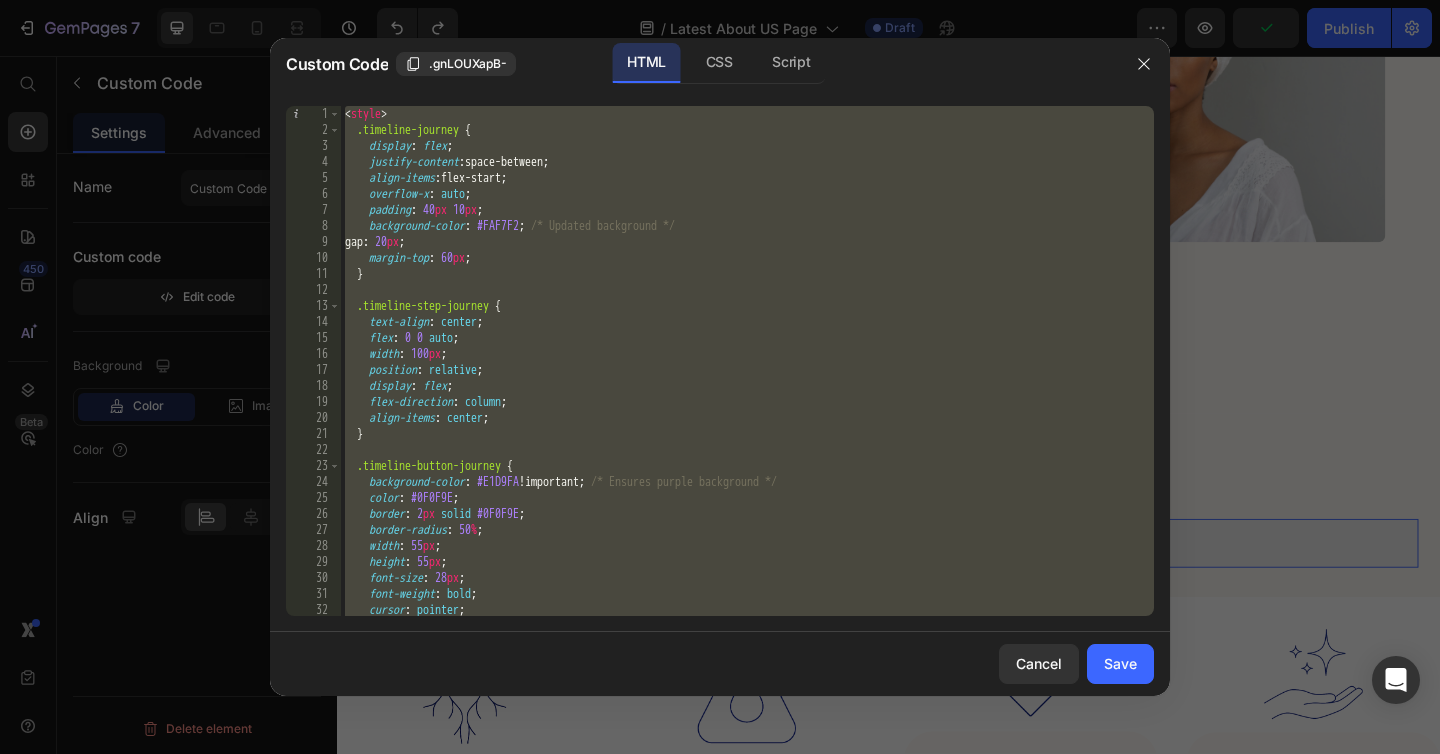 paste 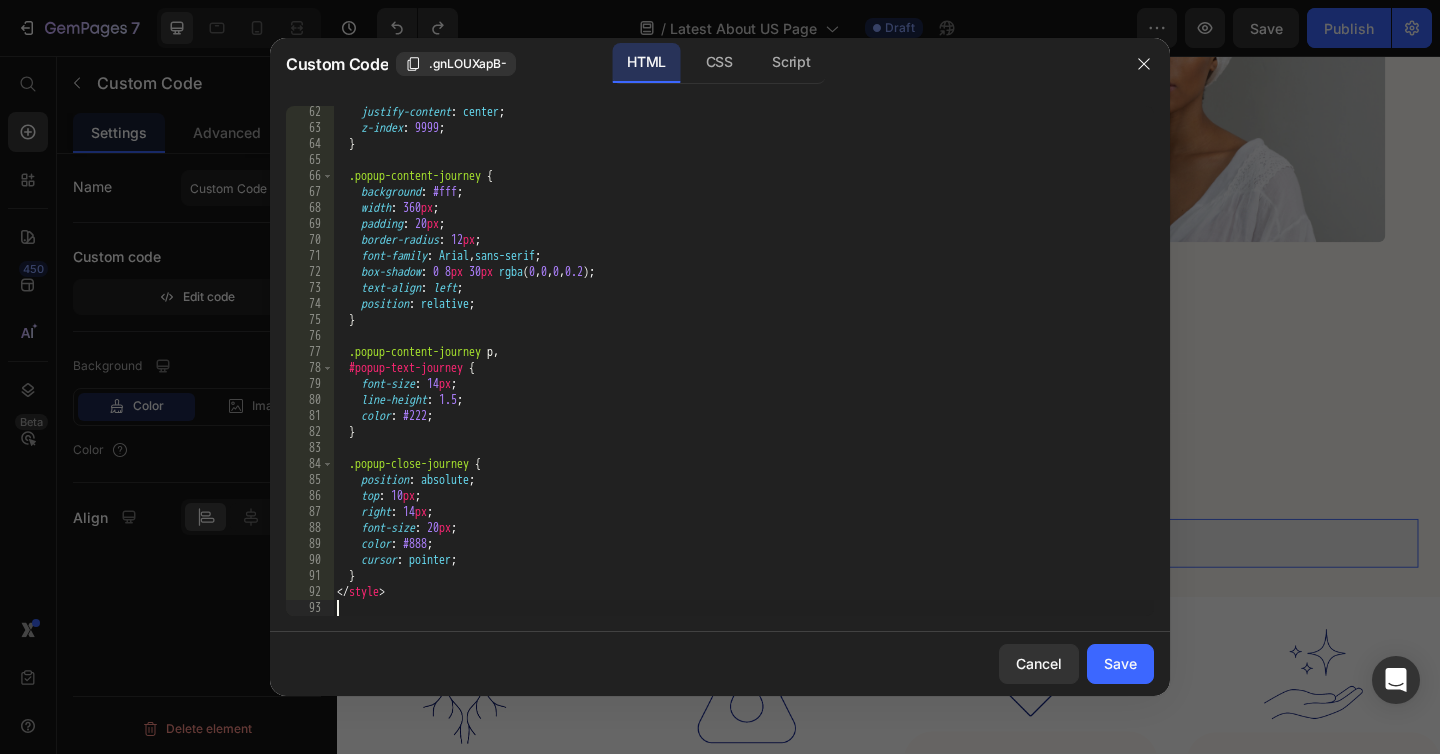 scroll, scrollTop: 978, scrollLeft: 0, axis: vertical 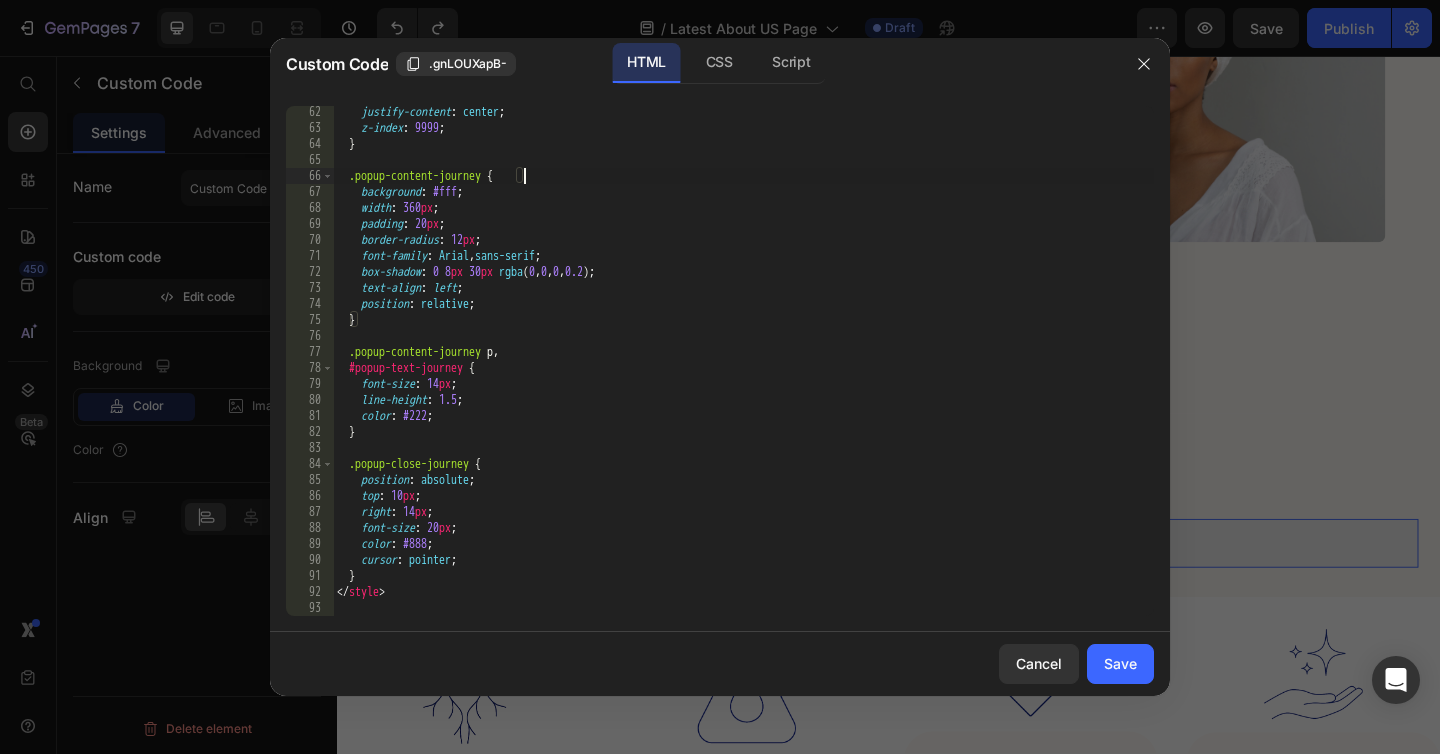 click on "justify-content :   center ;      z-index :   9999 ;    }    .popup-content-journey   {      background :   #fff ;      width :   360 px ;      padding :   20 px ;      border-radius :   12 px ;      font-family :   Arial ,  sans-serif ;      box-shadow :   0   8 px   30 px   rgba ( 0 ,  0 ,  0 ,  0.2 ) ;      text-align :   left ;      position :   relative ;    }    .popup-content-journey   p ,    #popup-text-journey   {      font-size :   14 px ;      line-height :   1.5 ;      color :   #222 ;    }    .popup-close-journey   {      position :   absolute ;      top :   10 px ;      right :   14 px ;      font-size :   20 px ;      color :   #888 ;      cursor :   pointer ;    } </ style >" at bounding box center (743, 375) 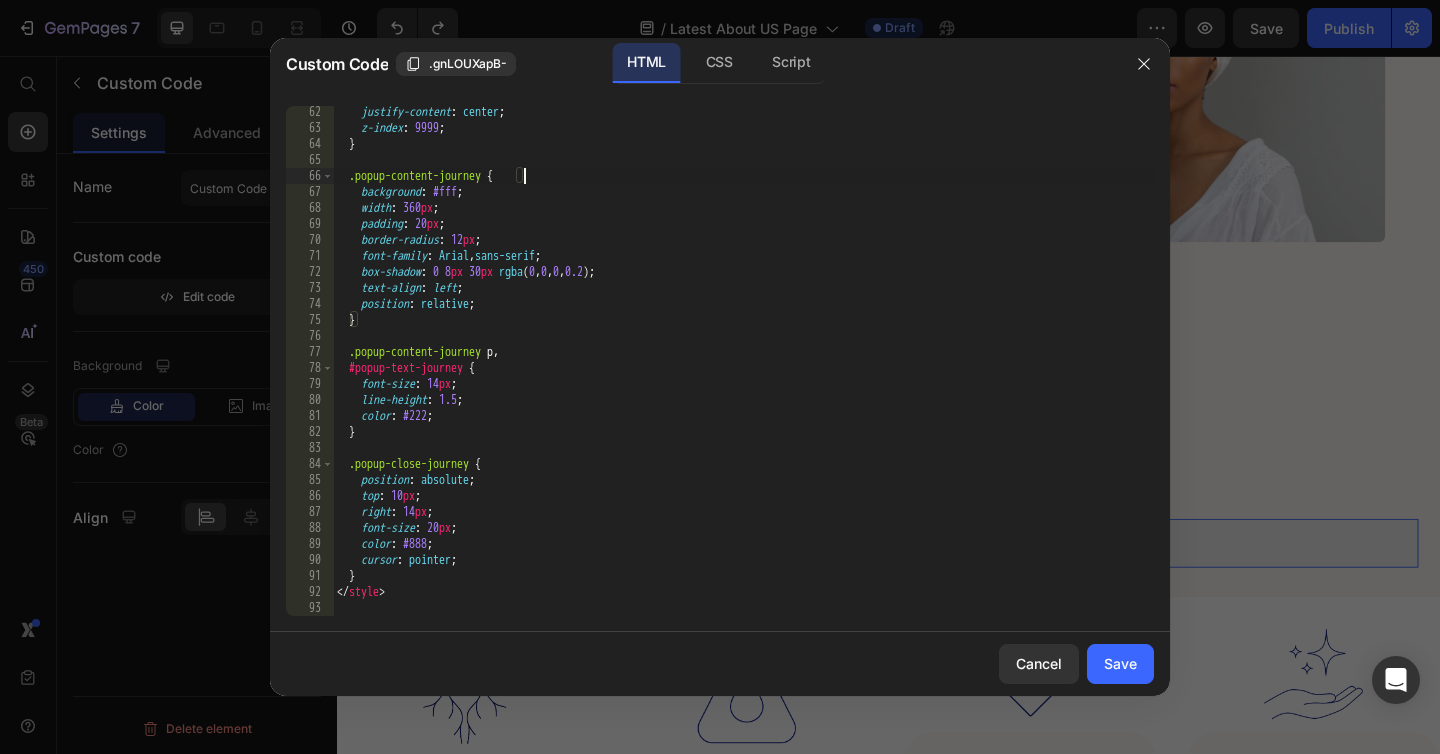 click on "justify-content :   center ;      z-index :   9999 ;    }    .popup-content-journey   {      background :   #fff ;      width :   360 px ;      padding :   20 px ;      border-radius :   12 px ;      font-family :   Arial ,  sans-serif ;      box-shadow :   0   8 px   30 px   rgba ( 0 ,  0 ,  0 ,  0.2 ) ;      text-align :   left ;      position :   relative ;    }    .popup-content-journey   p ,    #popup-text-journey   {      font-size :   14 px ;      line-height :   1.5 ;      color :   #222 ;    }    .popup-close-journey   {      position :   absolute ;      top :   10 px ;      right :   14 px ;      font-size :   20 px ;      color :   #888 ;      cursor :   pointer ;    } </ style >" at bounding box center (743, 375) 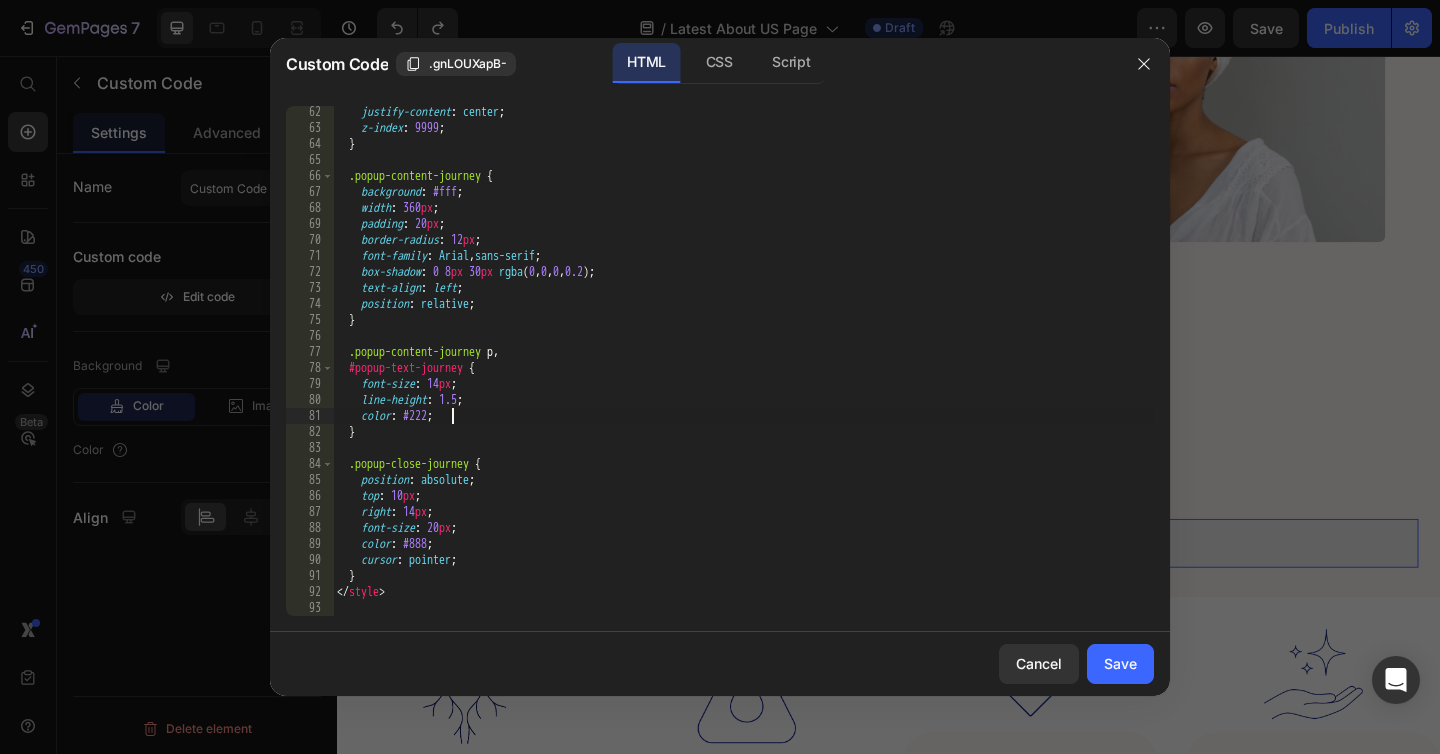 type on "</style>" 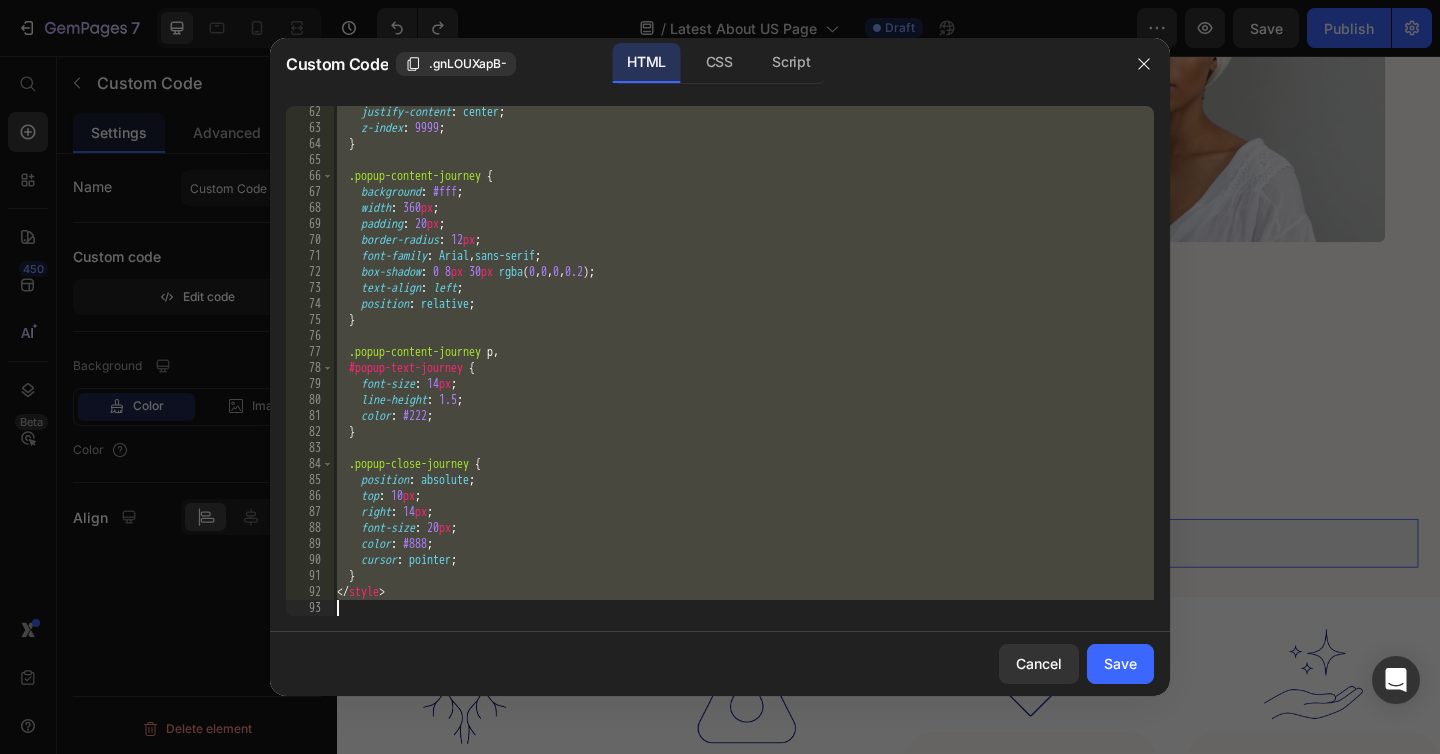 paste 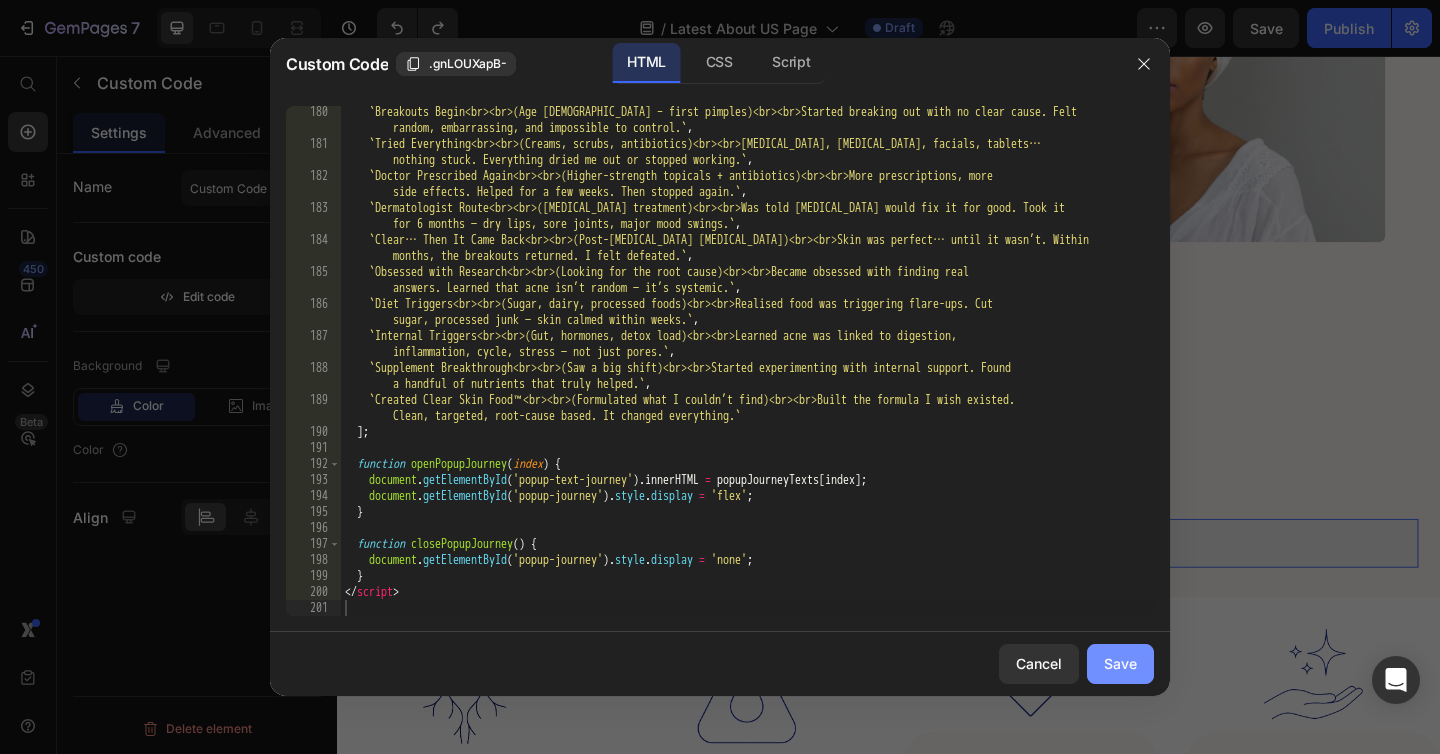 click on "Save" at bounding box center (1120, 663) 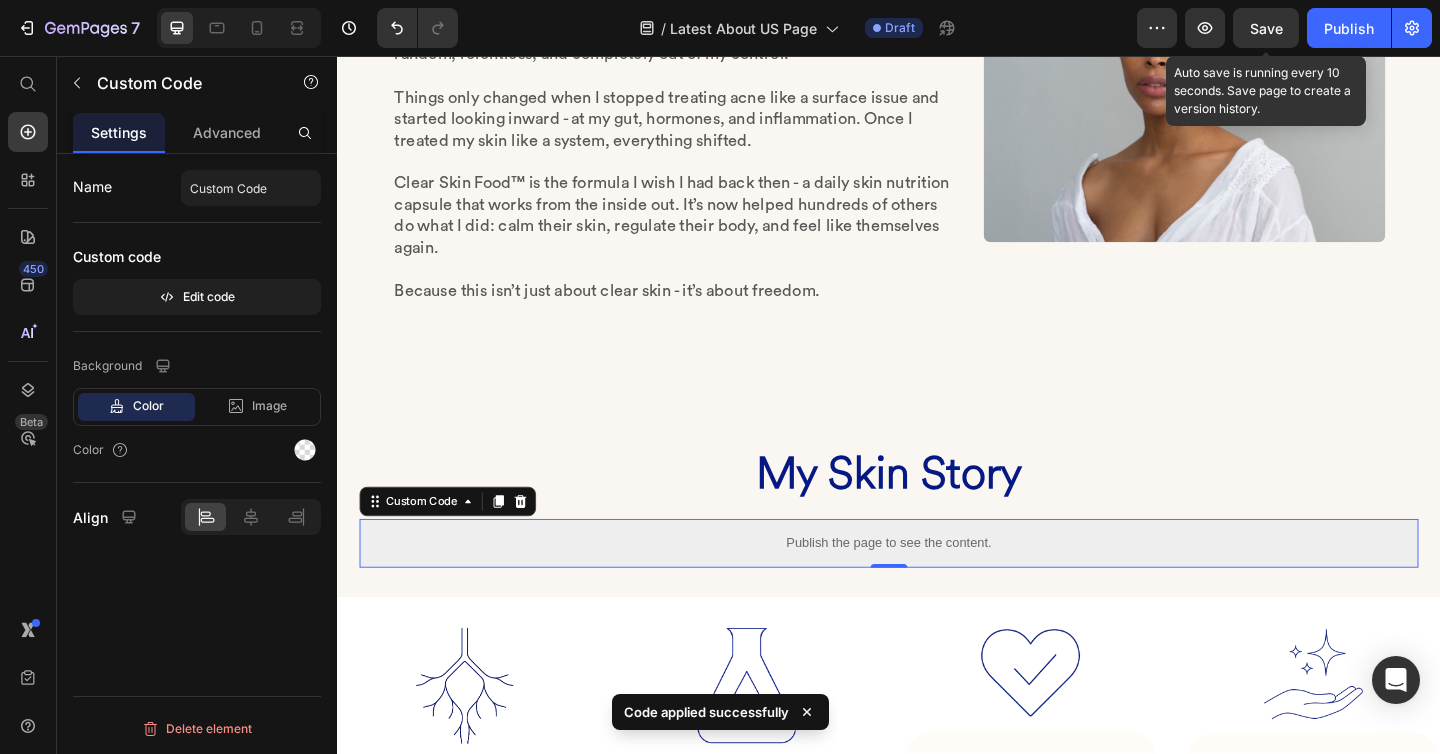 click on "Save" at bounding box center [1266, 28] 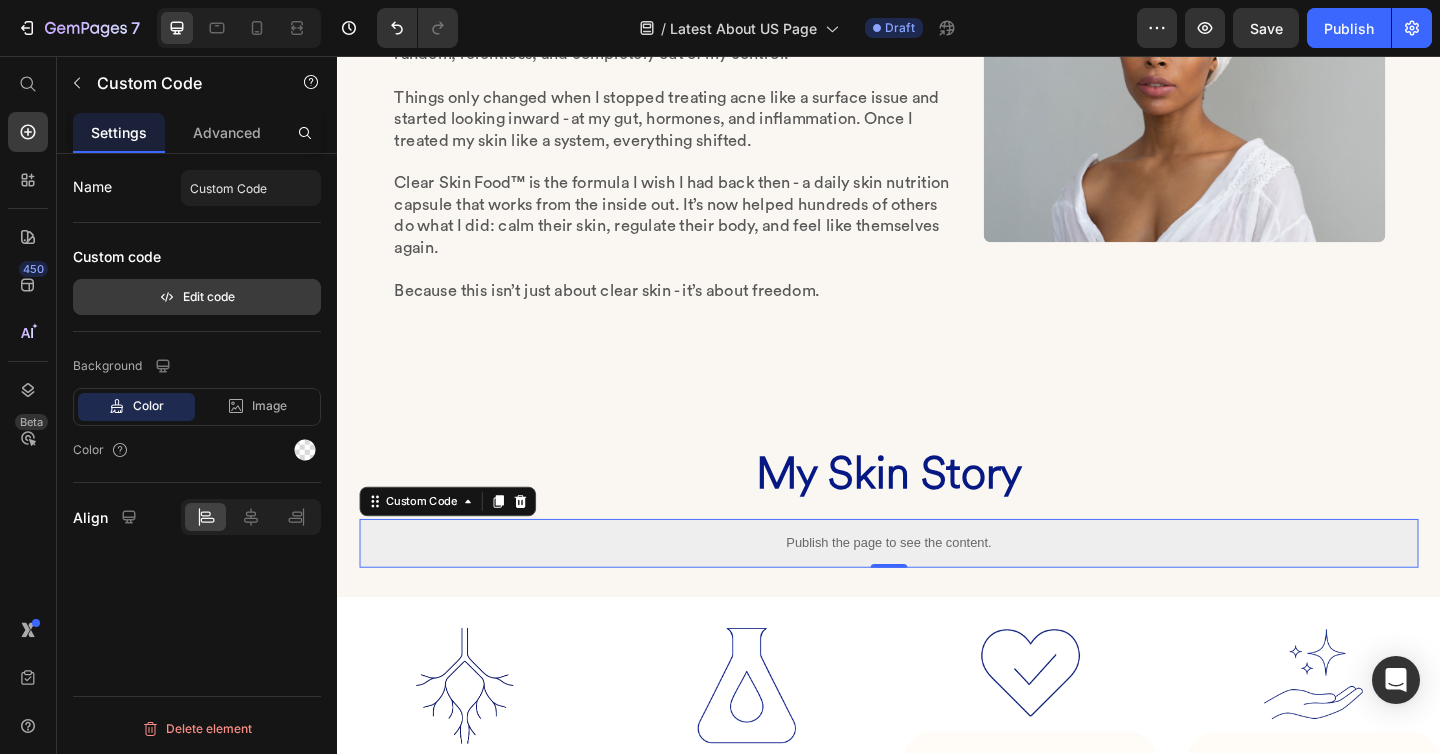 click on "Edit code" at bounding box center [197, 297] 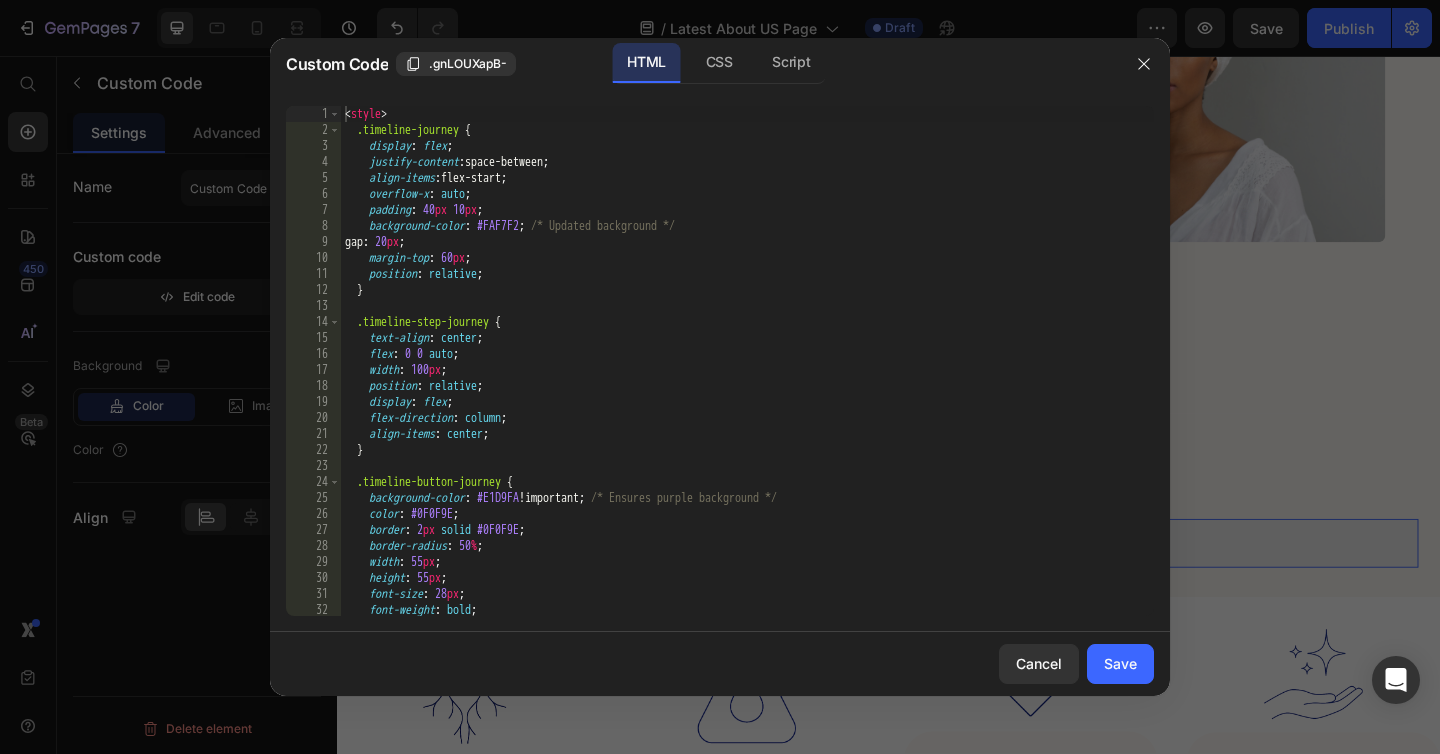 click on "< style >    .timeline-journey   {      display :   flex ;      justify-content :  space-between ;      align-items :  flex-start ;      overflow-x :   auto ;      padding :   40 px   10 px ;      background-color :   #FAF7F2 ;   /* Updated background */     gap :   20 px ;      margin-top :   60 px ;      position :   relative ;    }    .timeline-step-journey   {      text-align :   center ;      flex :   0   0   auto ;      width :   100 px ;      position :   relative ;      display :   flex ;      flex-direction :   column ;      align-items :   center ;    }    .timeline-button-journey   {      background-color :   #E1D9FA  !important ;   /* Ensures purple background */      color :   #0F0F9E ;      border :   2 px   solid   #0F0F9E ;      border-radius :   50 % ;      width :   55 px ;      height :   55 px ;      font-size :   28 px ;      font-weight :   bold ;      cursor :   pointer ;" at bounding box center (747, 377) 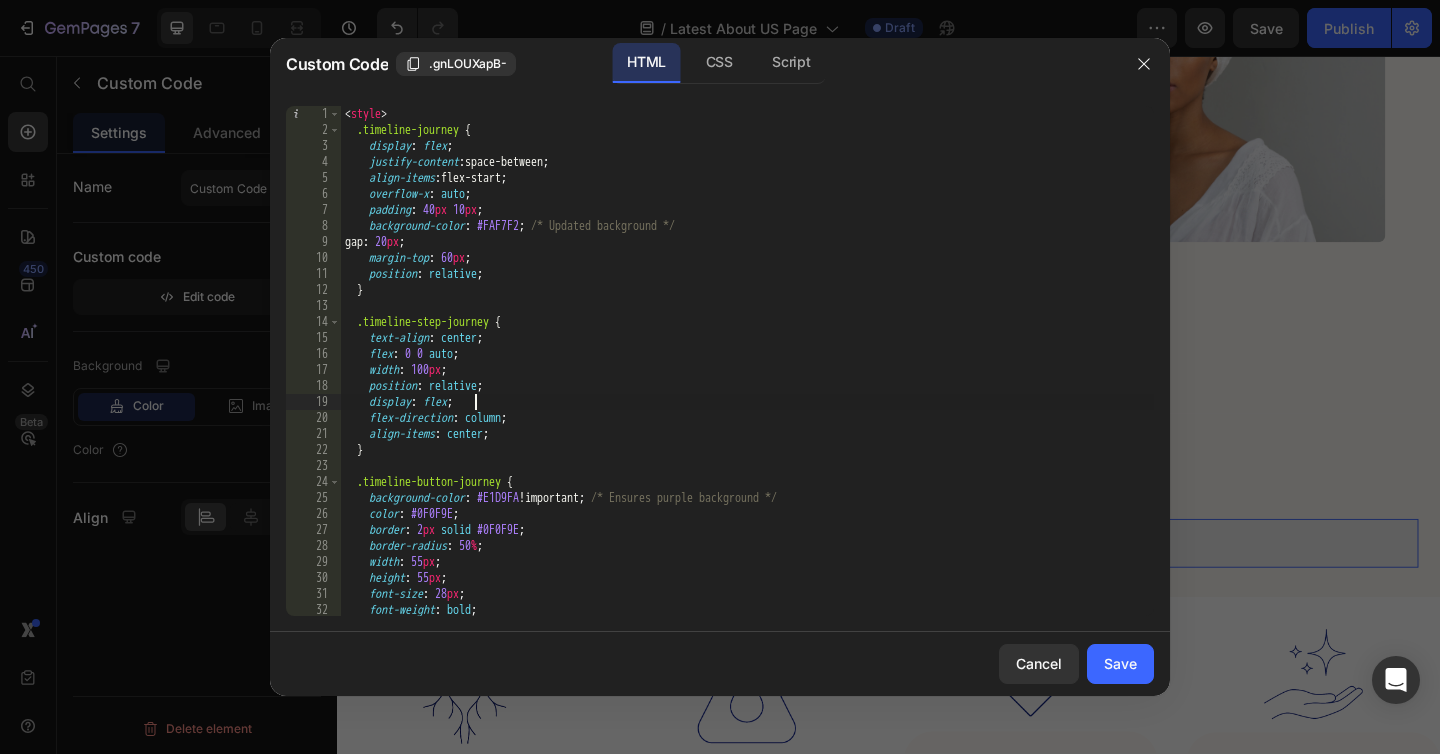 type on "</script>" 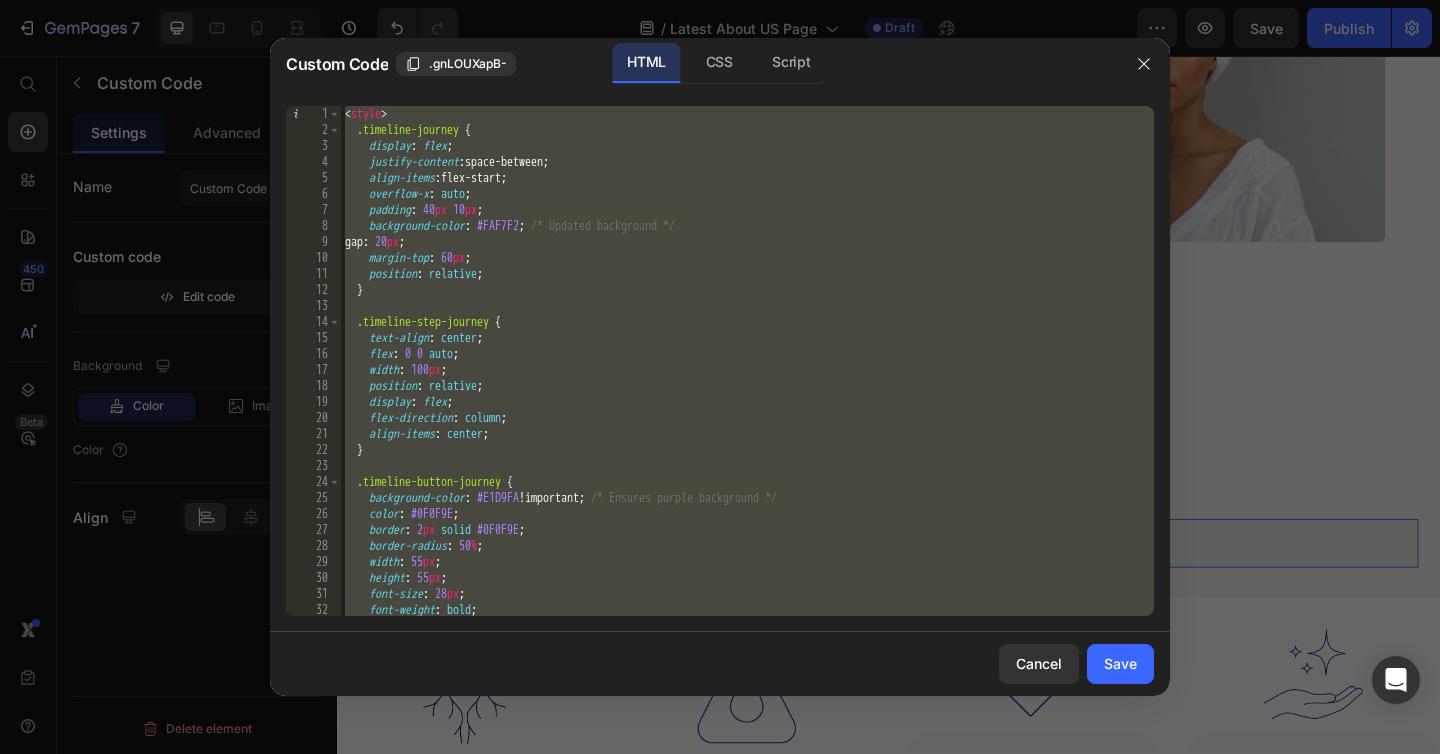 paste 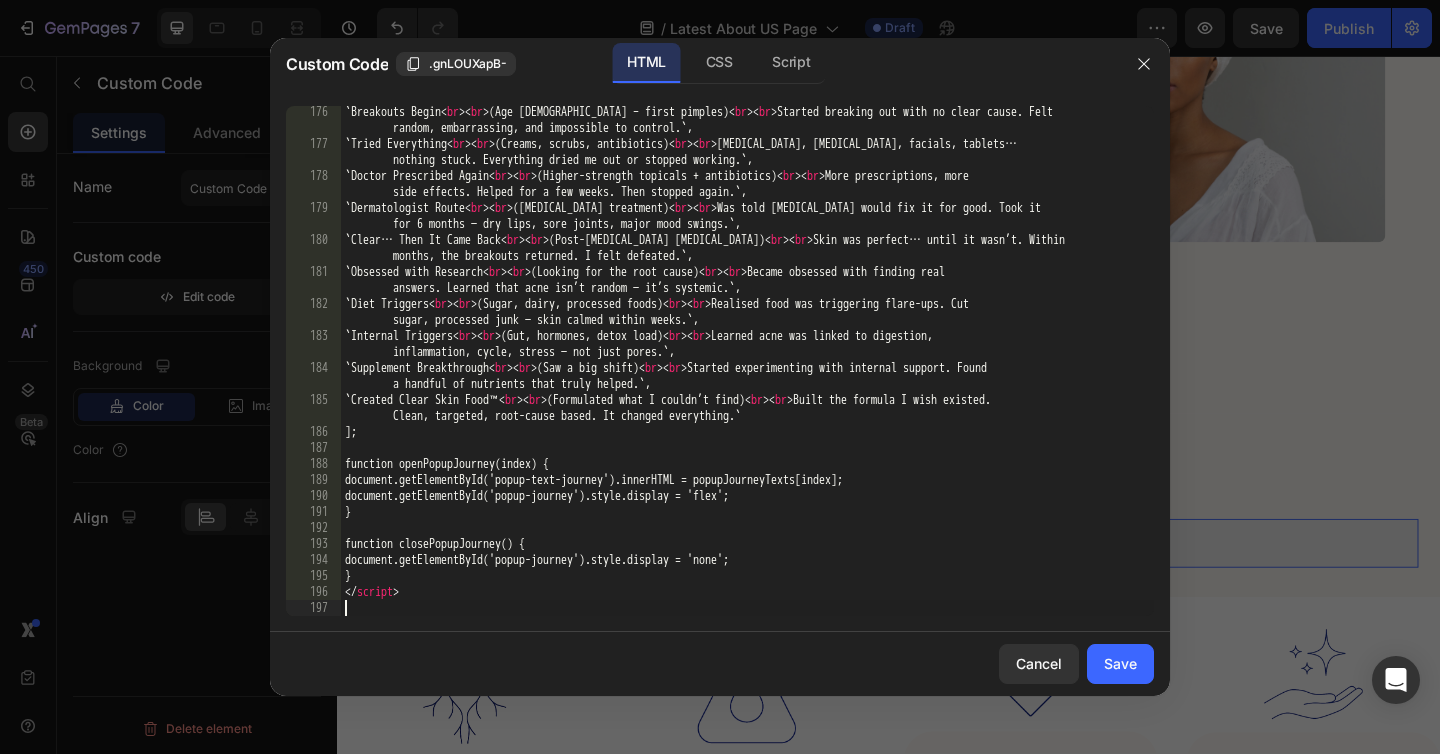 scroll, scrollTop: 2802, scrollLeft: 0, axis: vertical 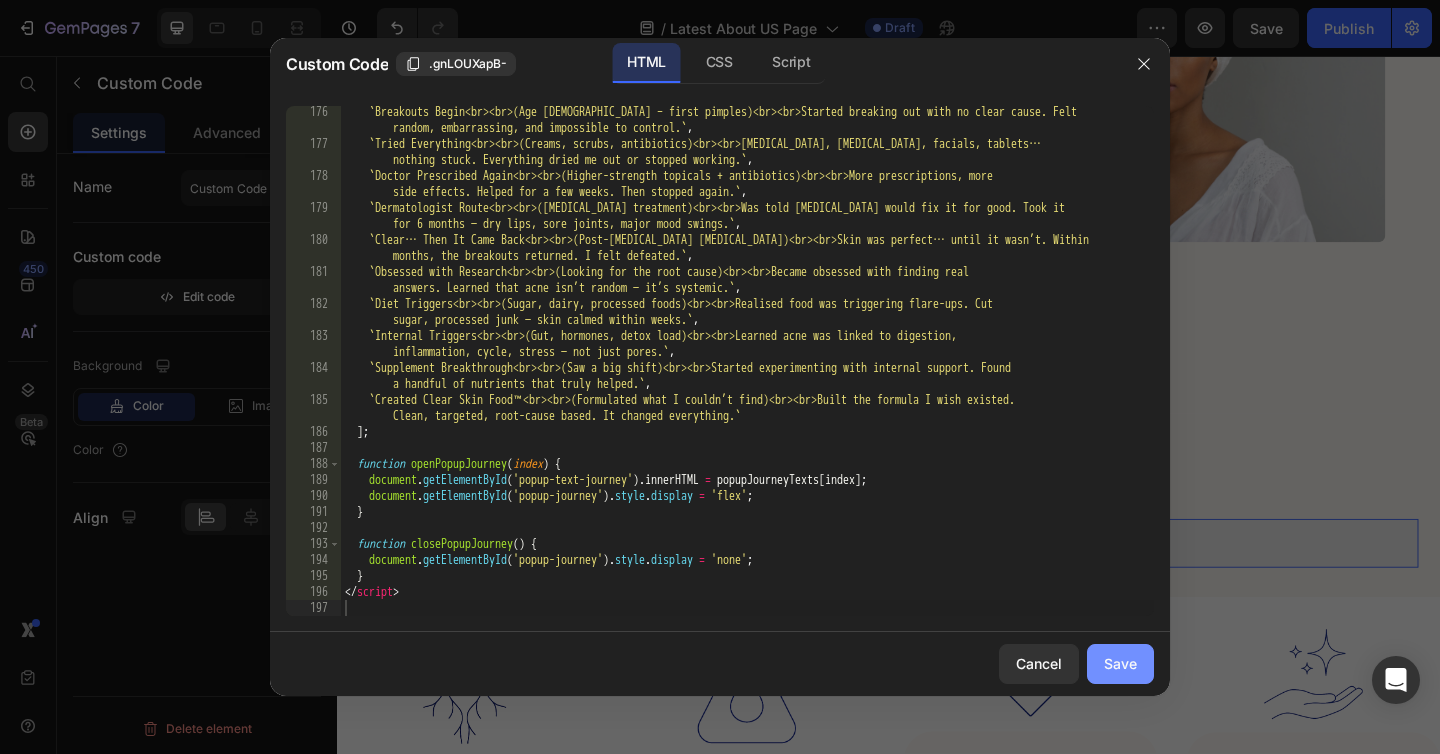 click on "Save" at bounding box center (1120, 663) 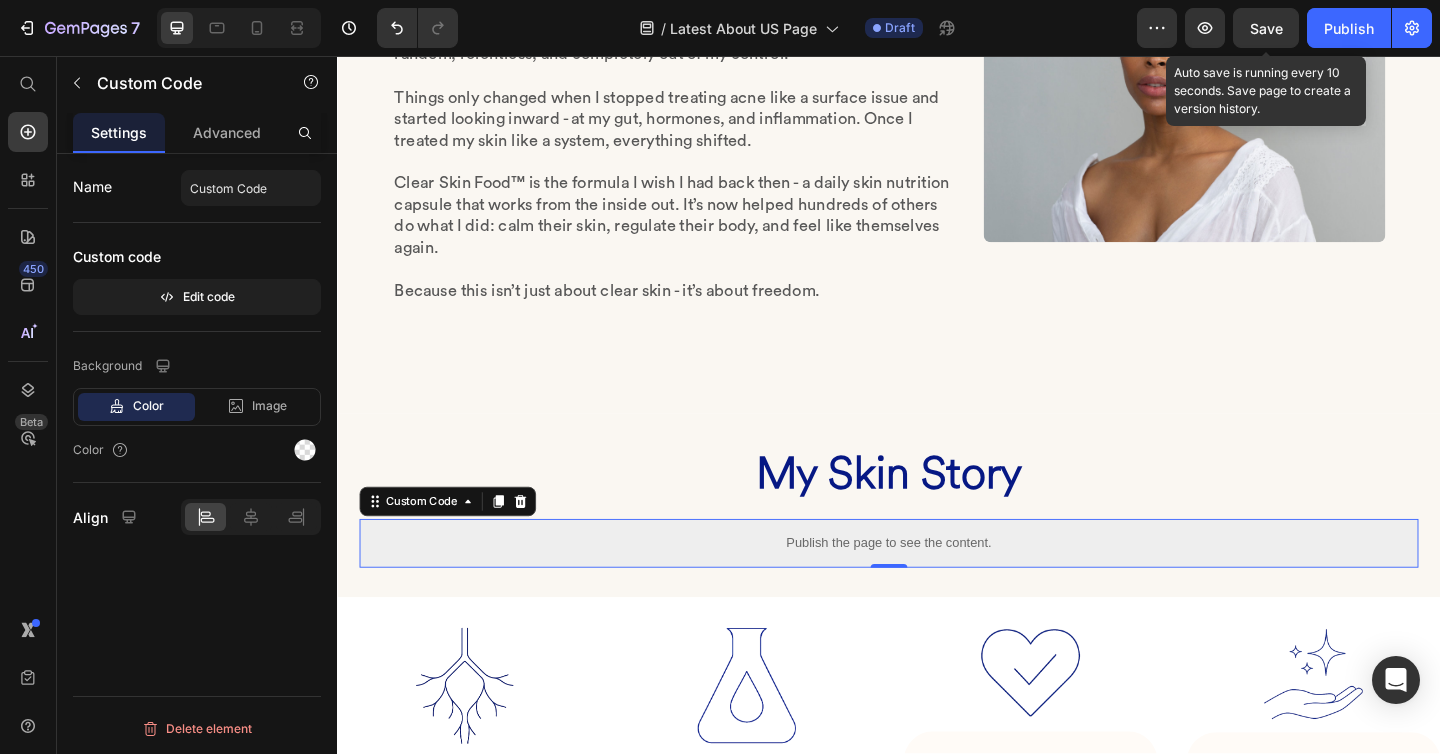 click on "Save" at bounding box center (1266, 28) 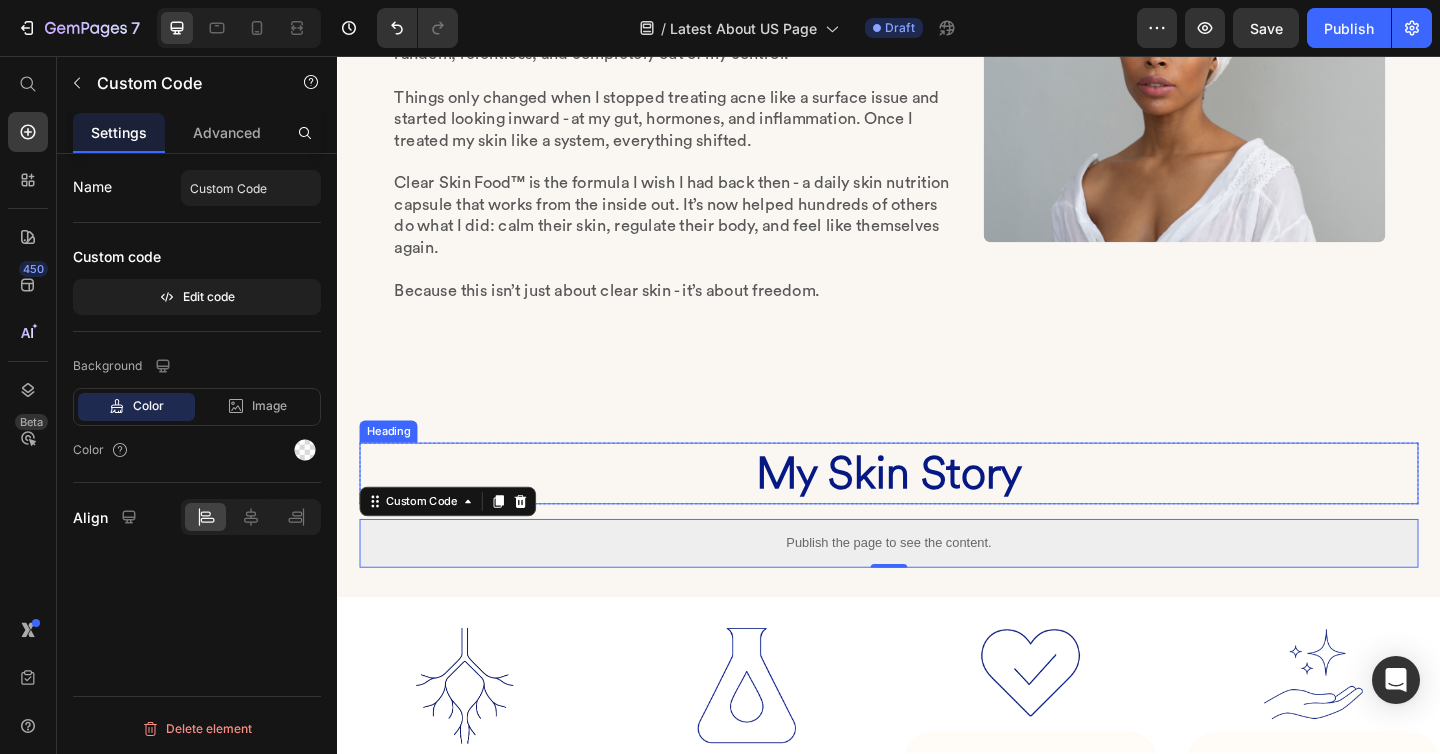 click on "My Skin Story" at bounding box center (937, 510) 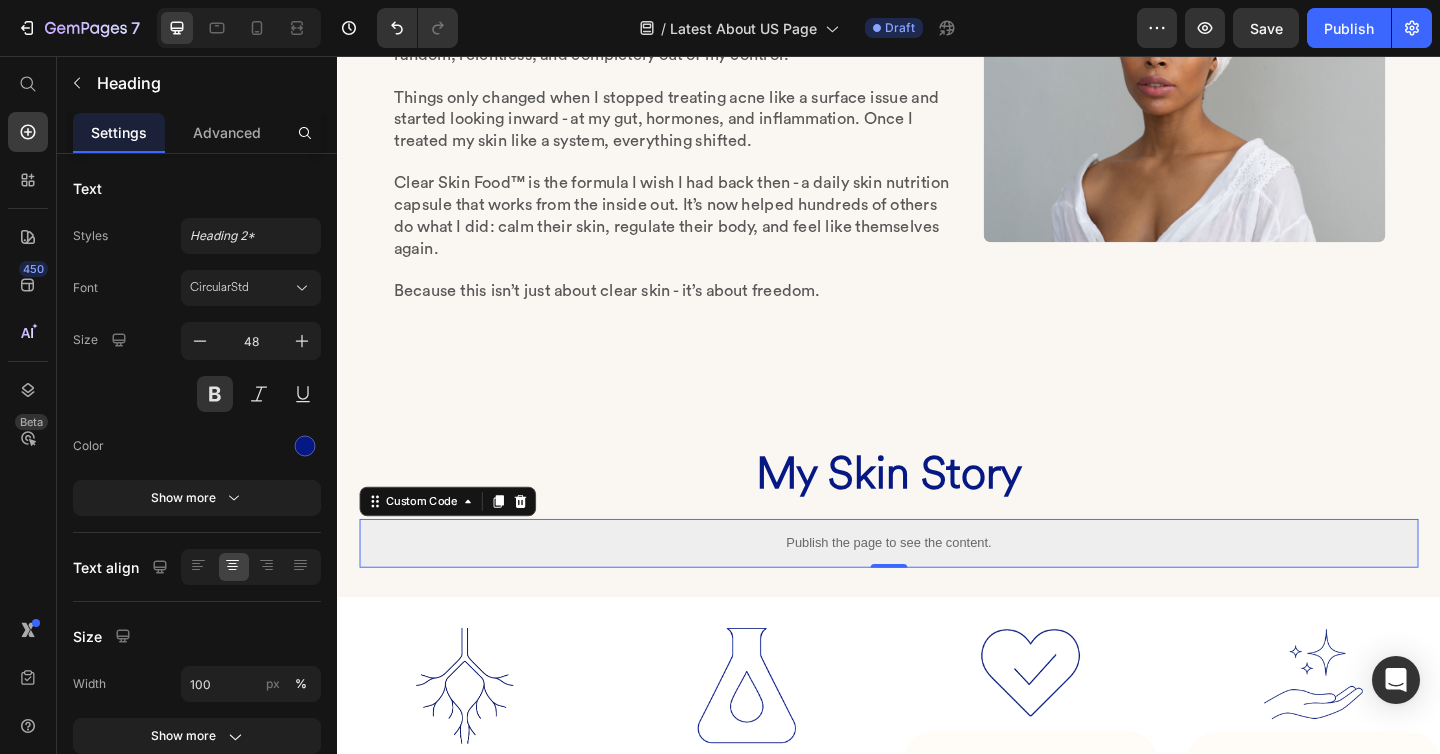 click on "Publish the page to see the content." at bounding box center (937, 586) 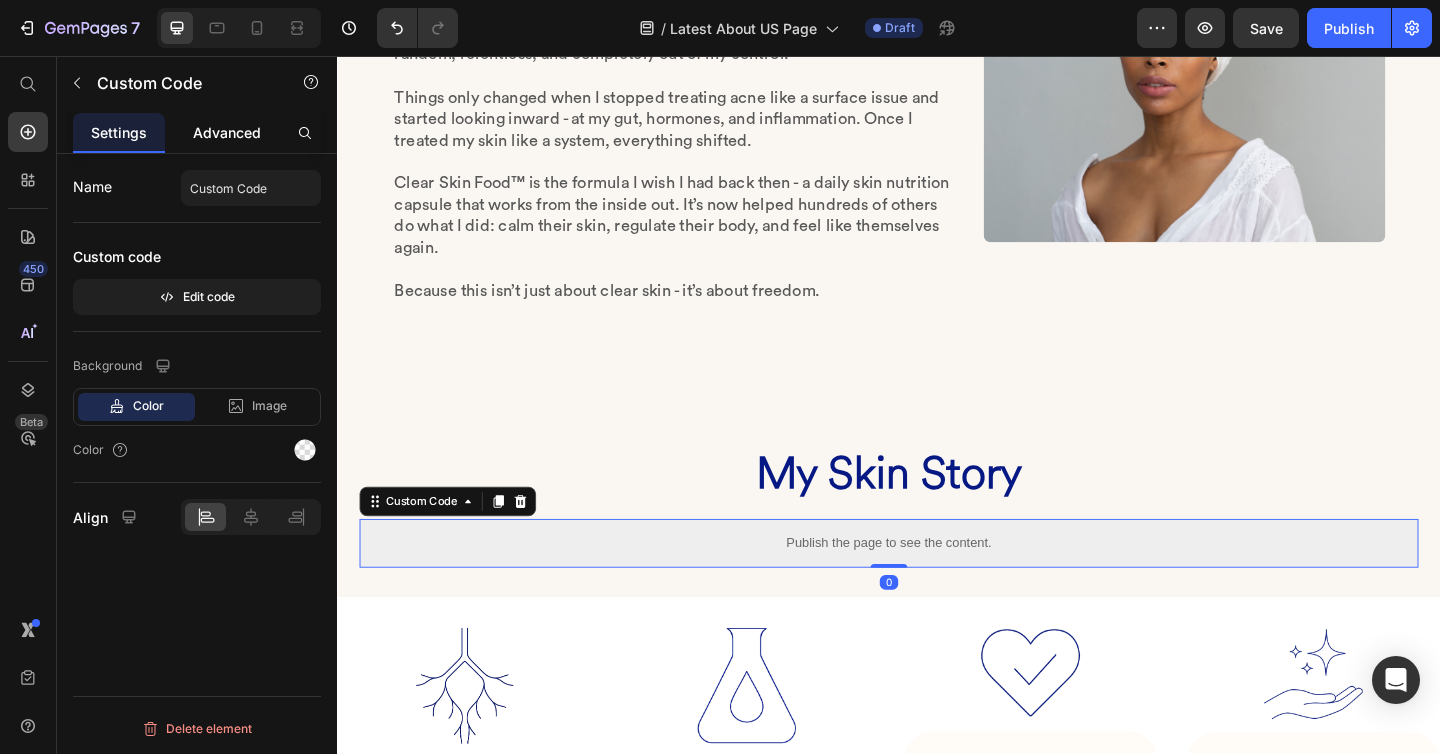 click on "Advanced" at bounding box center [227, 132] 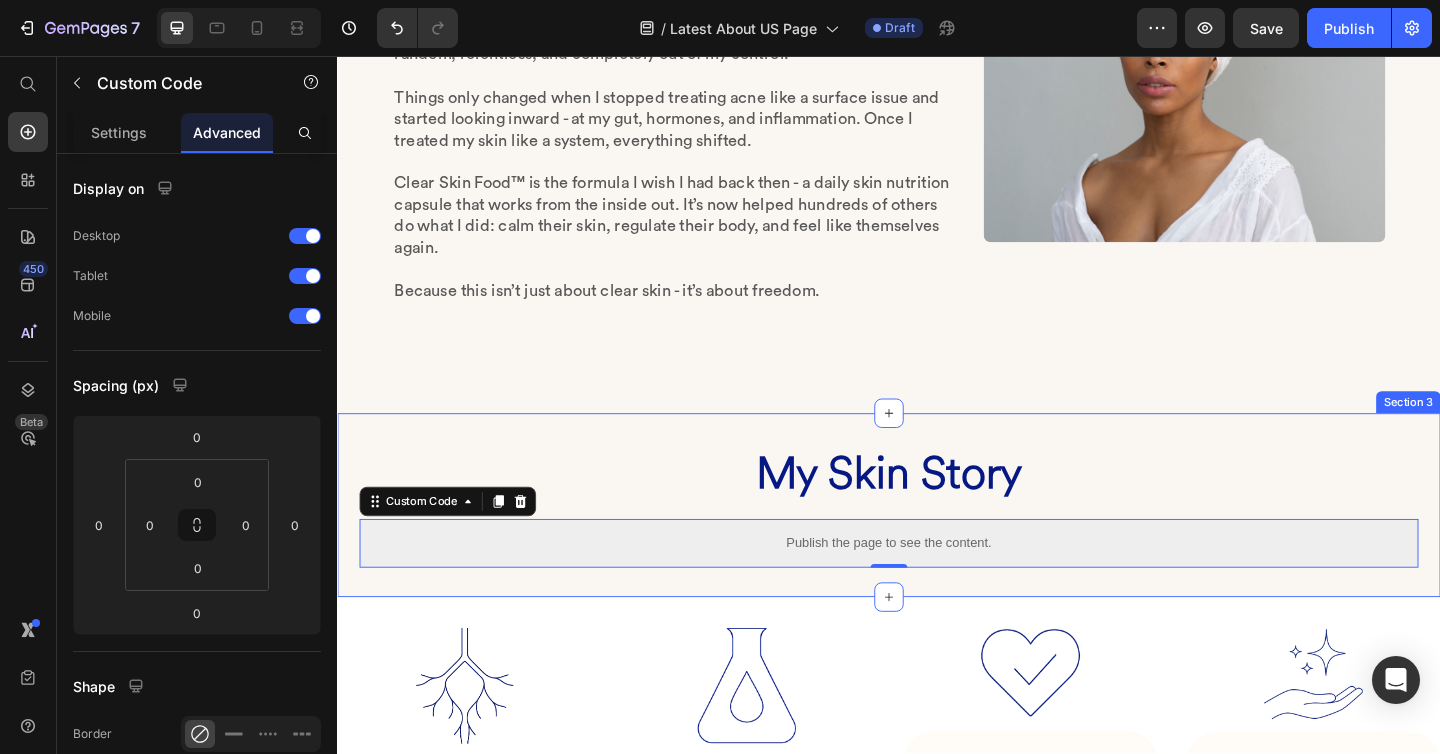 click on "My Skin Story Heading Row
Publish the page to see the content.
Custom Code   0 Row Section 3" at bounding box center (937, 544) 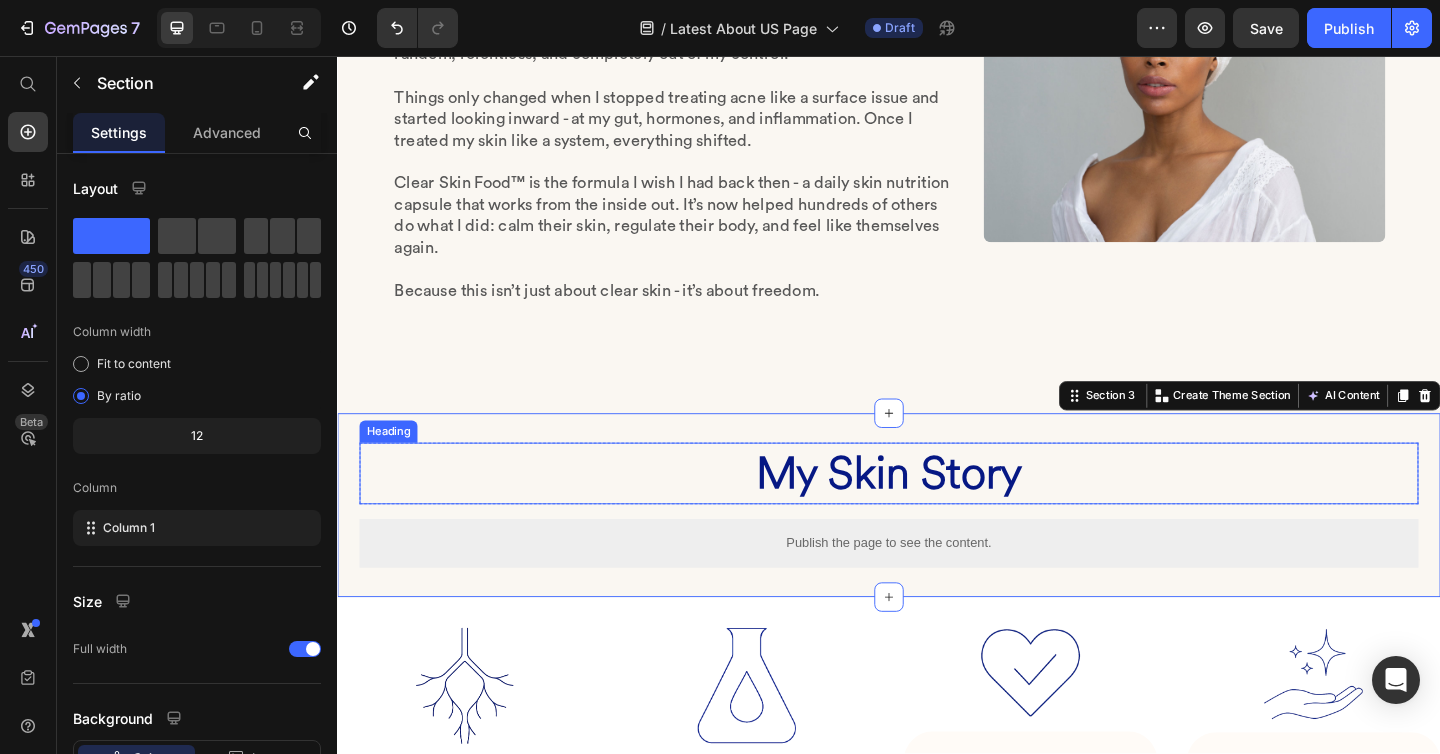 click on "My Skin Story" at bounding box center (937, 510) 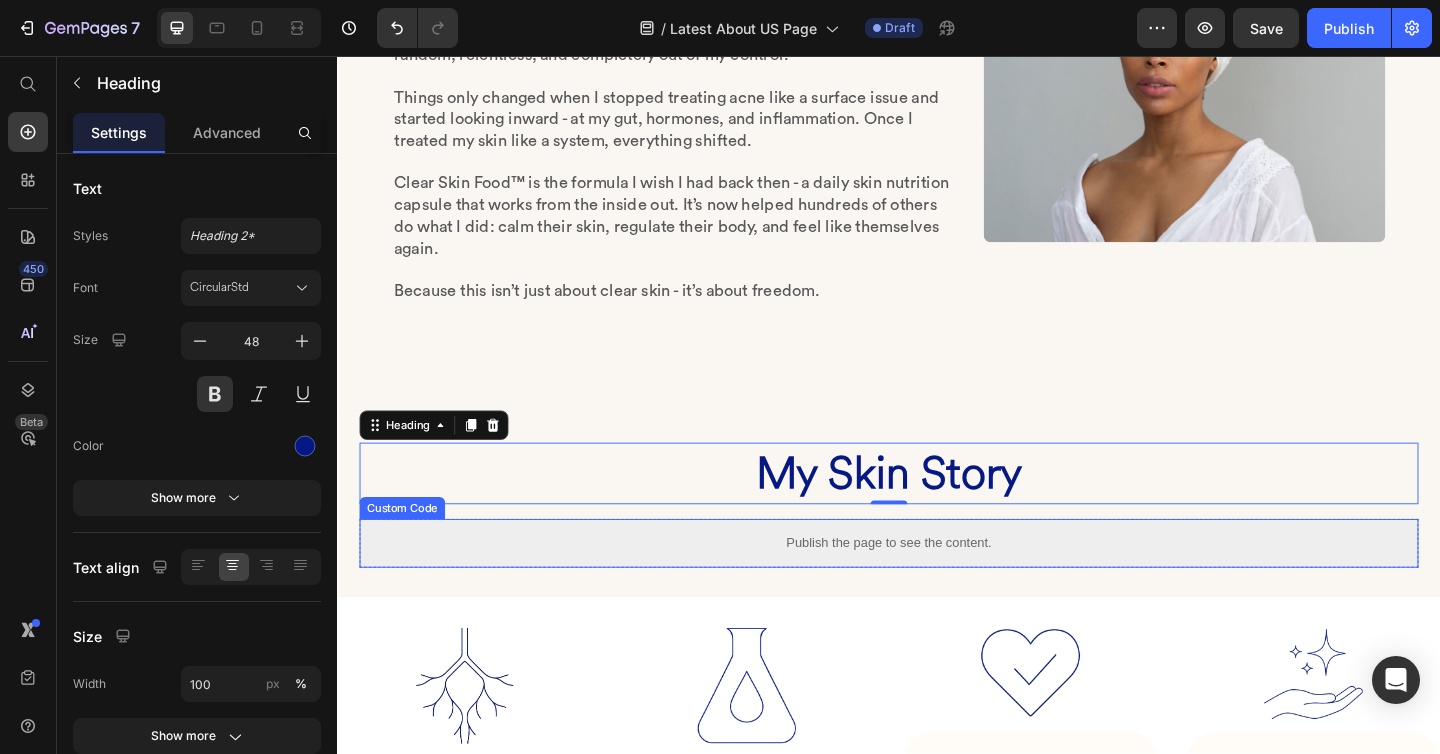 click on "Publish the page to see the content." at bounding box center (937, 586) 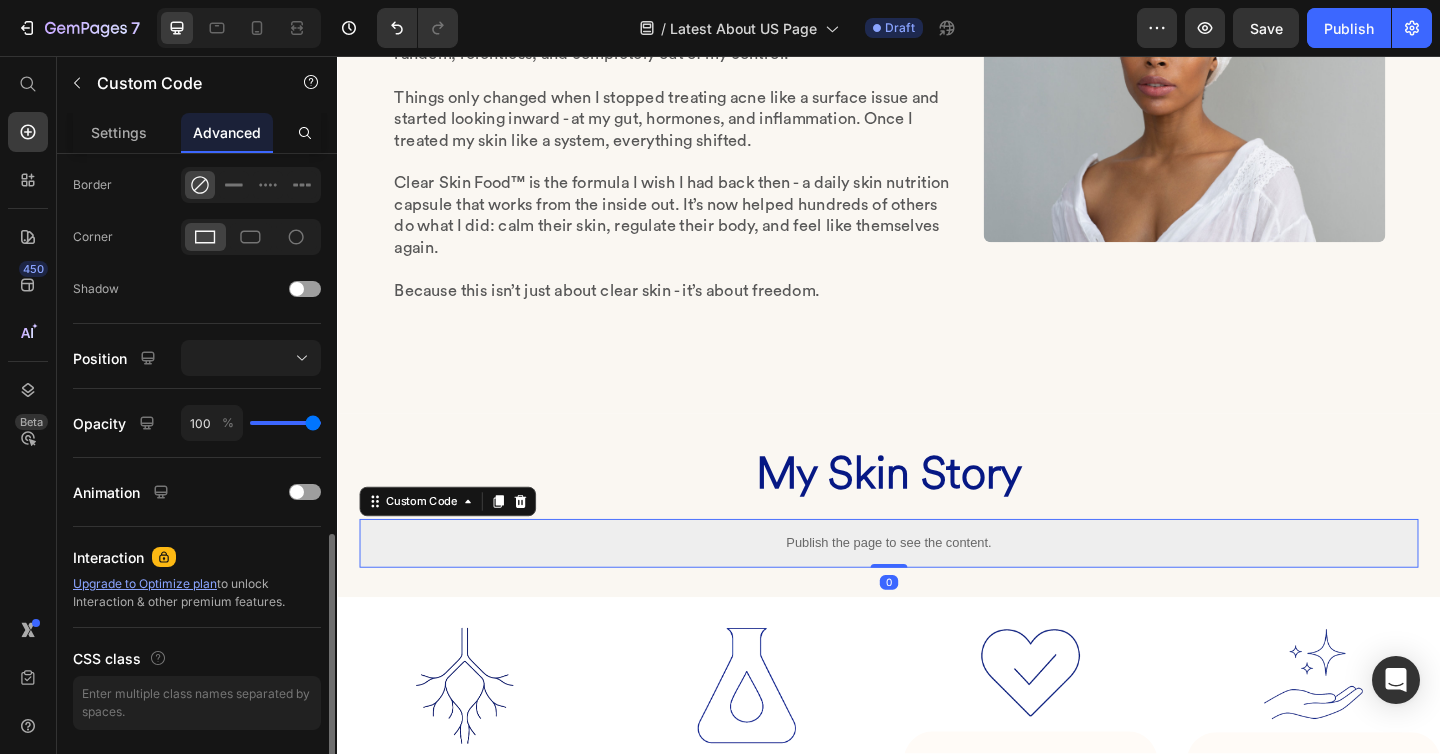 scroll, scrollTop: 612, scrollLeft: 0, axis: vertical 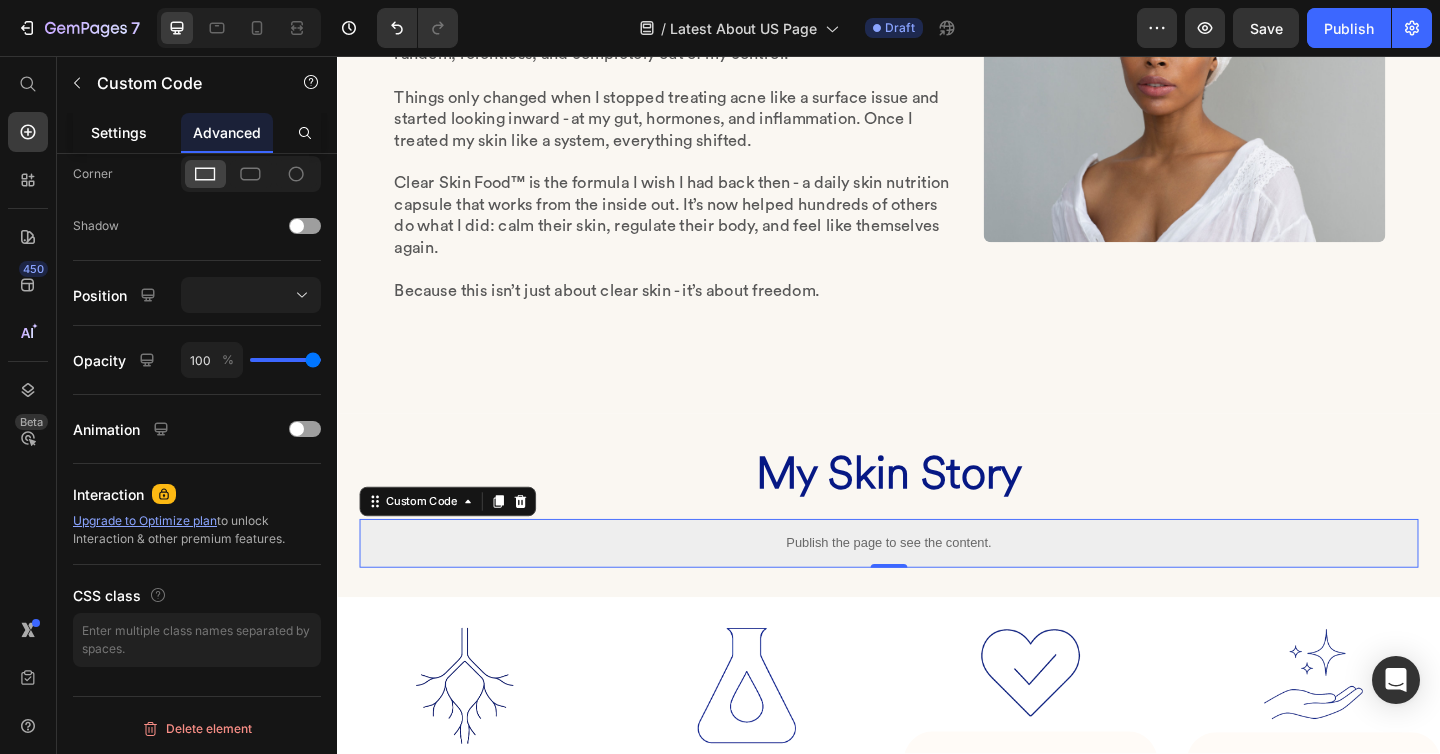 click on "Settings" at bounding box center [119, 132] 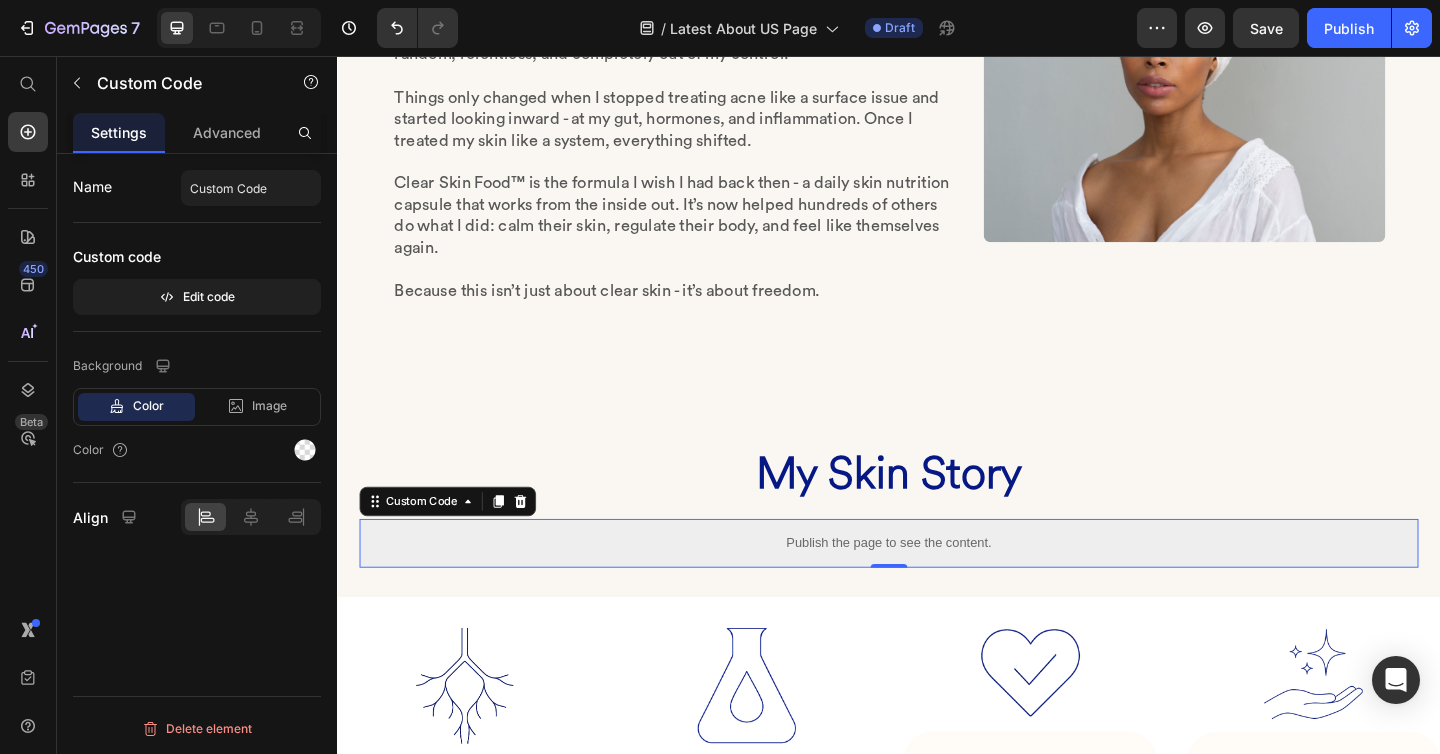 scroll, scrollTop: 0, scrollLeft: 0, axis: both 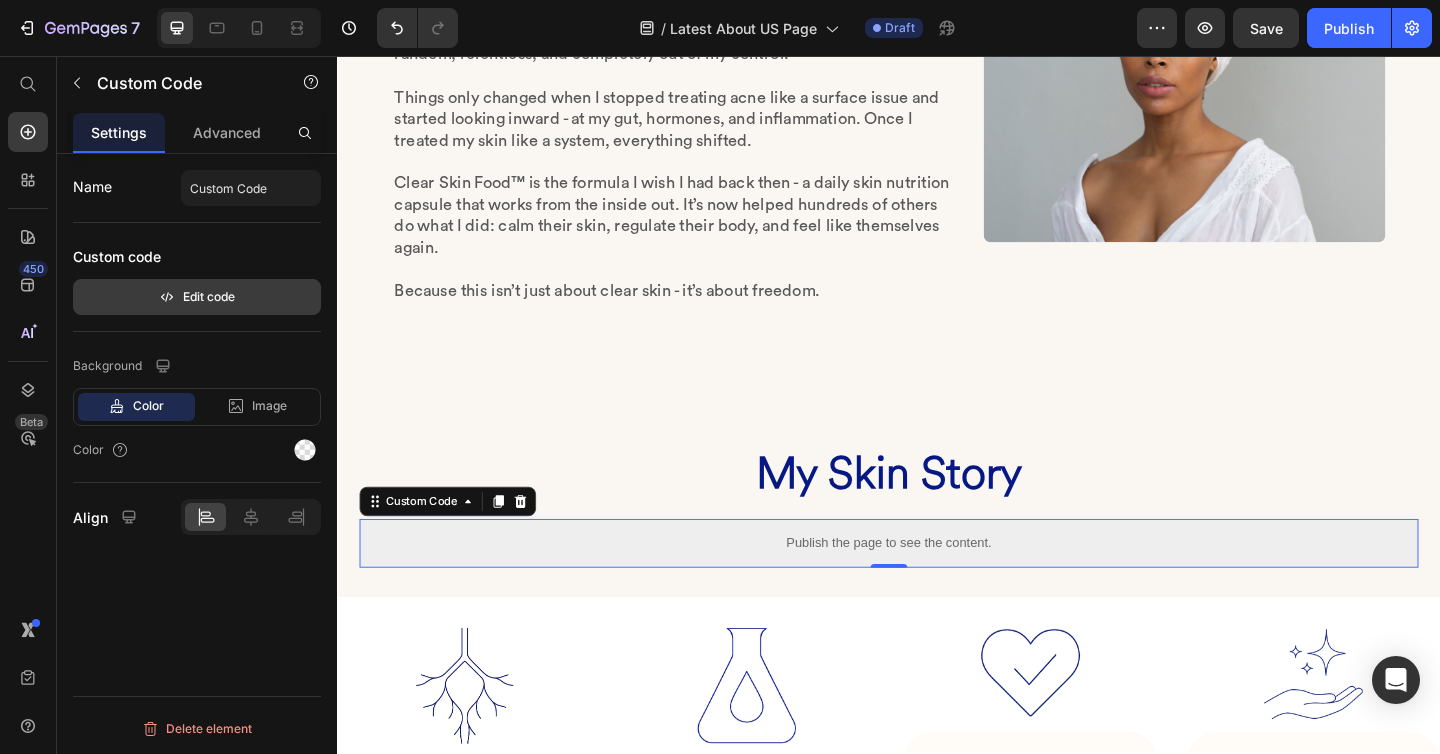 click on "Edit code" at bounding box center (197, 297) 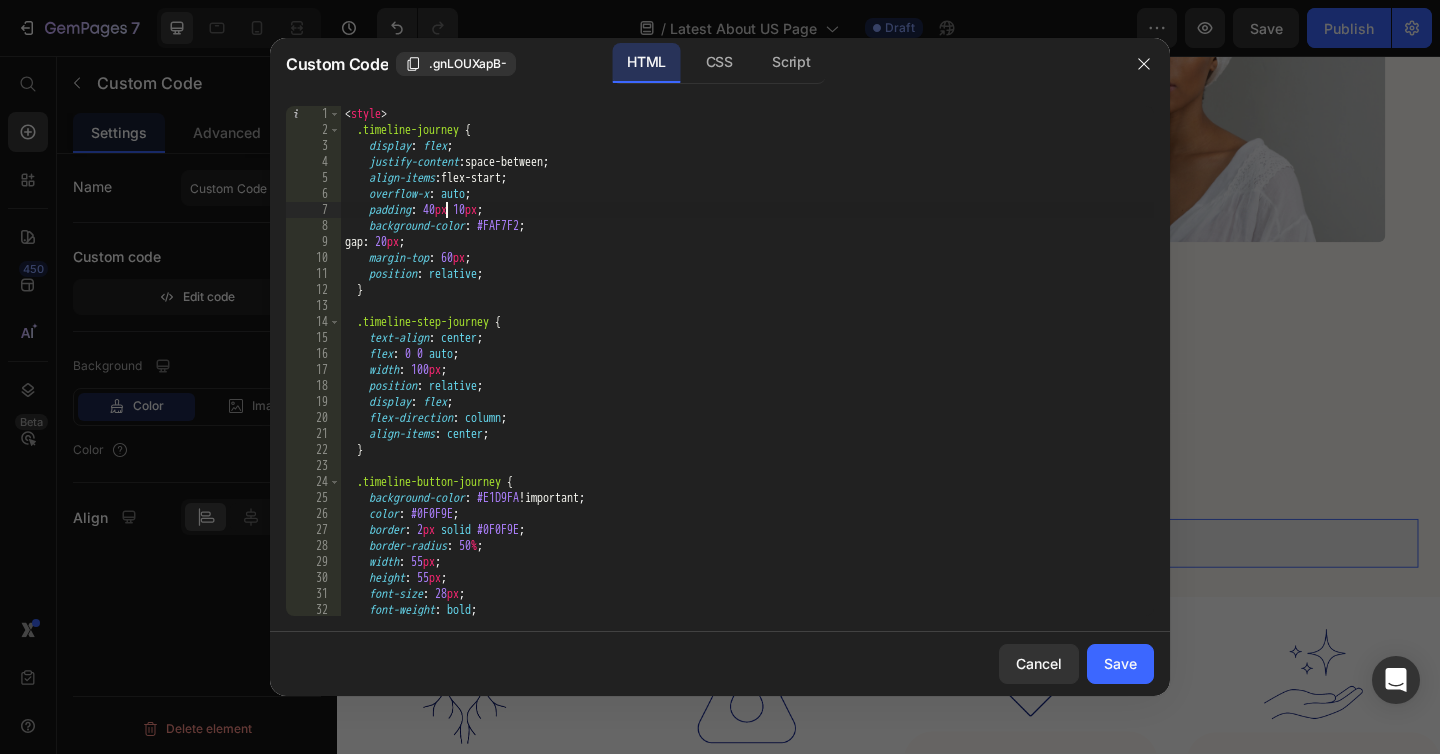 click on "< style >    .timeline-journey   {      display :   flex ;      justify-content :  space-between ;      align-items :  flex-start ;      overflow-x :   auto ;      padding :   40 px   10 px ;      background-color :   #FAF7F2 ;     gap :   20 px ;      margin-top :   60 px ;      position :   relative ;    }    .timeline-step-journey   {      text-align :   center ;      flex :   0   0   auto ;      width :   100 px ;      position :   relative ;      display :   flex ;      flex-direction :   column ;      align-items :   center ;    }    .timeline-button-journey   {      background-color :   #E1D9FA  !important ;      color :   #0F0F9E ;      border :   2 px   solid   #0F0F9E ;      border-radius :   50 % ;      width :   55 px ;      height :   55 px ;      font-size :   28 px ;      font-weight :   bold ;      cursor :   pointer ;" at bounding box center (747, 377) 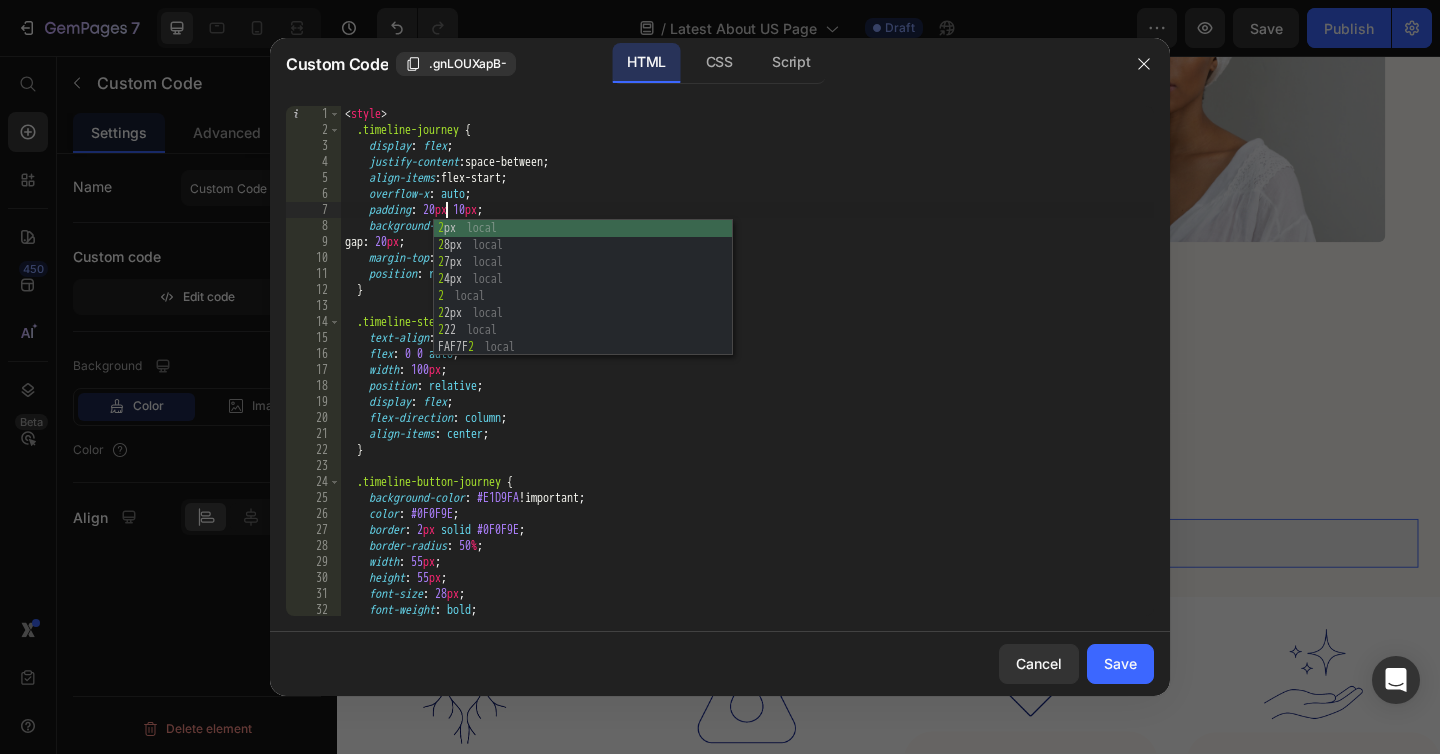 scroll, scrollTop: 0, scrollLeft: 8, axis: horizontal 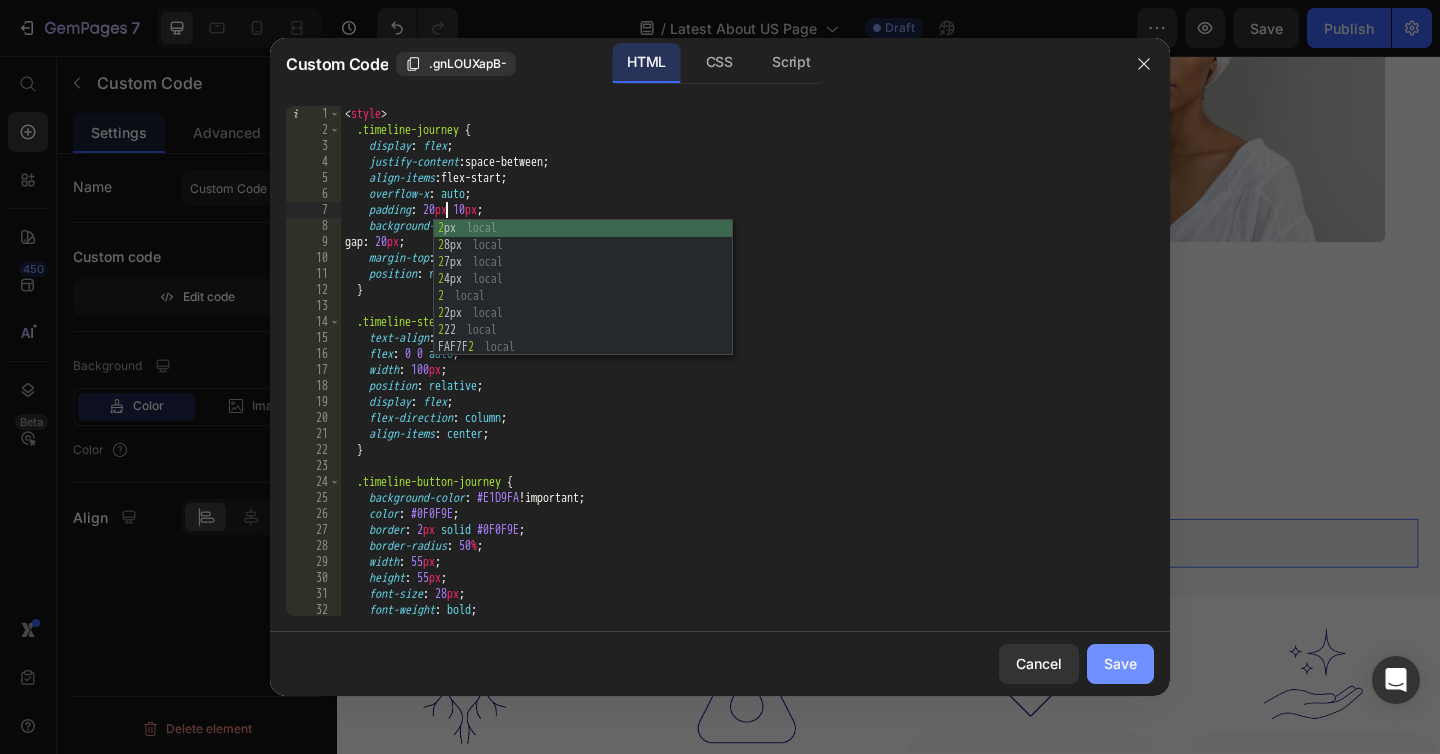 type on "padding: 20px 10px;" 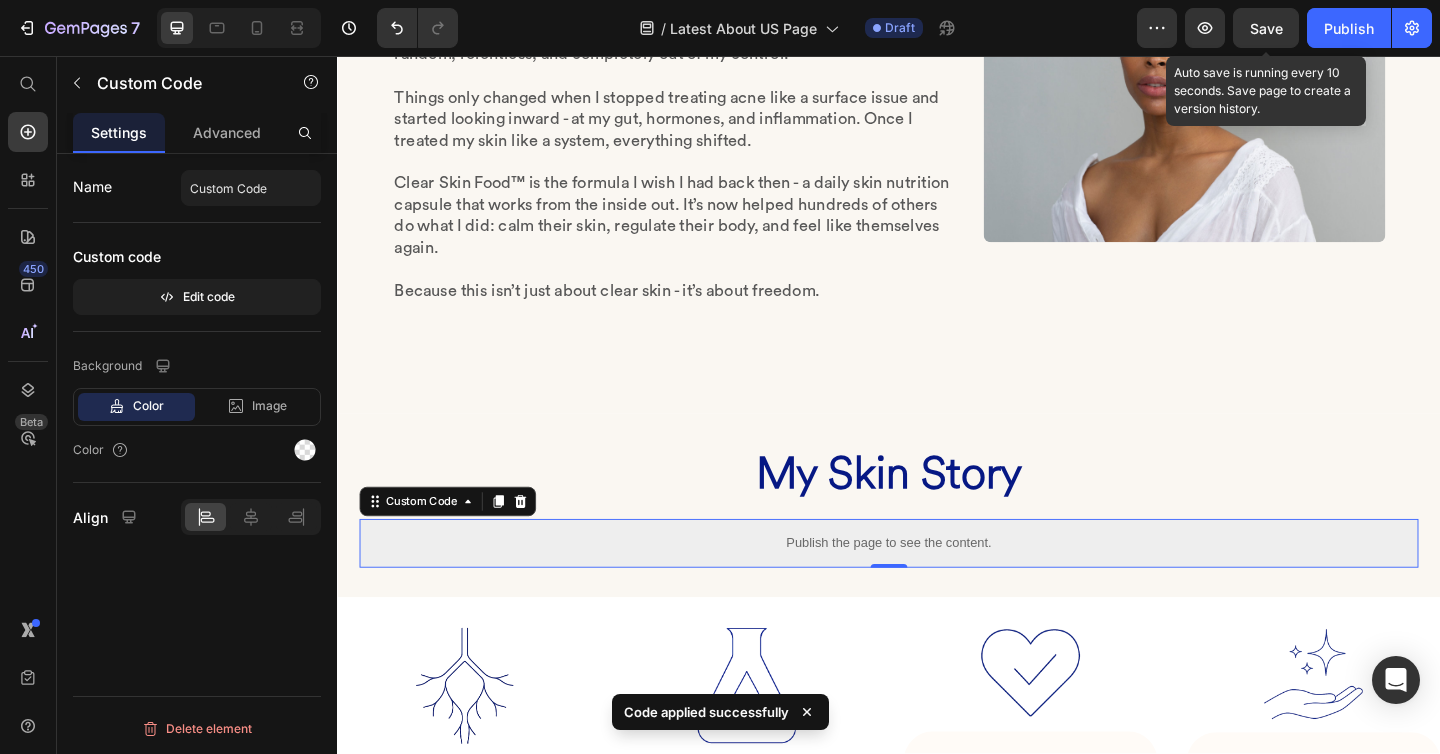 click on "Save" at bounding box center (1266, 28) 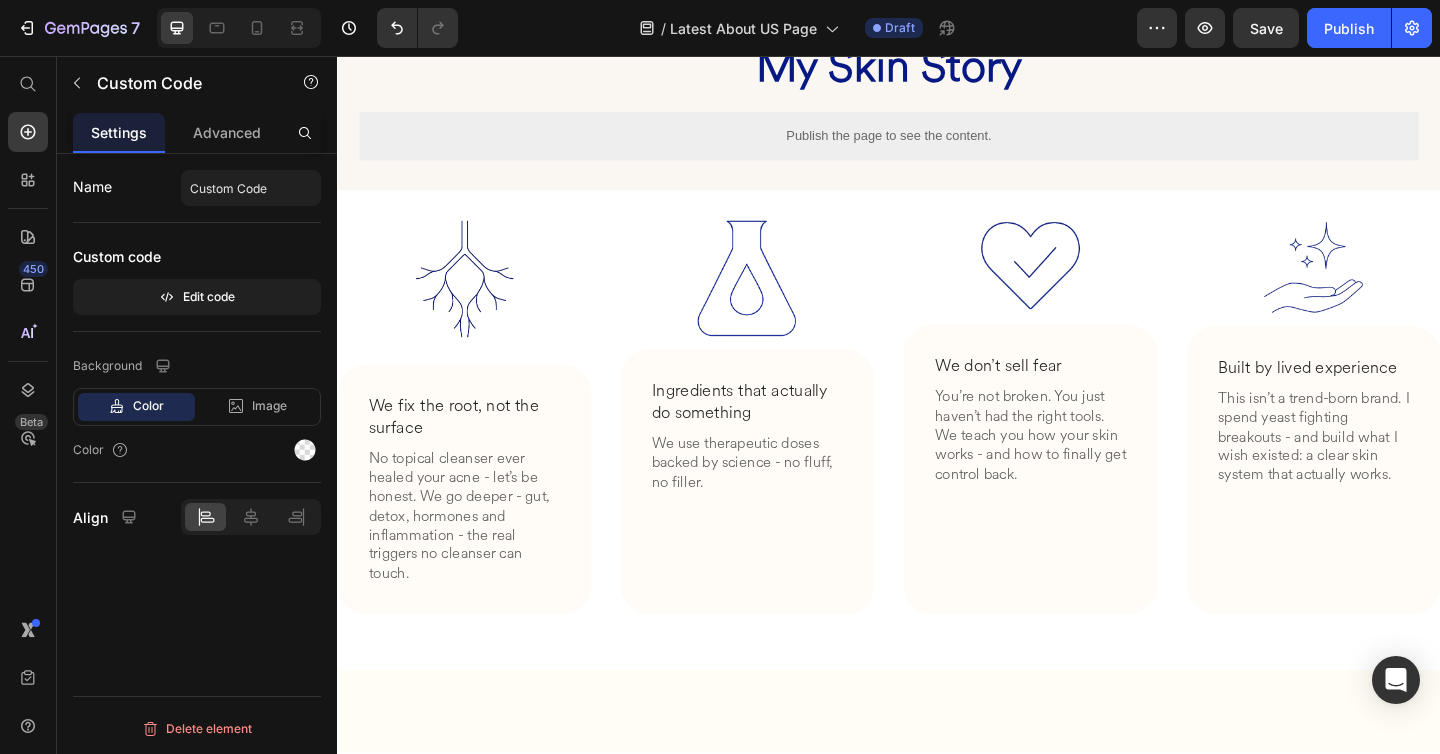 scroll, scrollTop: 1381, scrollLeft: 0, axis: vertical 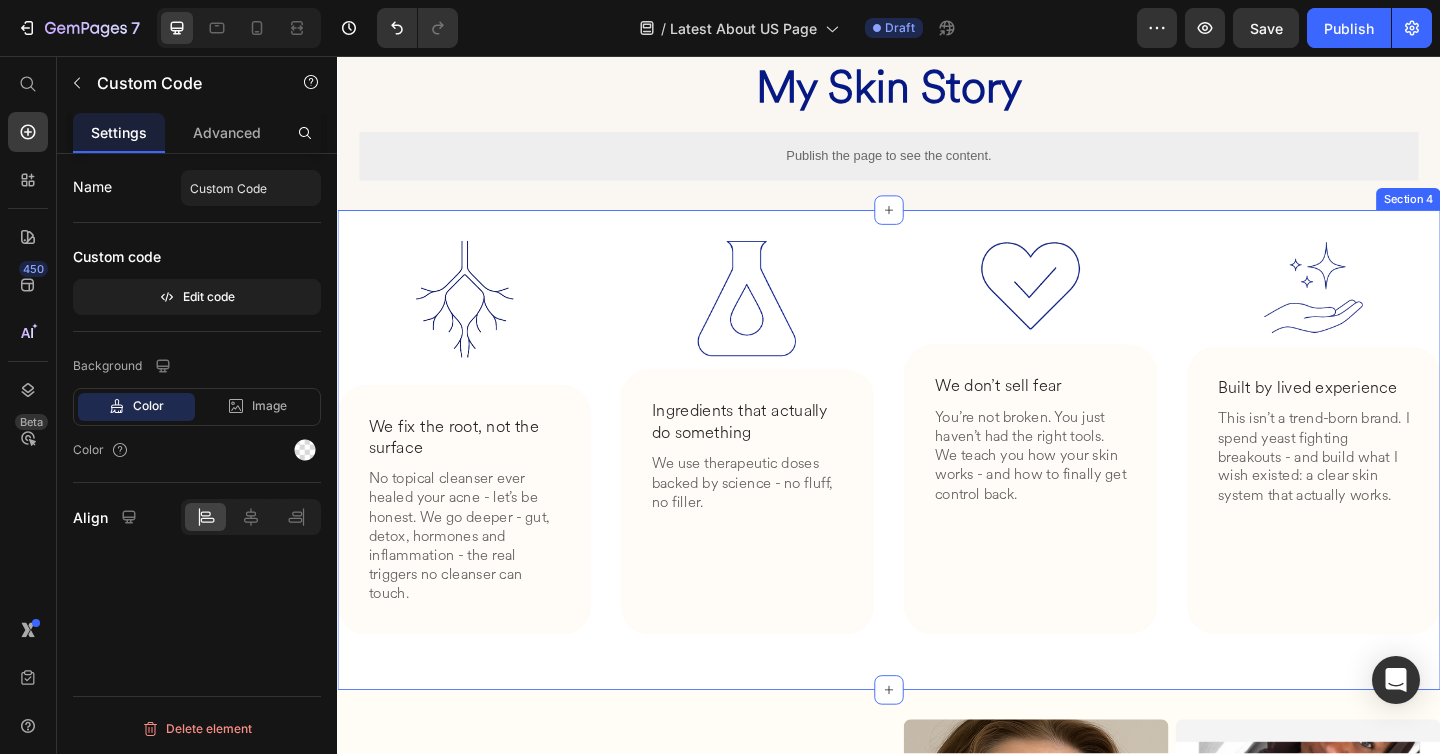 click on "Image We fix the root, not the surface Heading No topical cleanser ever healed your acne - let’s be honest. We go deeper - gut, detox, hormones and inflammation - the real triggers no cleanser can touch.  Text Block Row Image Ingredients that actually do something Heading We use therapeutic doses backed by science - no fluff, no filler.         Text Block Row Image We don’t sell fear Heading You’re not broken. You just haven’t had the right tools. We teach you how your skin works - and how to finally get control back.       Text Block Row Image Built by lived experience Heading This isn’t a trend-born brand. I spend yeast fighting breakouts - and build what I wish existed: a clear skin system that actually works.       Text Block Row Row Section 4" at bounding box center (937, 485) 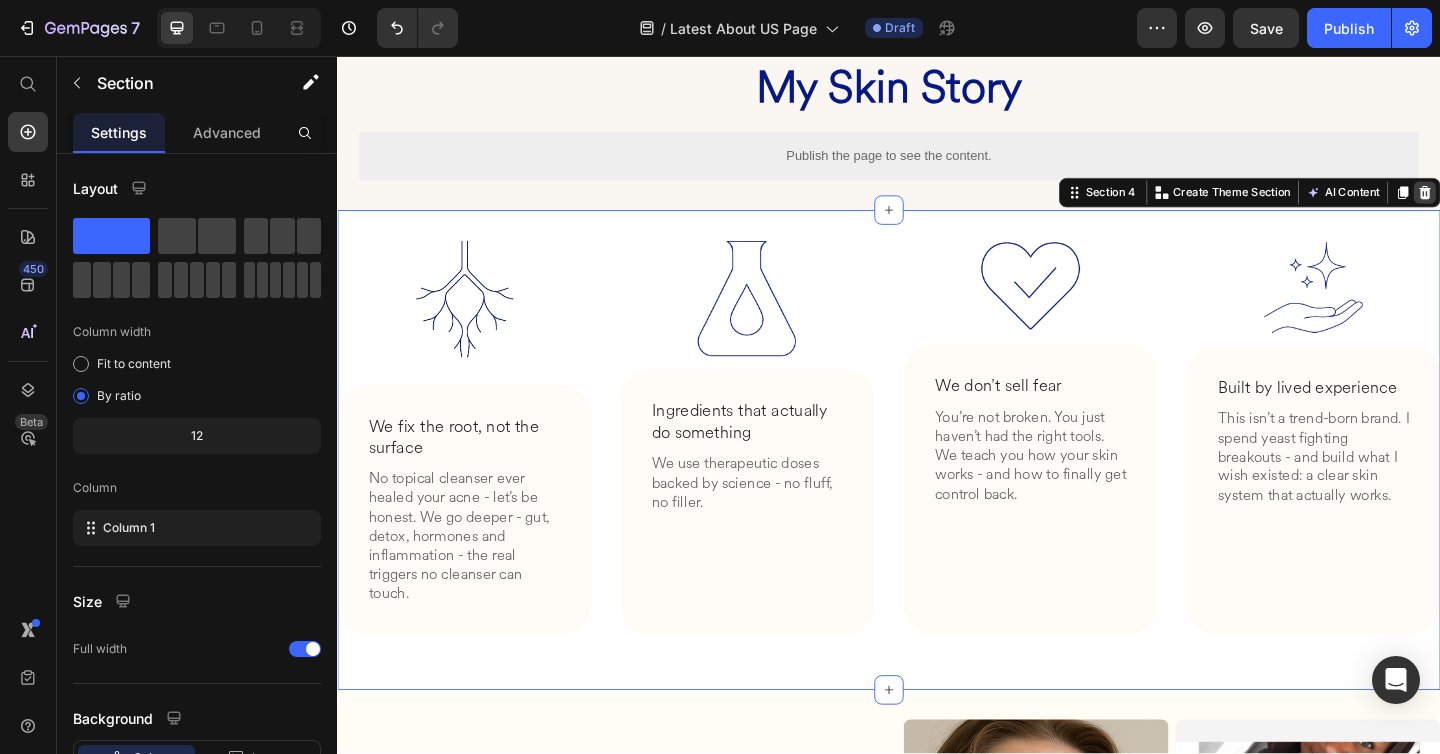 click 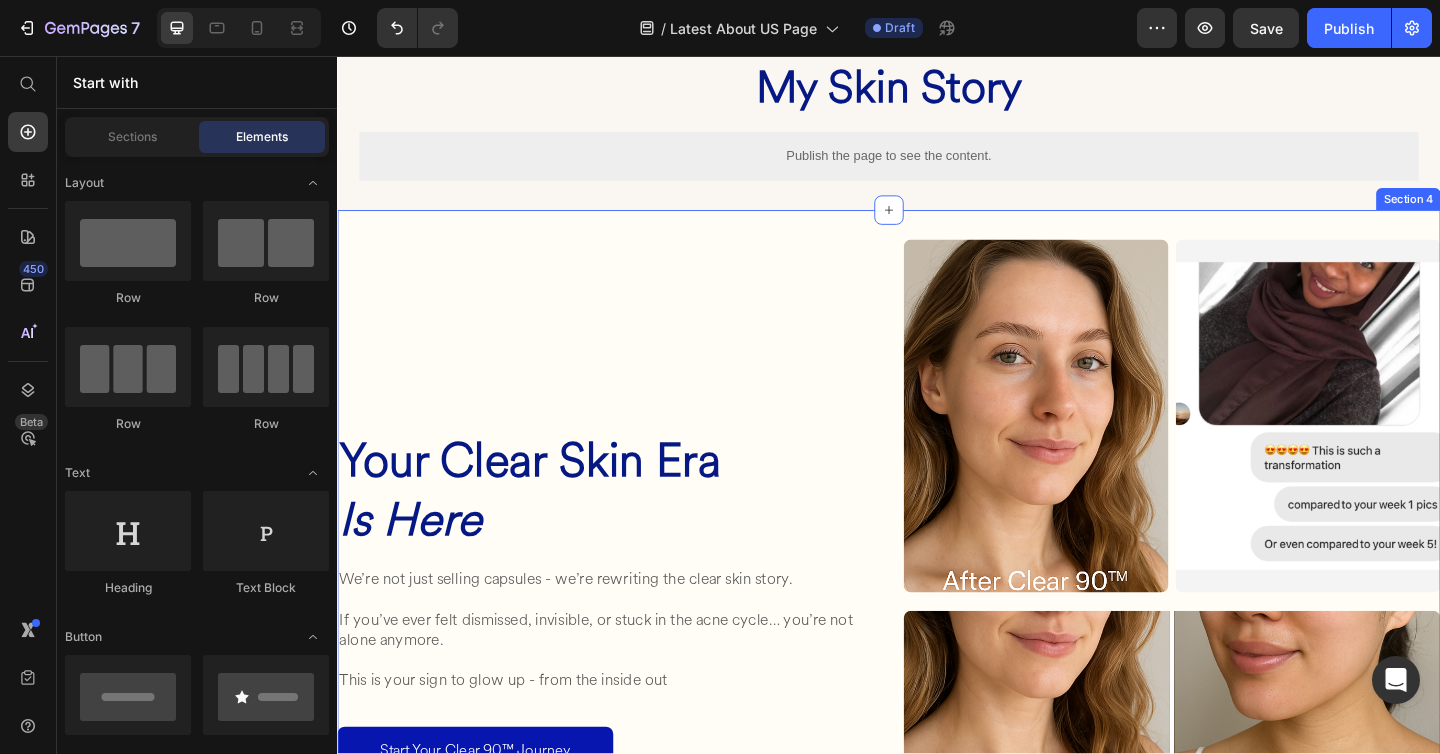 click on "Your Clear Skin Era Is Here  Heading We’re not just selling capsules - we’re rewriting the clear skin story.   If you’ve ever felt dismissed, invisible, or stuck in the acne cycle… you’re not alone anymore.   This is your sign to glow up - from the inside out   Text Block Start Your Clear 90™ Journey Button Get your FREE Clear Skin Hacks Button Image Image Row Image Row Row Section 4" at bounding box center (937, 715) 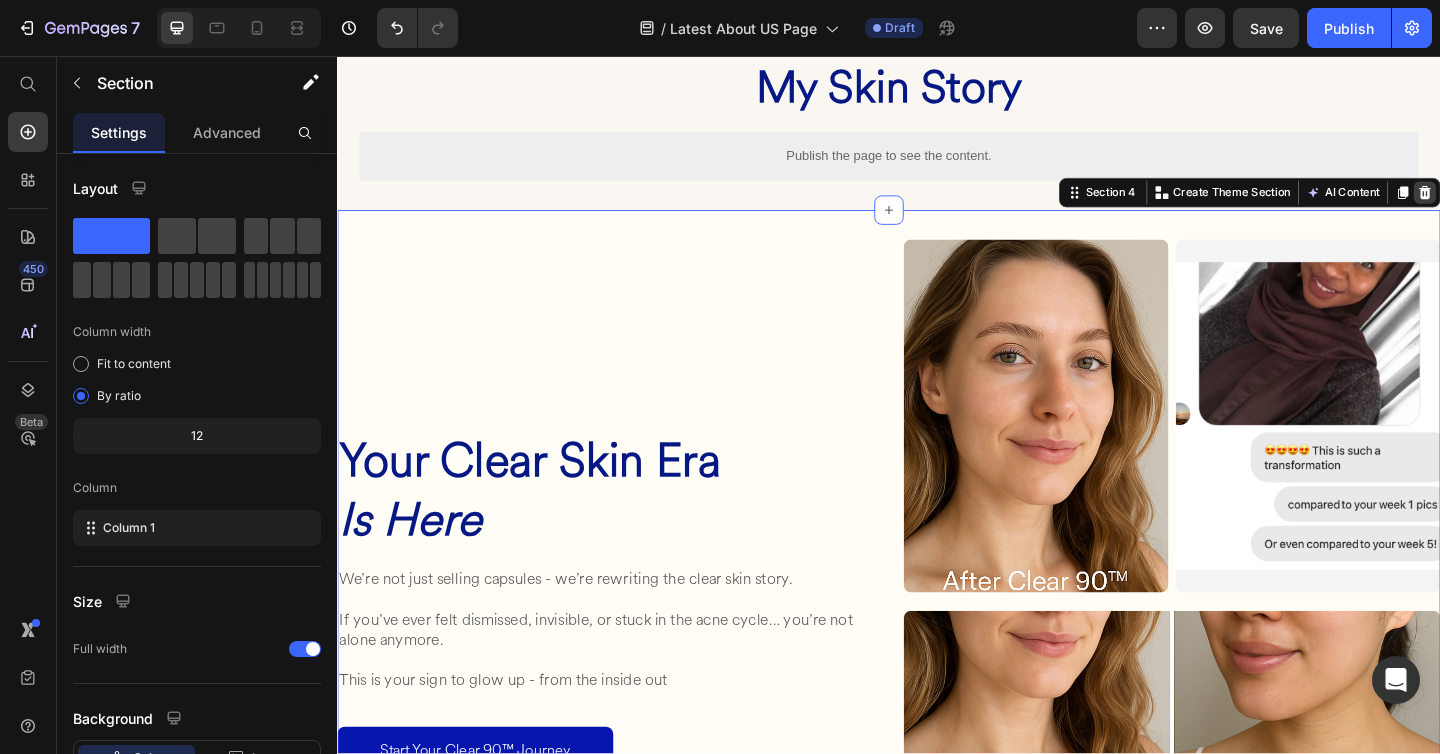 click 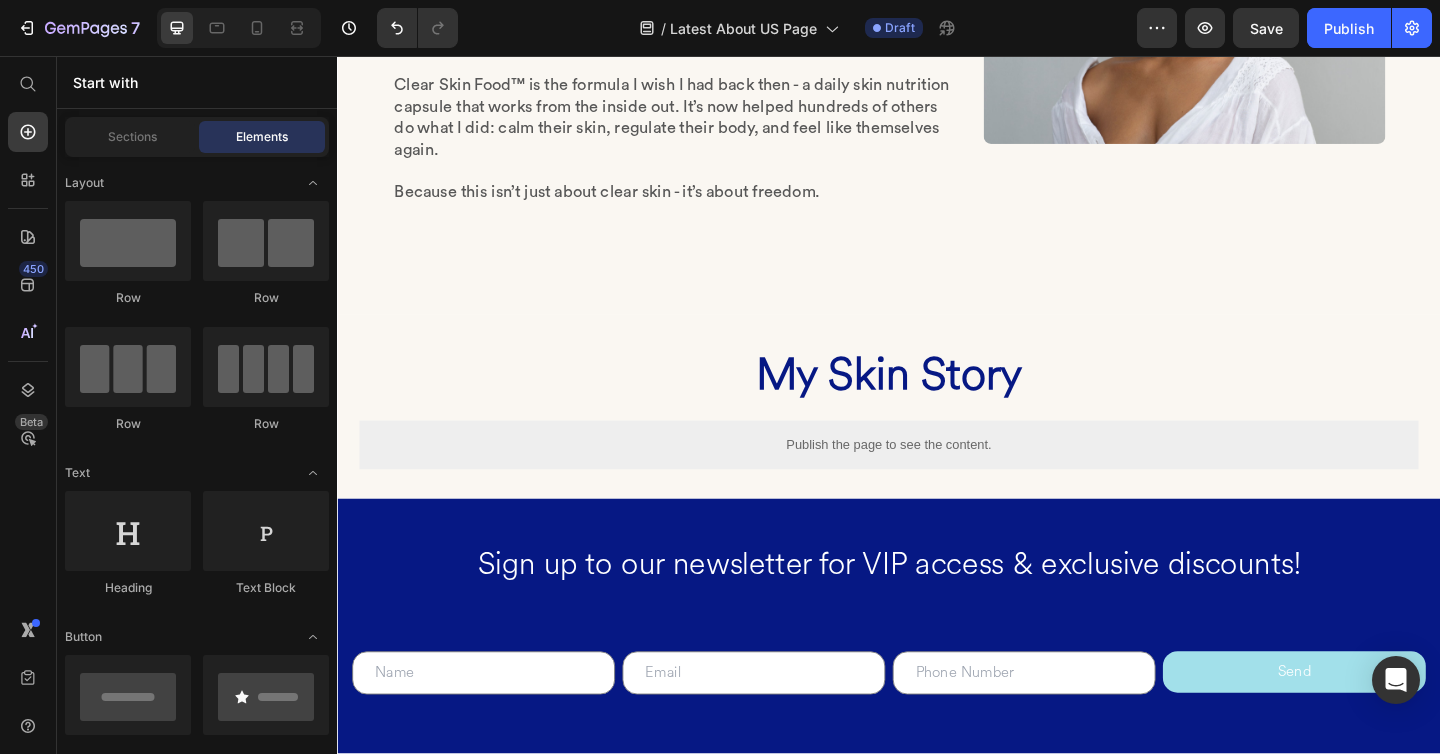 scroll, scrollTop: 1092, scrollLeft: 0, axis: vertical 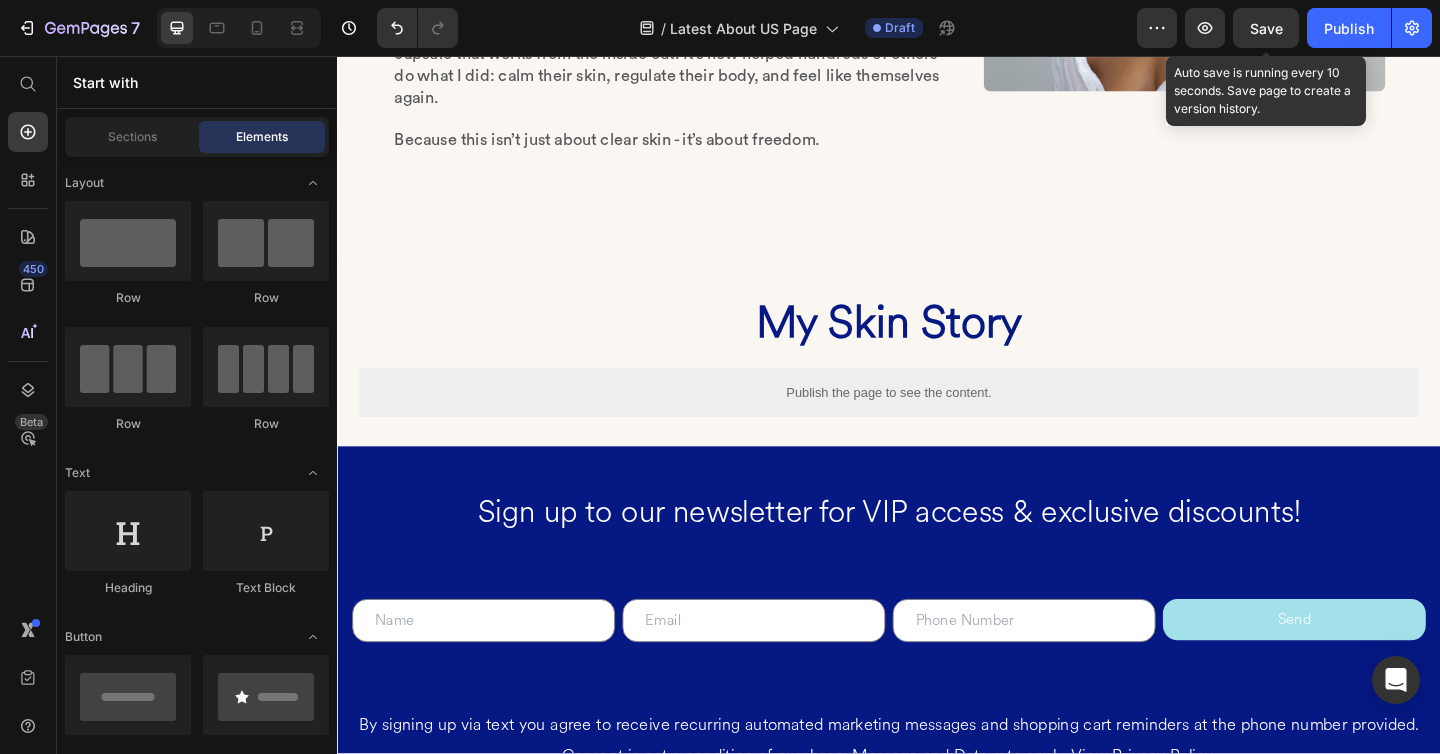 click on "Save" at bounding box center (1266, 28) 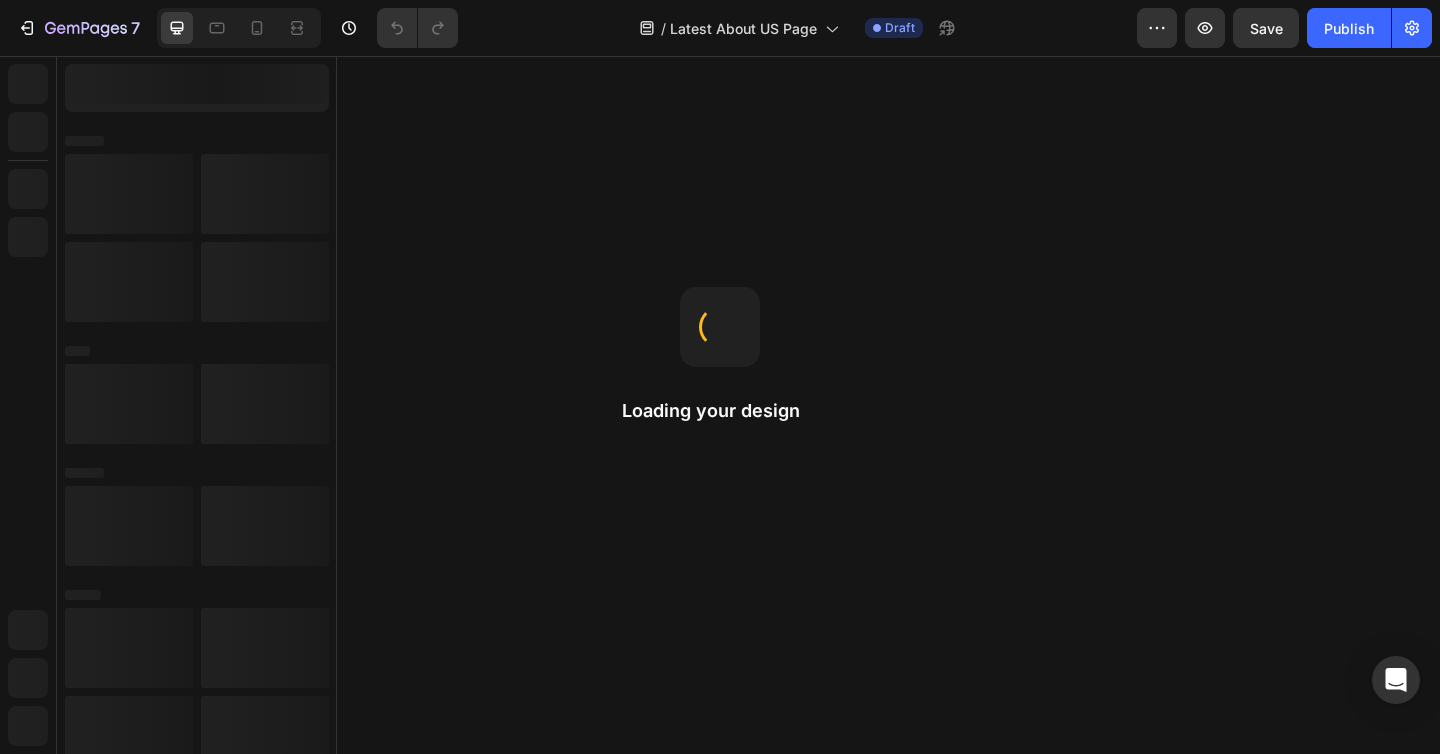 scroll, scrollTop: 0, scrollLeft: 0, axis: both 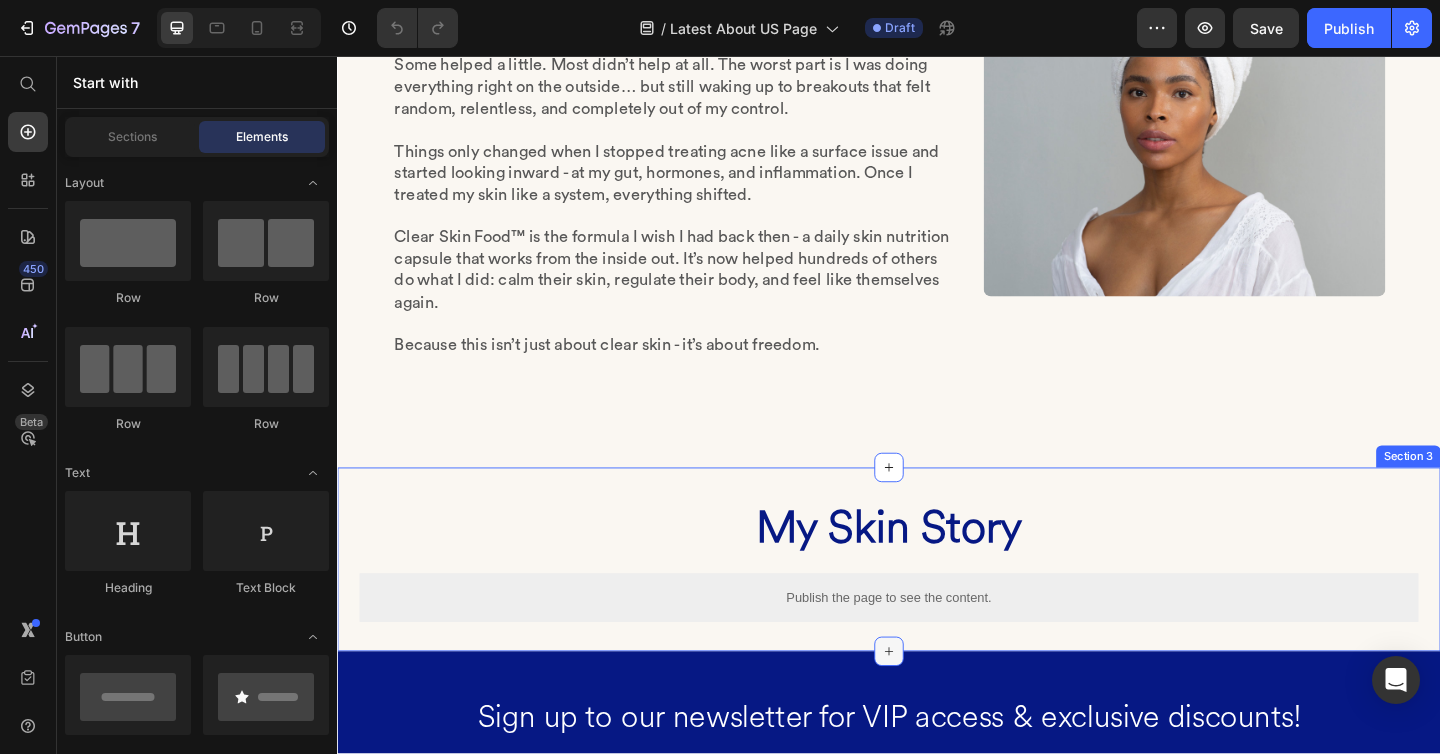 click 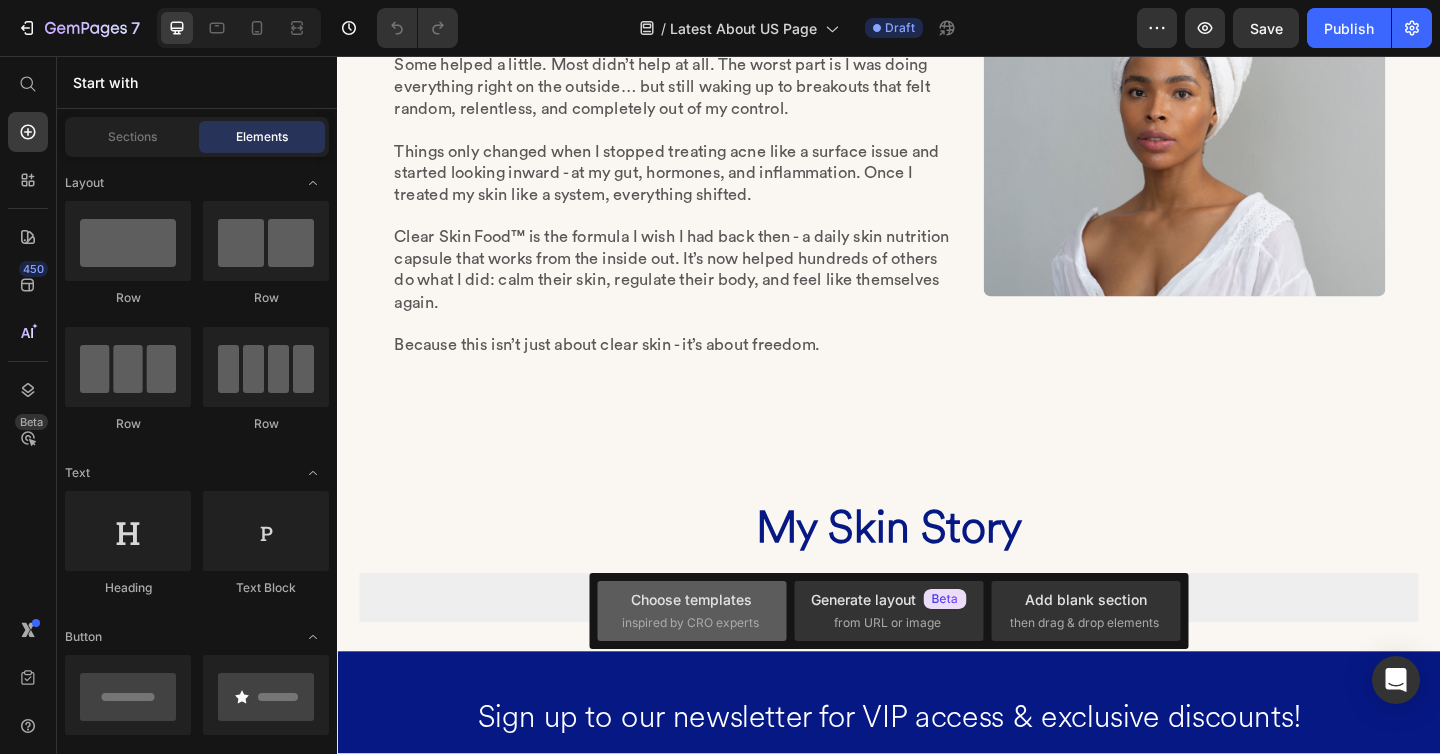 click on "Choose templates  inspired by CRO experts" at bounding box center [692, 610] 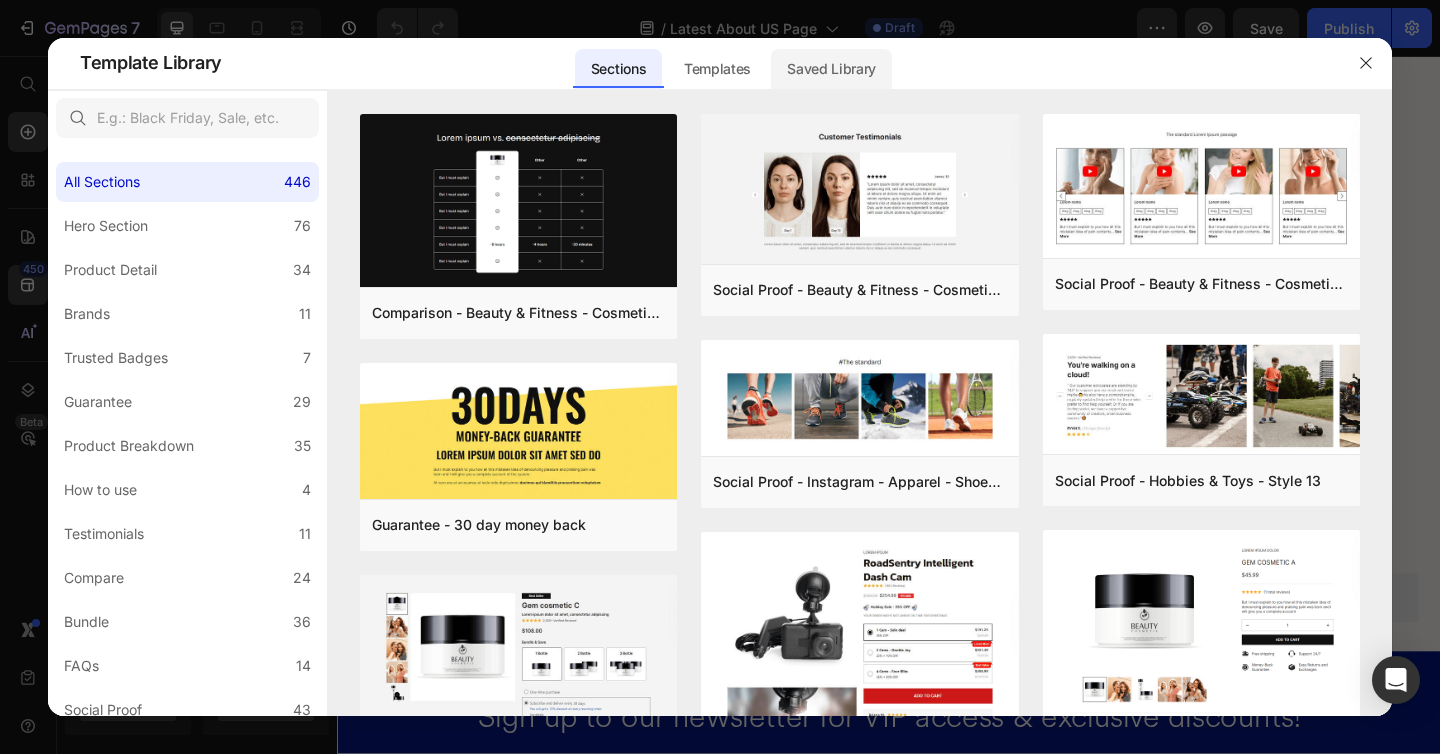 click on "Saved Library" 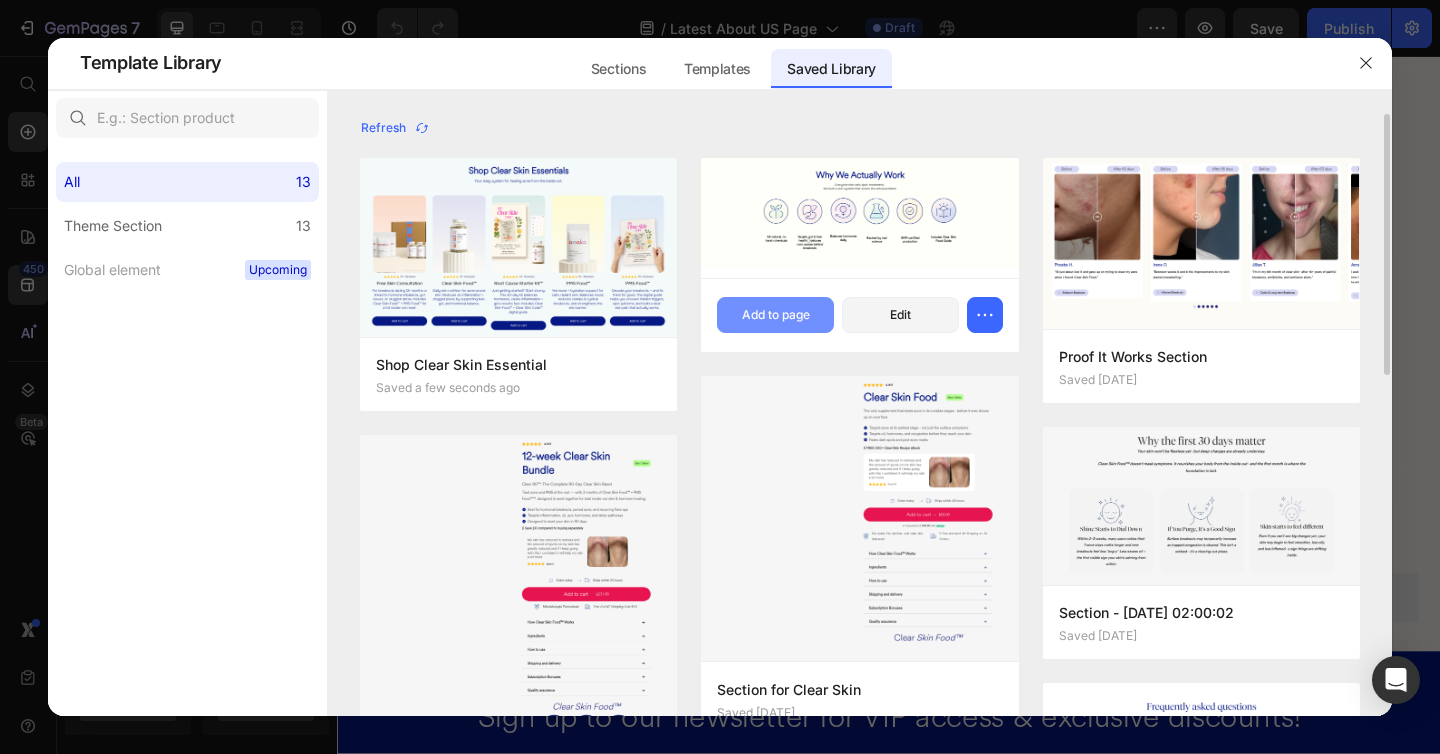click on "Add to page" at bounding box center [776, 315] 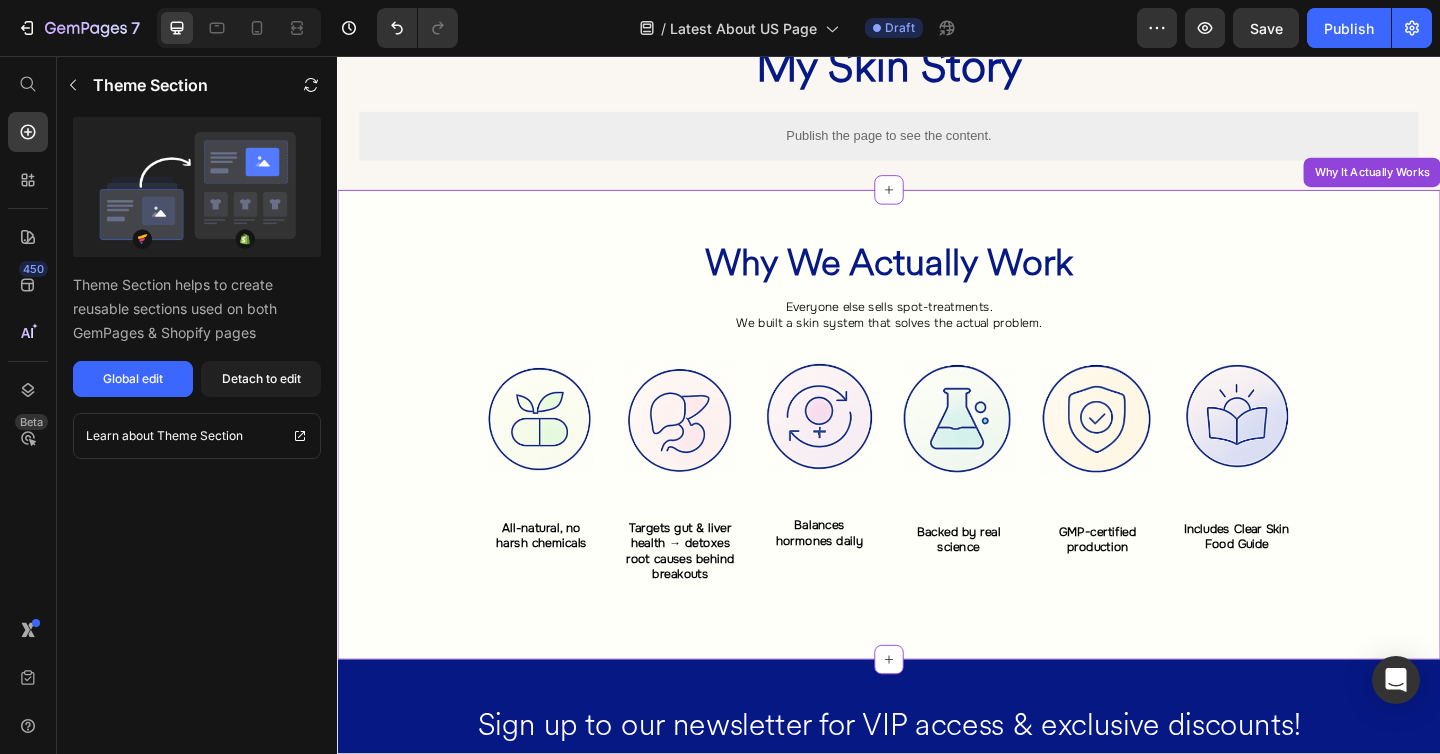 scroll, scrollTop: 1402, scrollLeft: 0, axis: vertical 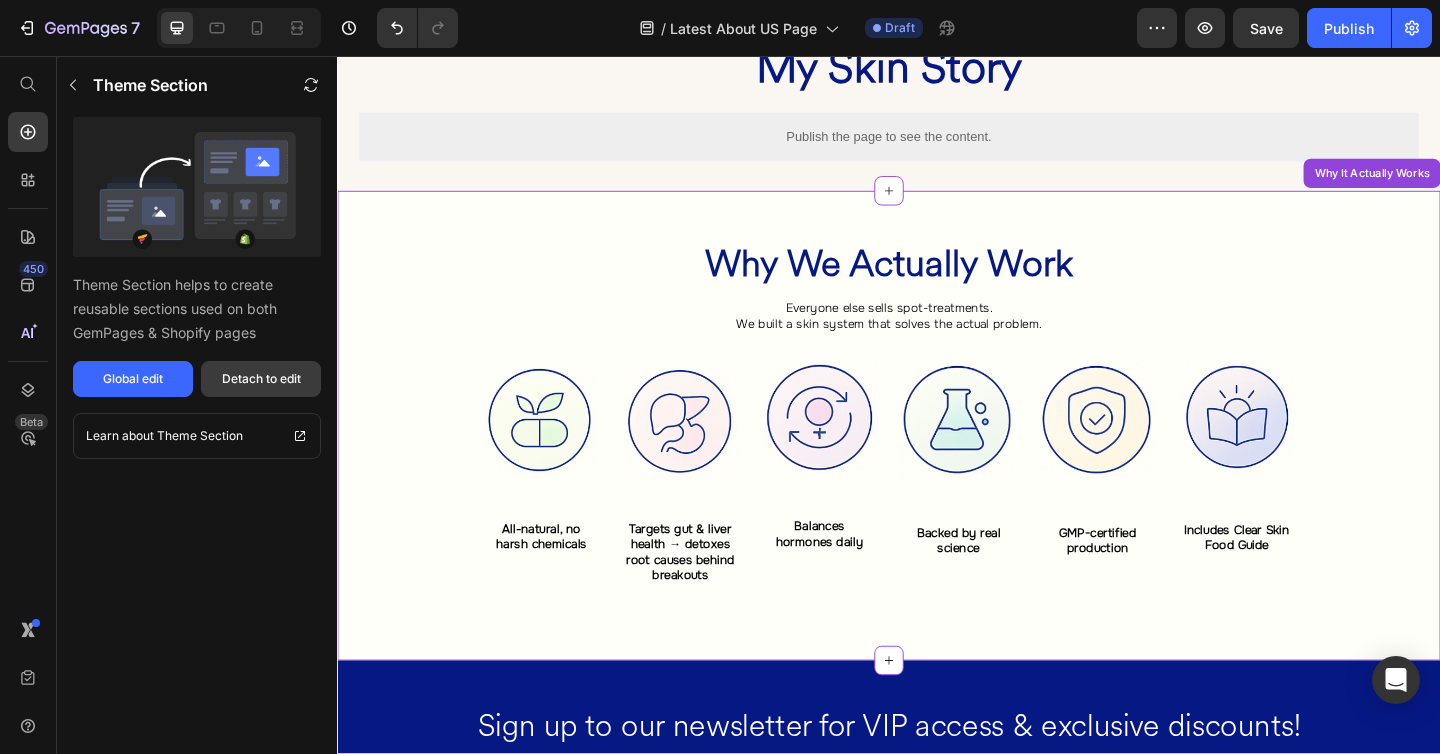 click on "Detach to edit" at bounding box center [261, 379] 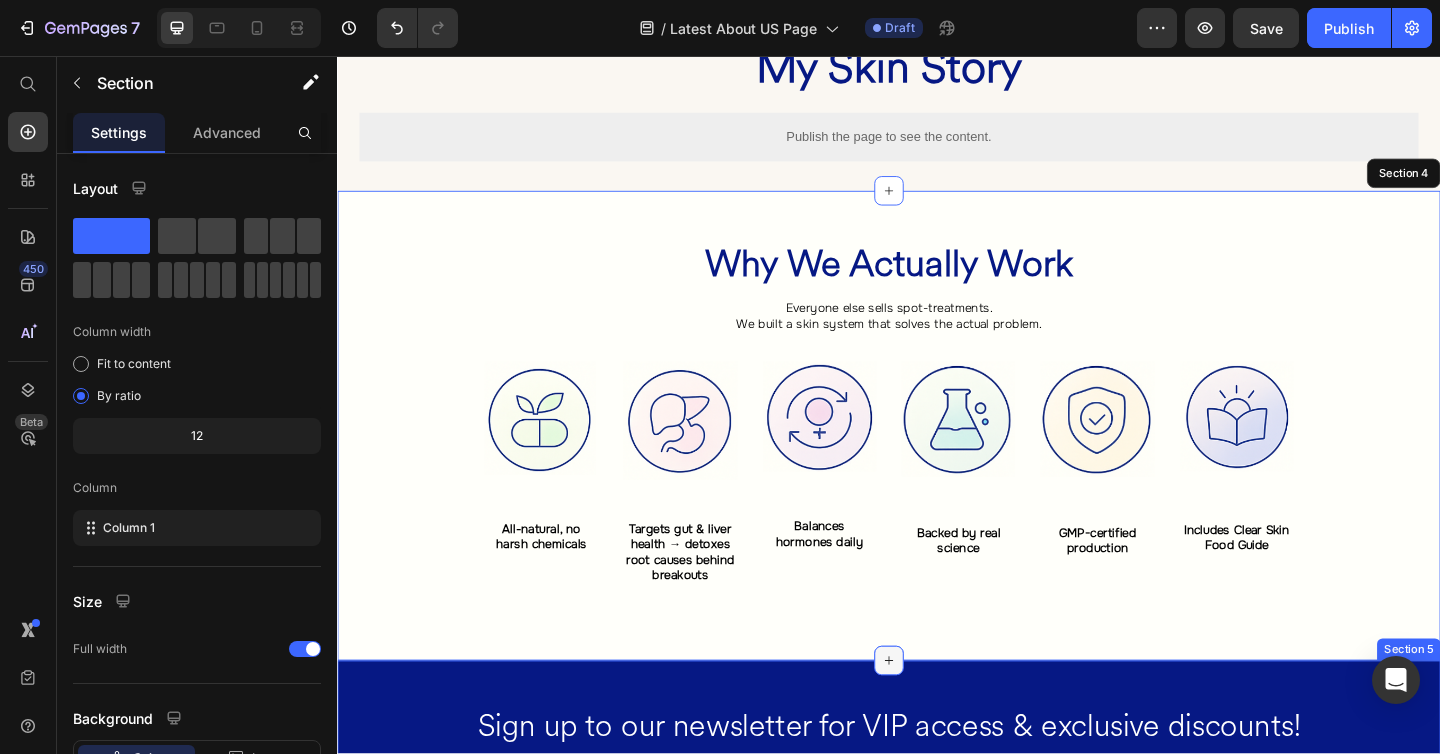 click 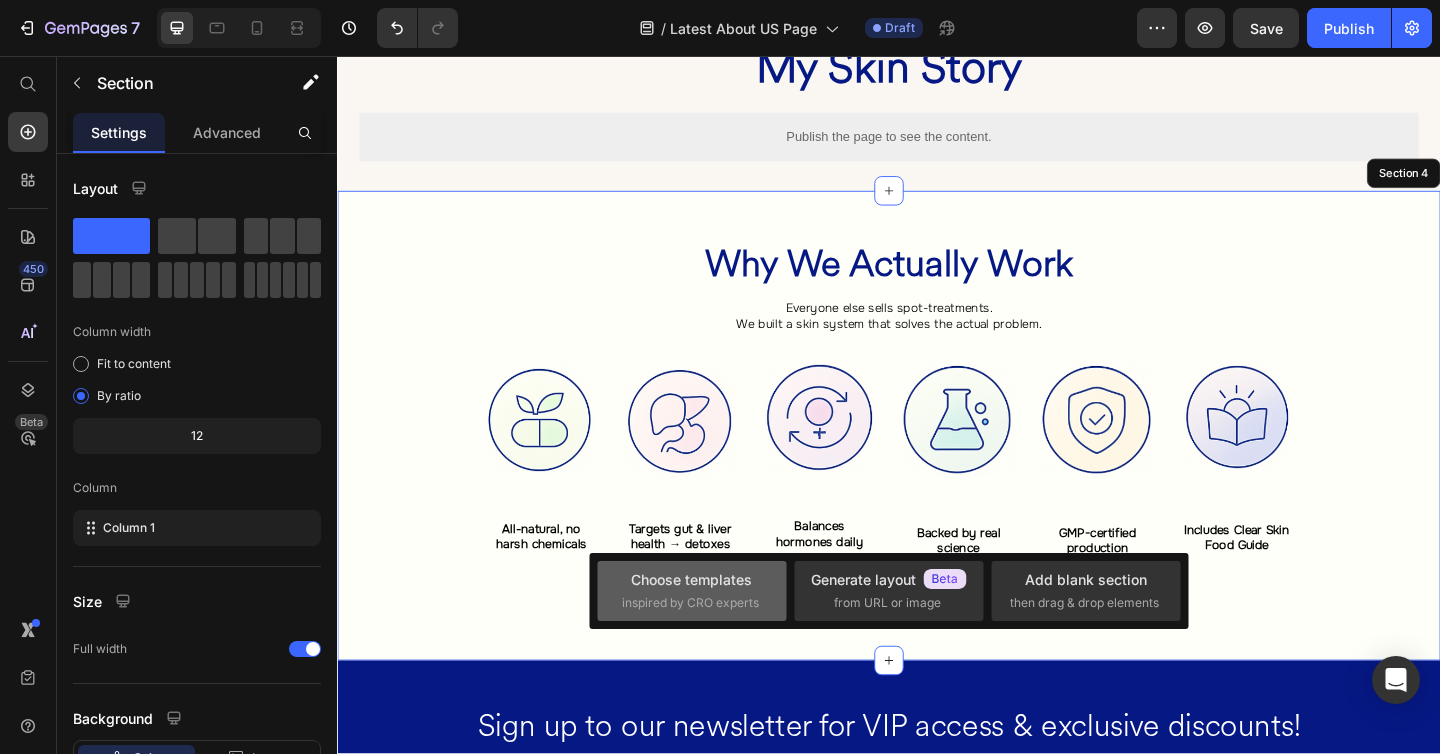 click on "inspired by CRO experts" at bounding box center [690, 603] 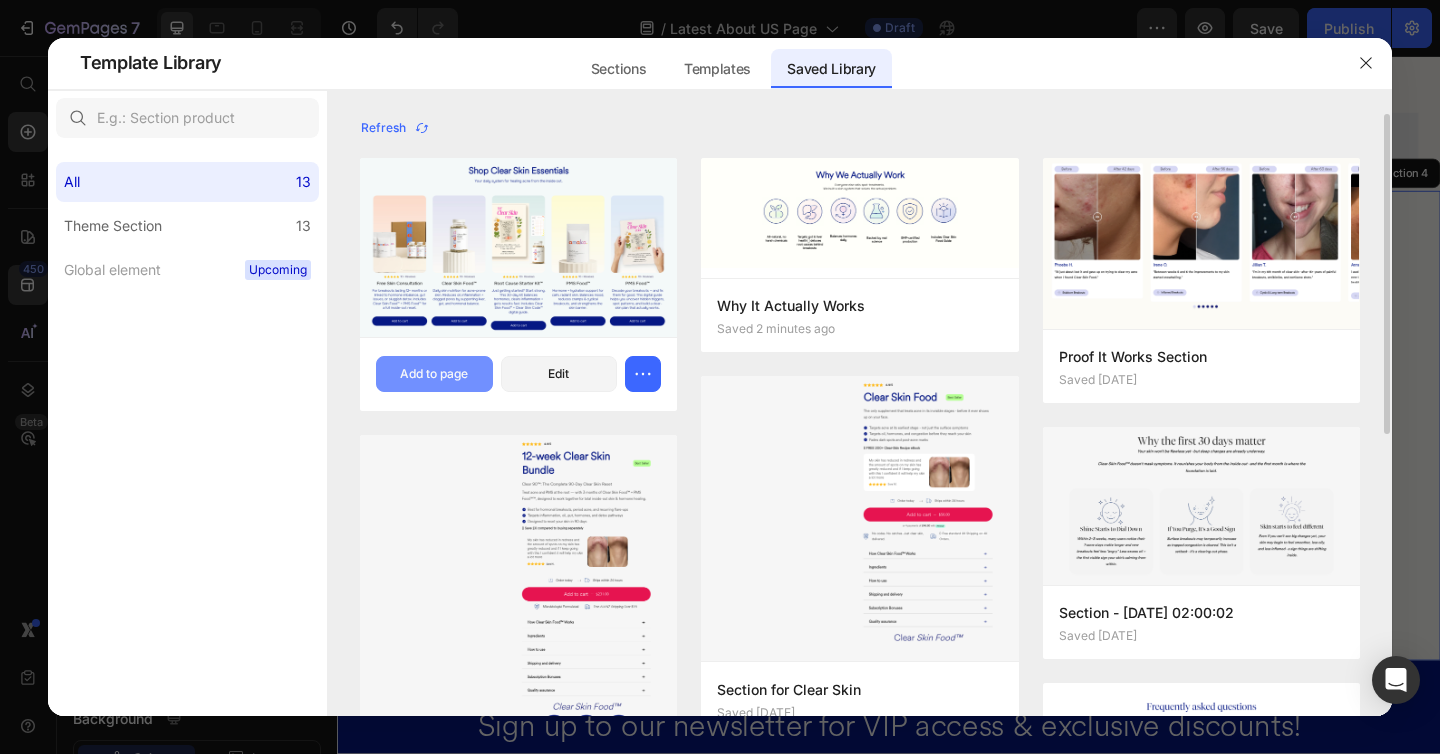 click on "Add to page" at bounding box center [434, 374] 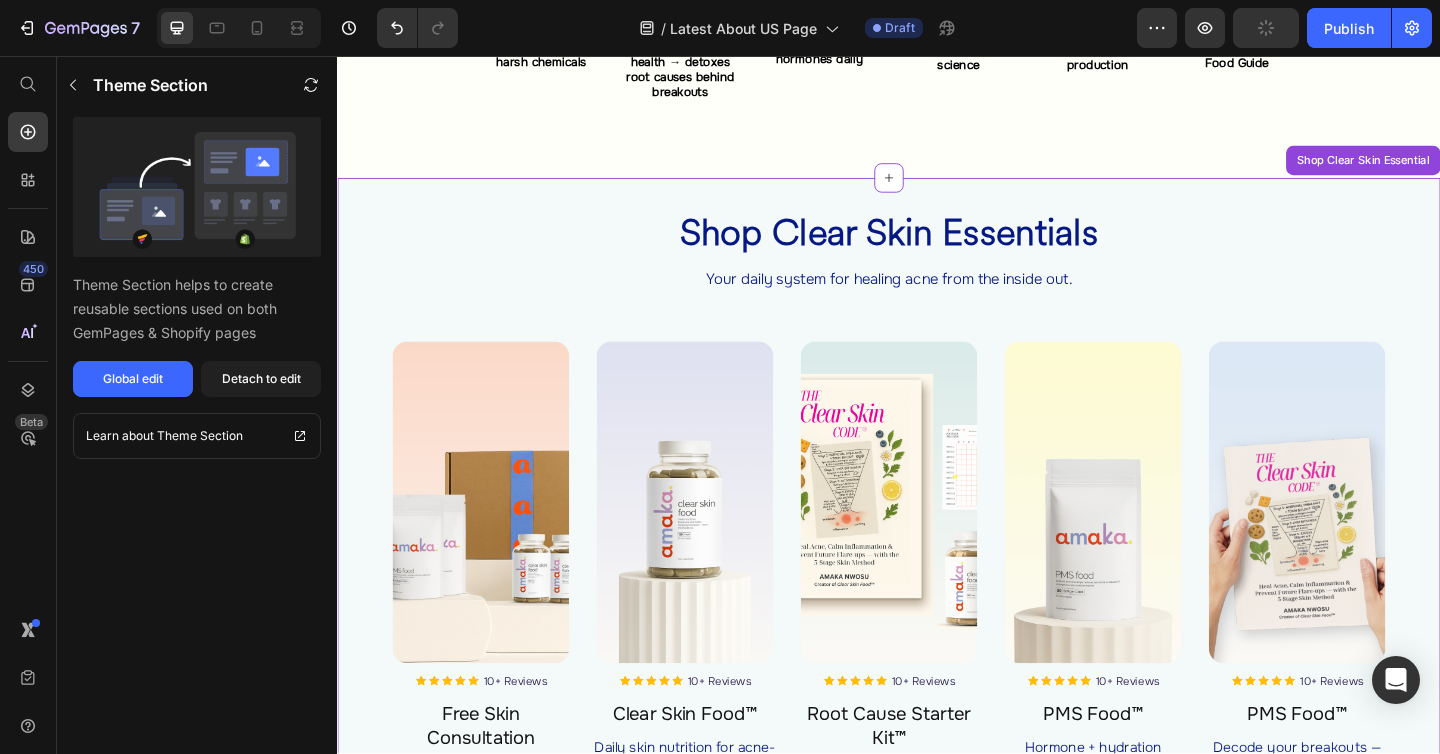 scroll, scrollTop: 2060, scrollLeft: 0, axis: vertical 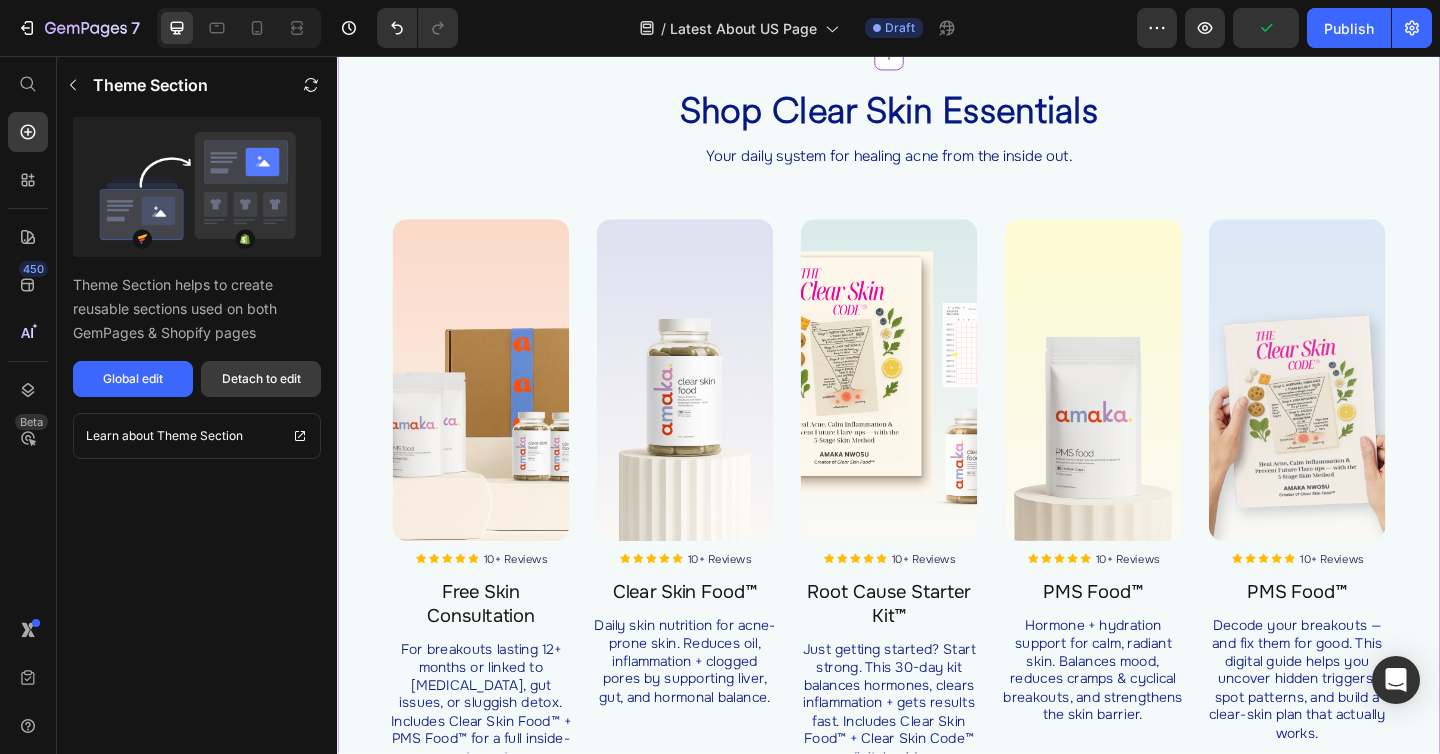 click on "Detach to edit" at bounding box center [261, 379] 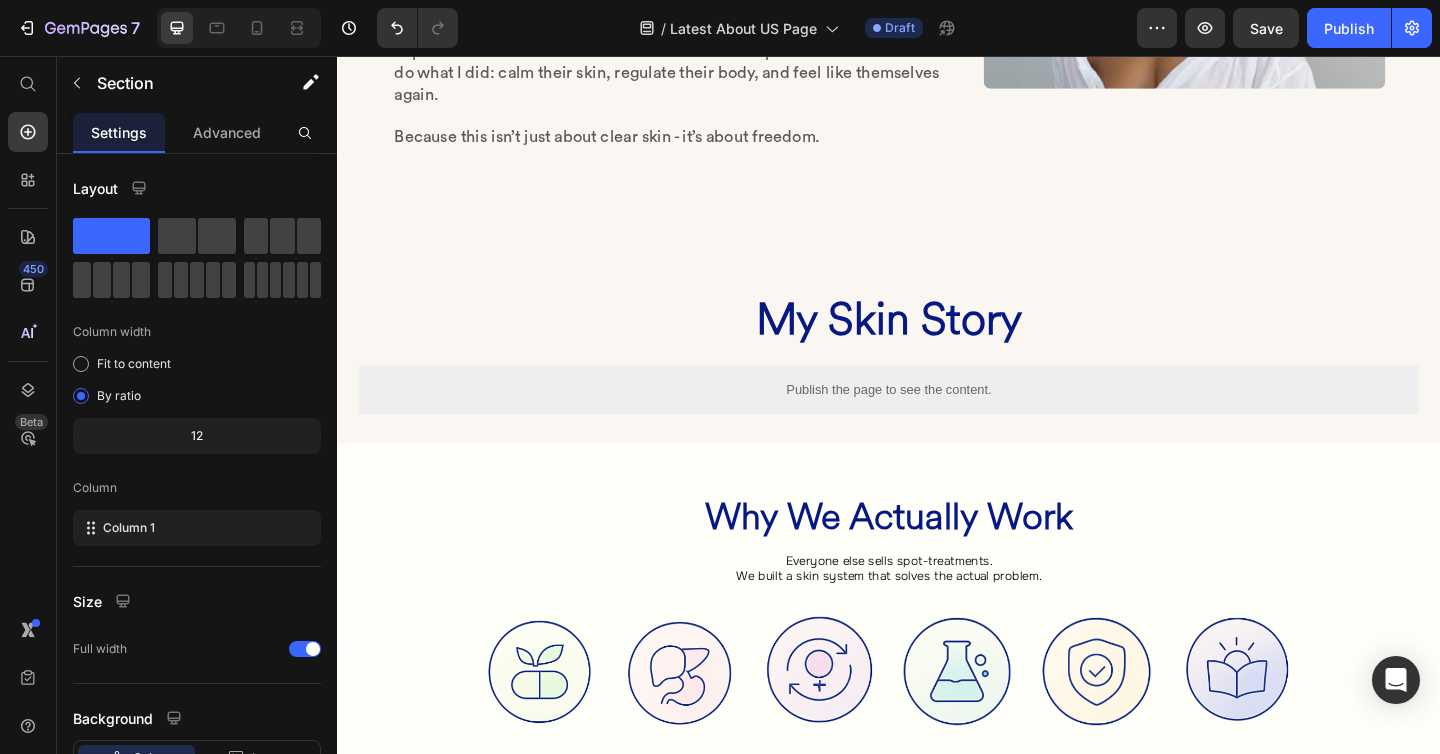 scroll, scrollTop: 1093, scrollLeft: 0, axis: vertical 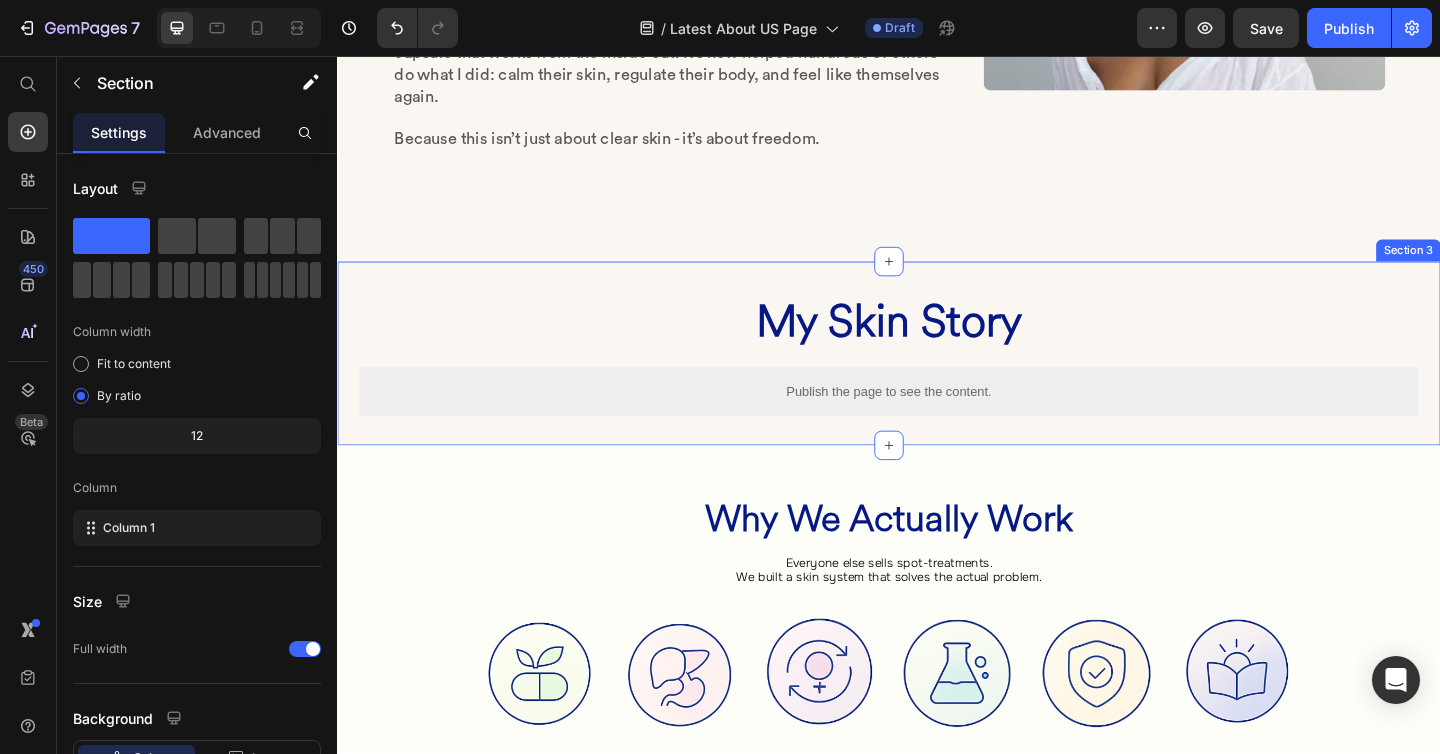 click on "My Skin Story Heading Row
Publish the page to see the content.
Custom Code Row Section 3" at bounding box center (937, 379) 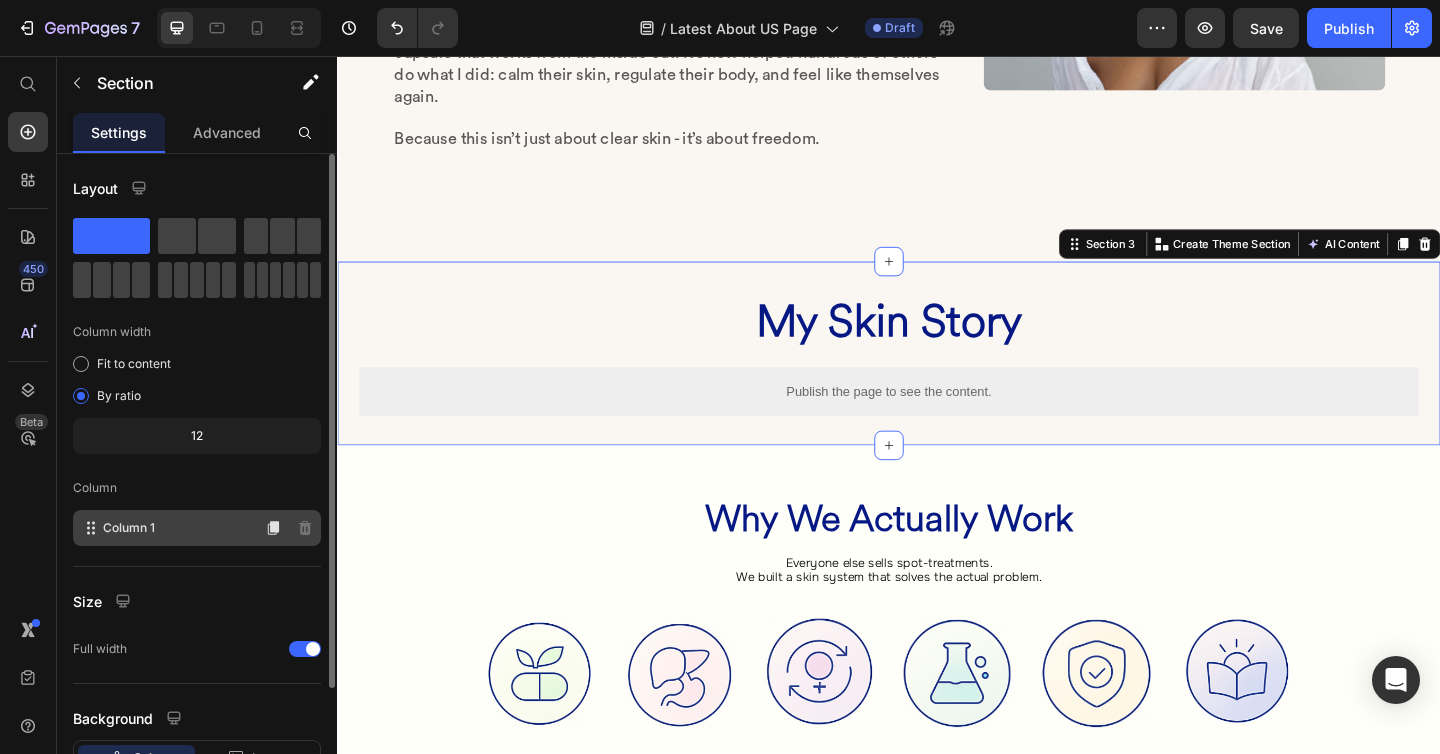scroll, scrollTop: 151, scrollLeft: 0, axis: vertical 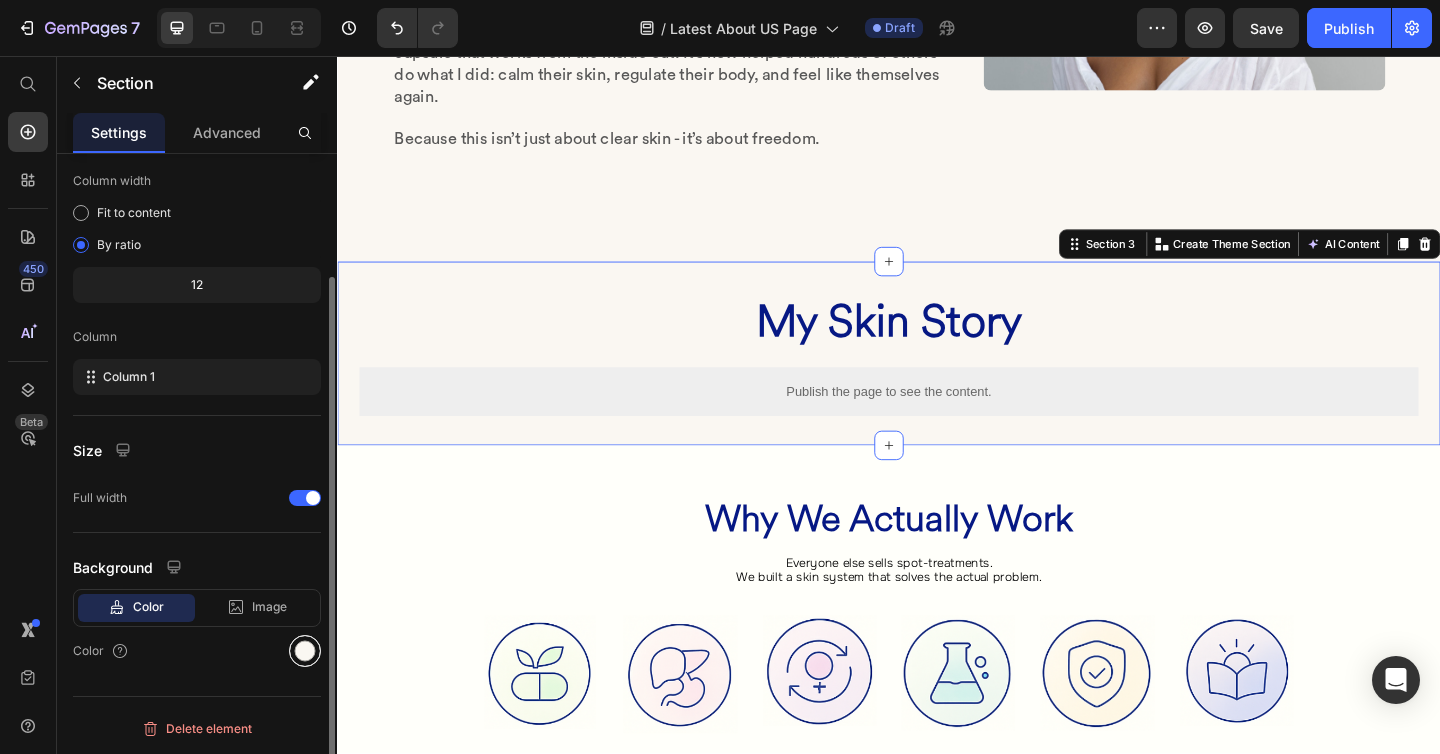 click at bounding box center (305, 651) 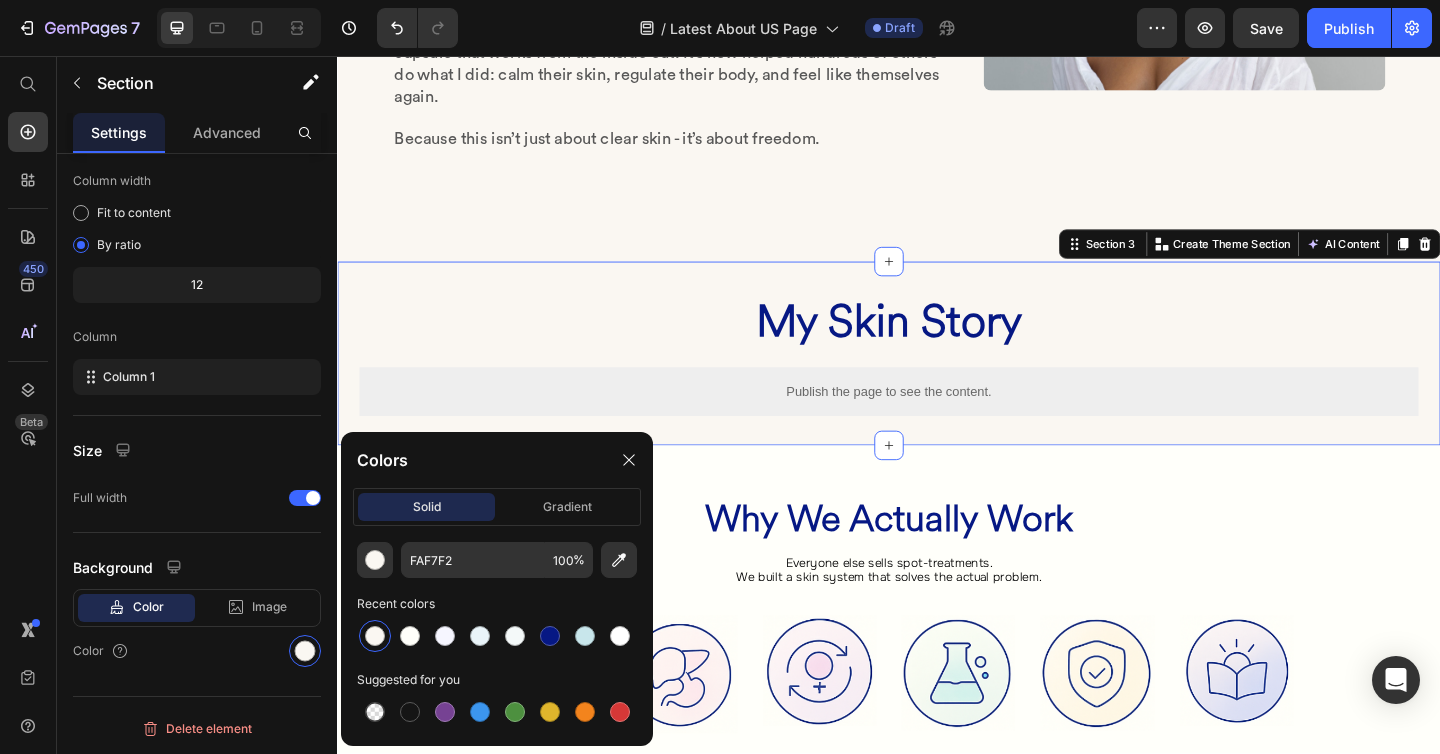 click on "FAF7F2 100 % Recent colors Suggested for you" 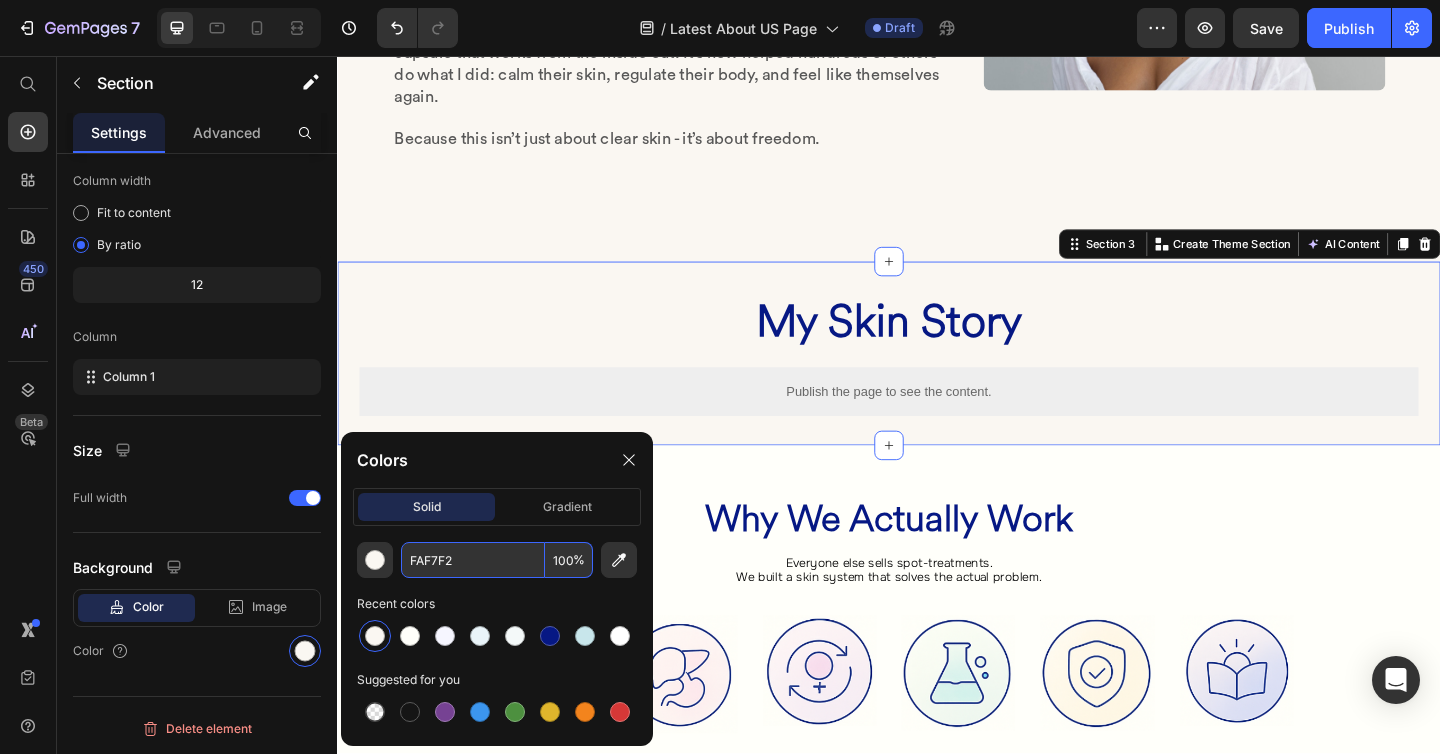 click on "FAF7F2" at bounding box center [473, 560] 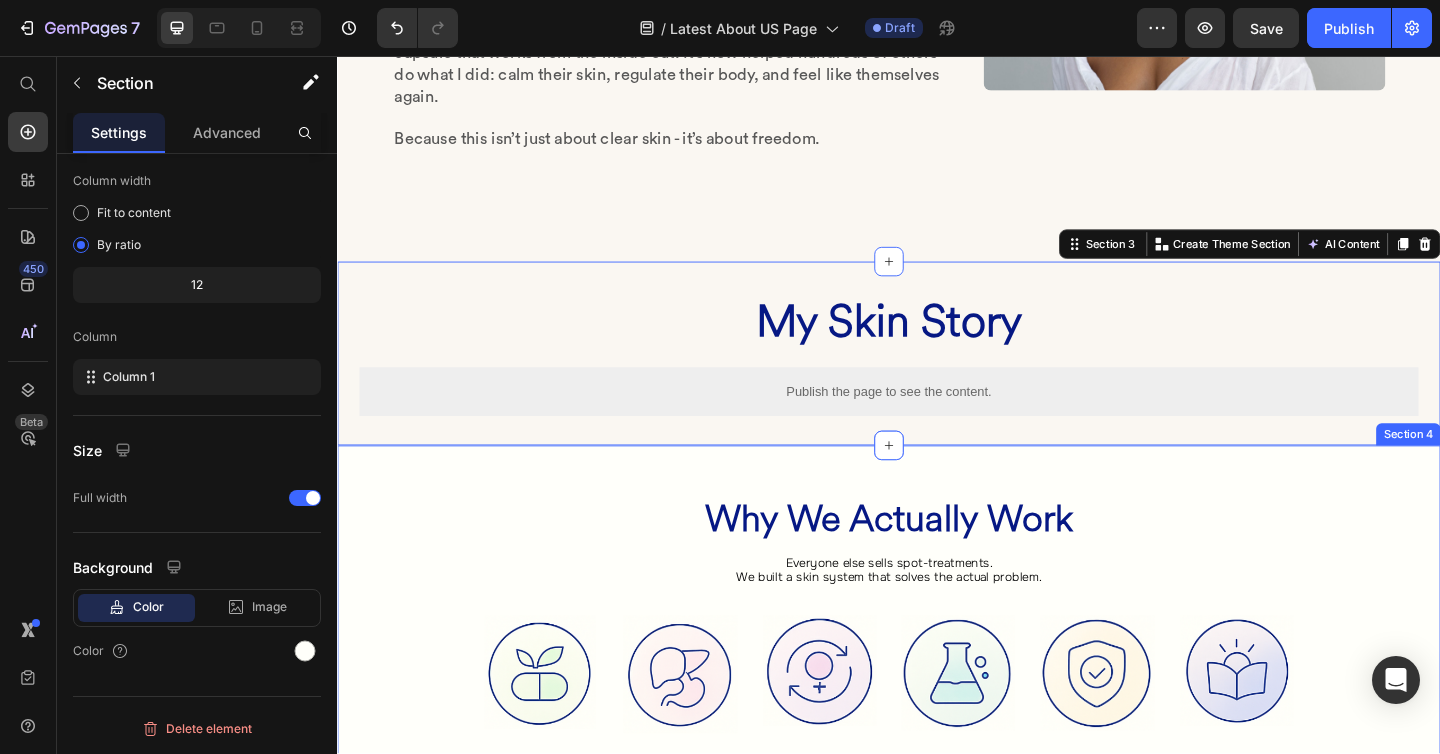 click on "Why We Actually Work Heading Everyone else sells spot-treatments.  We built a skin system that solves the actual problem. Heading Image All-natural, no harsh chemicals Heading Row Image Targets gut & liver health → detoxes root causes behind breakouts Heading Row Image Balances hormones daily Heading Row Image Backed by real science Heading Row Image GMP-certified production Heading Row Image Includes Clear Skin Food Guide Heading Row Row Row" at bounding box center (937, 735) 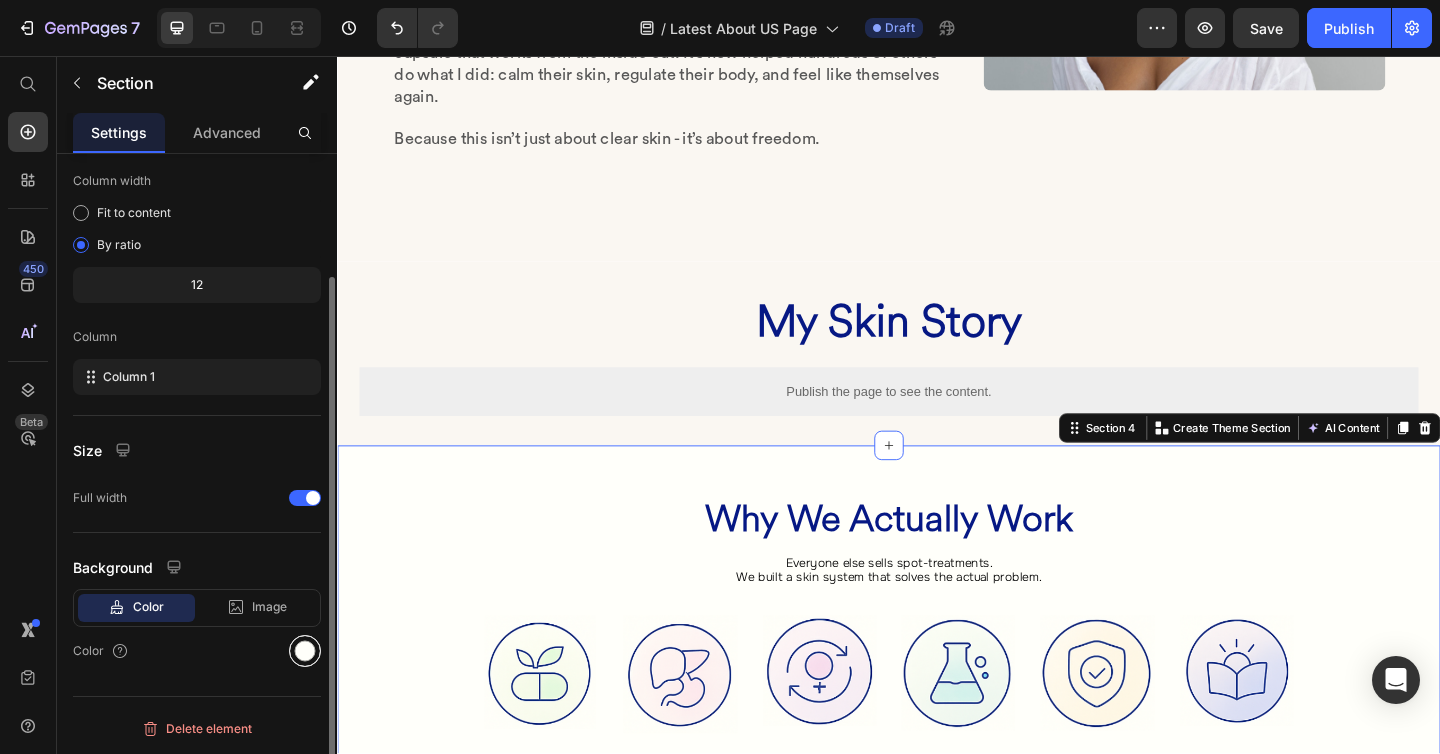click at bounding box center (305, 651) 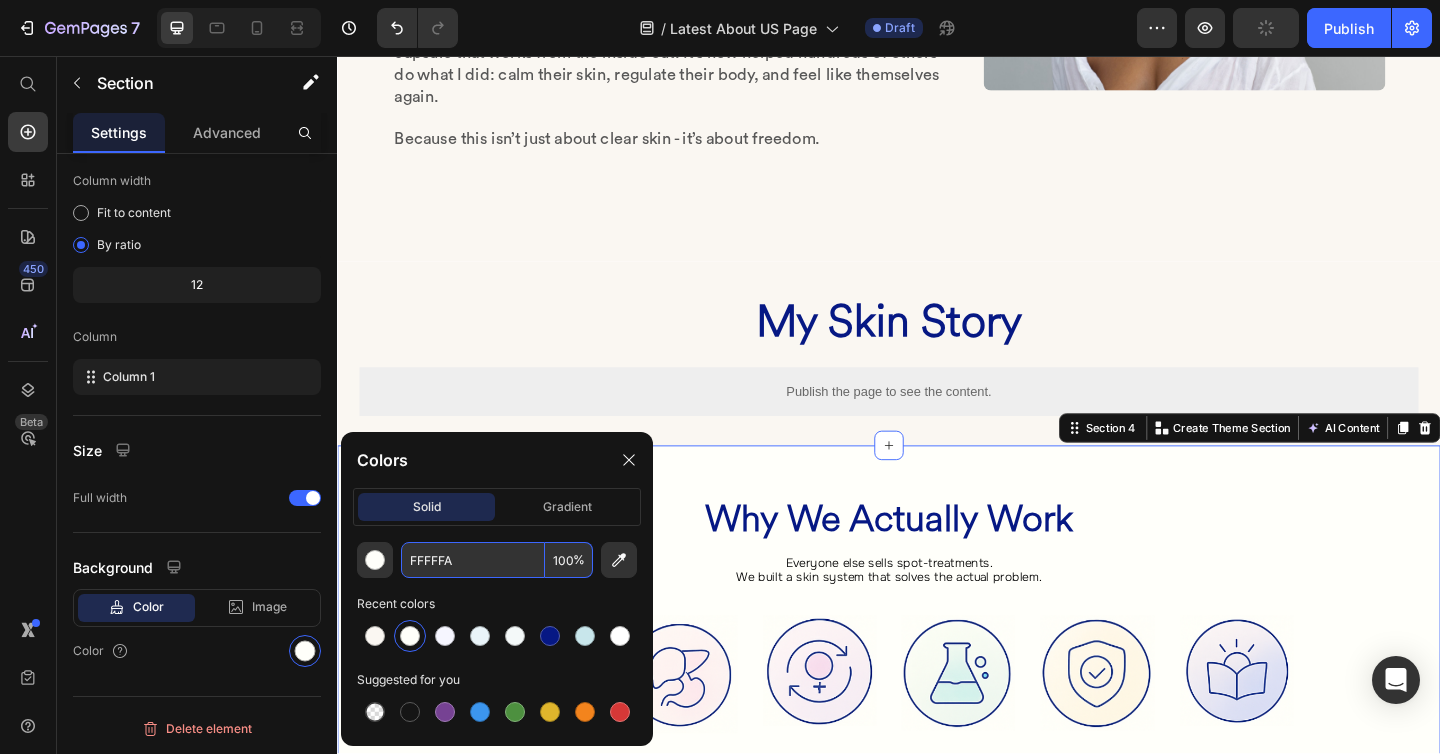 click on "FFFFFA" at bounding box center (473, 560) 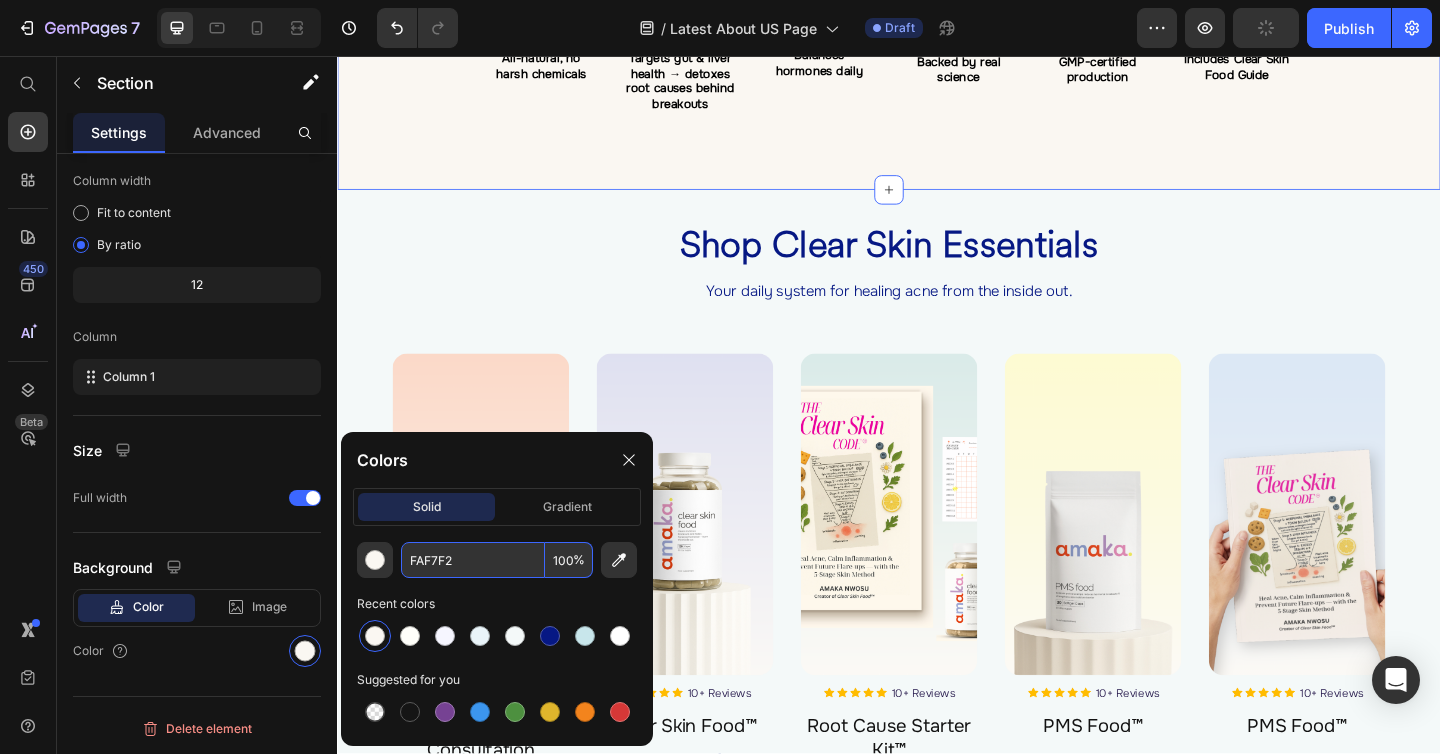scroll, scrollTop: 1916, scrollLeft: 0, axis: vertical 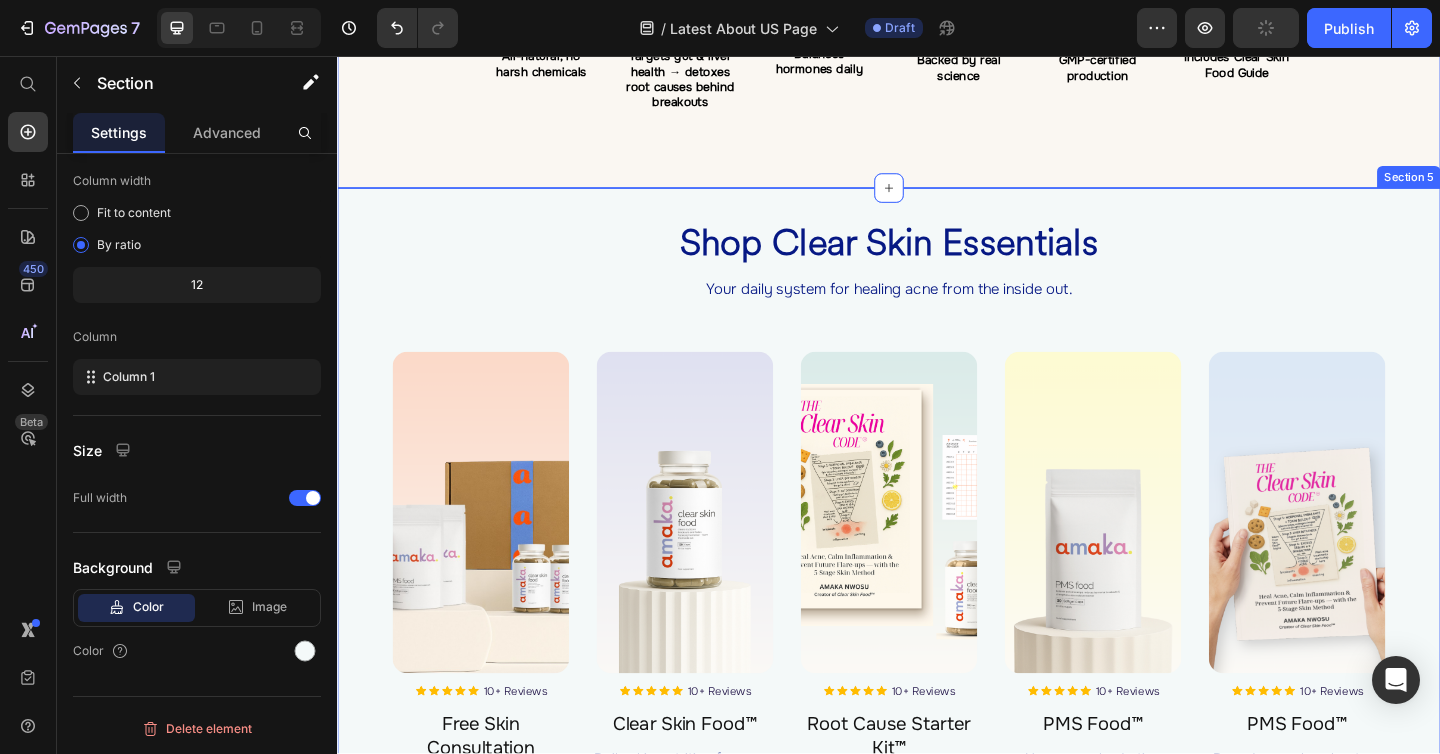 click on "Shop Clear Skin Essentials Heading Your daily system for healing acne from the inside out. Heading Row Image Image 10+ Reviews Heading Row Row Free Skin Consultation Product Title For breakouts lasting 12+ months or linked to [MEDICAL_DATA], gut issues, or sluggish detox. Includes Clear Skin Food™ + PMS Food™ for a full inside-out reset.   Heading Add to cart Add to Cart Product Image Image 10+ Reviews Heading Row Row Clear Skin Food™ Product Title Daily skin nutrition for acne-prone skin. Reduces oil, inflammation + clogged pores by supporting liver, gut, and hormonal balance.      Heading Add to cart Add to Cart Product Image Image 10+ Reviews Heading Row Row Root Cause Starter Kit™ Product Title Just getting started? Start strong. This 30-day kit balances hormones, clears inflammation + gets results fast. Includes Clear Skin Food™ + Clear Skin Code™ digital guide.   Heading Add to cart Add to Cart Product Image Image 10+ Reviews Heading Row Row PMS Food™ Product Title   Heading Image" at bounding box center (937, 639) 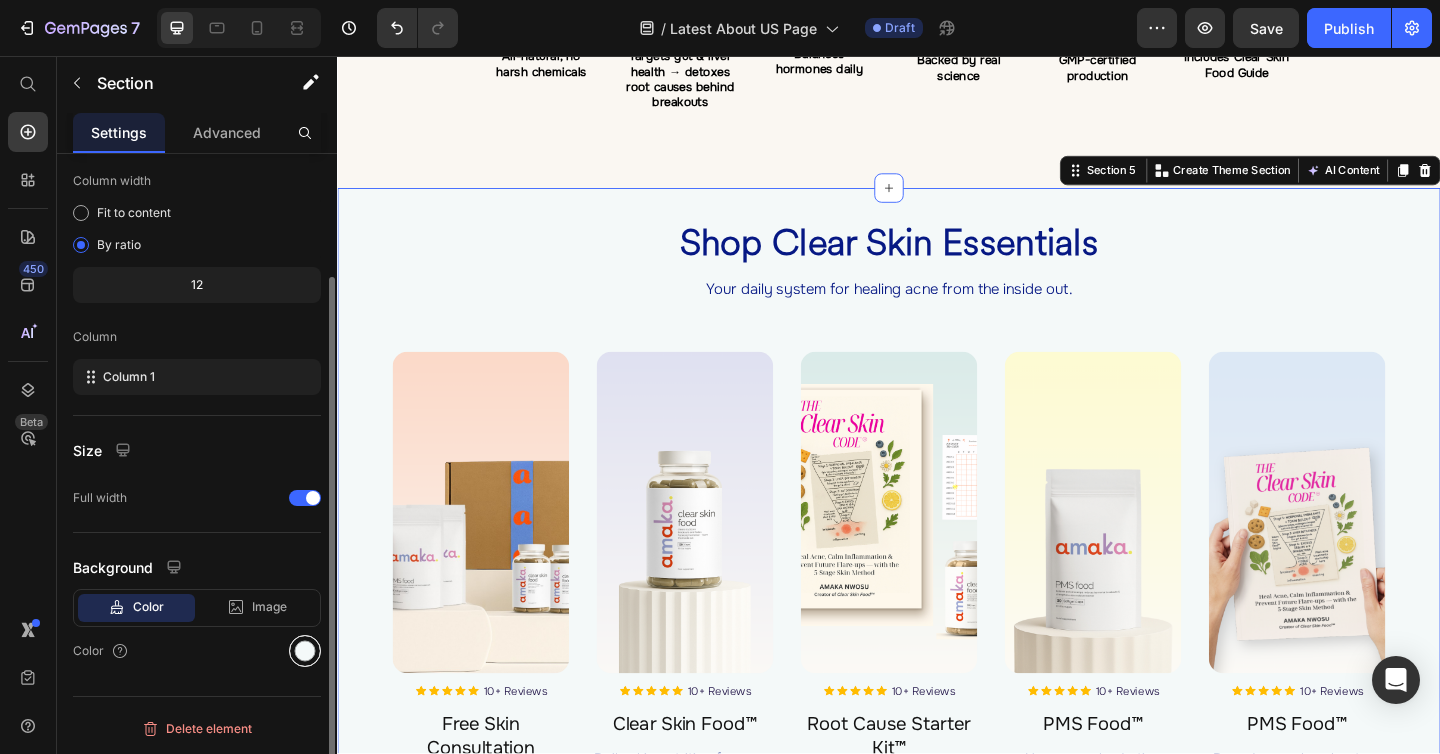 click at bounding box center (305, 651) 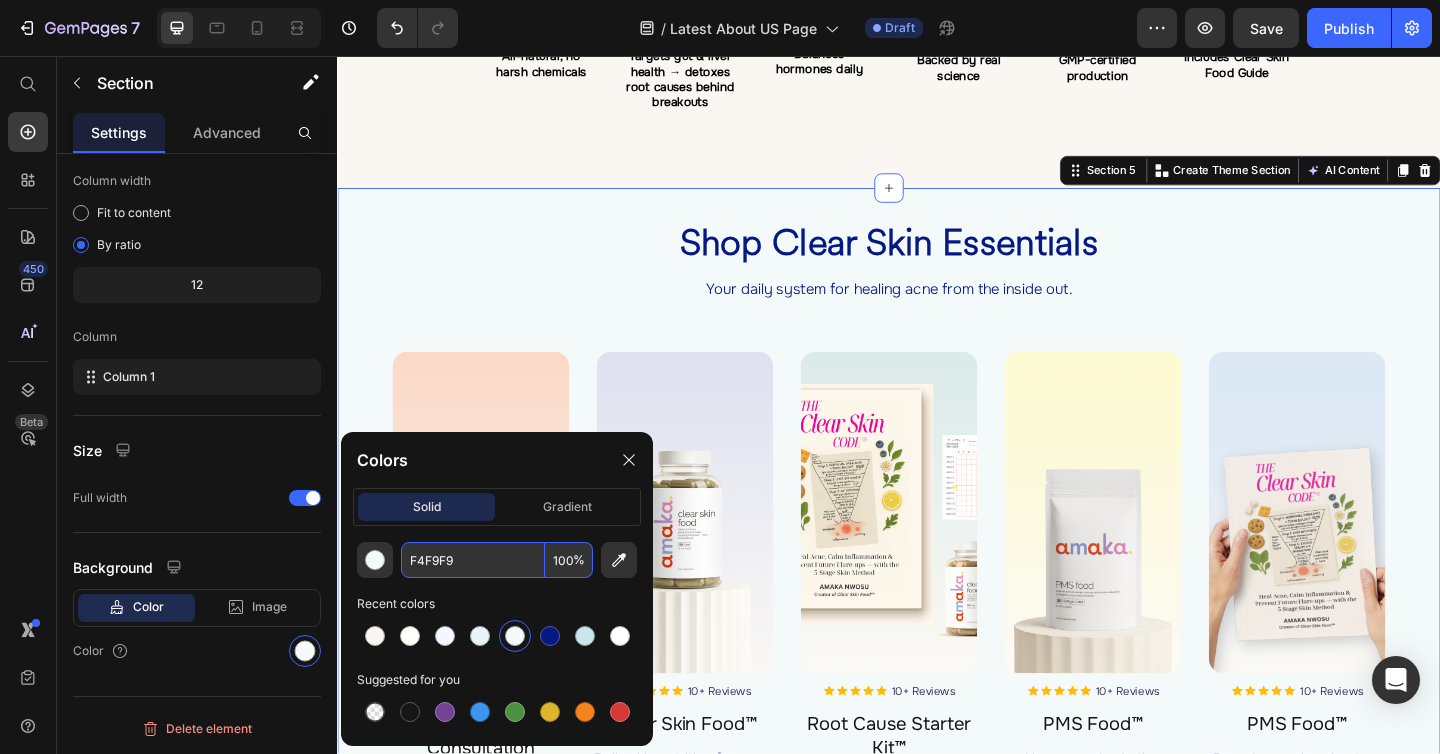 click on "F4F9F9" at bounding box center (473, 560) 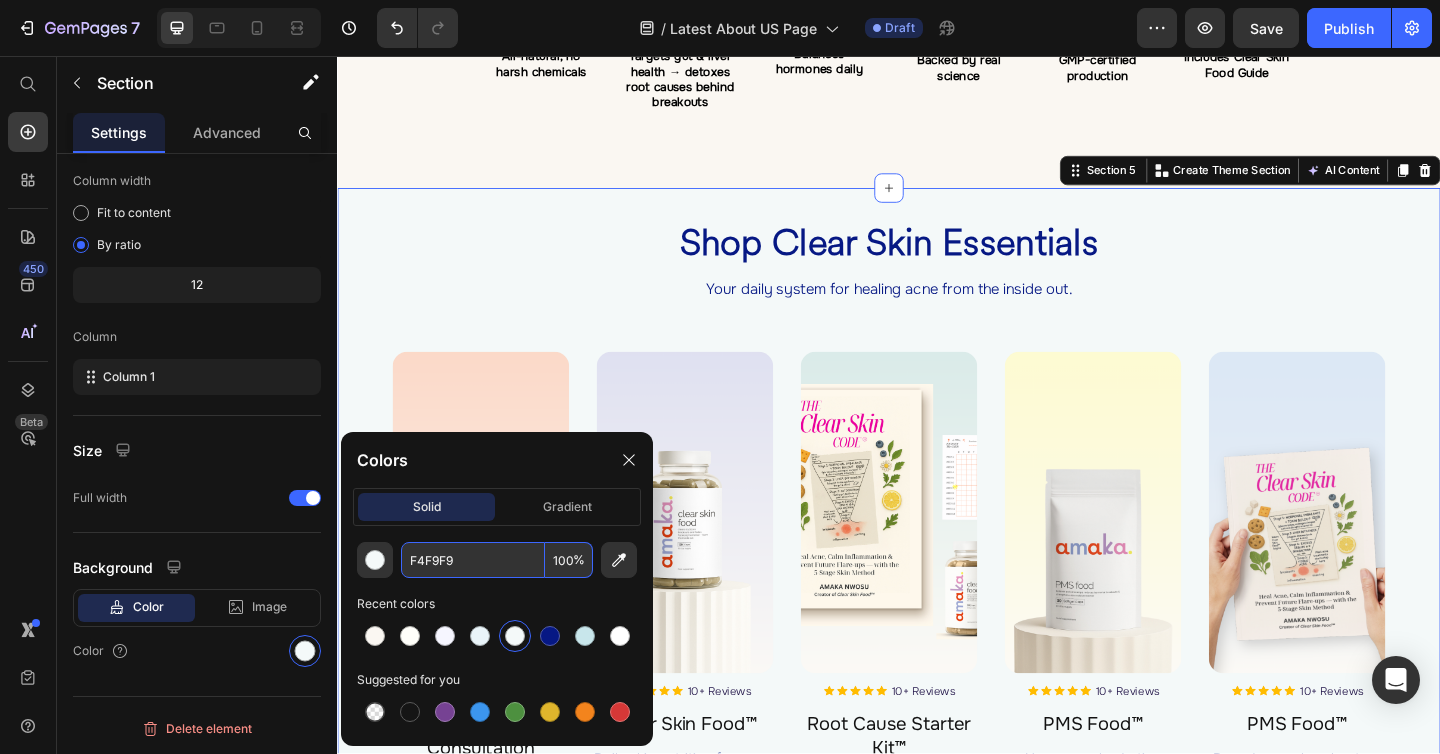 paste on "AF7F2" 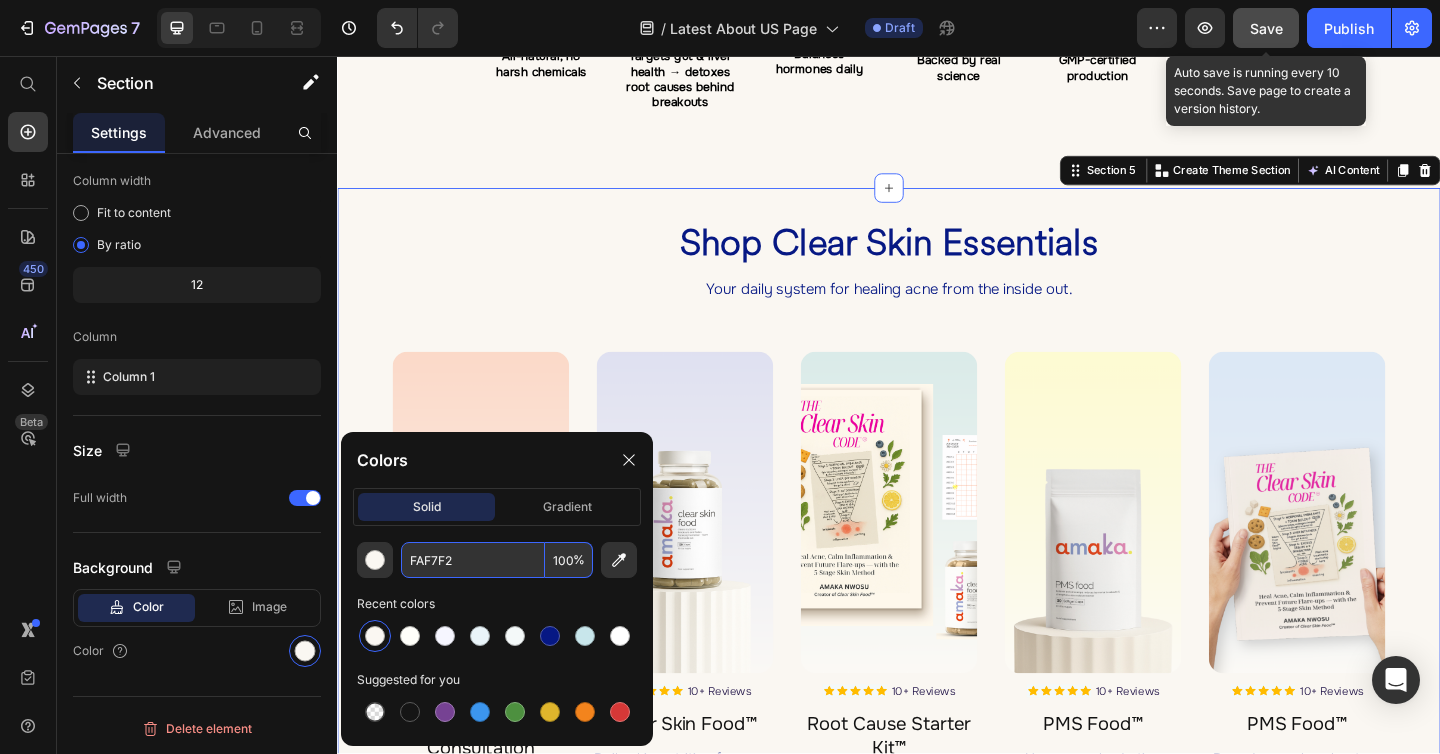 type on "FAF7F2" 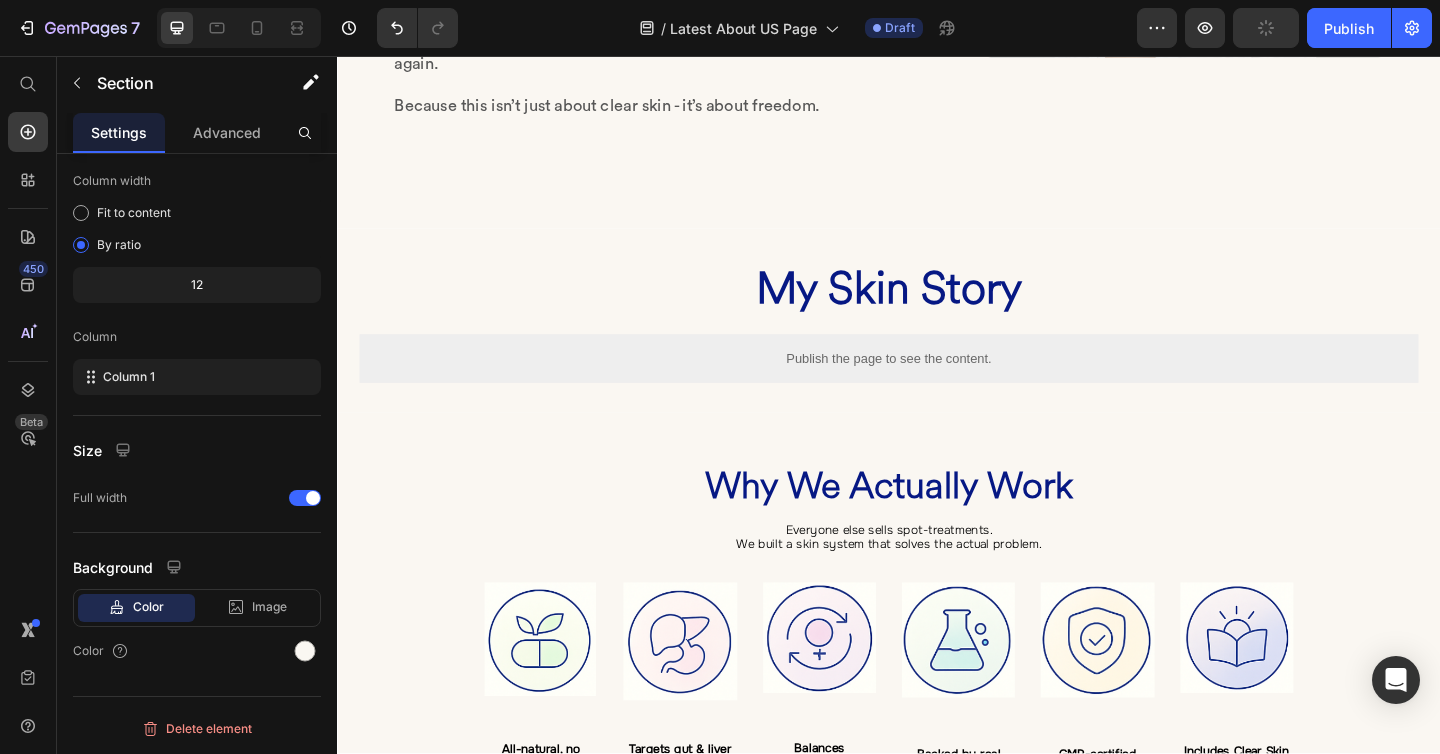 scroll, scrollTop: 1085, scrollLeft: 0, axis: vertical 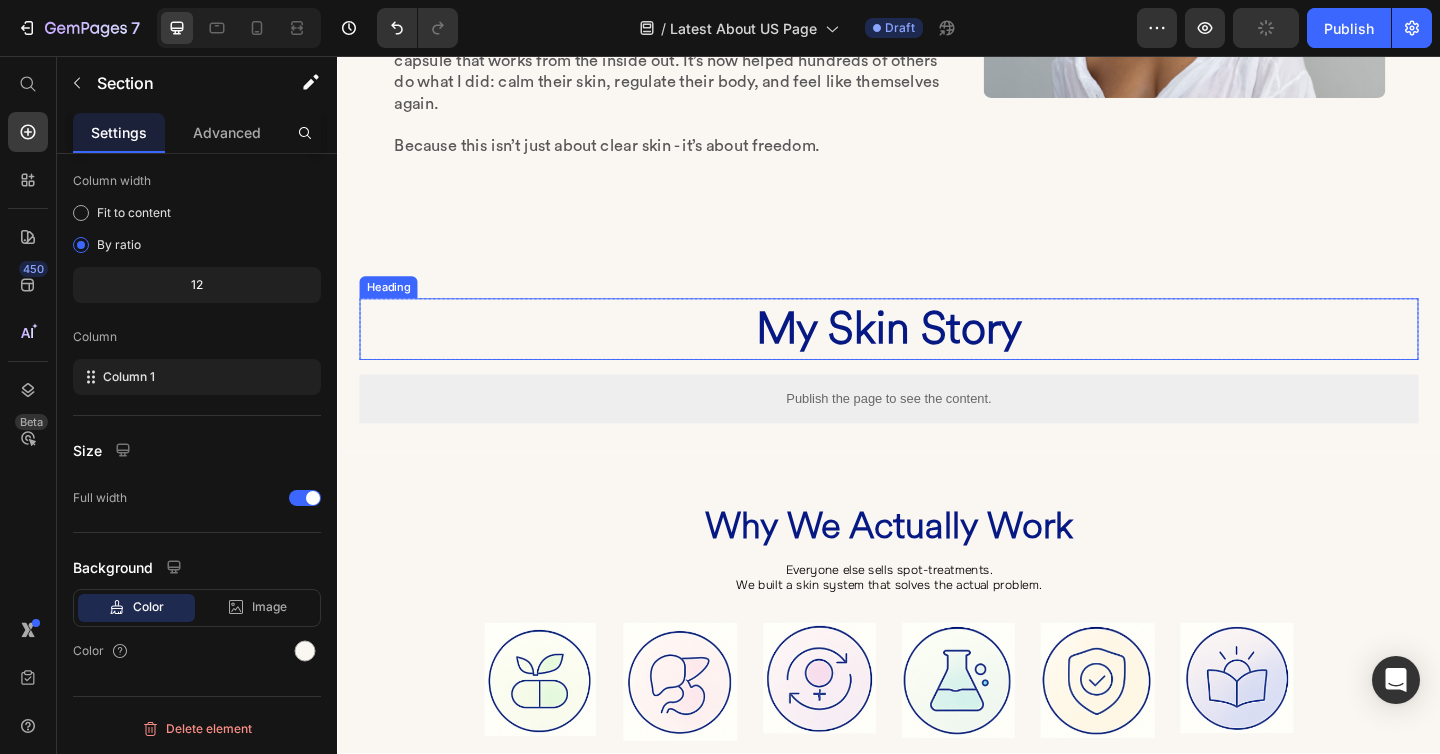 click on "My Skin Story" at bounding box center (937, 353) 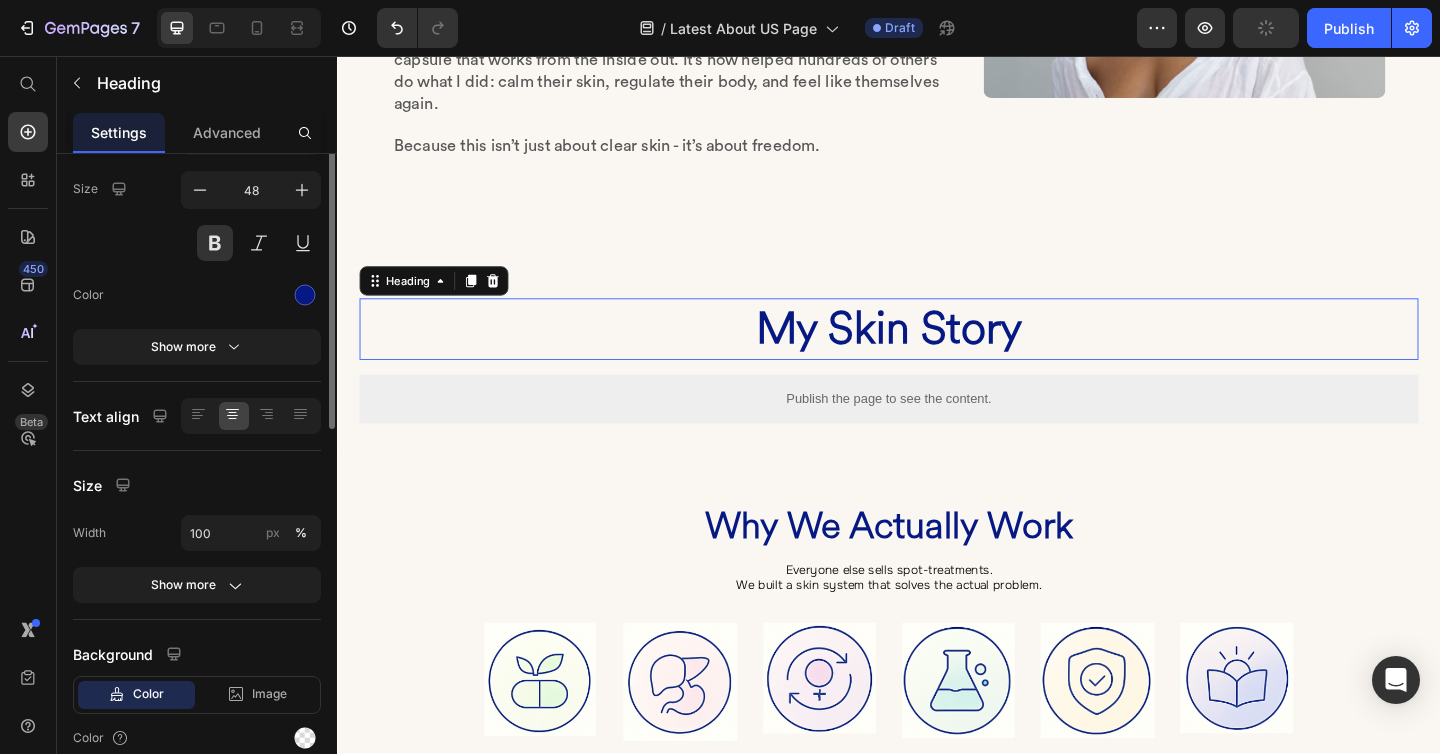 scroll, scrollTop: 0, scrollLeft: 0, axis: both 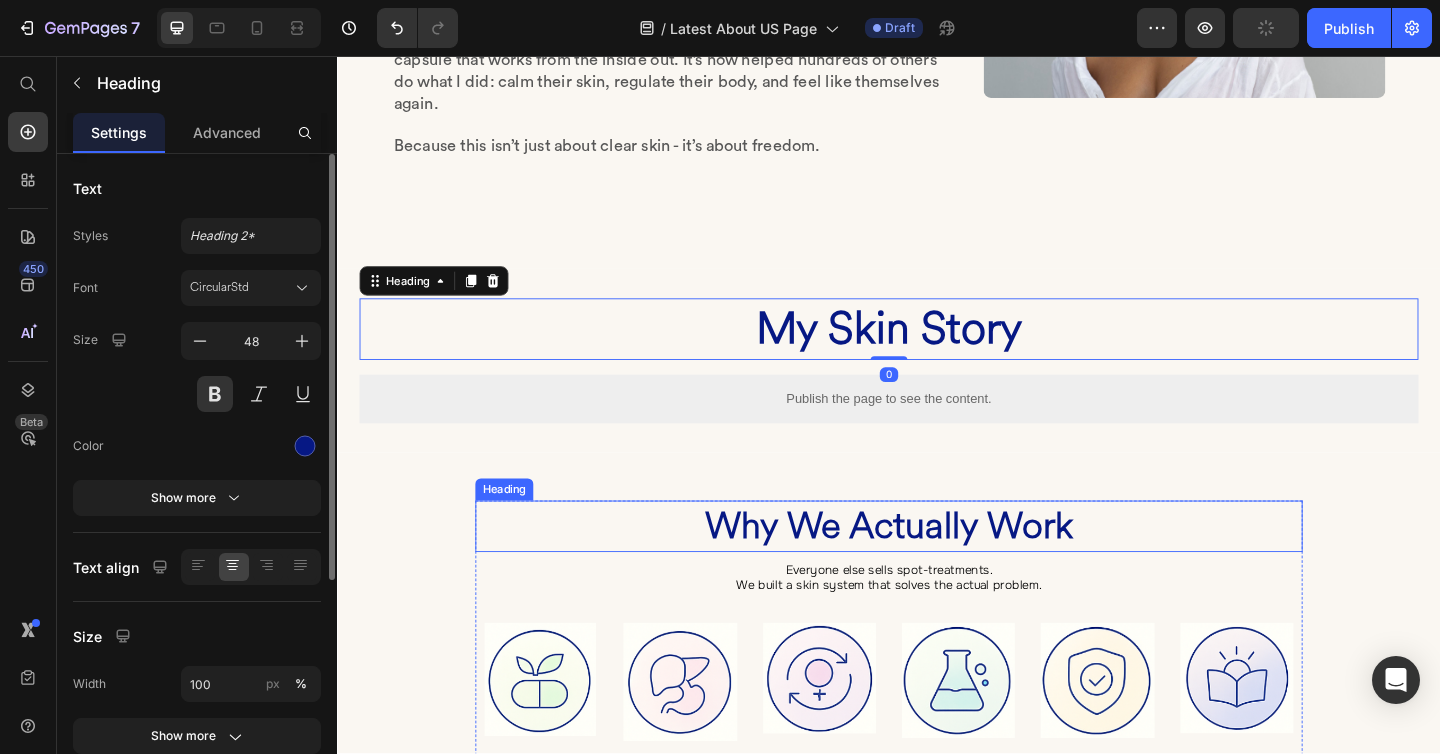 click on "Why We Actually Work" at bounding box center (937, 568) 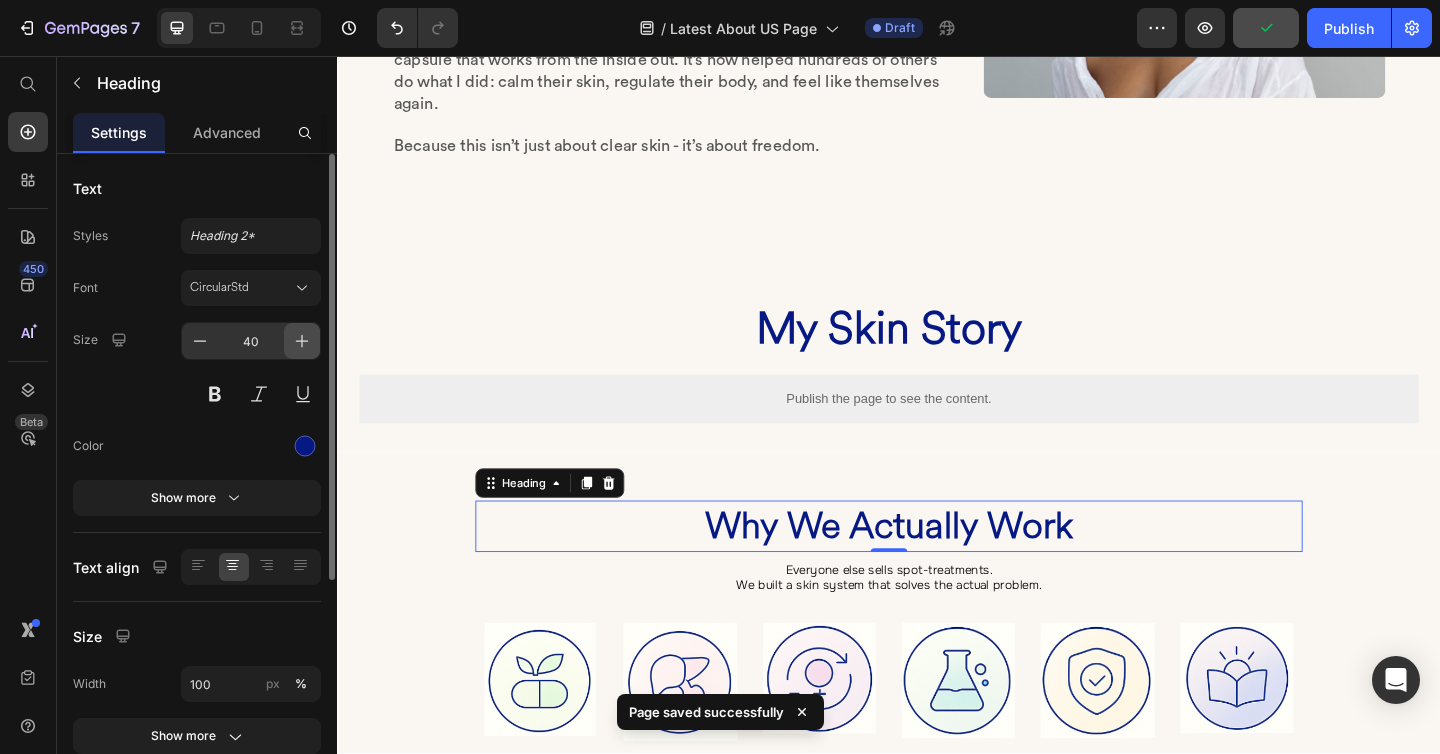 click 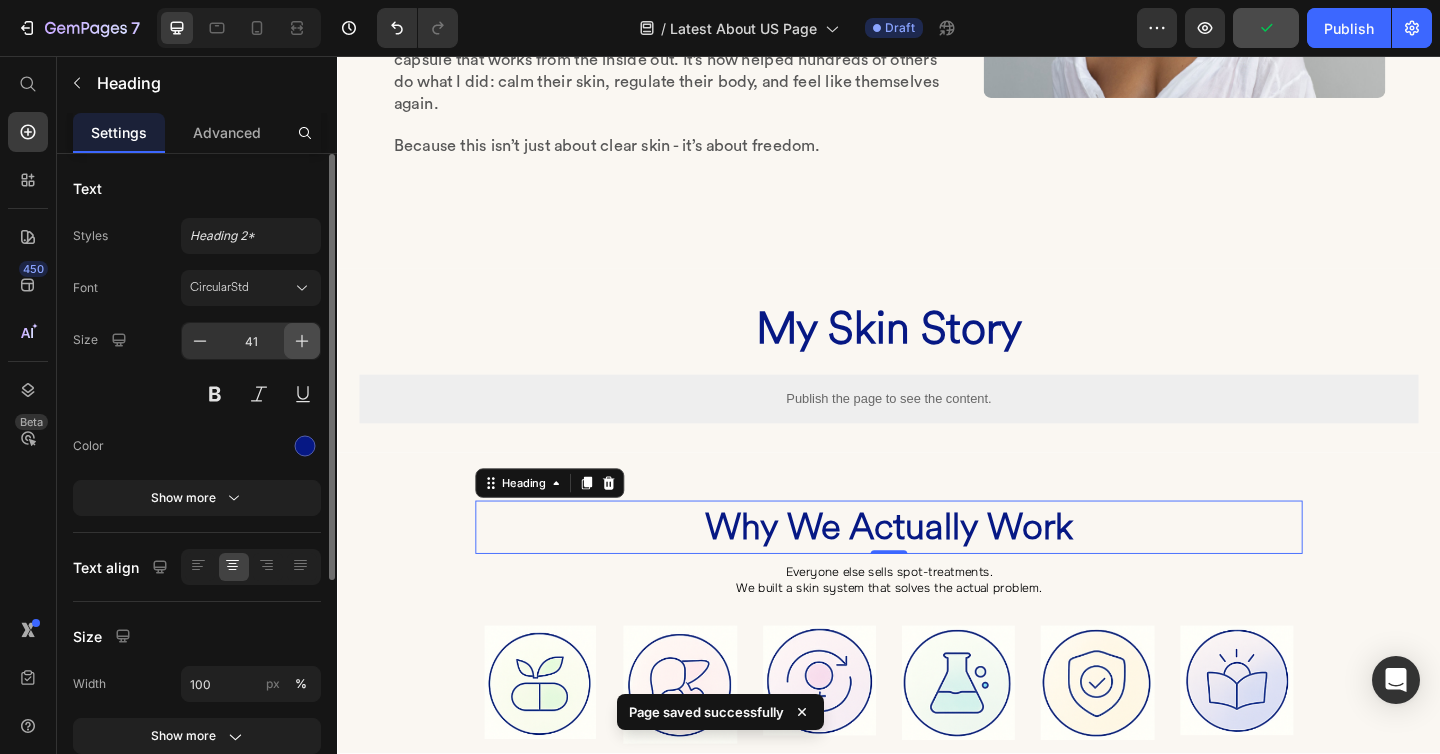 click 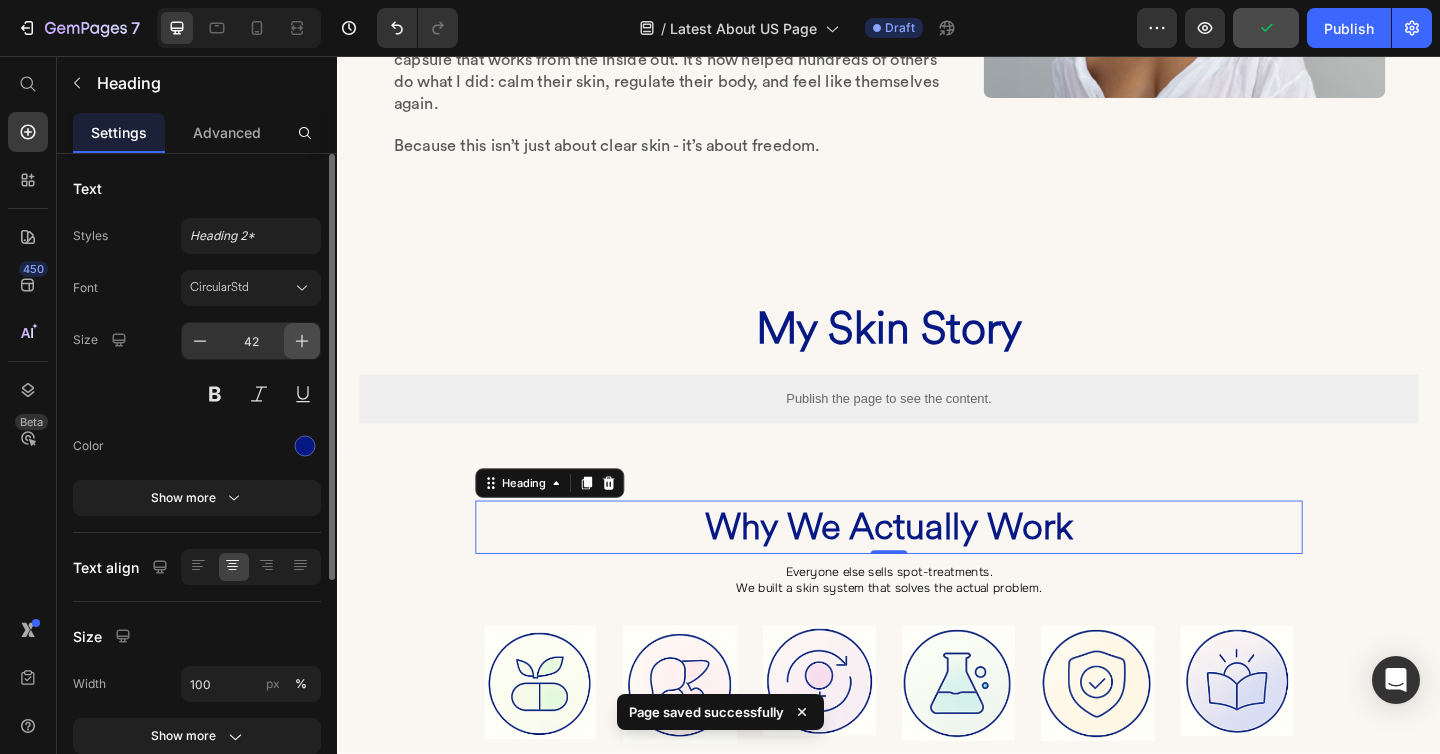 click 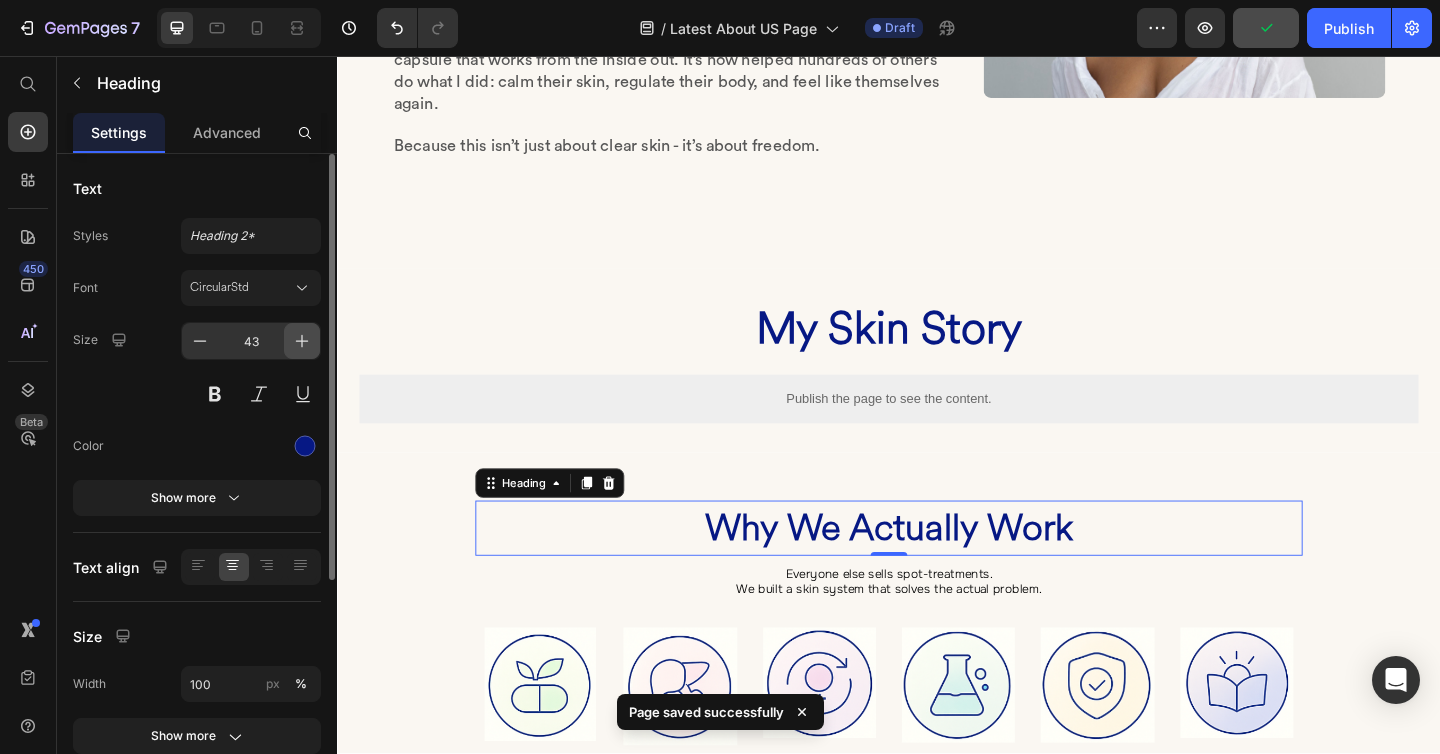 click 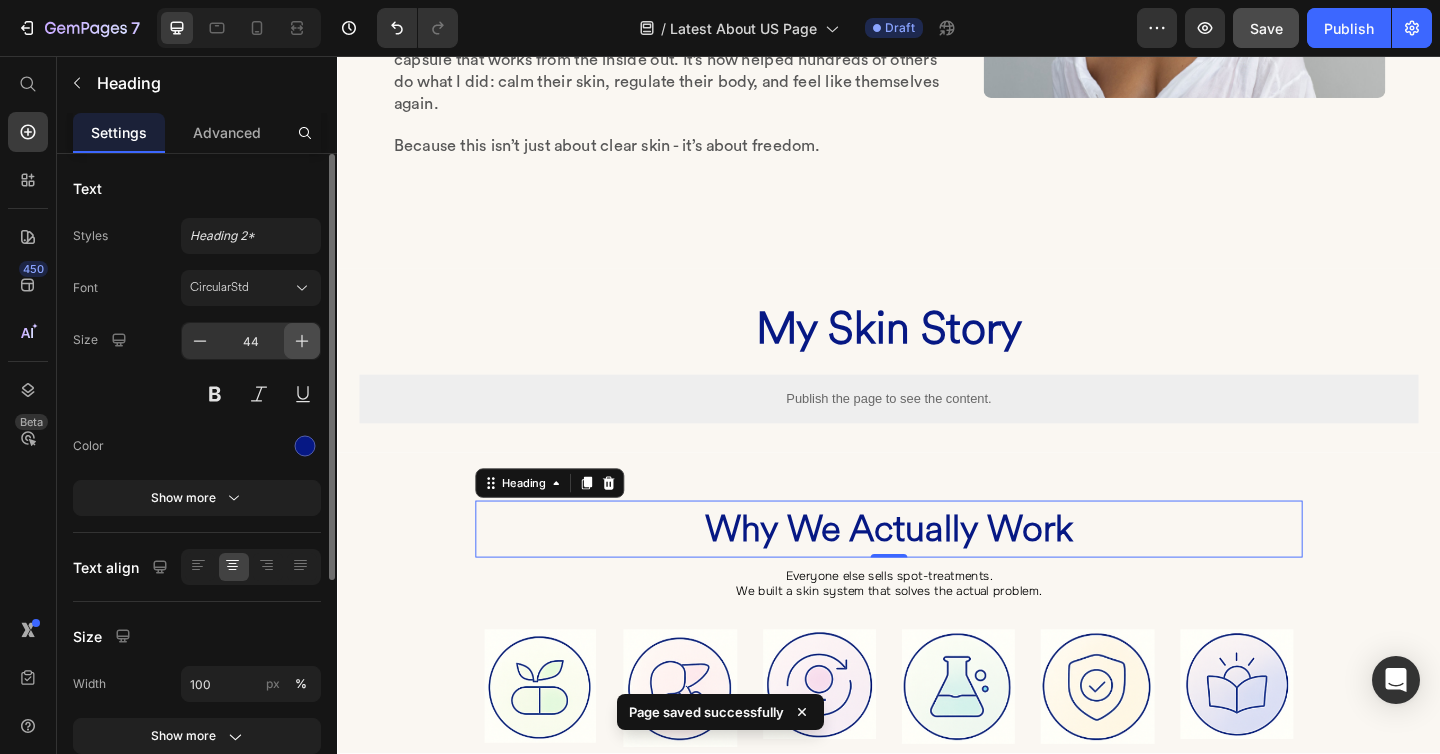 click 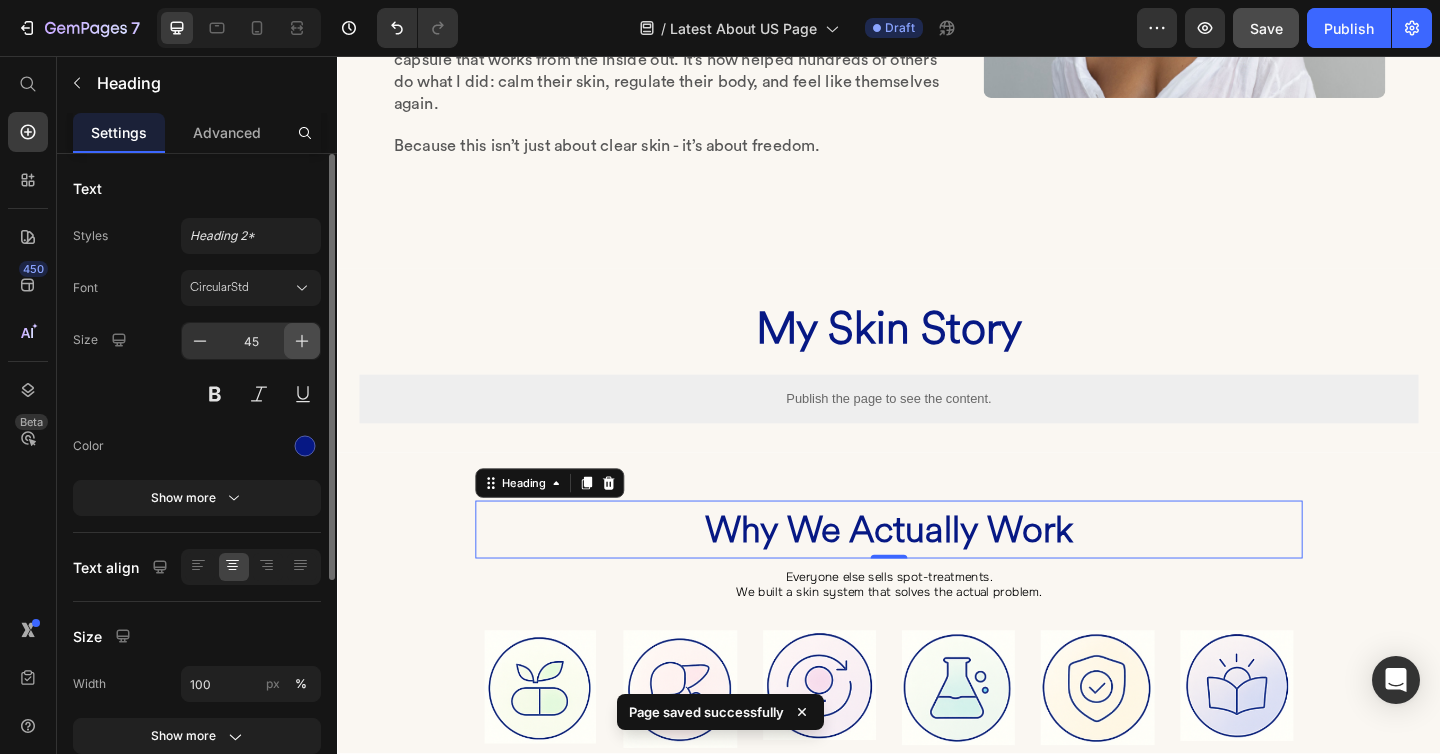 click 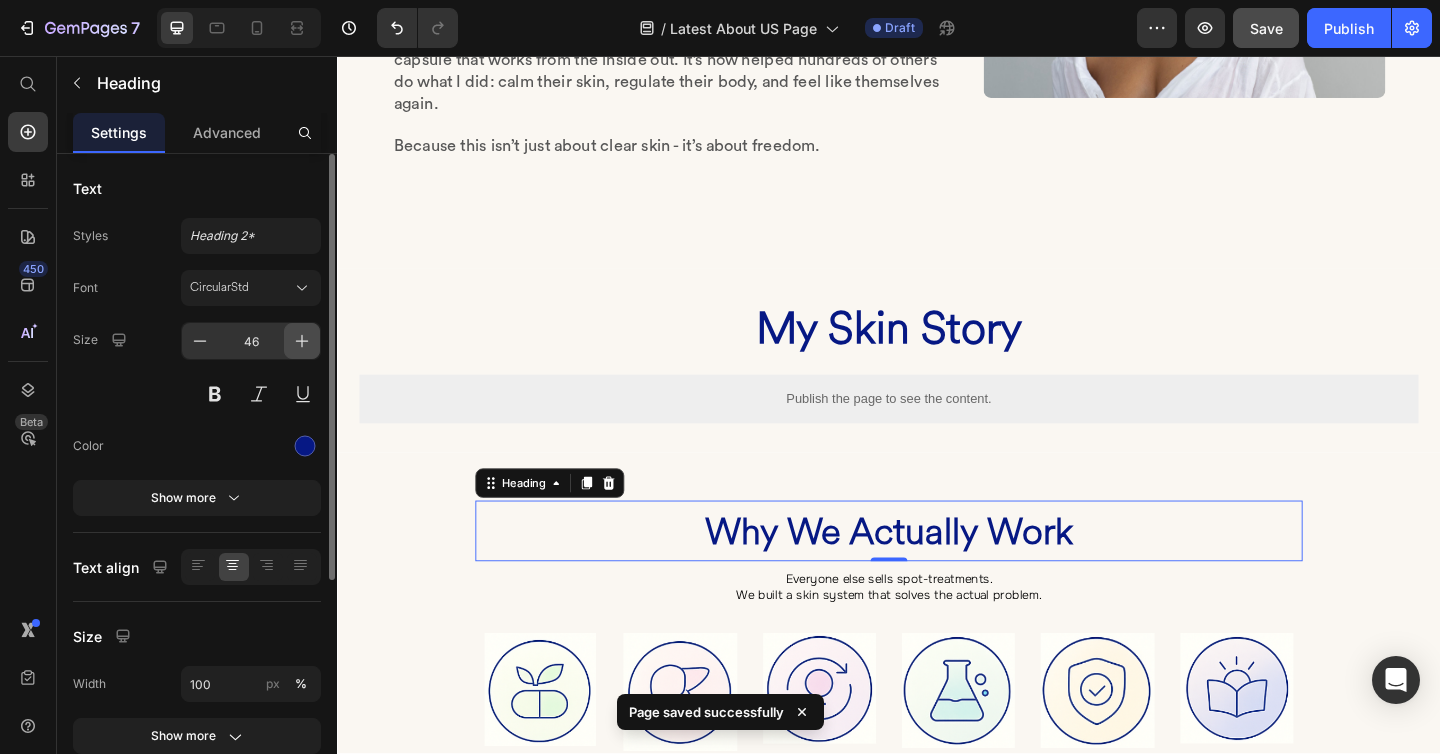 click 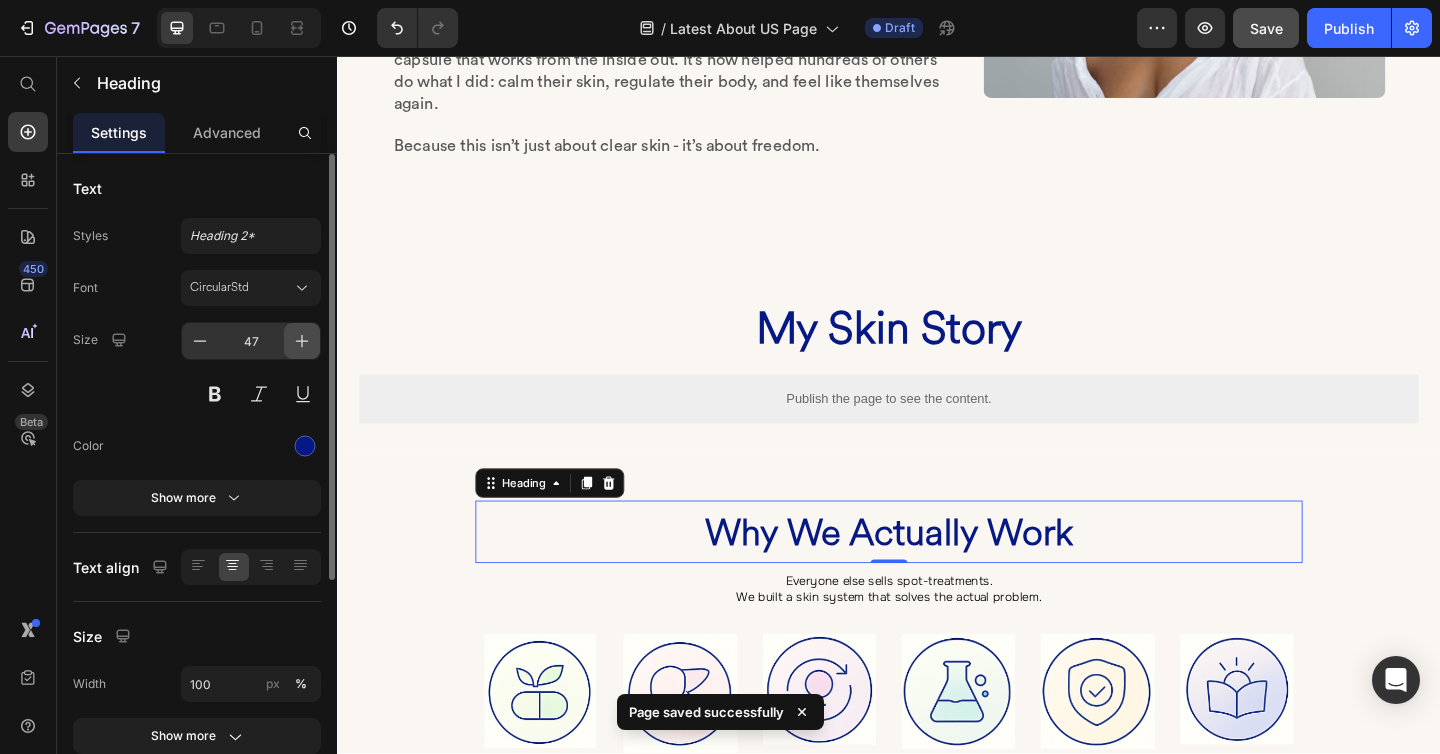 click 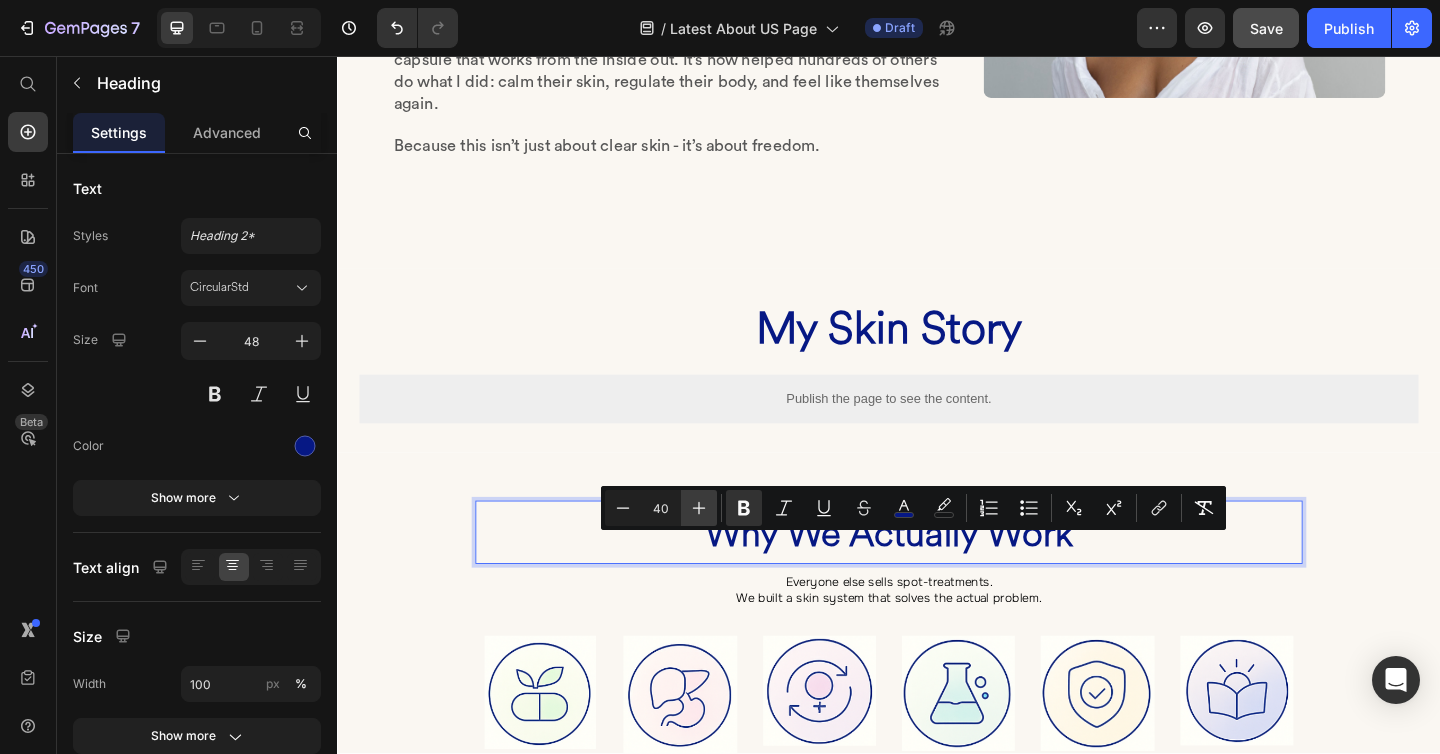 click 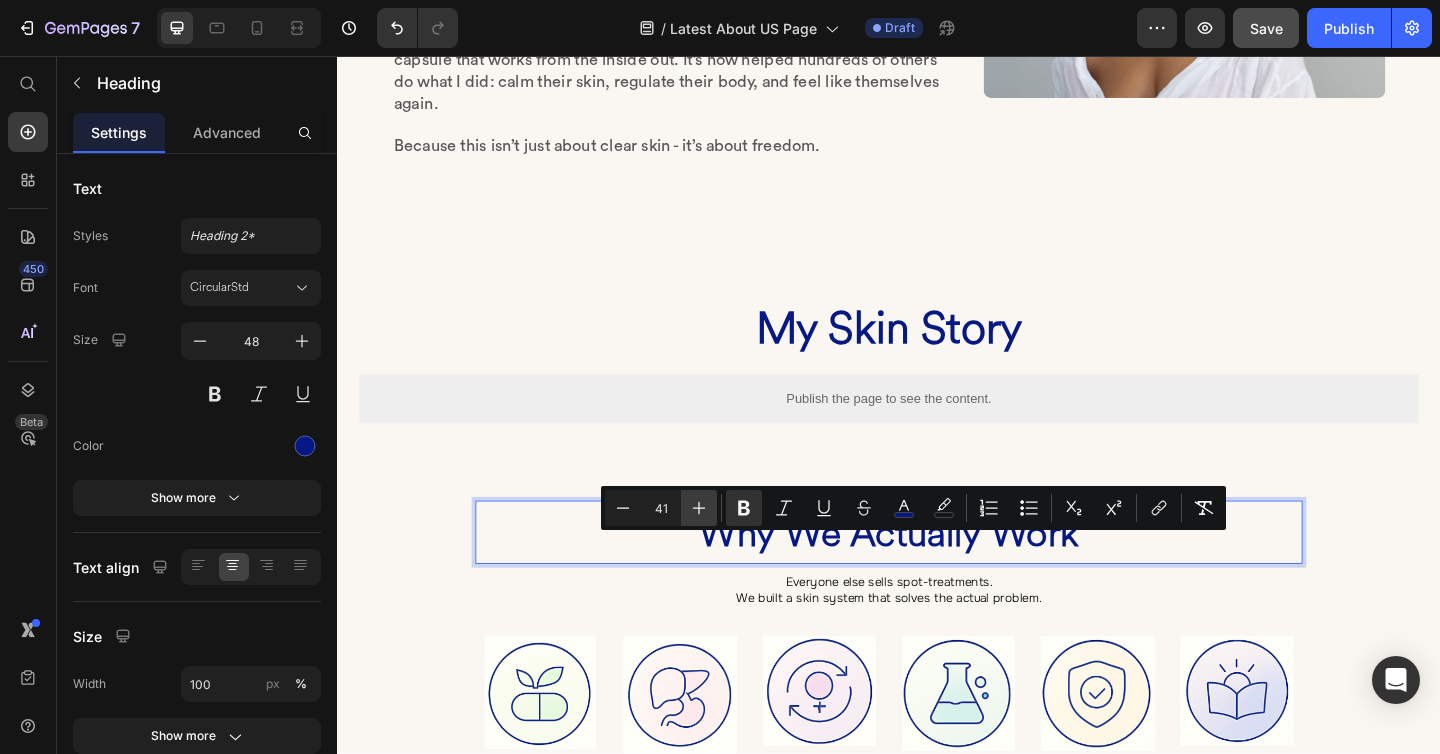 click 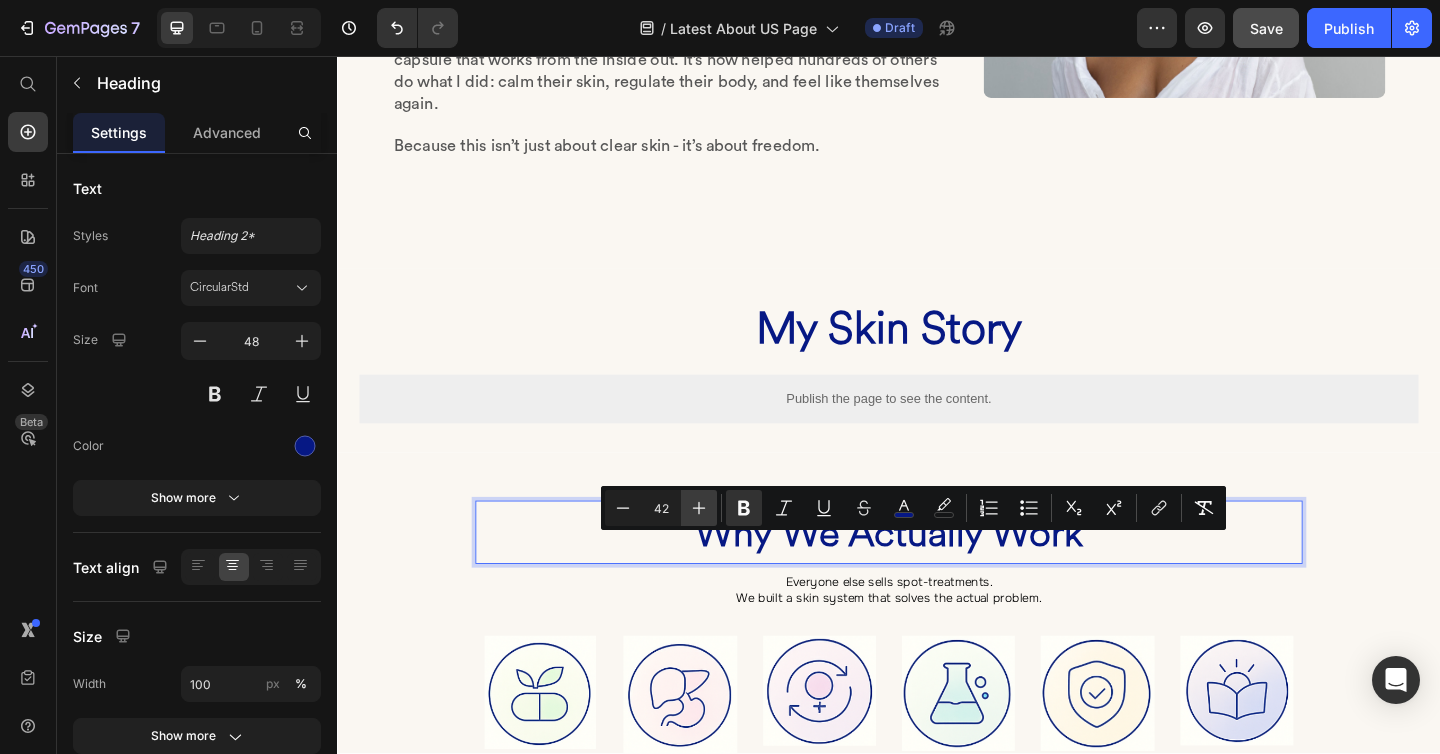 click 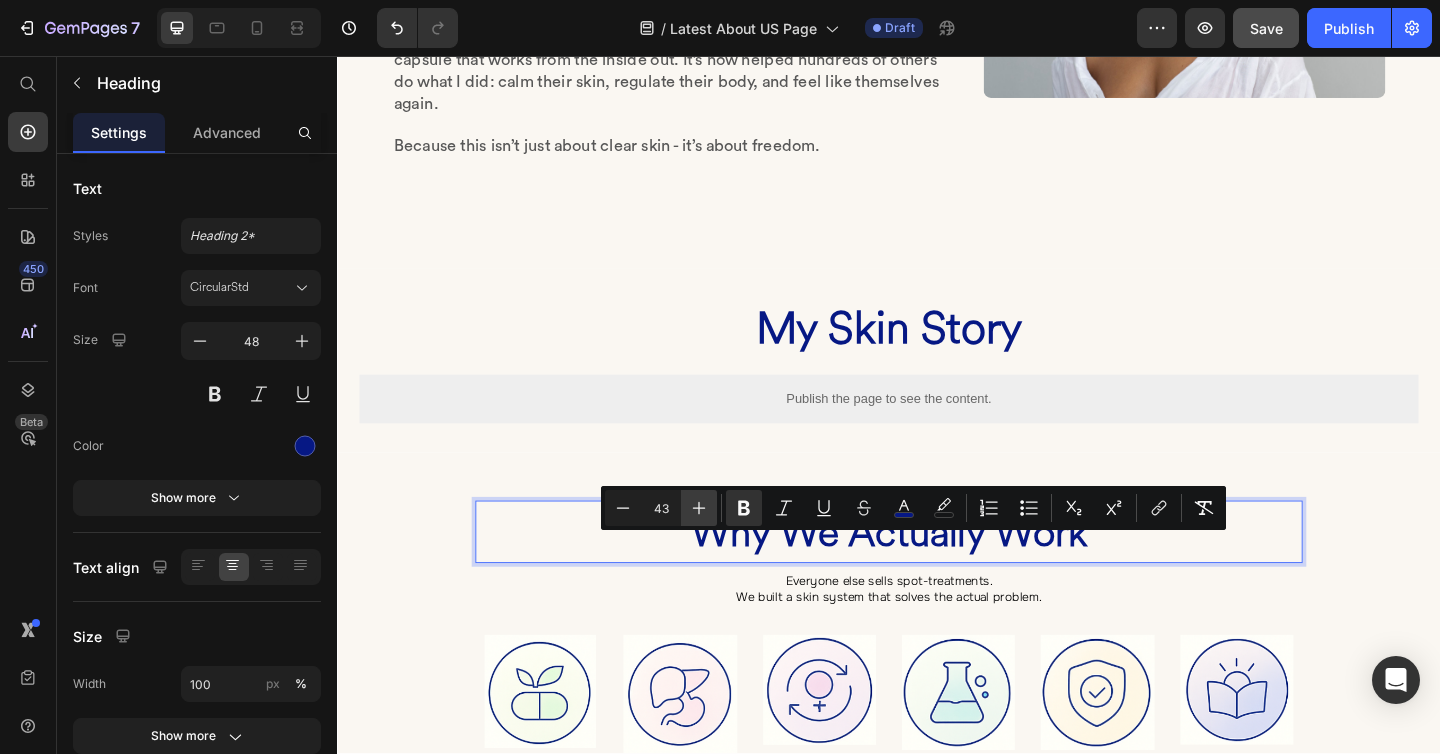 click 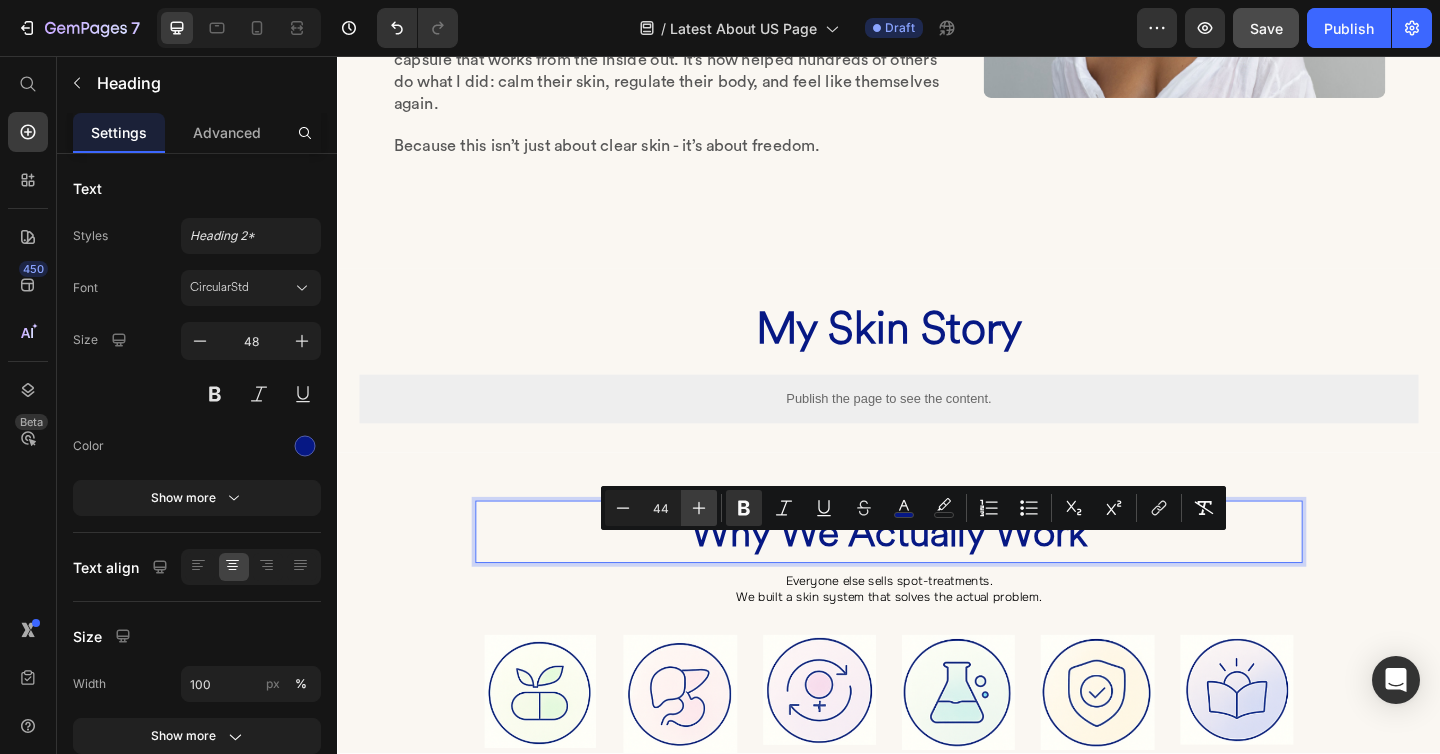click 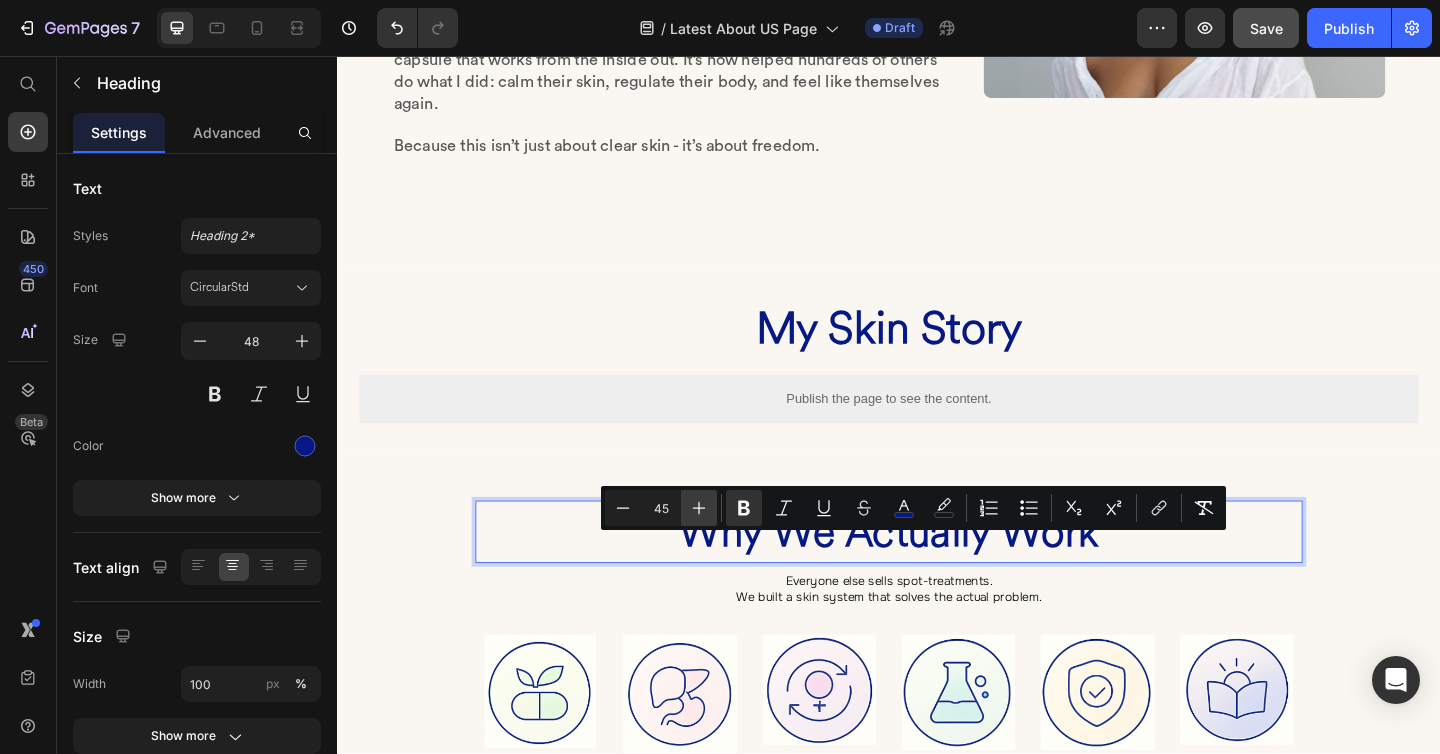 click 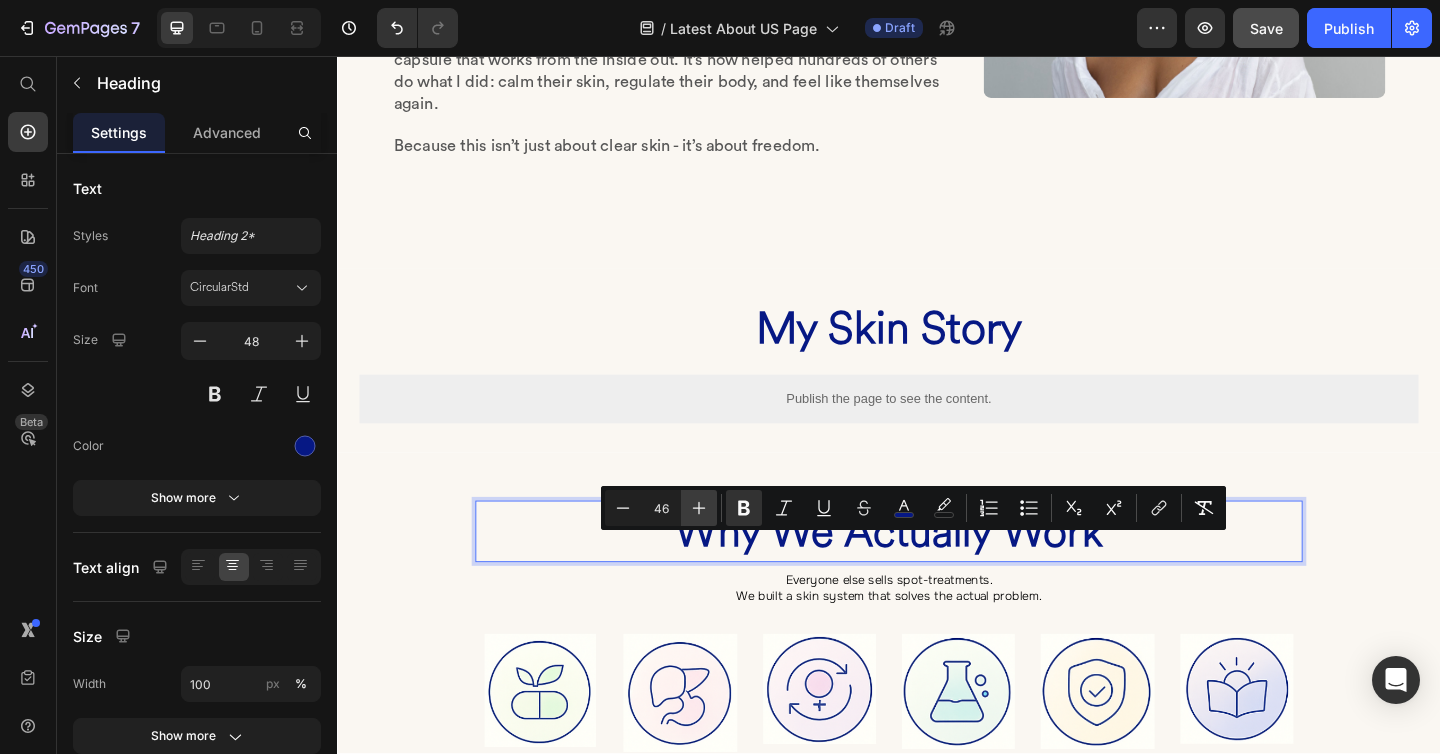 click 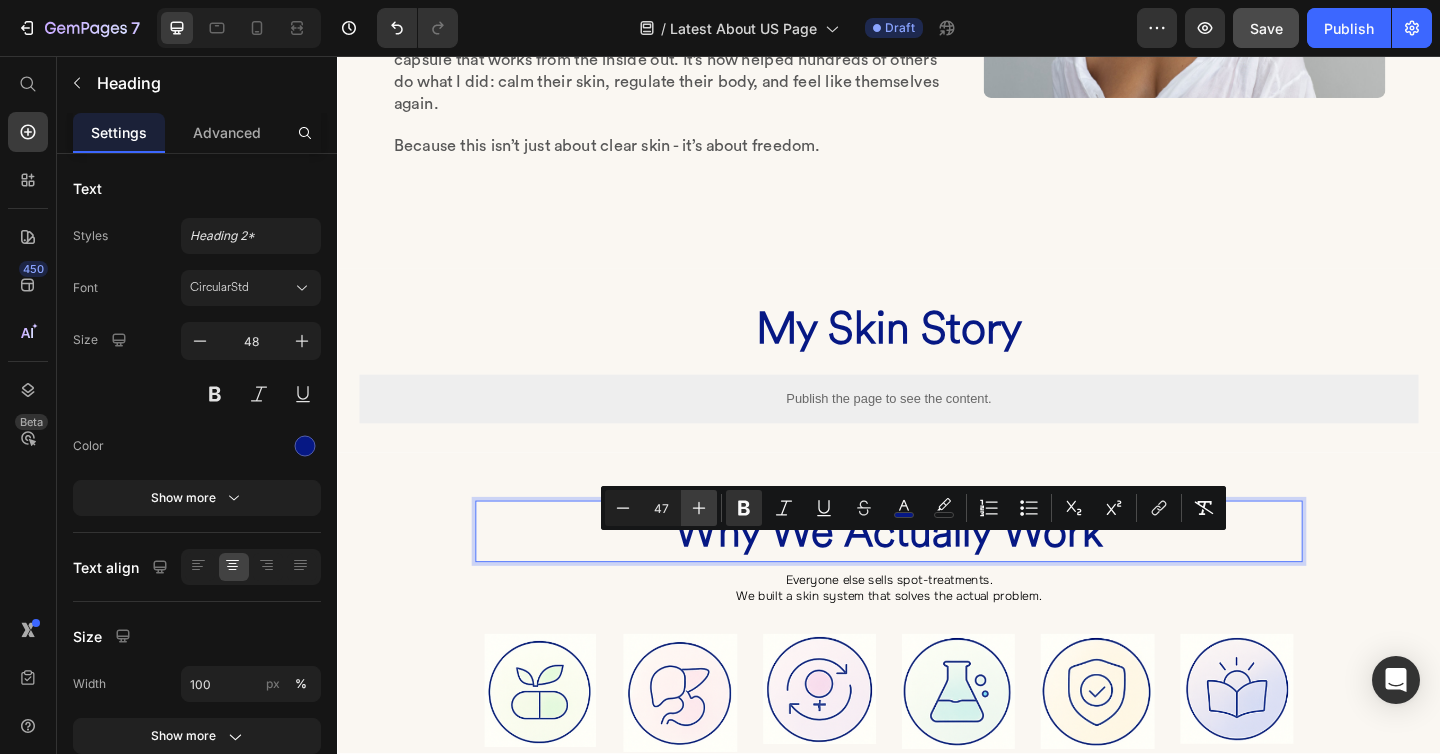 click 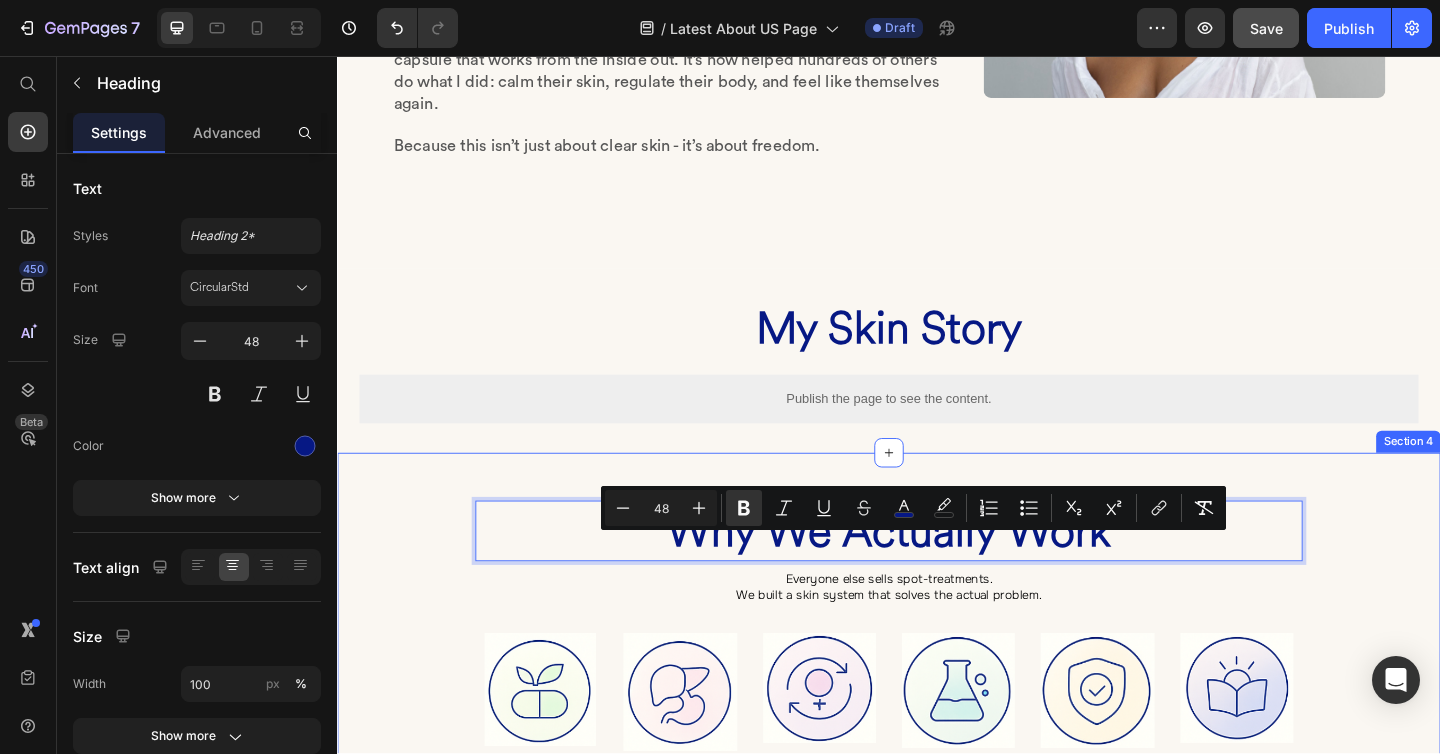 click on "Why We Actually Work Heading   0 Everyone else sells spot-treatments.  We built a skin system that solves the actual problem. Heading Image All-natural, no harsh chemicals Heading Row Image Targets gut & liver health → detoxes root causes behind breakouts Heading Row Image Balances hormones daily Heading Row Image Backed by real science Heading Row Image GMP-certified production Heading Row Image Includes Clear Skin Food Guide Heading Row Row Row" at bounding box center [937, 749] 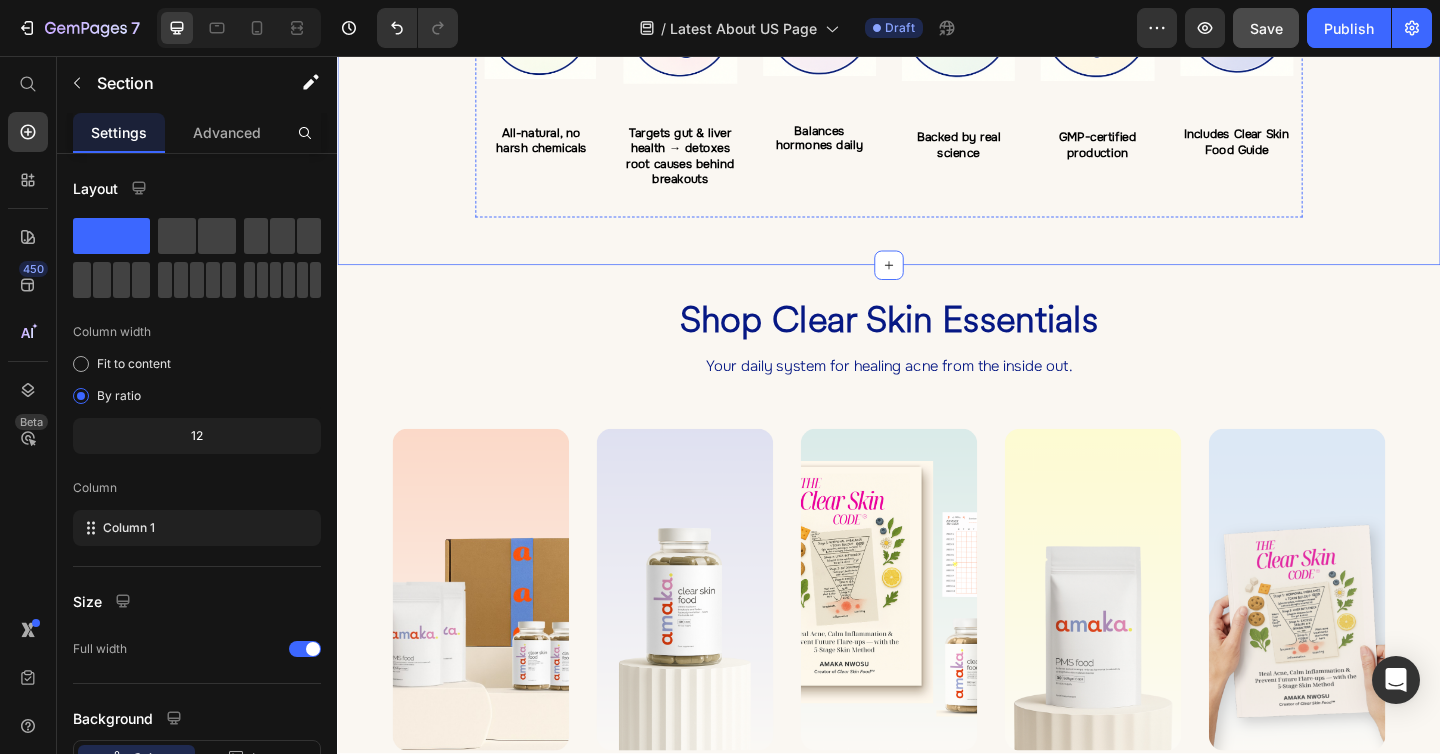 scroll, scrollTop: 1844, scrollLeft: 0, axis: vertical 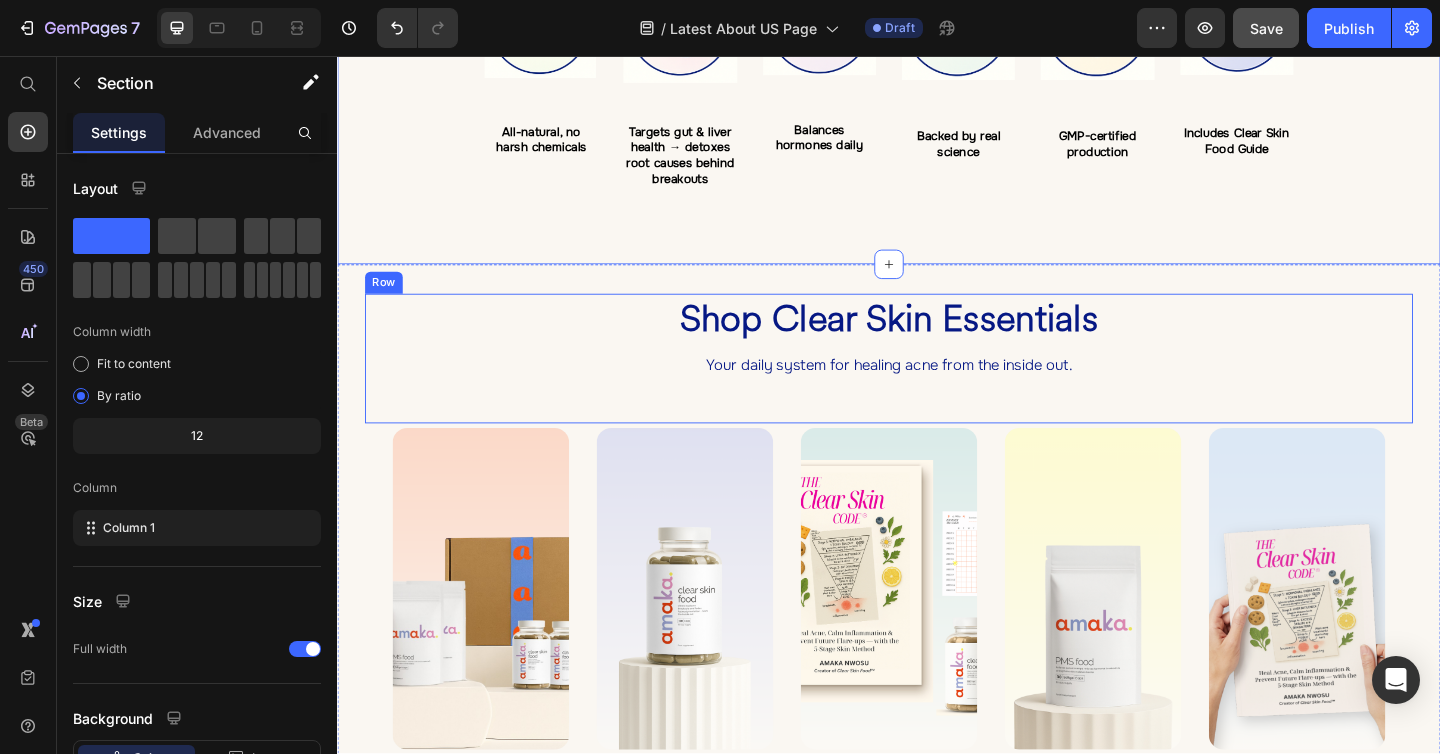 click on "Shop Clear Skin Essentials" at bounding box center (937, 343) 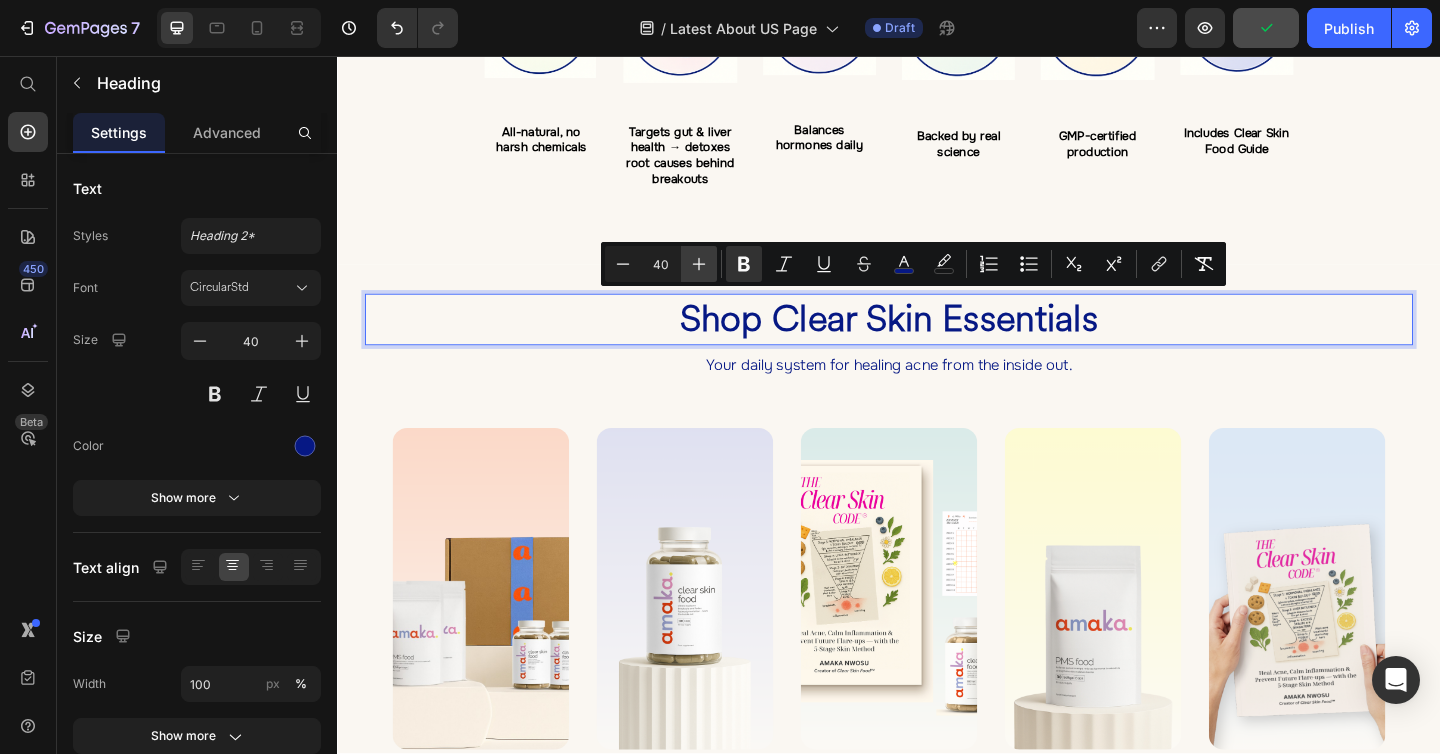 click 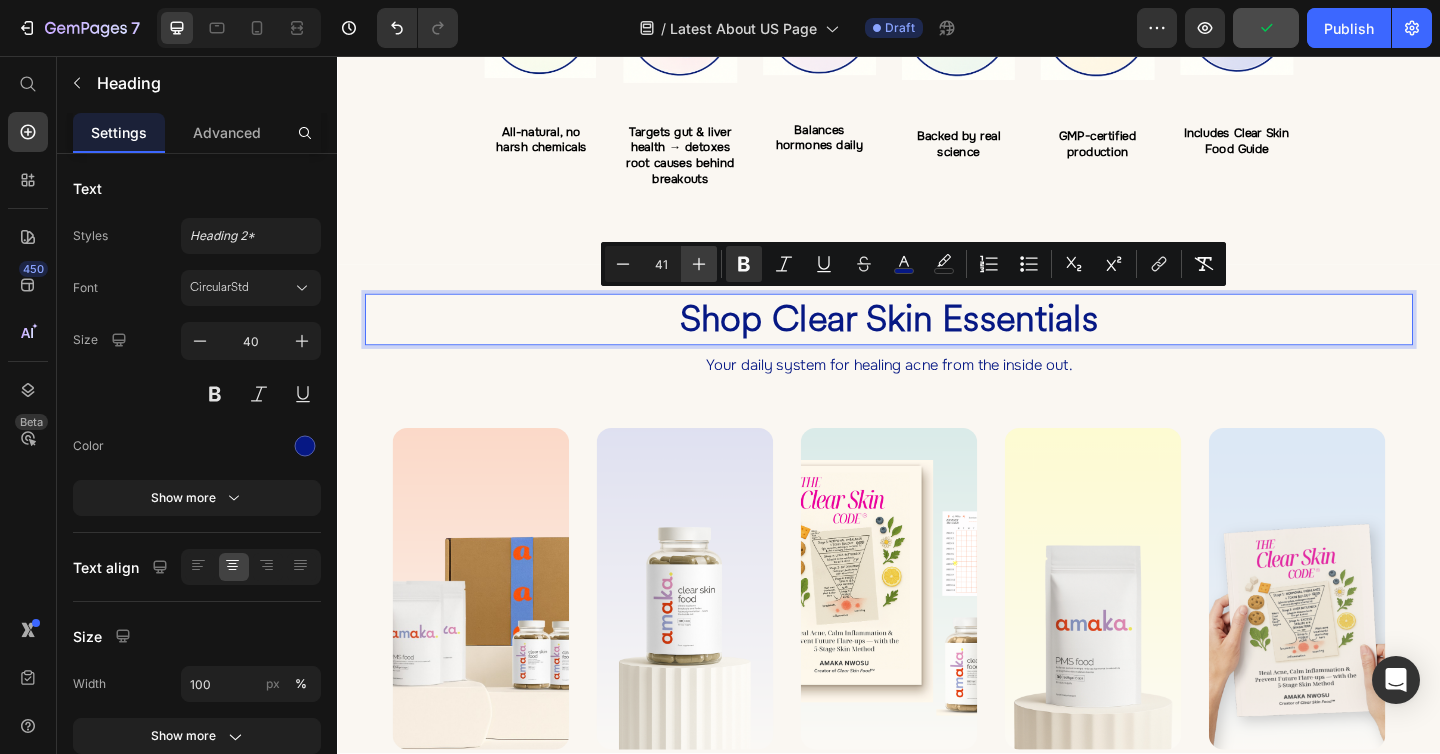 click 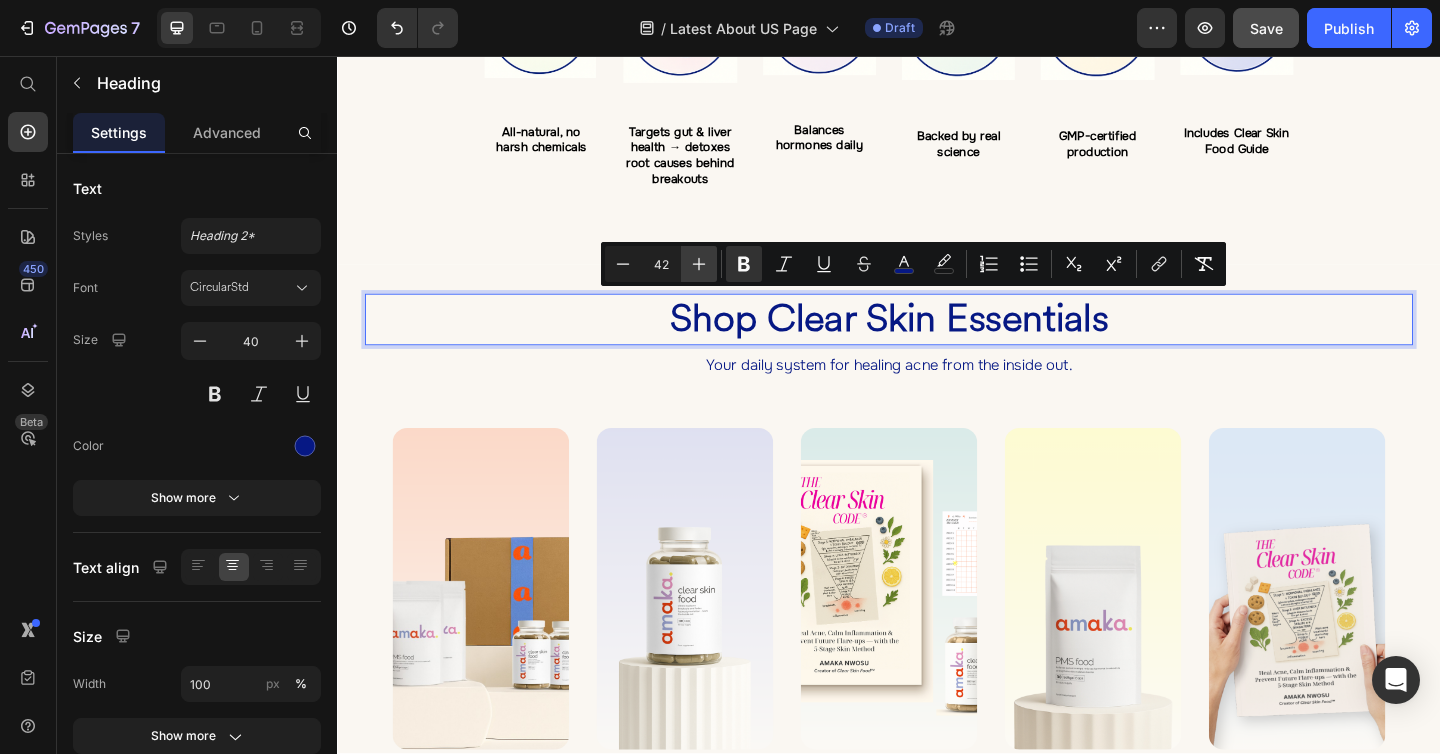 click 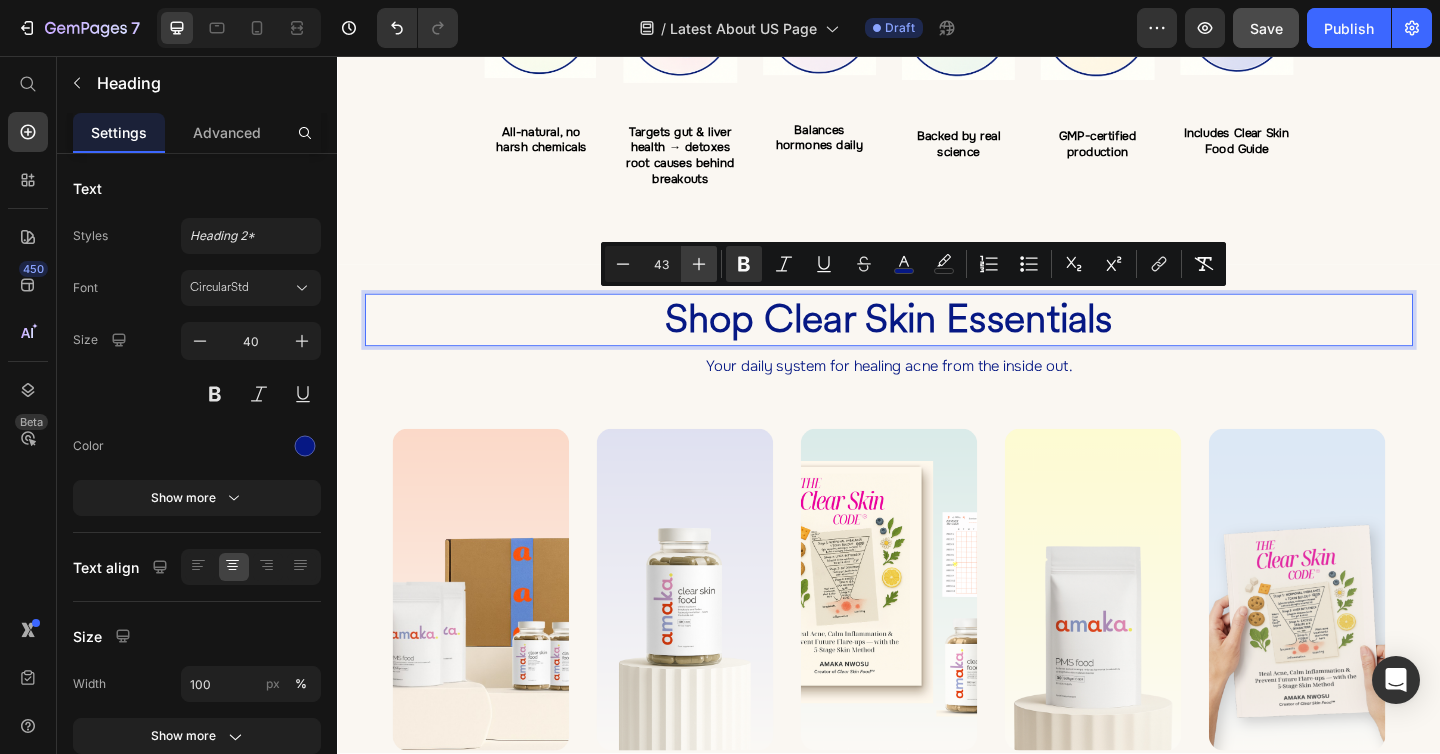 click 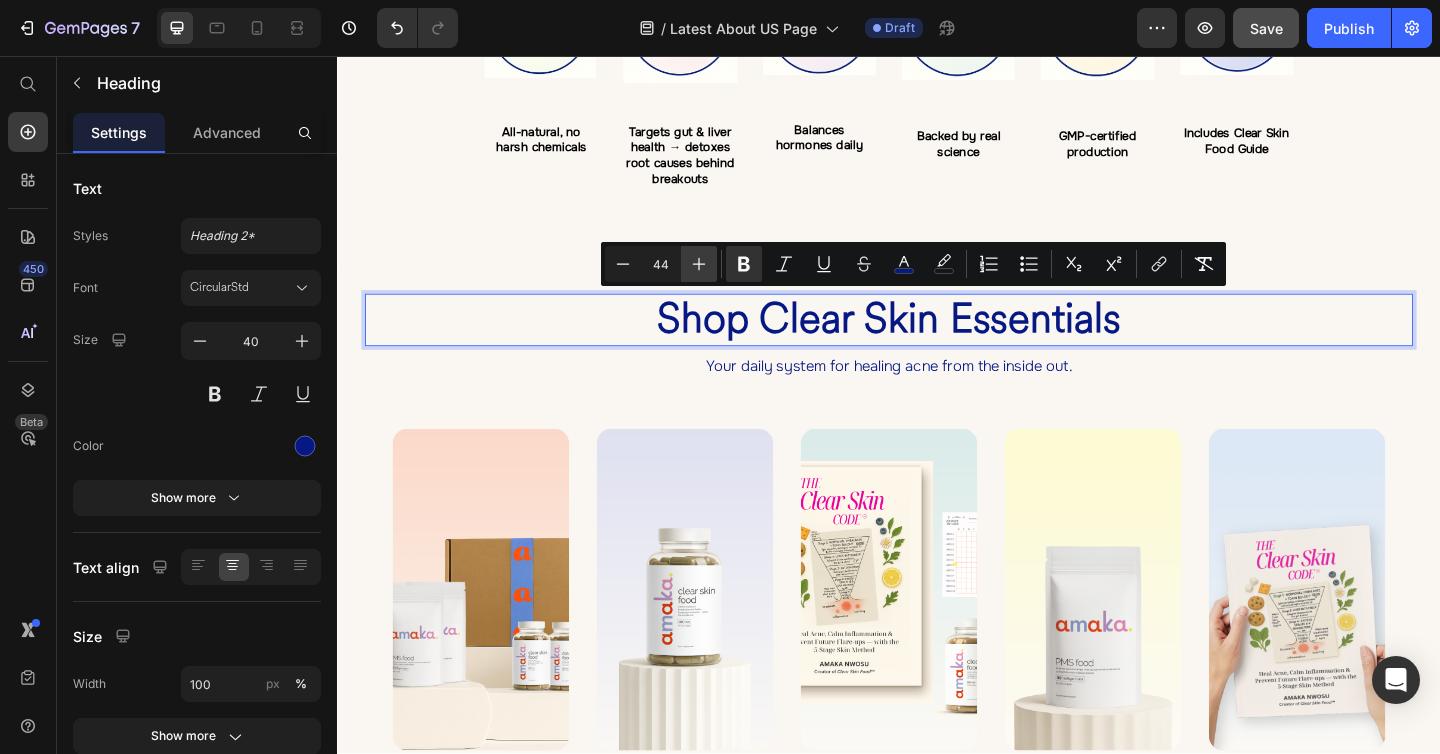 click 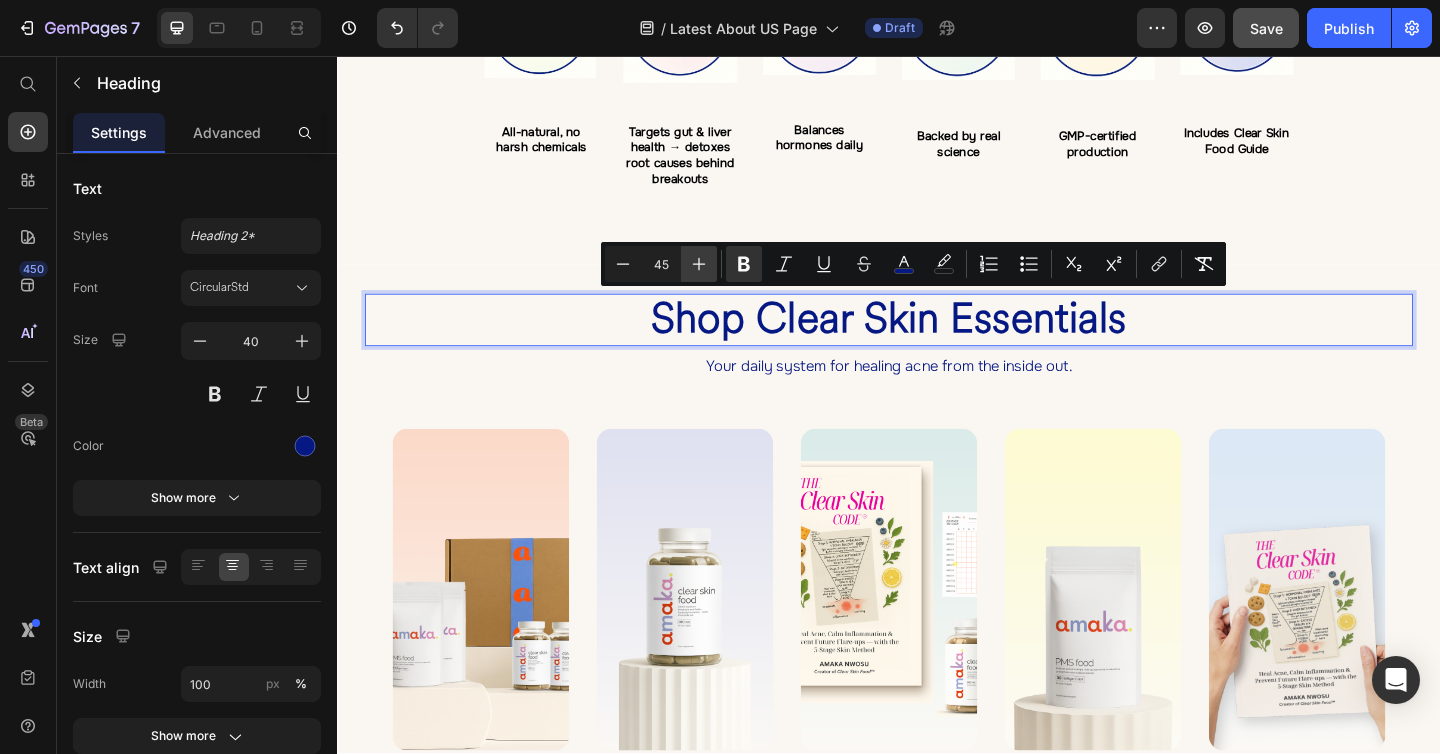 click 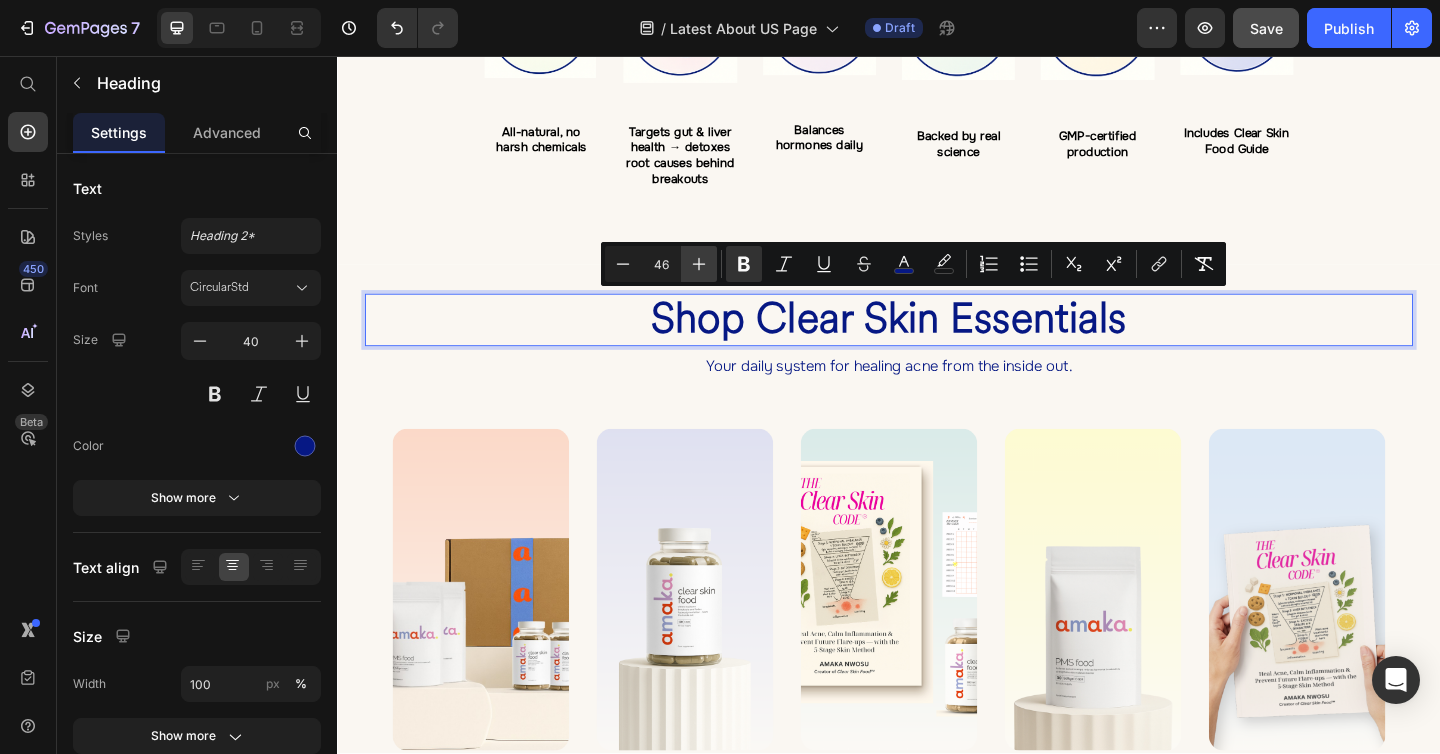 click 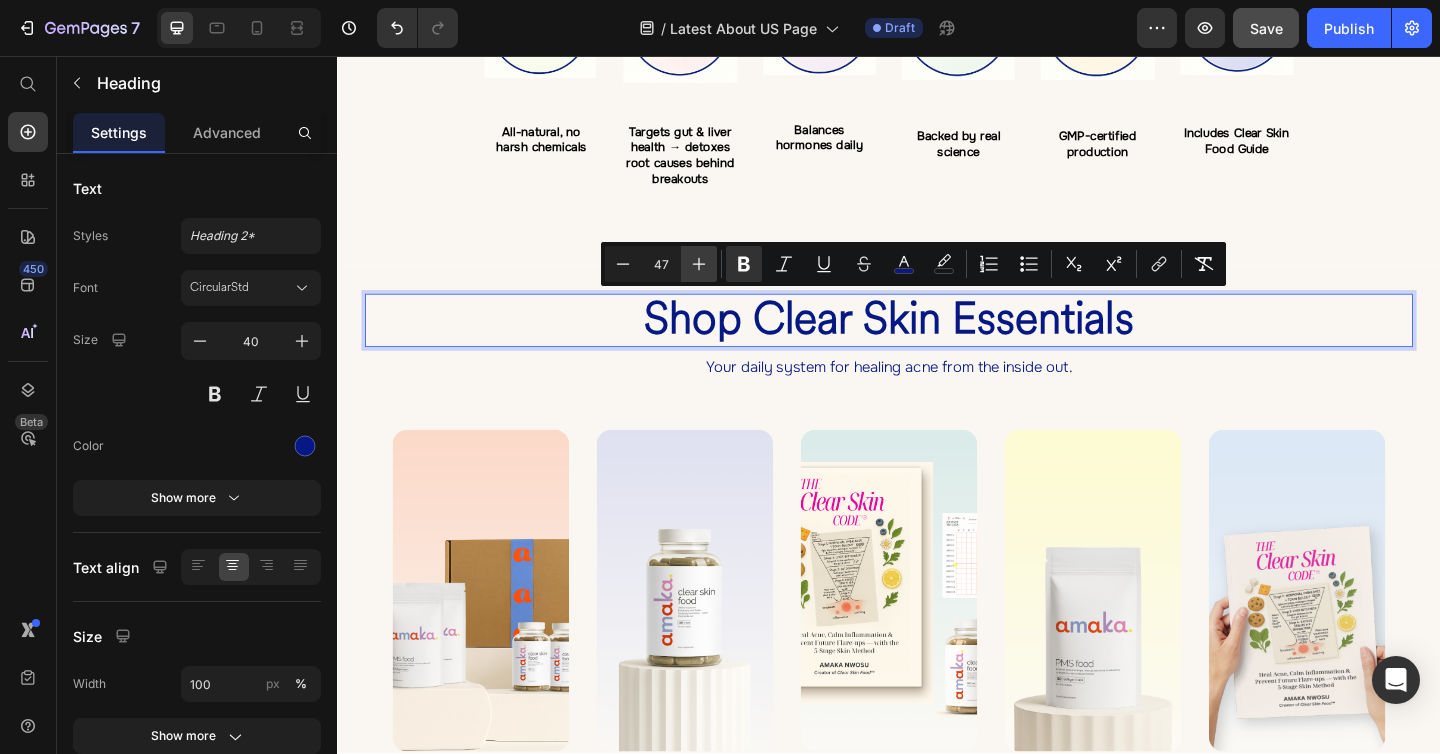 click 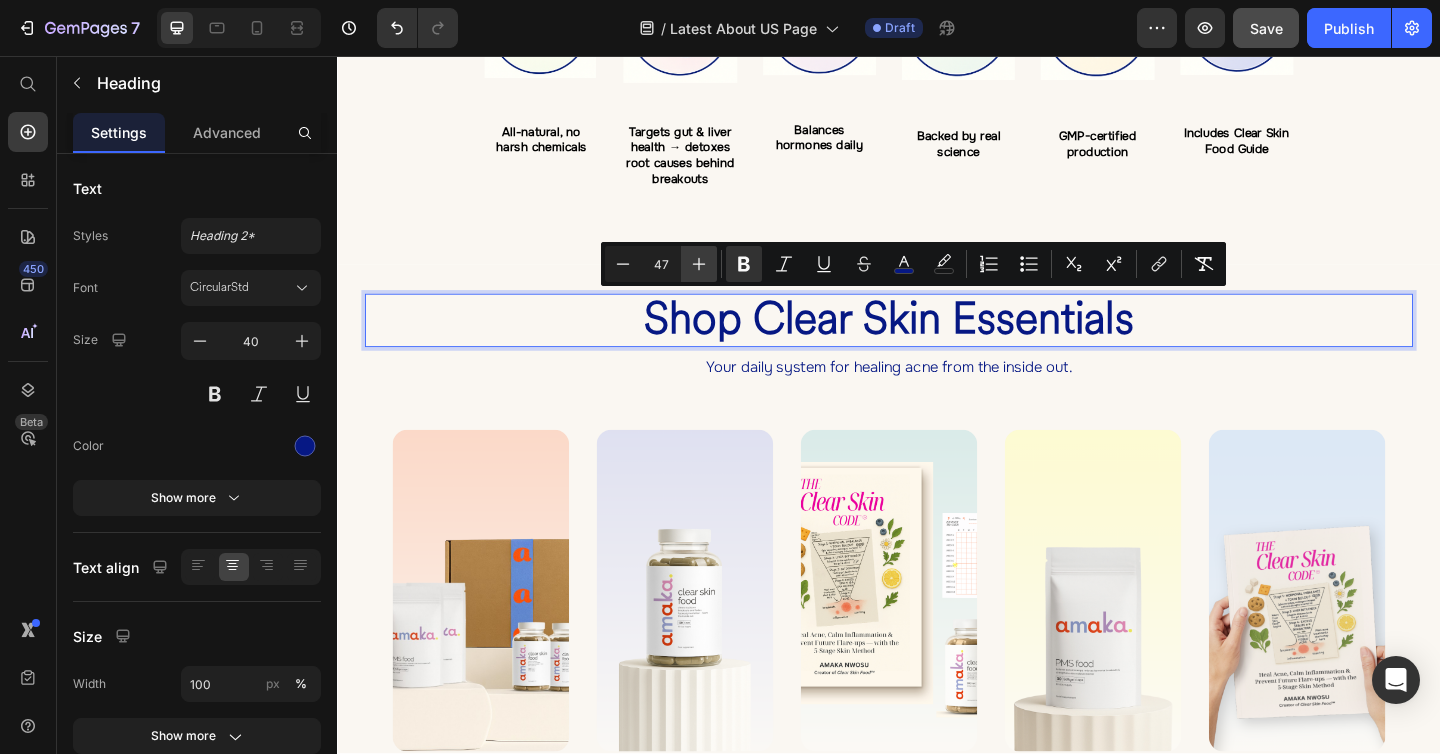 type on "48" 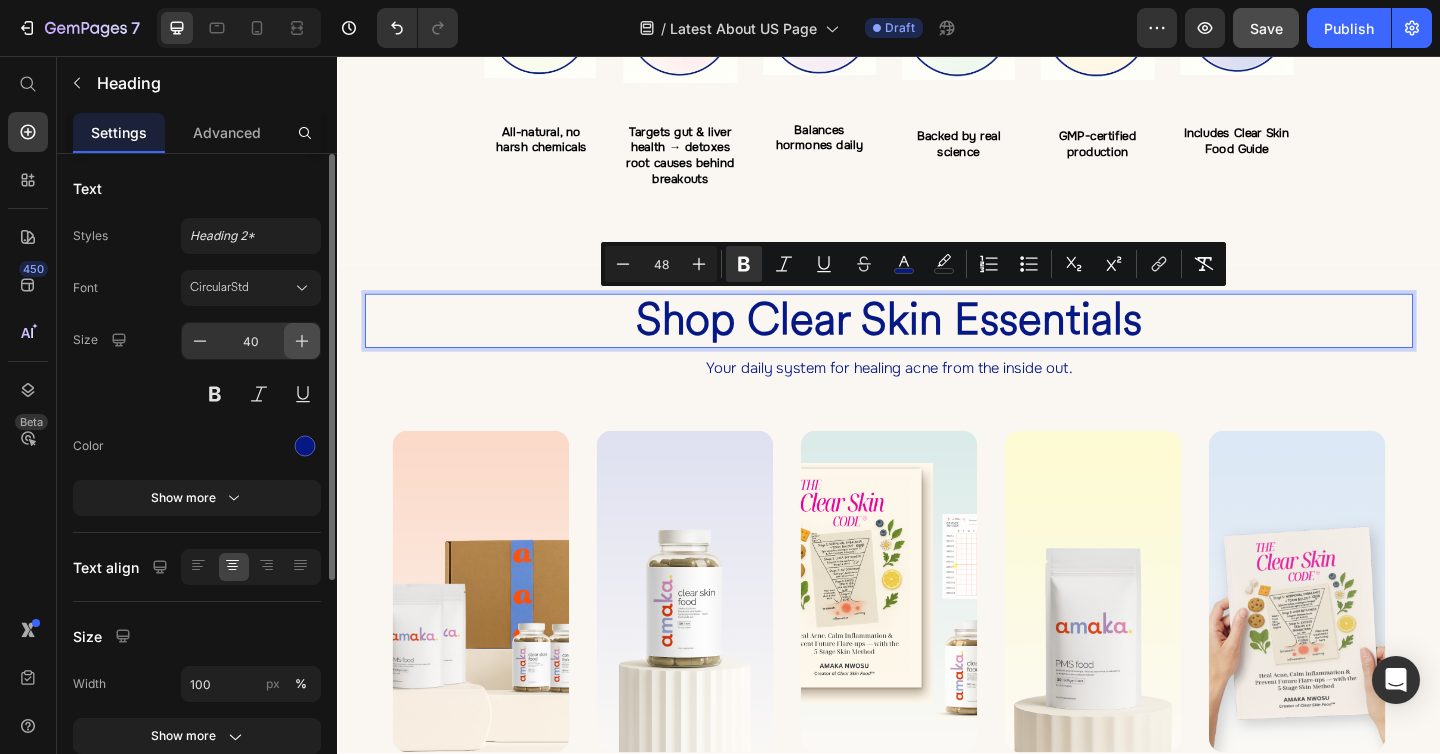 click 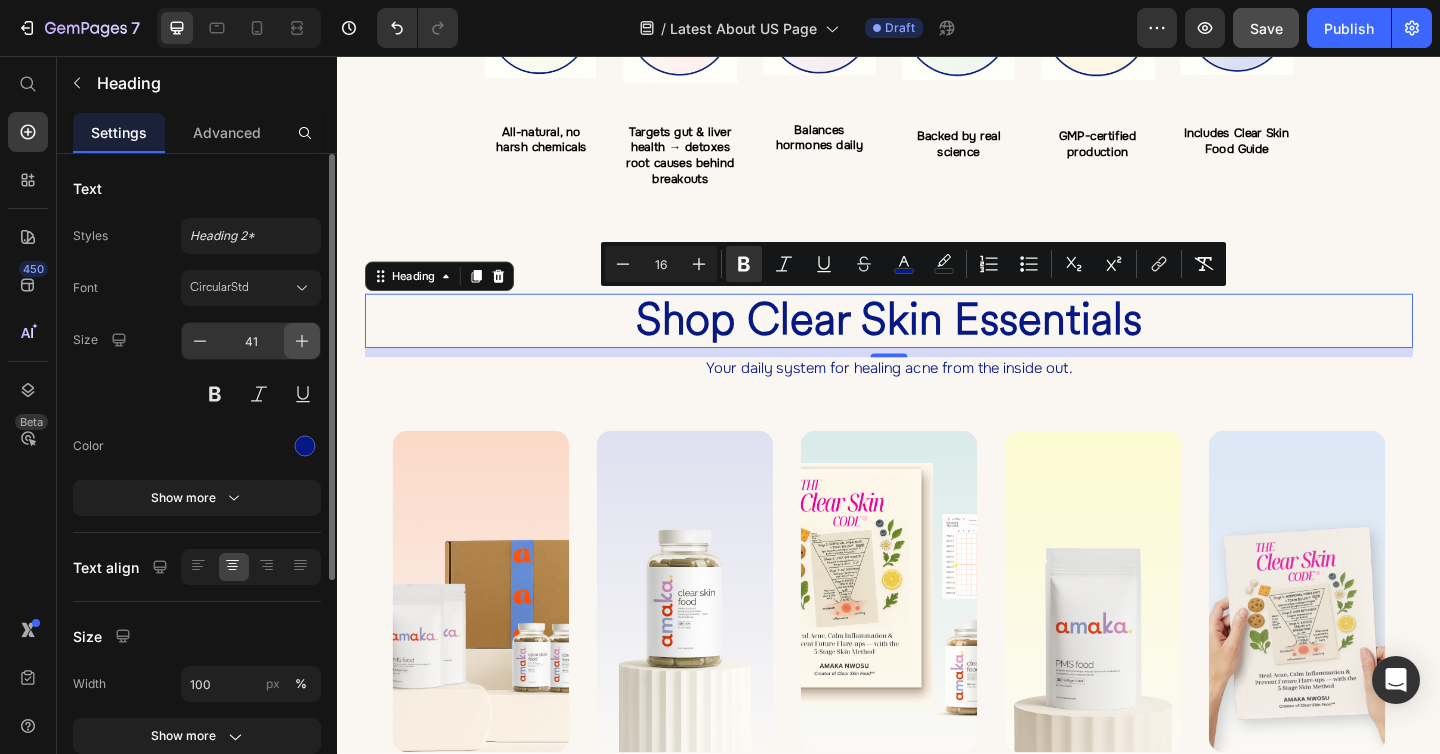 click 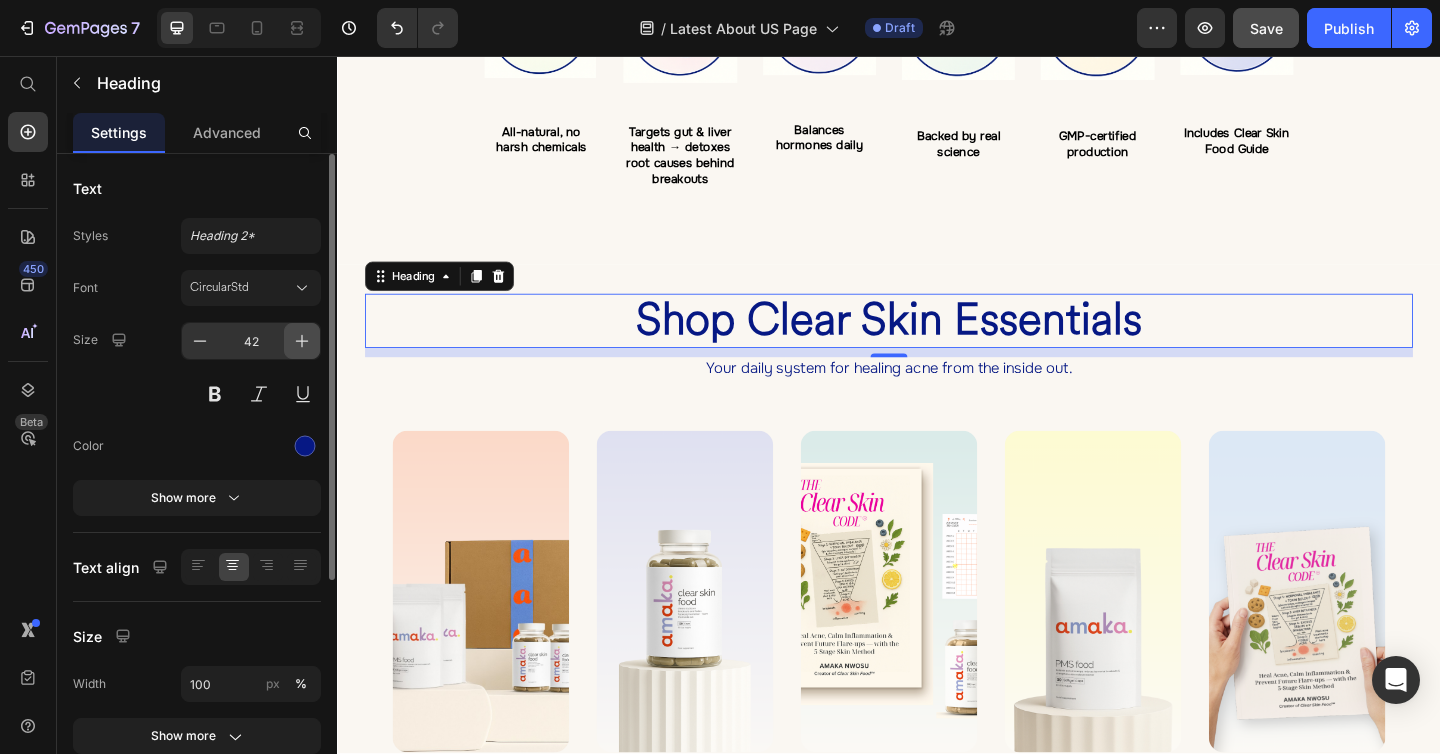 click 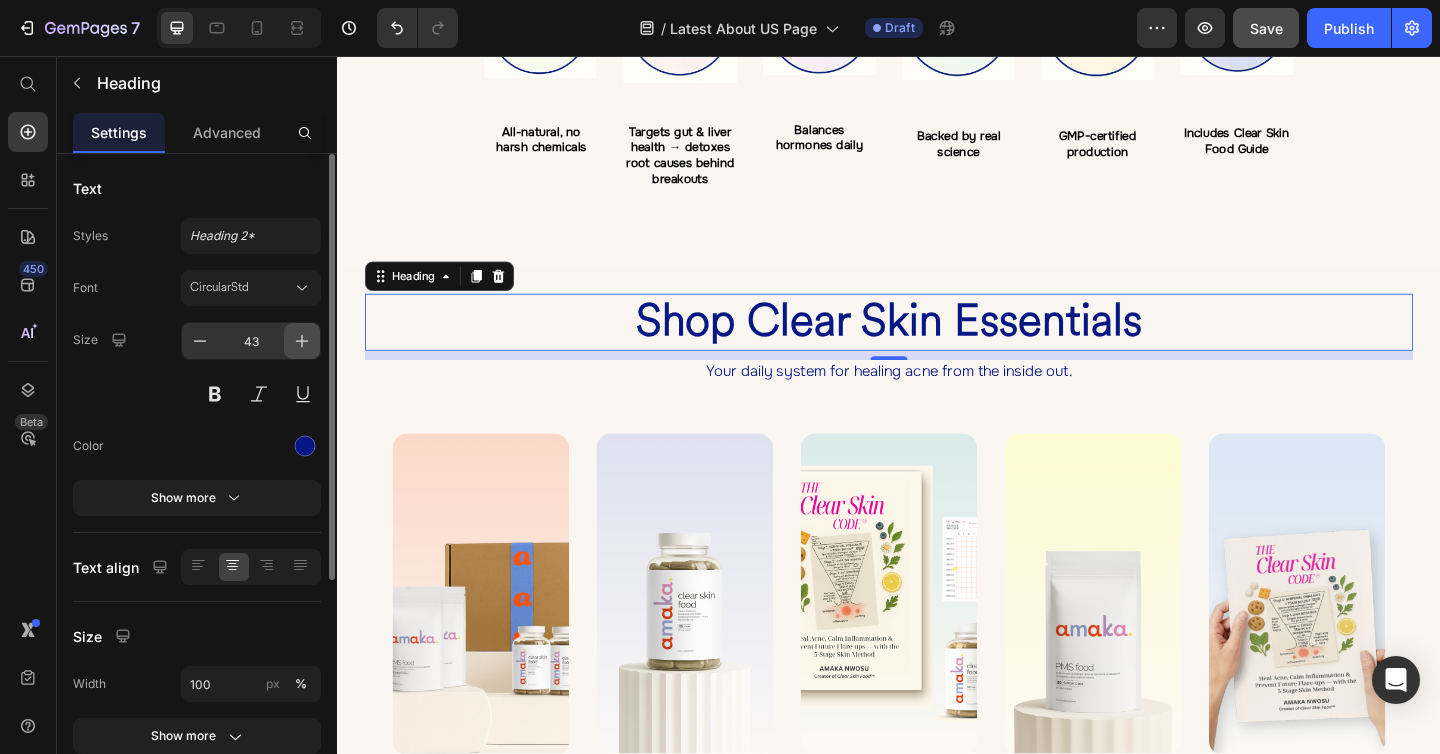 click 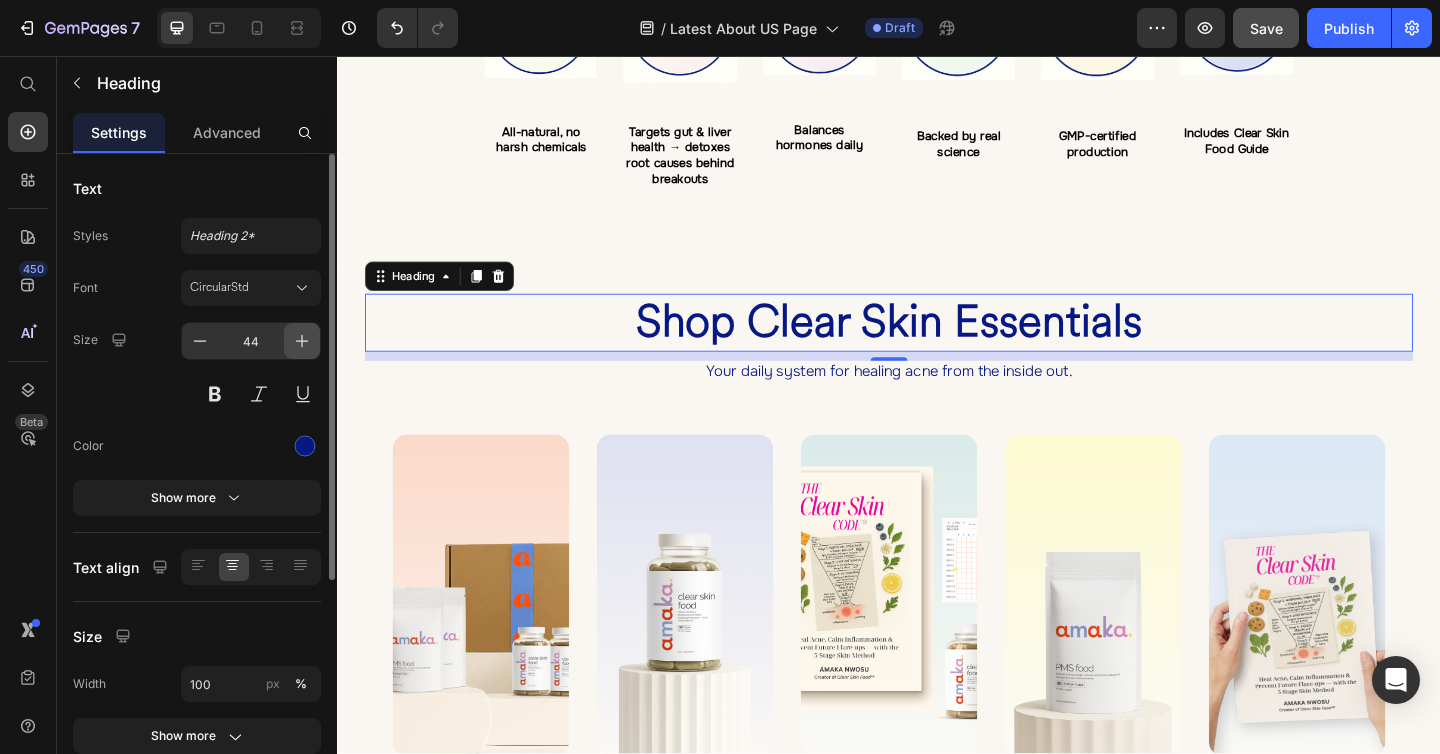 click 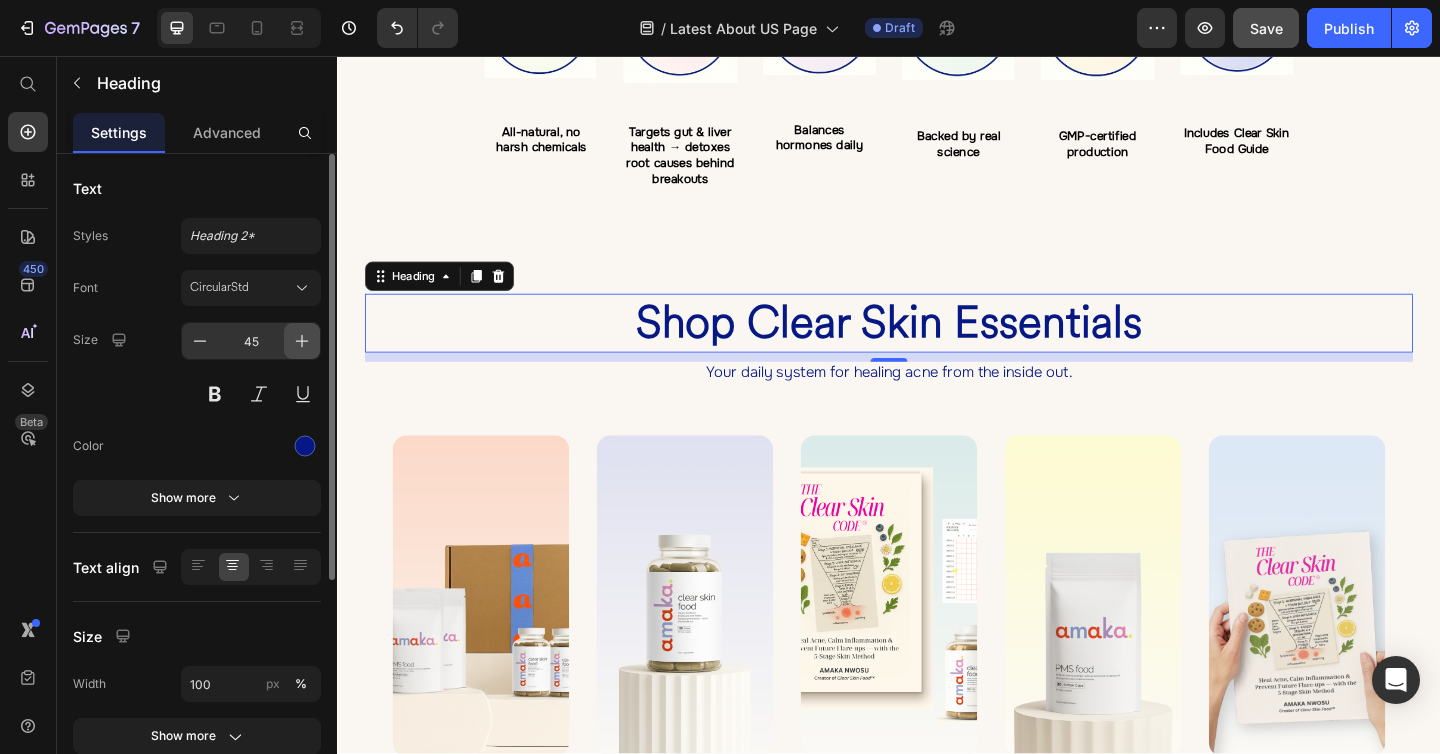click 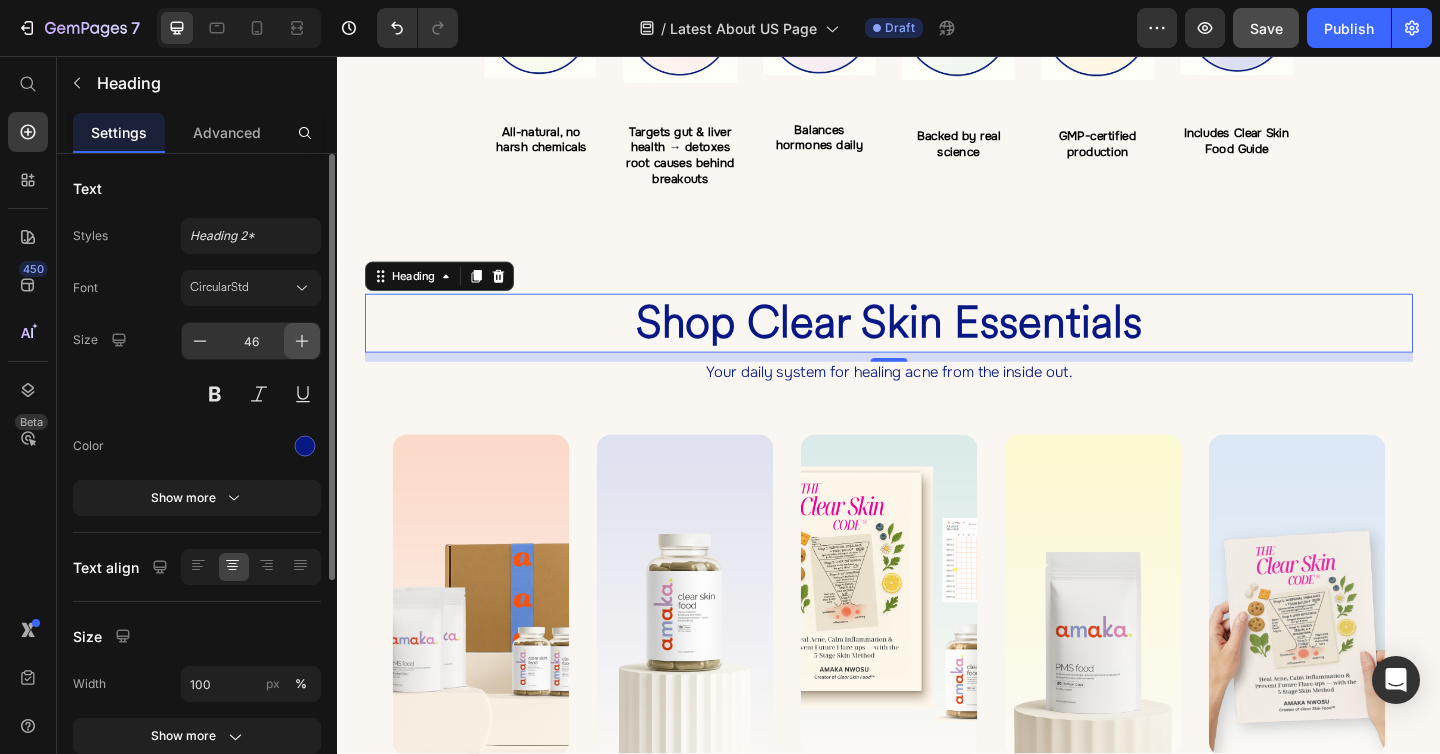 click 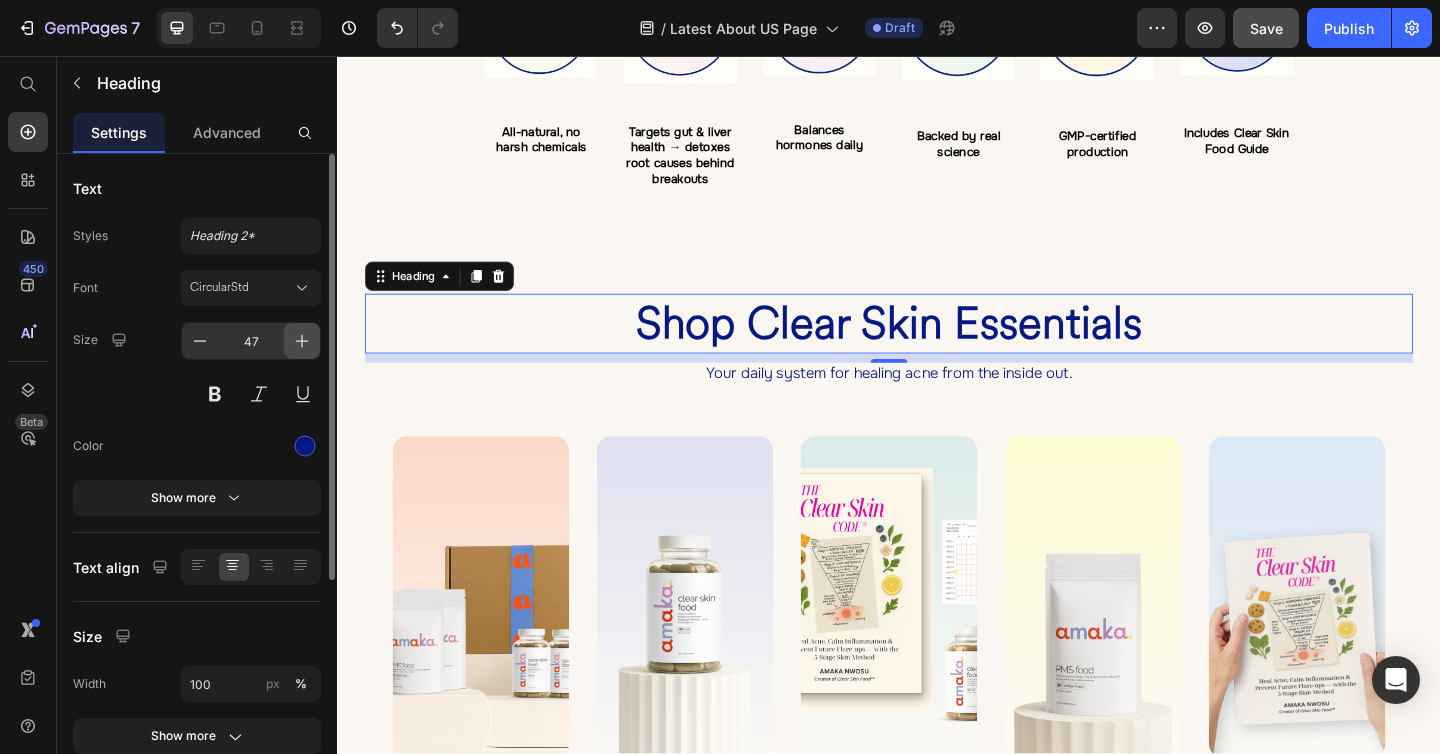 click 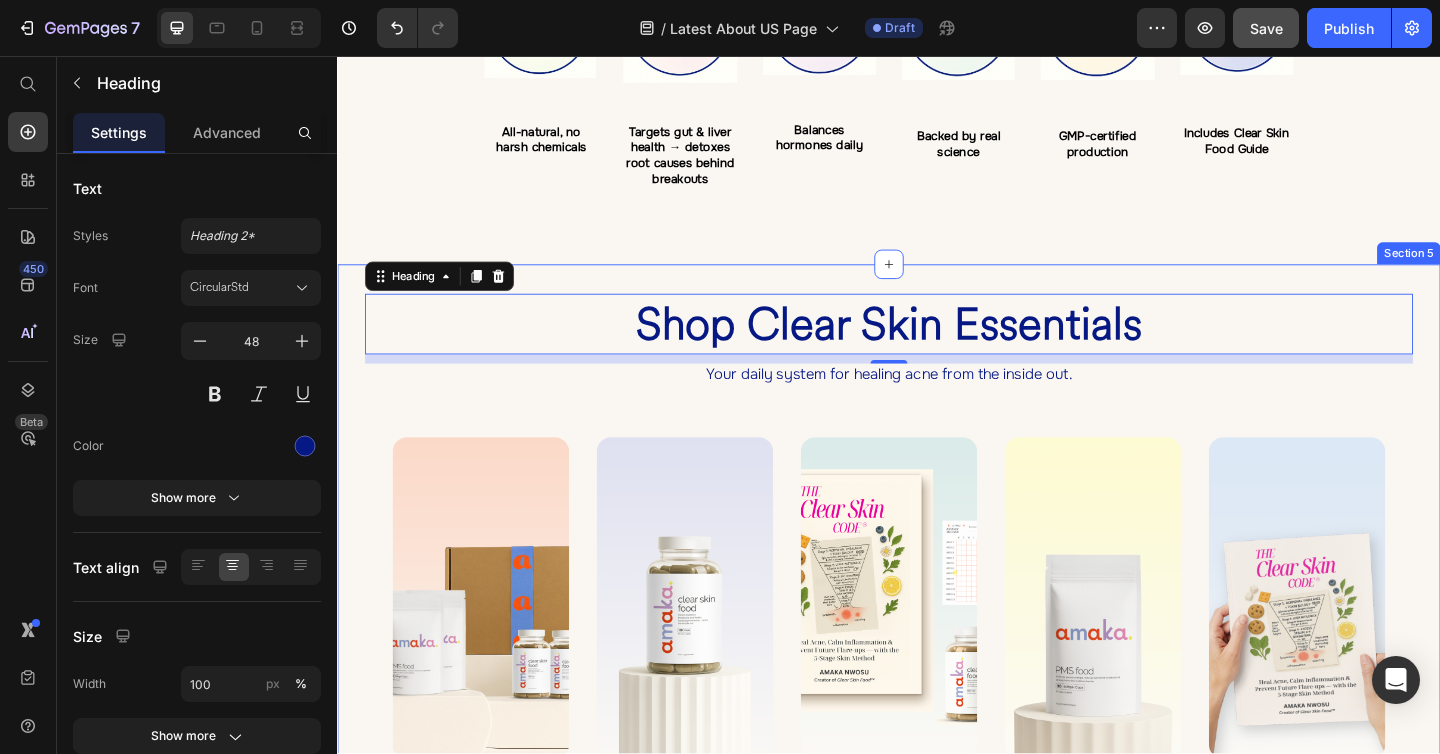 click on "⁠⁠⁠⁠⁠⁠⁠ Shop Clear Skin Essentials Heading   10 Your daily system for healing acne from the inside out. Heading Row Image Image 10+ Reviews Heading Row Row Free Skin Consultation Product Title For breakouts lasting 12+ months or linked to hormone imbalance, gut issues, or sluggish detox. Includes Clear Skin Food™ + PMS Food™ for a full inside-out reset.   Heading Add to cart Add to Cart Product Image Image 10+ Reviews Heading Row Row Clear Skin Food™ Product Title Daily skin nutrition for acne-prone skin. Reduces oil, inflammation + clogged pores by supporting liver, gut, and hormonal balance.      Heading Add to cart Add to Cart Product Image Image 10+ Reviews Heading Row Row Root Cause Starter Kit™ Product Title Just getting started? Start strong. This 30-day kit balances hormones, clears inflammation + gets results fast. Includes Clear Skin Food™ + Clear Skin Code™ digital guide.   Heading Add to cart Add to Cart Product Image Image 10+ Reviews Heading Row Row PMS Food™" at bounding box center (937, 727) 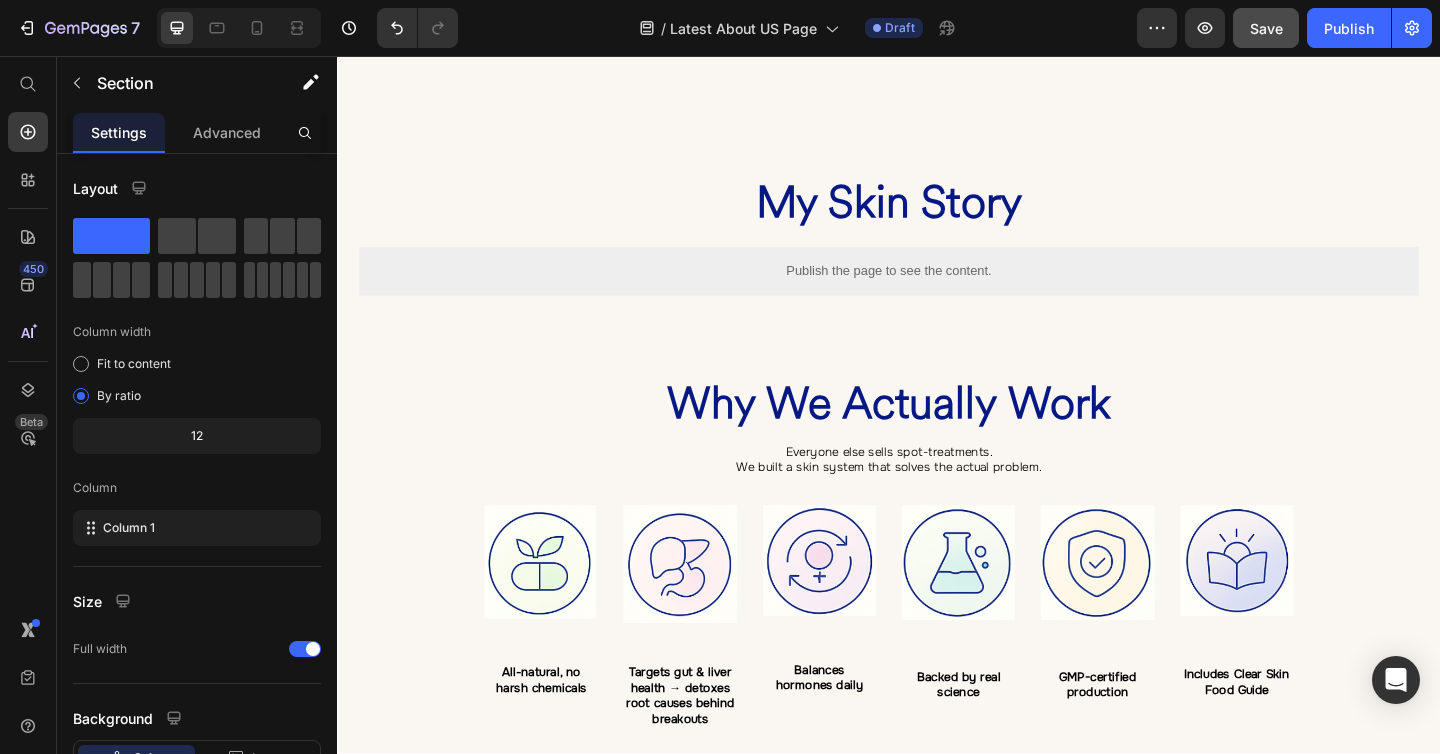 scroll, scrollTop: 1253, scrollLeft: 0, axis: vertical 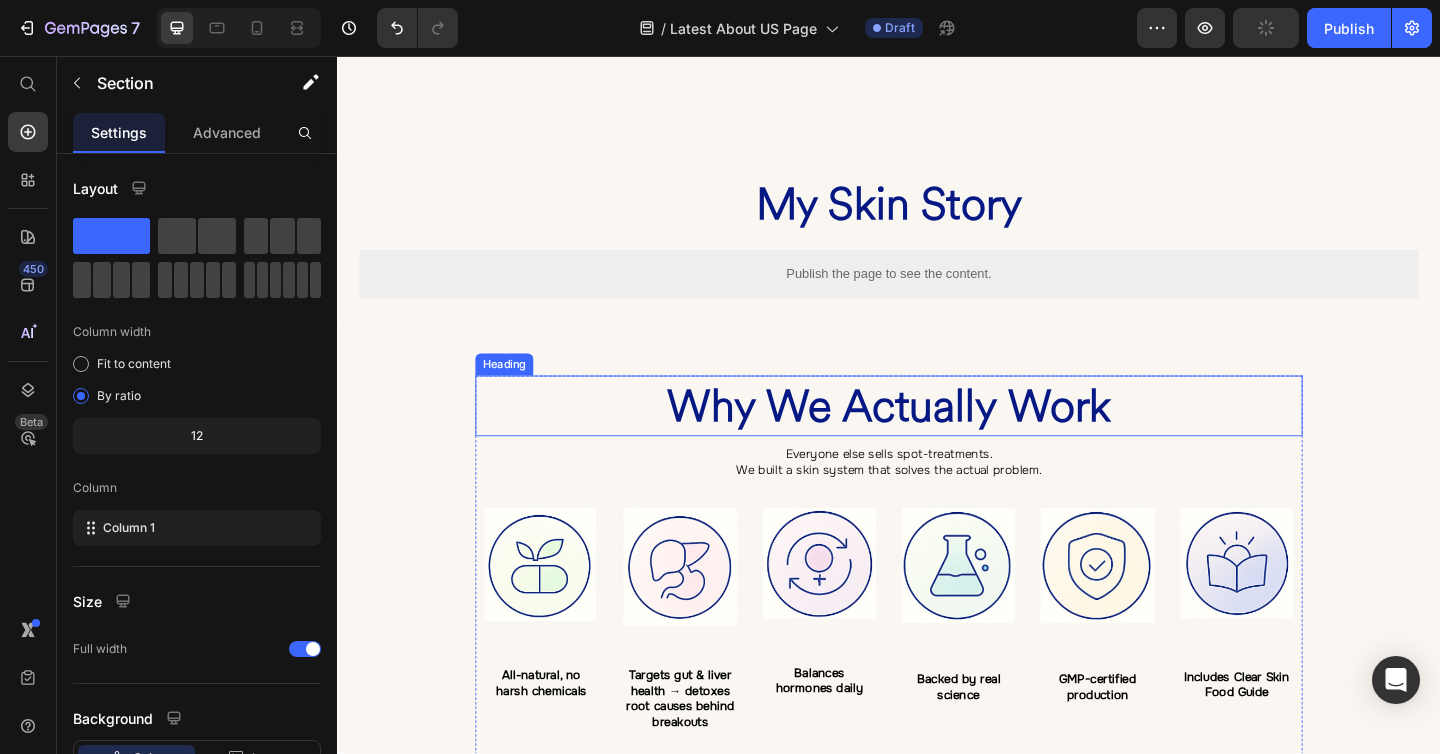 click on "Why We Actually Work" at bounding box center (937, 437) 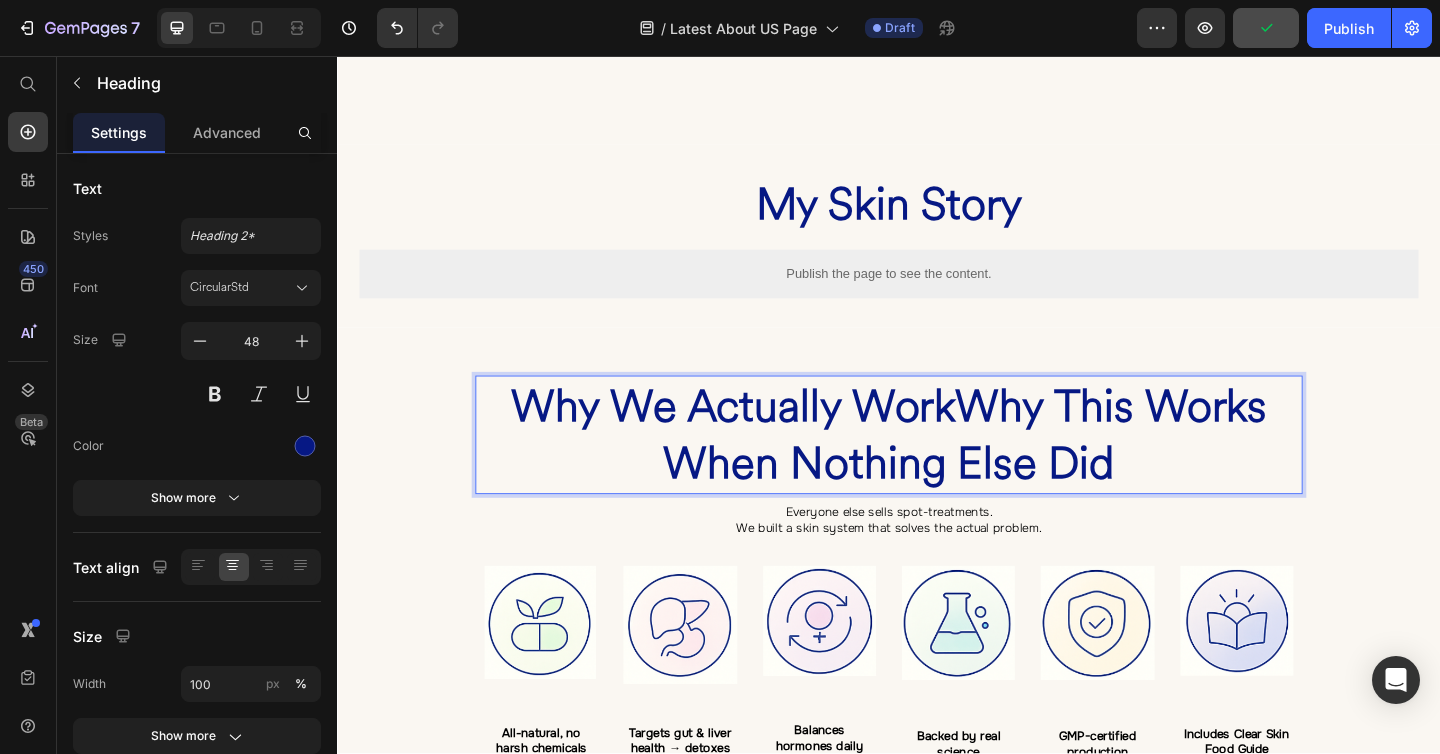 click on "Why We Actually WorkWhy This Works When Nothing Else Did" at bounding box center [937, 468] 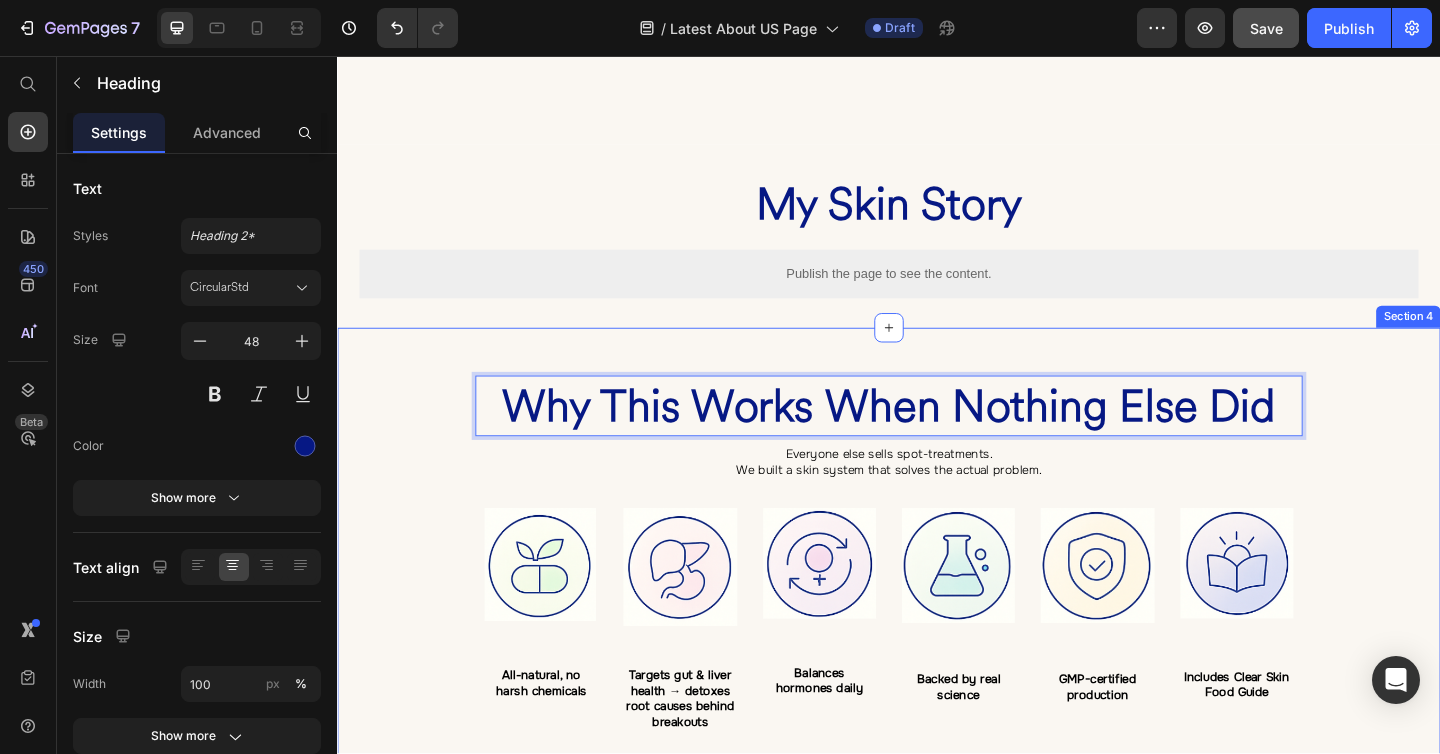click on "Why This Works When Nothing Else Did Heading   0 Everyone else sells spot-treatments.  We built a skin system that solves the actual problem. Heading Image All-natural, no harsh chemicals Heading Row Image Targets gut & liver health → detoxes root causes behind breakouts Heading Row Image Balances hormones daily Heading Row Image Backed by real science Heading Row Image GMP-certified production Heading Row Image Includes Clear Skin Food Guide Heading Row Row Row" at bounding box center [937, 613] 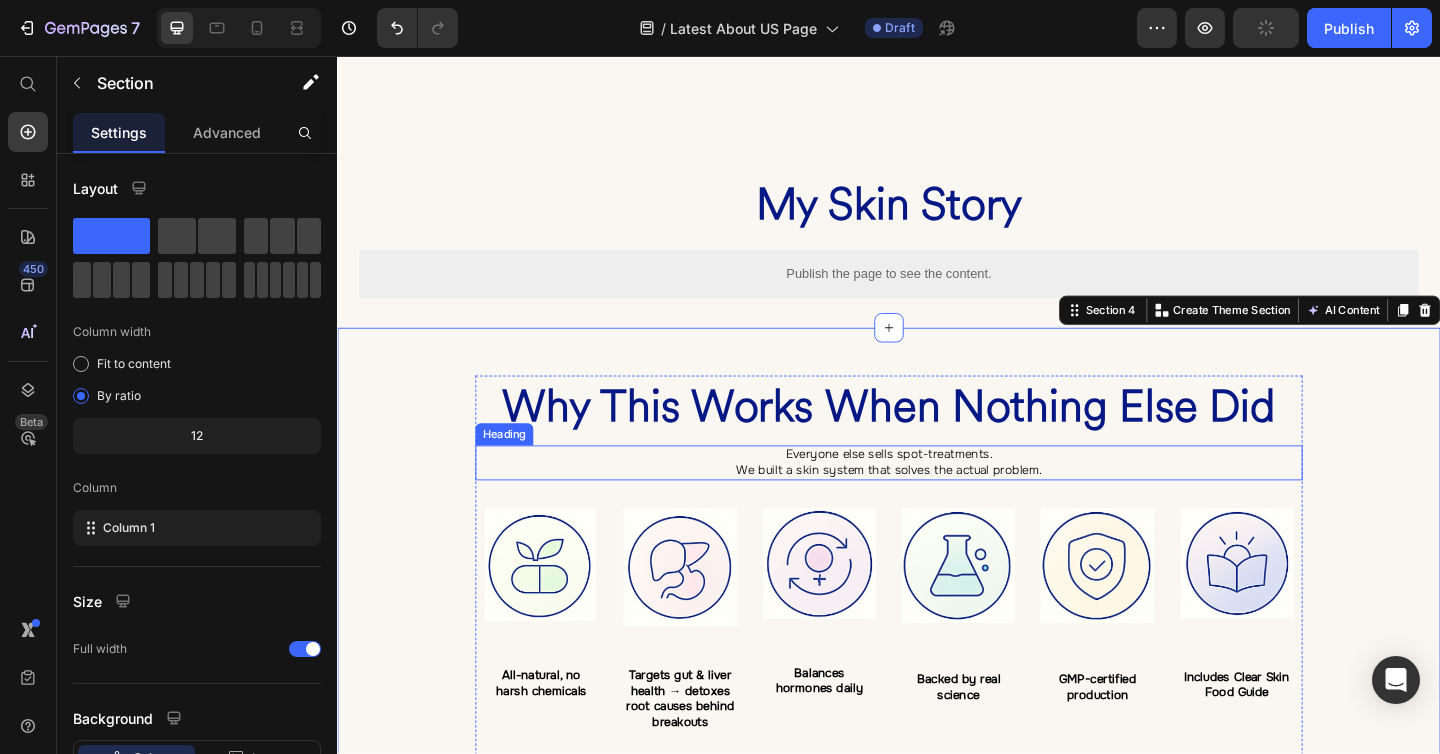 click on "We built a skin system that solves the actual problem." at bounding box center (937, 506) 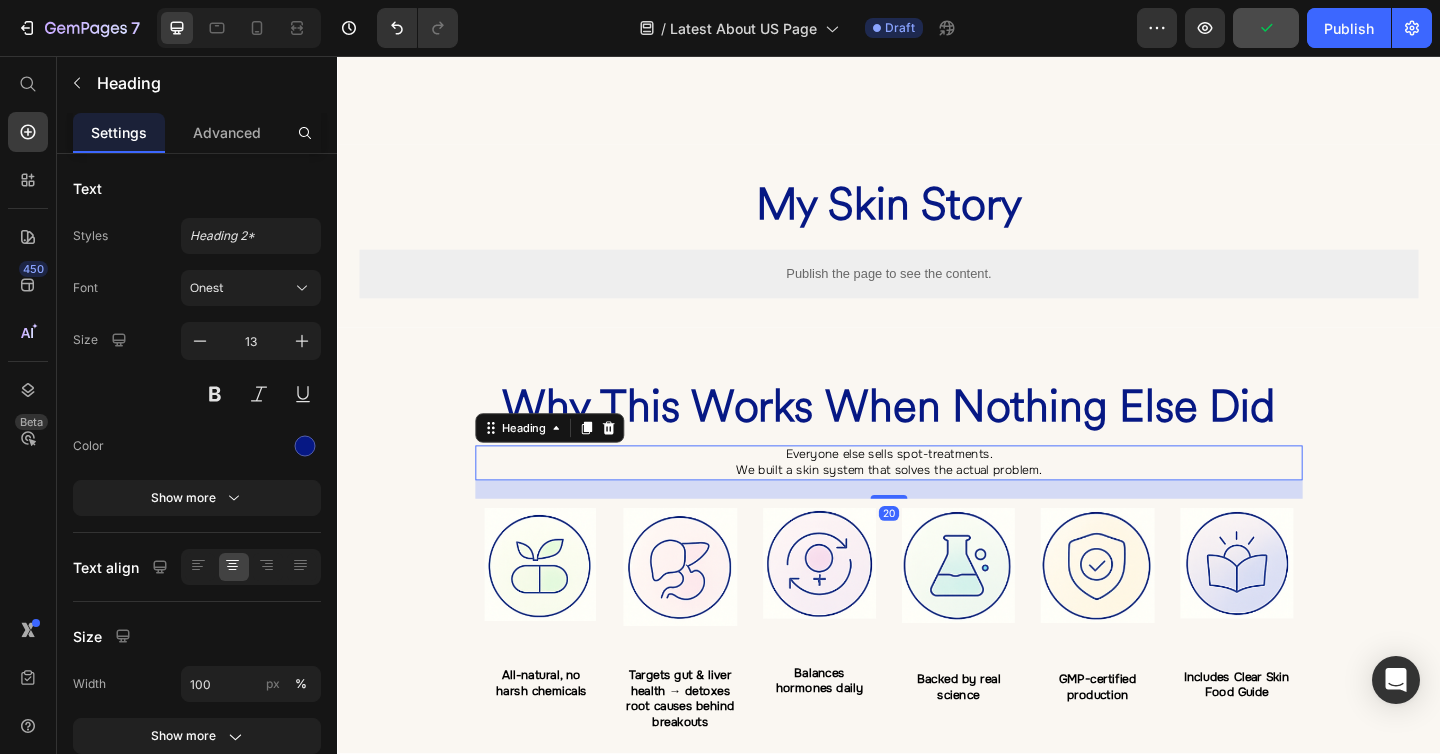 click on "Everyone else sells spot-treatments.  We built a skin system that solves the actual problem." at bounding box center (937, 499) 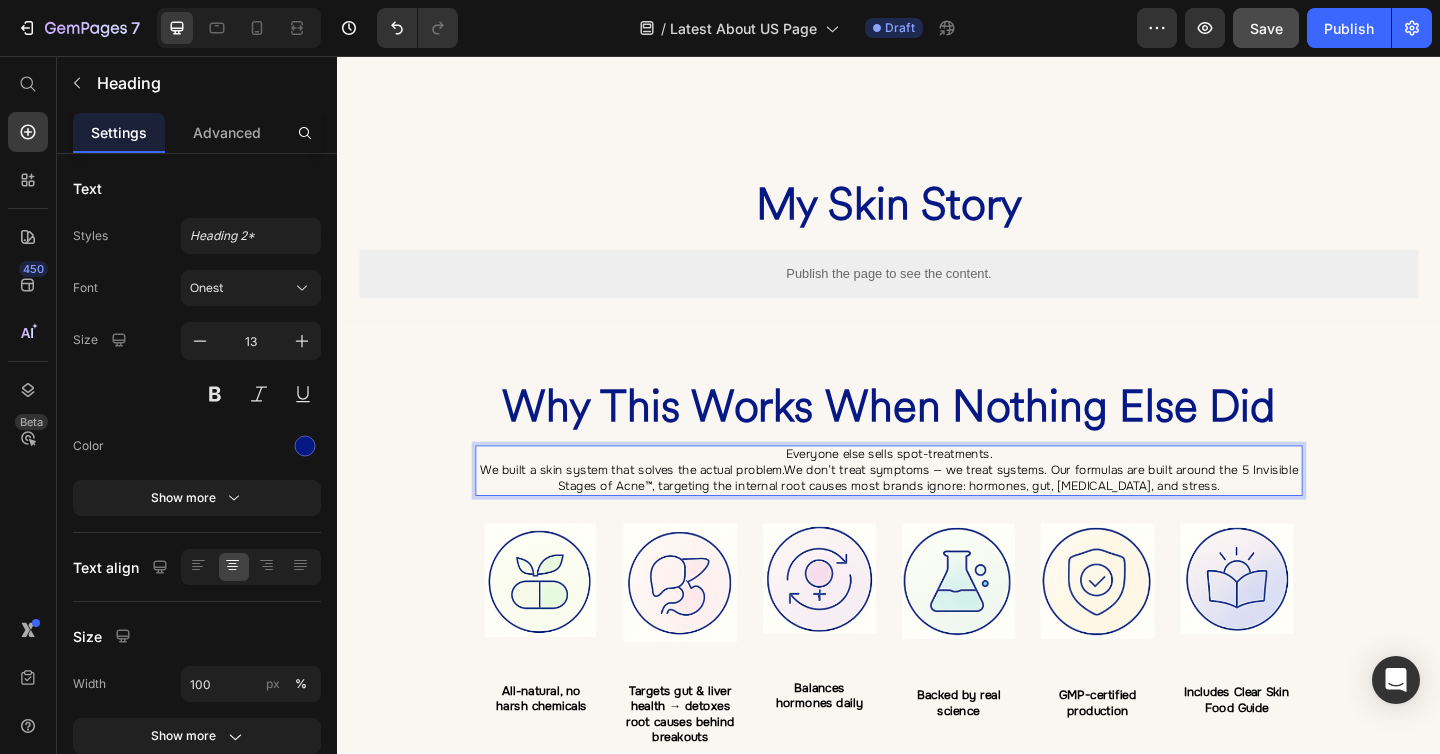 click on "We built a skin system that solves the actual problem.We don’t treat symptoms — we treat systems. Our formulas are built around the 5 Invisible Stages of Acne™, targeting the internal root causes most brands ignore: hormones, gut, liver, inflammation, and stress." at bounding box center [937, 515] 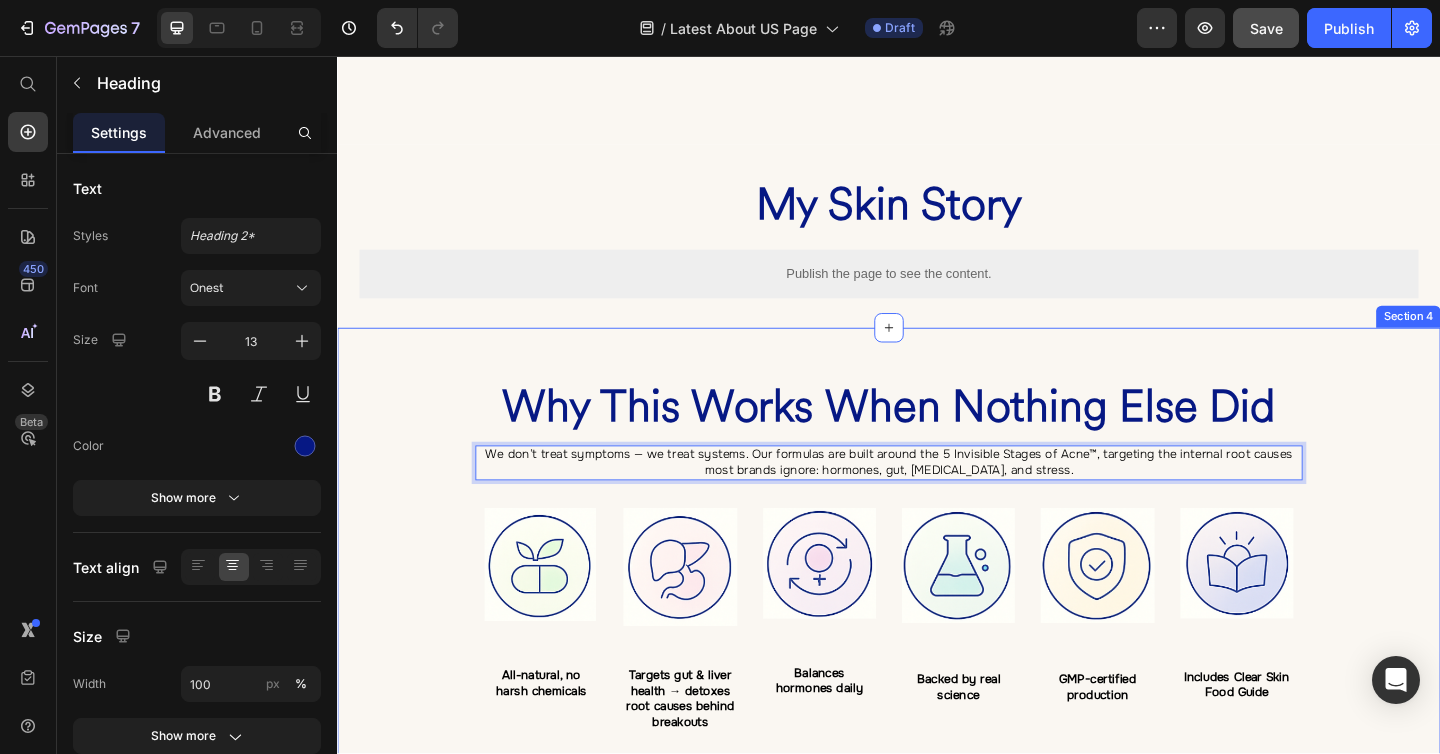click on "⁠⁠⁠⁠⁠⁠⁠ Why This Works When Nothing Else Did Heading We don’t treat symptoms — we treat systems. Our formulas are built around the 5 Invisible Stages of Acne™, targeting the internal root causes most brands ignore: hormones, gut, liver, inflammation, and stress. Heading   20 Image All-natural, no harsh chemicals Heading Row Image Targets gut & liver health → detoxes root causes behind breakouts Heading Row Image Balances hormones daily Heading Row Image Backed by real science Heading Row Image GMP-certified production Heading Row Image Includes Clear Skin Food Guide Heading Row Row Row" at bounding box center [937, 613] 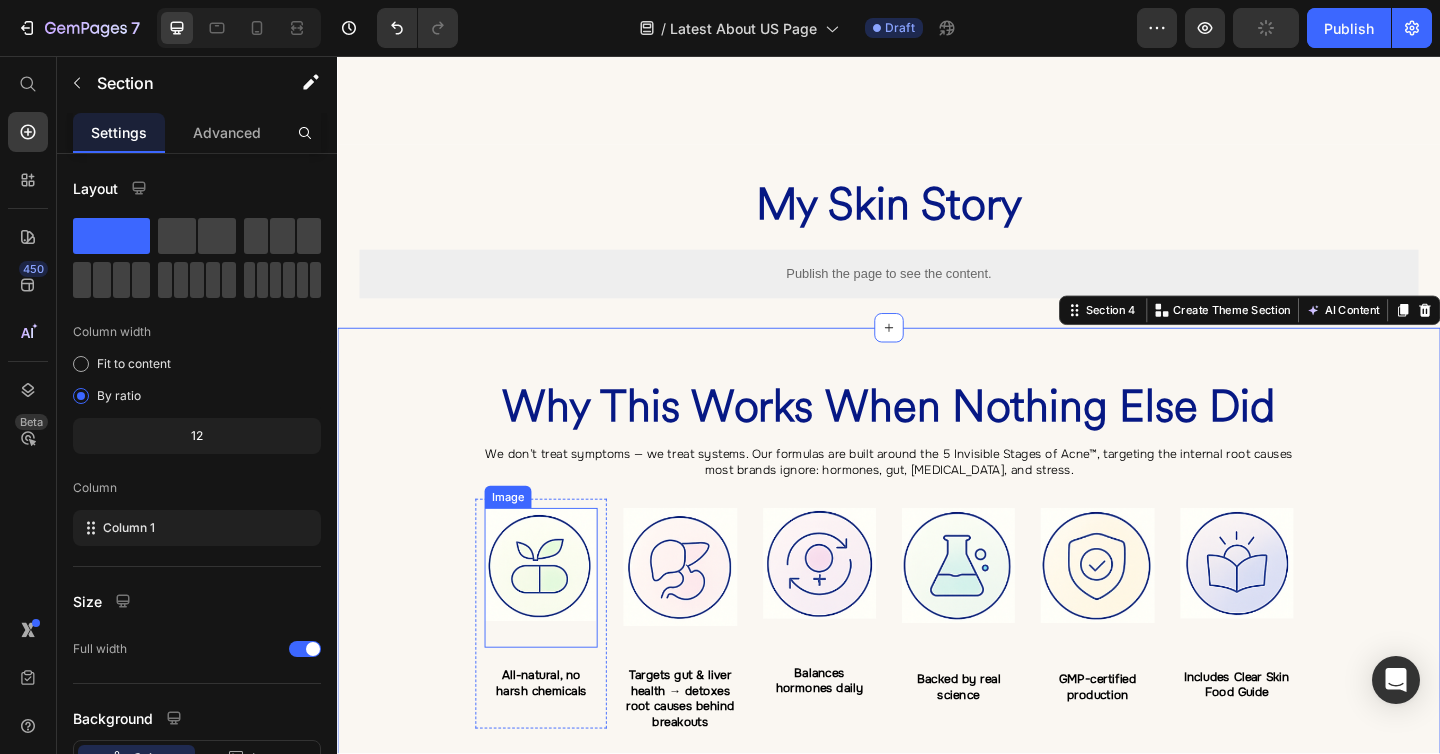 click at bounding box center [558, 624] 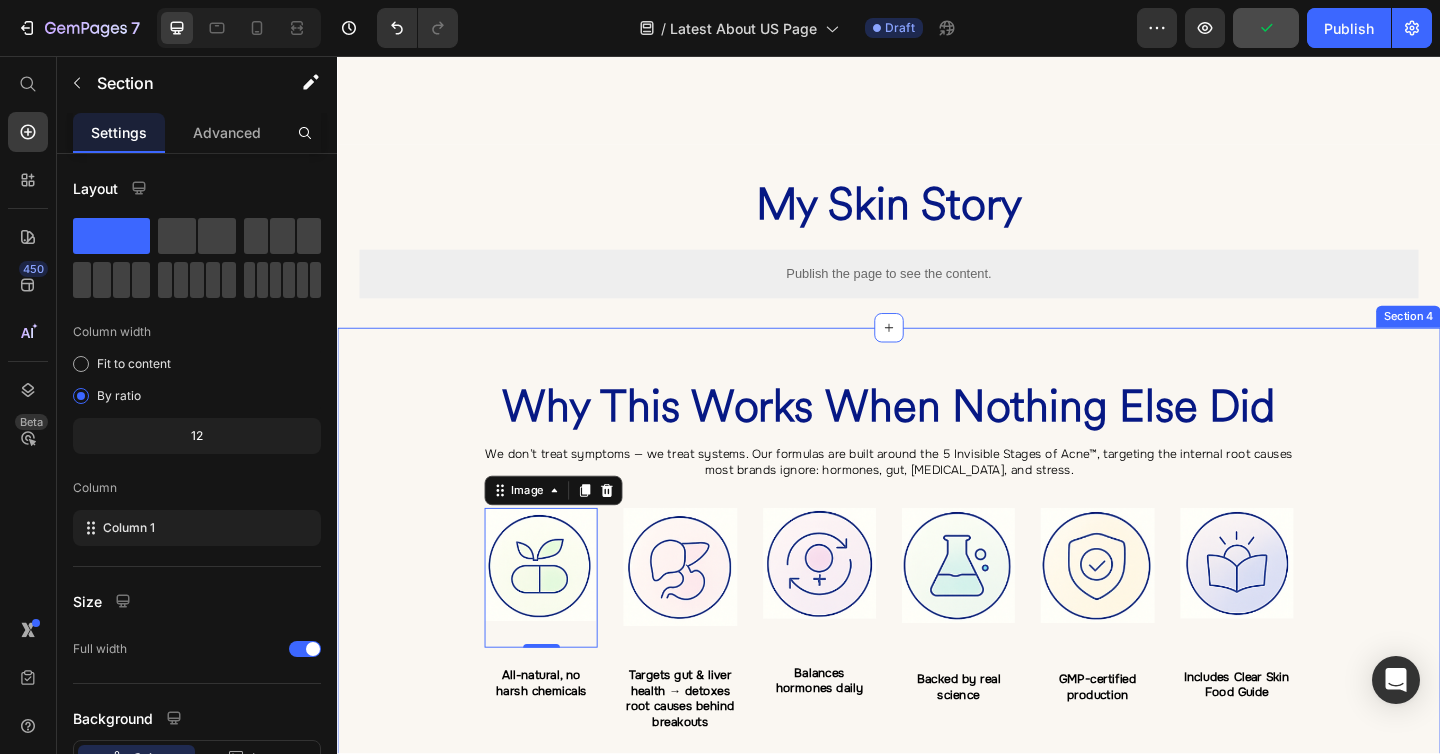 click on "⁠⁠⁠⁠⁠⁠⁠ Why This Works When Nothing Else Did Heading ⁠⁠⁠⁠⁠⁠⁠ We don’t treat symptoms — we treat systems. Our formulas are built around the 5 Invisible Stages of Acne™, targeting the internal root causes most brands ignore: hormones, gut, liver, inflammation, and stress. Heading Image   0 All-natural, no harsh chemicals Heading Row Image Targets gut & liver health → detoxes root causes behind breakouts Heading Row Image Balances hormones daily Heading Row Image Backed by real science Heading Row Image GMP-certified production Heading Row Image Includes Clear Skin Food Guide Heading Row Row Row" at bounding box center (937, 613) 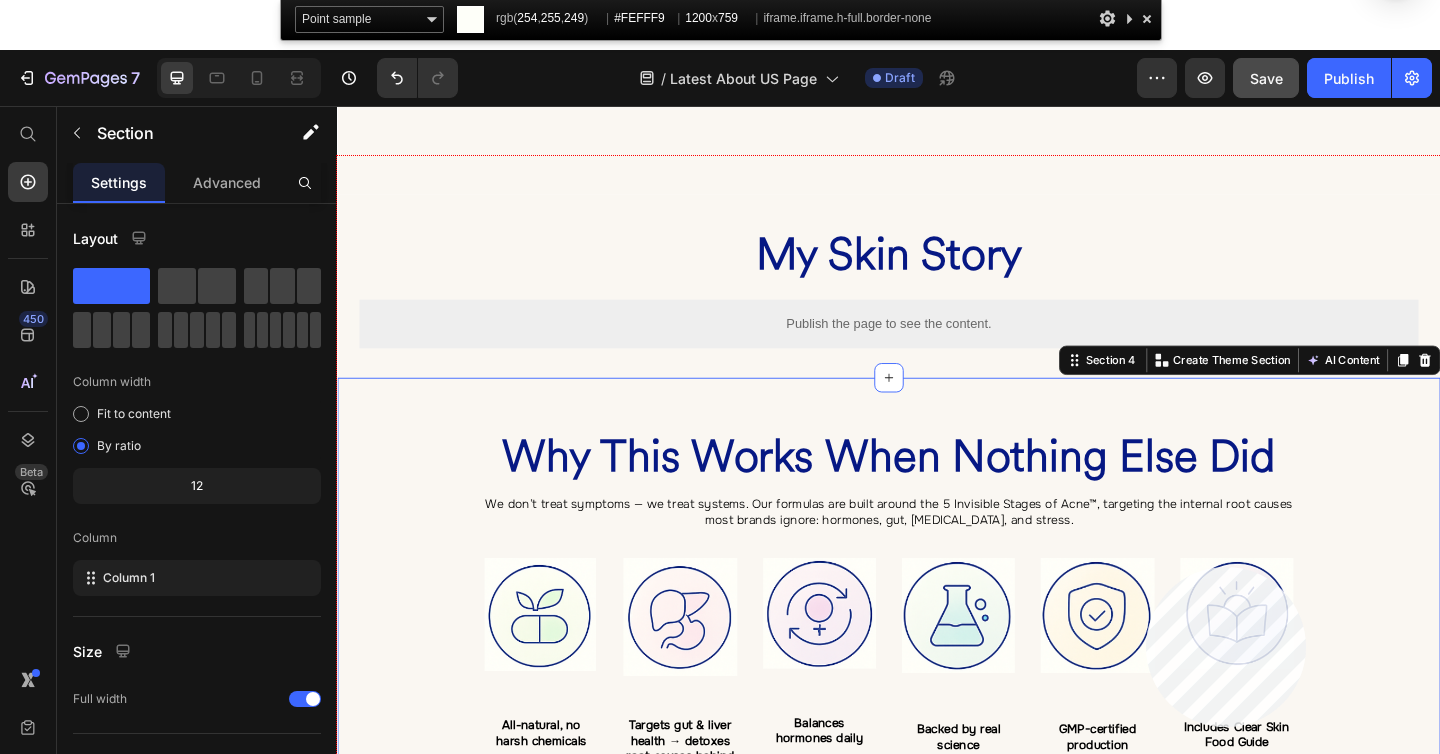 click 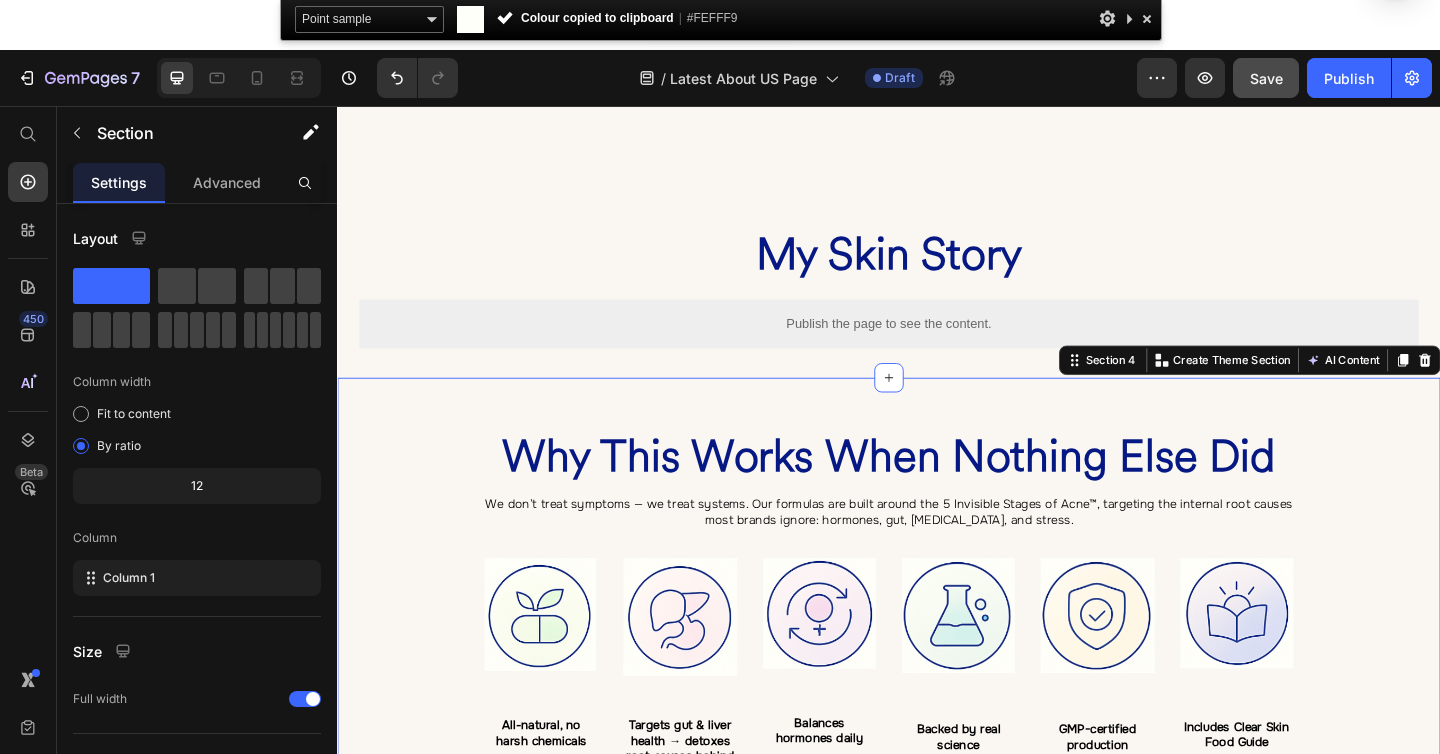click on "⁠⁠⁠⁠⁠⁠⁠ Why This Works When Nothing Else Did Heading ⁠⁠⁠⁠⁠⁠⁠ We don’t treat symptoms — we treat systems. Our formulas are built around the 5 Invisible Stages of Acne™, targeting the internal root causes most brands ignore: hormones, gut, liver, inflammation, and stress. Heading Image All-natural, no harsh chemicals Heading Row Image Targets gut & liver health → detoxes root causes behind breakouts Heading Row Image Balances hormones daily Heading Row Image Backed by real science Heading Row Image GMP-certified production Heading Row Image Includes Clear Skin Food Guide Heading Row Row Row" at bounding box center (937, 663) 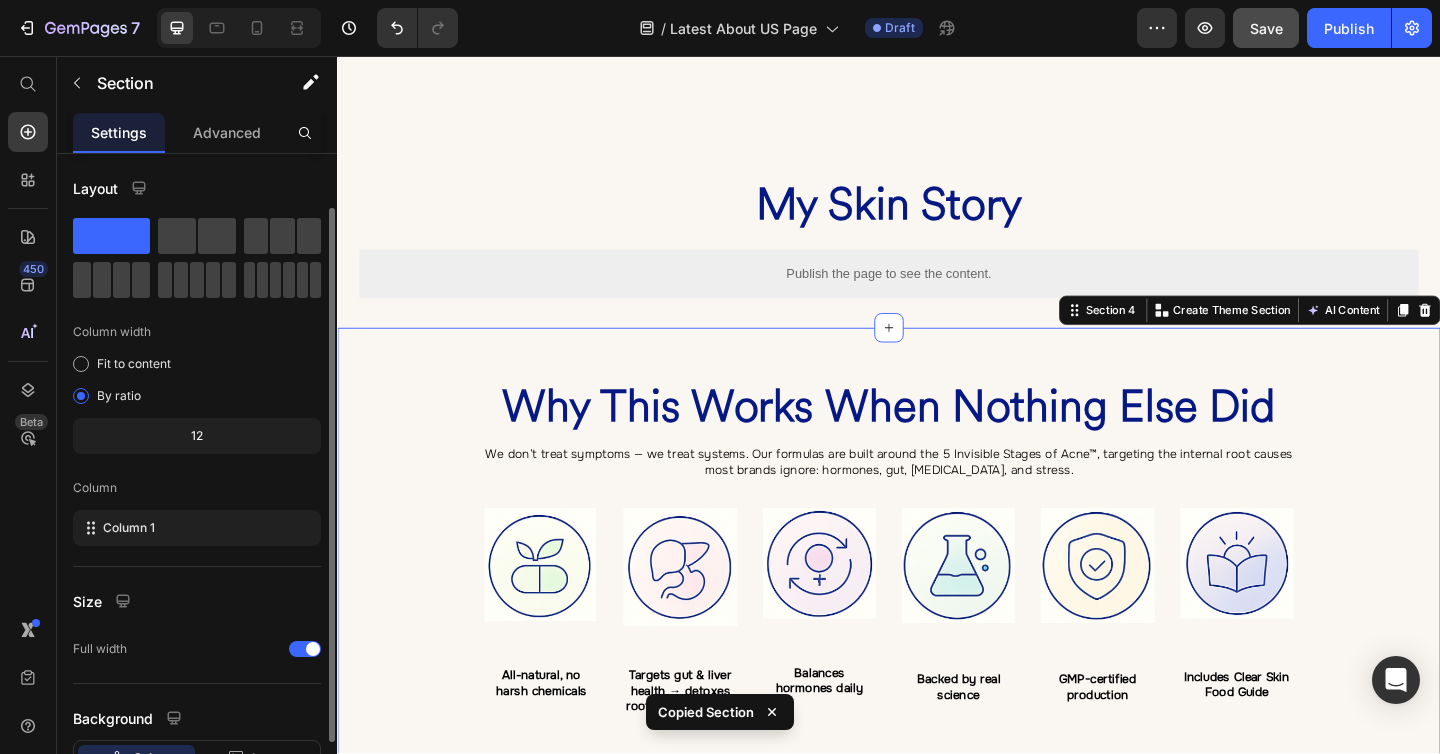 scroll, scrollTop: 151, scrollLeft: 0, axis: vertical 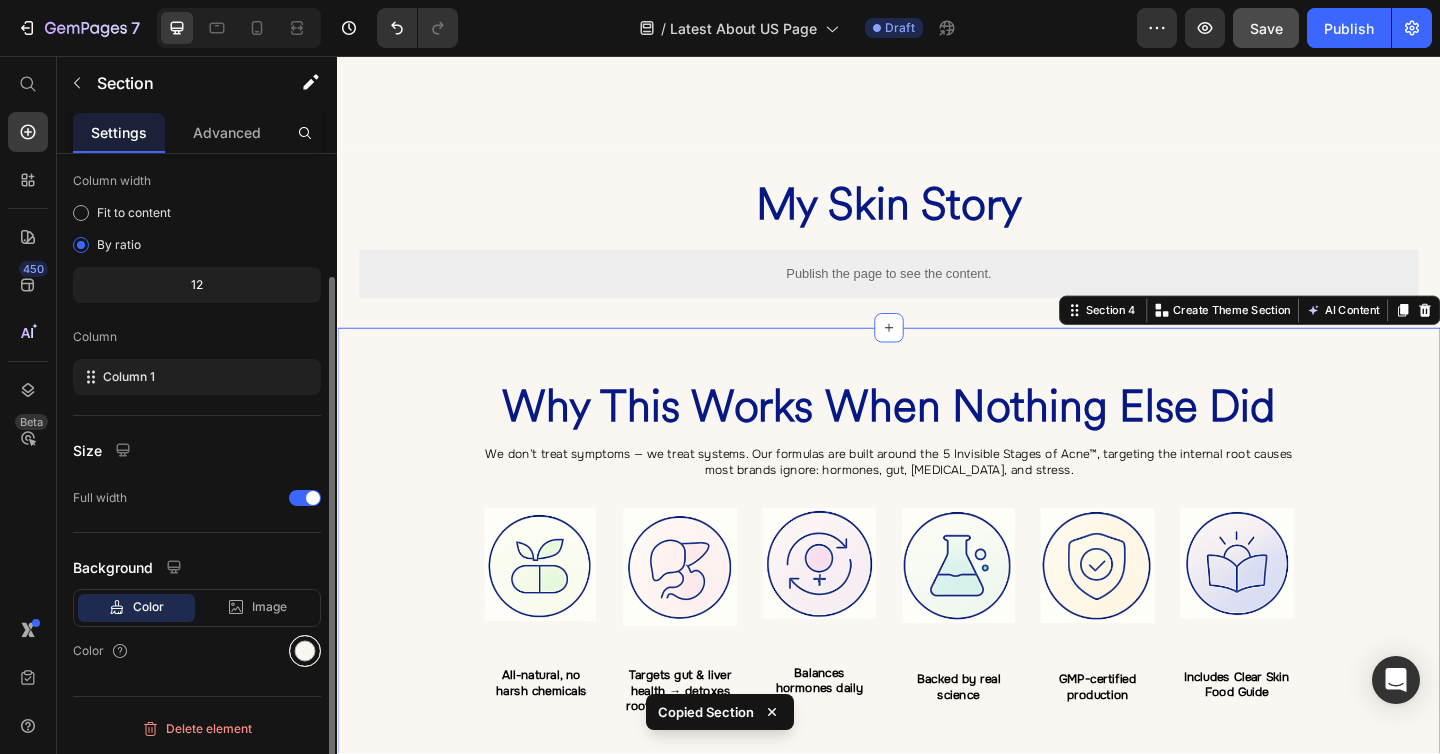click at bounding box center (305, 651) 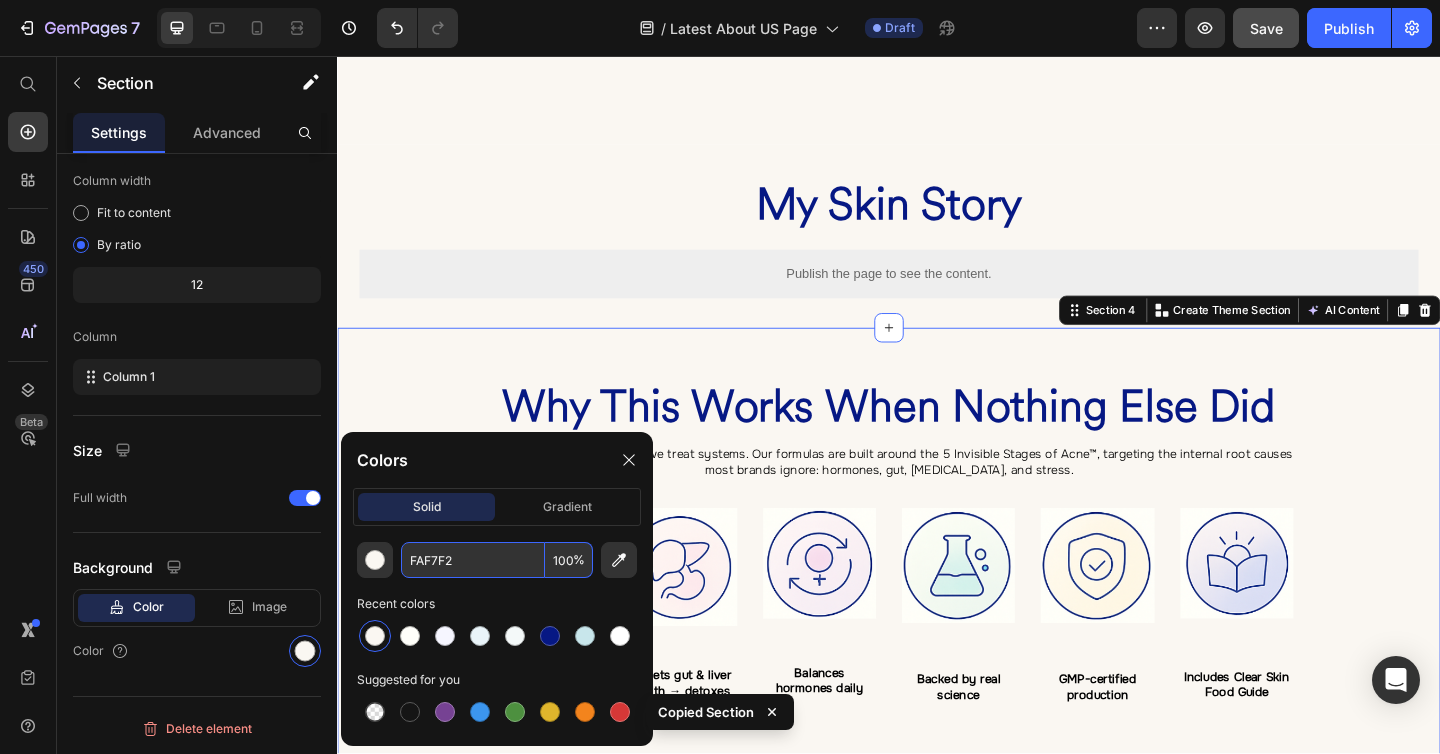 click on "FAF7F2" at bounding box center [473, 560] 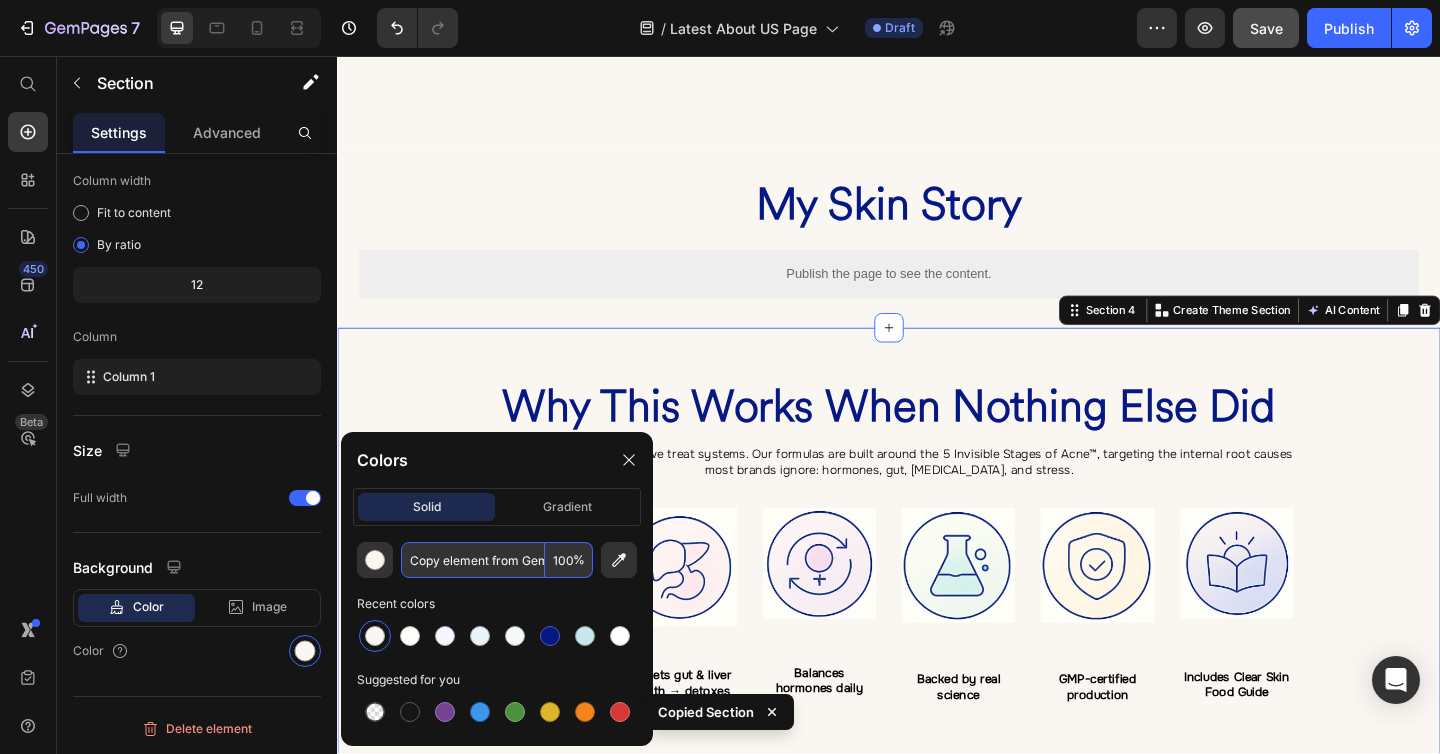 scroll, scrollTop: 0, scrollLeft: 42, axis: horizontal 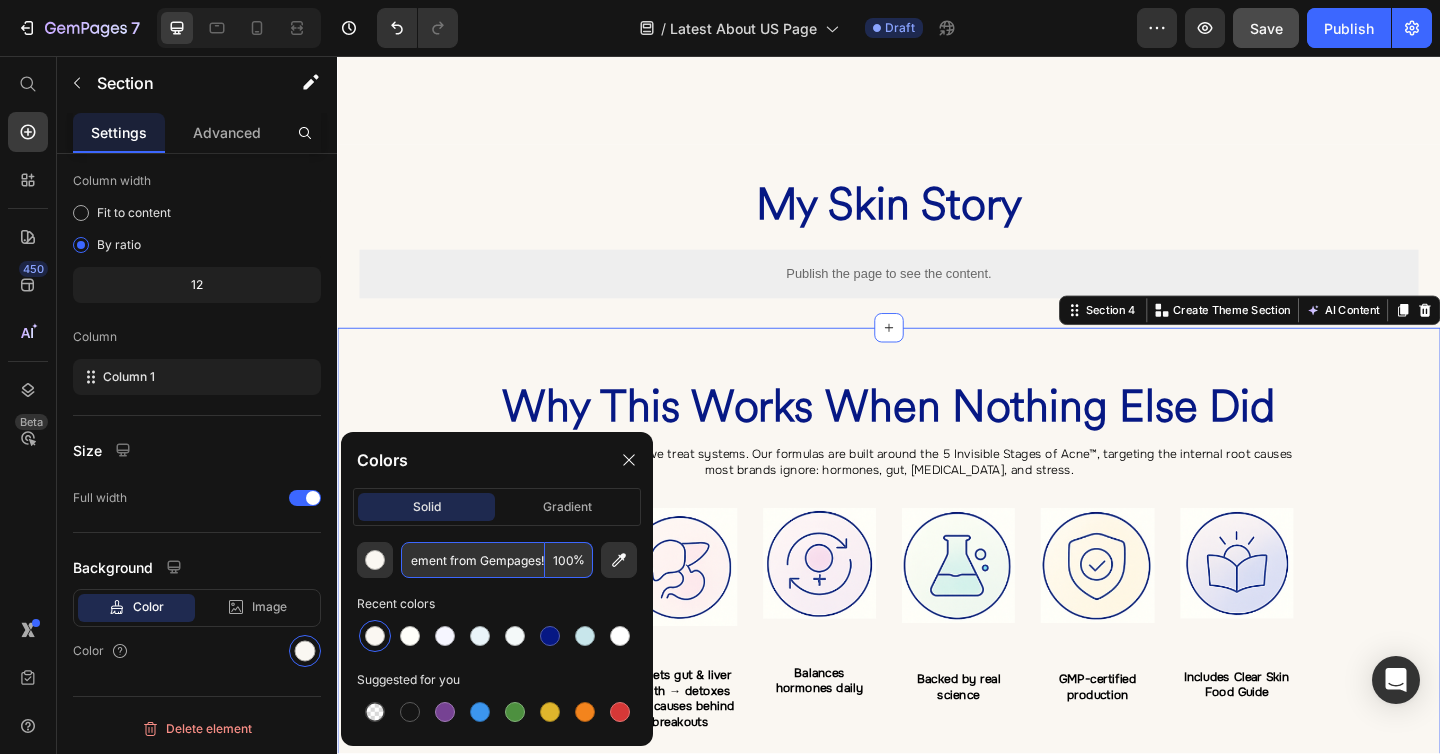 type on "FAF7F2" 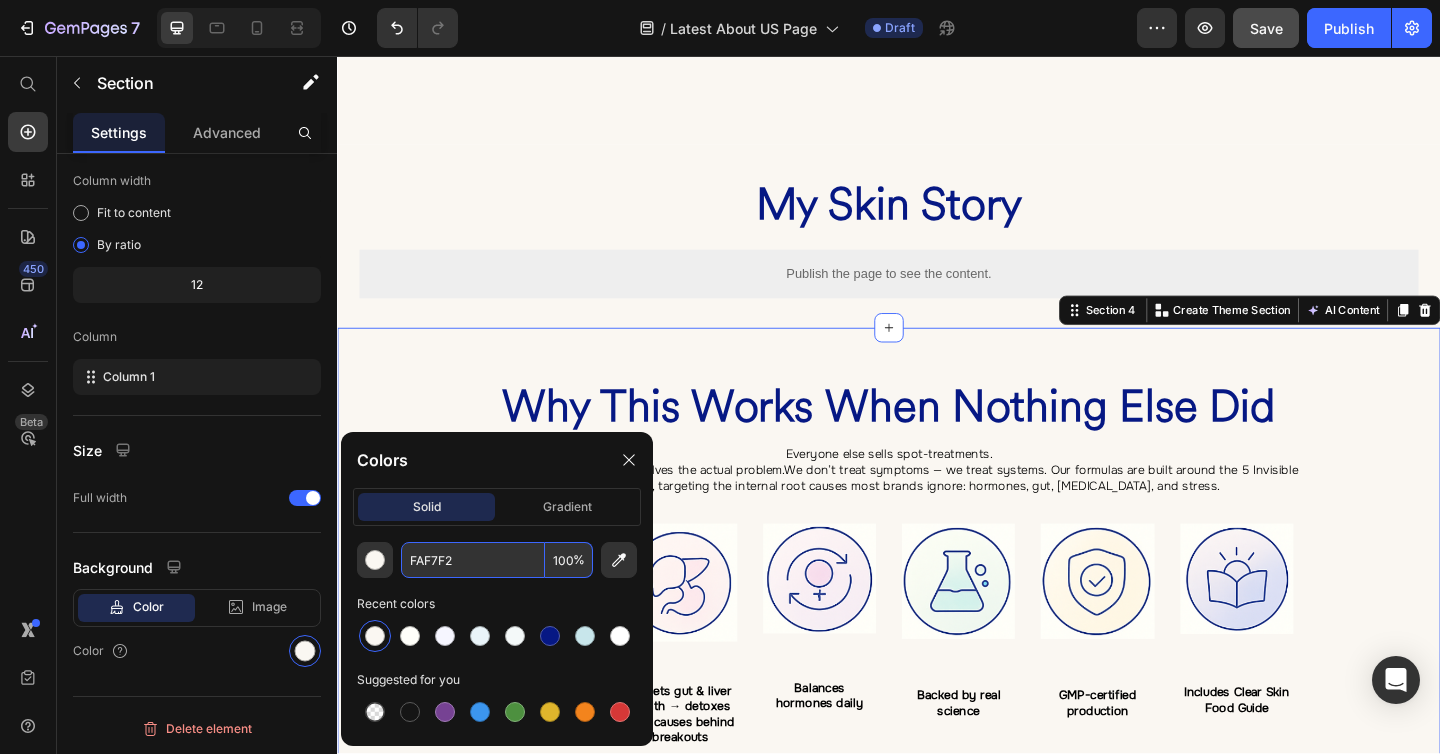 scroll, scrollTop: 0, scrollLeft: 0, axis: both 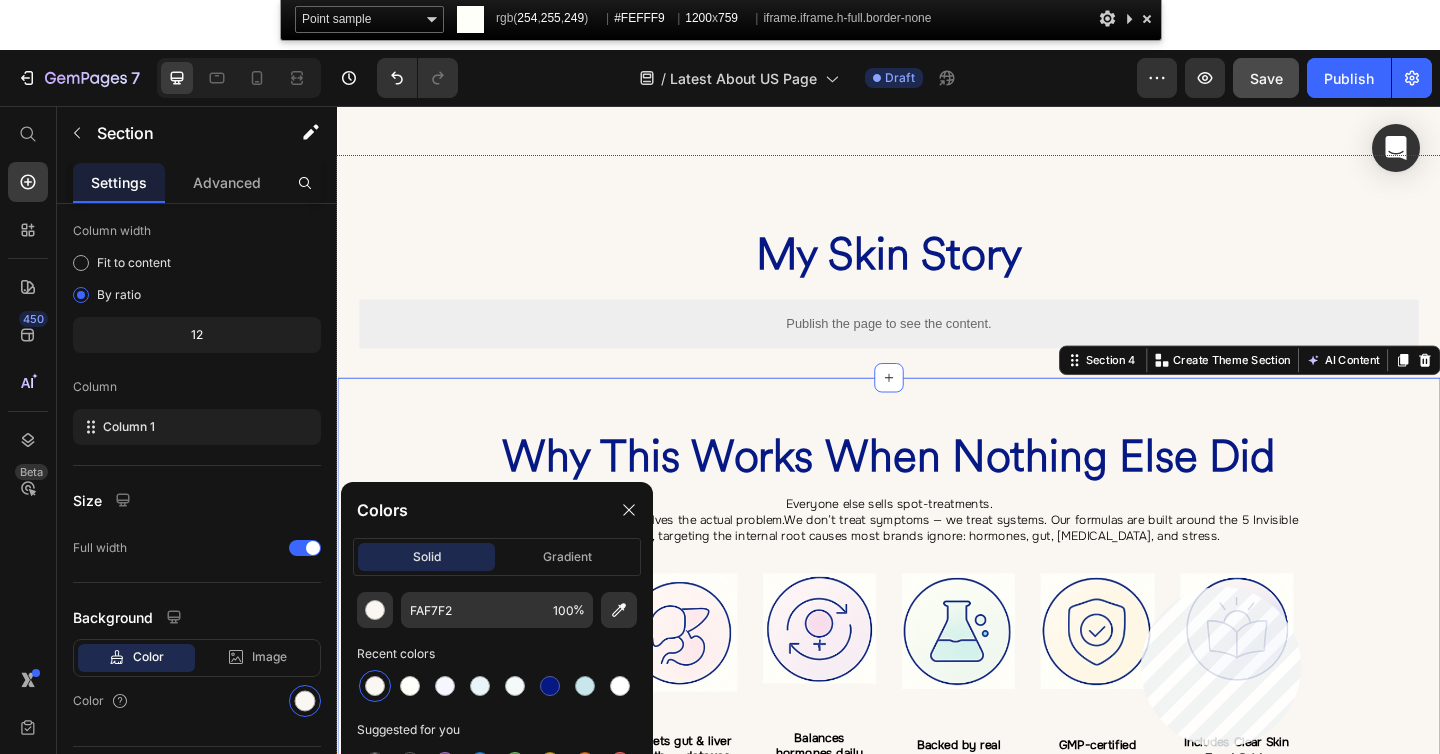 click 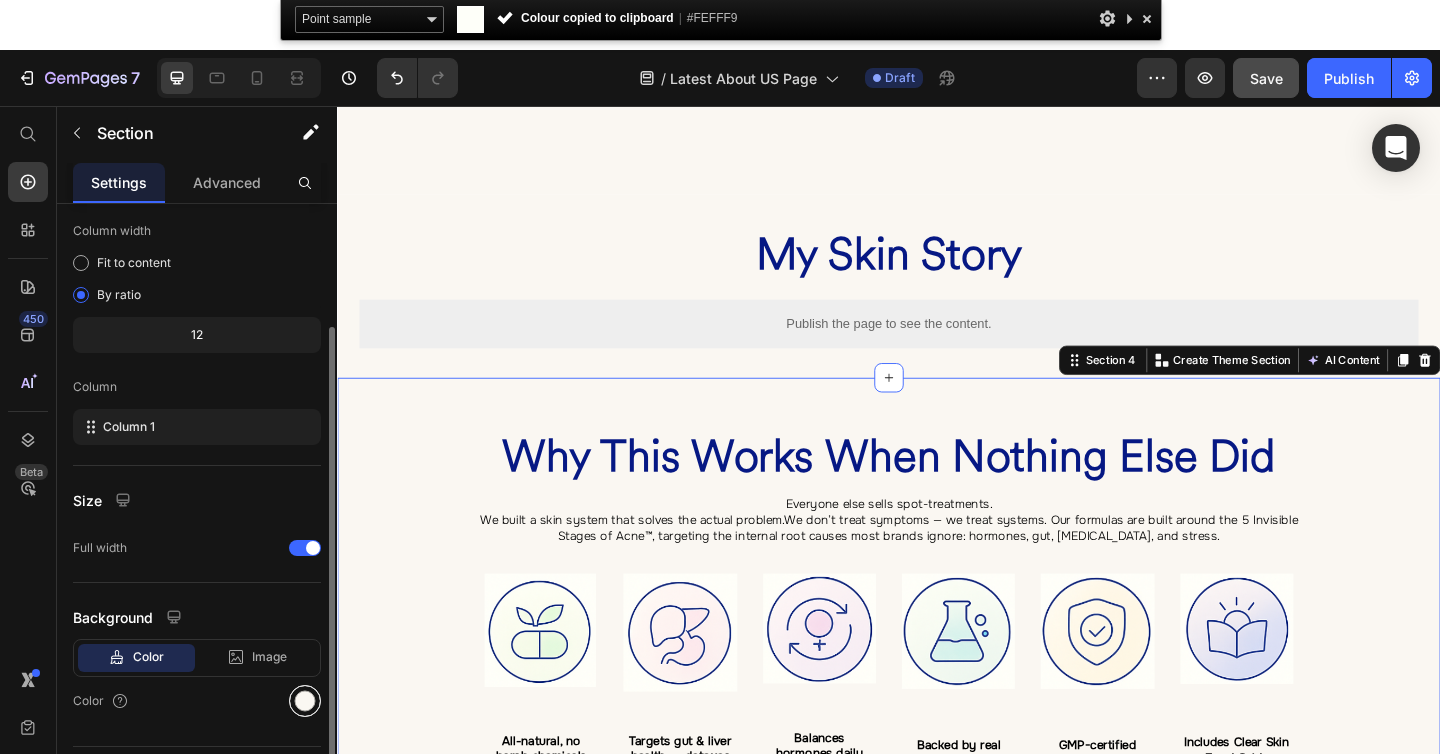 click at bounding box center (305, 701) 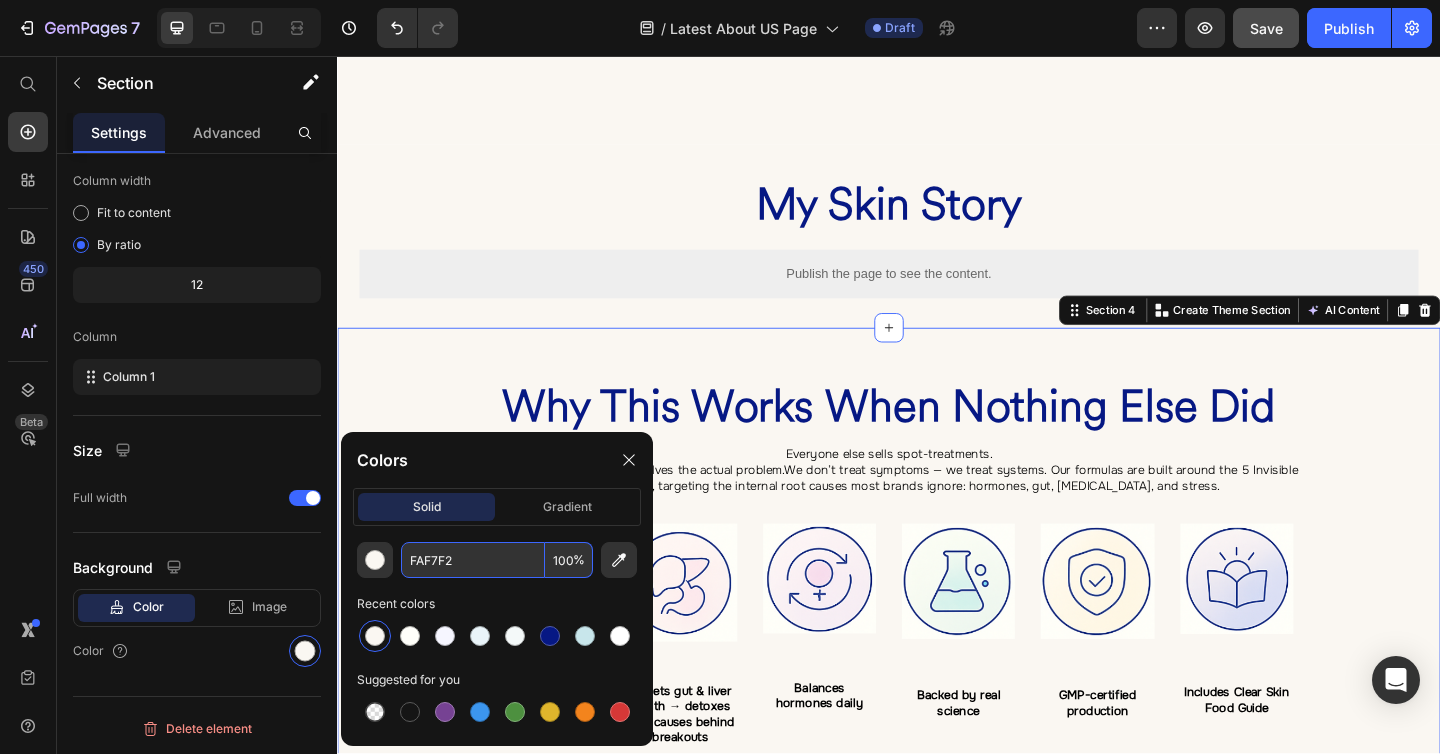 click on "FAF7F2" at bounding box center (473, 560) 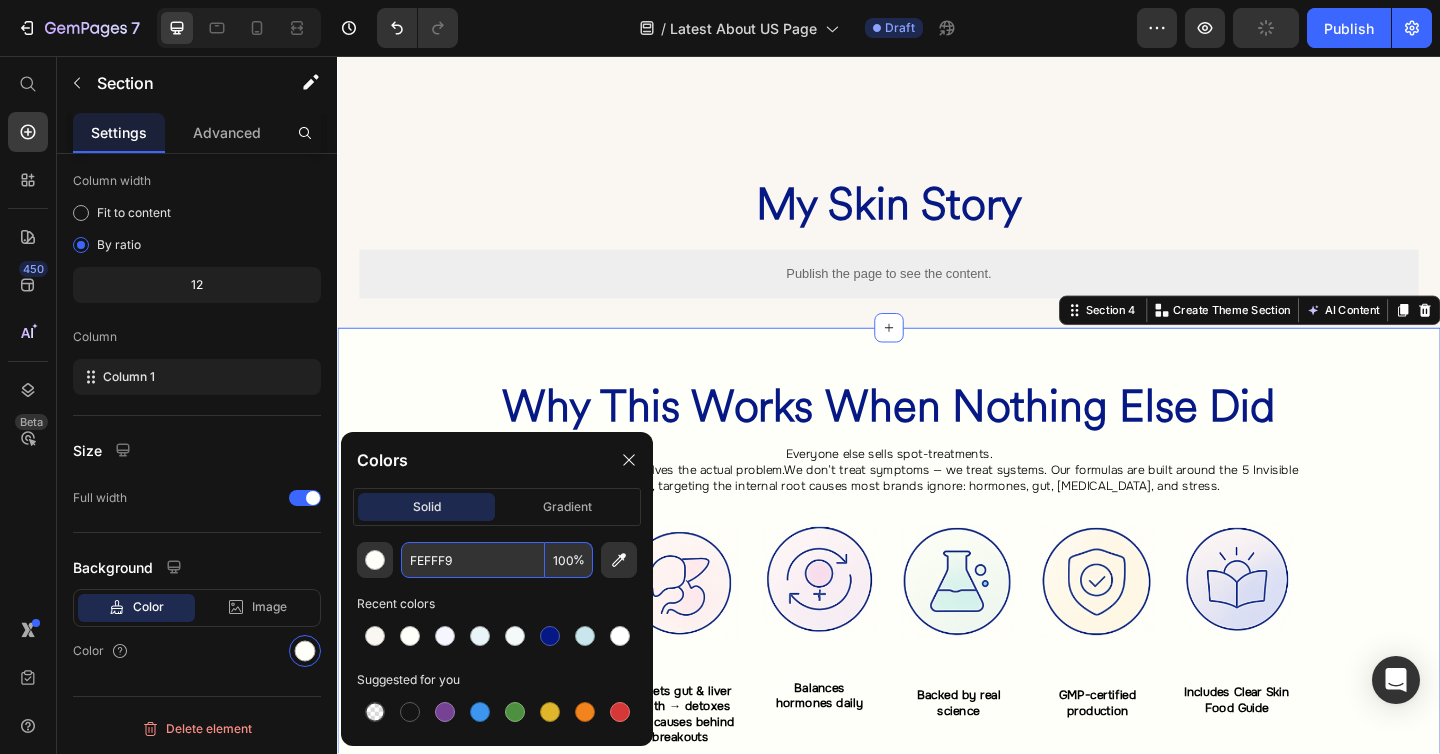 type on "FEFFF9" 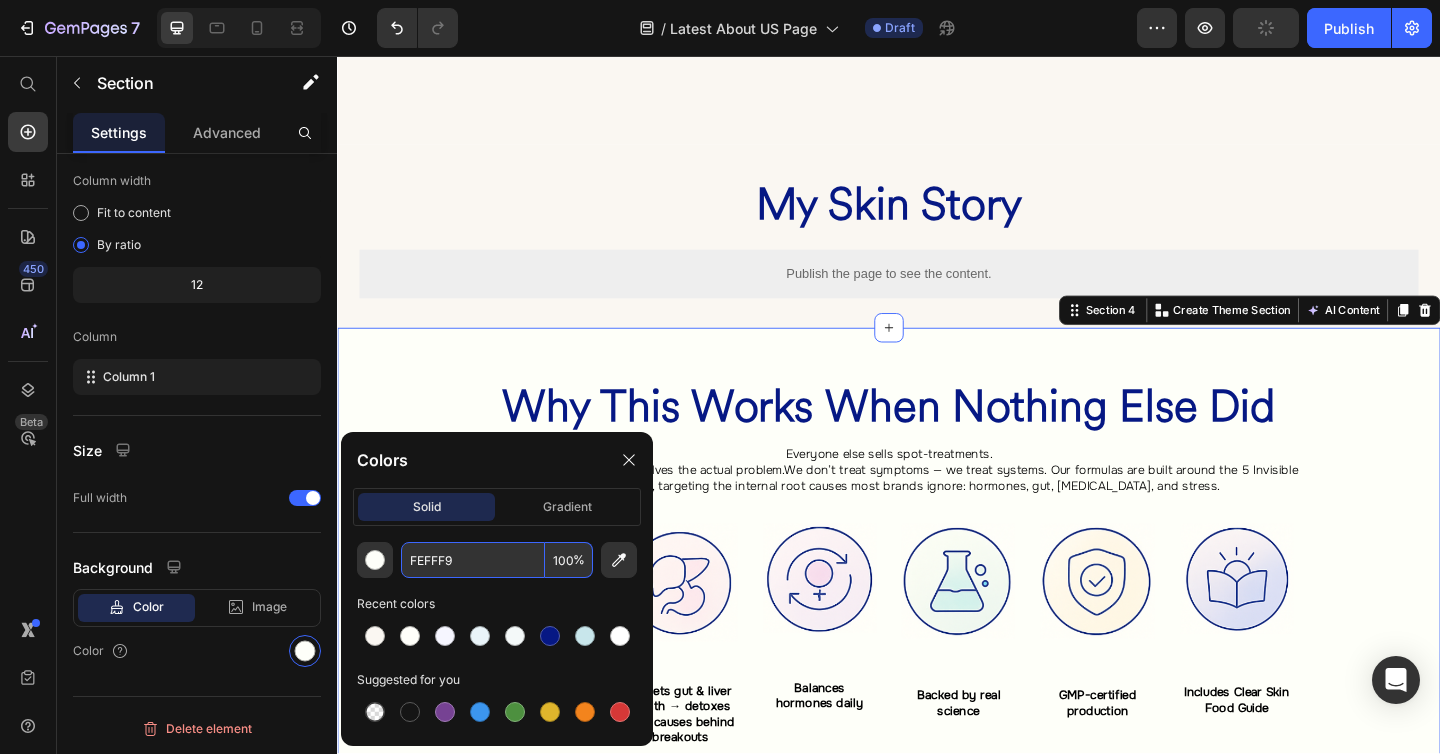 click on "⁠⁠⁠⁠⁠⁠⁠ Why This Works When Nothing Else Did Heading Everyone else sells spot-treatments.  We built a skin system that solves the actual problem.We don’t treat symptoms — we treat systems. Our formulas are built around the 5 Invisible Stages of Acne™, targeting the internal root causes most brands ignore: hormones, gut, liver, inflammation, and stress. Heading Image All-natural, no harsh chemicals Heading Row Image Targets gut & liver health → detoxes root causes behind breakouts Heading Row Image Balances hormones daily Heading Row Image Backed by real science Heading Row Image GMP-certified production Heading Row Image Includes Clear Skin Food Guide Heading Row Row Row" at bounding box center [937, 621] 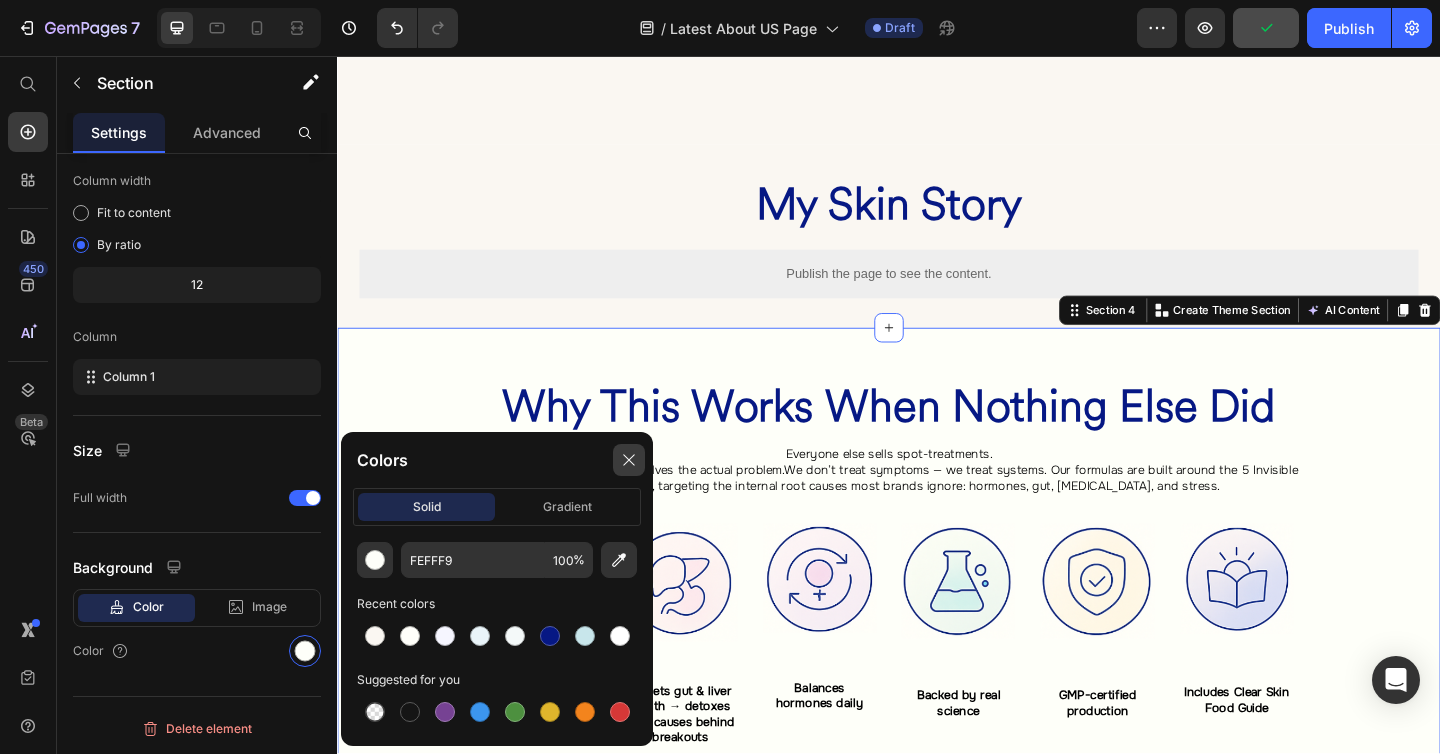 click 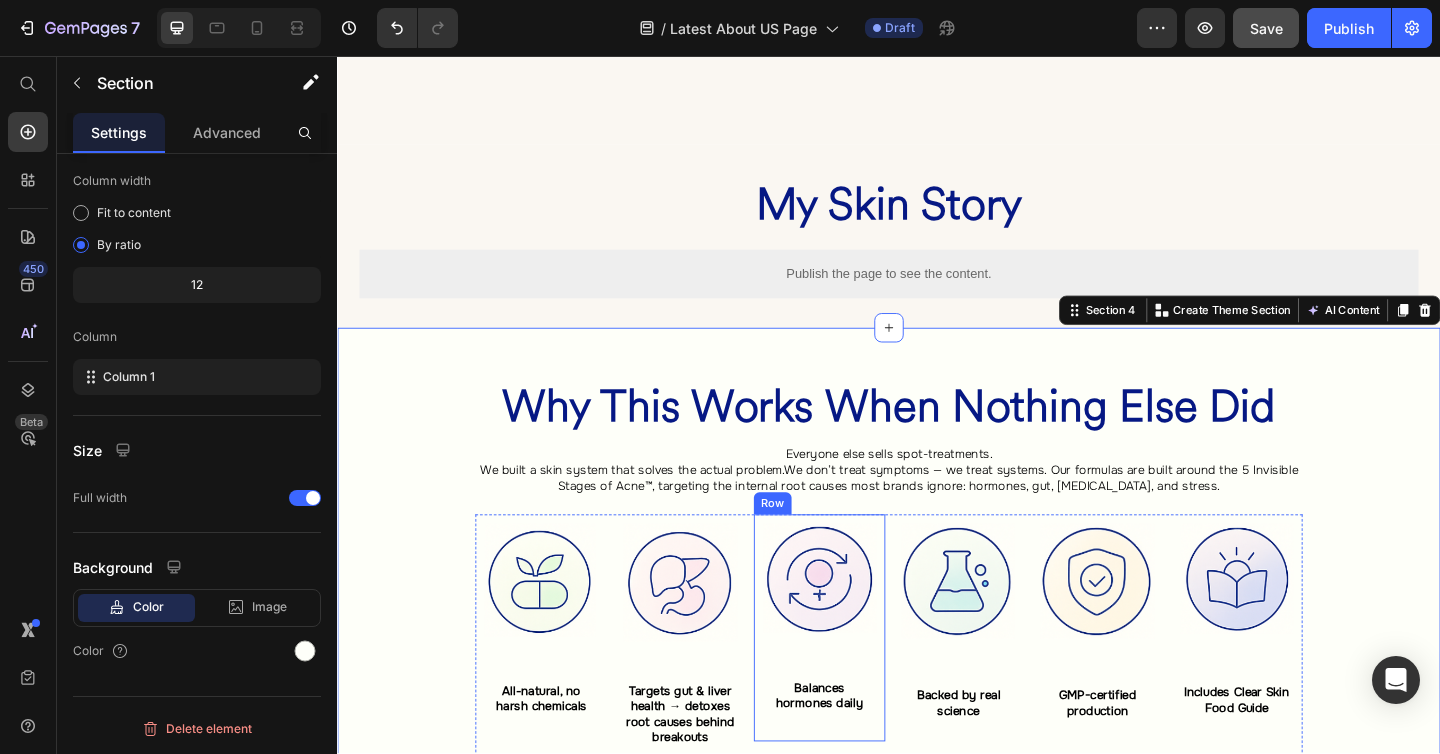 scroll, scrollTop: 1459, scrollLeft: 0, axis: vertical 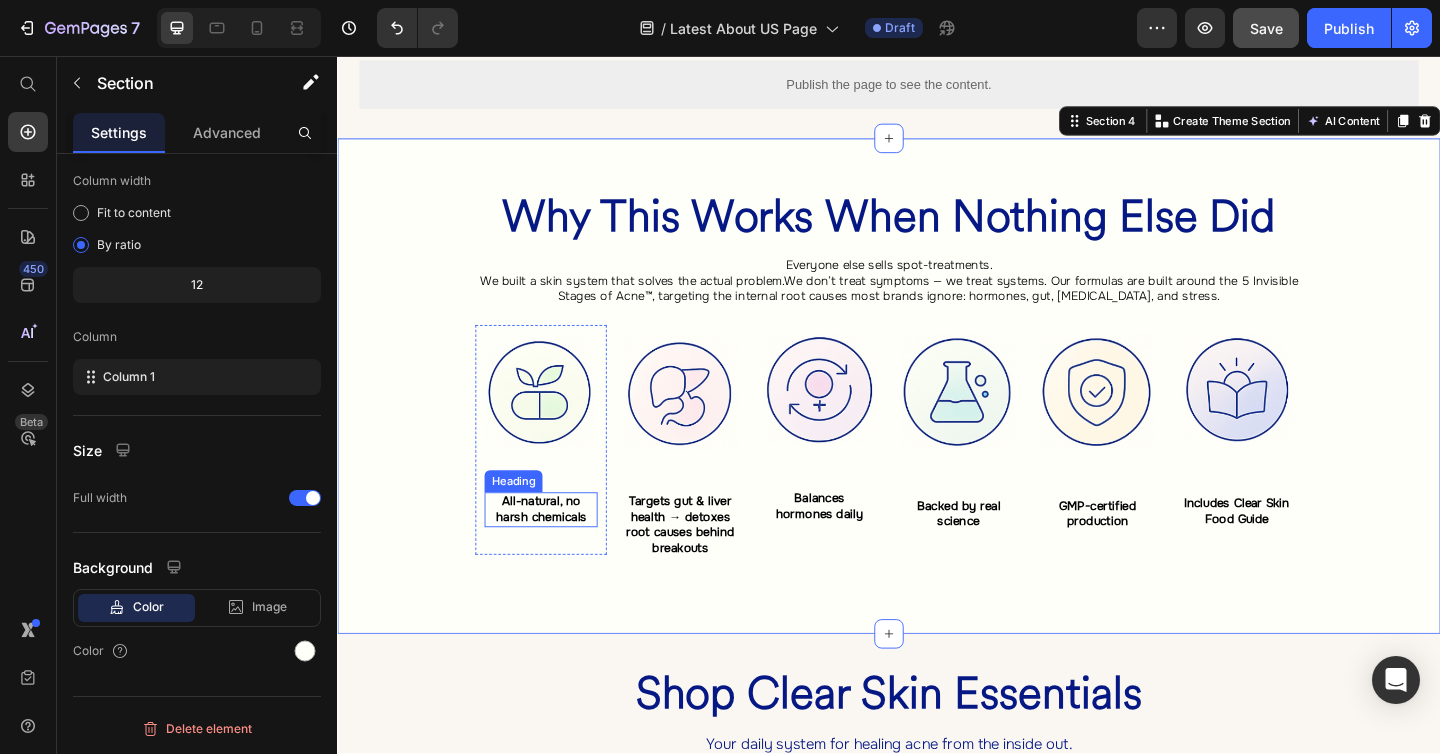 click on "All-natural, no harsh chemicals" at bounding box center [558, 549] 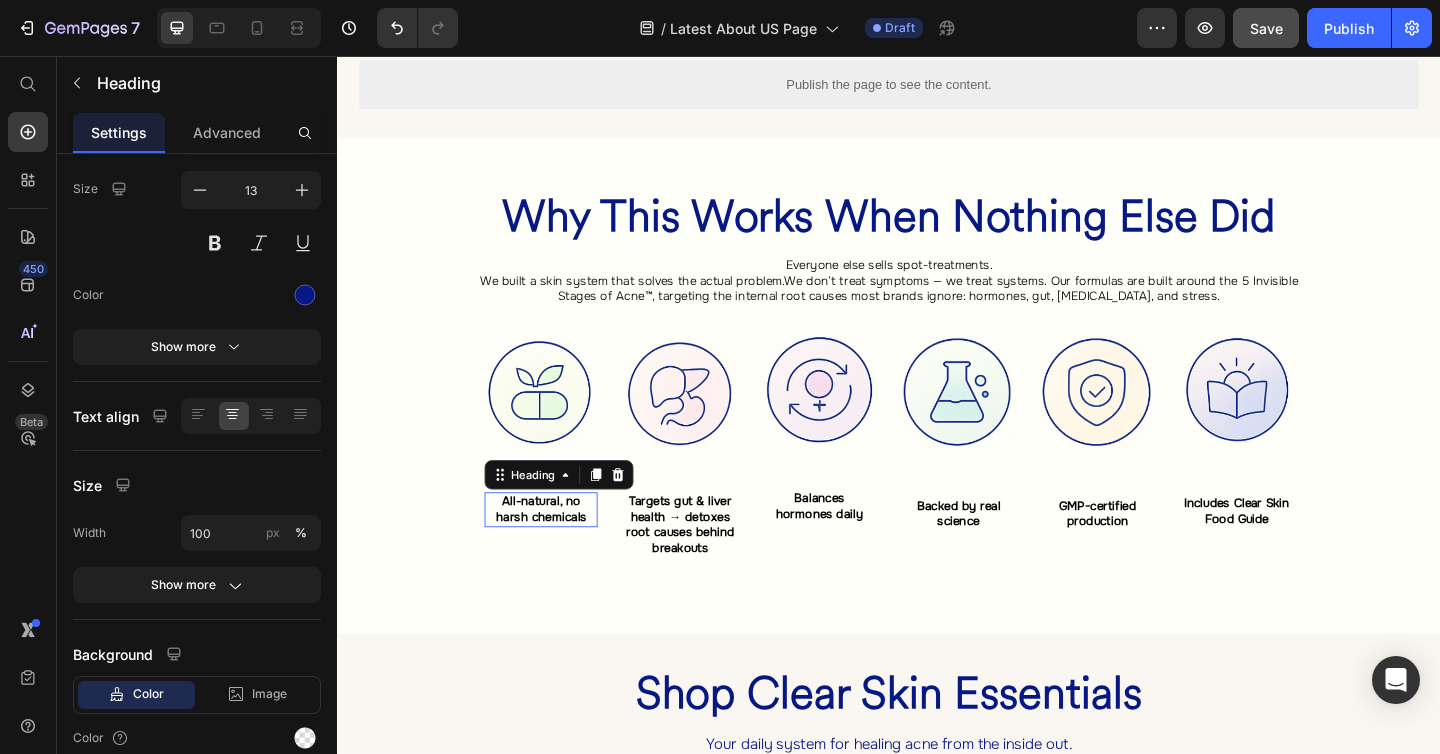 scroll, scrollTop: 0, scrollLeft: 0, axis: both 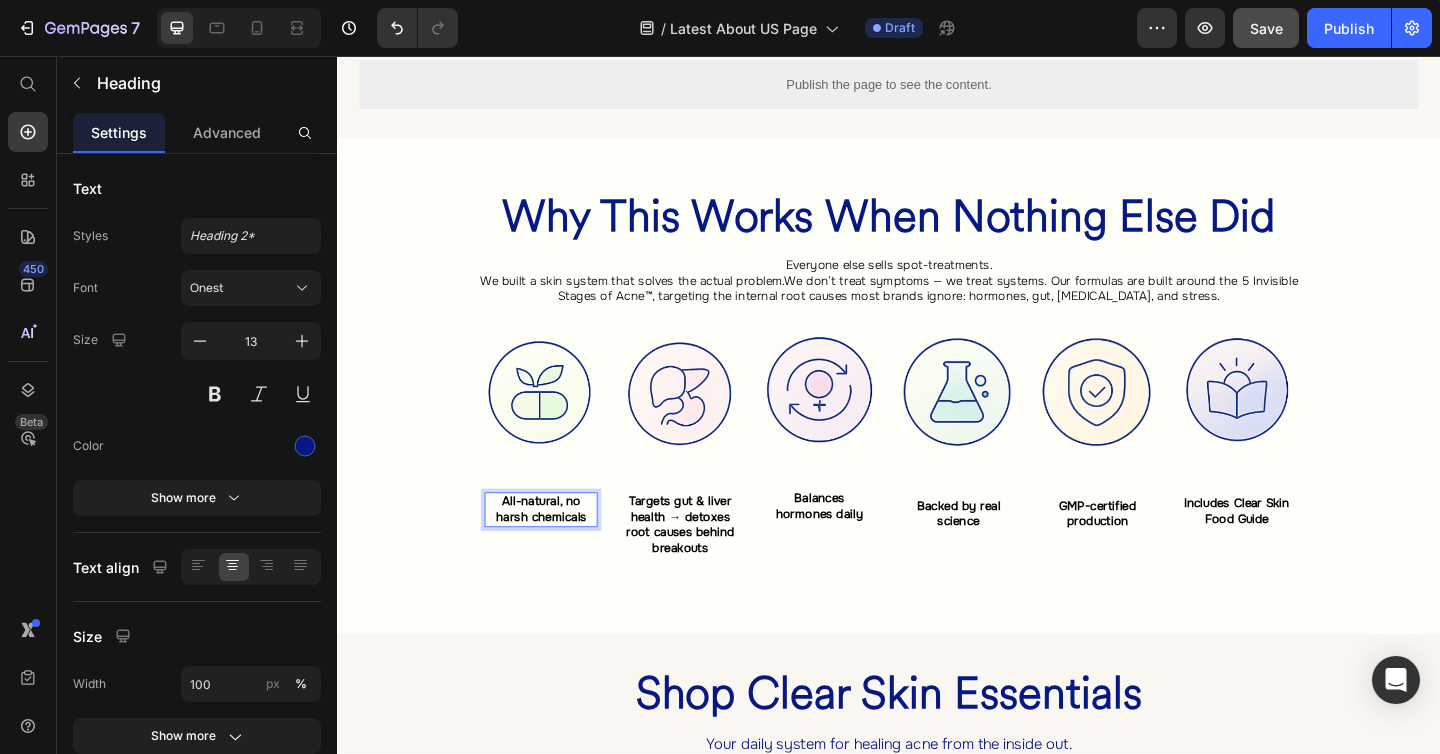 click on "All-natural, no harsh chemicals" at bounding box center [558, 549] 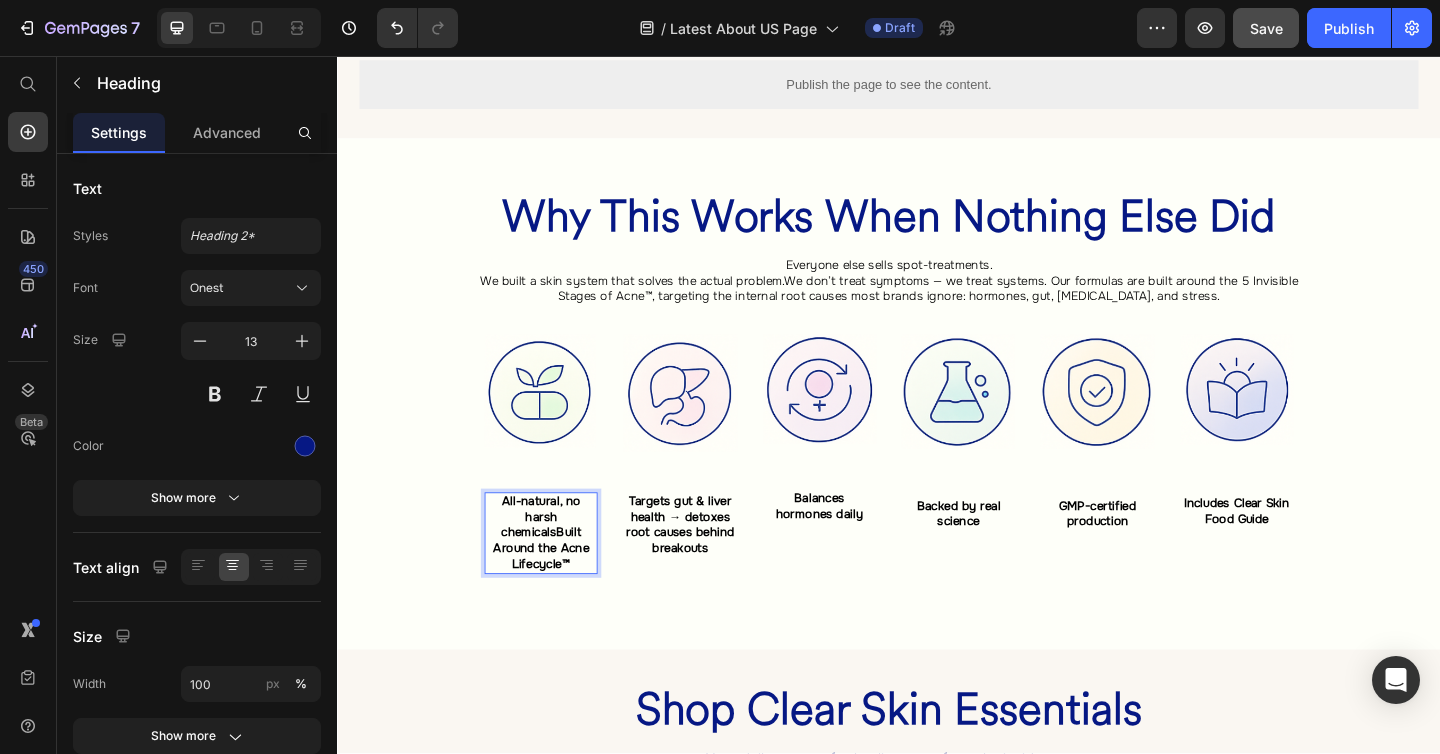 click on "All-natural, no harsh chemicalsBuilt Around the Acne Lifecycle™" at bounding box center [559, 574] 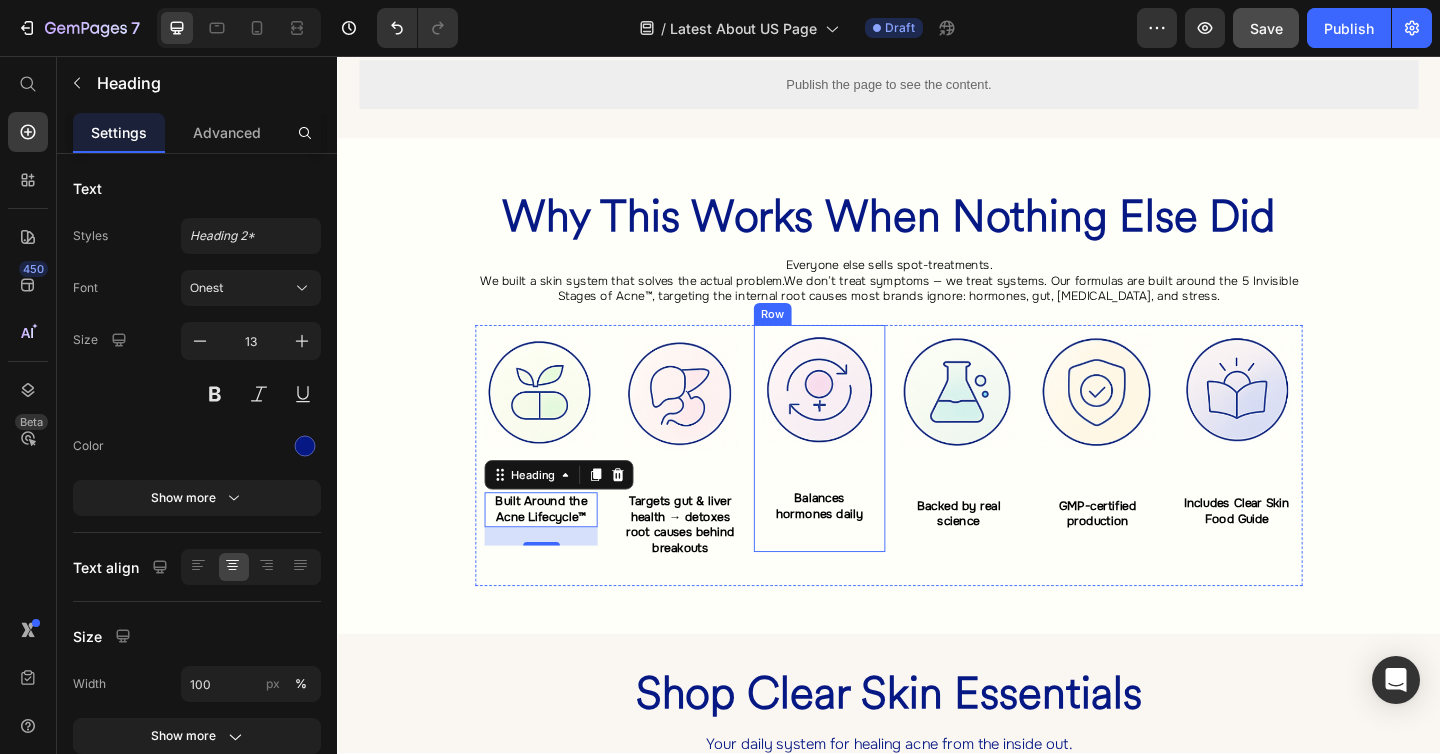 click on "Targets gut & liver health → detoxes root causes behind breakouts" at bounding box center [710, 566] 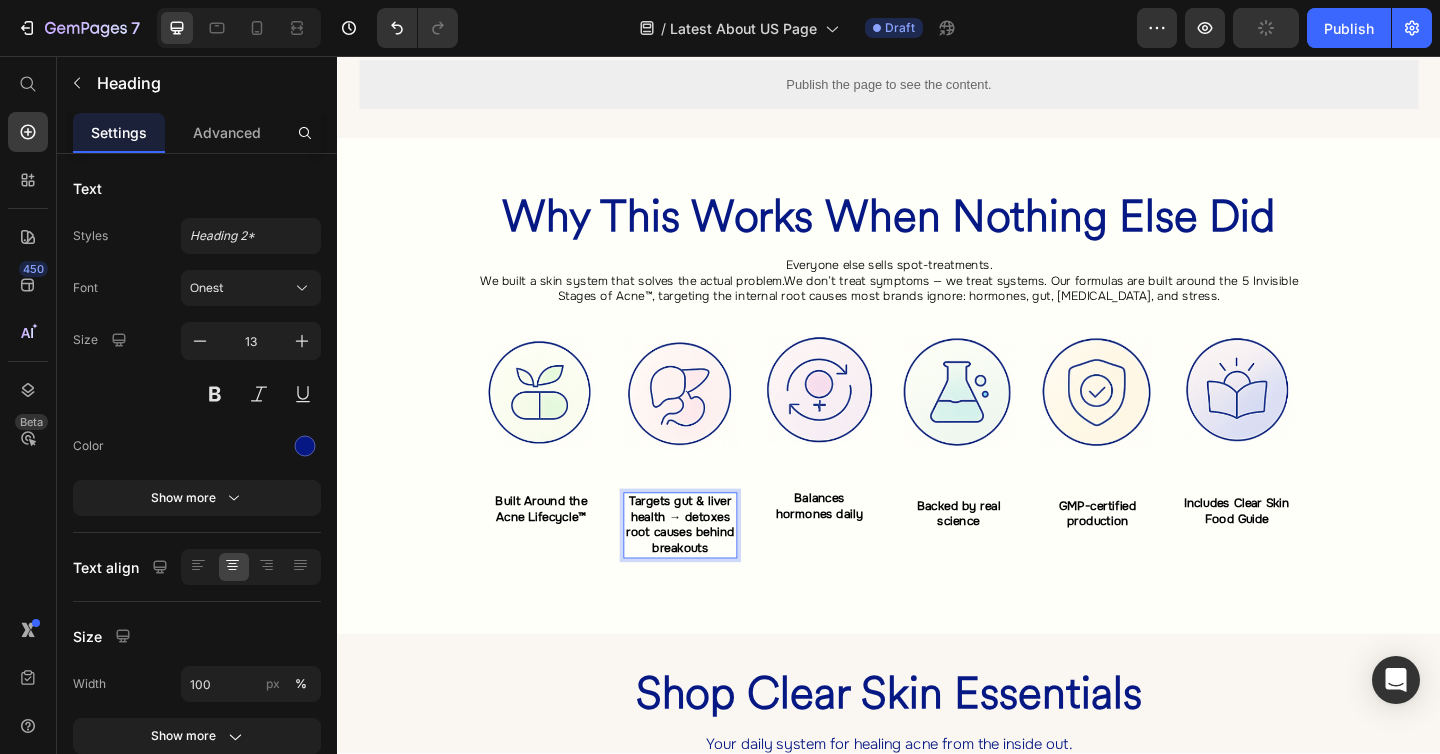 click on "Targets gut & liver health → detoxes root causes behind breakouts" at bounding box center (709, 567) 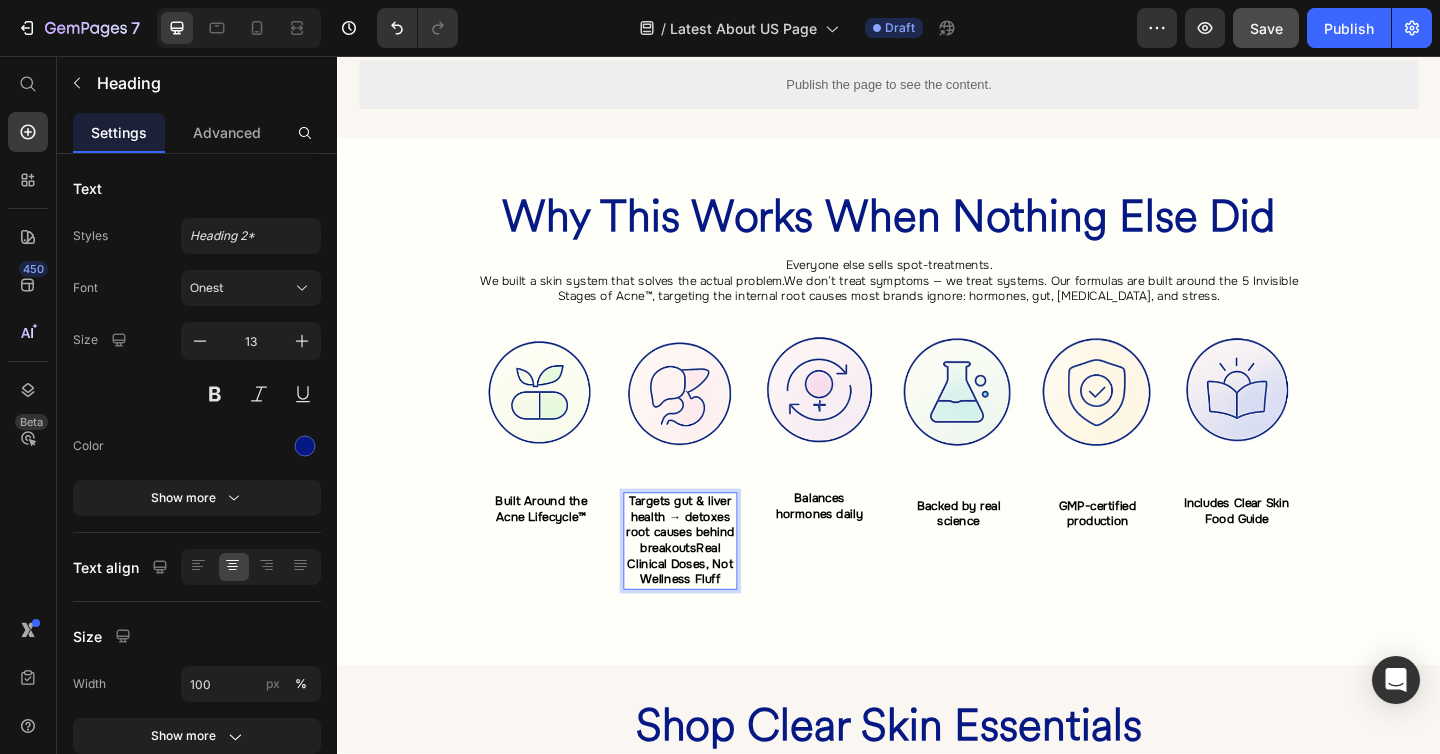 click on "Targets gut & liver health → detoxes root causes behind breakoutsReal Clinical Doses, Not Wellness Fluff" at bounding box center (710, 583) 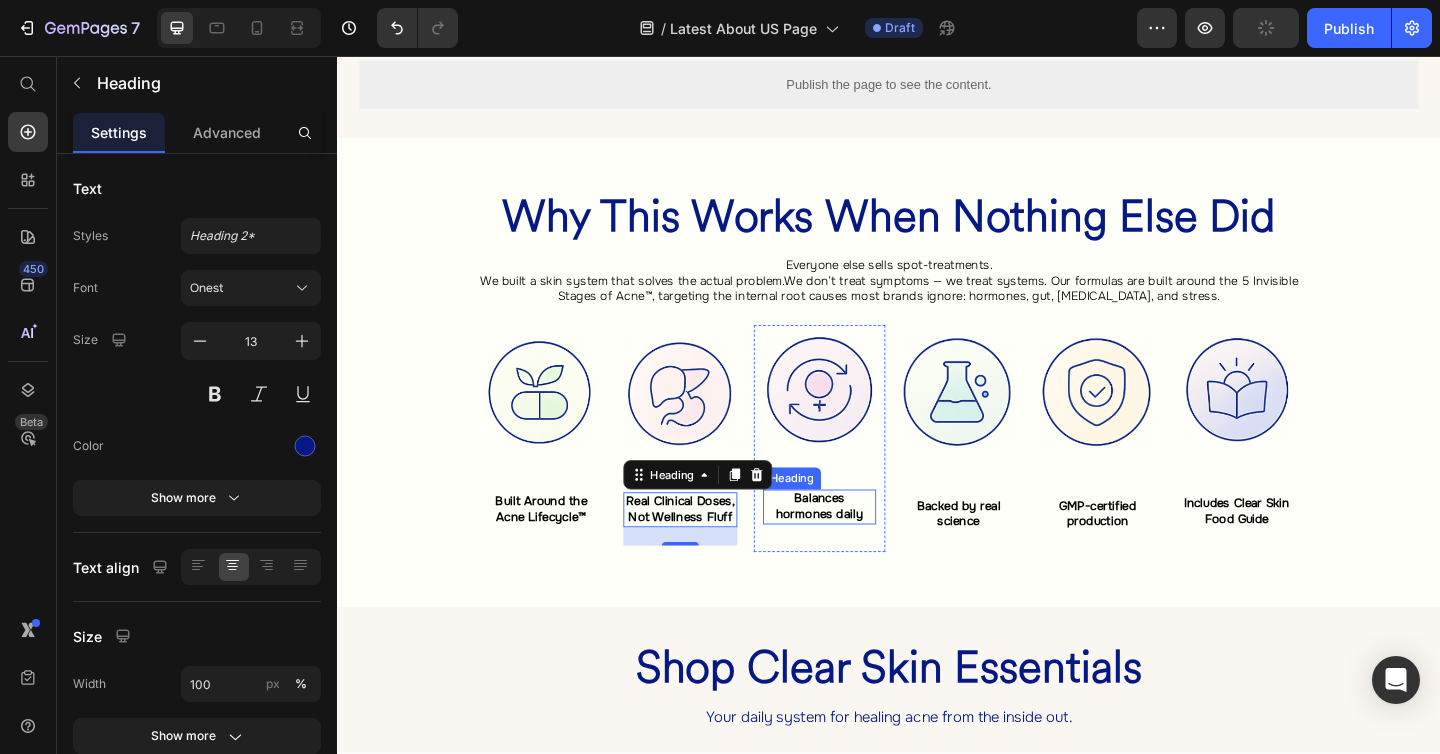 click on "Balances hormones daily" at bounding box center (861, 547) 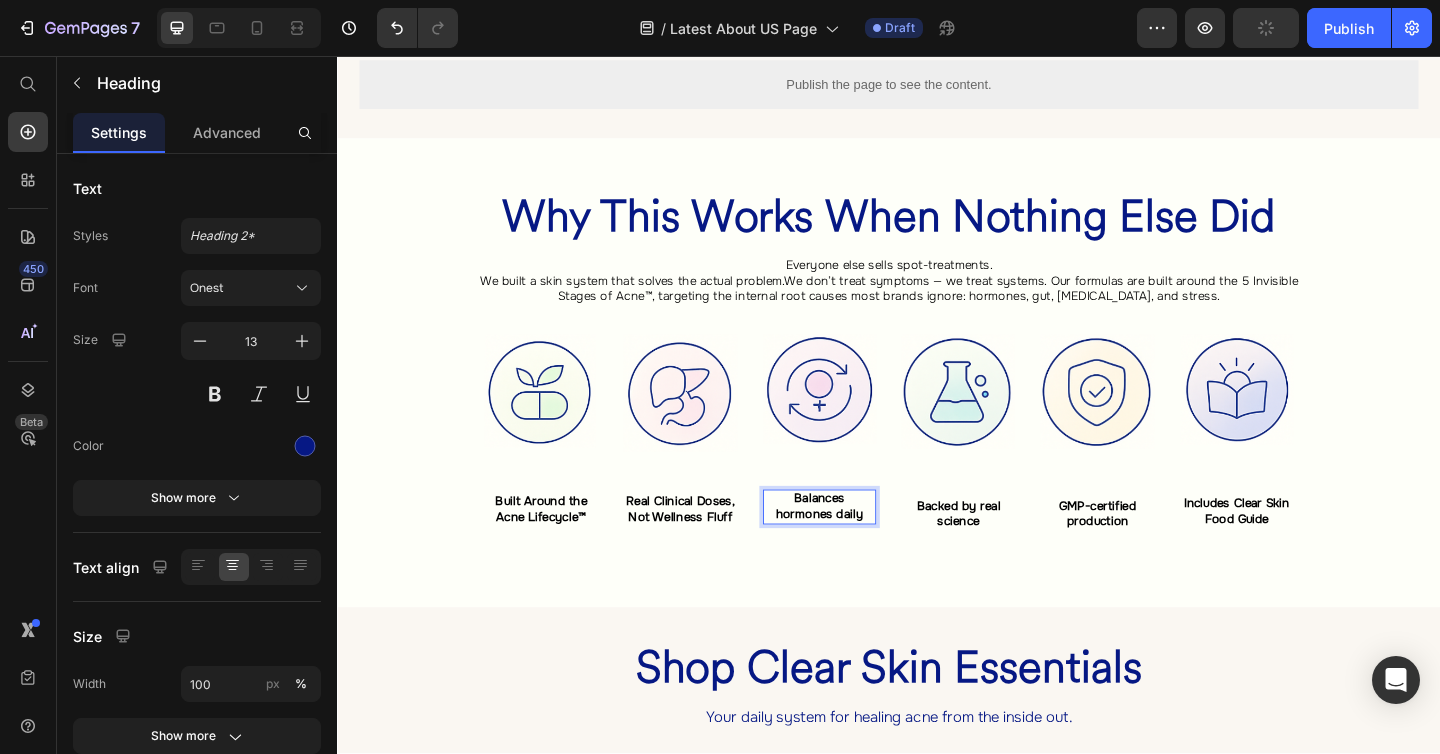 click on "Balances hormones daily" at bounding box center (861, 547) 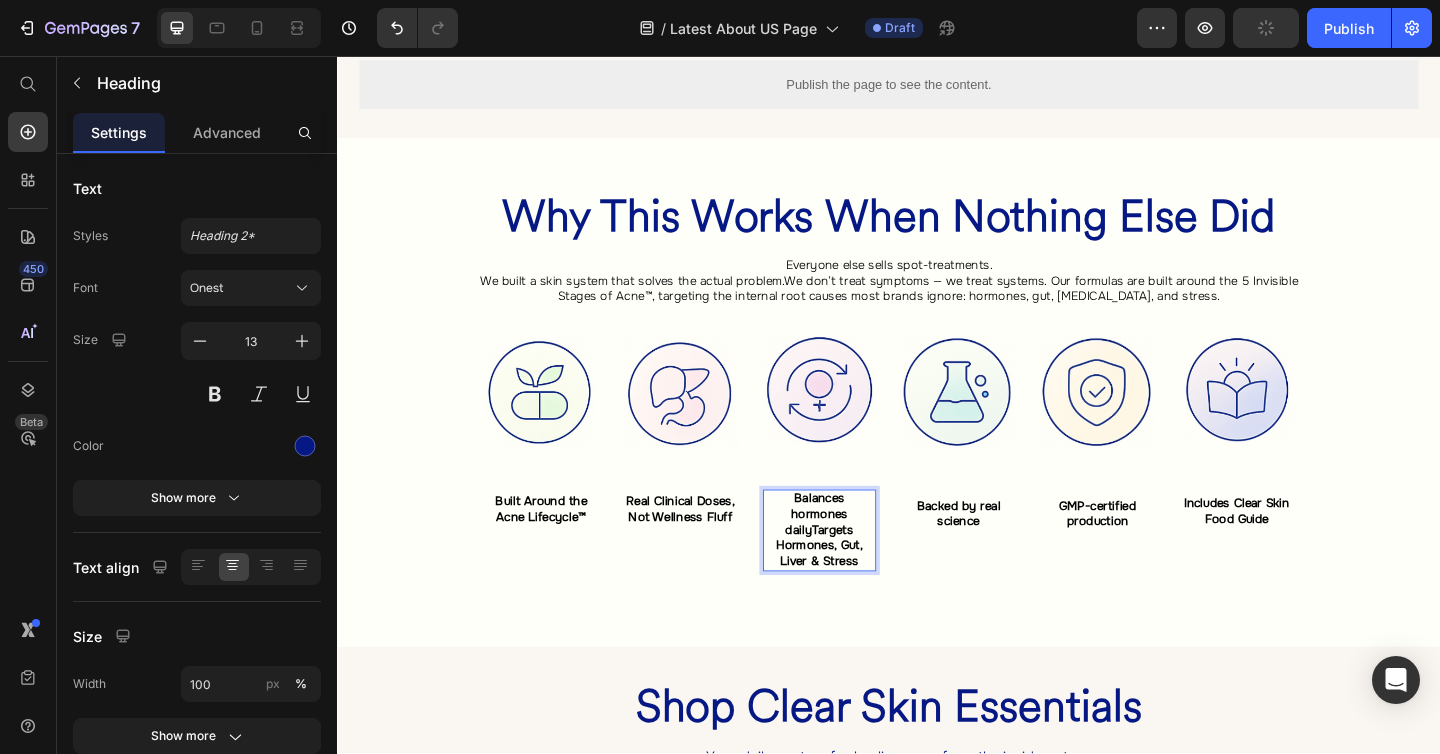 click on "Balances hormones dailyTargets Hormones, Gut, Liver & Stress" at bounding box center (861, 571) 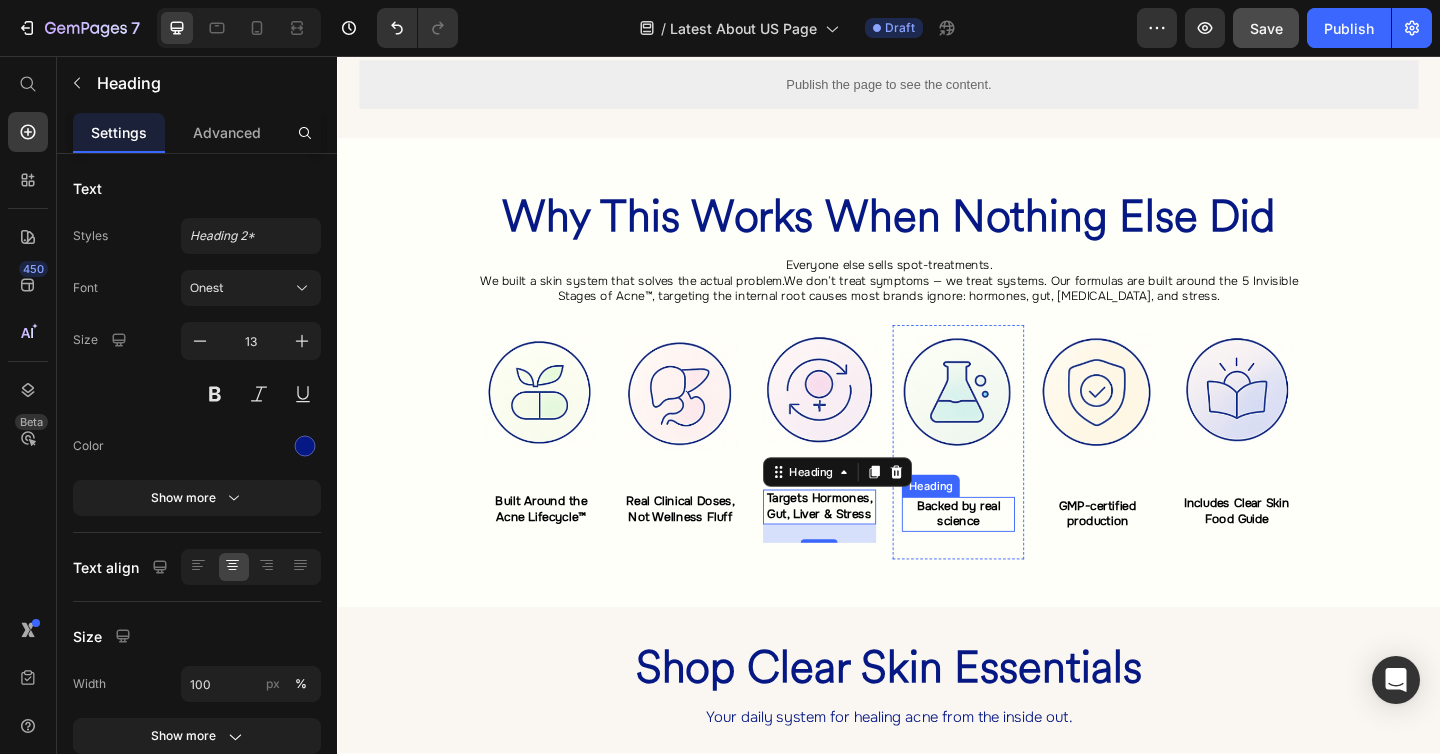 click on "Backed by real science" at bounding box center (1012, 554) 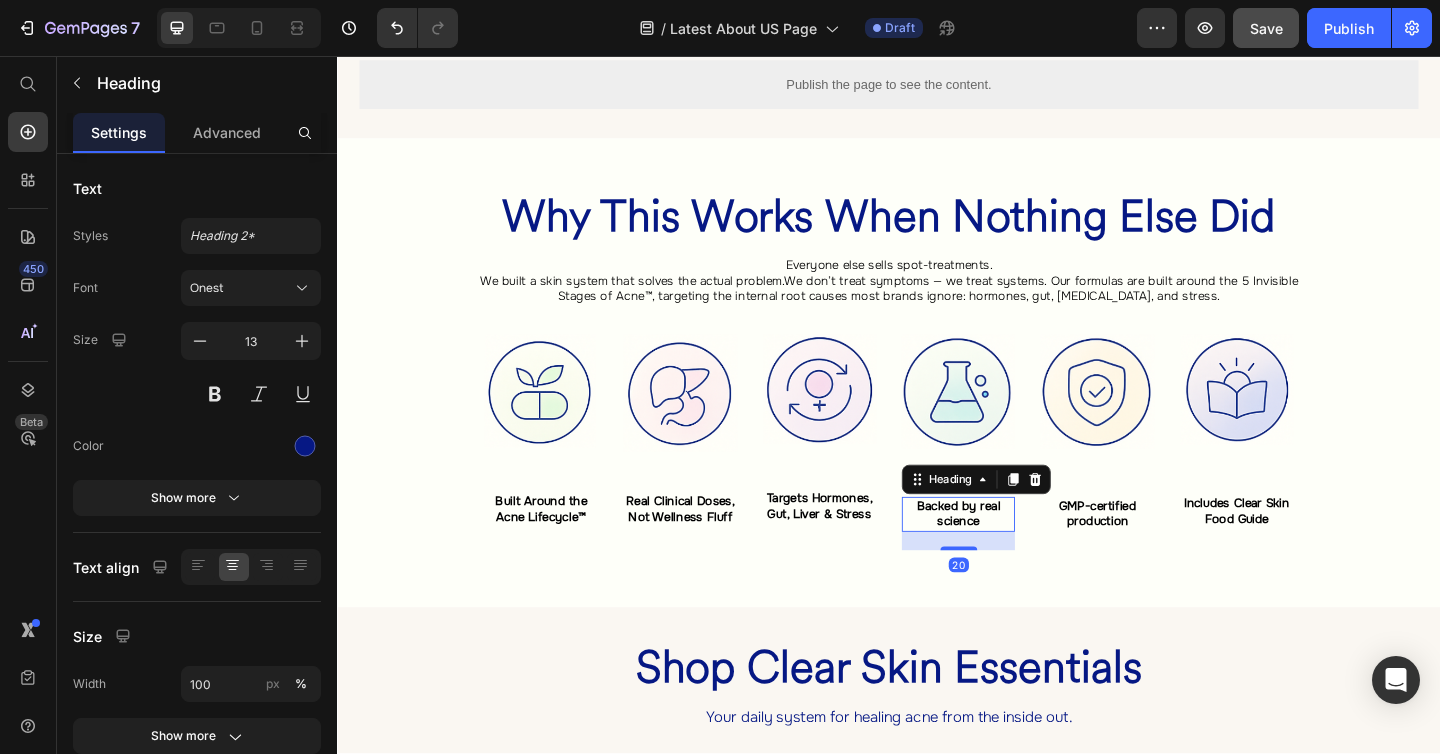 click on "Backed by real science" at bounding box center (1012, 555) 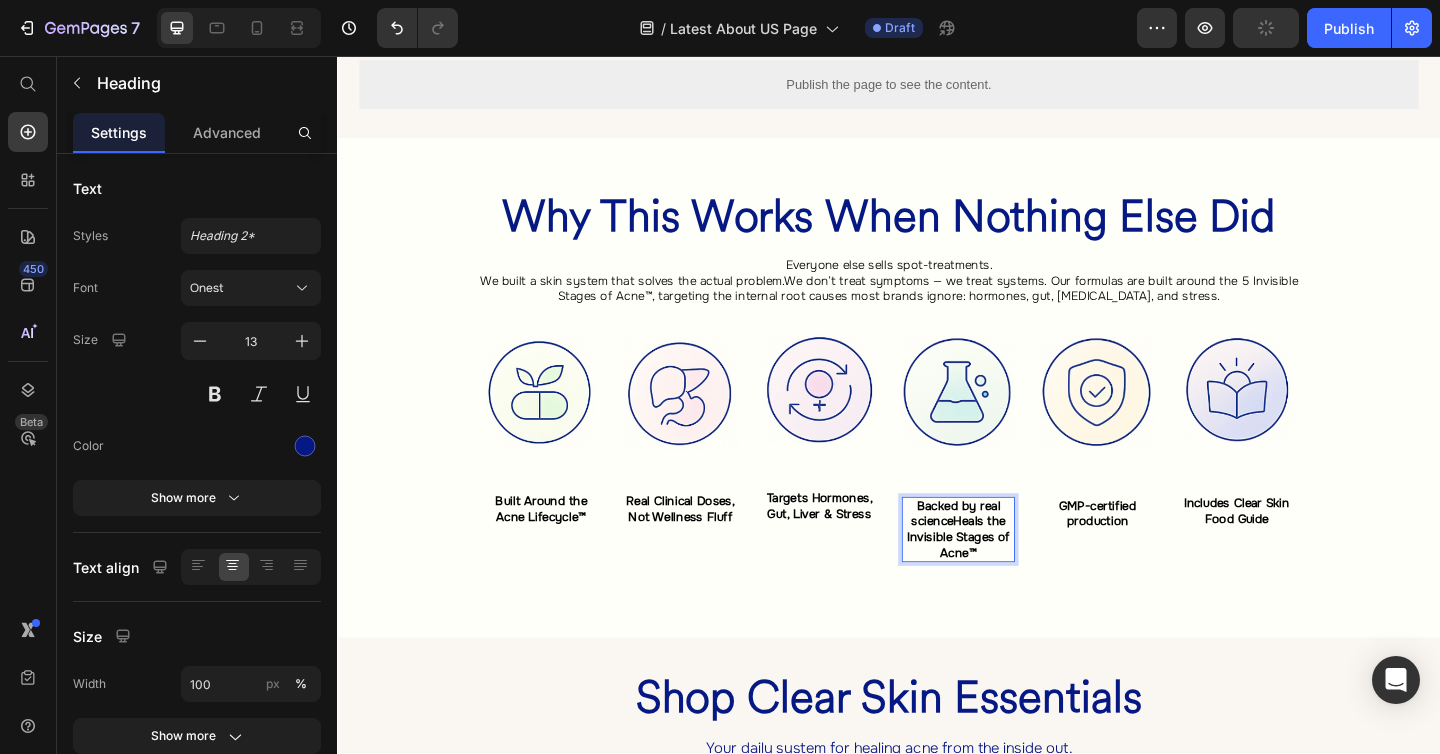 click on "Backed by real scienceHeals the Invisible Stages of Acne™" at bounding box center (1013, 571) 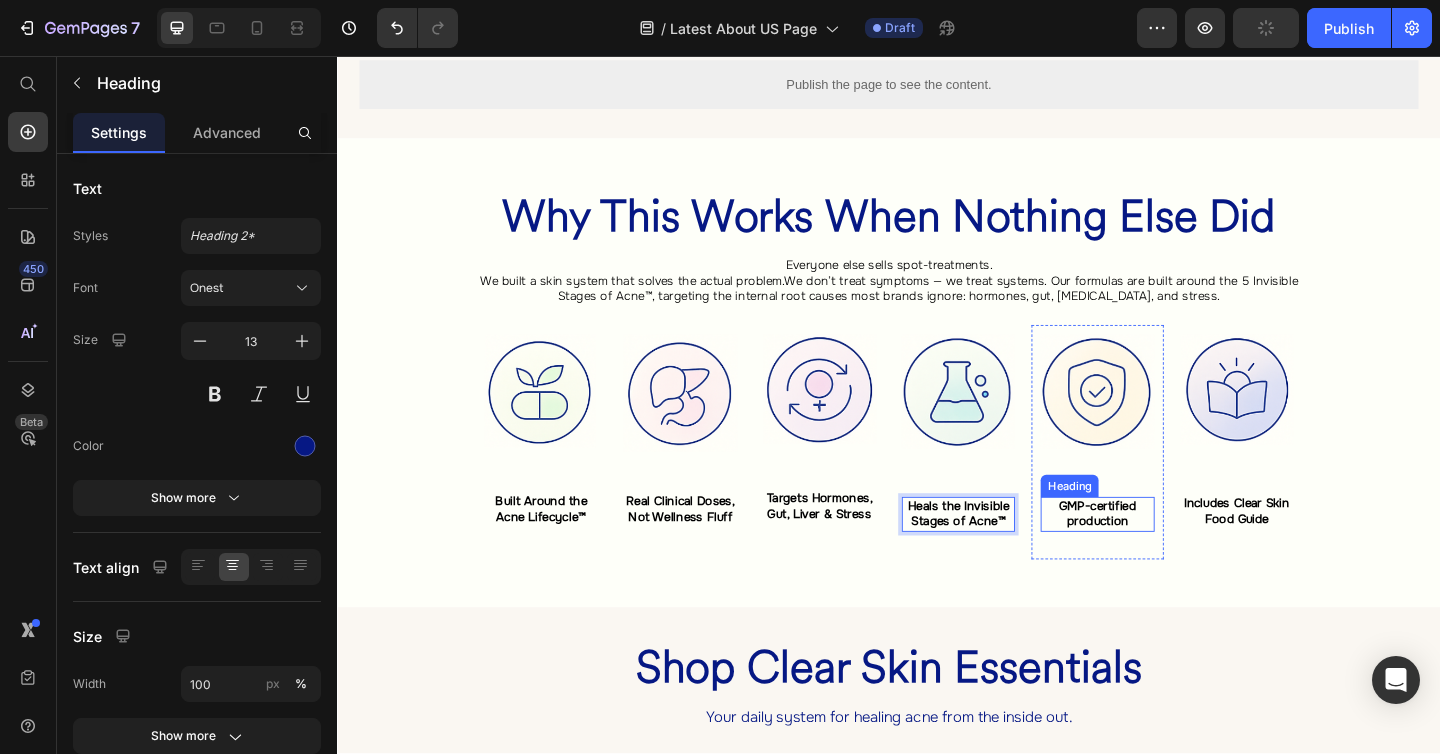 click on "GMP-certified production" at bounding box center (1164, 554) 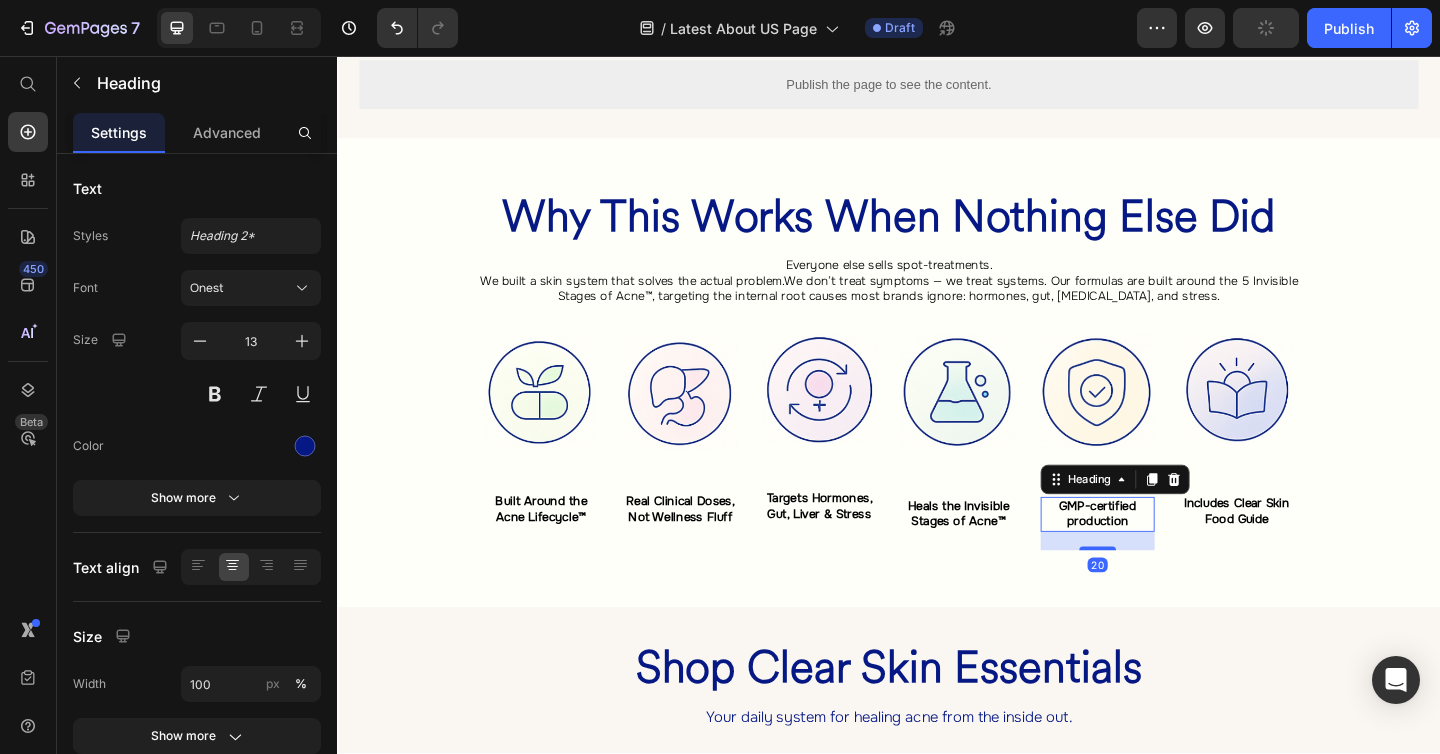 click on "GMP-certified production" at bounding box center (1163, 555) 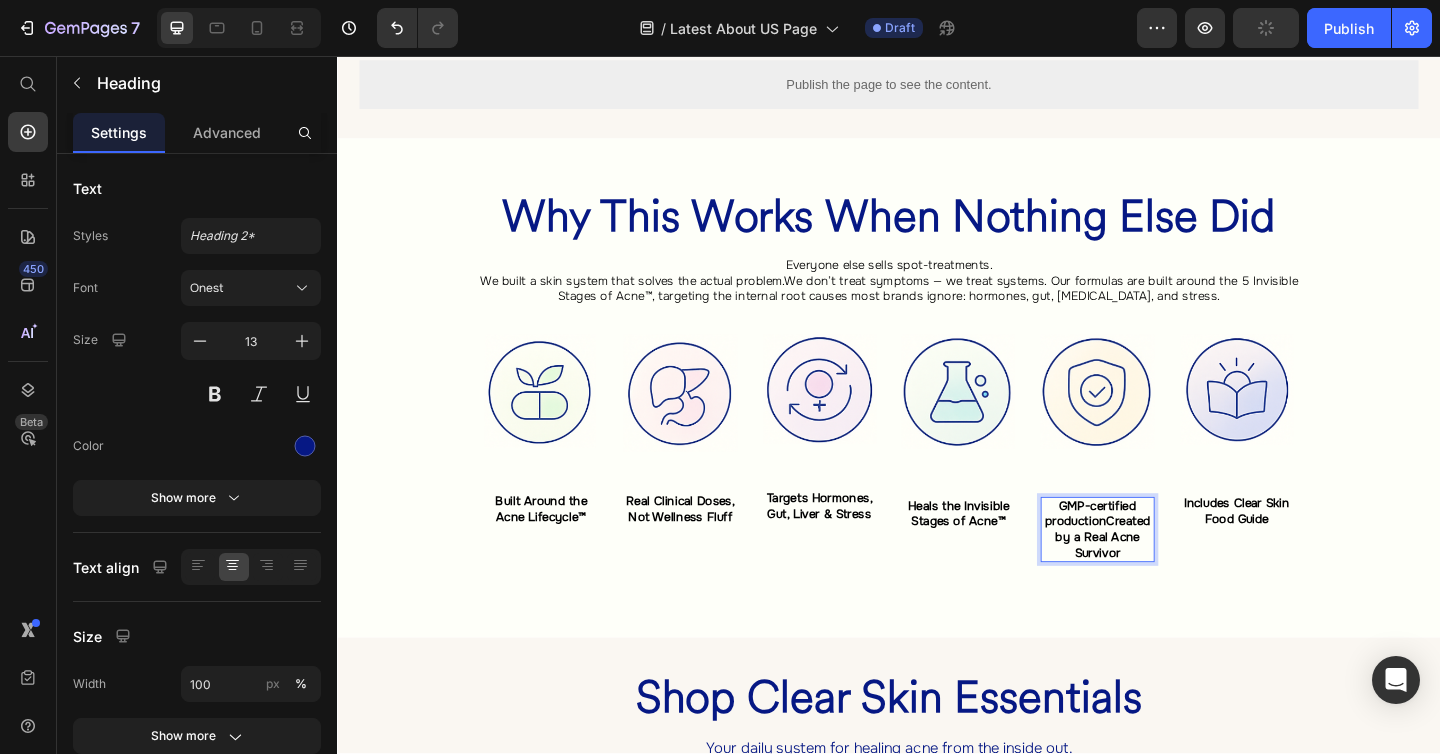 click on "GMP-certified productionCreated by a Real Acne Survivor" at bounding box center [1163, 571] 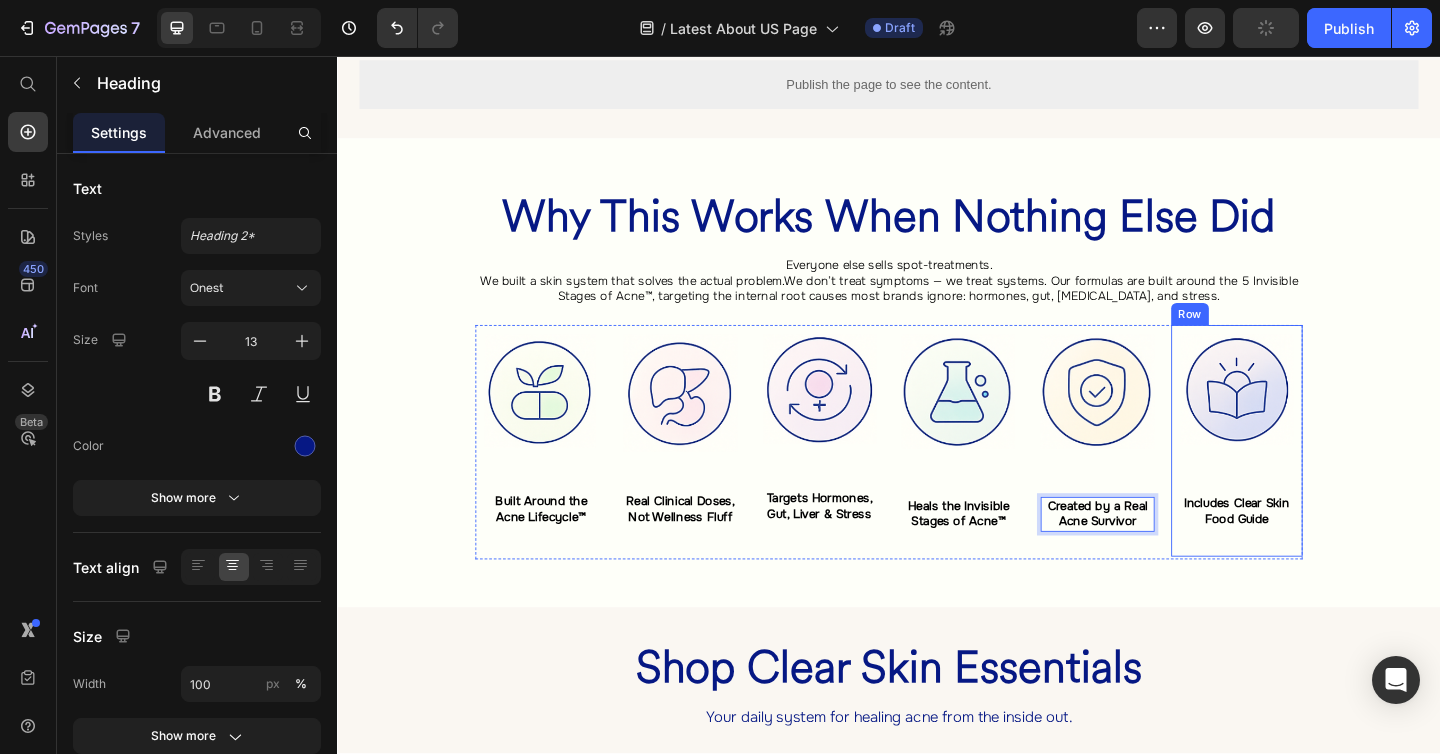 click on "Image Includes Clear Skin Food Guide Heading" at bounding box center (1315, 474) 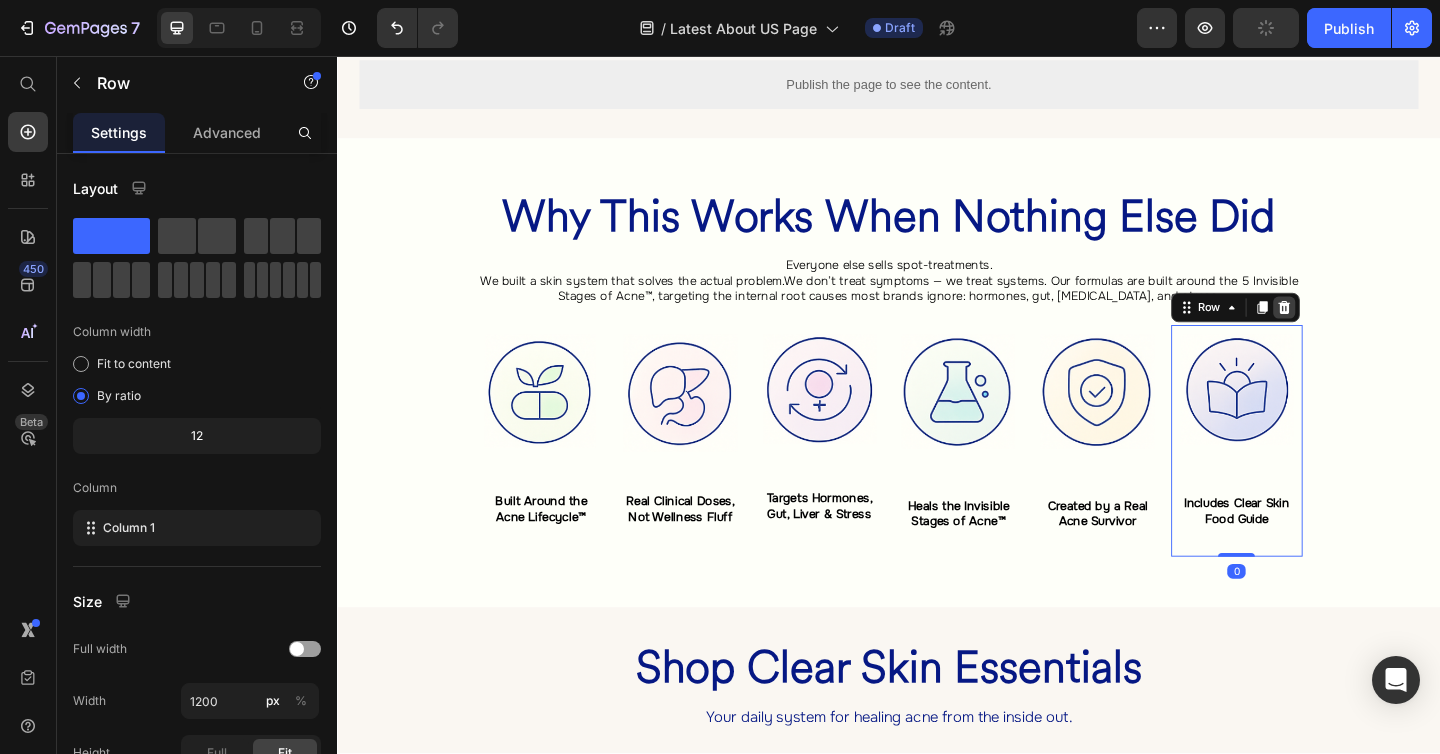 click 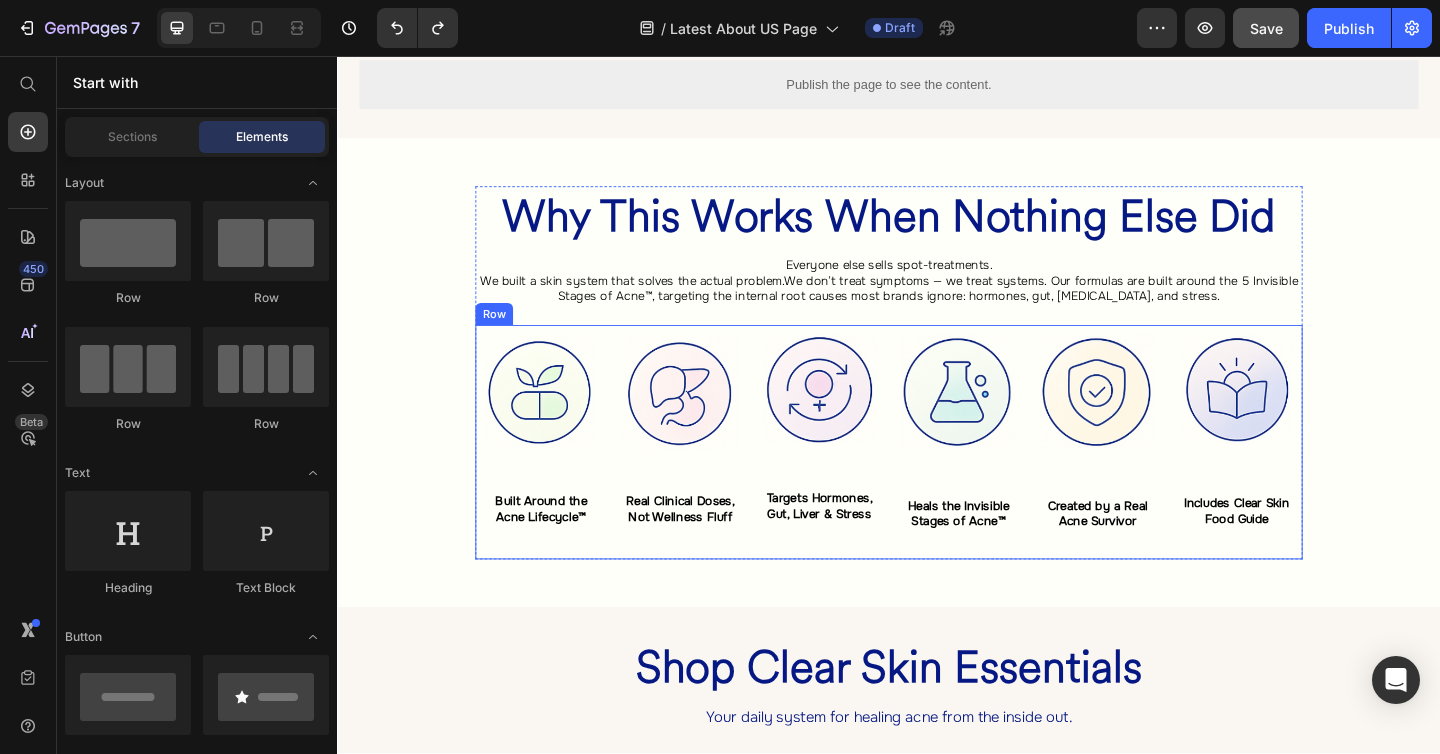 click on "Image ⁠⁠⁠⁠⁠⁠⁠ Built Around the Acne Lifecycle™ Heading Row Image ⁠⁠⁠⁠⁠⁠⁠ Real Clinical Doses, Not Wellness Fluff Heading Row Image ⁠⁠⁠⁠⁠⁠⁠ Targets Hormones, Gut, Liver & Stress Heading Row Image ⁠⁠⁠⁠⁠⁠⁠ Heals the Invisible Stages of Acne™ Heading Row Image ⁠⁠⁠⁠⁠⁠⁠ Created by a Real Acne Survivor Heading Row Image Includes Clear Skin Food Guide Heading Row Row" at bounding box center (937, 476) 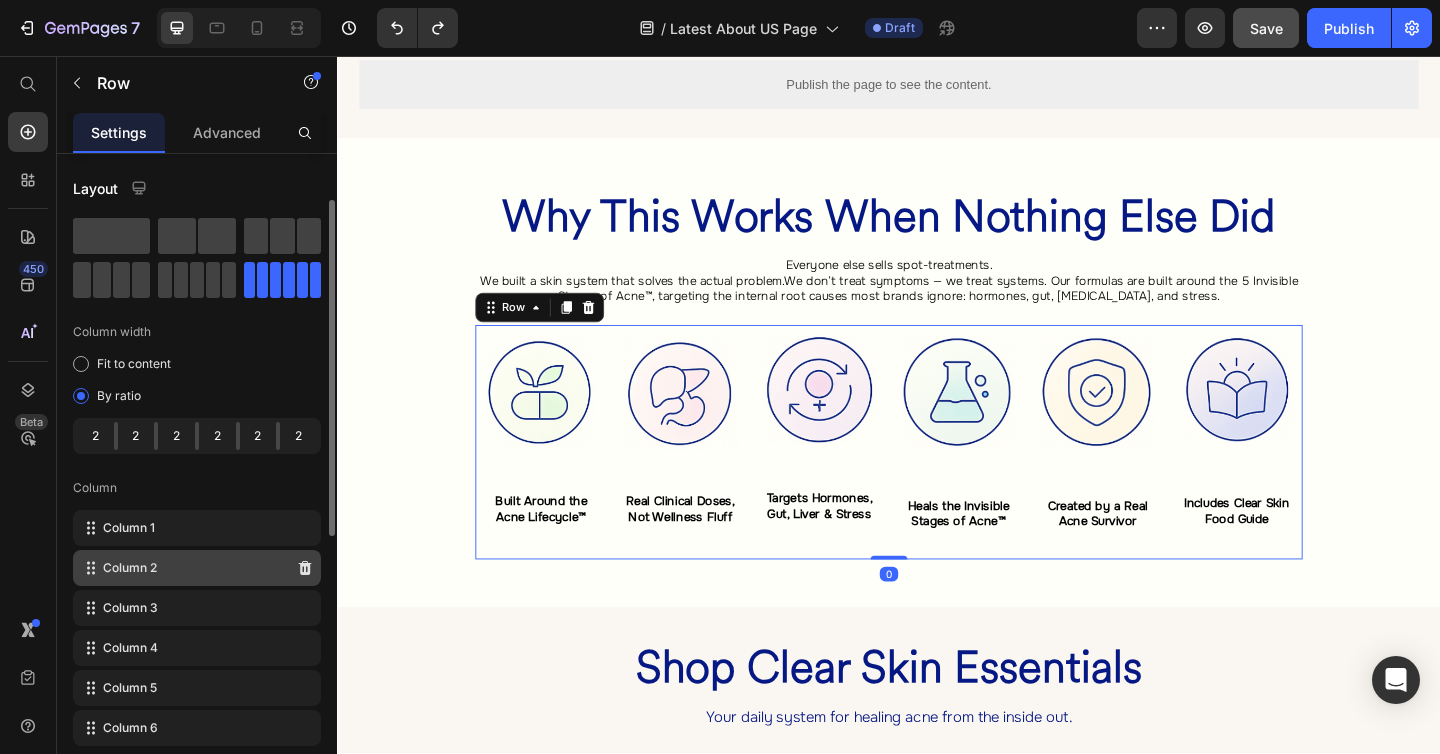 scroll, scrollTop: 66, scrollLeft: 0, axis: vertical 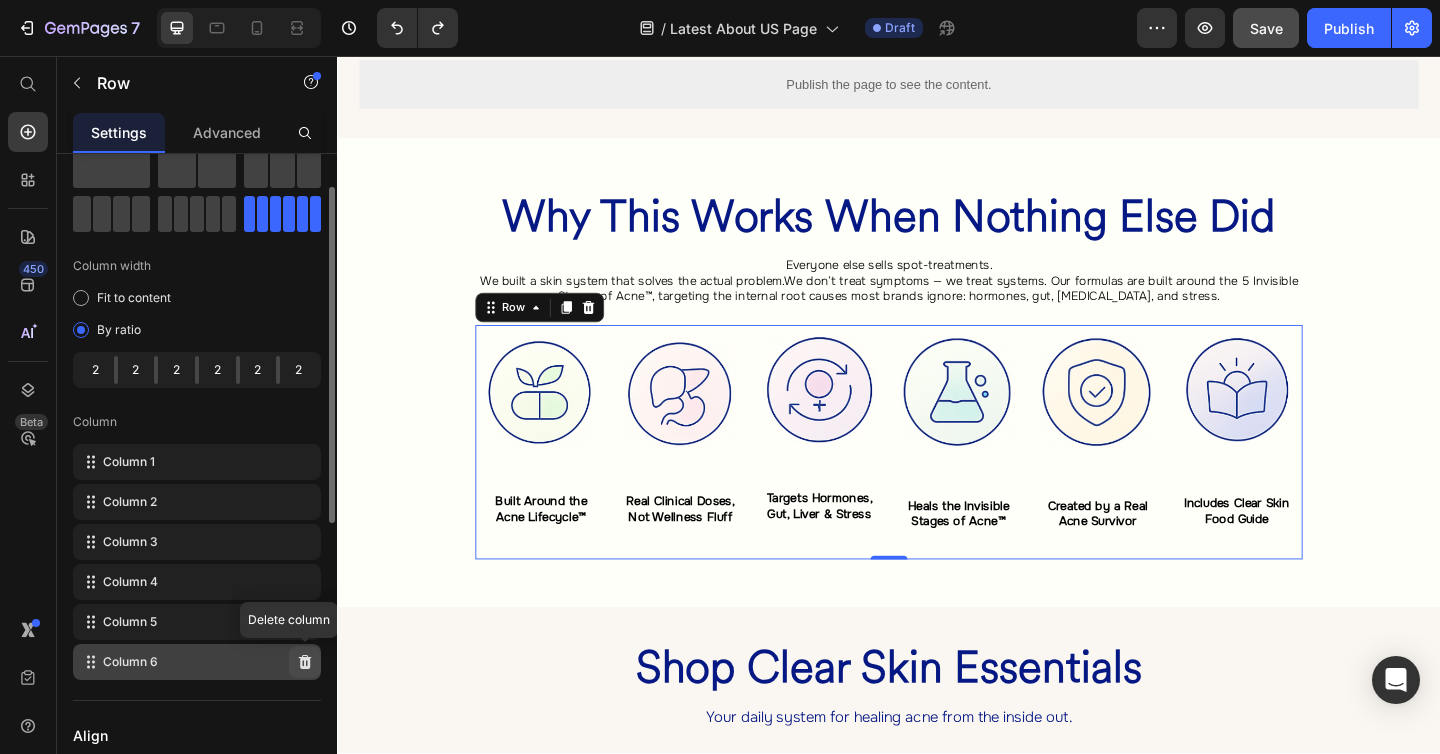 click 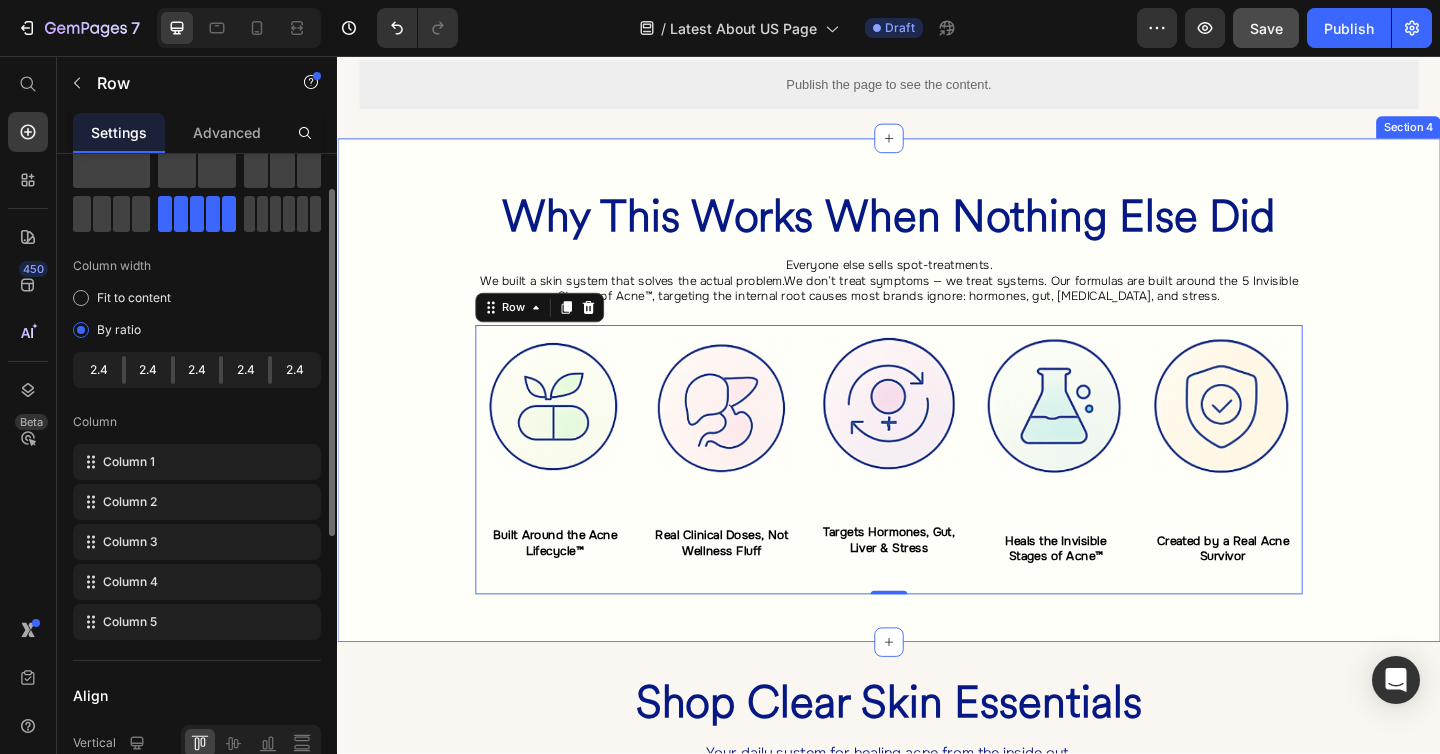 click on "⁠⁠⁠⁠⁠⁠⁠ Why This Works When Nothing Else Did Heading Everyone else sells spot-treatments.  We built a skin system that solves the actual problem.We don’t treat symptoms — we treat systems. Our formulas are built around the 5 Invisible Stages of Acne™, targeting the internal root causes most brands ignore: hormones, gut, liver, inflammation, and stress. Heading Image ⁠⁠⁠⁠⁠⁠⁠ Built Around the Acne Lifecycle™ Heading Row Image ⁠⁠⁠⁠⁠⁠⁠ Real Clinical Doses, Not Wellness Fluff Heading Row Image ⁠⁠⁠⁠⁠⁠⁠ Targets Hormones, Gut, Liver & Stress Heading Row Image ⁠⁠⁠⁠⁠⁠⁠ Heals the Invisible Stages of Acne™ Heading Row Image ⁠⁠⁠⁠⁠⁠⁠ Created by a Real Acne Survivor Heading Row Row   0 Row" at bounding box center (937, 420) 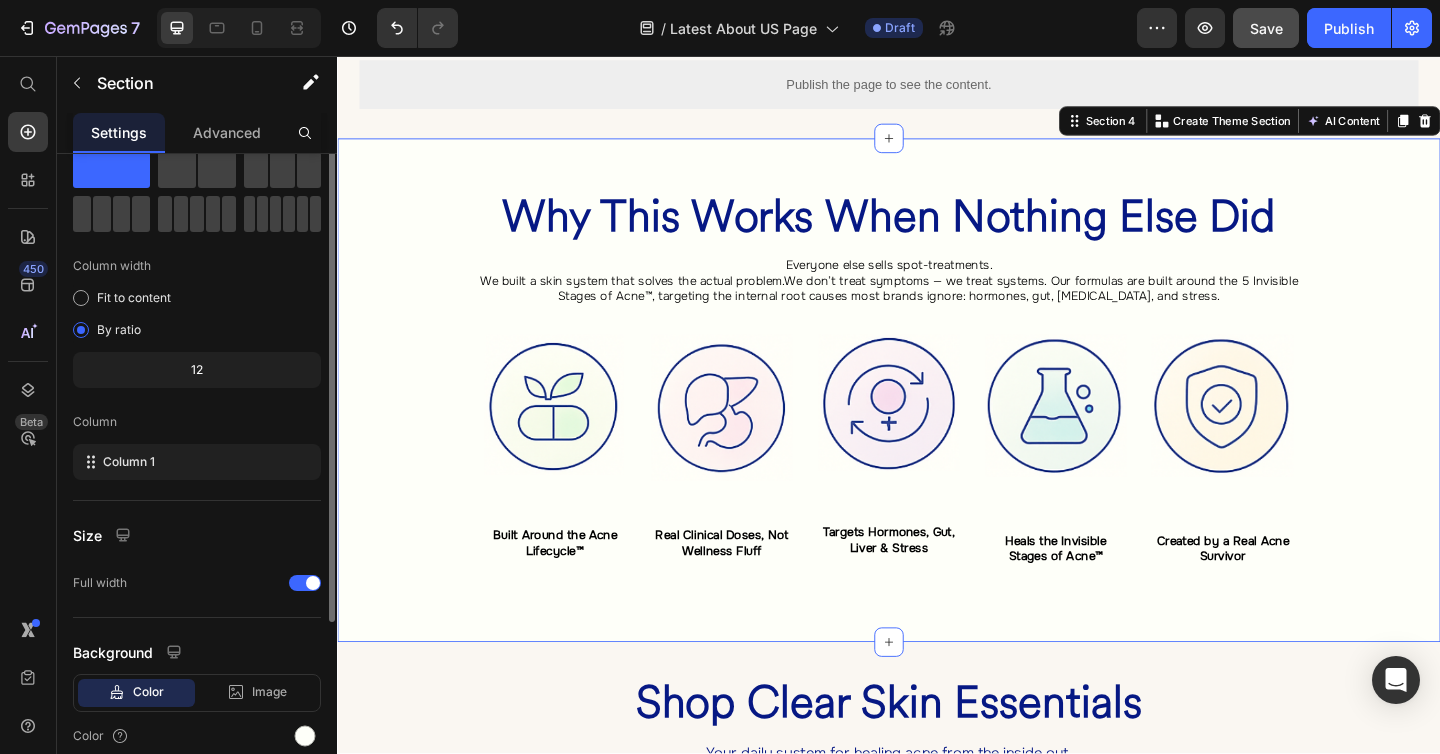 scroll, scrollTop: 0, scrollLeft: 0, axis: both 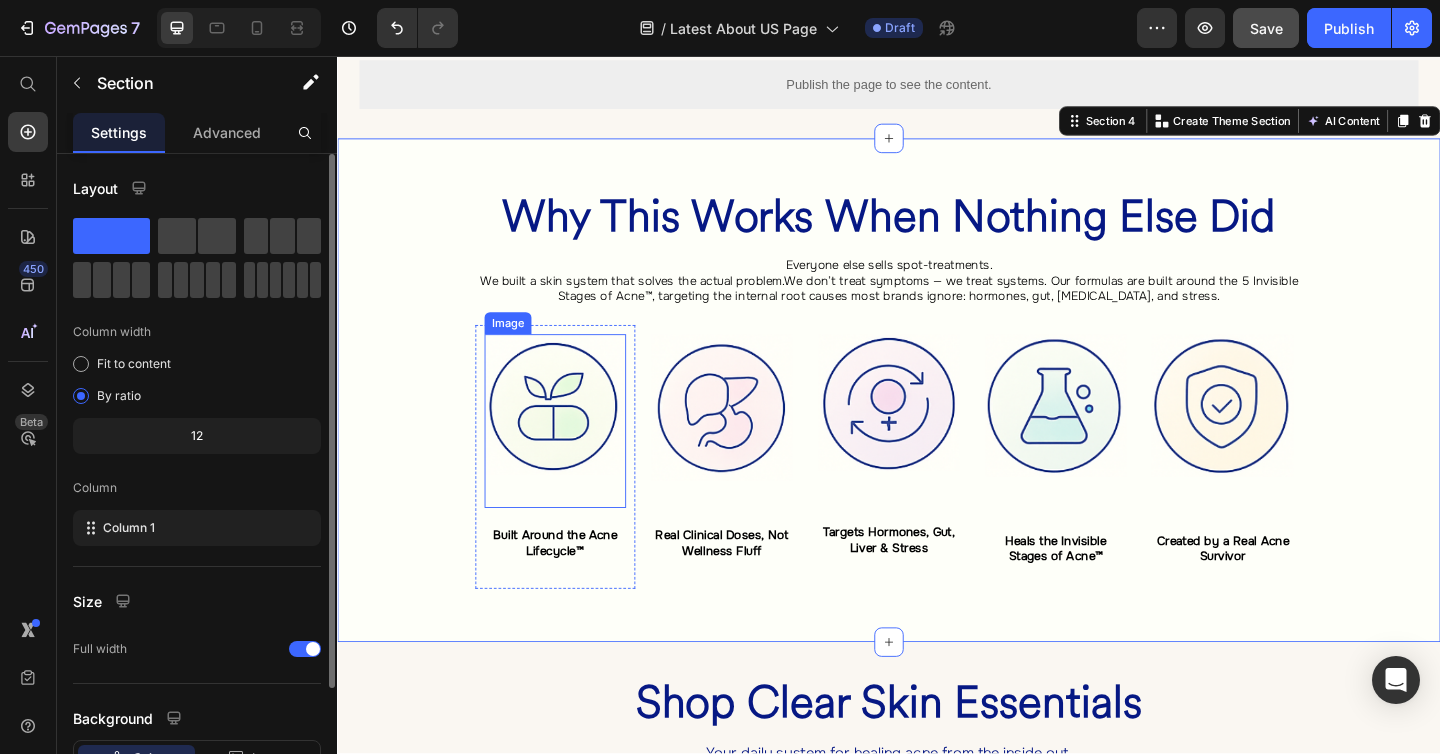 click at bounding box center (574, 453) 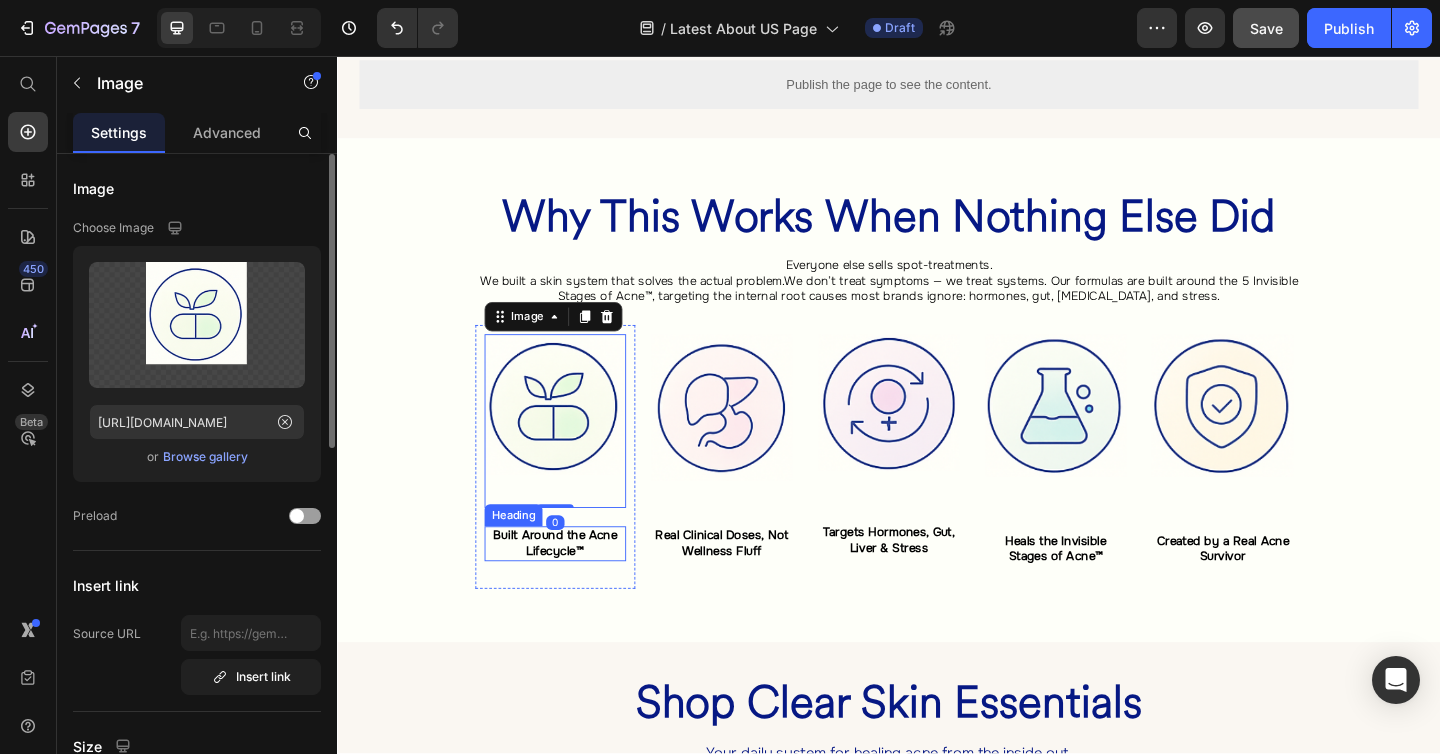 click on "⁠⁠⁠⁠⁠⁠⁠ Built Around the Acne Lifecycle™" at bounding box center (574, 587) 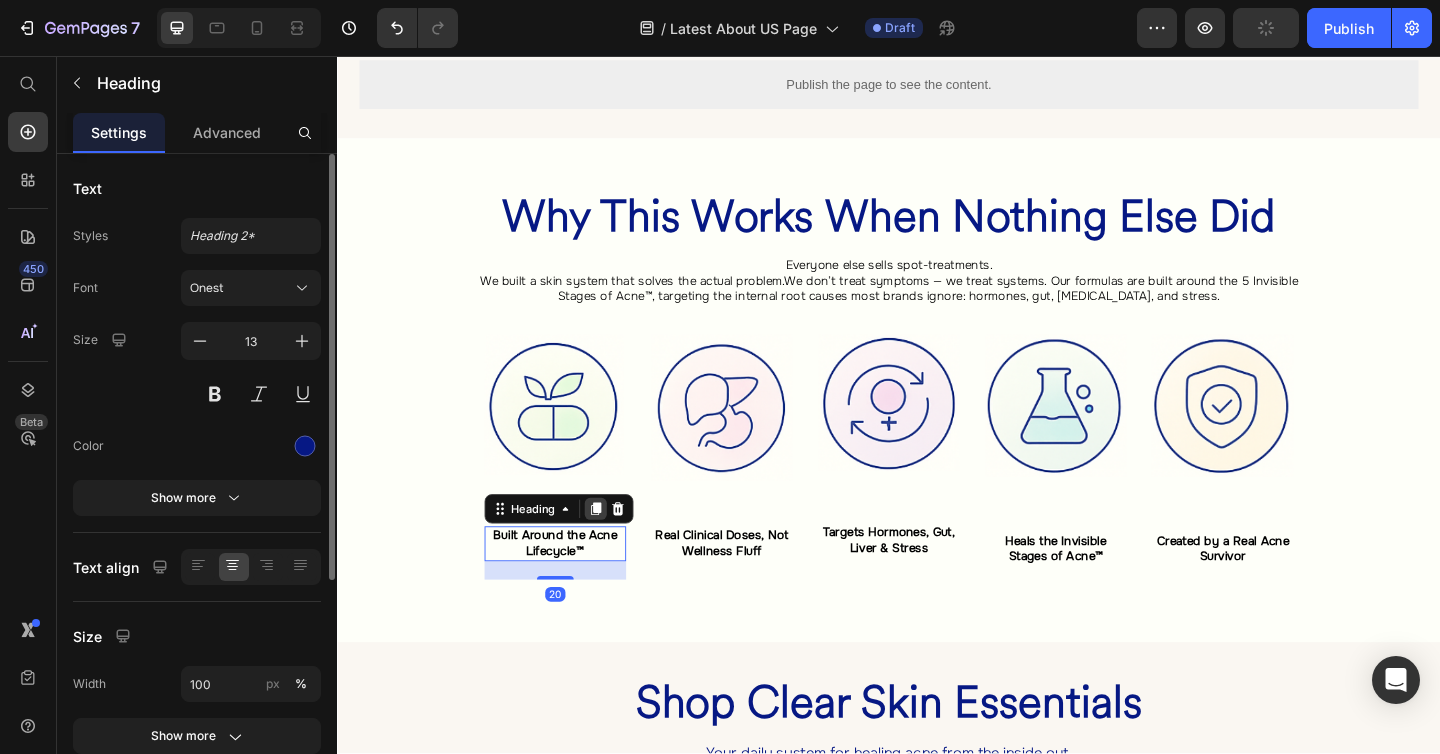click 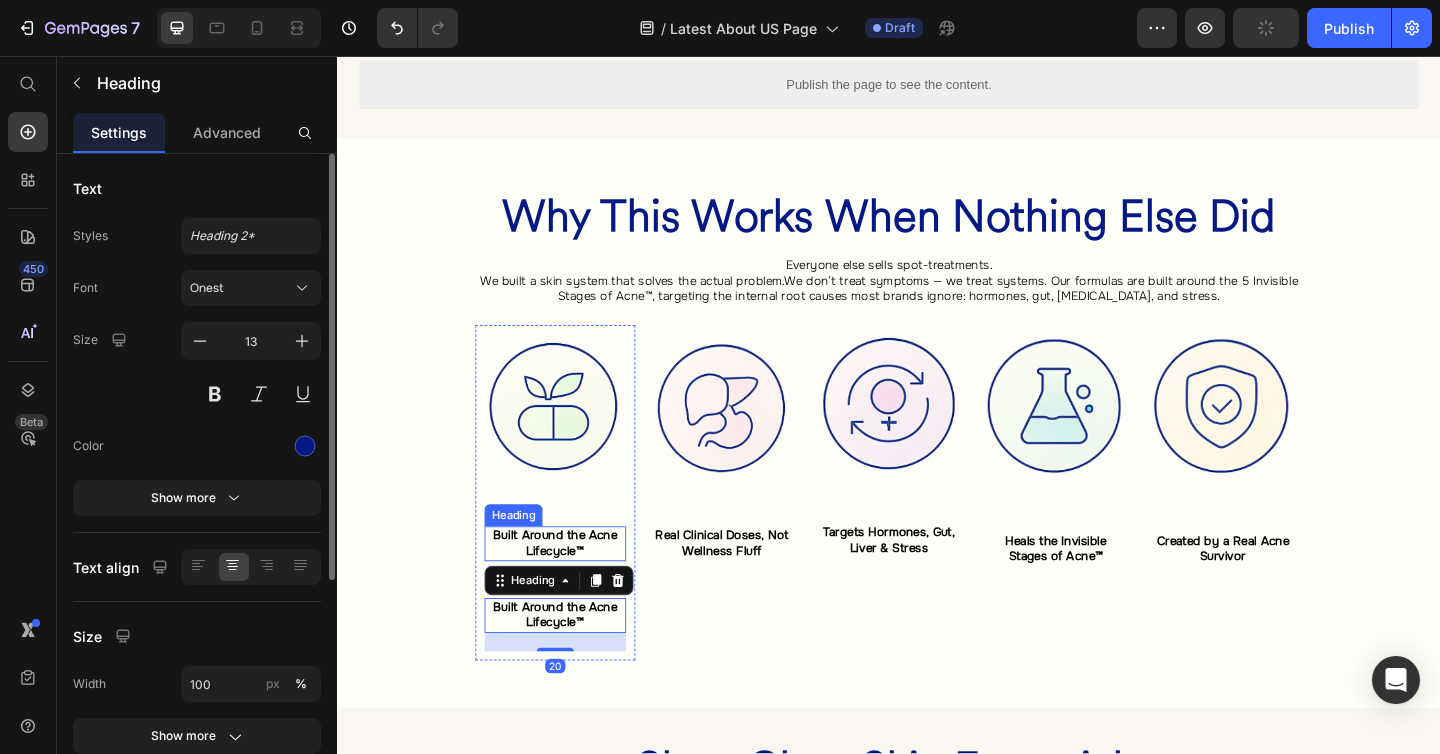 click on "Built Around the Acne Lifecycle™" at bounding box center (573, 586) 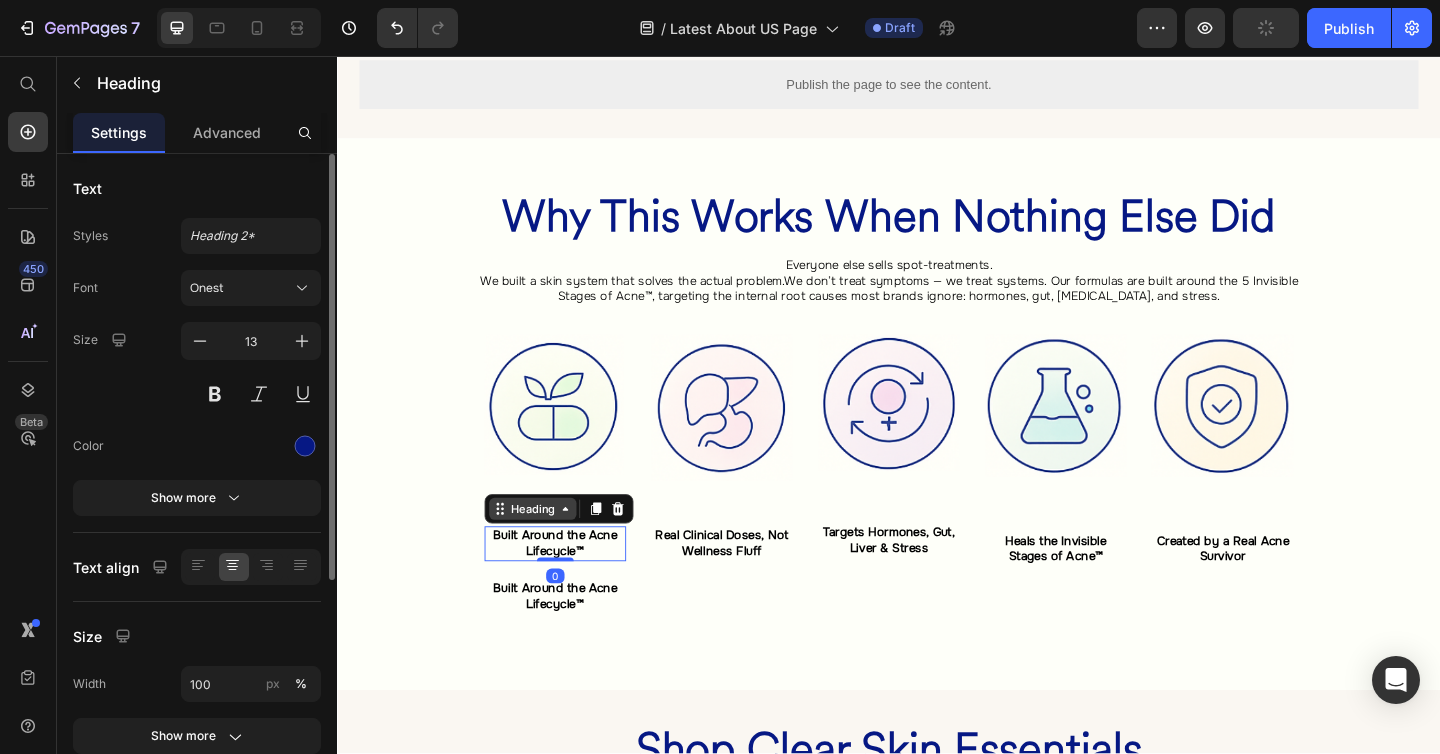 drag, startPoint x: 586, startPoint y: 622, endPoint x: 587, endPoint y: 558, distance: 64.00781 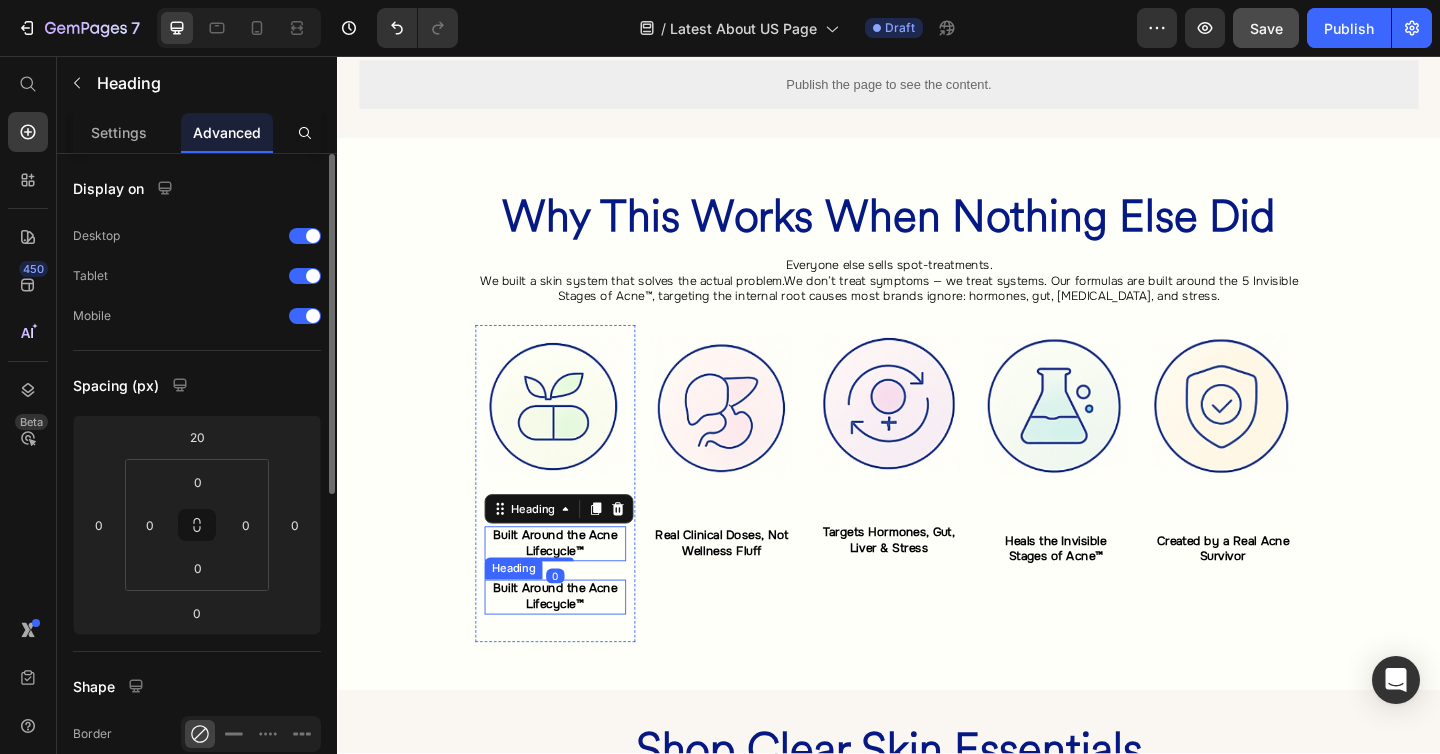 click on "Built Around the Acne Lifecycle™" at bounding box center (573, 644) 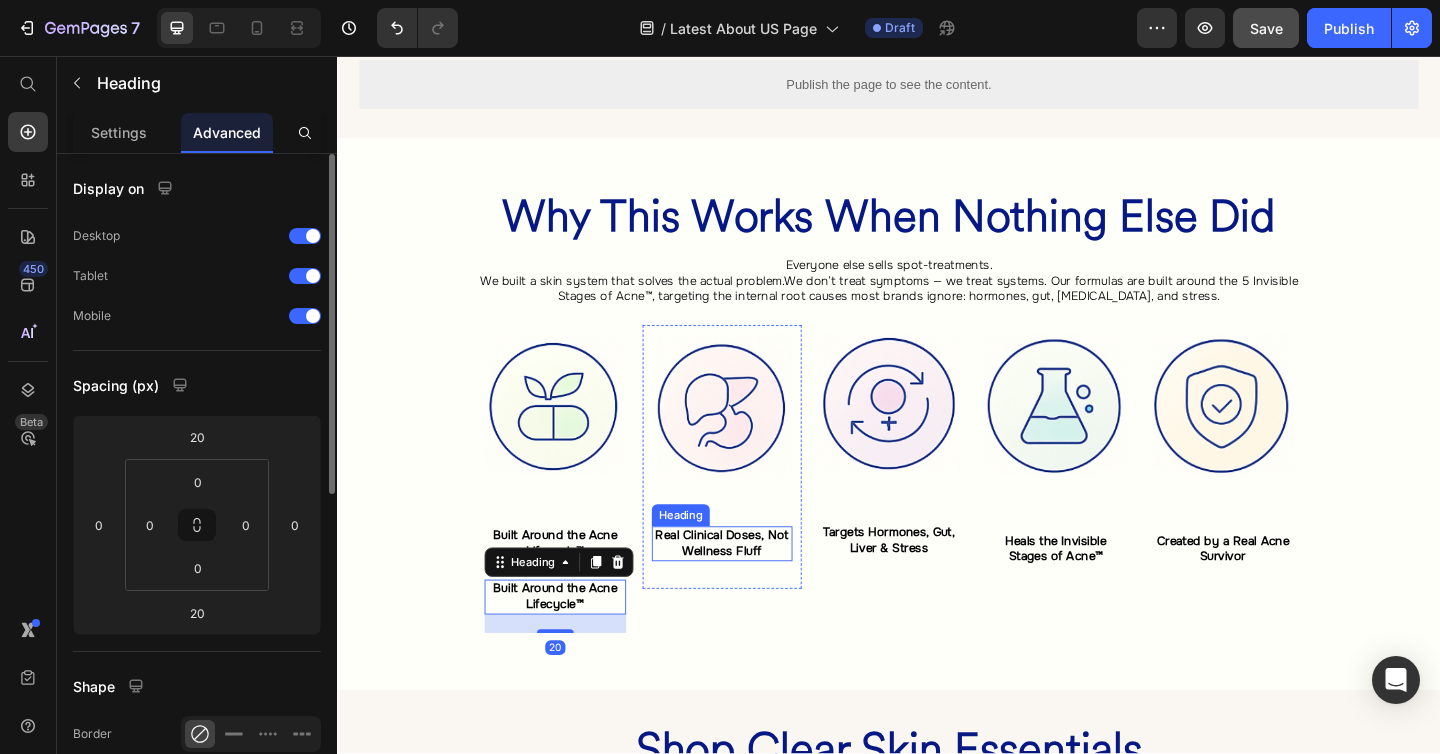 click on "Real Clinical Doses, Not Wellness Fluff" at bounding box center [755, 586] 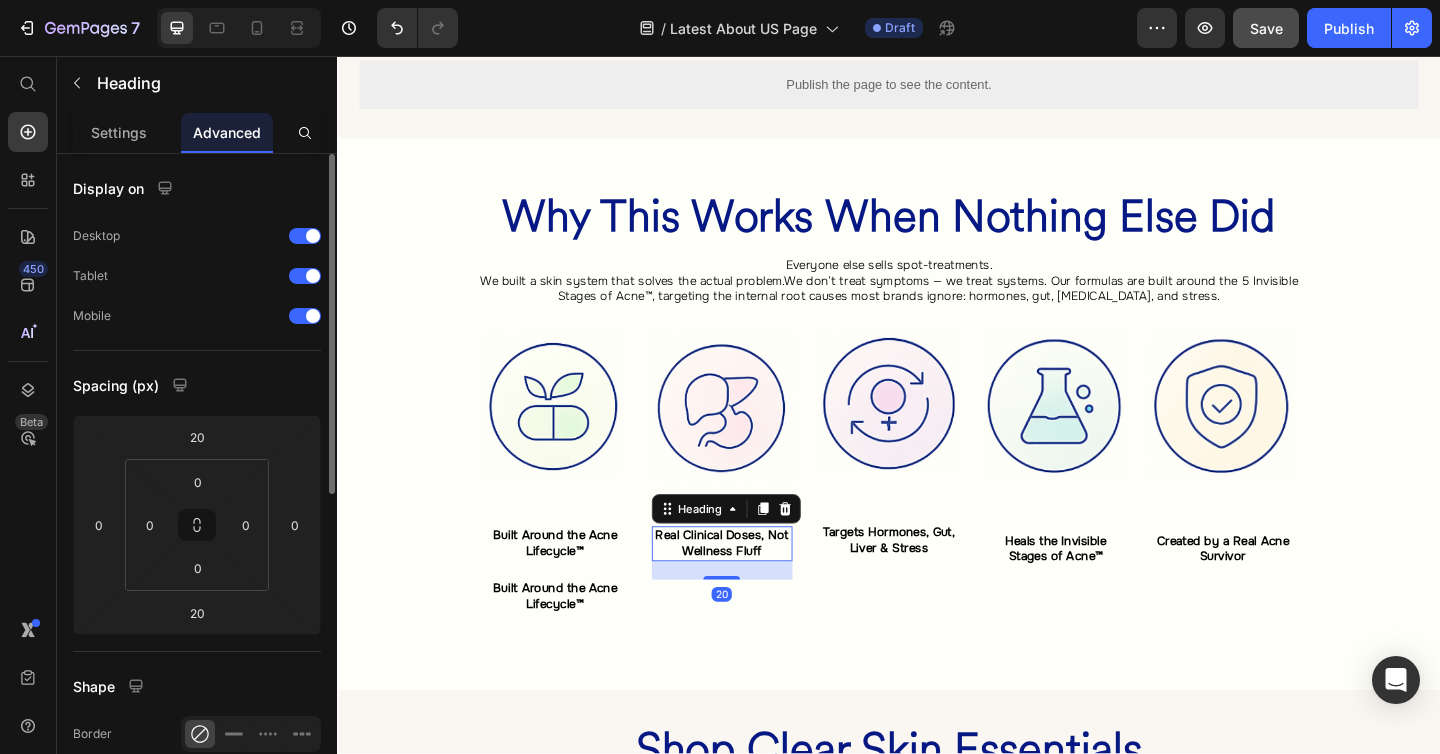 drag, startPoint x: 804, startPoint y: 545, endPoint x: 804, endPoint y: 586, distance: 41 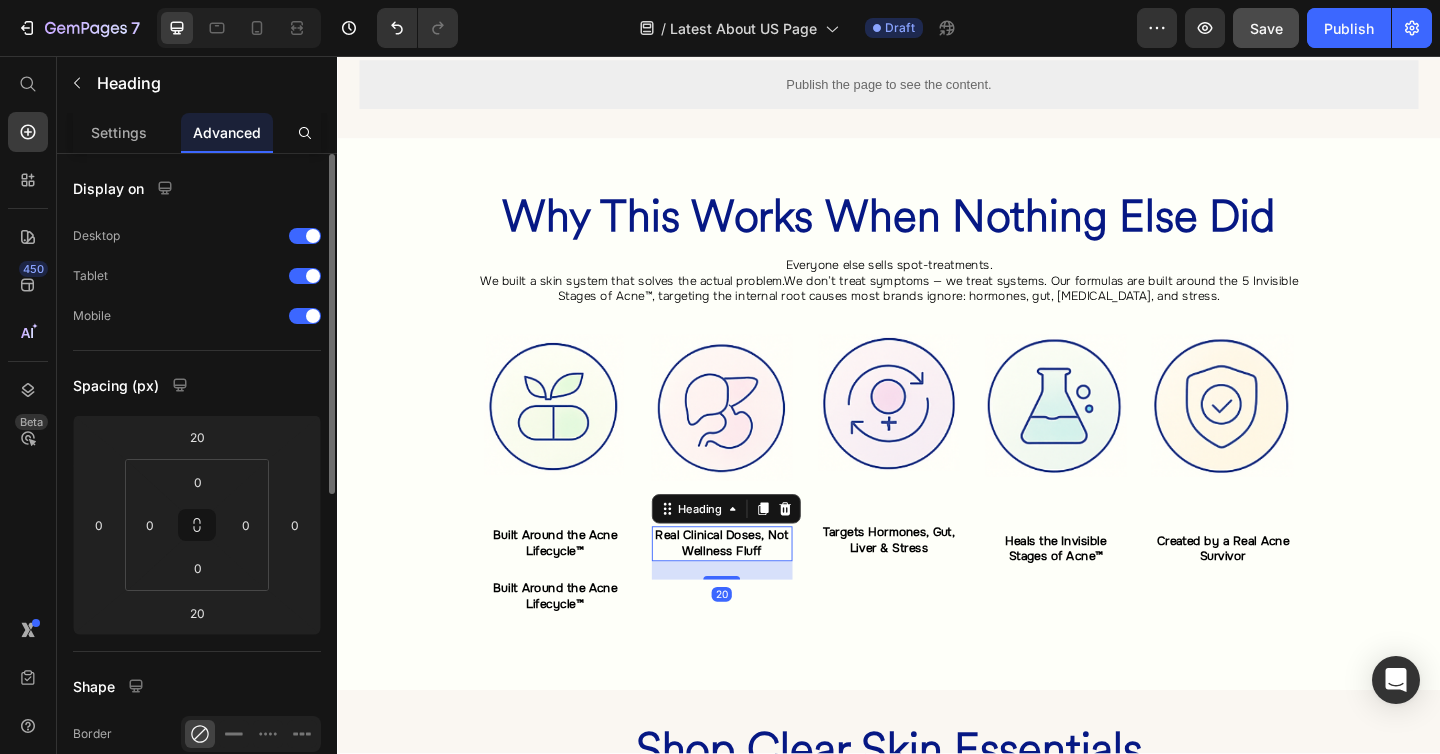 click 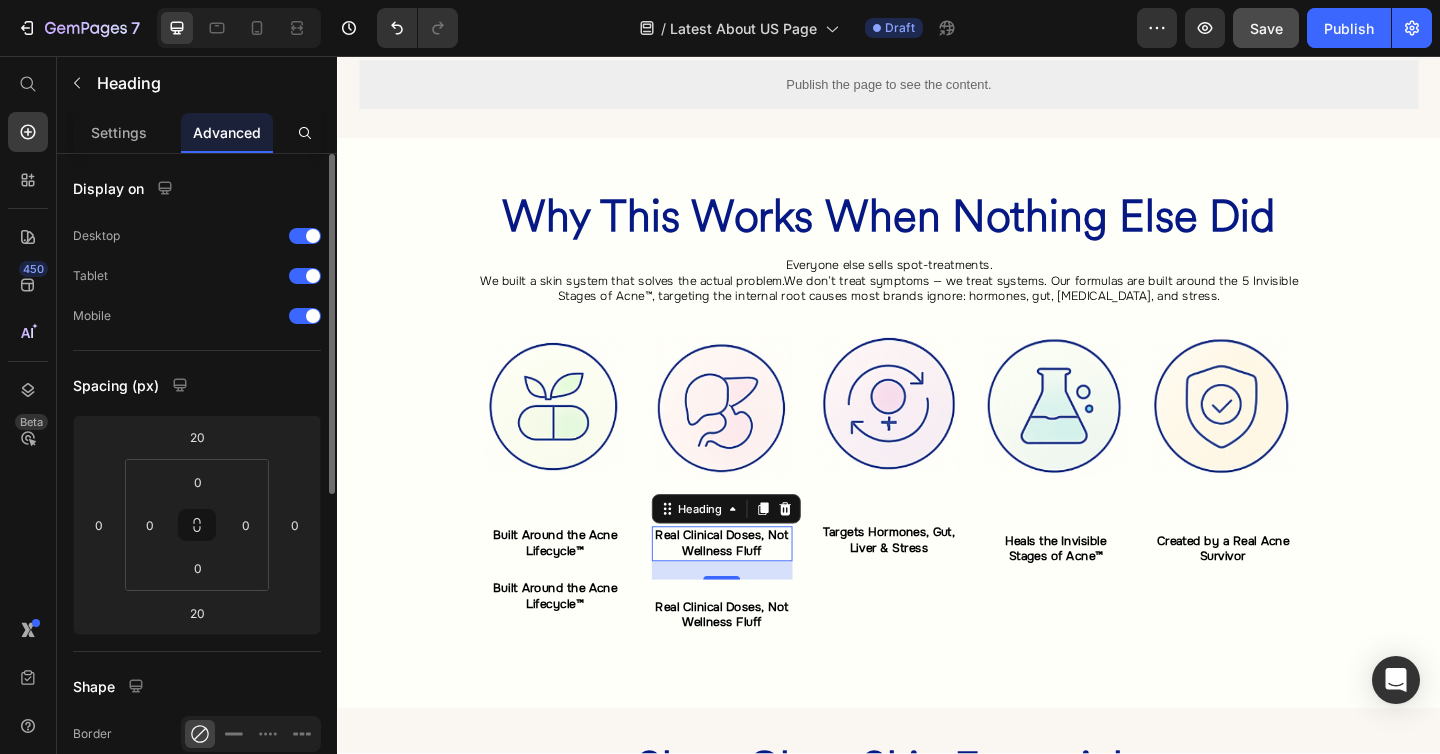 click on "Real Clinical Doses, Not Wellness Fluff" at bounding box center [755, 586] 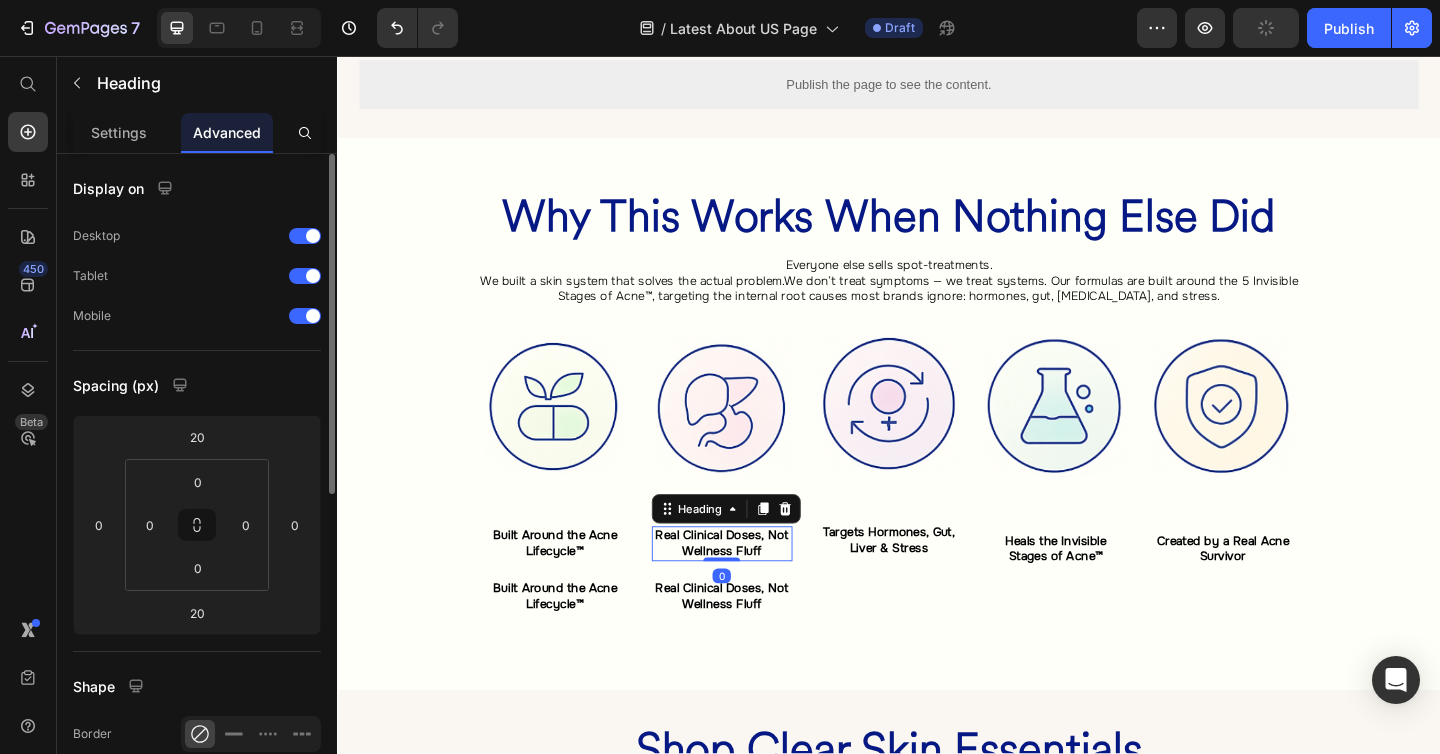drag, startPoint x: 764, startPoint y: 622, endPoint x: 764, endPoint y: 583, distance: 39 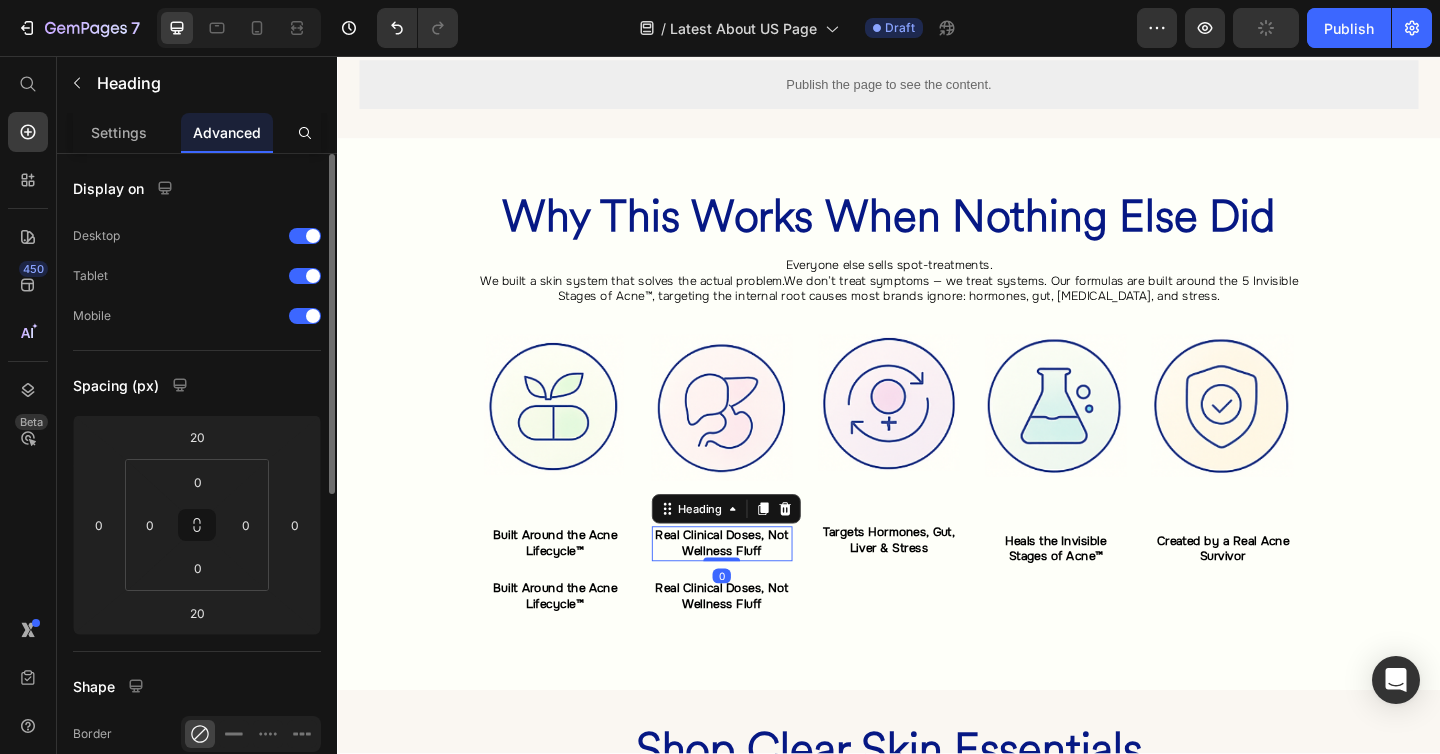 click on "⁠⁠⁠⁠⁠⁠⁠ Real Clinical Doses, Not Wellness Fluff Heading   0" at bounding box center [756, 587] 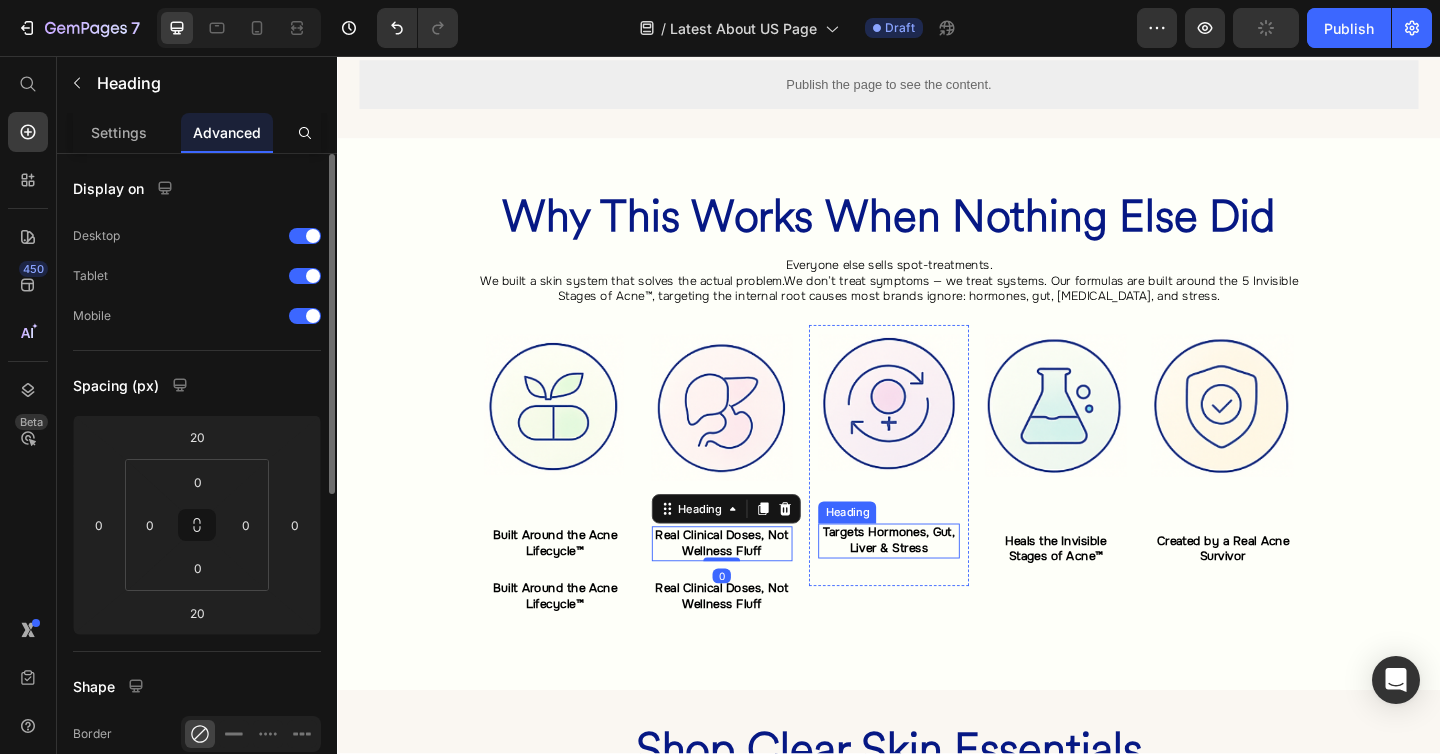 click on "Targets Hormones, Gut, Liver & Stress" at bounding box center [936, 583] 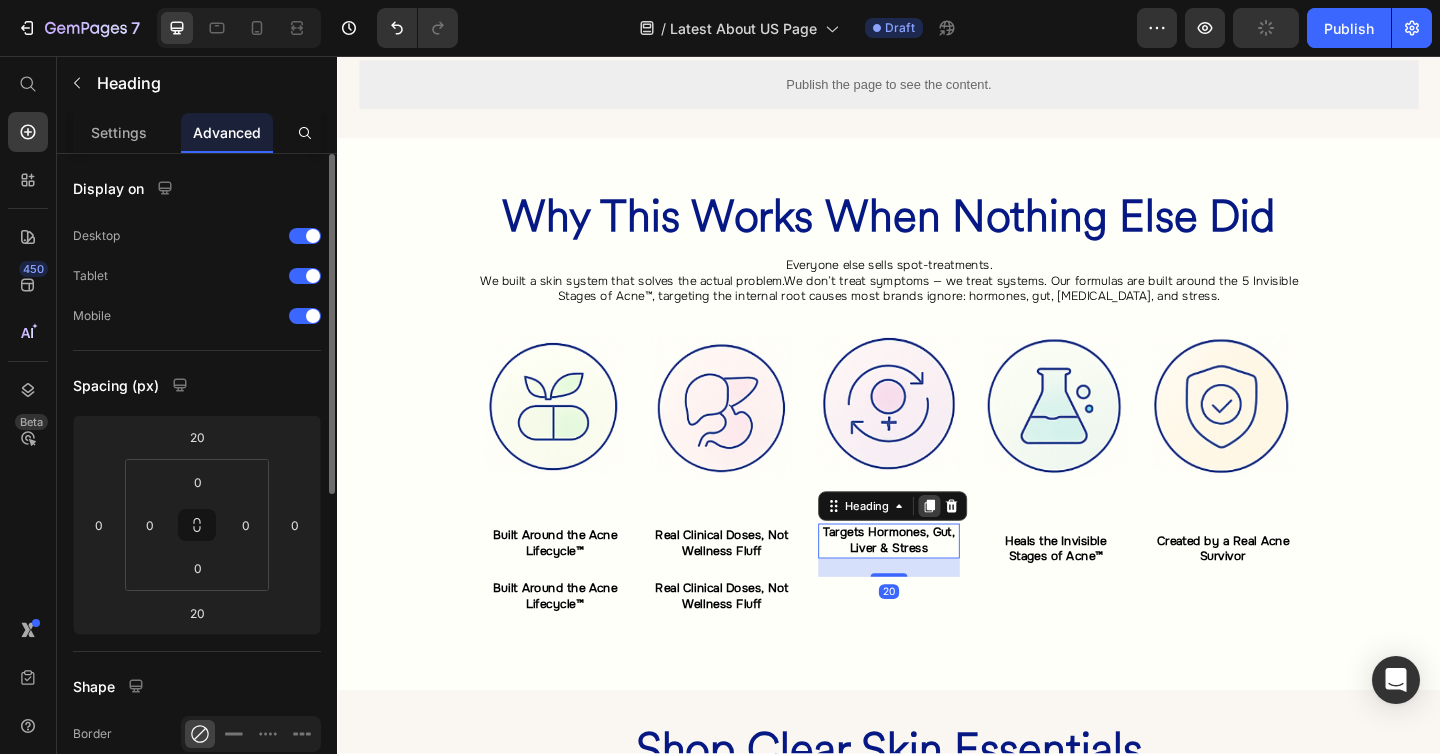 click 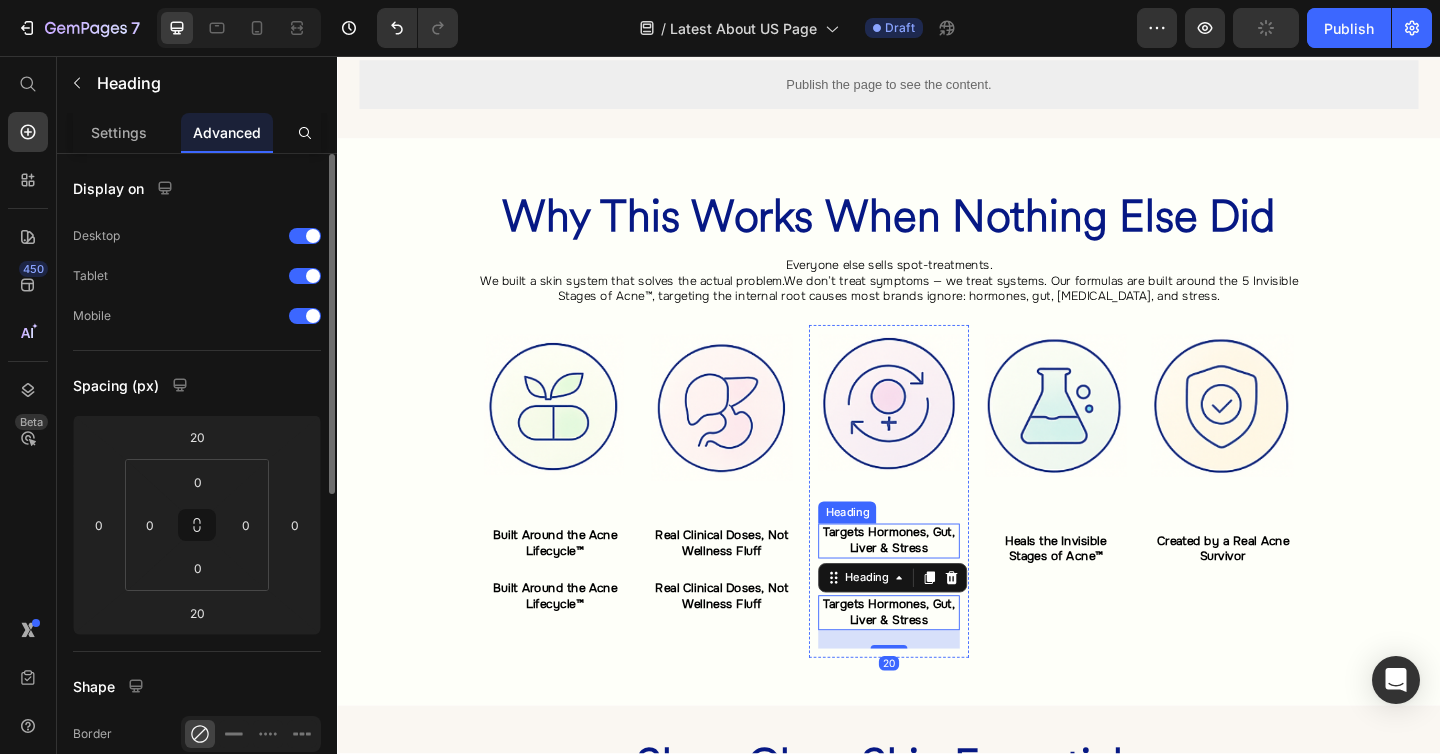 click on "Targets Hormones, Gut, Liver & Stress" at bounding box center (936, 583) 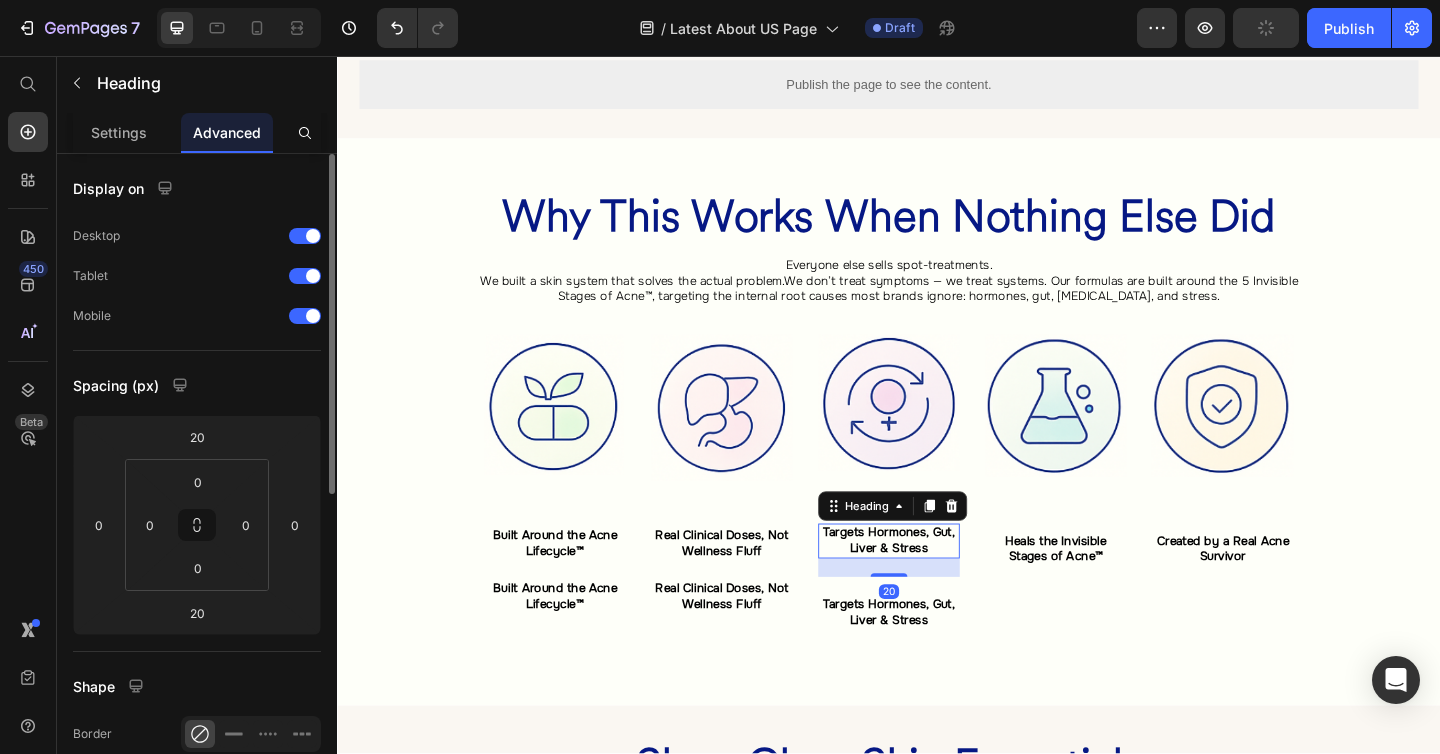 click on "20" at bounding box center [937, 613] 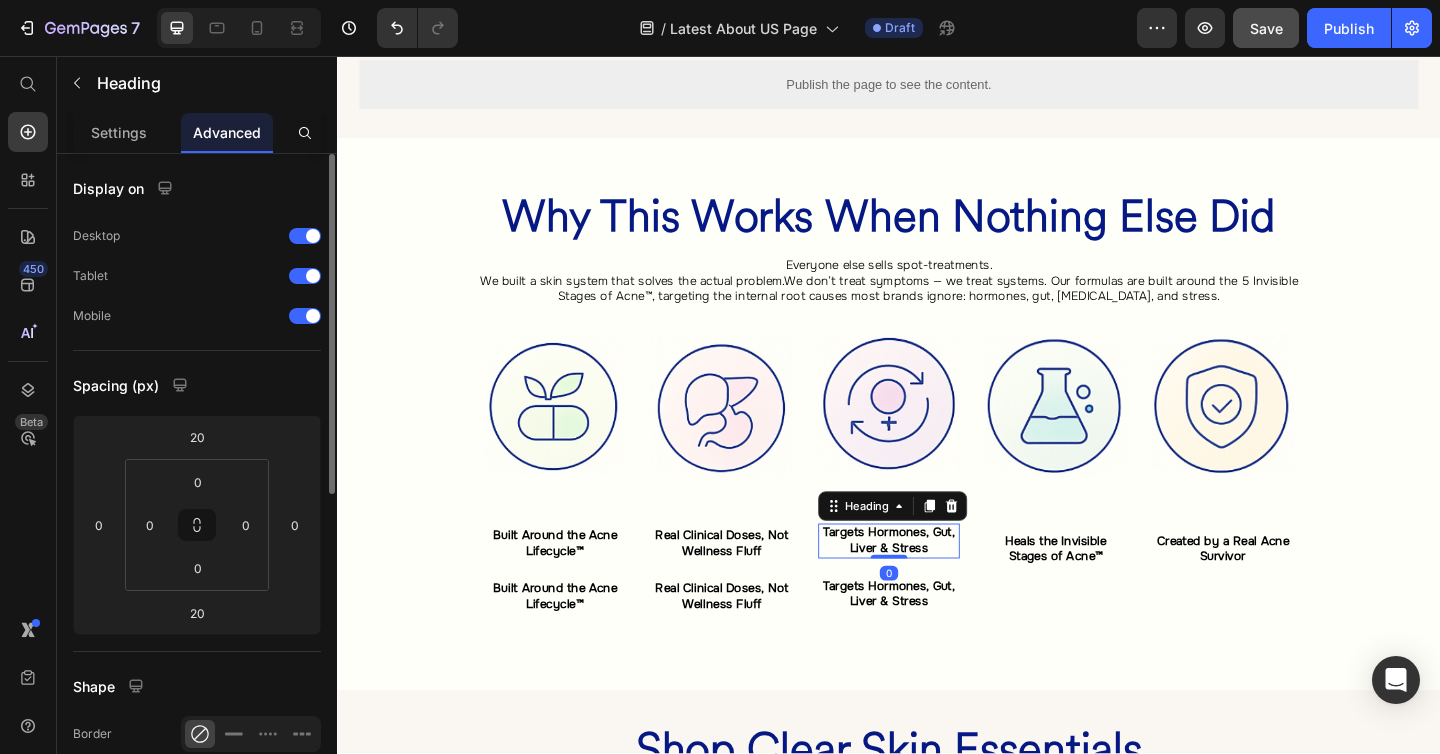 drag, startPoint x: 942, startPoint y: 620, endPoint x: 942, endPoint y: 572, distance: 48 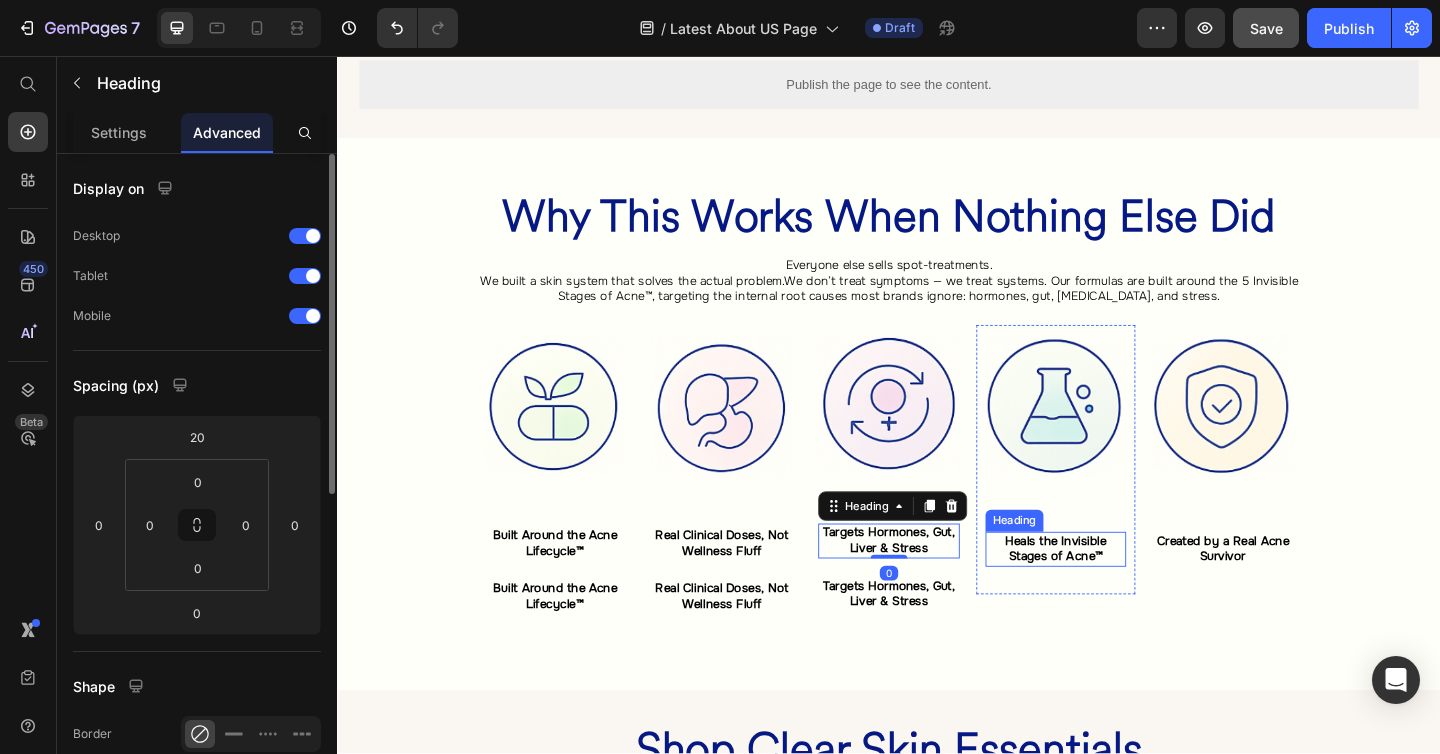 click on "Heals the Invisible Stages of Acne™" at bounding box center (1119, 592) 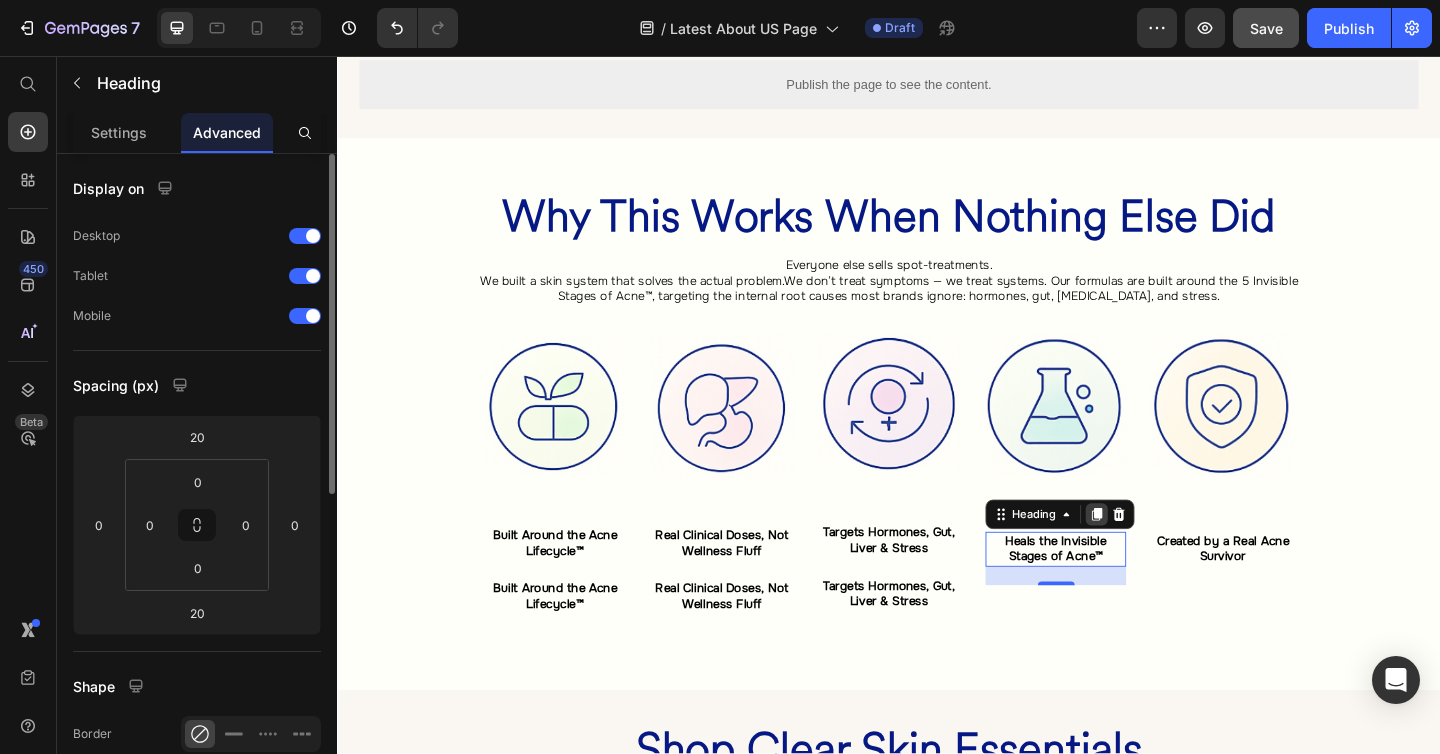 click 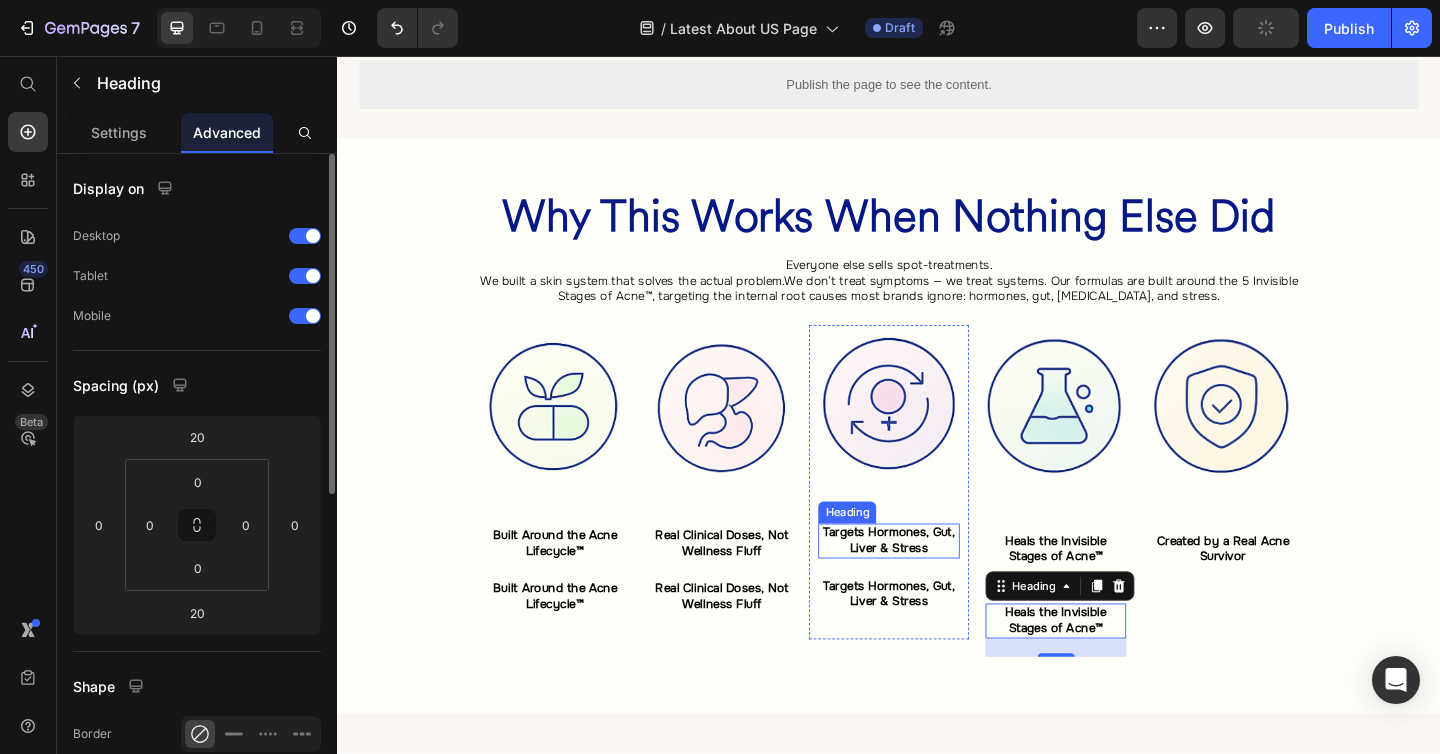 click on "⁠⁠⁠⁠⁠⁠⁠ Targets Hormones, Gut, Liver & Stress" at bounding box center (937, 584) 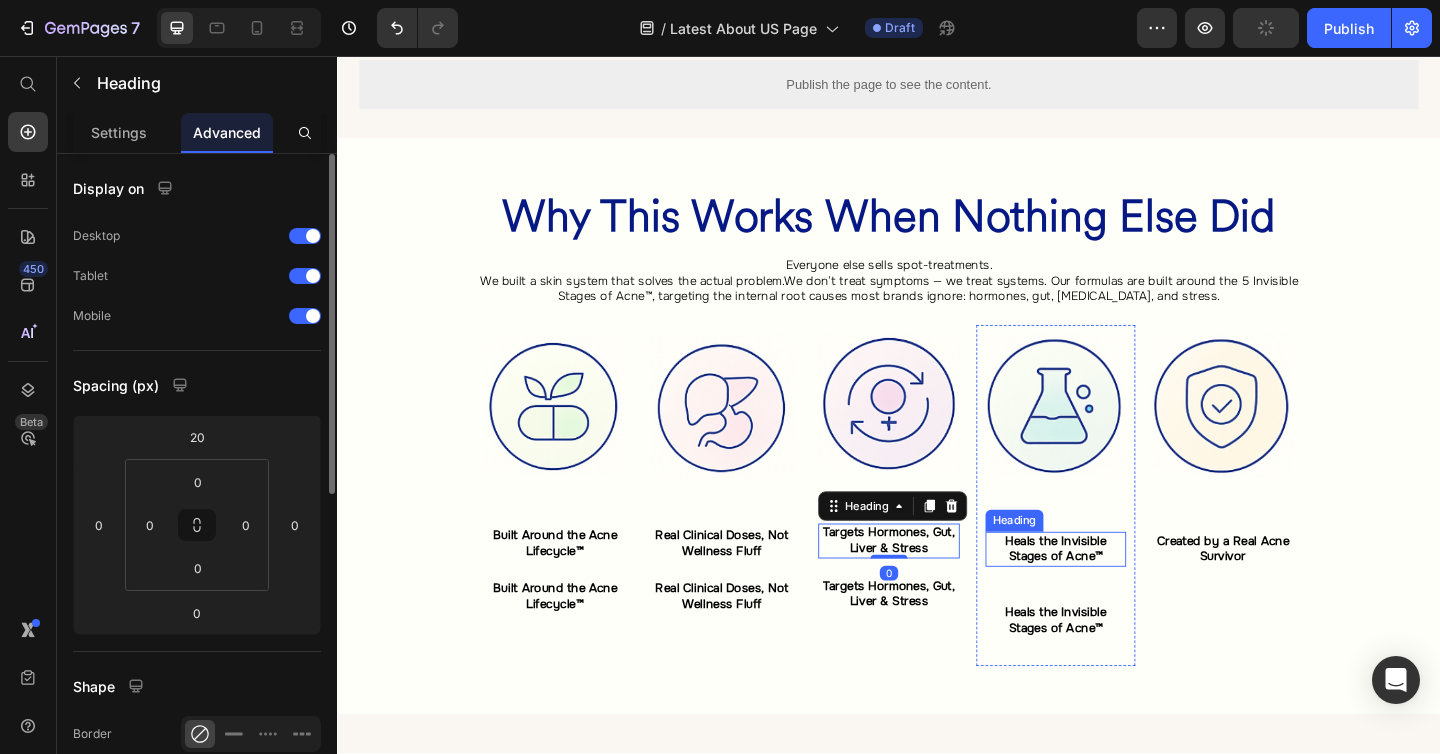 click on "⁠⁠⁠⁠⁠⁠⁠ Heals the Invisible Stages of Acne™" at bounding box center [1119, 593] 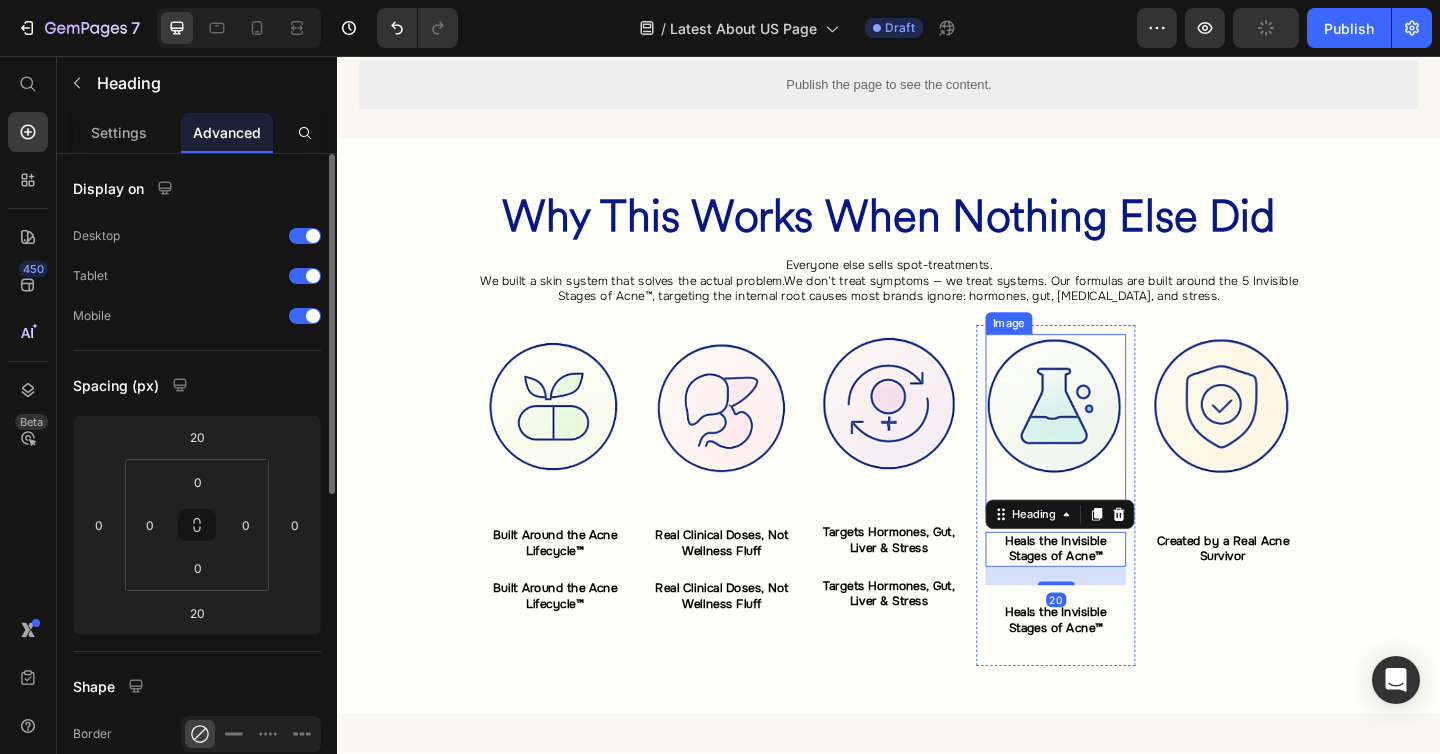 click at bounding box center (1119, 456) 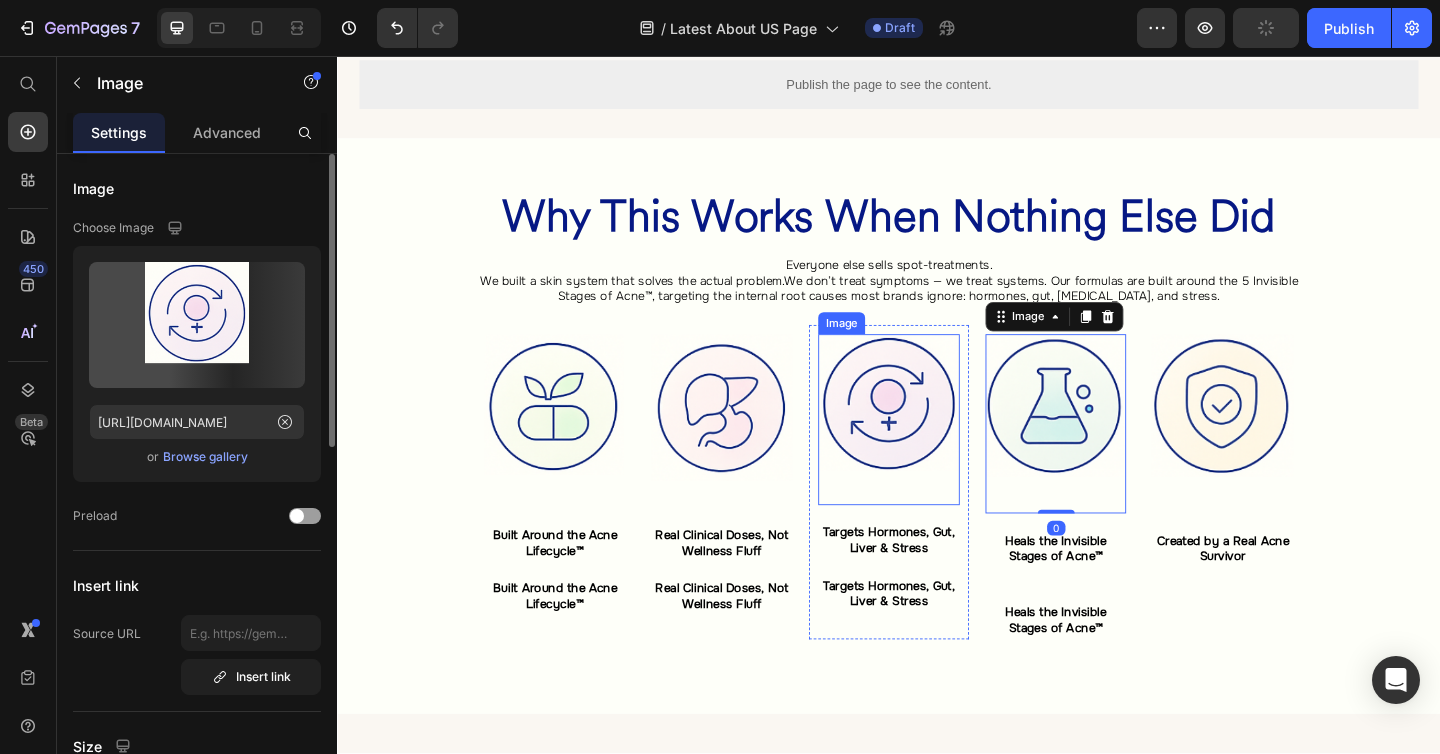 click at bounding box center [937, 452] 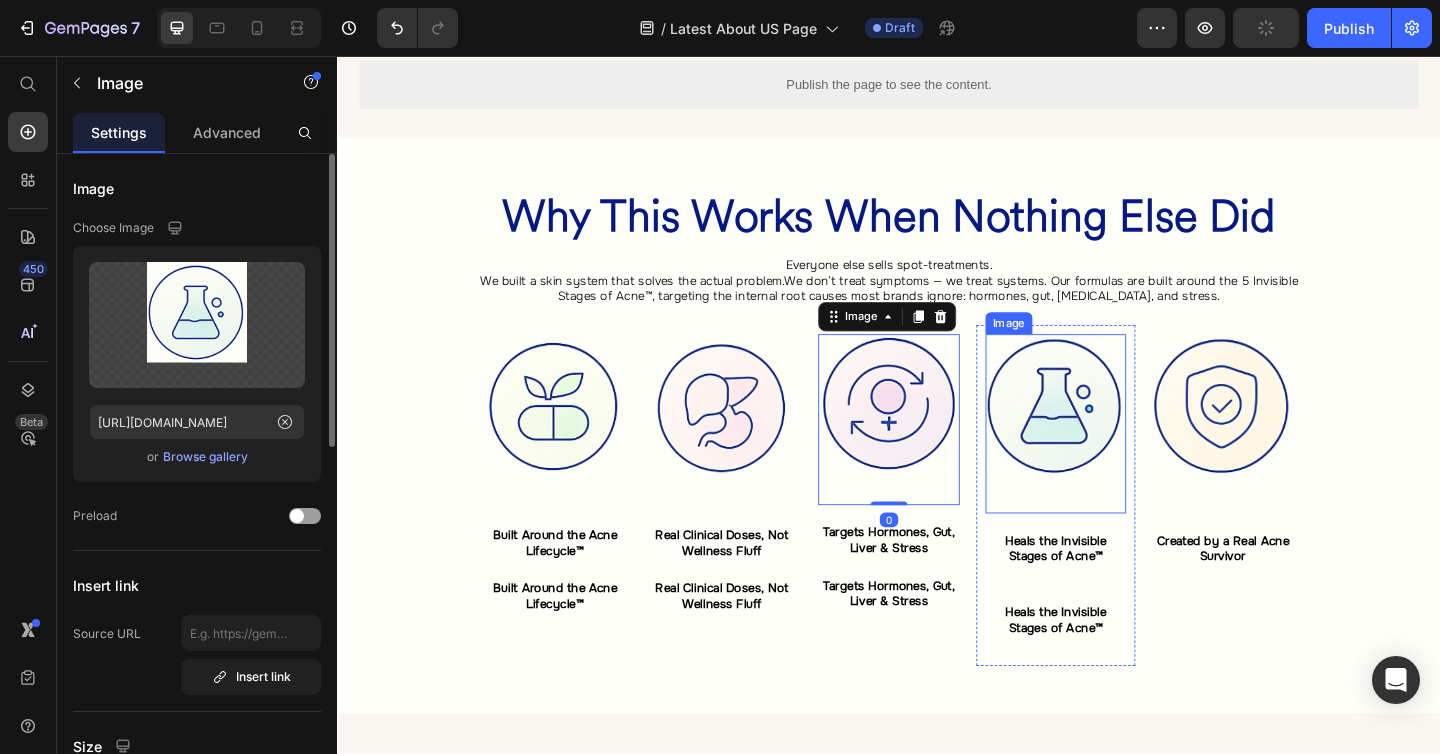 click at bounding box center (1119, 456) 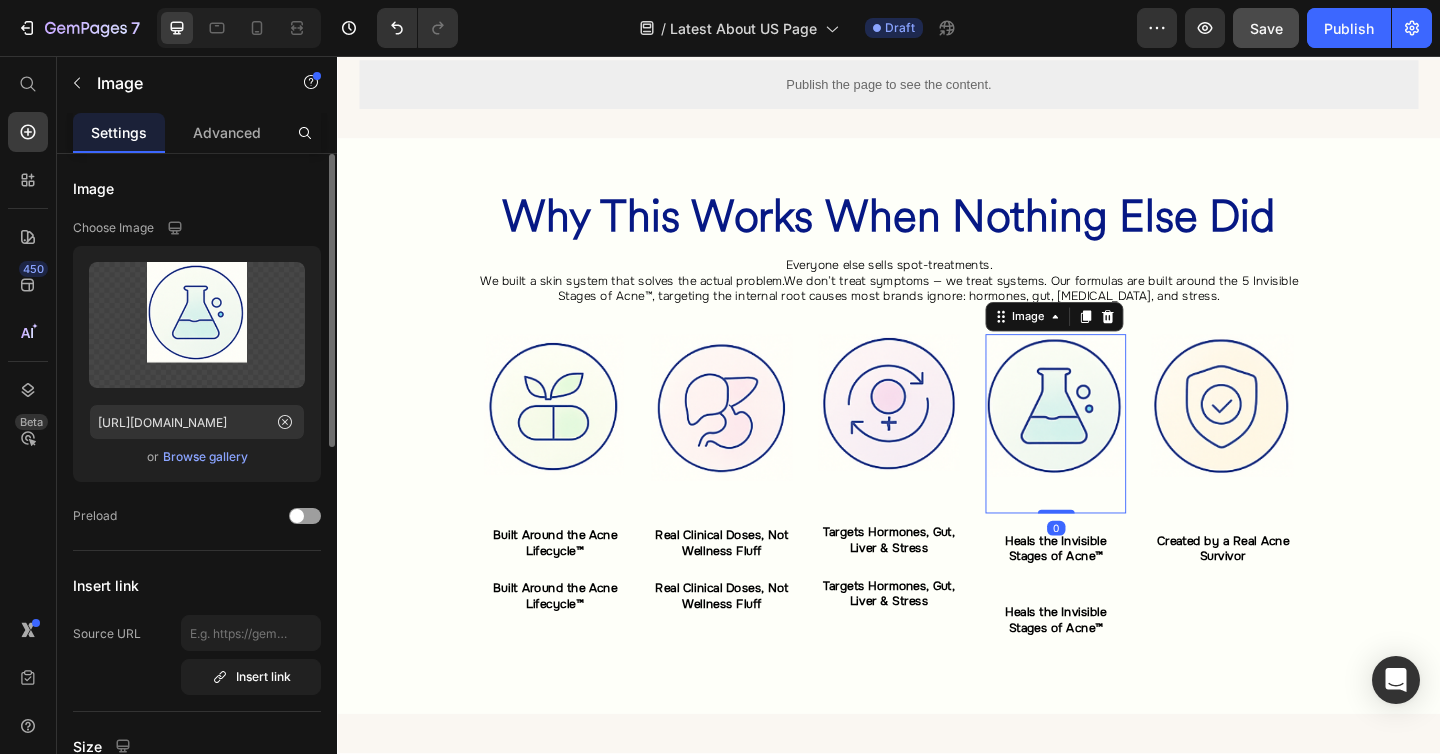 drag, startPoint x: 1123, startPoint y: 552, endPoint x: 1123, endPoint y: 533, distance: 19 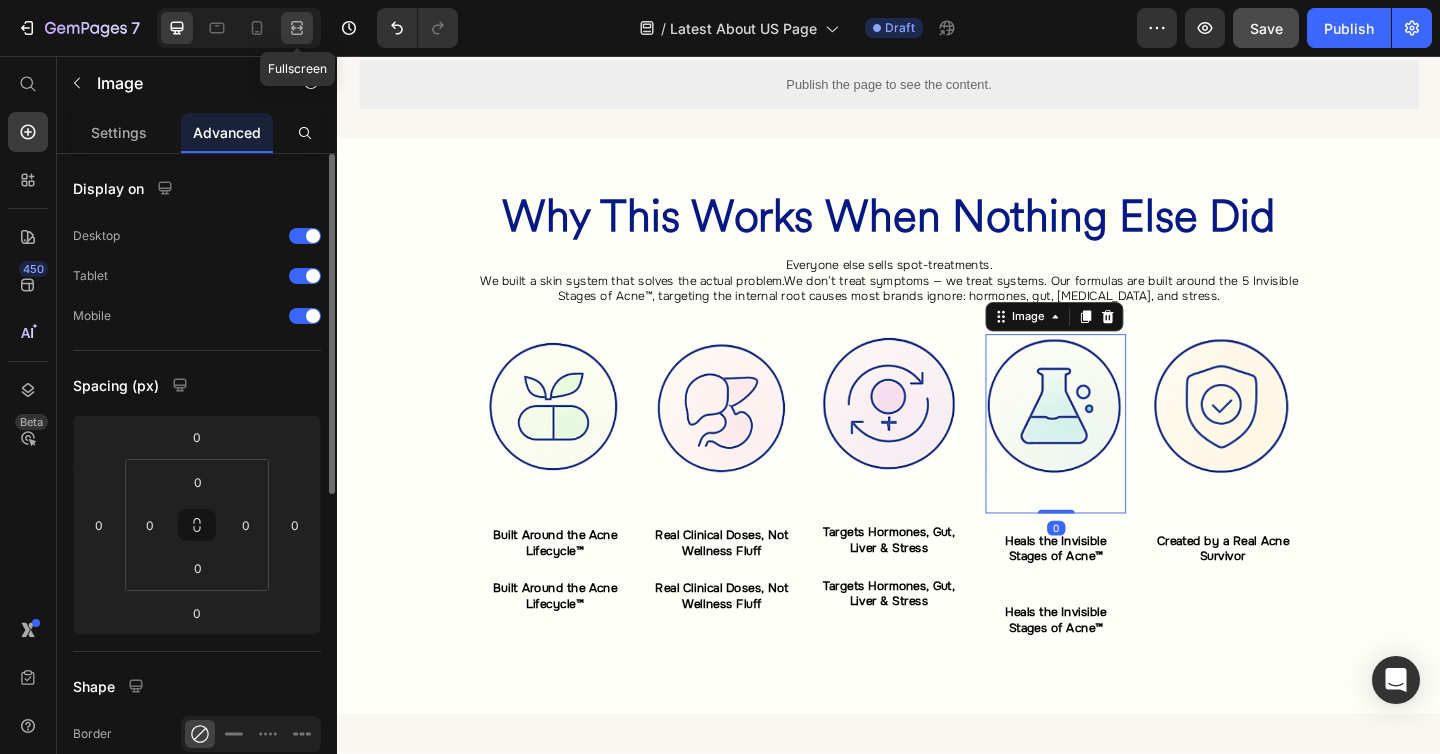 click 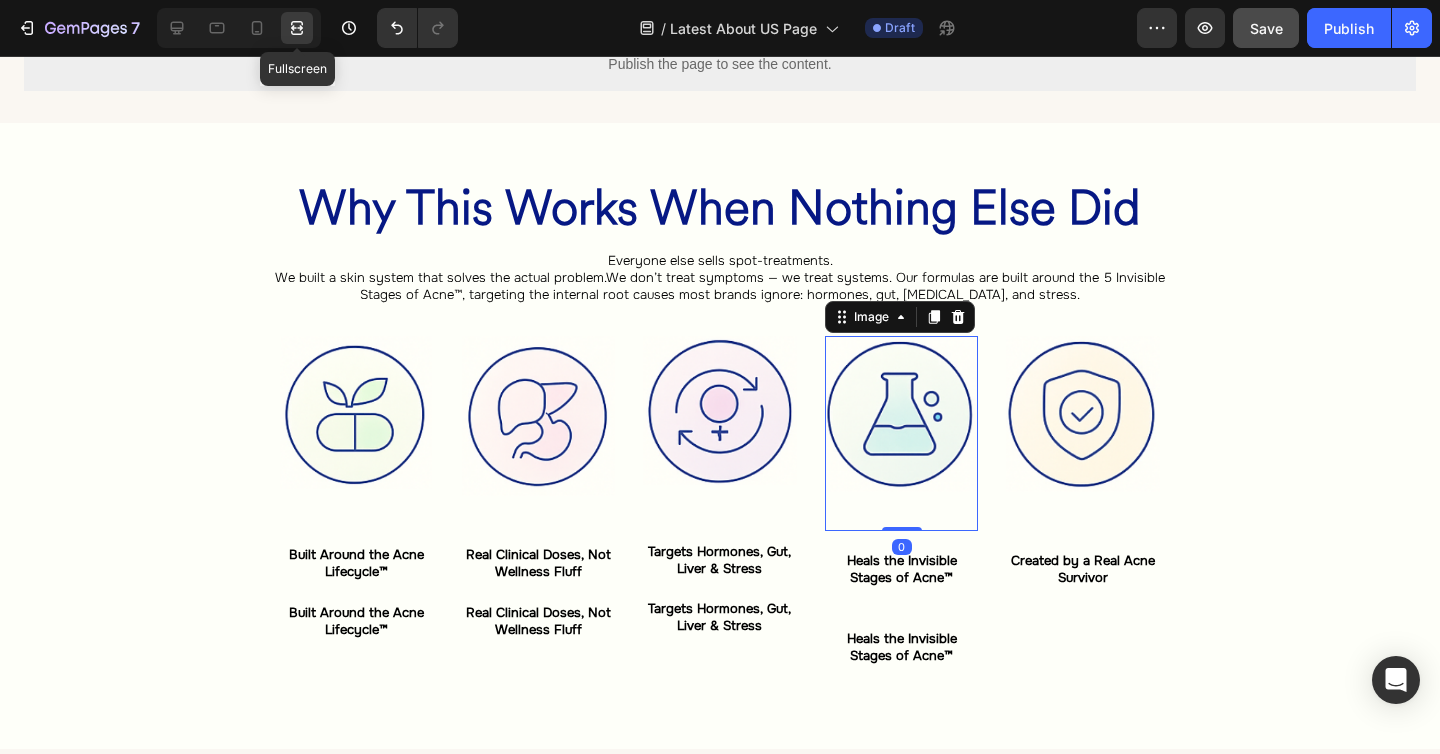 scroll, scrollTop: 1435, scrollLeft: 0, axis: vertical 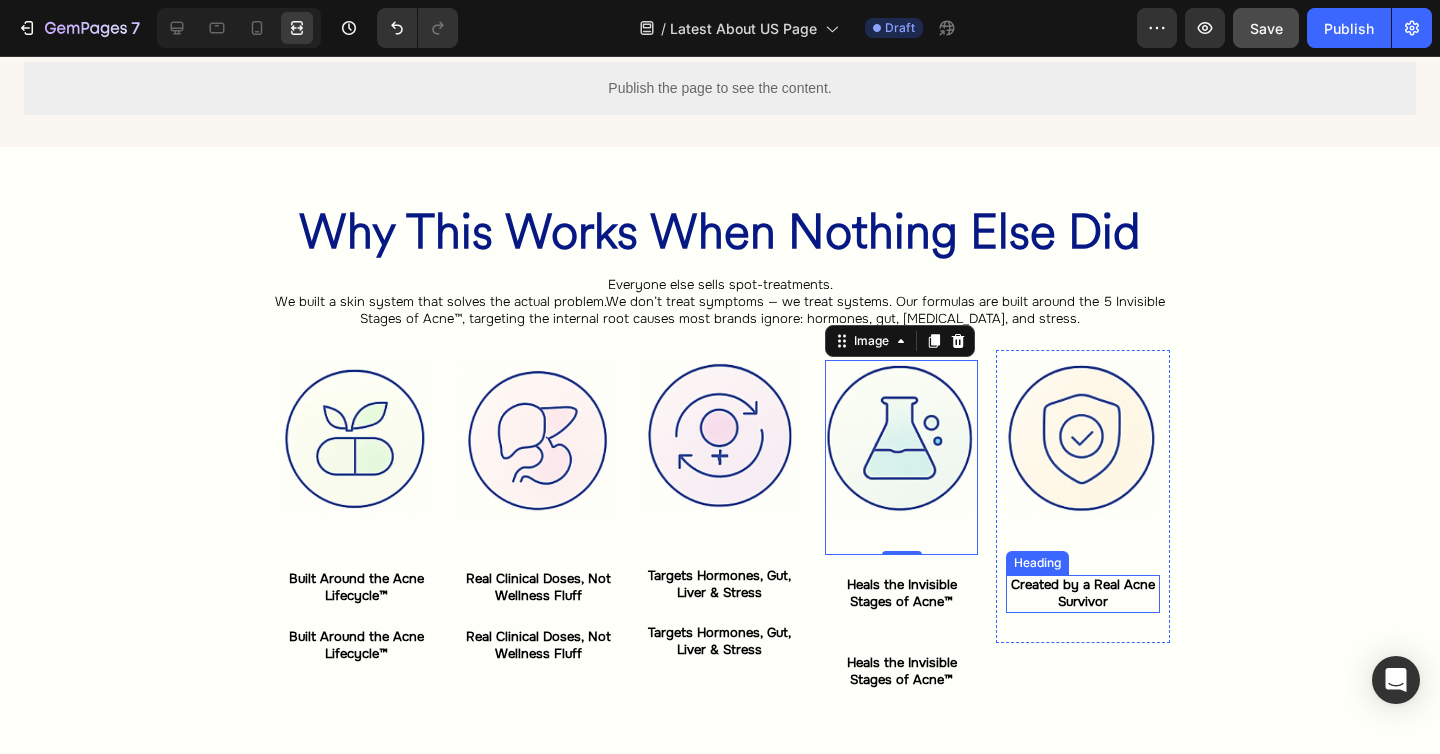 click on "Created by a Real Acne Survivor" at bounding box center [1083, 593] 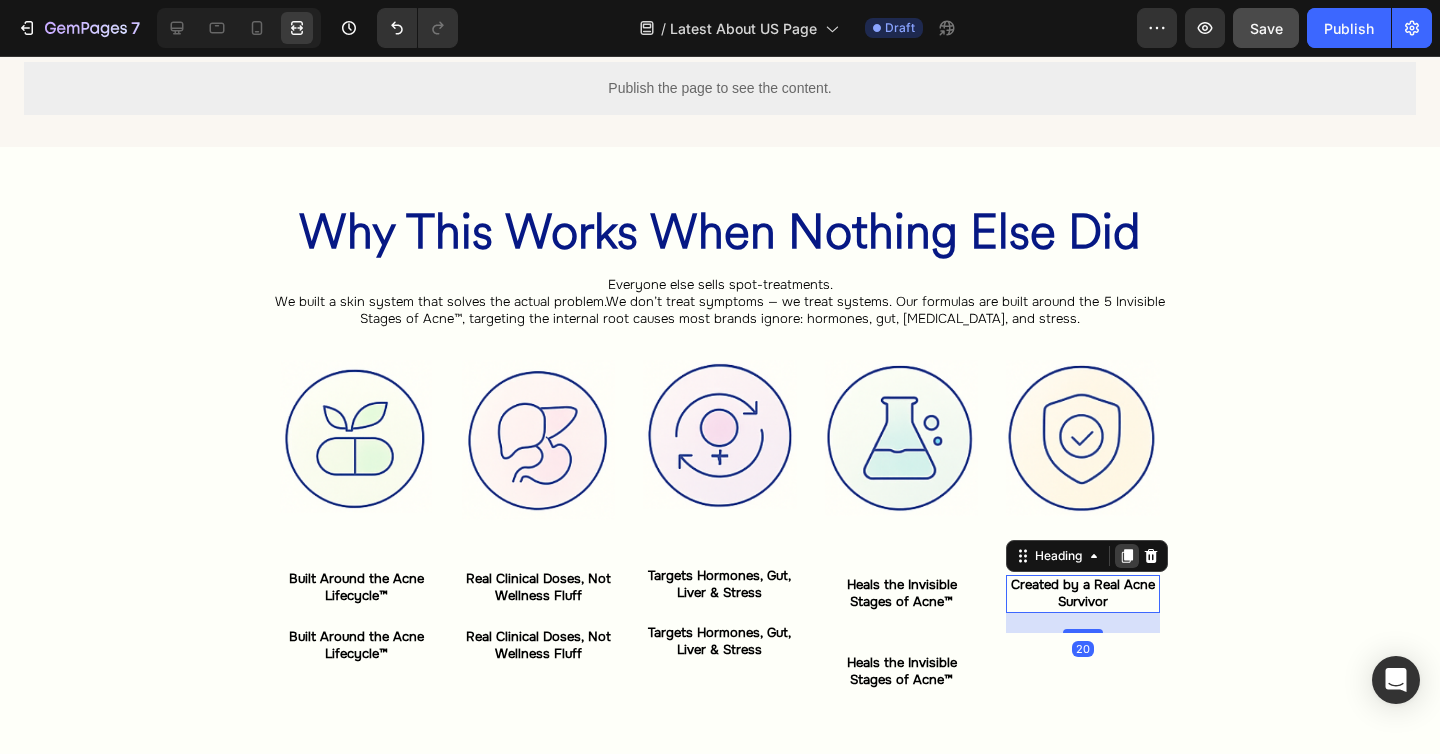 click 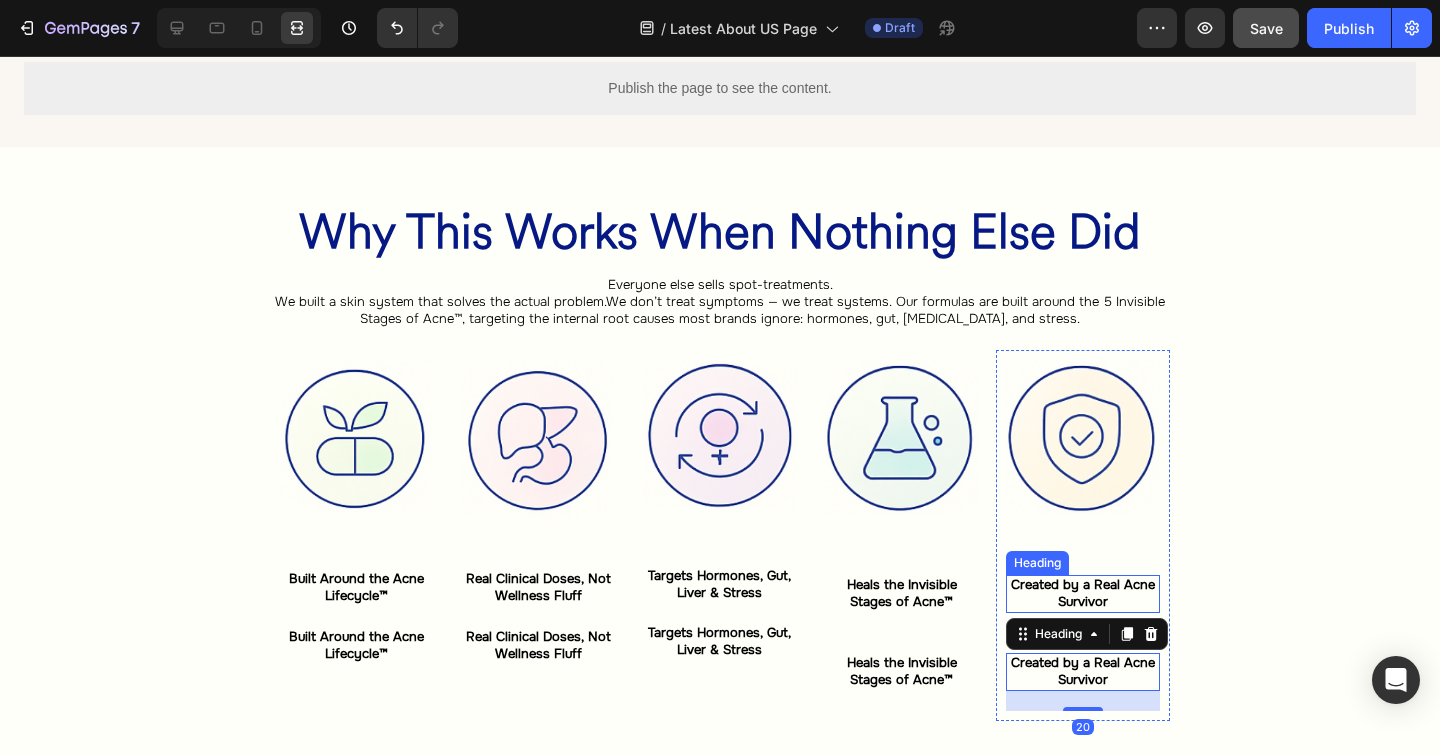 click on "Created by a Real Acne Survivor" at bounding box center [1083, 593] 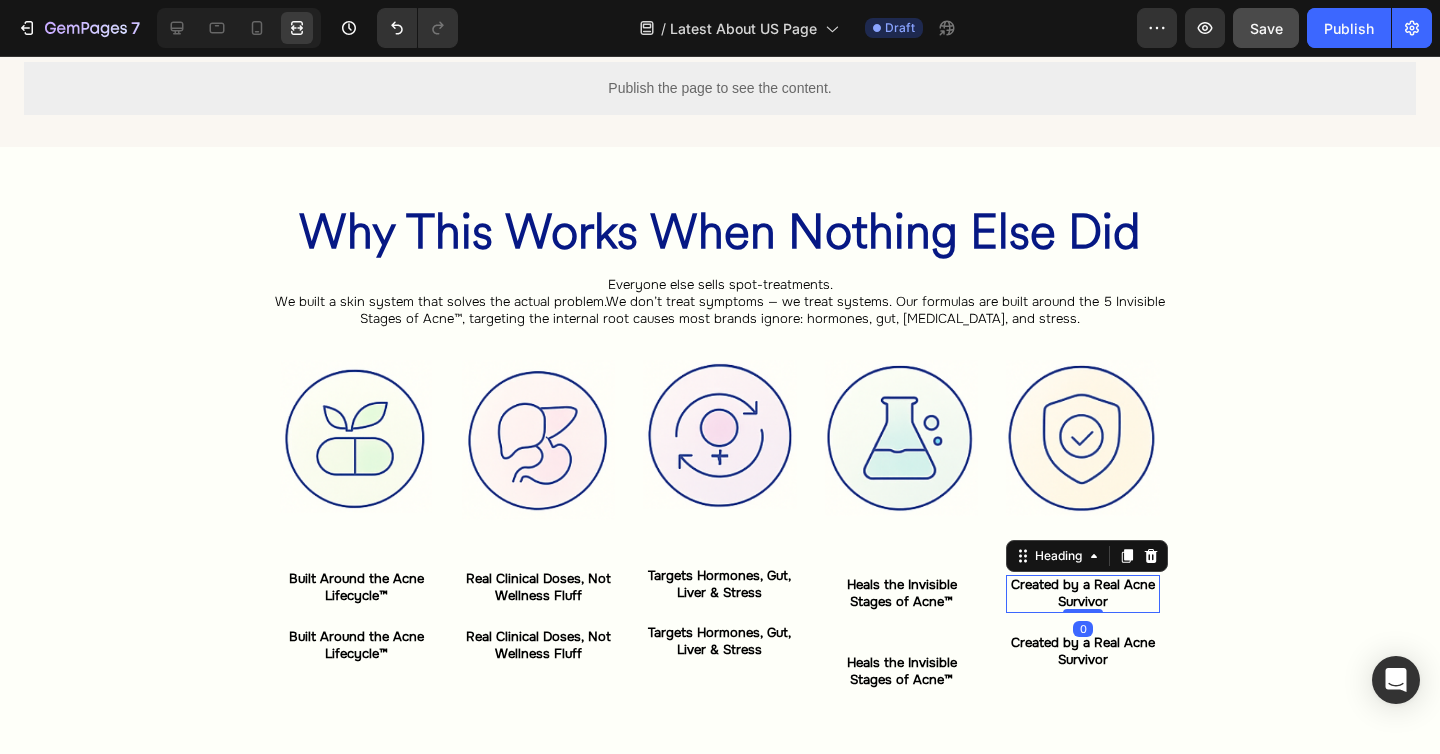 drag, startPoint x: 1089, startPoint y: 630, endPoint x: 1089, endPoint y: 512, distance: 118 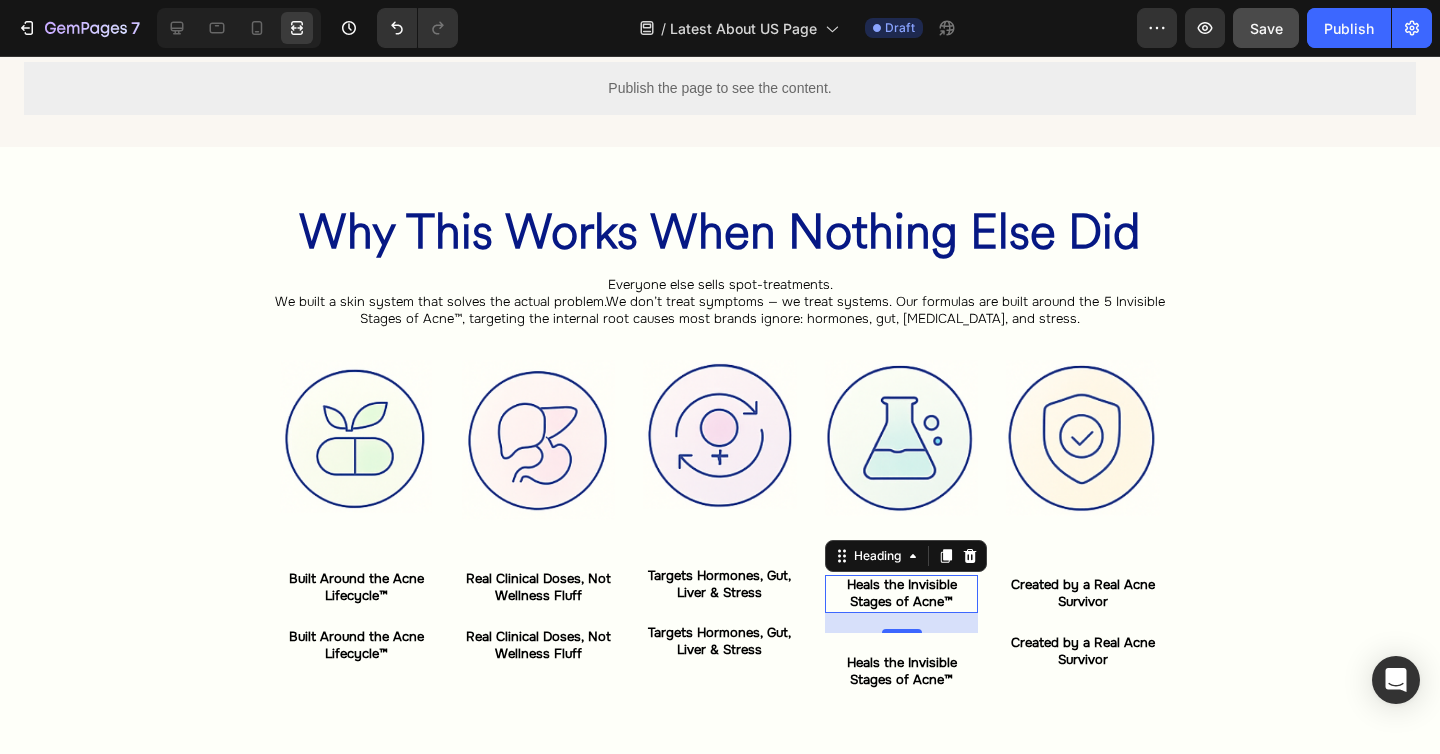 click on "Heals the Invisible Stages of Acne™" at bounding box center (902, 593) 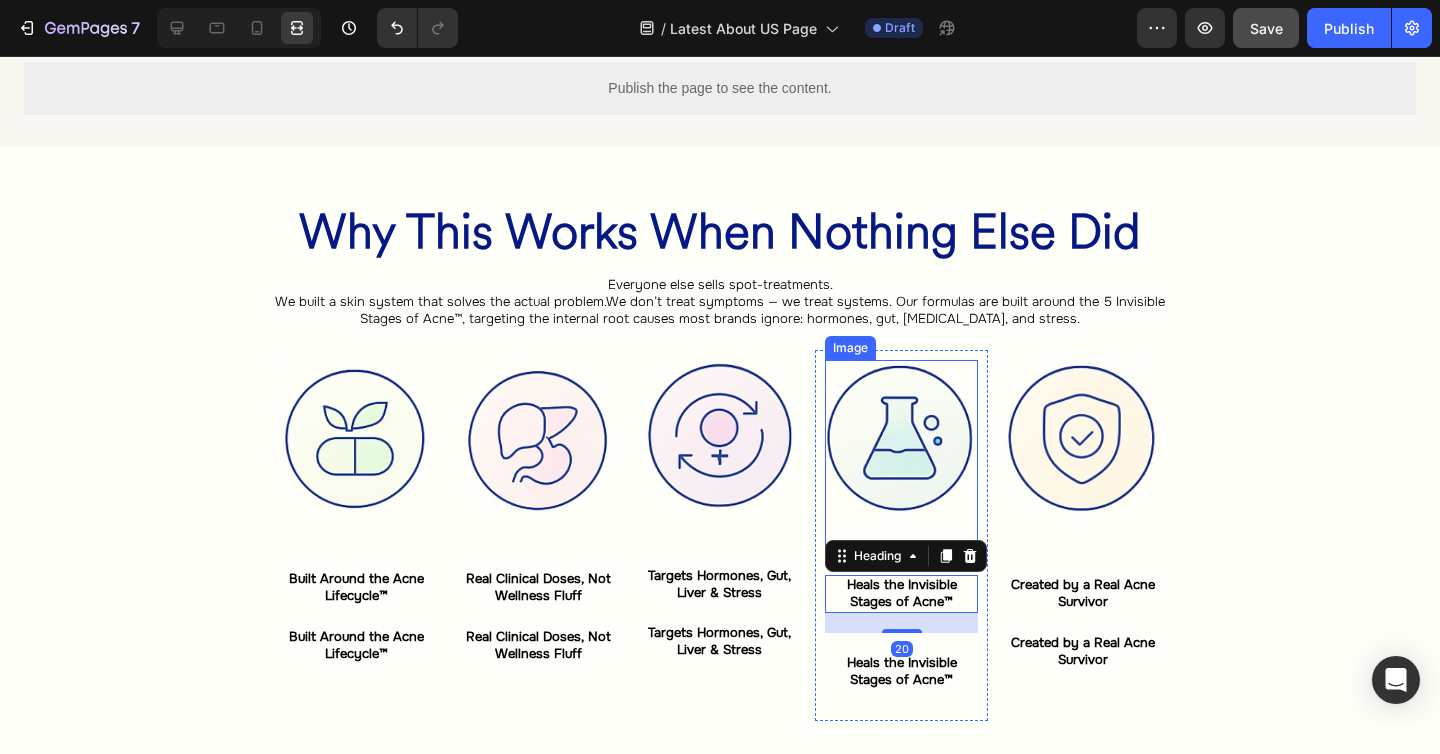 click at bounding box center (902, 457) 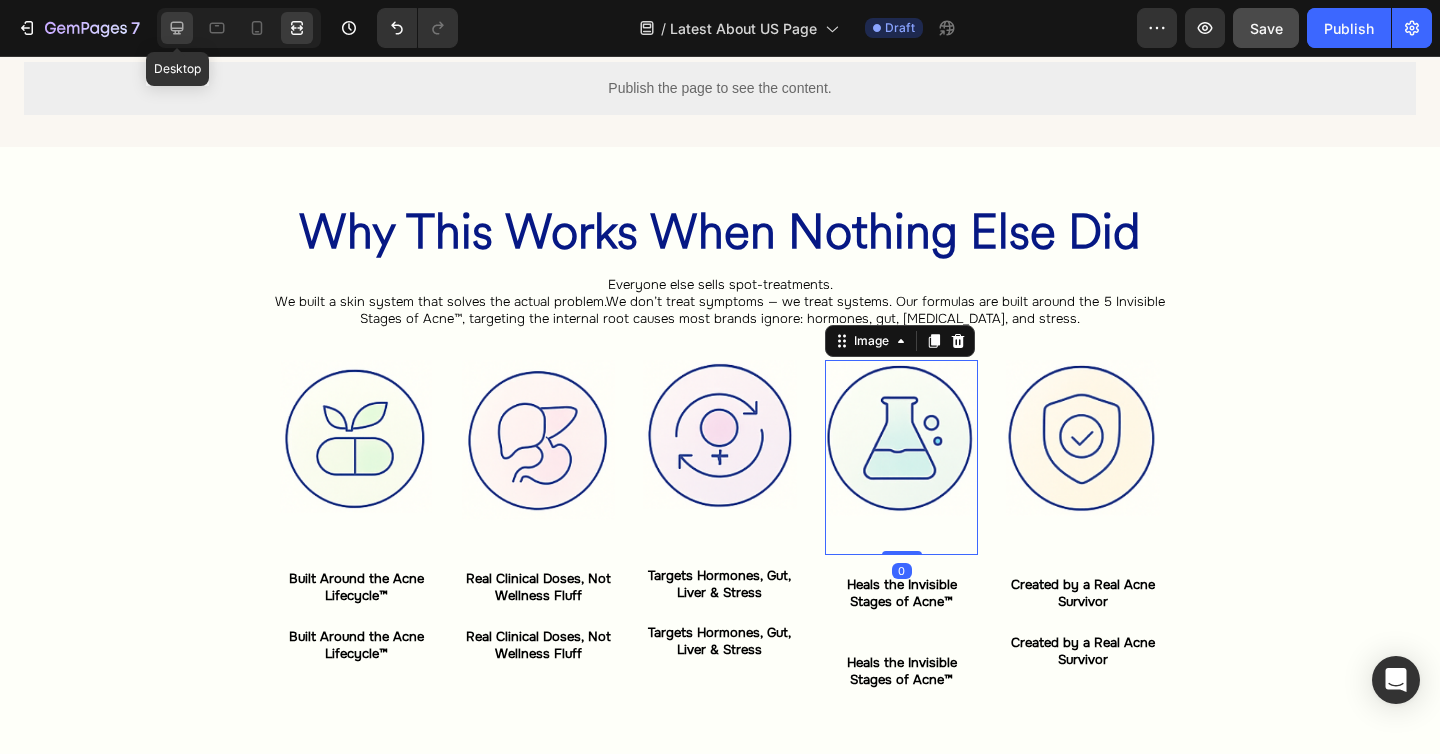 click 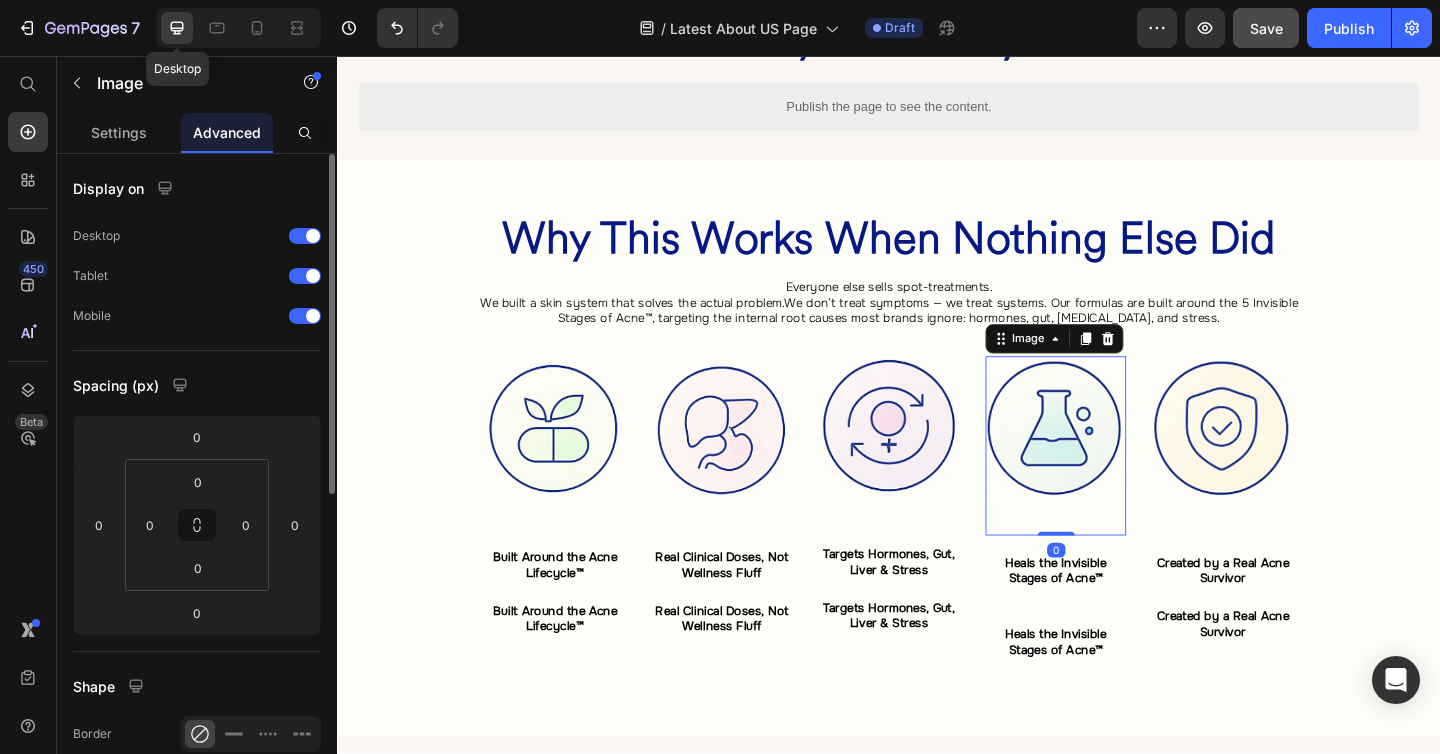 scroll, scrollTop: 1459, scrollLeft: 0, axis: vertical 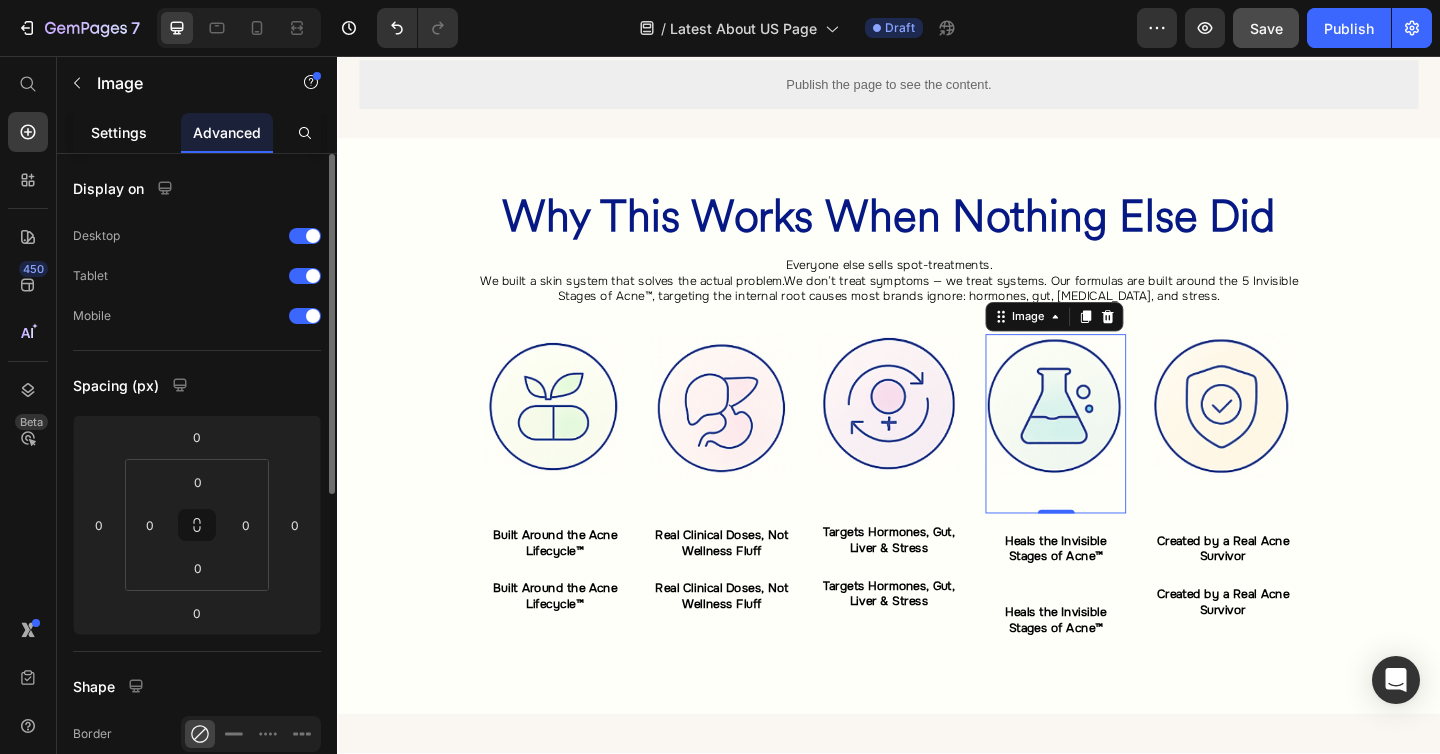 click on "Settings" at bounding box center (119, 132) 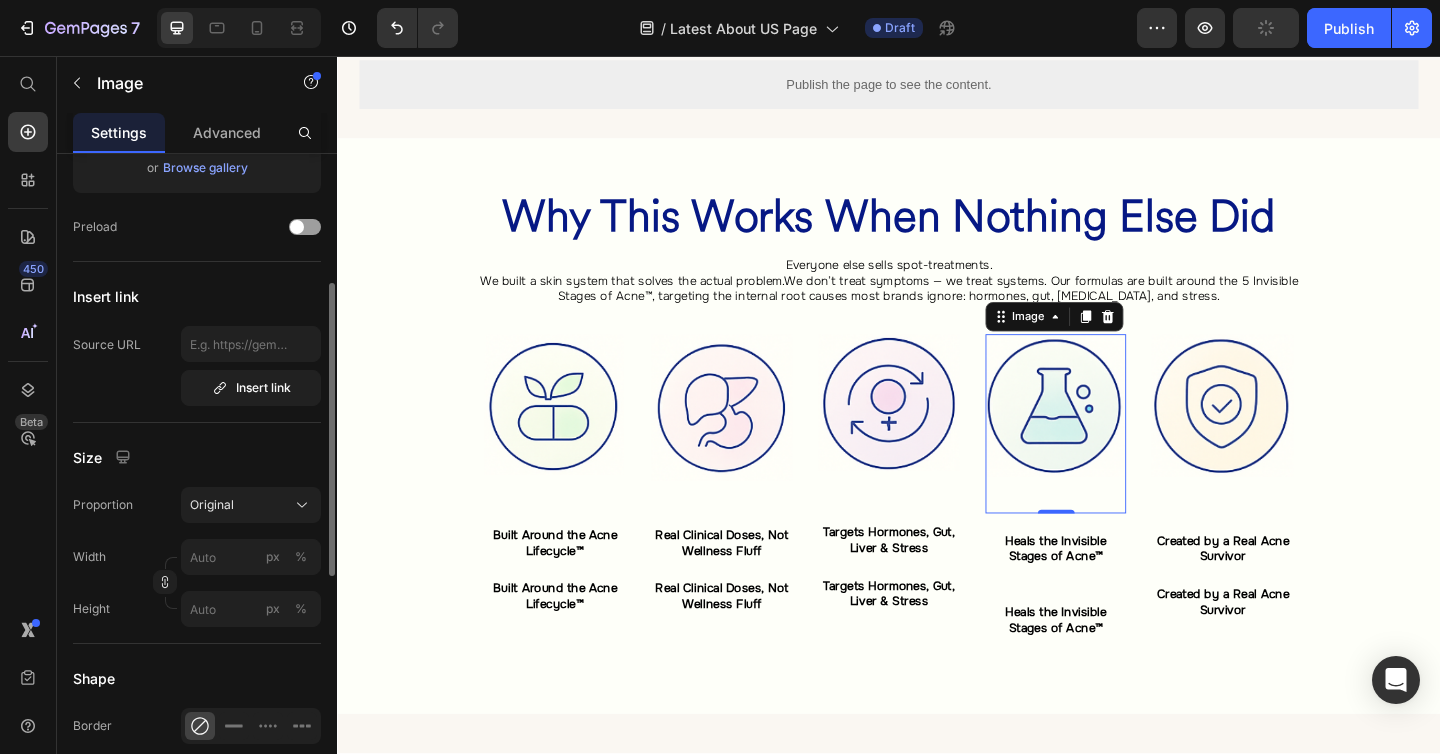 scroll, scrollTop: 288, scrollLeft: 0, axis: vertical 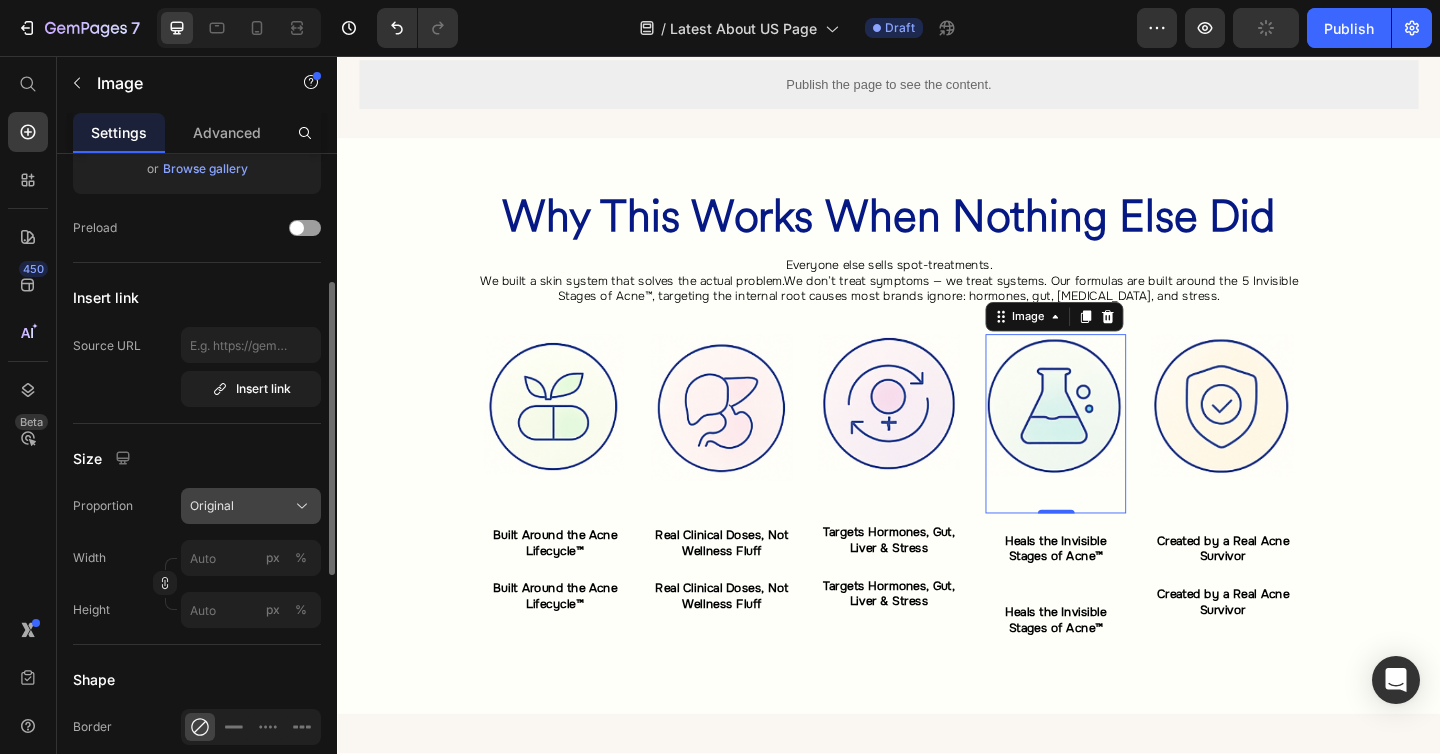 click on "Original" 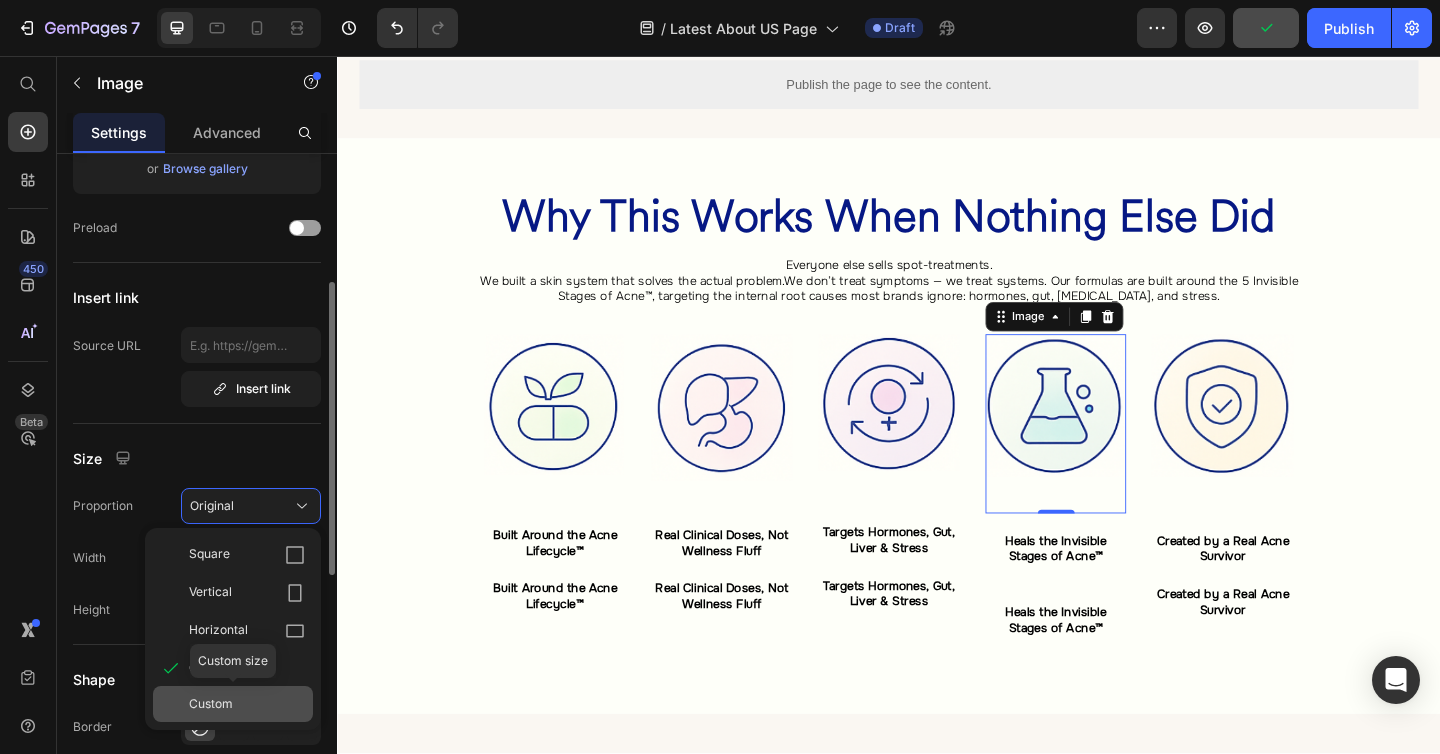 click on "Custom" at bounding box center [247, 704] 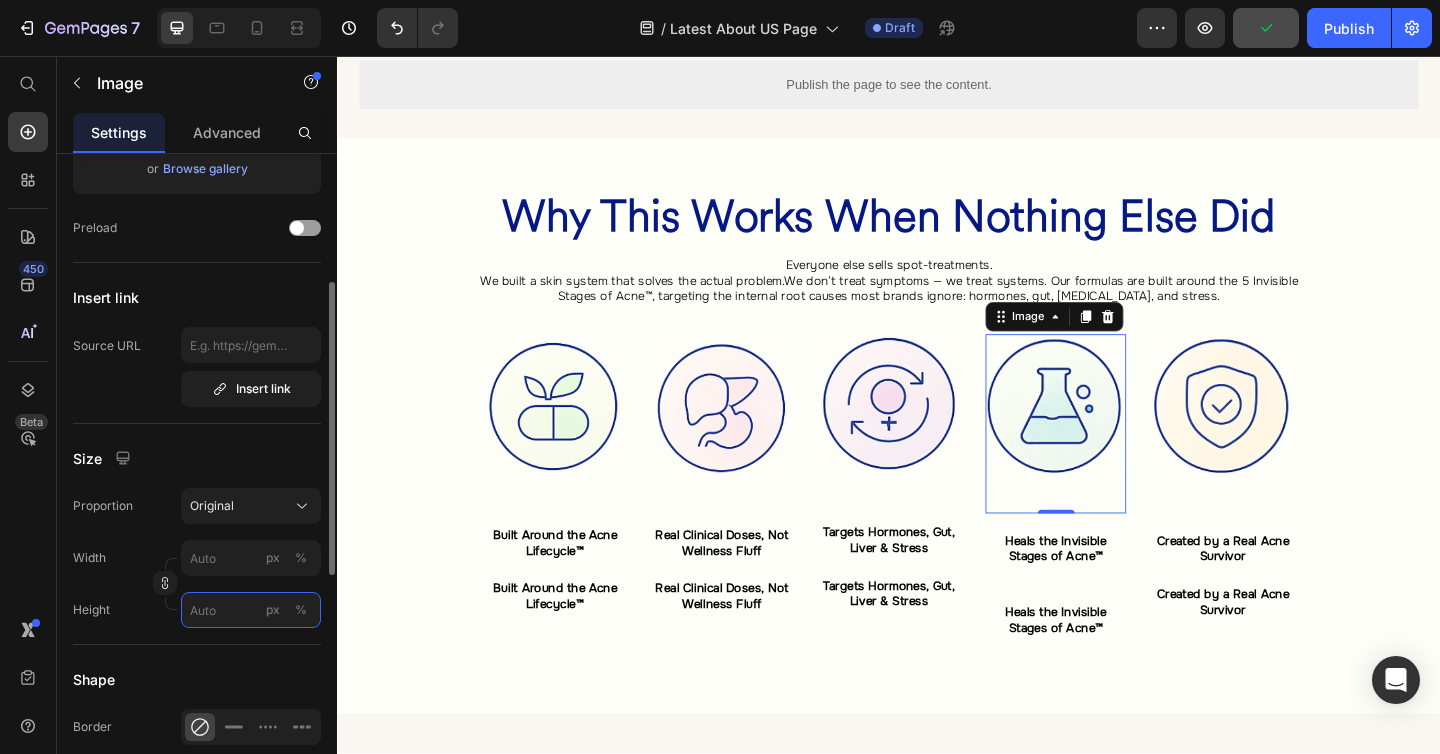click on "px %" at bounding box center [251, 610] 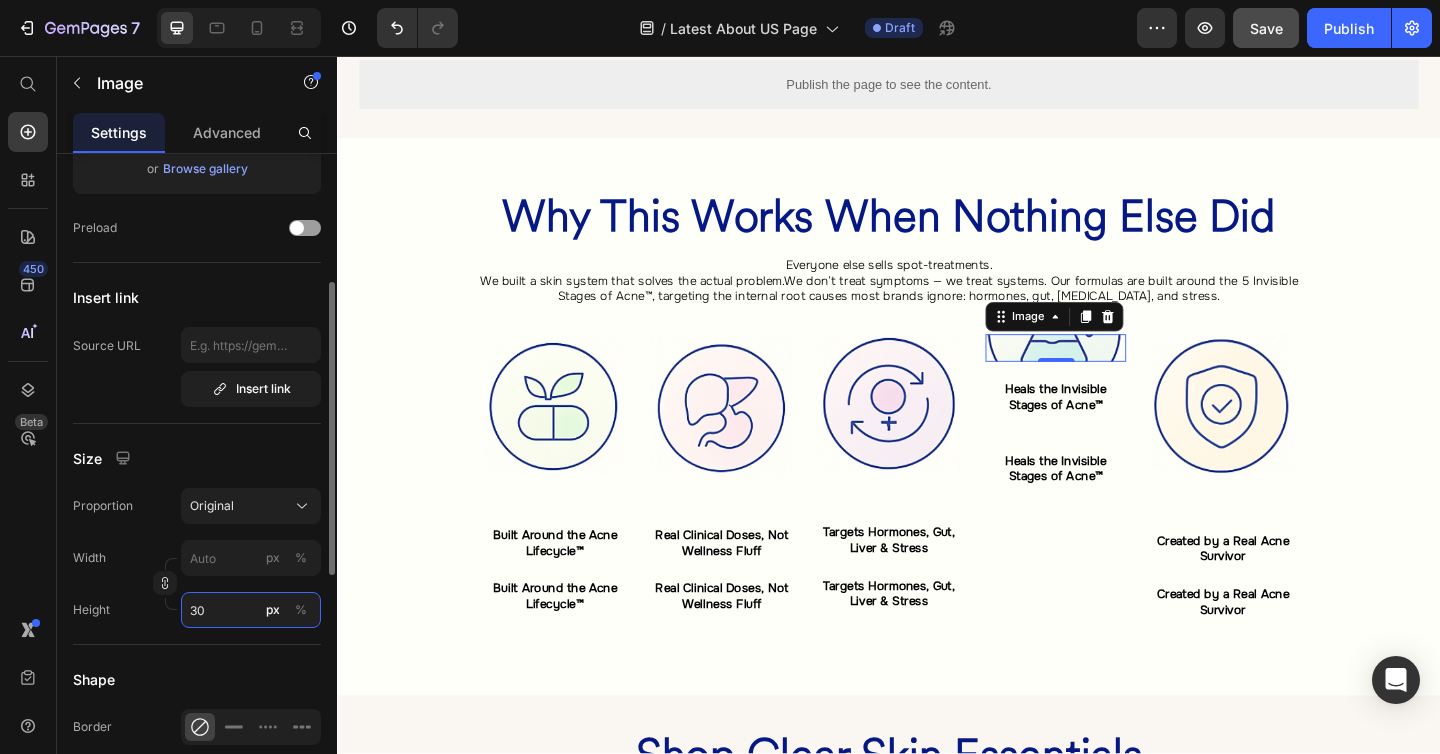 type on "3" 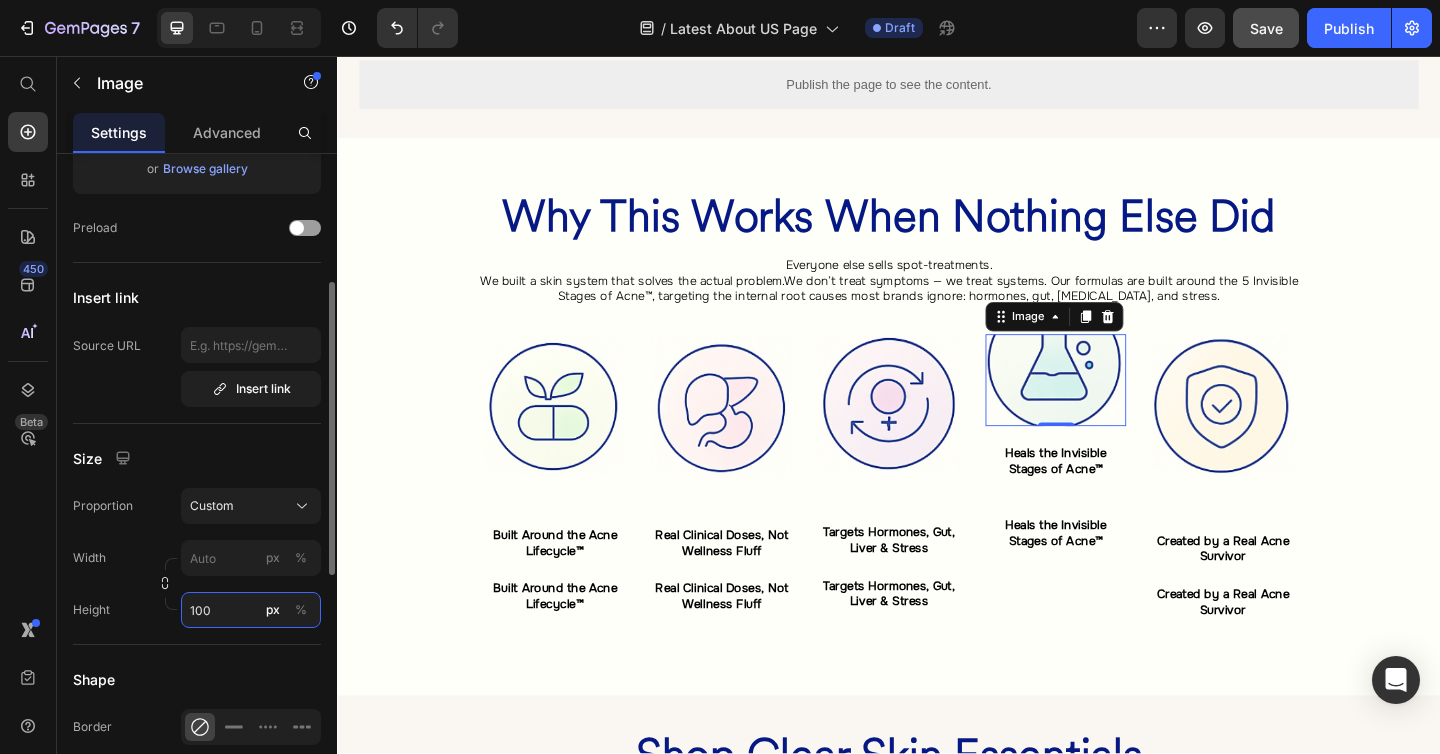 type on "3" 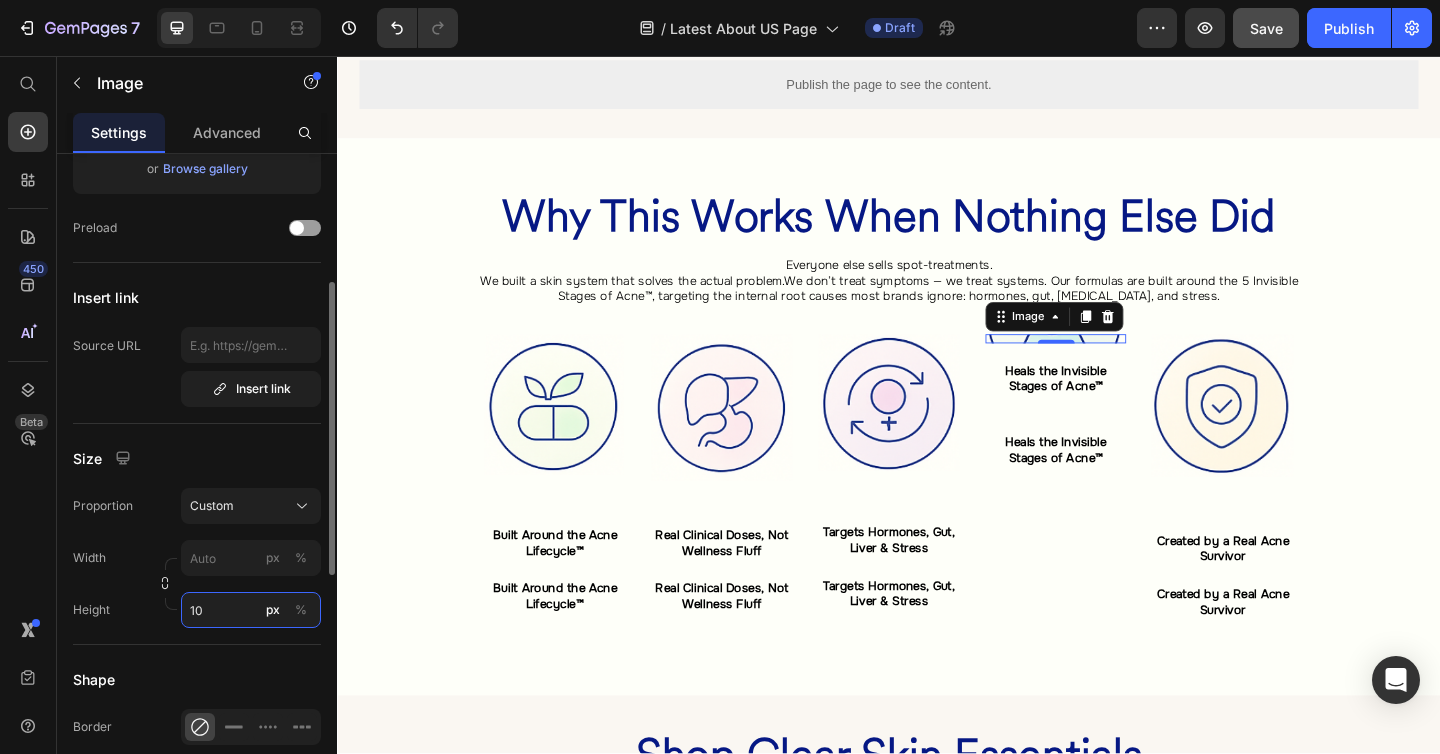 type on "1" 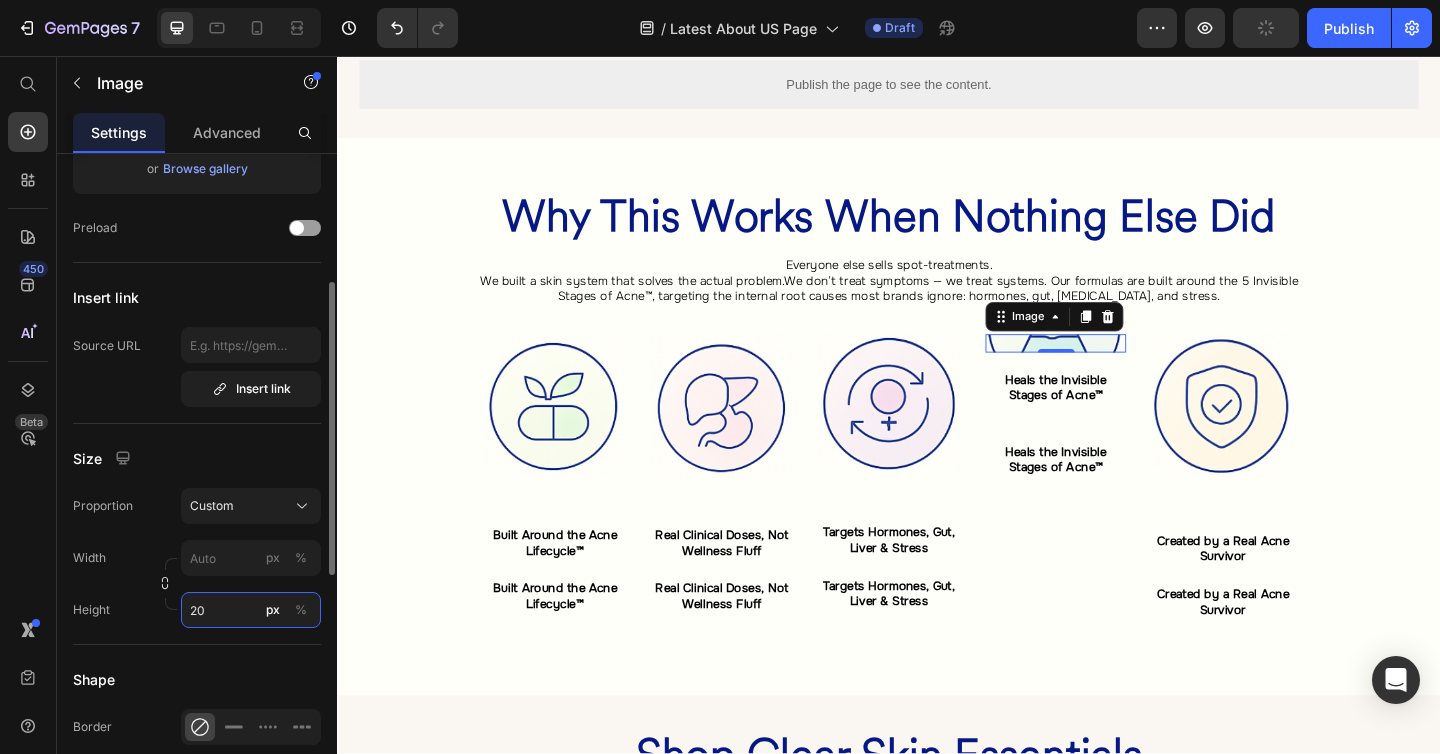 type on "2" 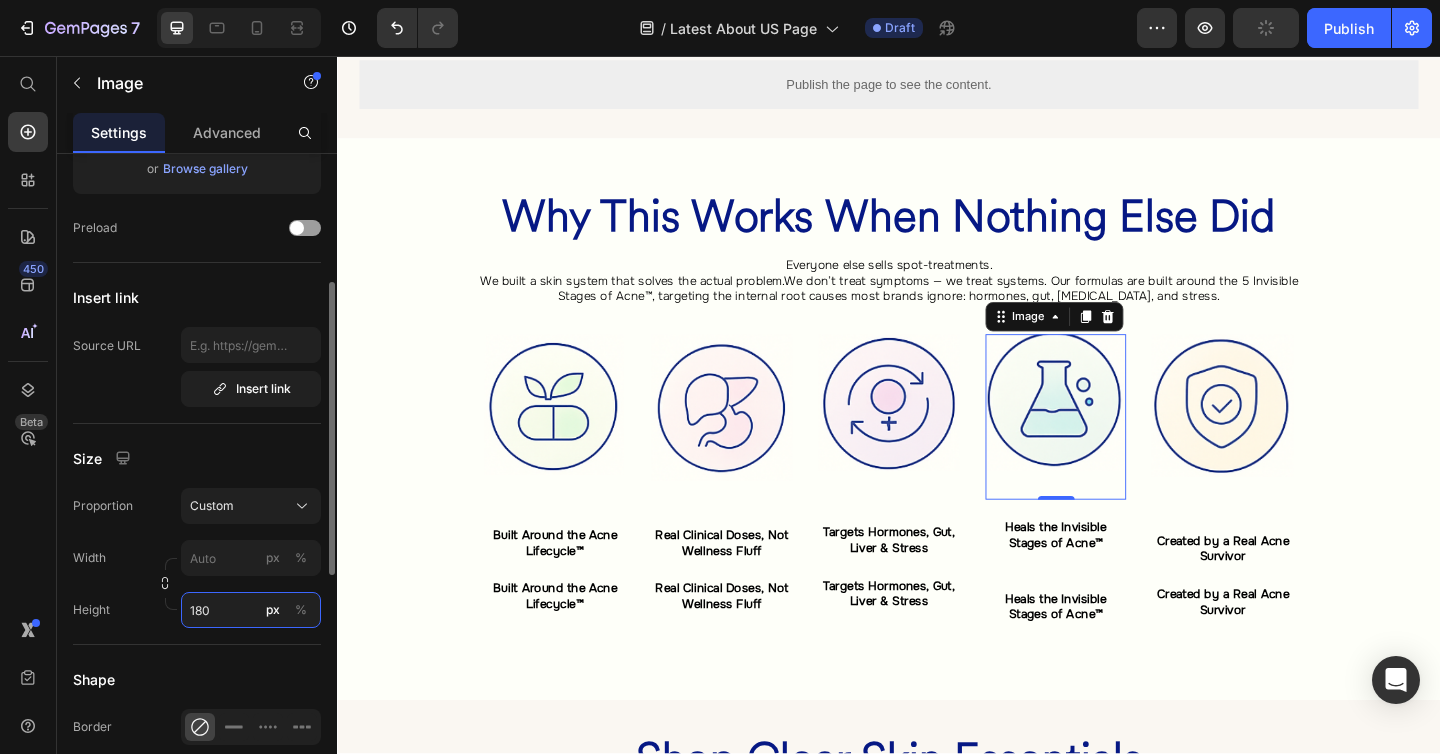 type on "3" 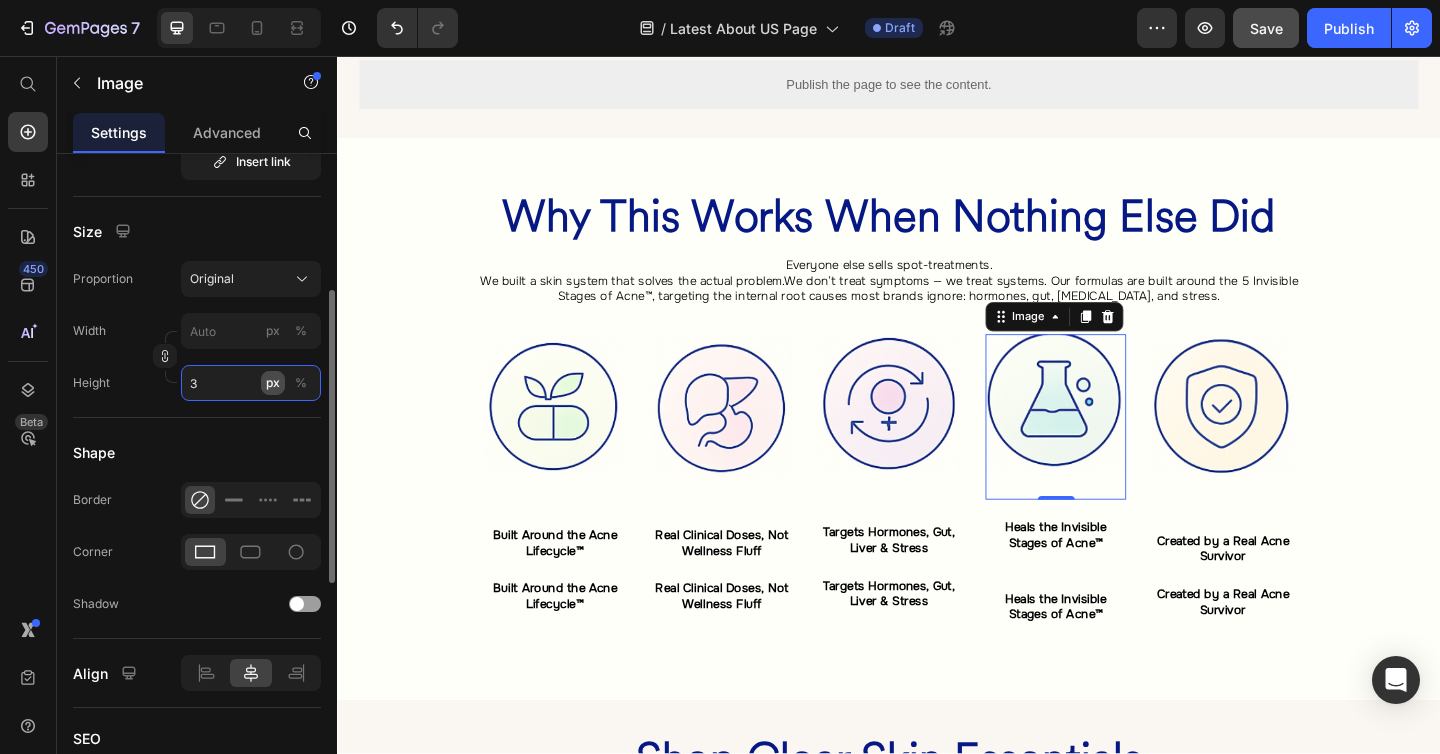 scroll, scrollTop: 517, scrollLeft: 0, axis: vertical 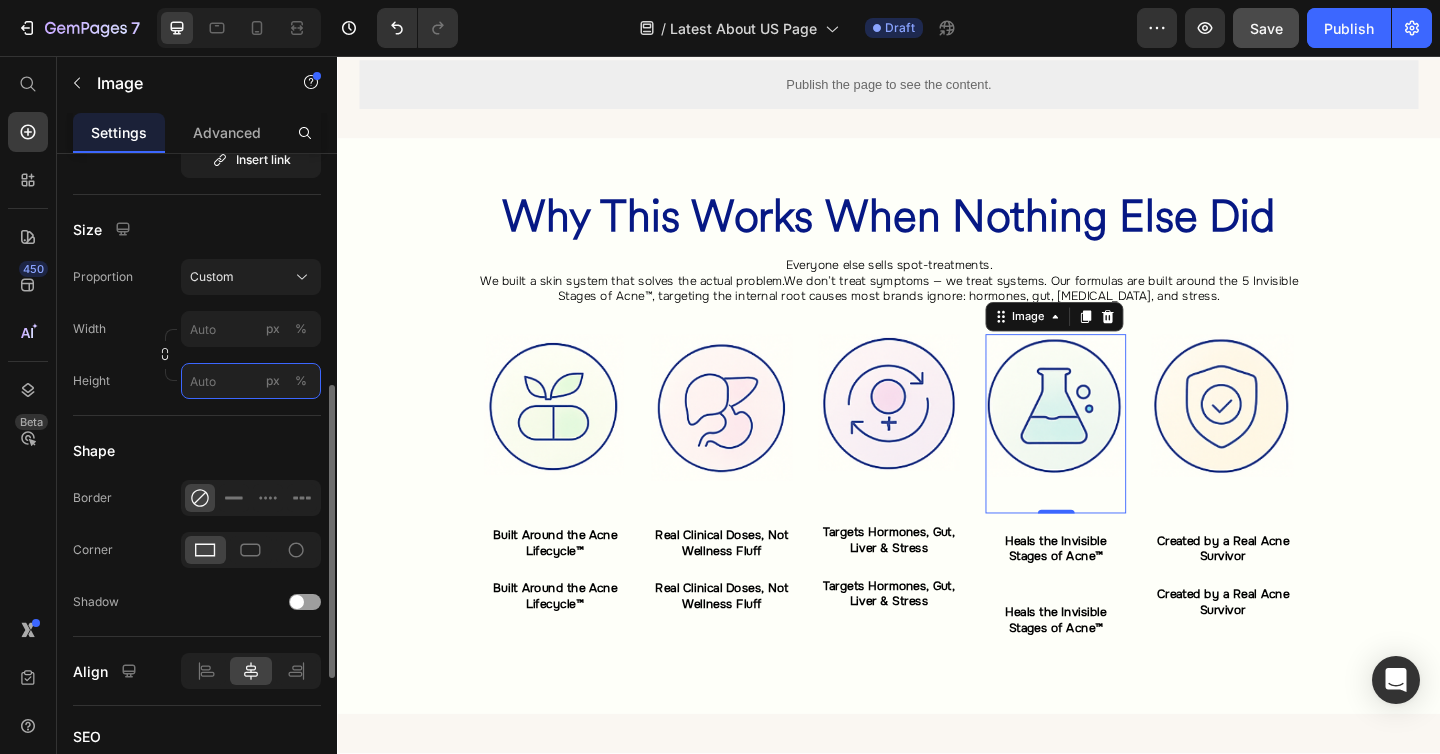 type on "3" 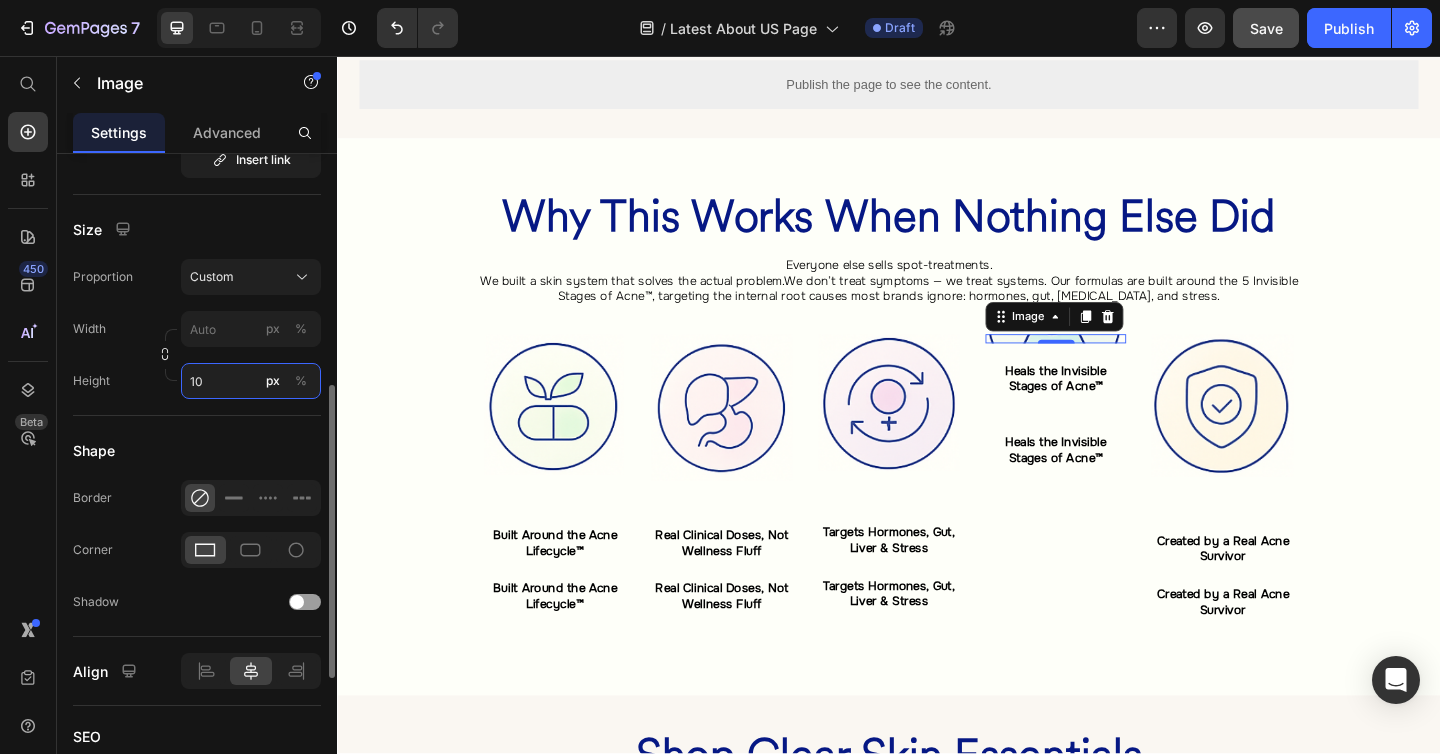 type on "1" 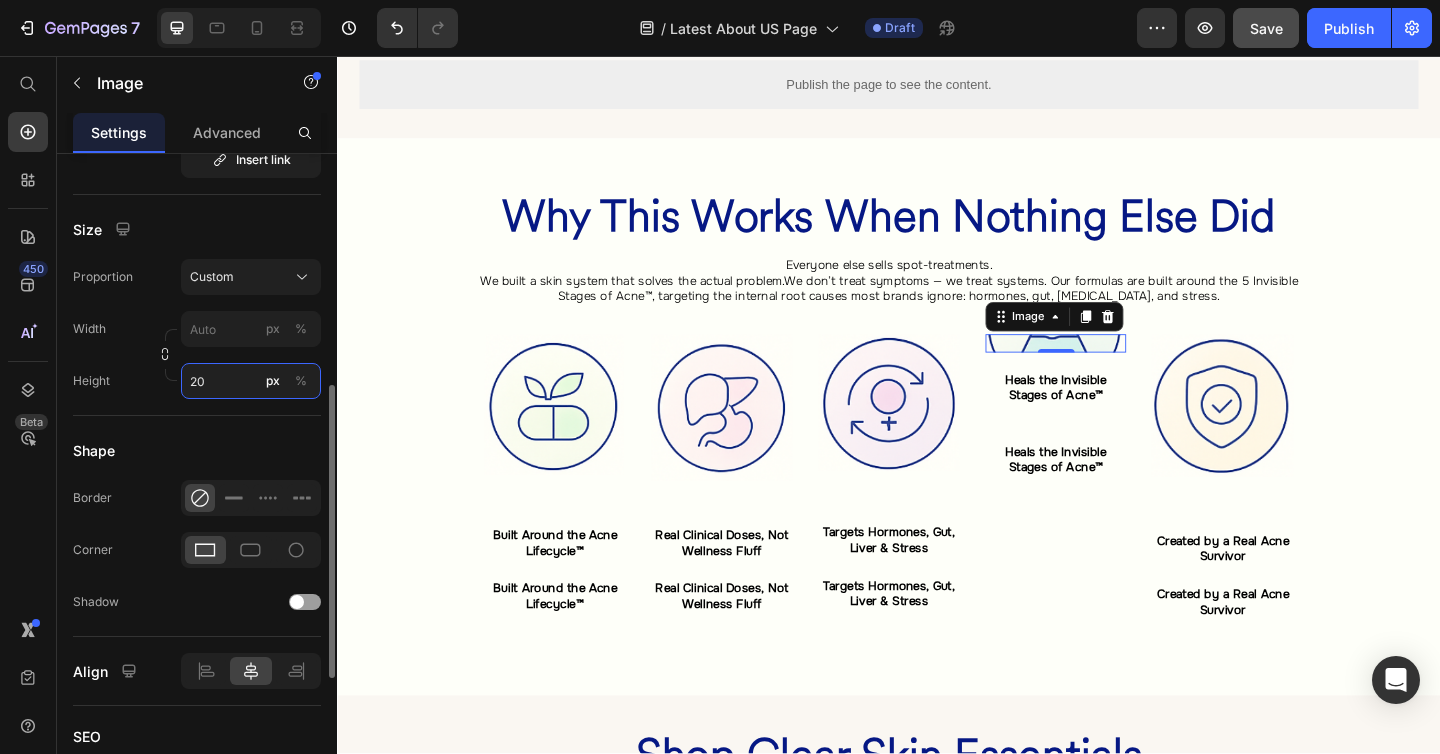 type on "2" 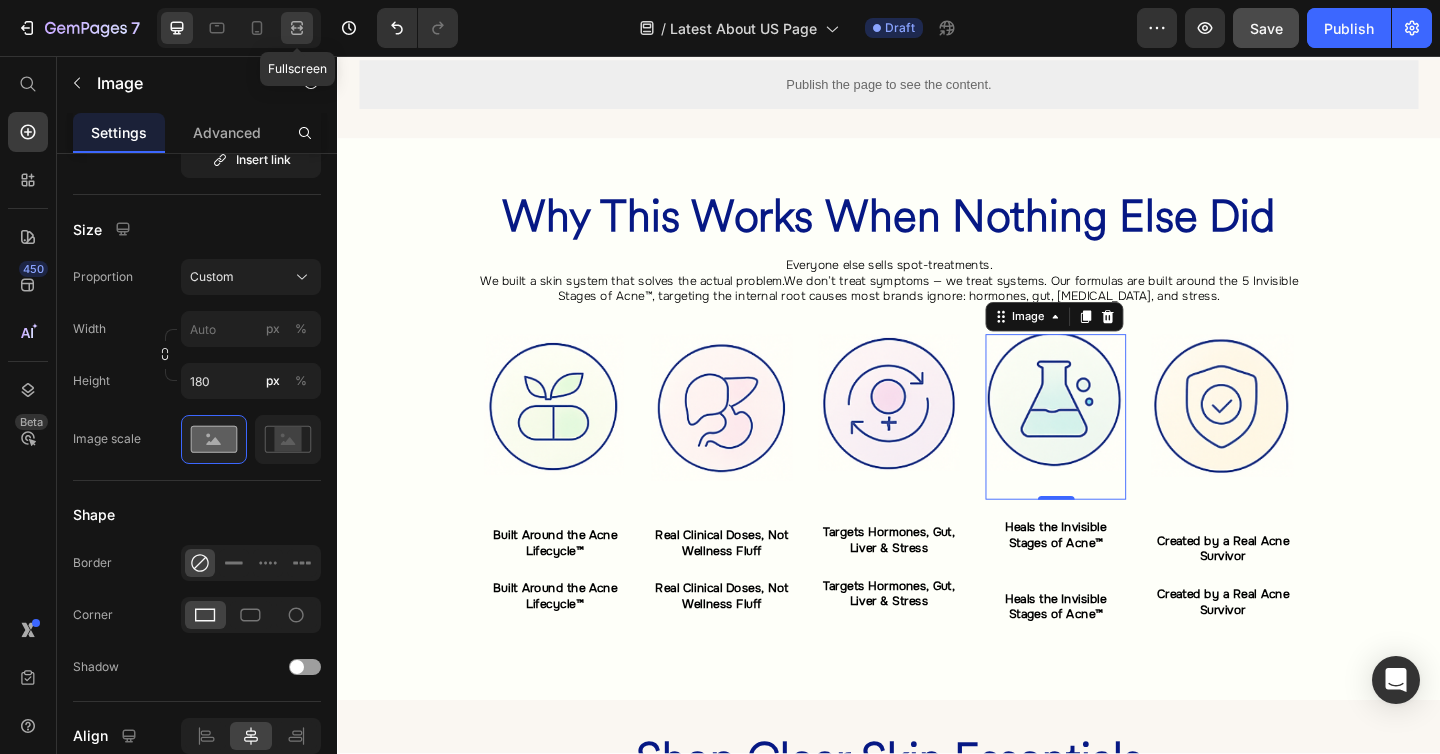 click 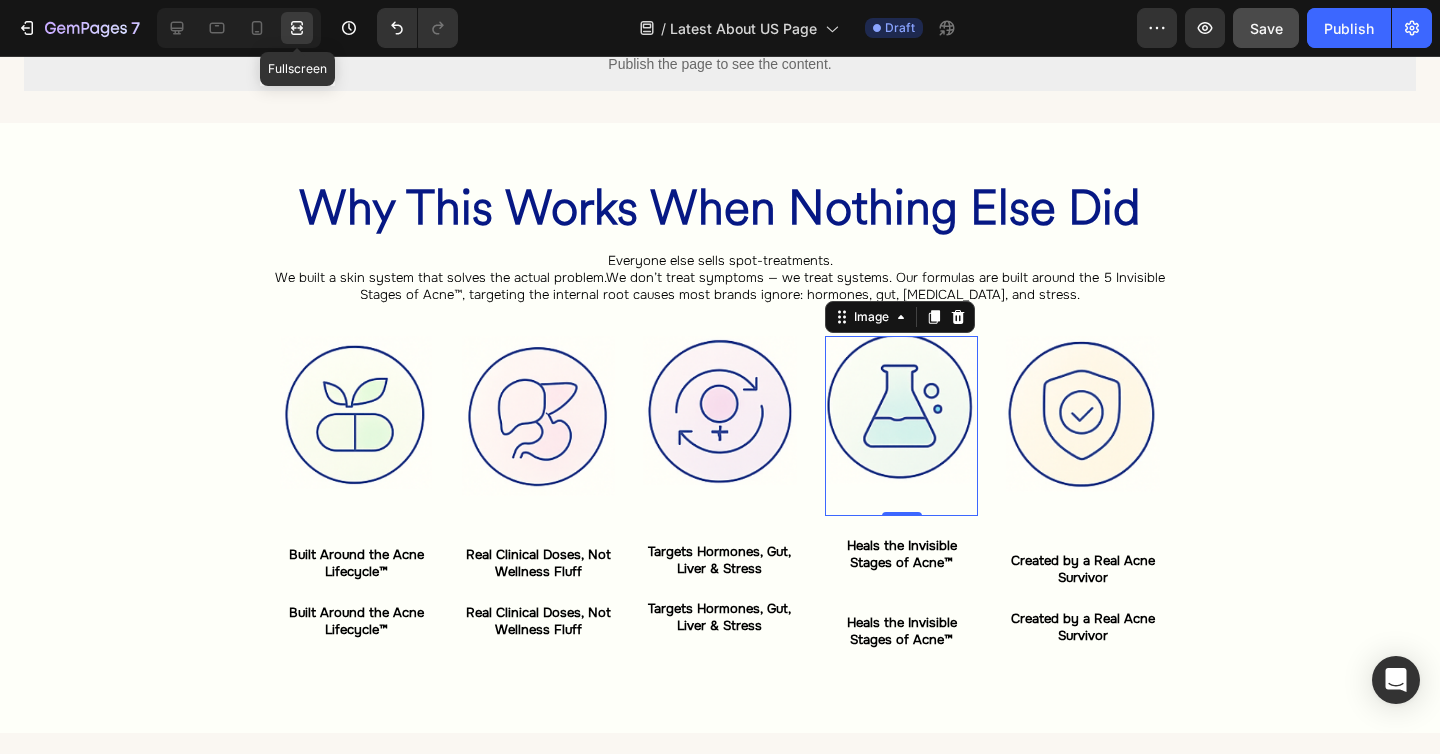 scroll, scrollTop: 1435, scrollLeft: 0, axis: vertical 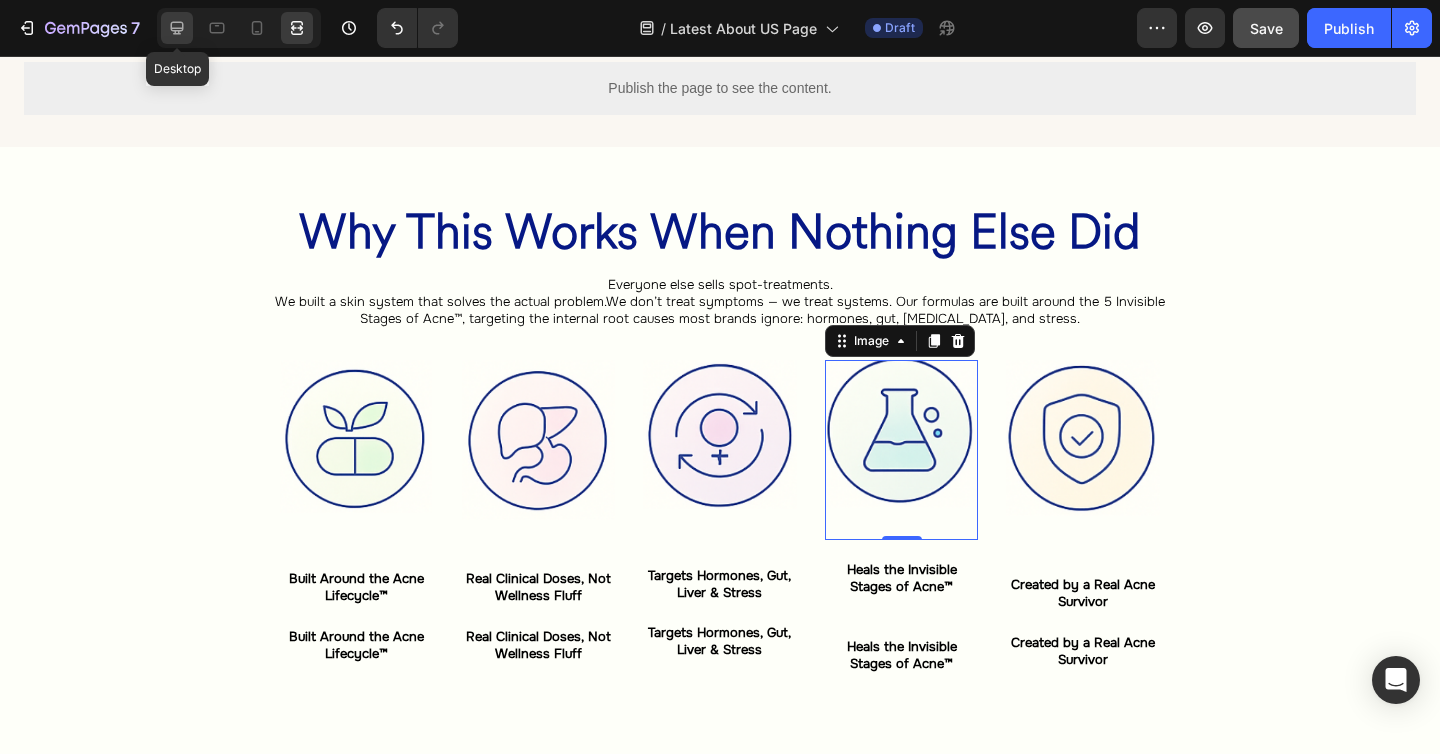 click 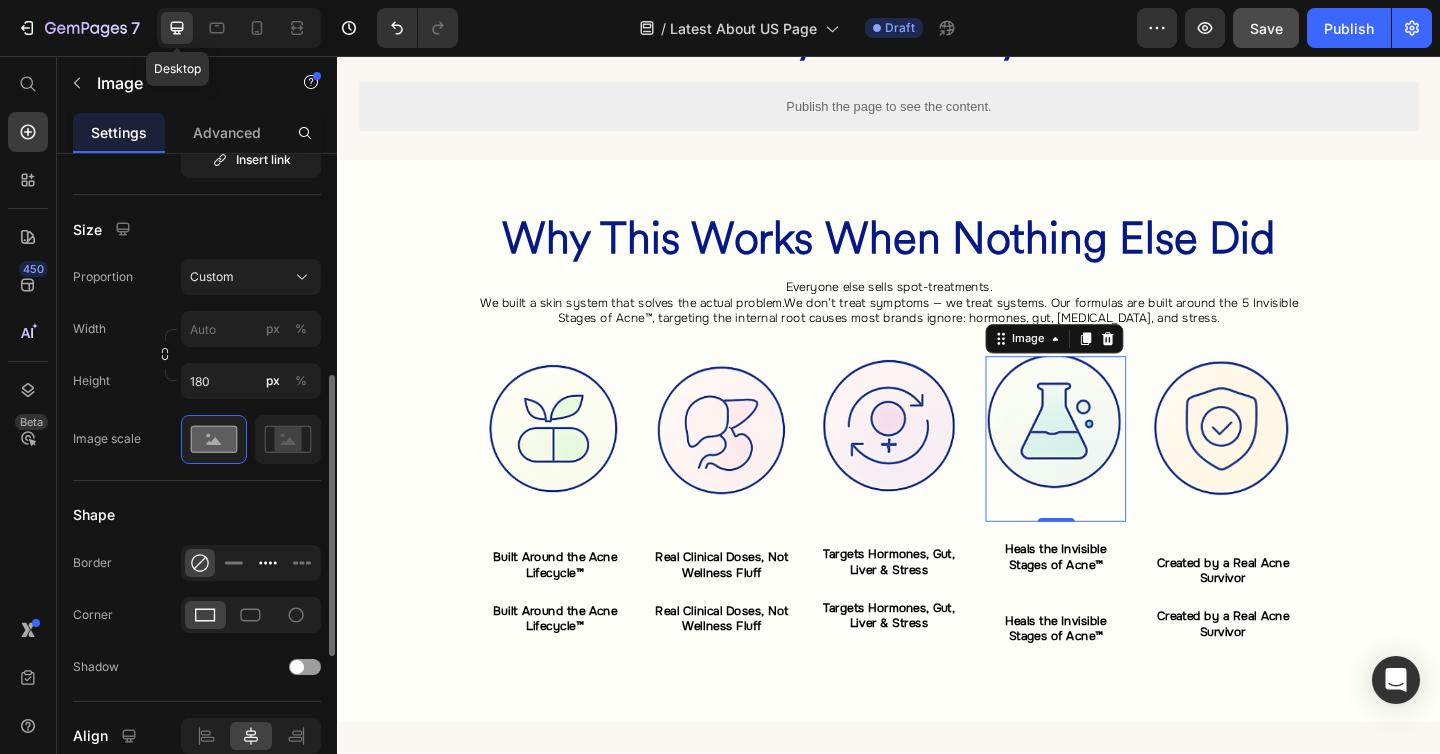 scroll, scrollTop: 1459, scrollLeft: 0, axis: vertical 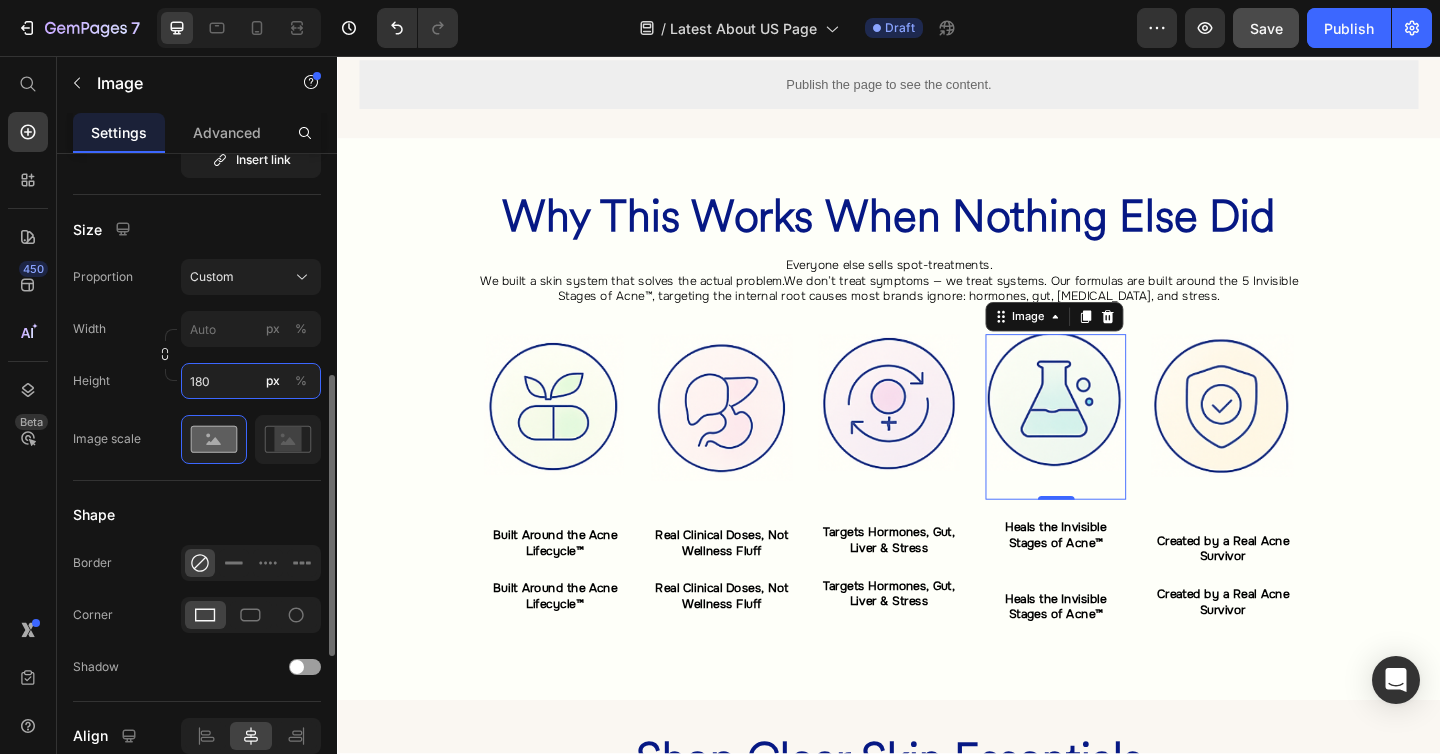 click on "180" at bounding box center [251, 381] 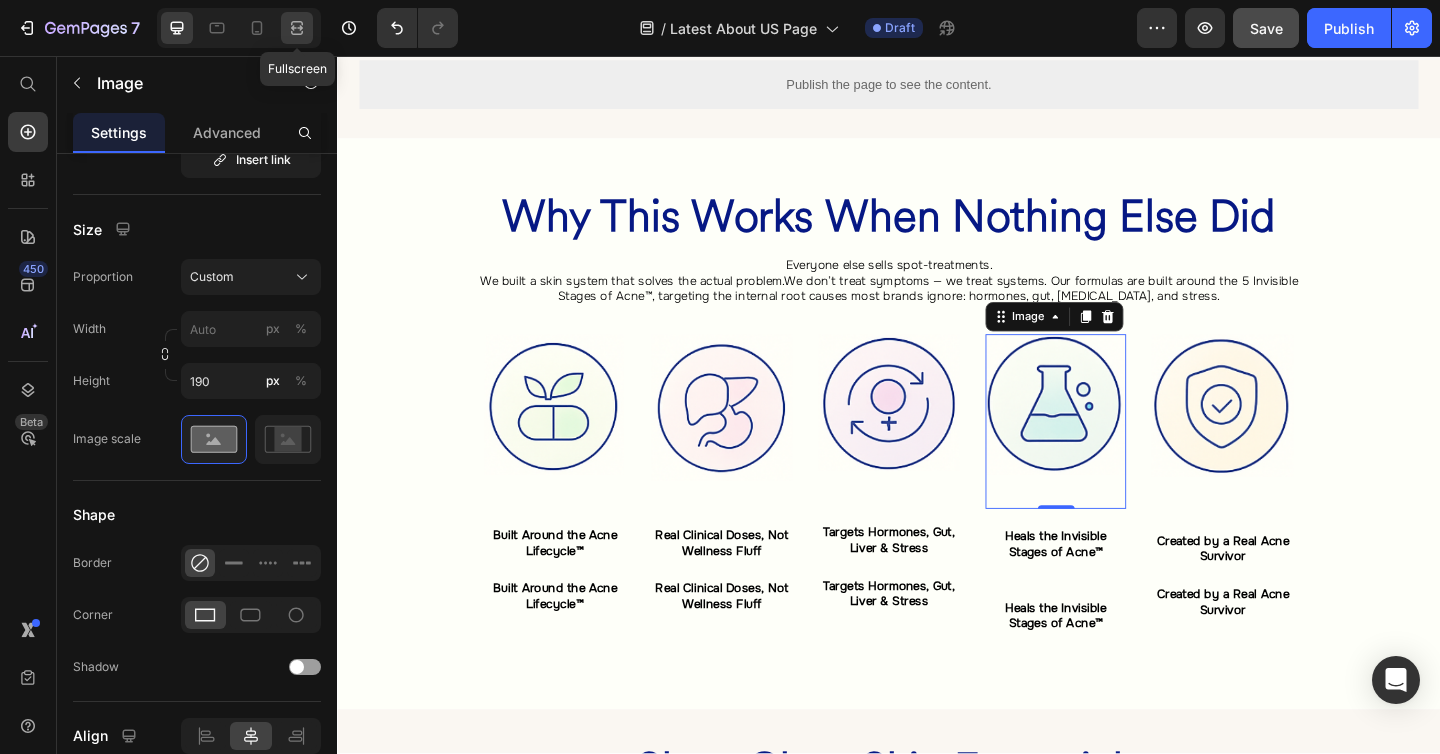 click 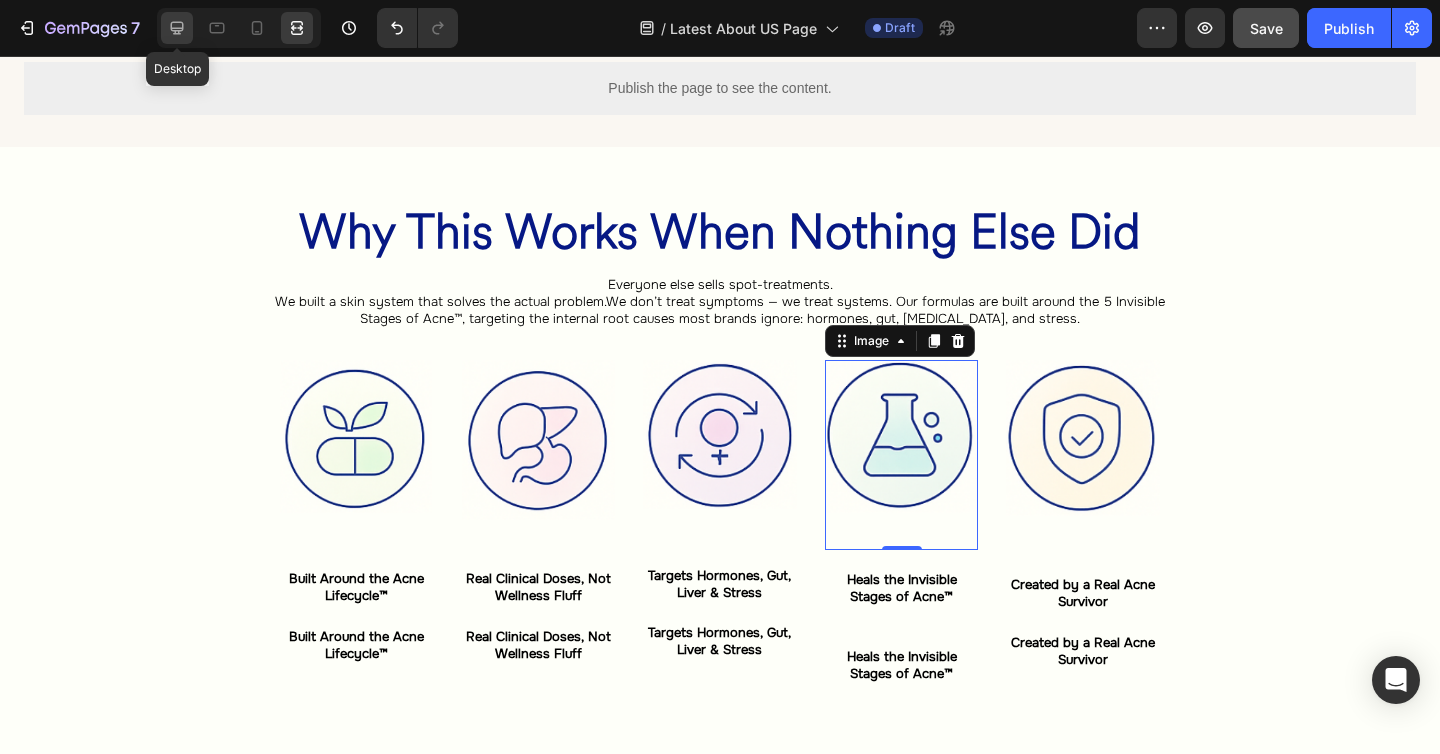 click 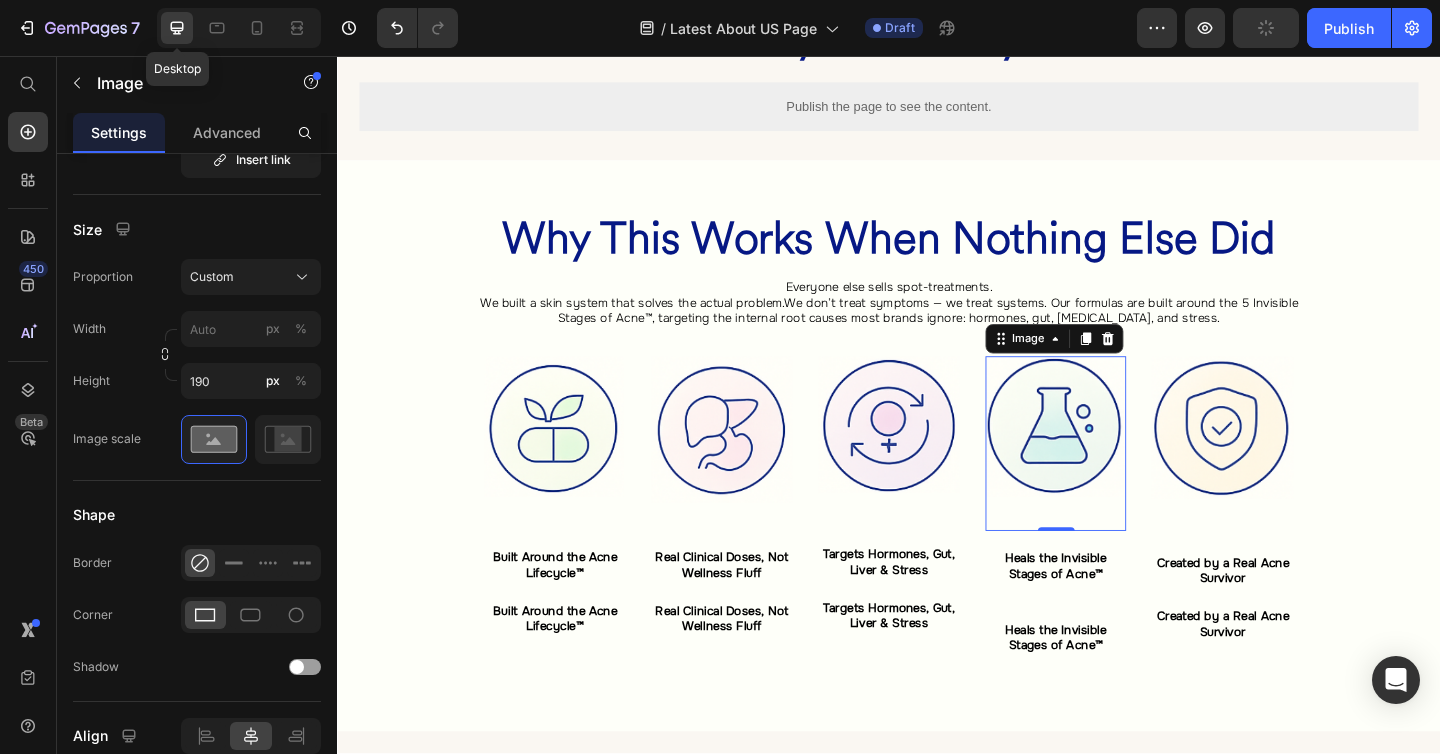 scroll, scrollTop: 1459, scrollLeft: 0, axis: vertical 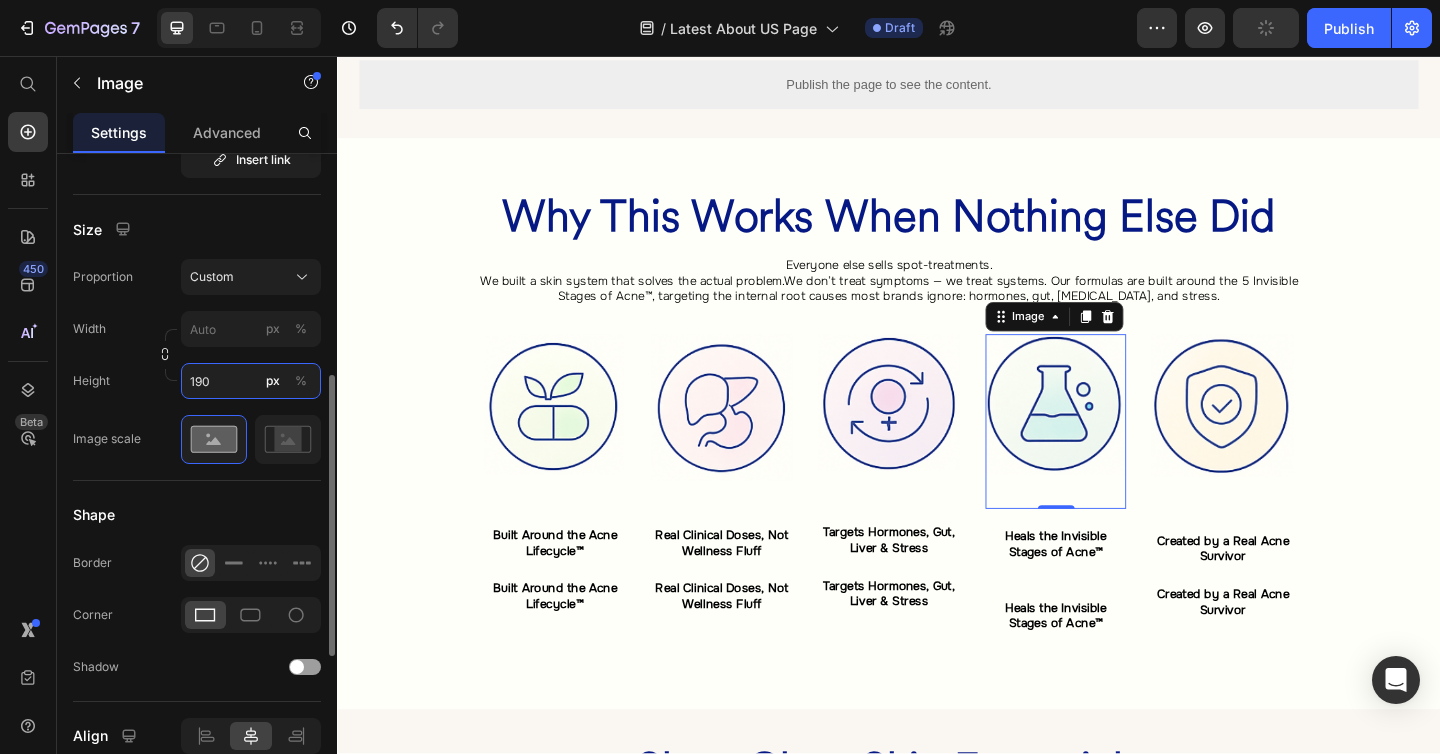 click on "190" at bounding box center (251, 381) 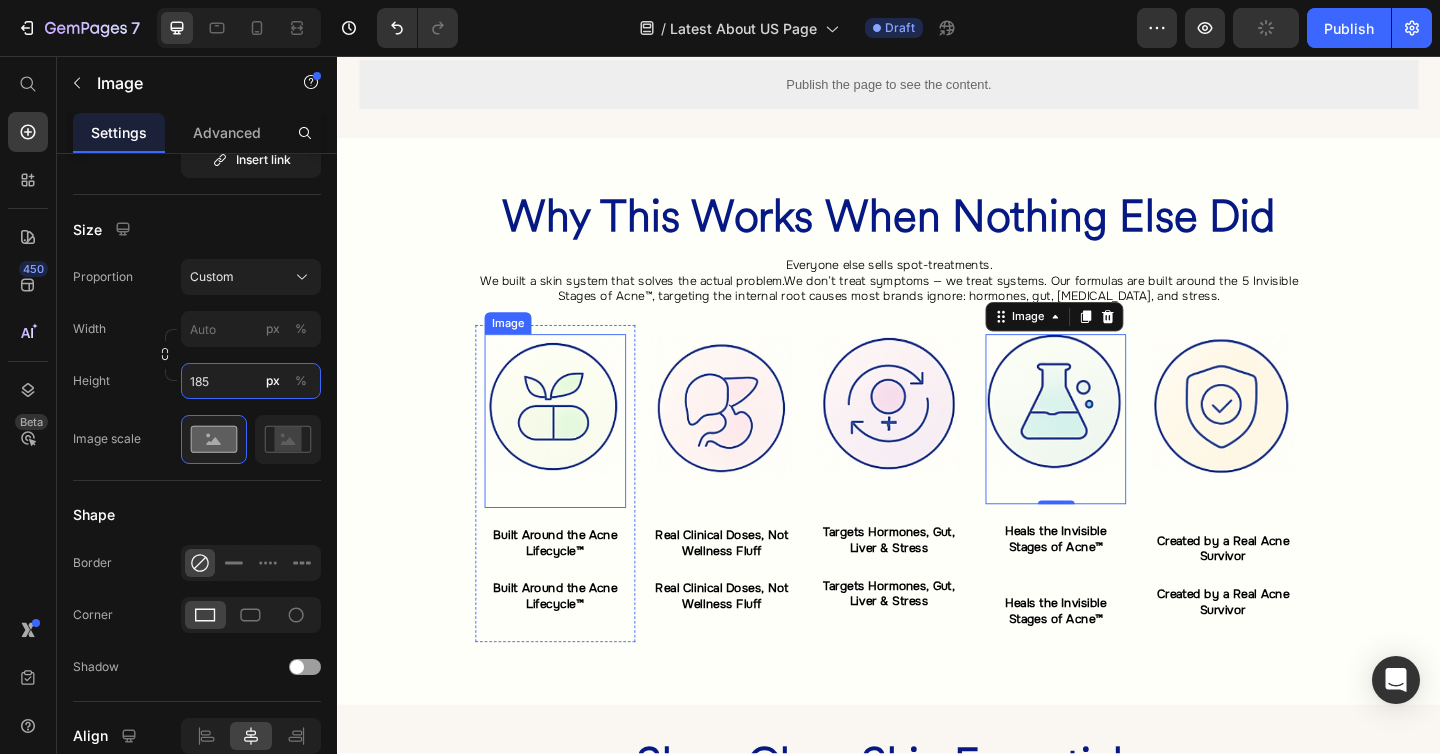 type on "190" 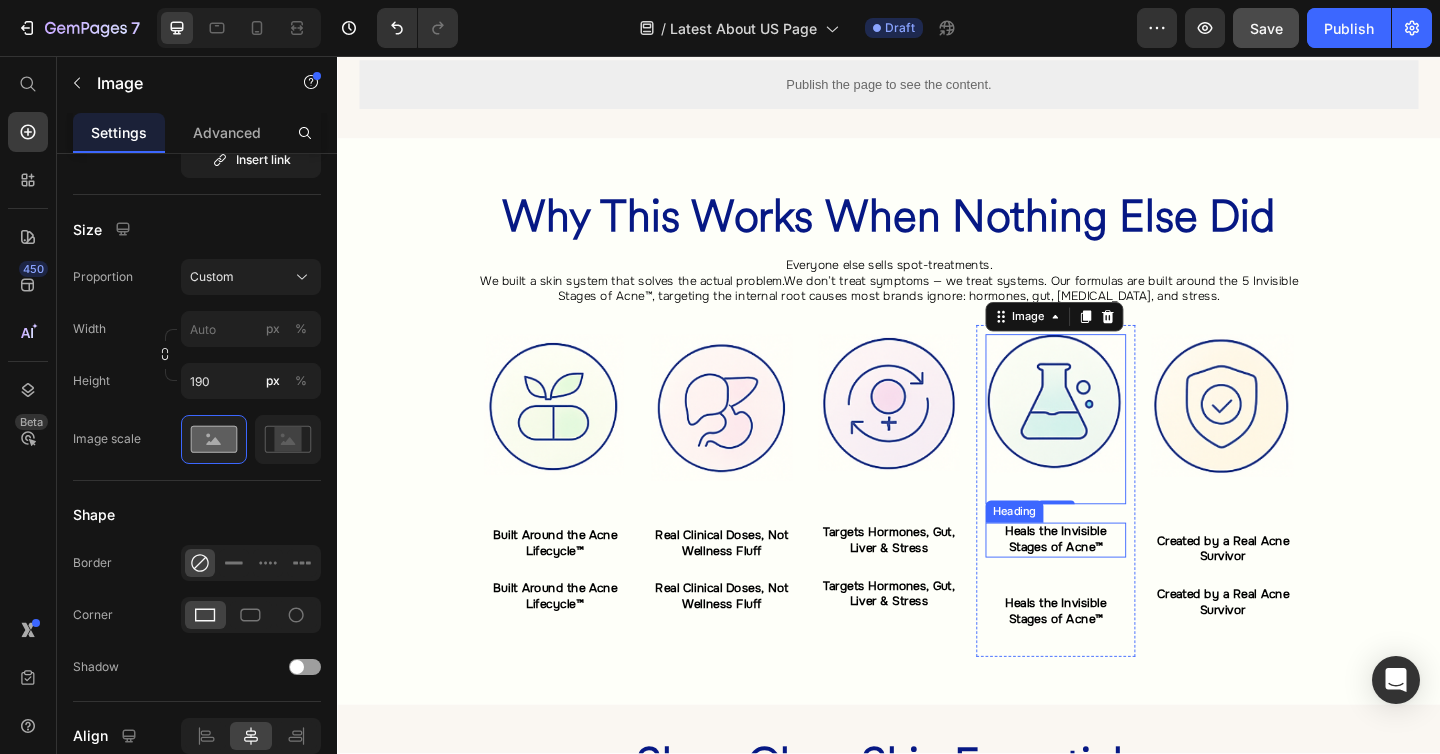 click on "Heals the Invisible Stages of Acne™" at bounding box center [1119, 582] 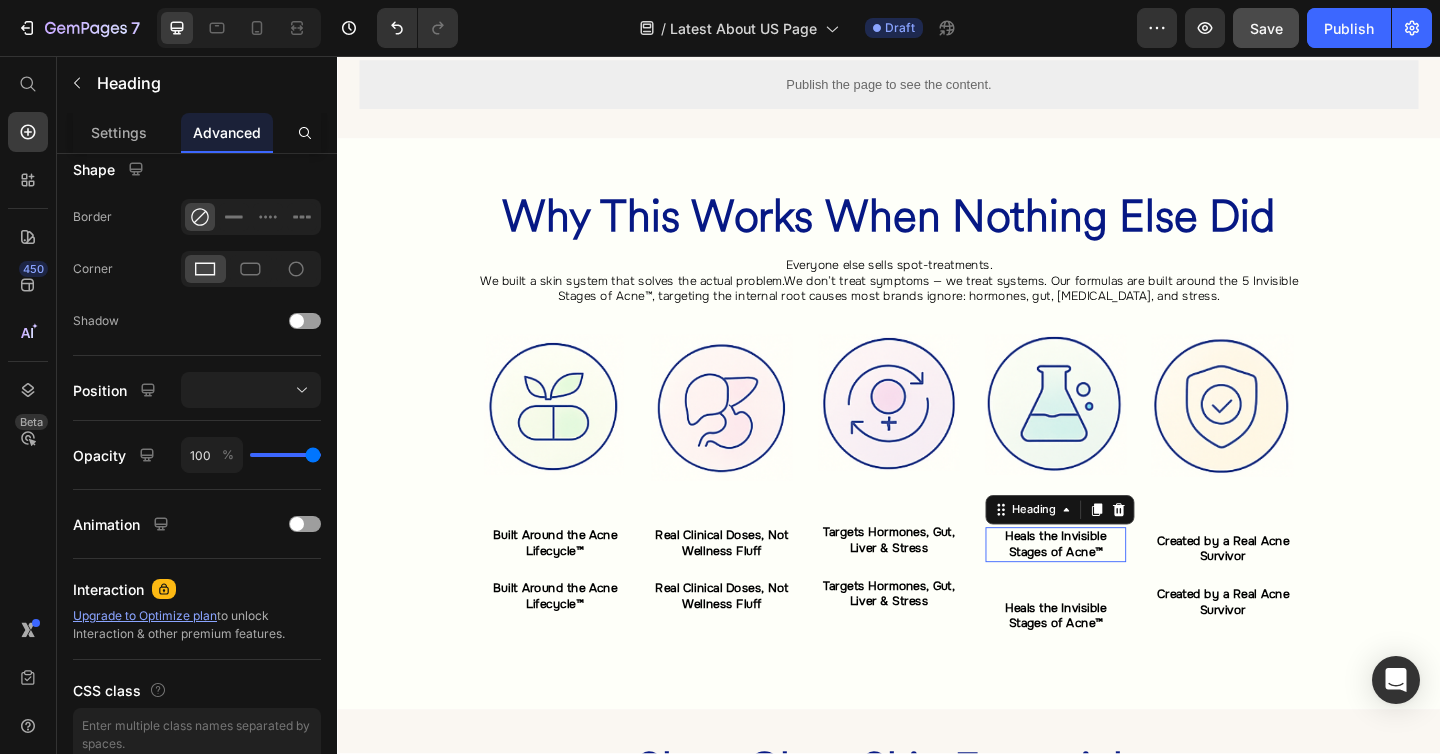 scroll, scrollTop: 0, scrollLeft: 0, axis: both 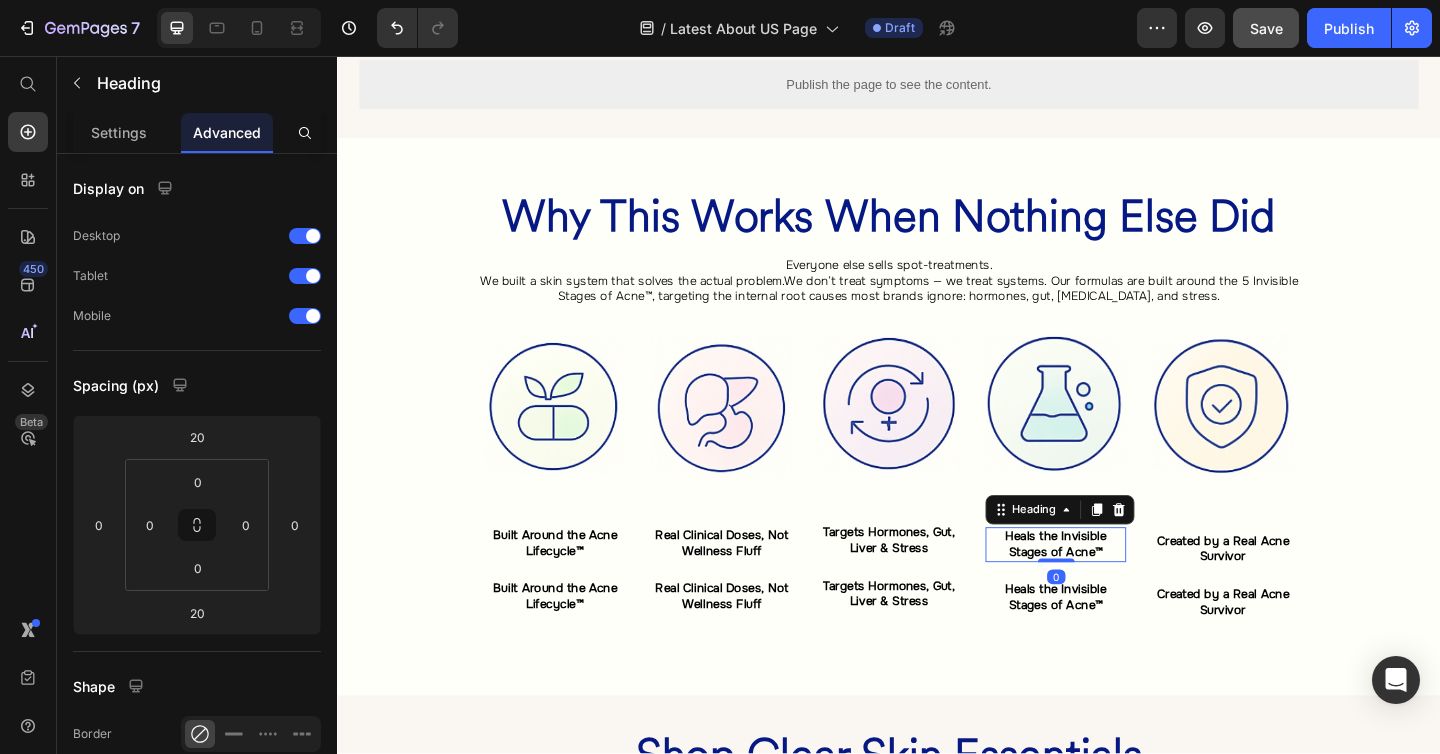 drag, startPoint x: 1127, startPoint y: 622, endPoint x: 1127, endPoint y: 525, distance: 97 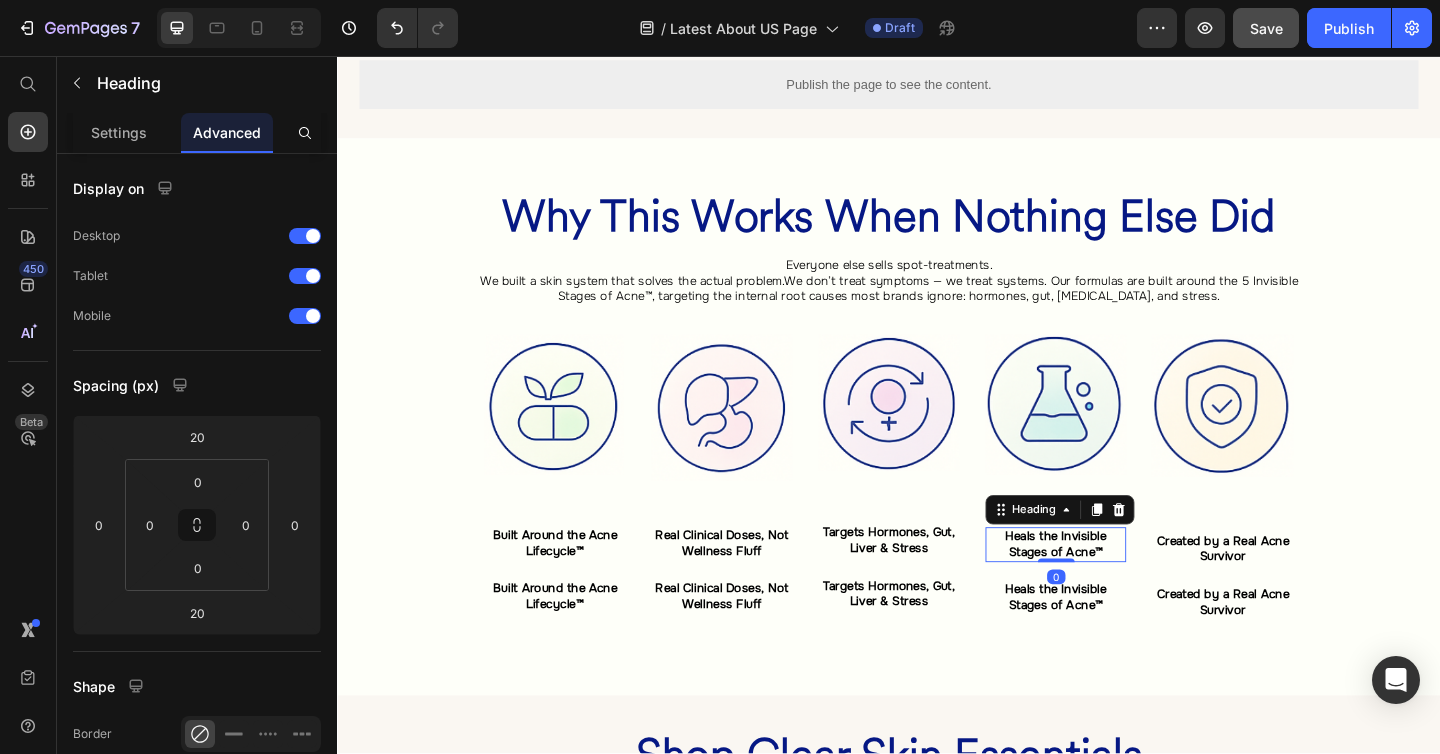 click on "Image ⁠⁠⁠⁠⁠⁠⁠ Heals the Invisible Stages of Acne™ Heading   0 Heals the Invisible Stages of Acne™ Heading" at bounding box center [1119, 522] 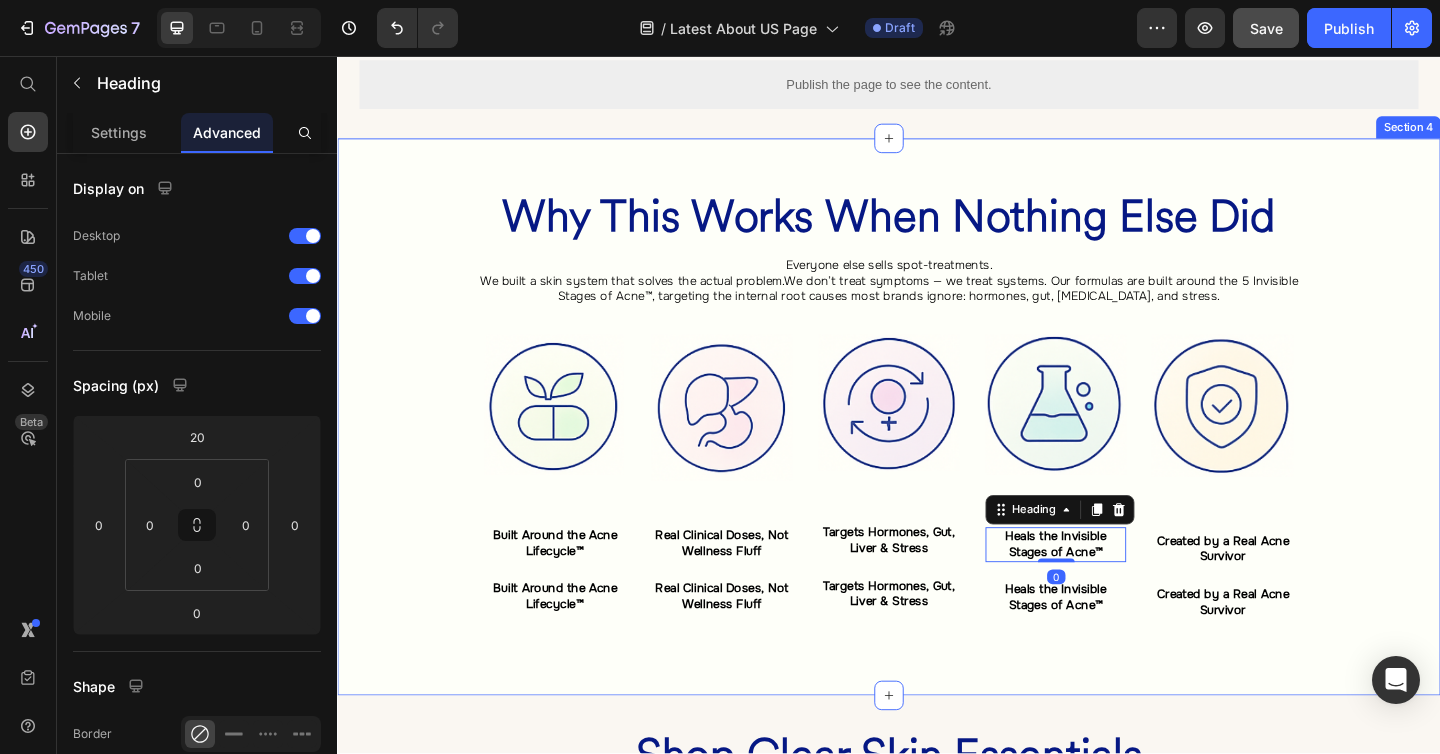 click on "⁠⁠⁠⁠⁠⁠⁠ Why This Works When Nothing Else Did Heading Everyone else sells spot-treatments.  We built a skin system that solves the actual problem.We don’t treat symptoms — we treat systems. Our formulas are built around the 5 Invisible Stages of Acne™, targeting the internal root causes most brands ignore: hormones, gut, liver, inflammation, and stress. Heading Image ⁠⁠⁠⁠⁠⁠⁠ Built Around the Acne Lifecycle™ Heading Built Around the Acne Lifecycle™ Heading Row Image ⁠⁠⁠⁠⁠⁠⁠ Real Clinical Doses, Not Wellness Fluff Heading Real Clinical Doses, Not Wellness Fluff Heading Row Image ⁠⁠⁠⁠⁠⁠⁠ Targets Hormones, Gut, Liver & Stress Heading Targets Hormones, Gut, Liver & Stress Heading Row Image ⁠⁠⁠⁠⁠⁠⁠ Heals the Invisible Stages of Acne™ Heading   0 Heals the Invisible Stages of Acne™ Heading Row Image ⁠⁠⁠⁠⁠⁠⁠ Created by a Real Acne Survivor Heading Created by a Real Acne Survivor Heading Row Row Row" at bounding box center [937, 449] 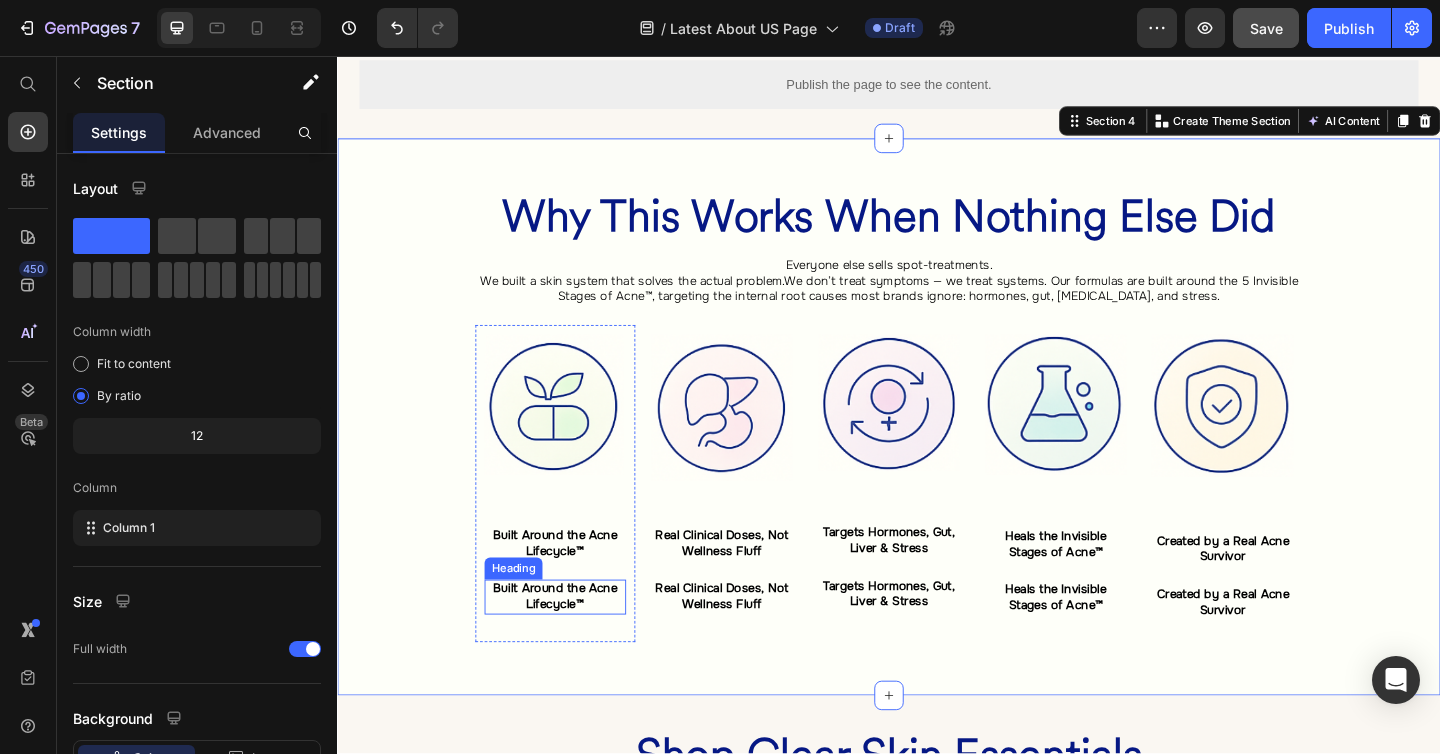 click on "Built Around the Acne Lifecycle™" at bounding box center [573, 644] 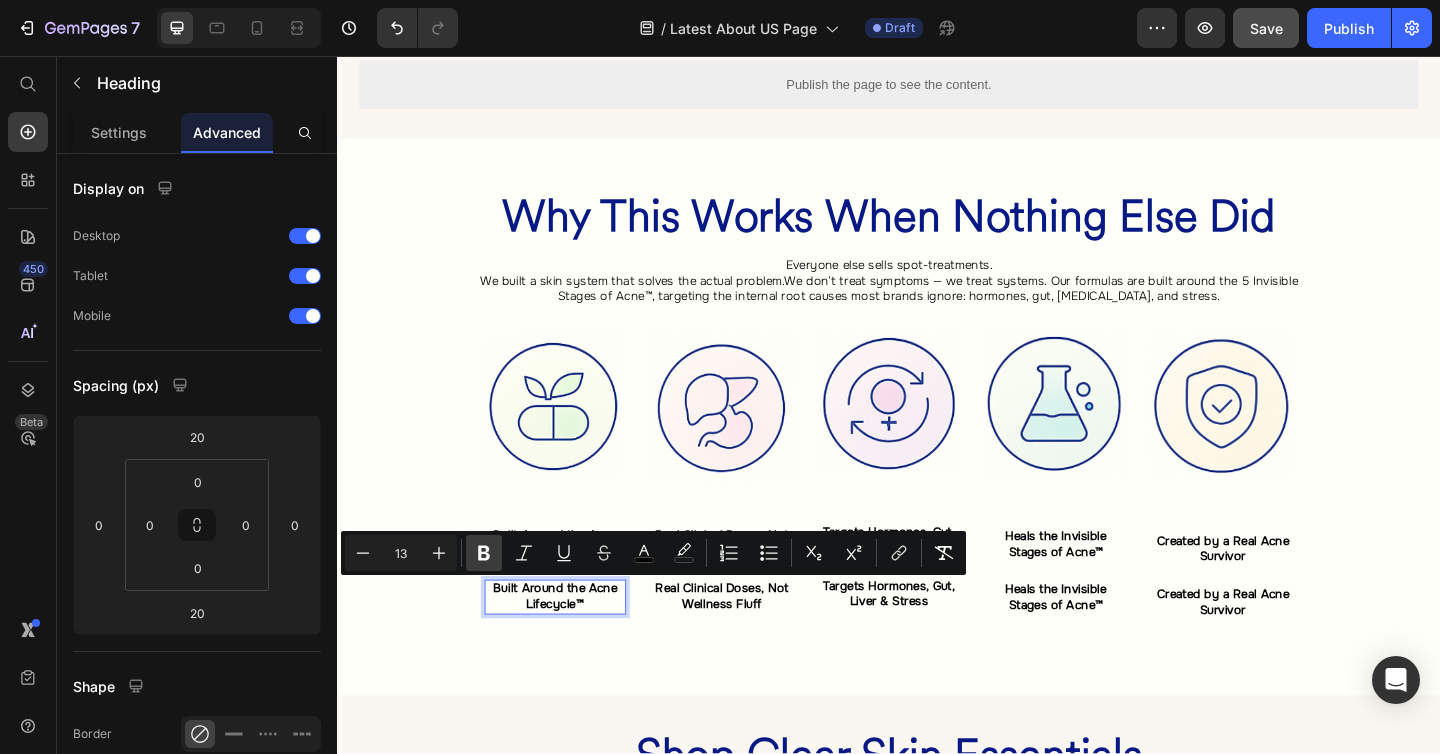 click 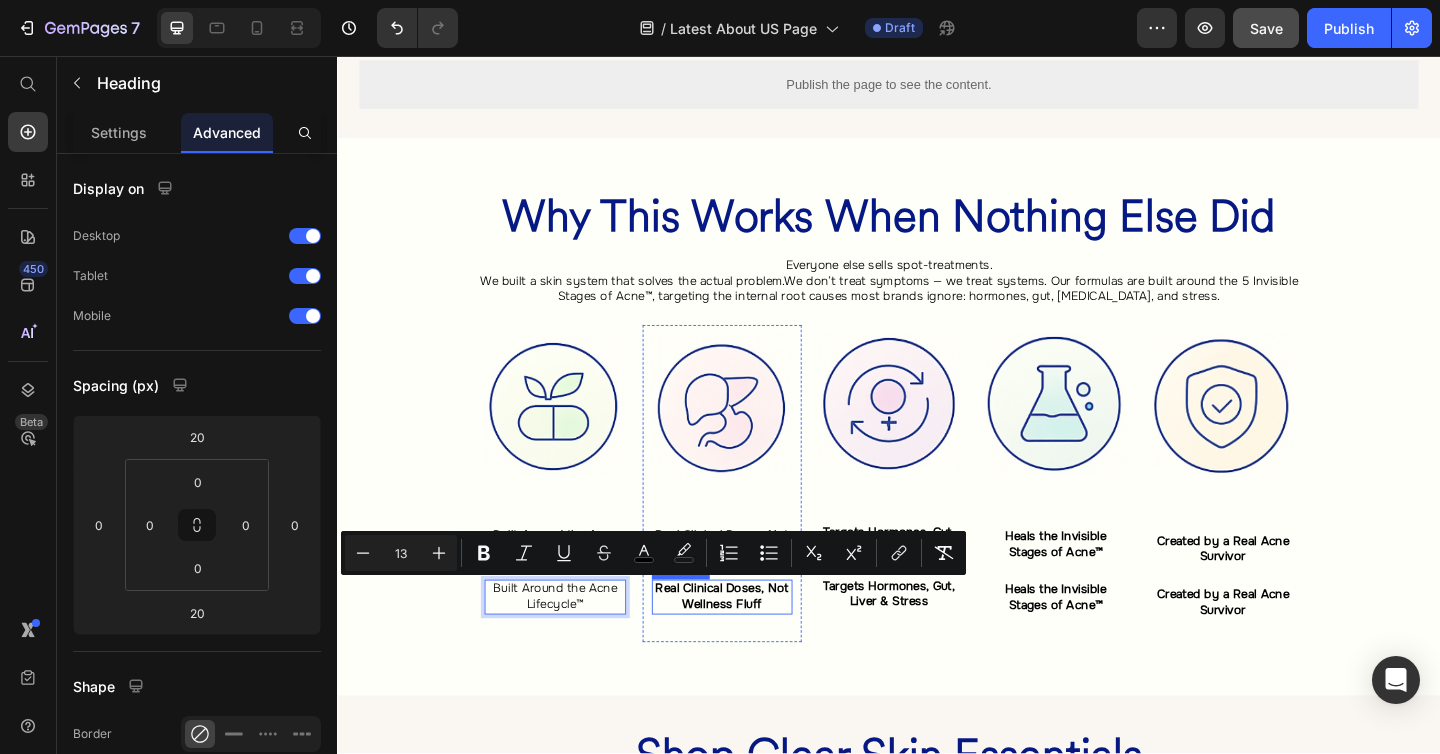 click on "Real Clinical Doses, Not Wellness Fluff" at bounding box center [755, 644] 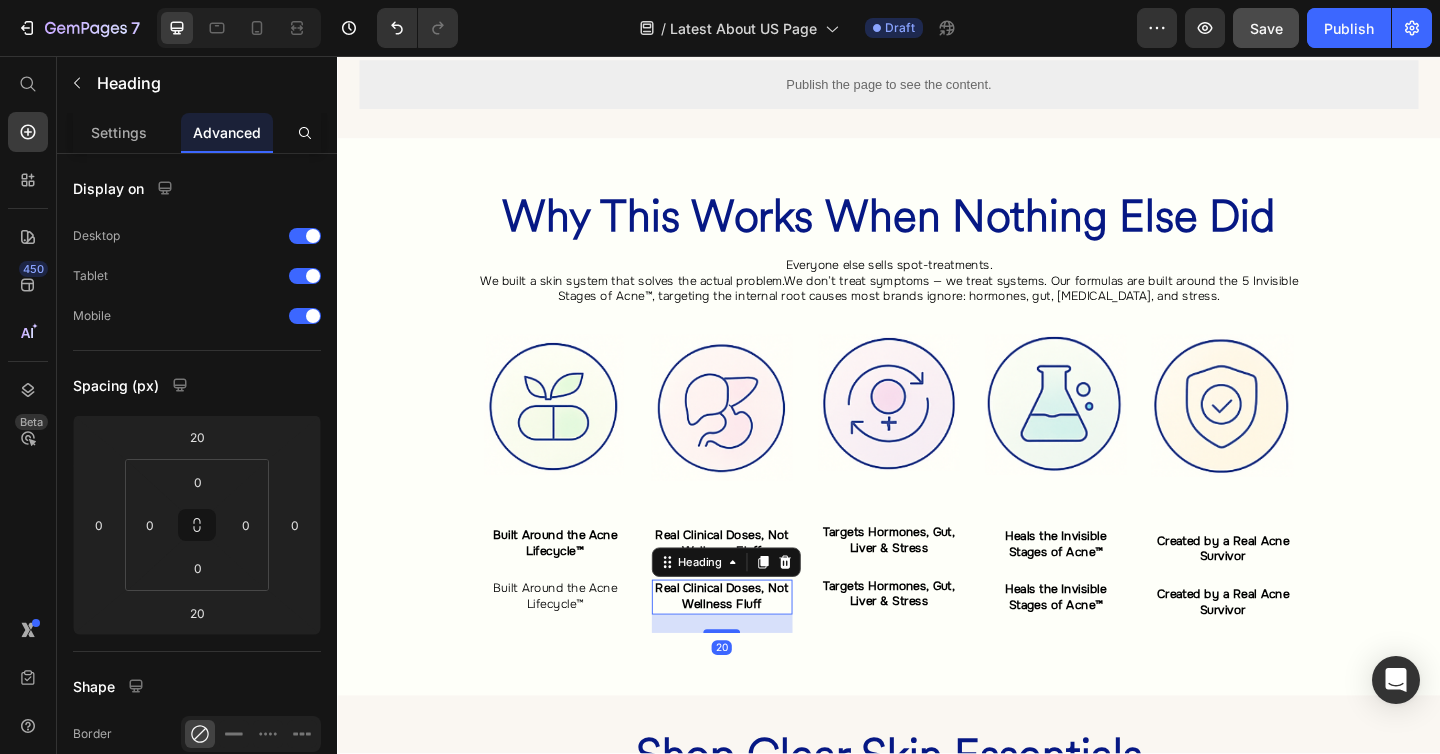 click on "Real Clinical Doses, Not Wellness Fluff" at bounding box center (756, 645) 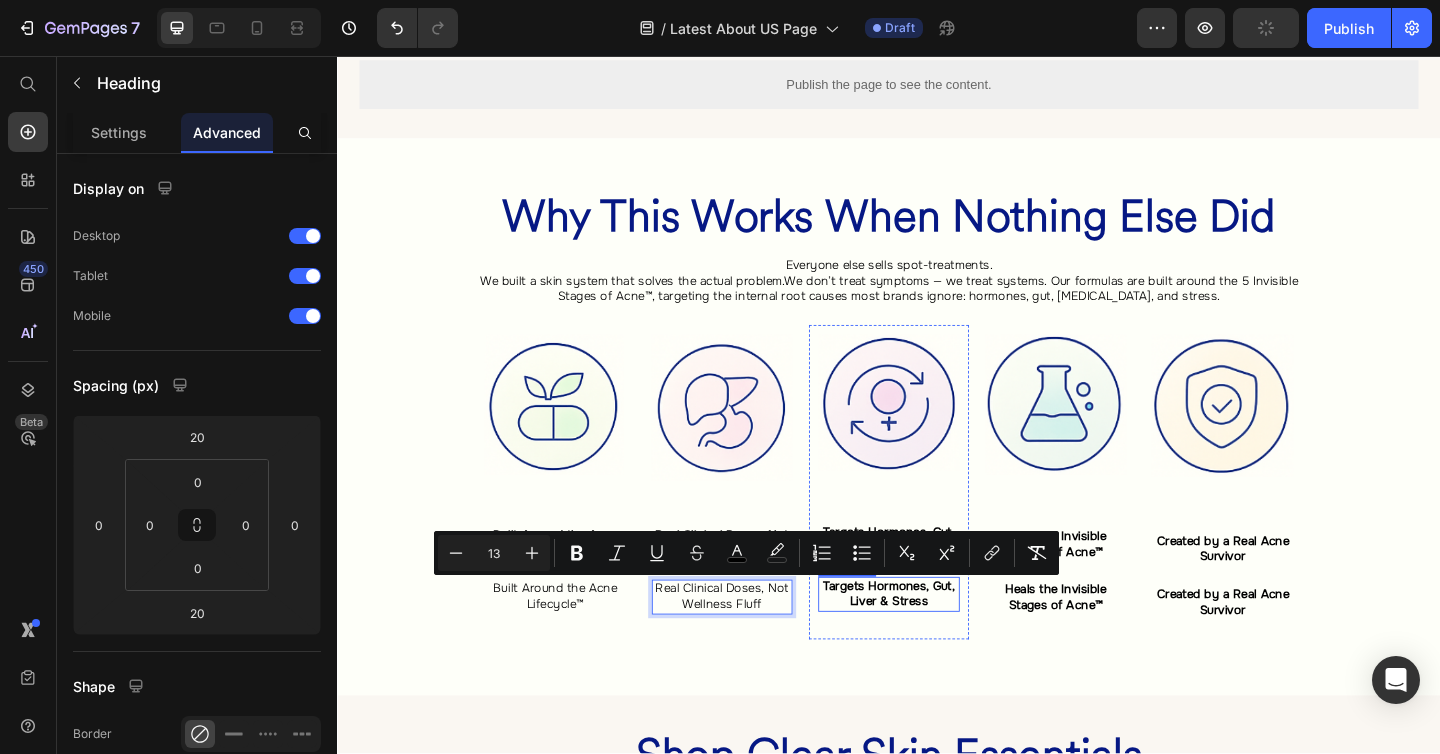 click on "Targets Hormones, Gut, Liver & Stress" at bounding box center [936, 641] 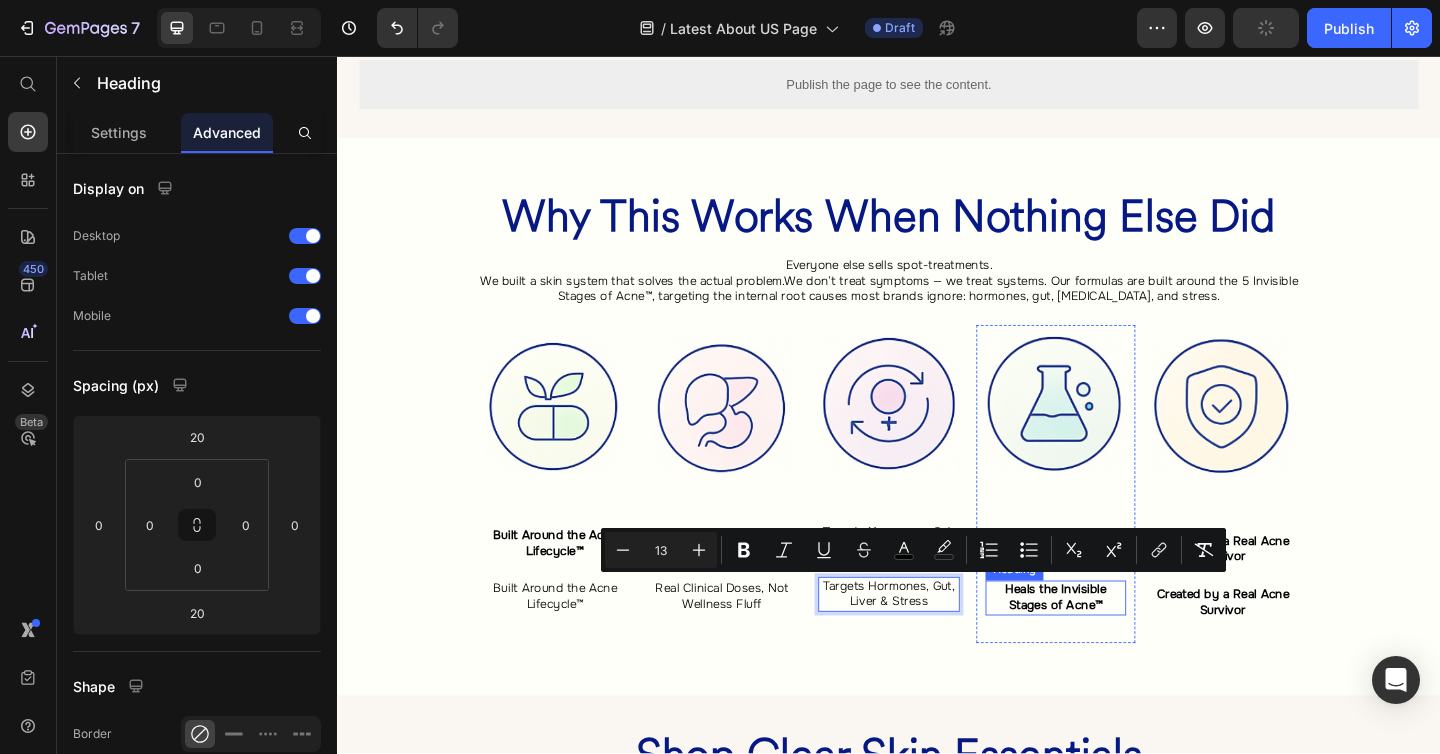 click on "Heals the Invisible Stages of Acne™" at bounding box center [1119, 645] 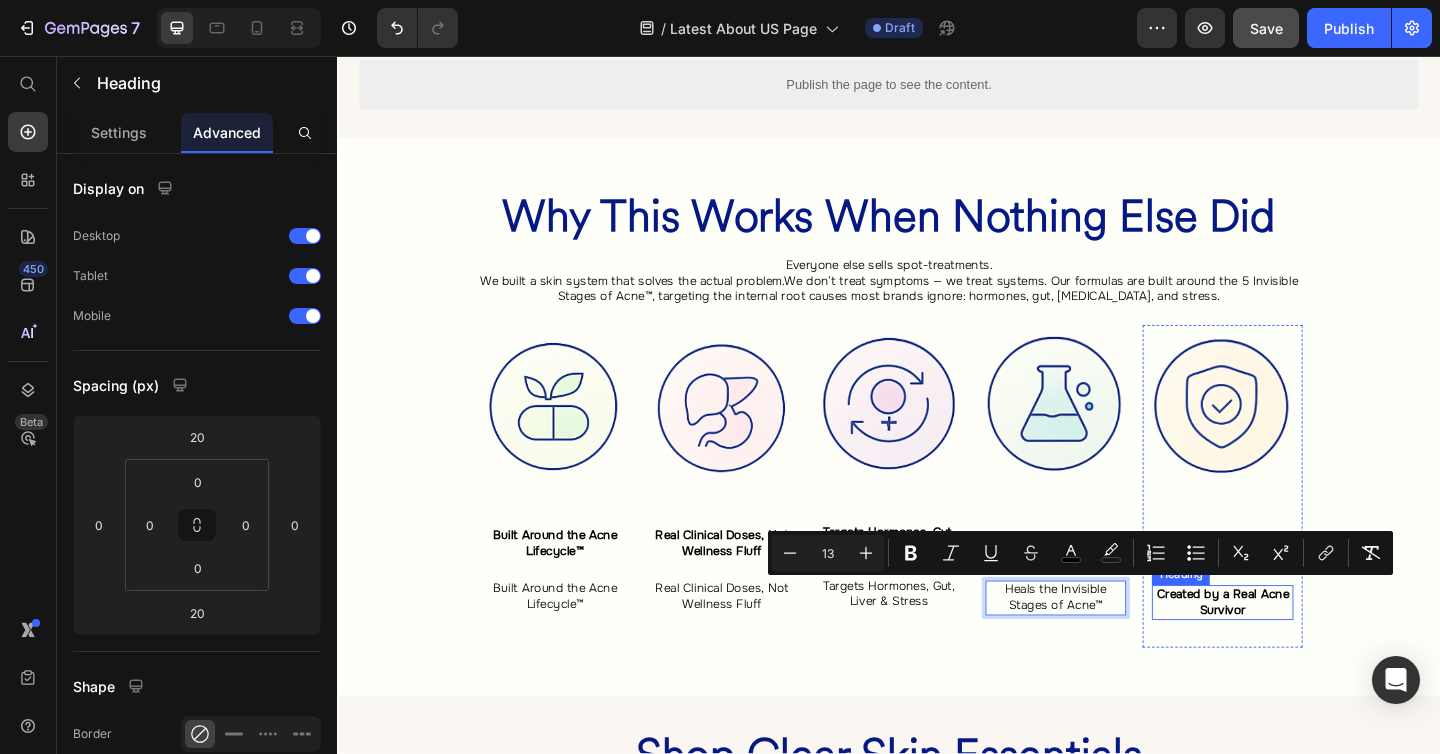 click on "Created by a Real Acne Survivor" at bounding box center (1300, 650) 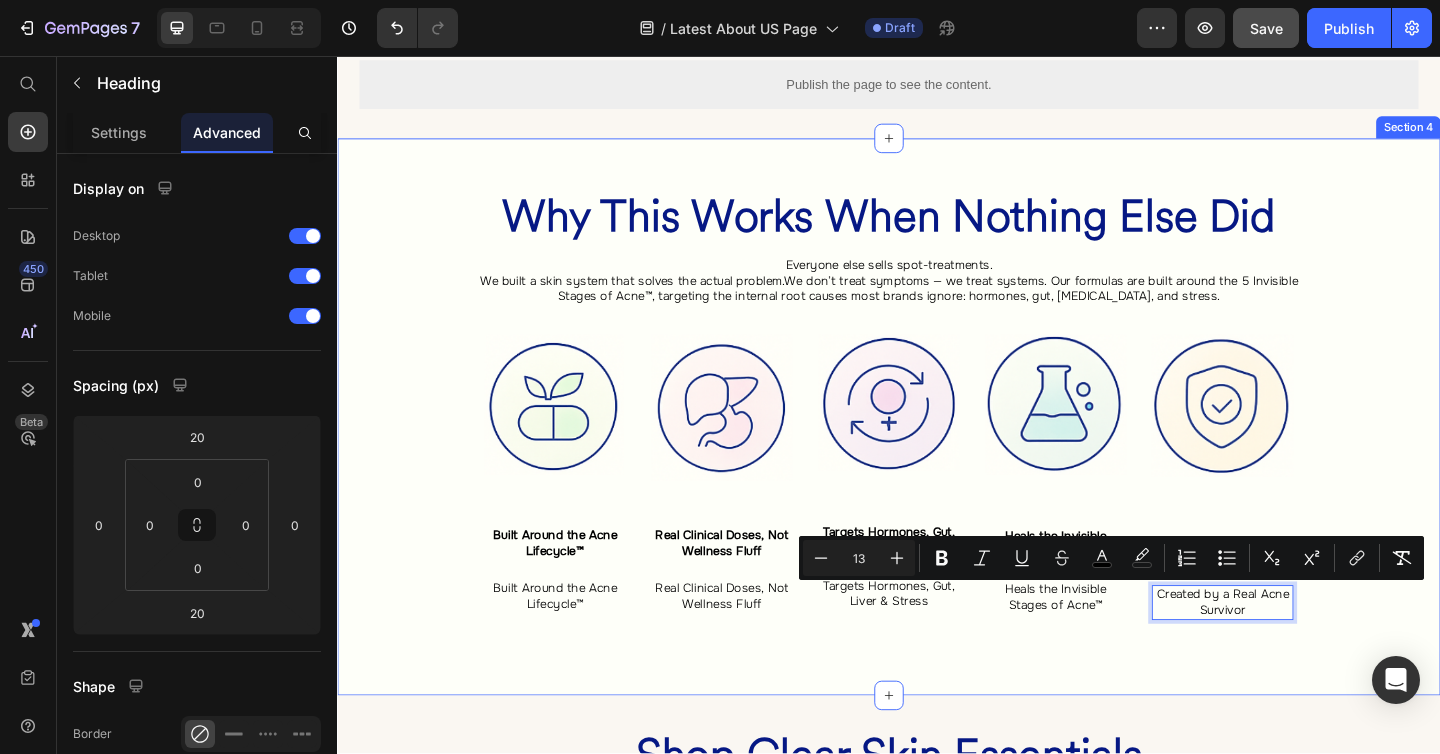 click on "⁠⁠⁠⁠⁠⁠⁠ Why This Works When Nothing Else Did Heading Everyone else sells spot-treatments.  We built a skin system that solves the actual problem.We don’t treat symptoms — we treat systems. Our formulas are built around the 5 Invisible Stages of Acne™, targeting the internal root causes most brands ignore: hormones, gut, liver, inflammation, and stress. Heading Image ⁠⁠⁠⁠⁠⁠⁠ Built Around the Acne Lifecycle™ Heading ⁠⁠⁠⁠⁠⁠⁠ Built Around the Acne Lifecycle™ Heading Row Image ⁠⁠⁠⁠⁠⁠⁠ Real Clinical Doses, Not Wellness Fluff Heading ⁠⁠⁠⁠⁠⁠⁠ Real Clinical Doses, Not Wellness Fluff Heading Row Image ⁠⁠⁠⁠⁠⁠⁠ Targets Hormones, Gut, Liver & Stress Heading ⁠⁠⁠⁠⁠⁠⁠ Targets Hormones, Gut, Liver & Stress Heading Row Image ⁠⁠⁠⁠⁠⁠⁠ Heals the Invisible Stages of Acne™ Heading ⁠⁠⁠⁠⁠⁠⁠ Heals the Invisible Stages of Acne™ Heading Row Image ⁠⁠⁠⁠⁠⁠⁠ Heading Heading   20 Row Row" at bounding box center (937, 449) 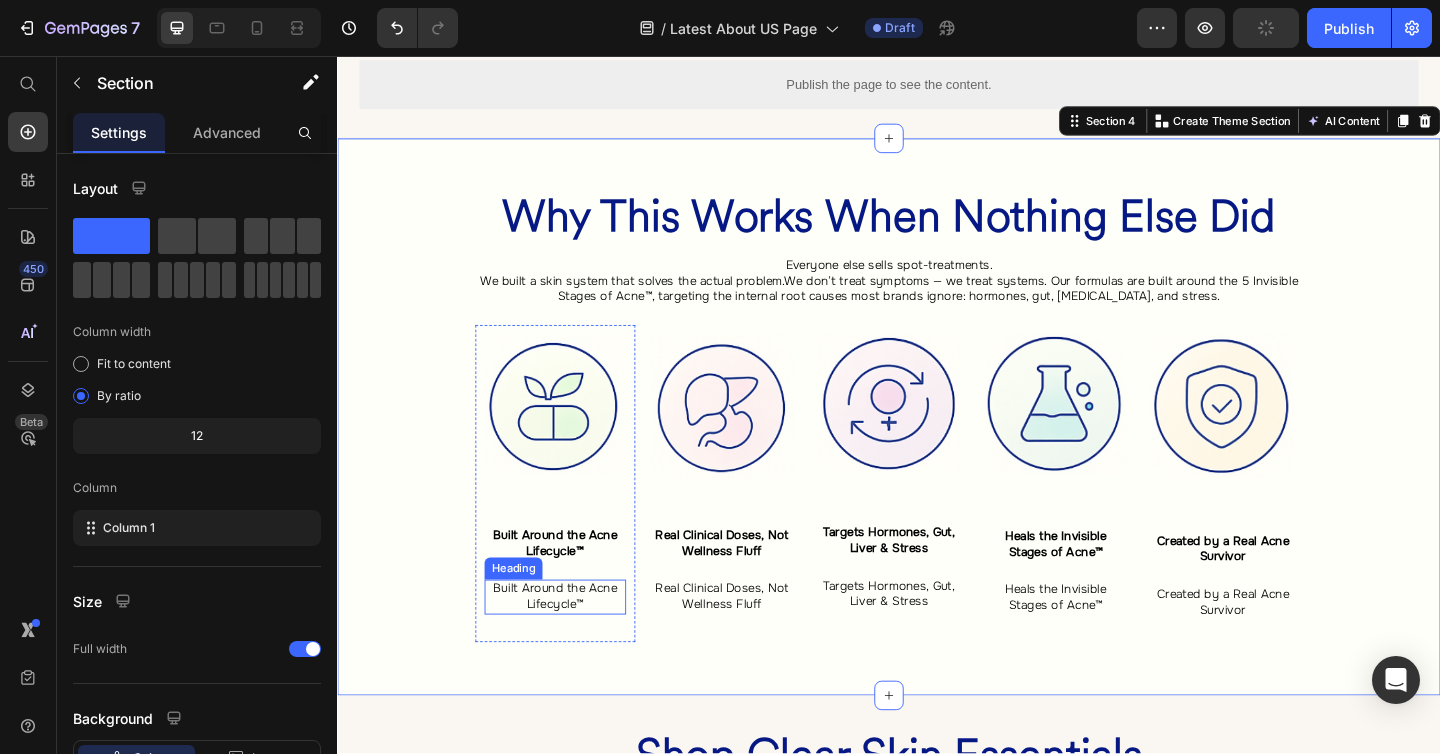 click on "Built Around the Acne Lifecycle™" at bounding box center (573, 644) 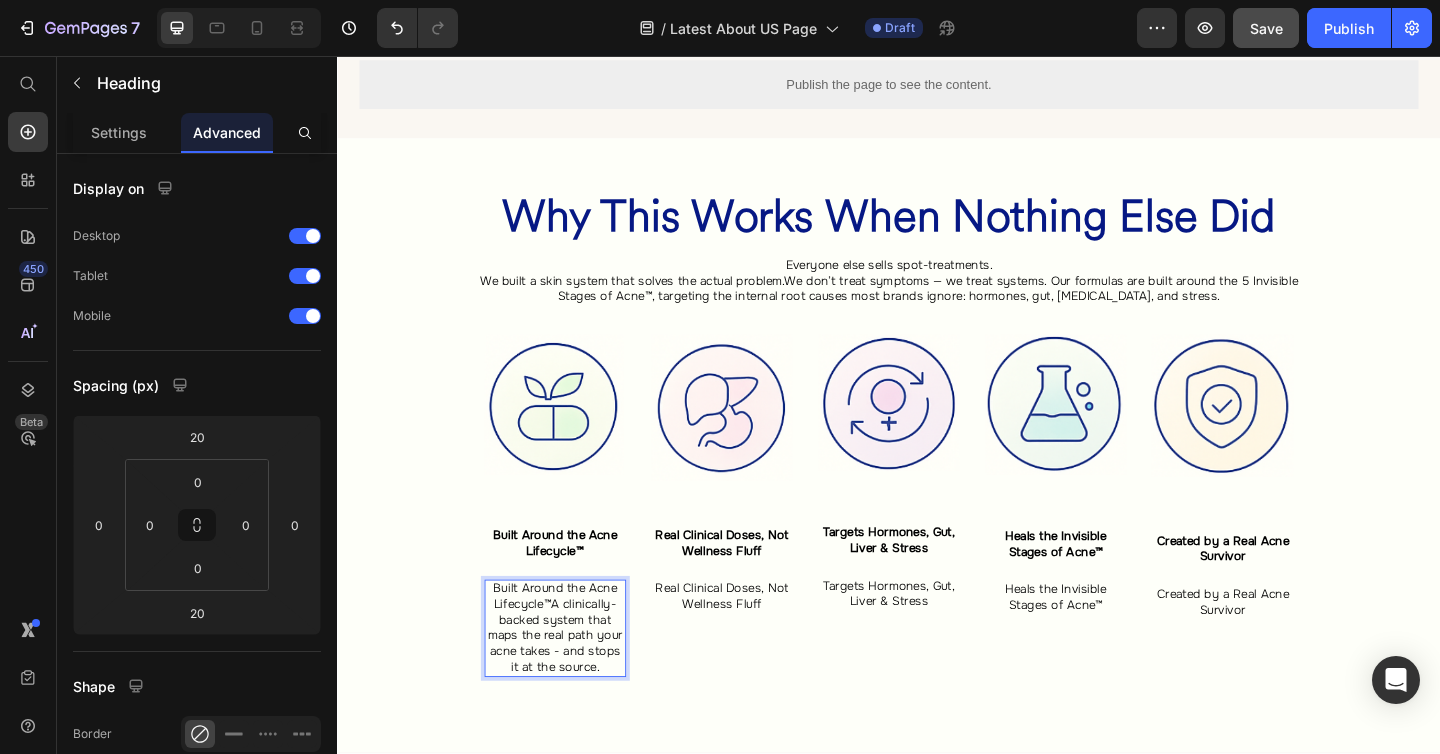 click on "Built Around the Acne Lifecycle™A clinically-backed system that maps the real path your acne takes - and stops it at the source." at bounding box center (573, 678) 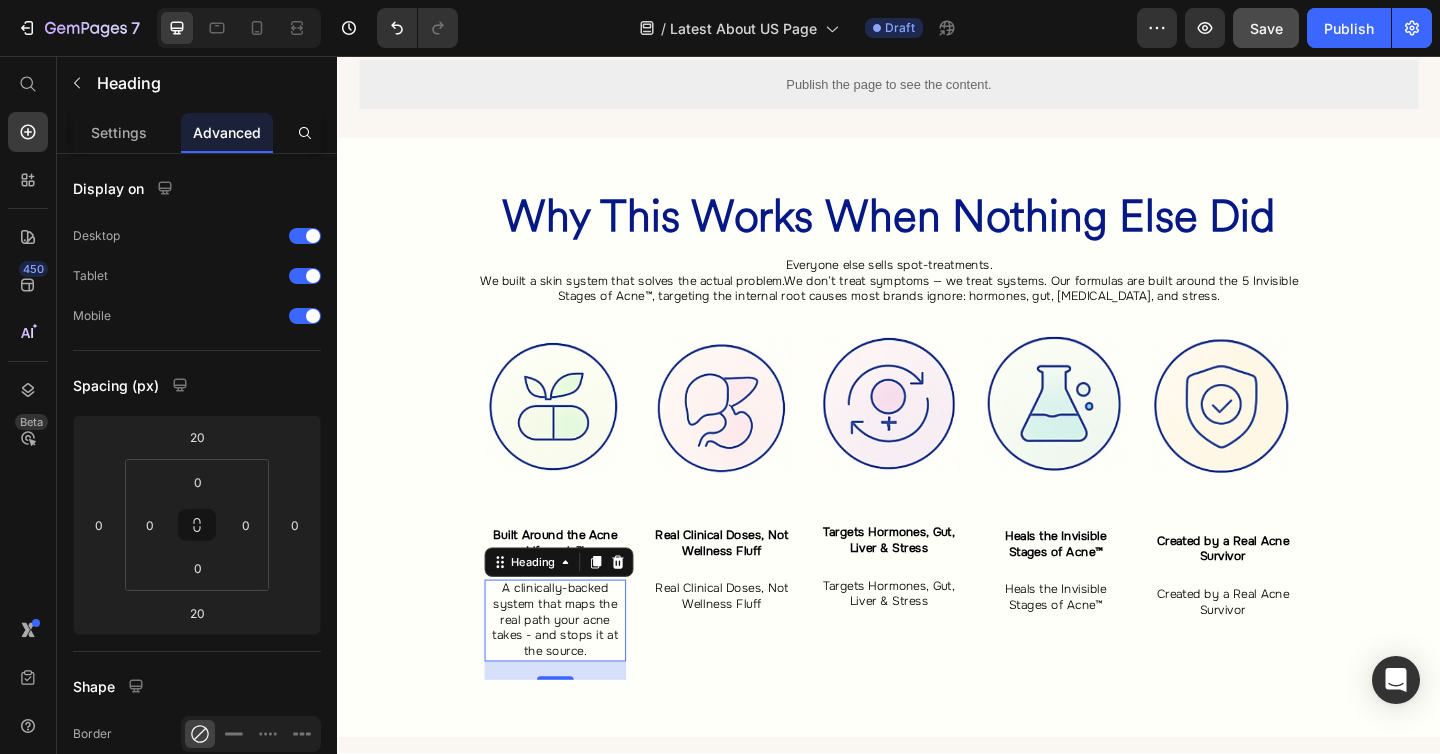 click on "Real Clinical Doses, Not Wellness Fluff" at bounding box center [755, 644] 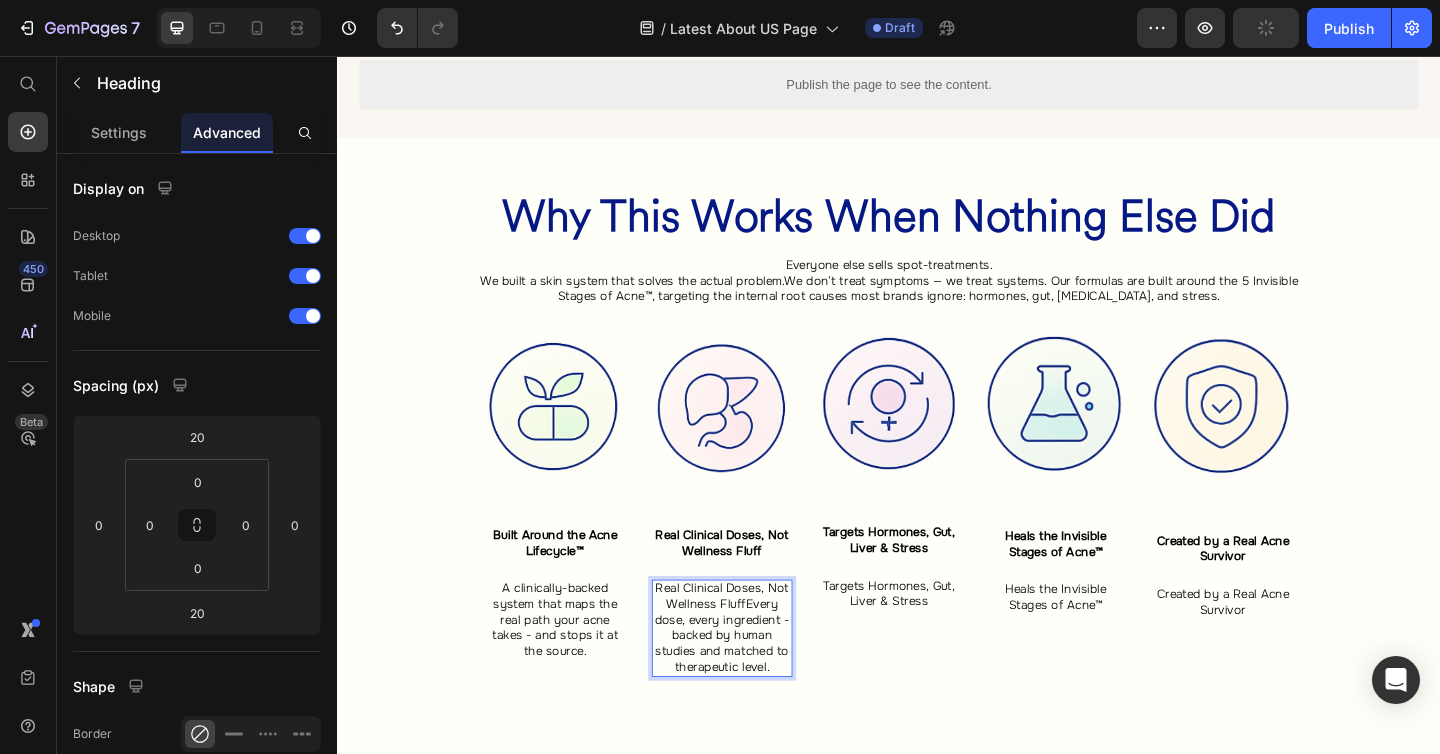 click on "Real Clinical Doses, Not Wellness FluffEvery dose, every ingredient - backed by human studies and matched to therapeutic level." at bounding box center (755, 678) 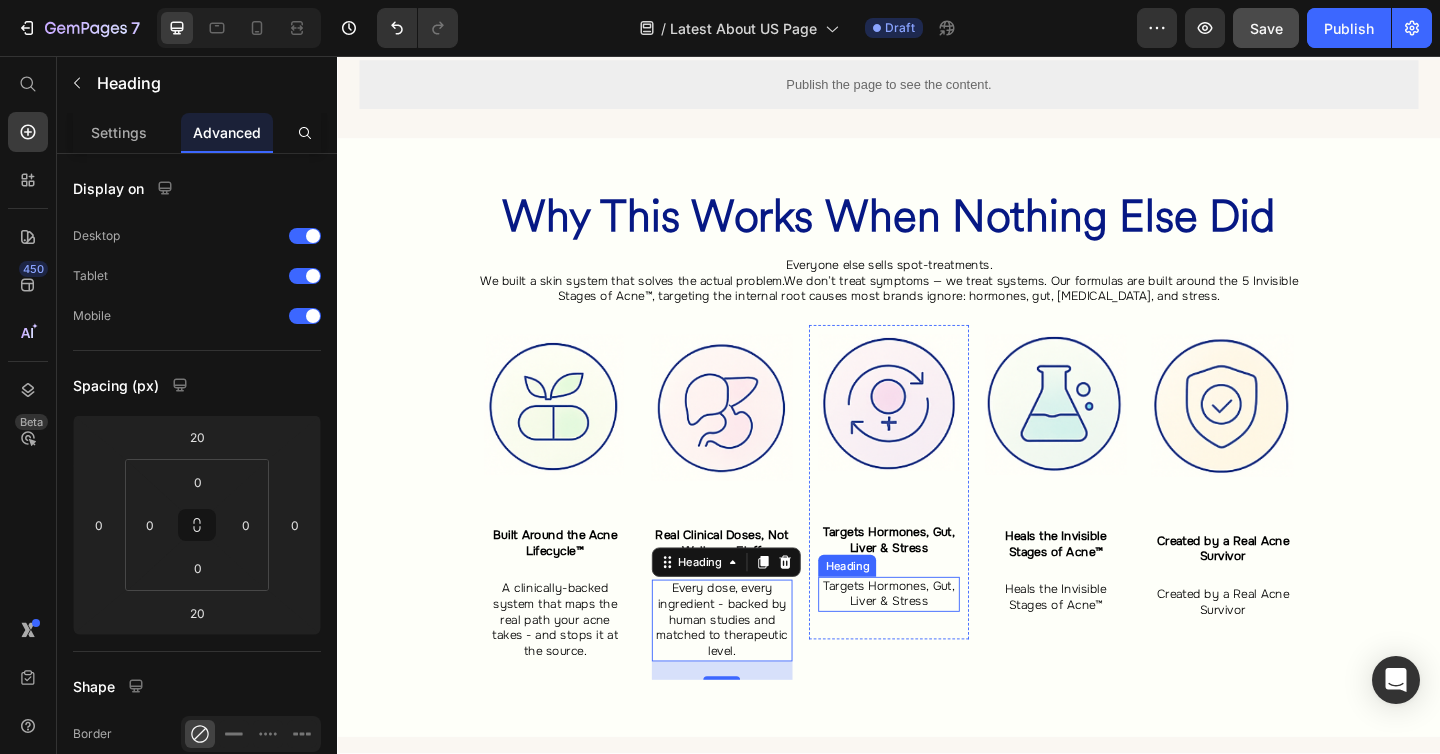 click on "Targets Hormones, Gut, Liver & Stress" at bounding box center [936, 641] 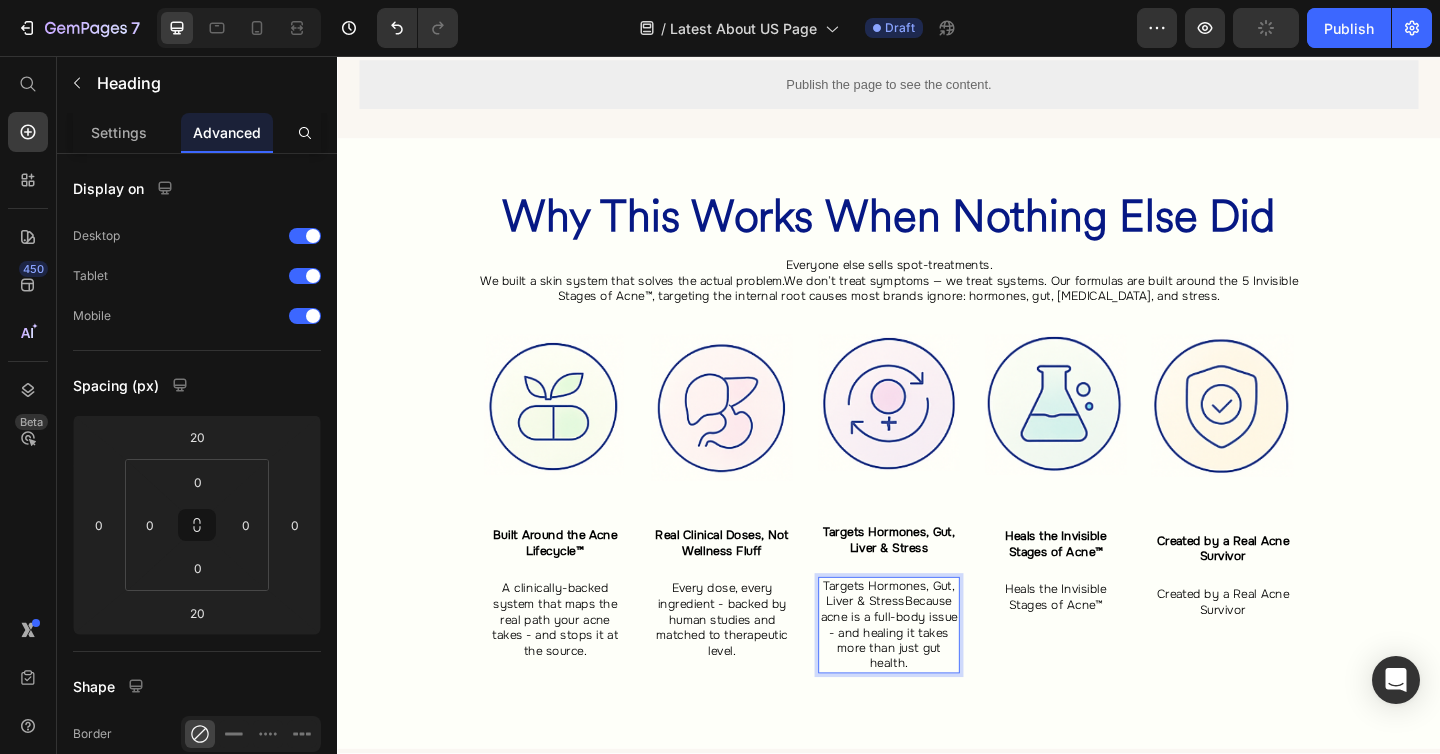 click on "Targets Hormones, Gut, Liver & StressBecause acne is a full-body issue - and healing it takes more than just gut health." at bounding box center (936, 675) 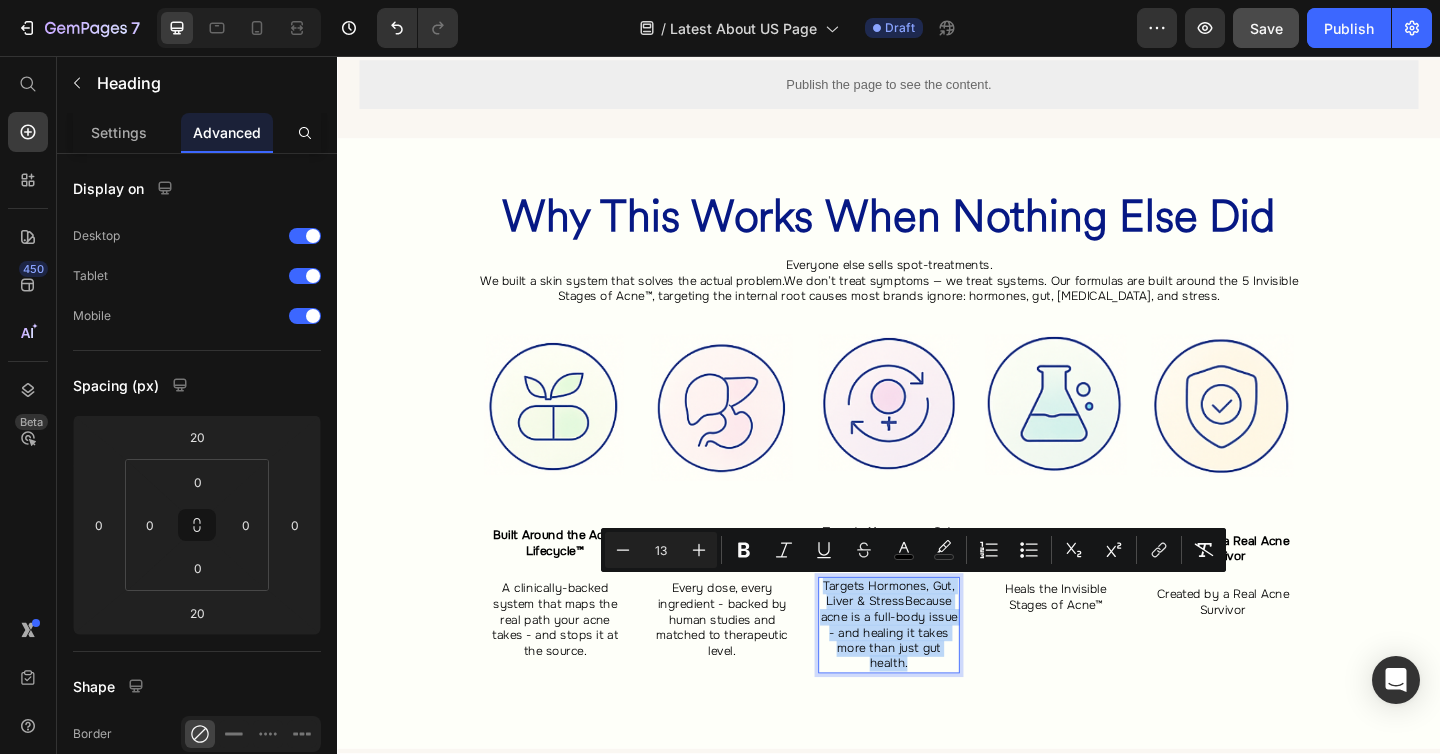 click on "Targets Hormones, Gut, Liver & StressBecause acne is a full-body issue - and healing it takes more than just gut health." at bounding box center (936, 675) 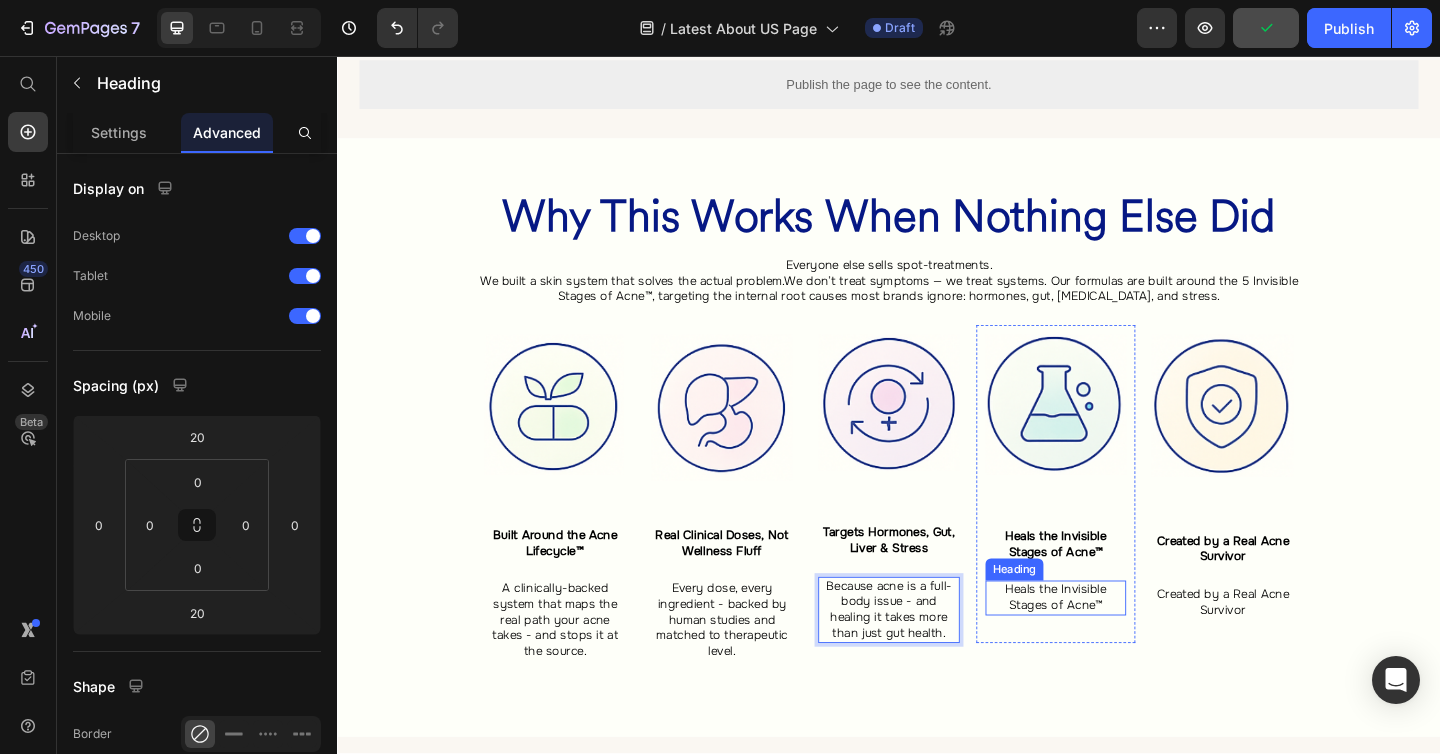 click on "Heals the Invisible Stages of Acne™" at bounding box center [1119, 645] 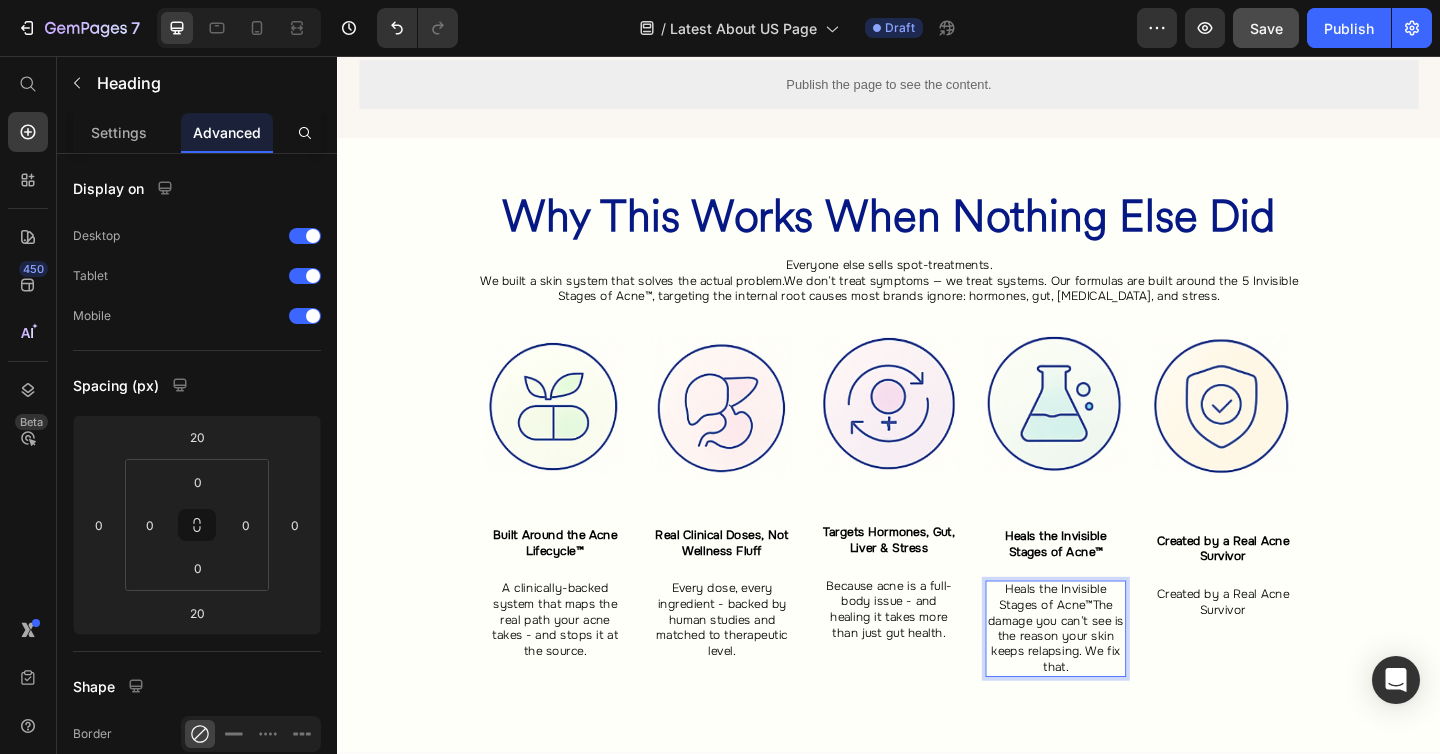 click on "Heals the Invisible Stages of Acne™The damage you can’t see is the reason your skin keeps relapsing. We fix that." at bounding box center (1119, 679) 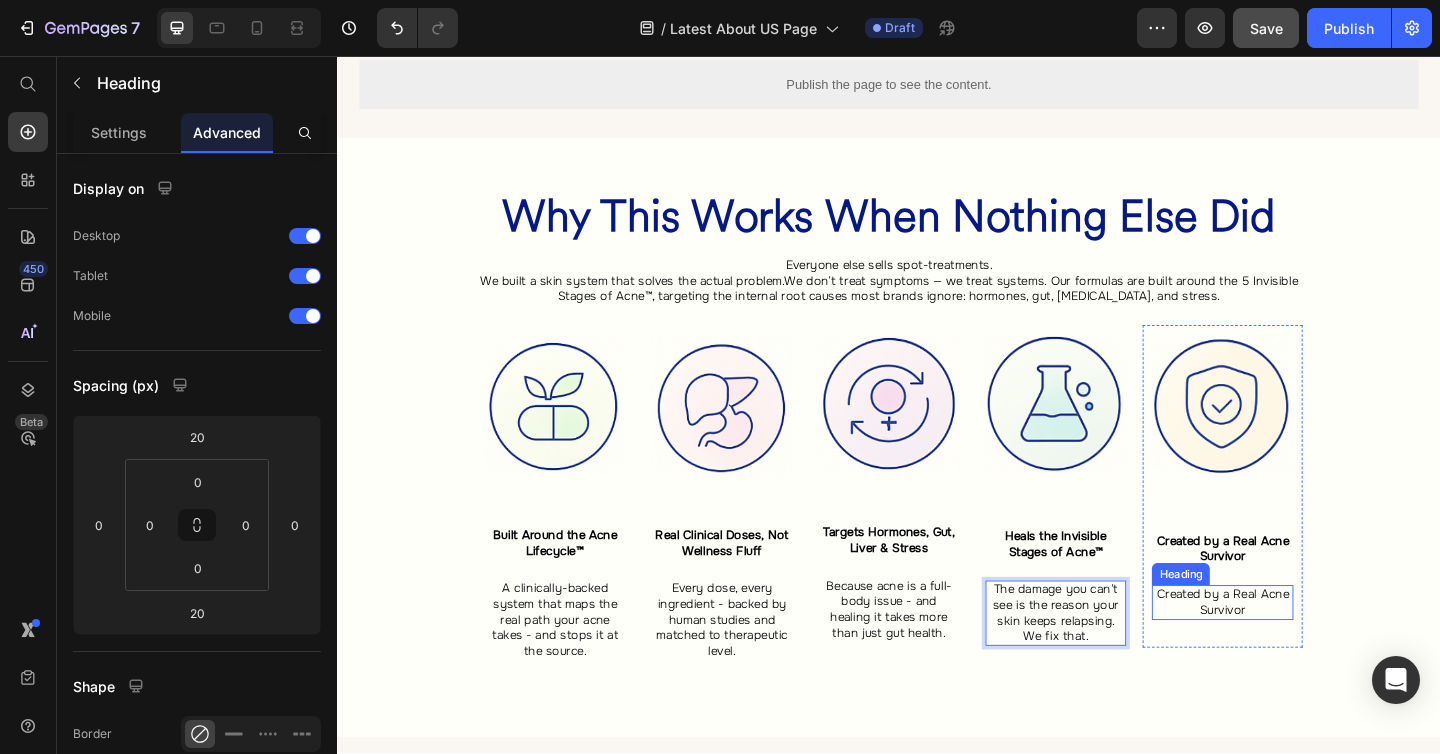 click on "Created by a Real Acne Survivor" at bounding box center (1300, 650) 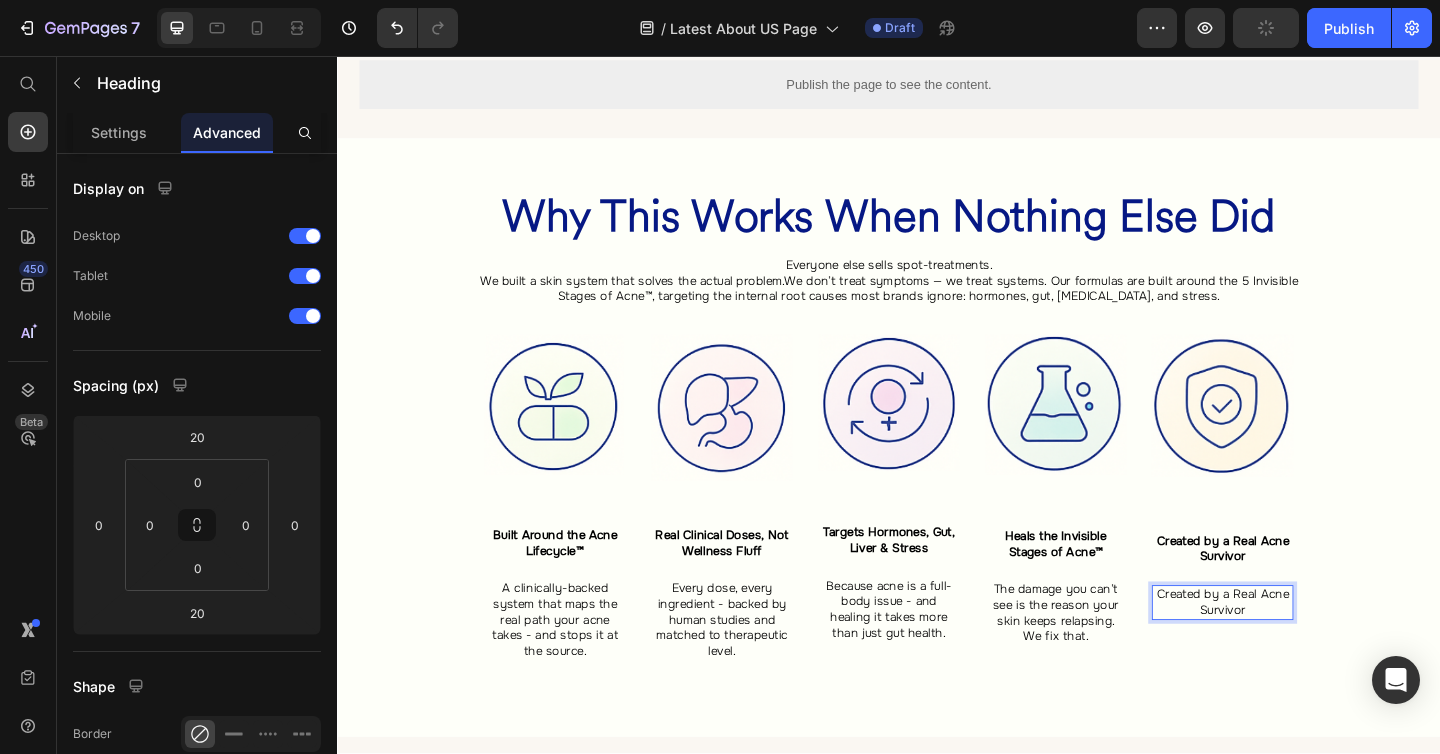 click on "Created by a Real Acne Survivor" at bounding box center [1300, 651] 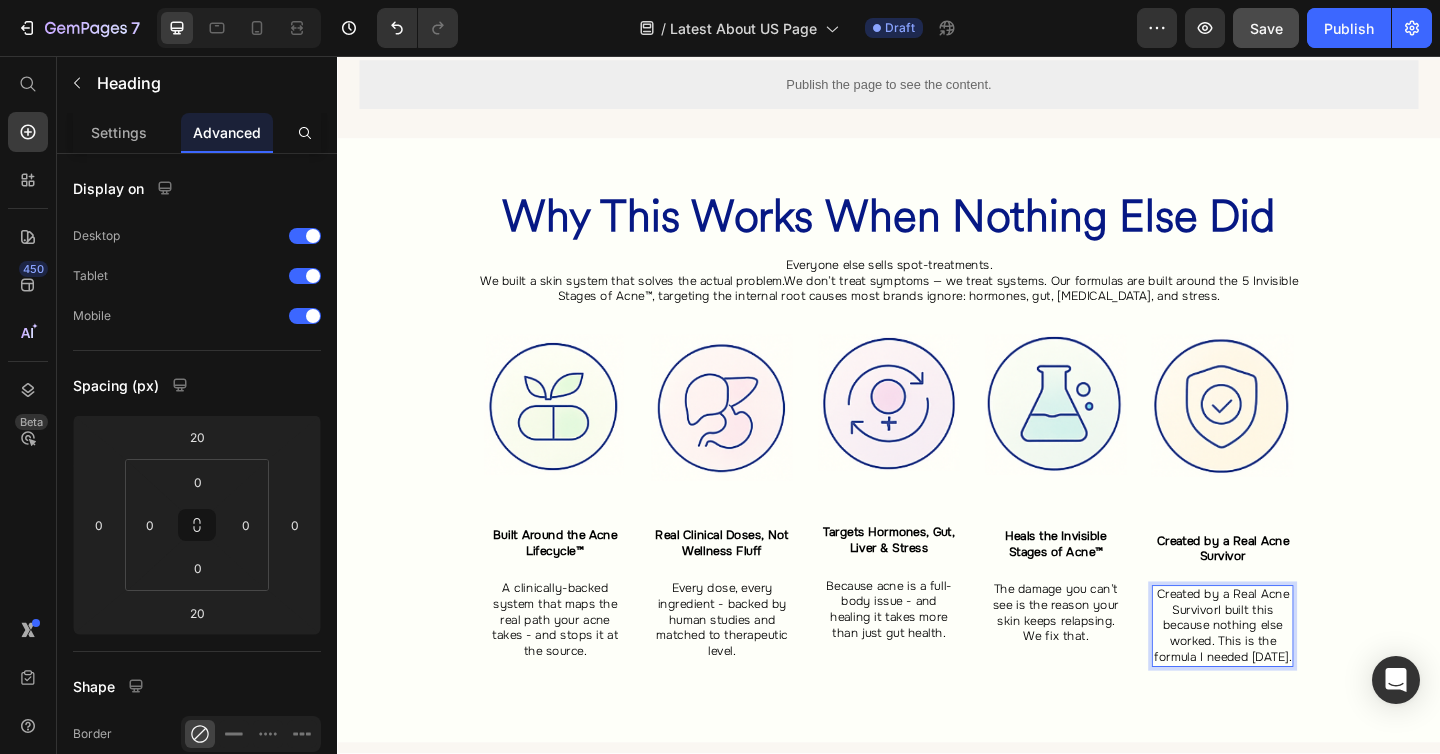click on "Created by a Real Acne SurvivorI built this because nothing else worked. This is the formula I needed 10 years ago." at bounding box center (1300, 675) 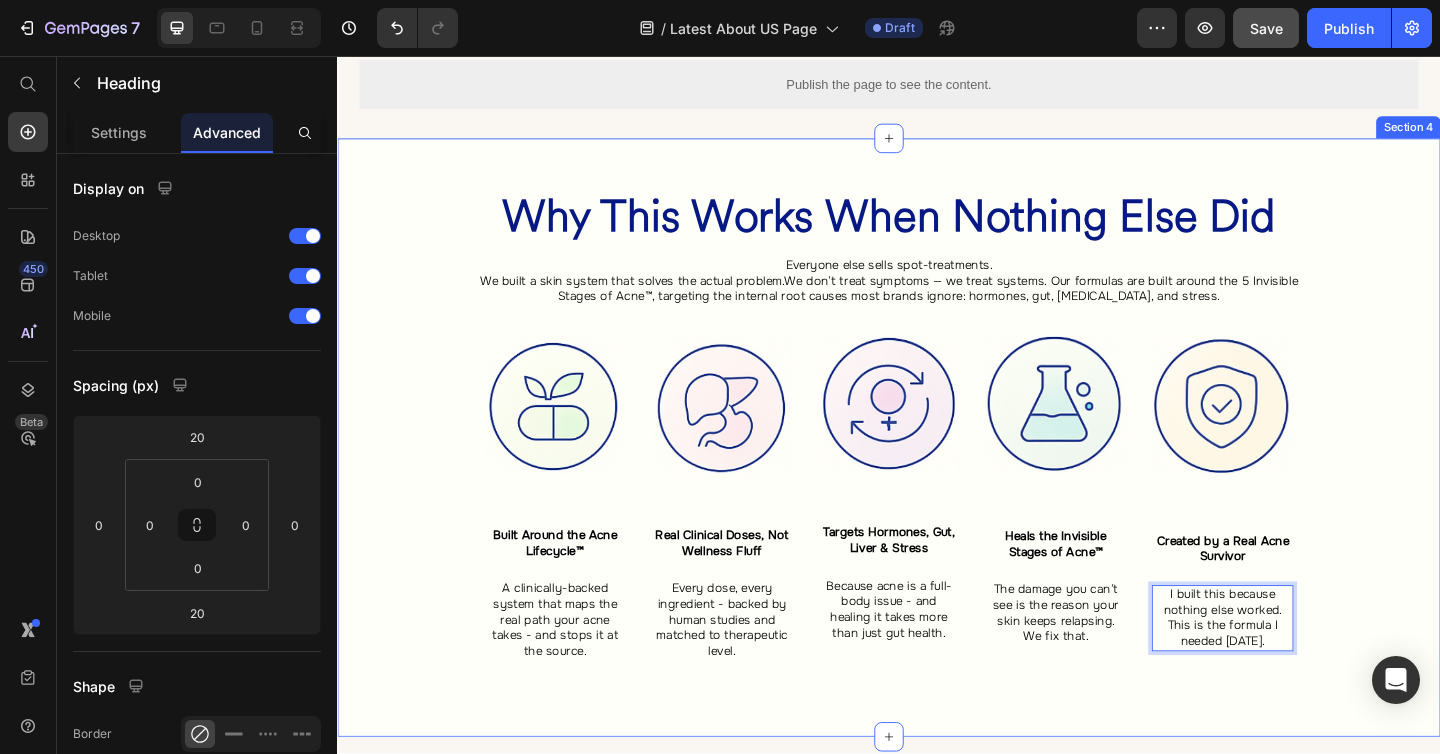 click on "⁠⁠⁠⁠⁠⁠⁠ Why This Works When Nothing Else Did Heading Everyone else sells spot-treatments.  We built a skin system that solves the actual problem.We don’t treat symptoms — we treat systems. Our formulas are built around the 5 Invisible Stages of Acne™, targeting the internal root causes most brands ignore: hormones, gut, liver, inflammation, and stress. Heading Image ⁠⁠⁠⁠⁠⁠⁠ Built Around the Acne Lifecycle™ Heading ⁠⁠⁠⁠⁠⁠⁠ A clinically-backed system that maps the real path your acne takes - and stops it at the source. Heading Row Image ⁠⁠⁠⁠⁠⁠⁠ Real Clinical Doses, Not Wellness Fluff Heading ⁠⁠⁠⁠⁠⁠⁠ Every dose, every ingredient - backed by human studies and matched to therapeutic level. Heading Row Image ⁠⁠⁠⁠⁠⁠⁠ Targets Hormones, Gut, Liver & Stress Heading ⁠⁠⁠⁠⁠⁠⁠ Because acne is a full-body issue - and healing it takes more than just gut health. Heading Row Image ⁠⁠⁠⁠⁠⁠⁠ Heading Heading Row" at bounding box center (937, 471) 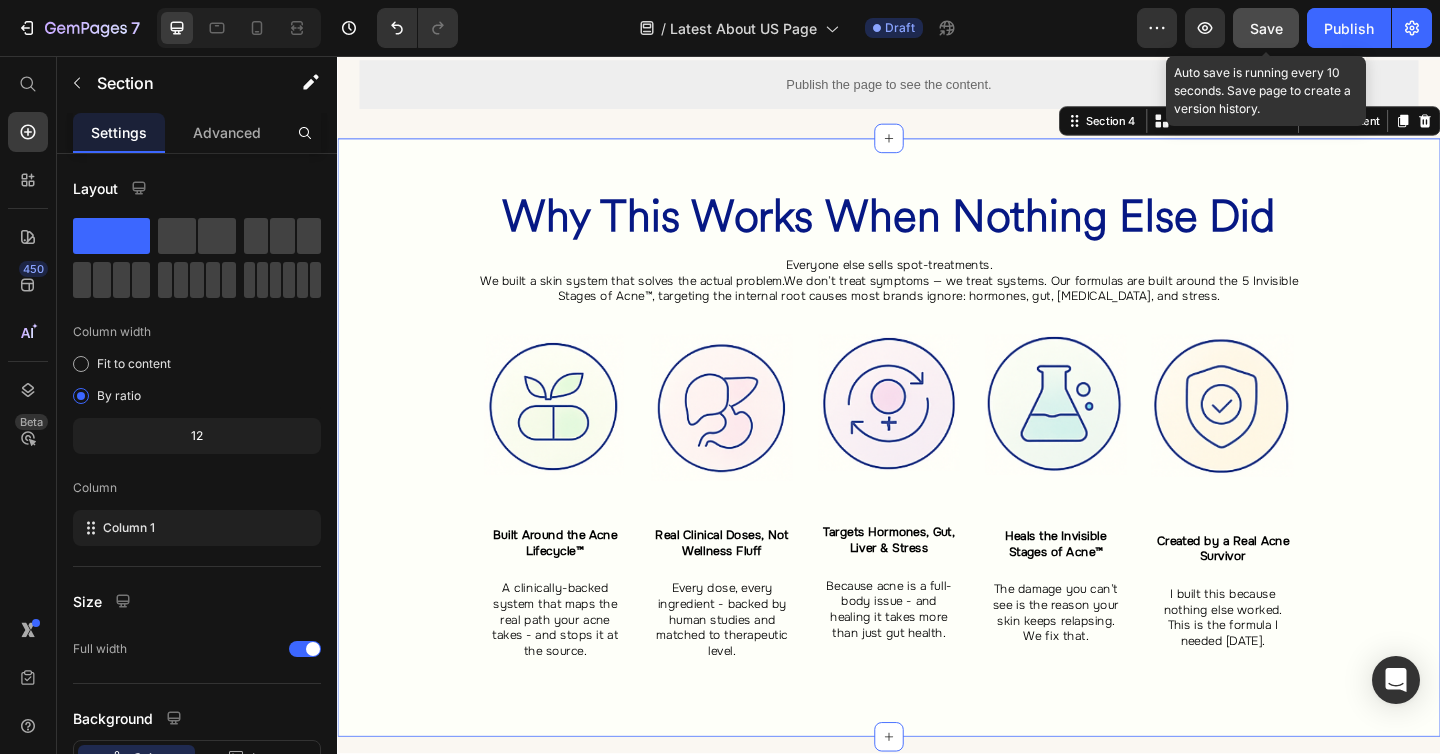 click on "Save" 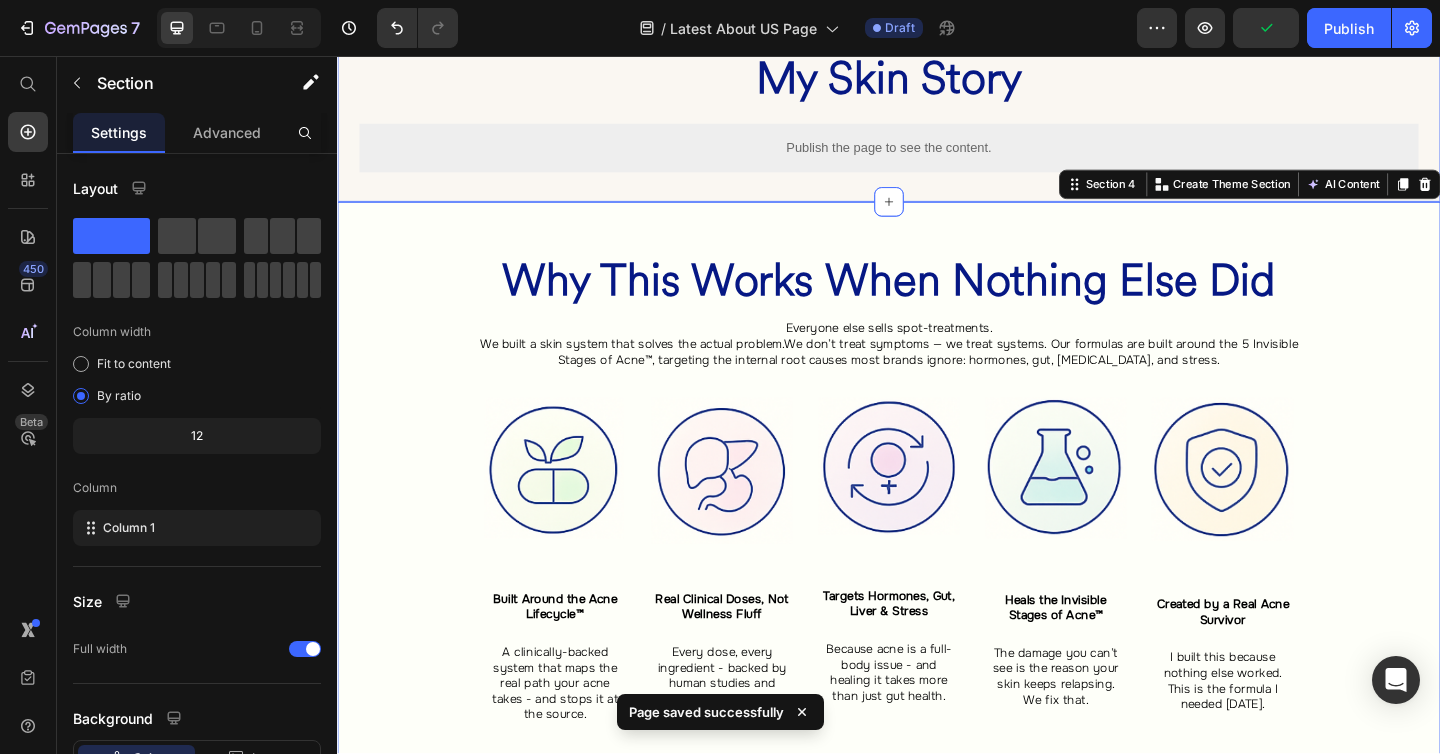 scroll, scrollTop: 1392, scrollLeft: 0, axis: vertical 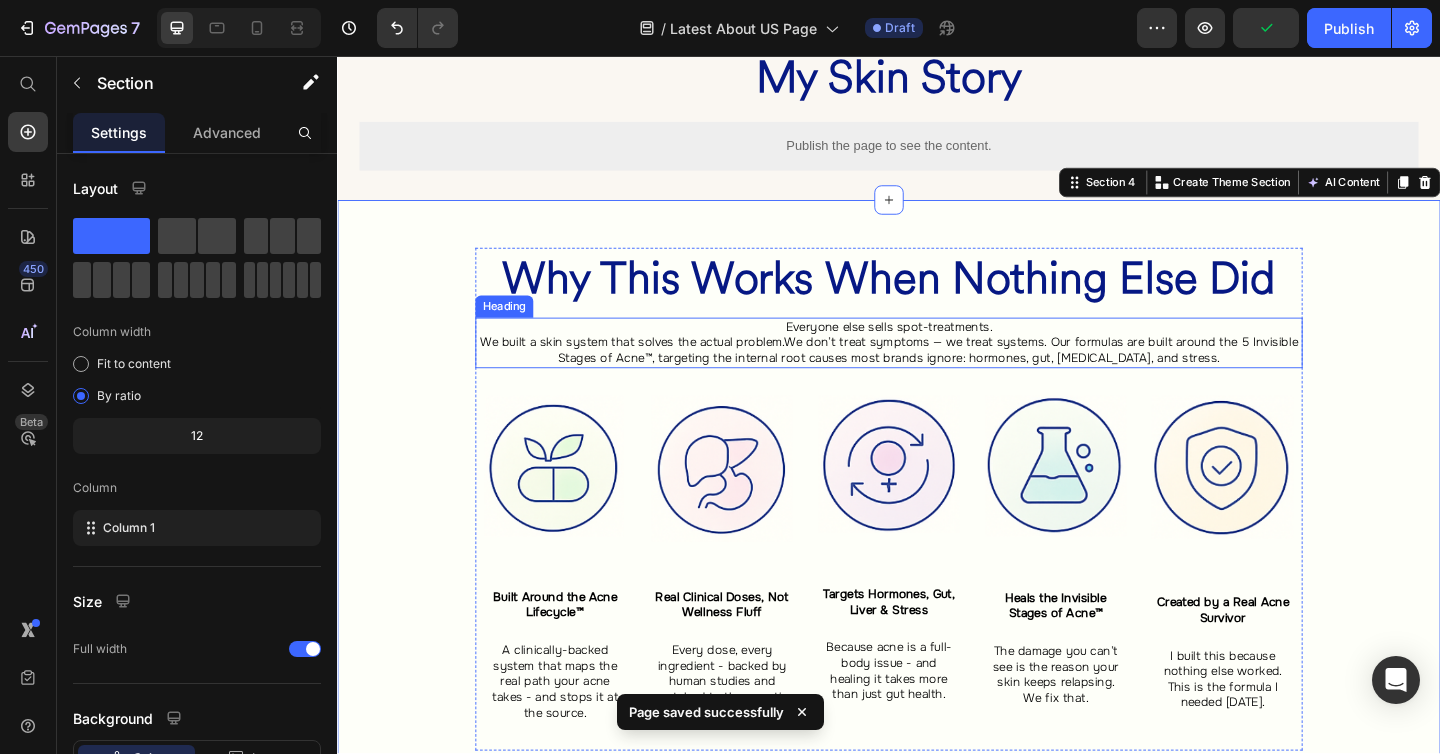 click on "Everyone else sells spot-treatments." at bounding box center (937, 350) 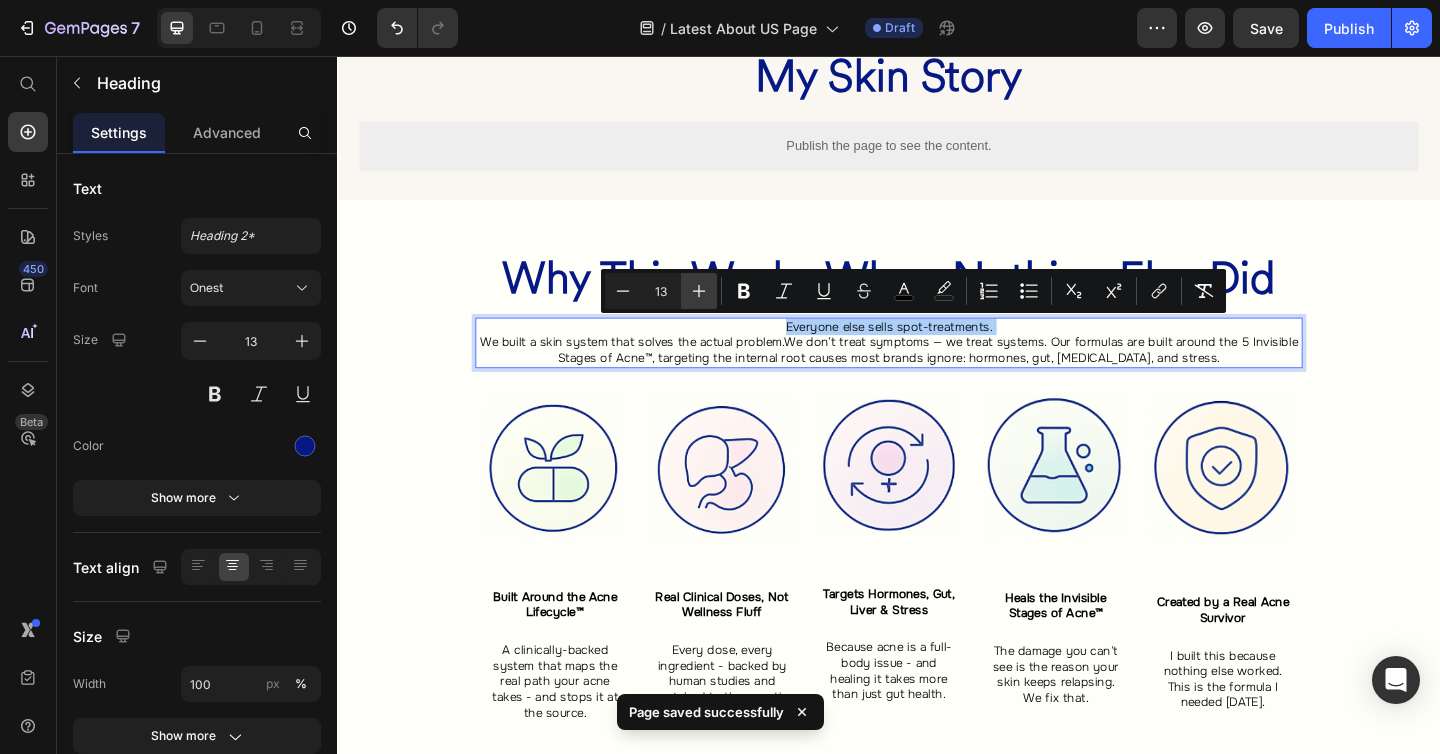 click 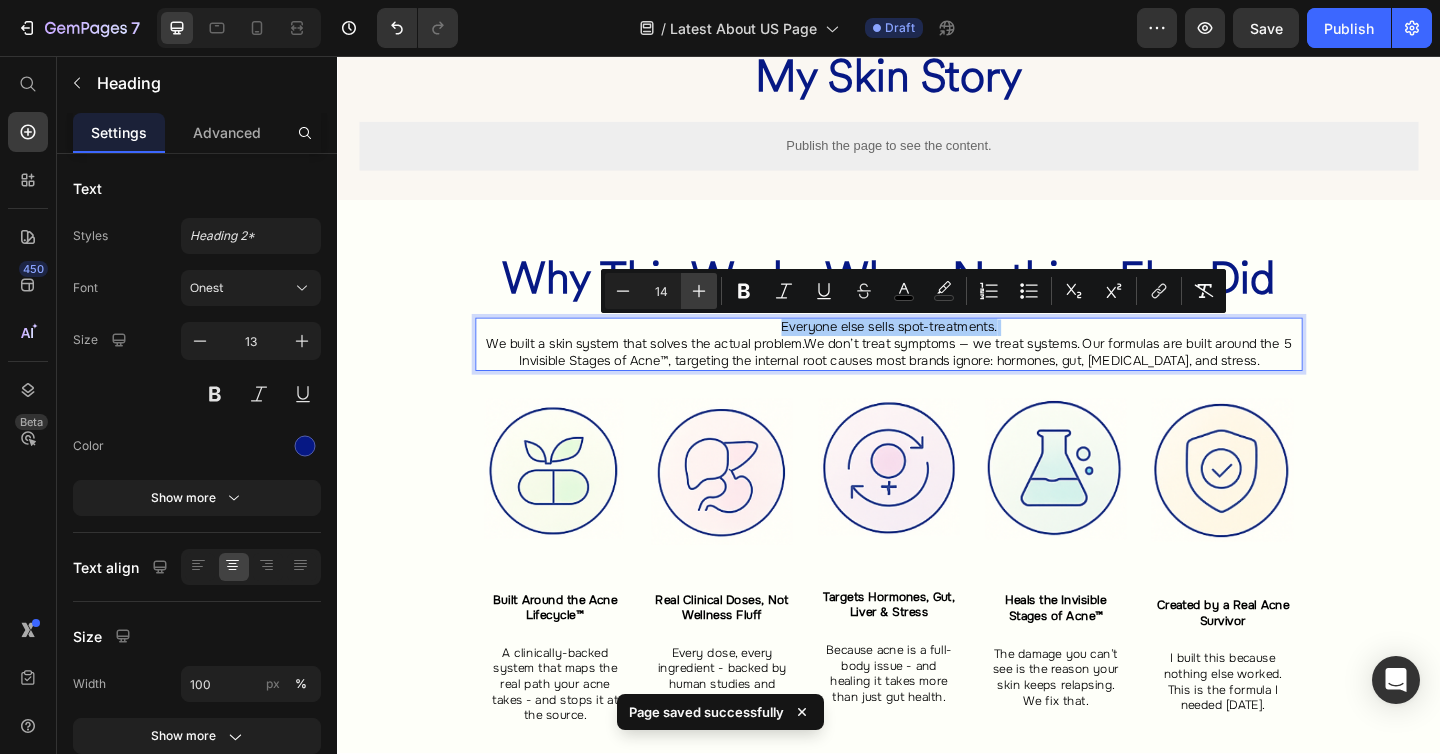 click 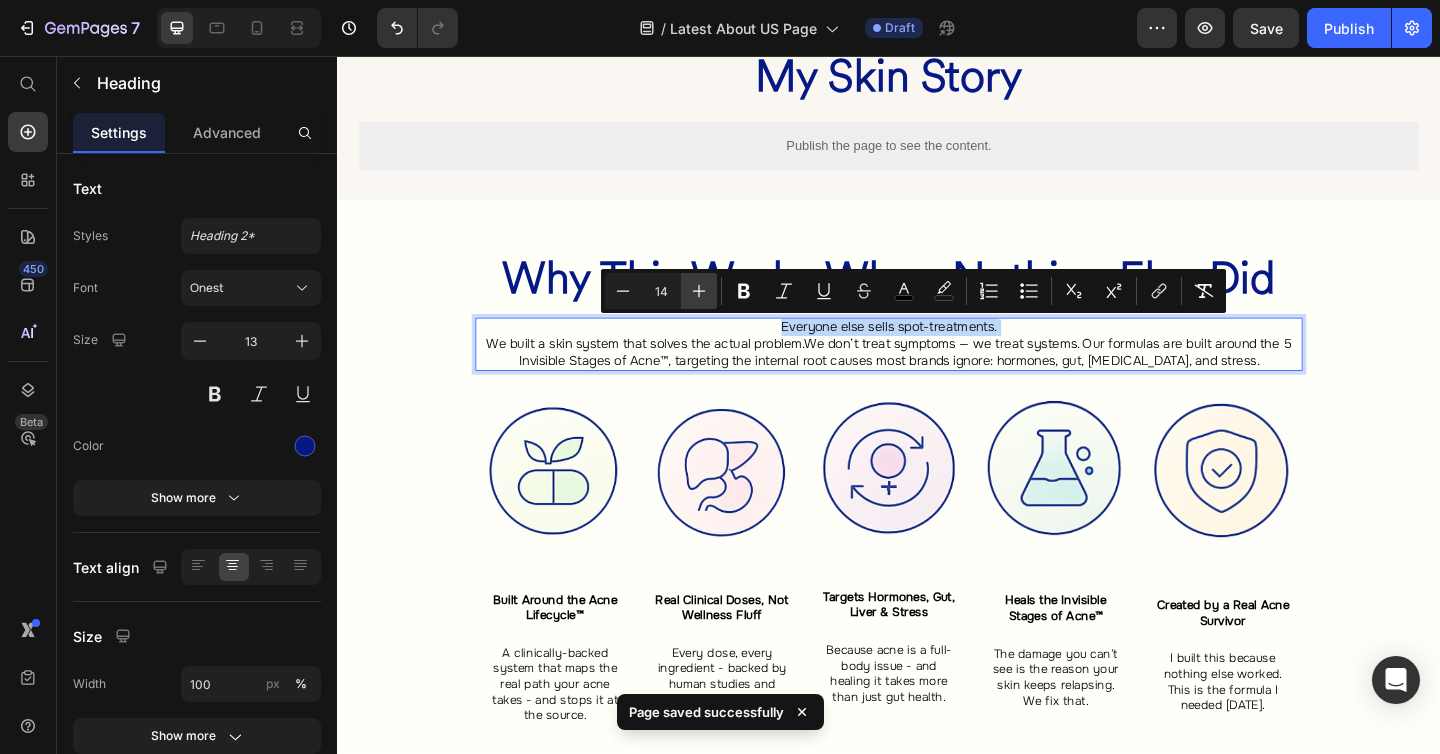type on "15" 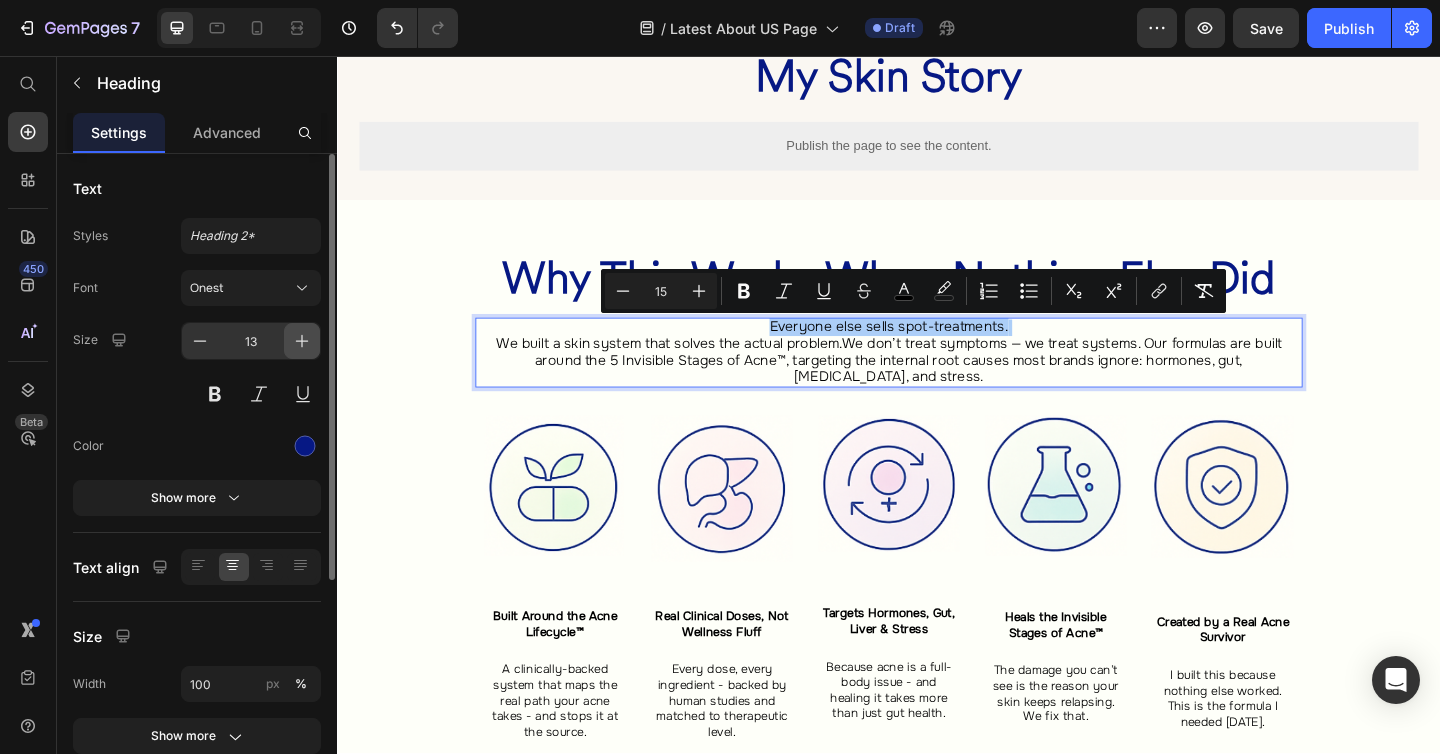 click 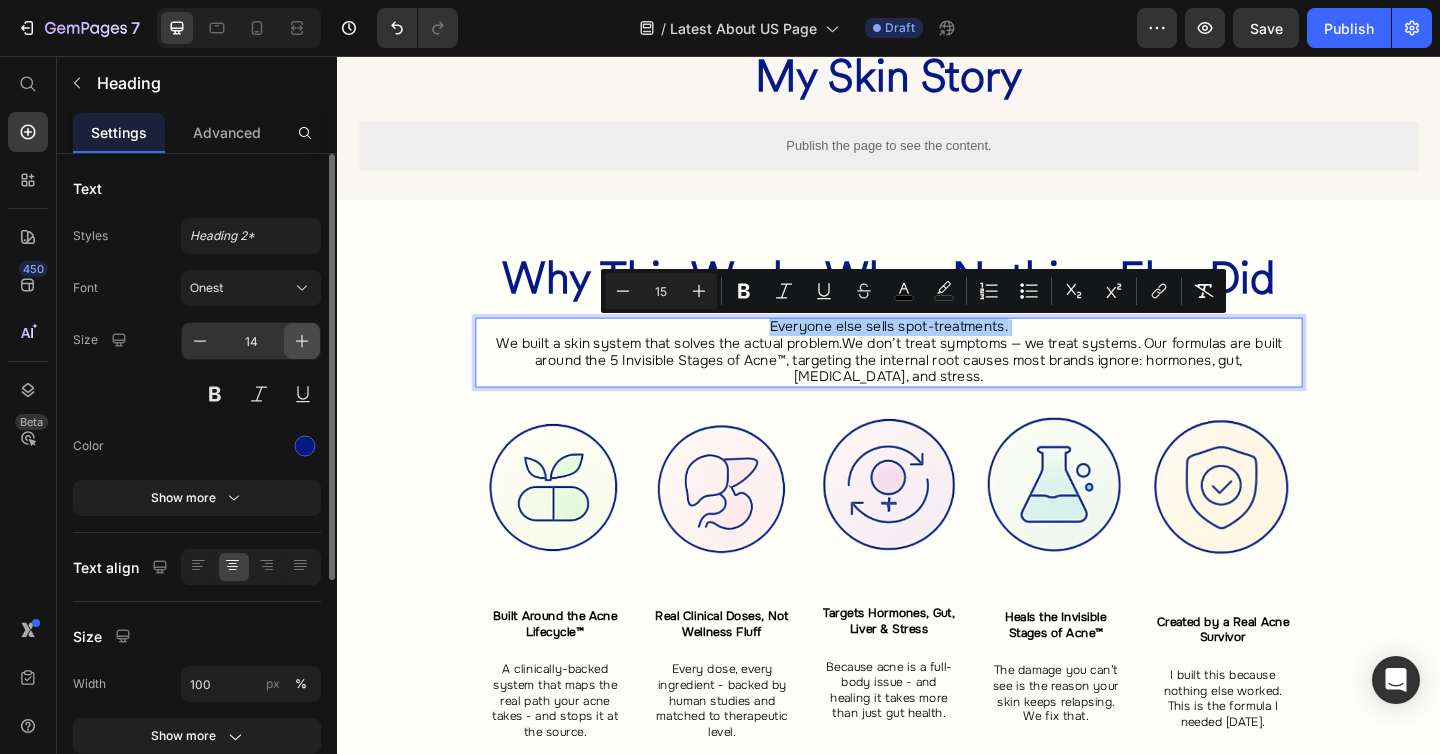 click 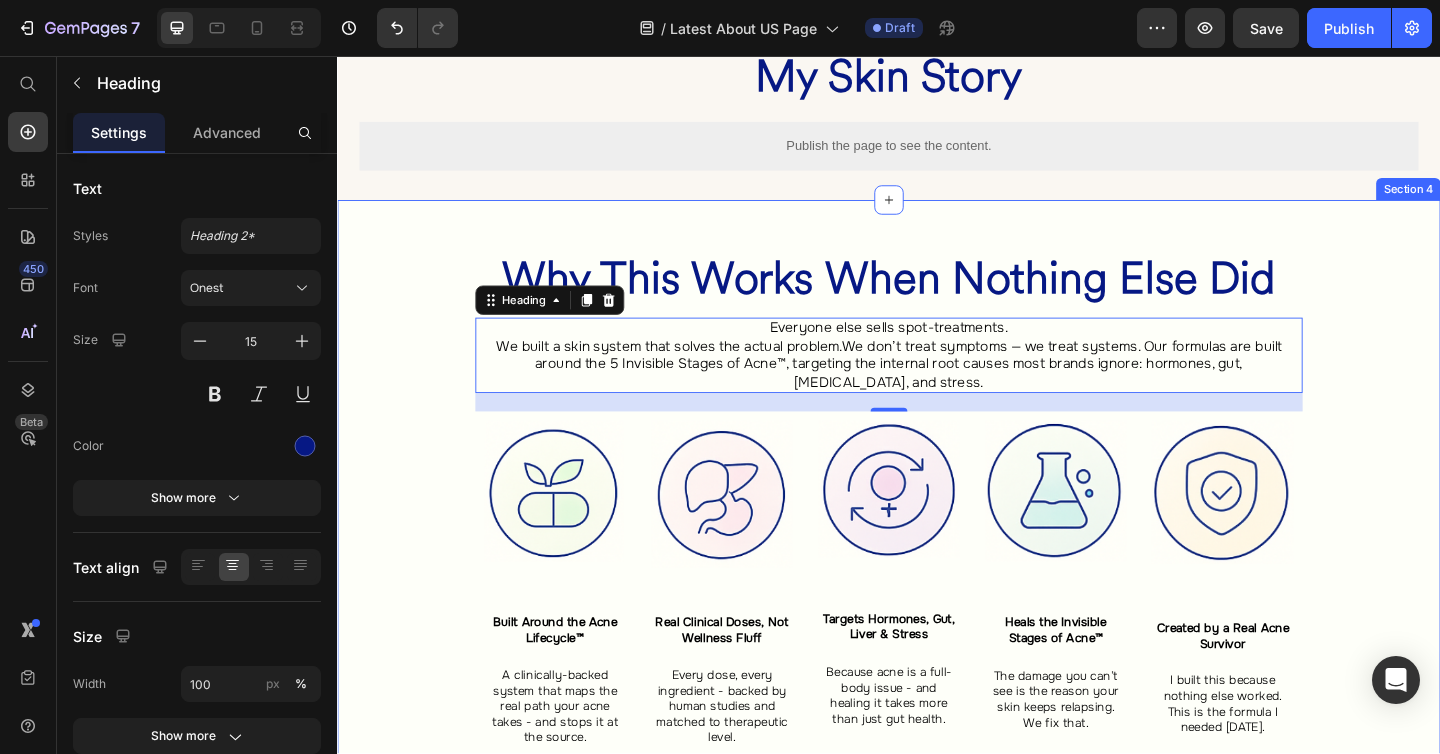click on "⁠⁠⁠⁠⁠⁠⁠ Why This Works When Nothing Else Did Heading ⁠⁠⁠⁠⁠⁠⁠ Everyone else sells spot-treatments.  We built a skin system that solves the actual problem.We don’t treat symptoms — we treat systems. Our formulas are built around the 5 Invisible Stages of Acne™, targeting the internal root causes most brands ignore: hormones, gut, liver, inflammation, and stress. Heading   20 Image ⁠⁠⁠⁠⁠⁠⁠ Built Around the Acne Lifecycle™ Heading ⁠⁠⁠⁠⁠⁠⁠ A clinically-backed system that maps the real path your acne takes - and stops it at the source. Heading Row Image ⁠⁠⁠⁠⁠⁠⁠ Real Clinical Doses, Not Wellness Fluff Heading ⁠⁠⁠⁠⁠⁠⁠ Every dose, every ingredient - backed by human studies and matched to therapeutic level. Heading Row Image ⁠⁠⁠⁠⁠⁠⁠ Targets Hormones, Gut, Liver & Stress Heading ⁠⁠⁠⁠⁠⁠⁠ Because acne is a full-body issue - and healing it takes more than just gut health. Heading Row Image Heading Row" at bounding box center [937, 552] 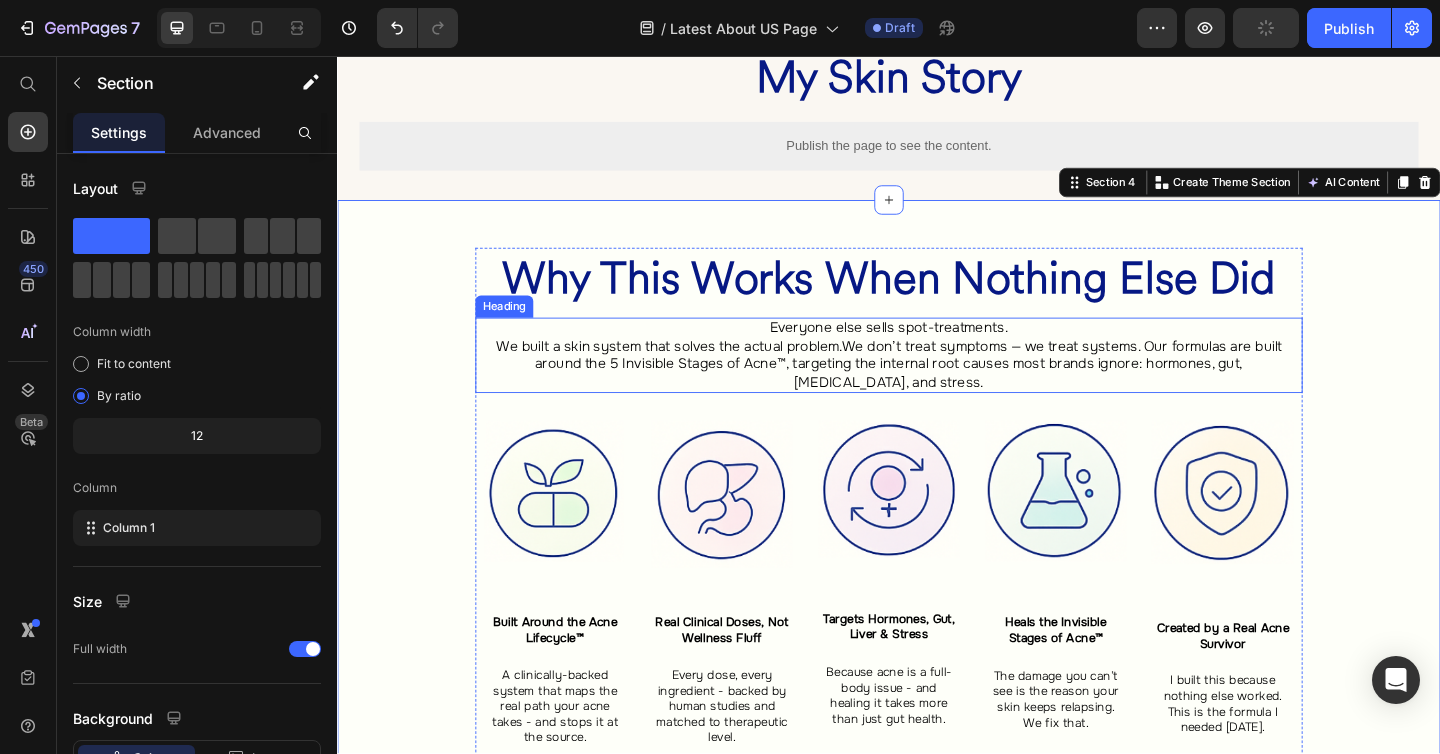 click on "We built a skin system that solves the actual problem.We don’t treat symptoms — we treat systems. Our formulas are built around the 5 Invisible Stages of Acne™, targeting the internal root causes most brands ignore: hormones, gut, liver, inflammation, and stress." at bounding box center (937, 391) 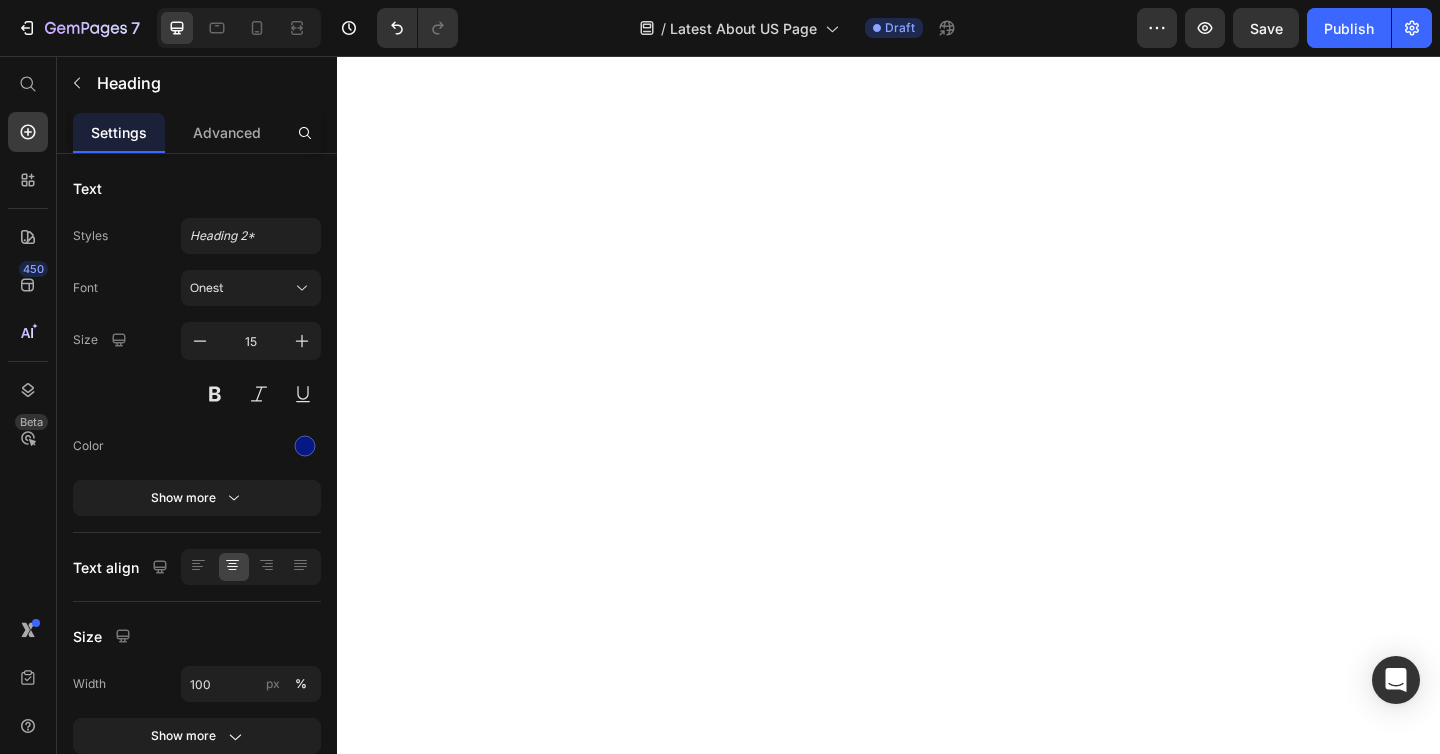 scroll, scrollTop: 0, scrollLeft: 0, axis: both 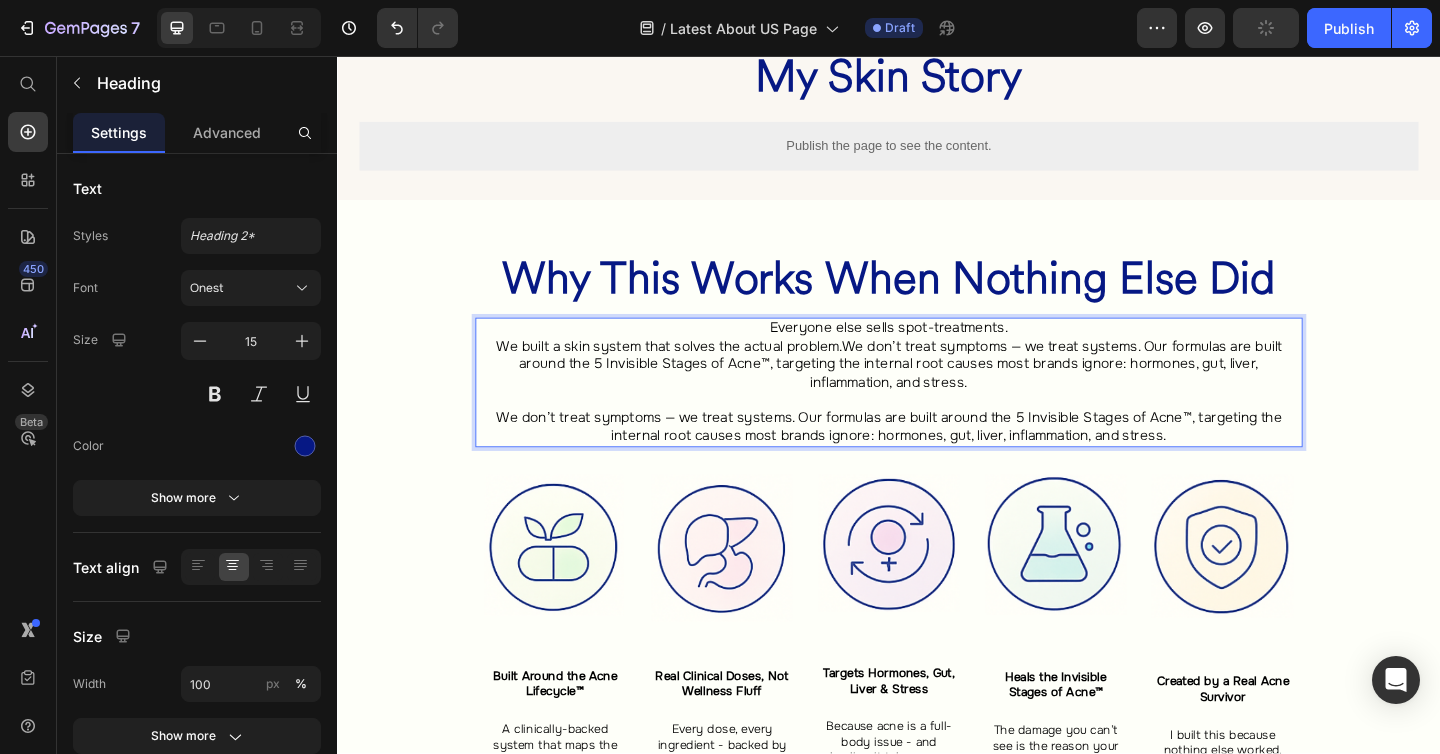 click on "Everyone else sells spot-treatments.  We built a skin system that solves the actual problem.We don’t treat symptoms — we treat systems. Our formulas are built around the 5 Invisible Stages of Acne™, targeting the internal root causes most brands ignore: hormones, gut, liver, inflammation, and stress. We don’t treat symptoms — we treat systems. Our formulas are built around the 5 Invisible Stages of Acne™, targeting the internal root causes most brands ignore: hormones, gut, liver, inflammation, and stress." at bounding box center [937, 411] 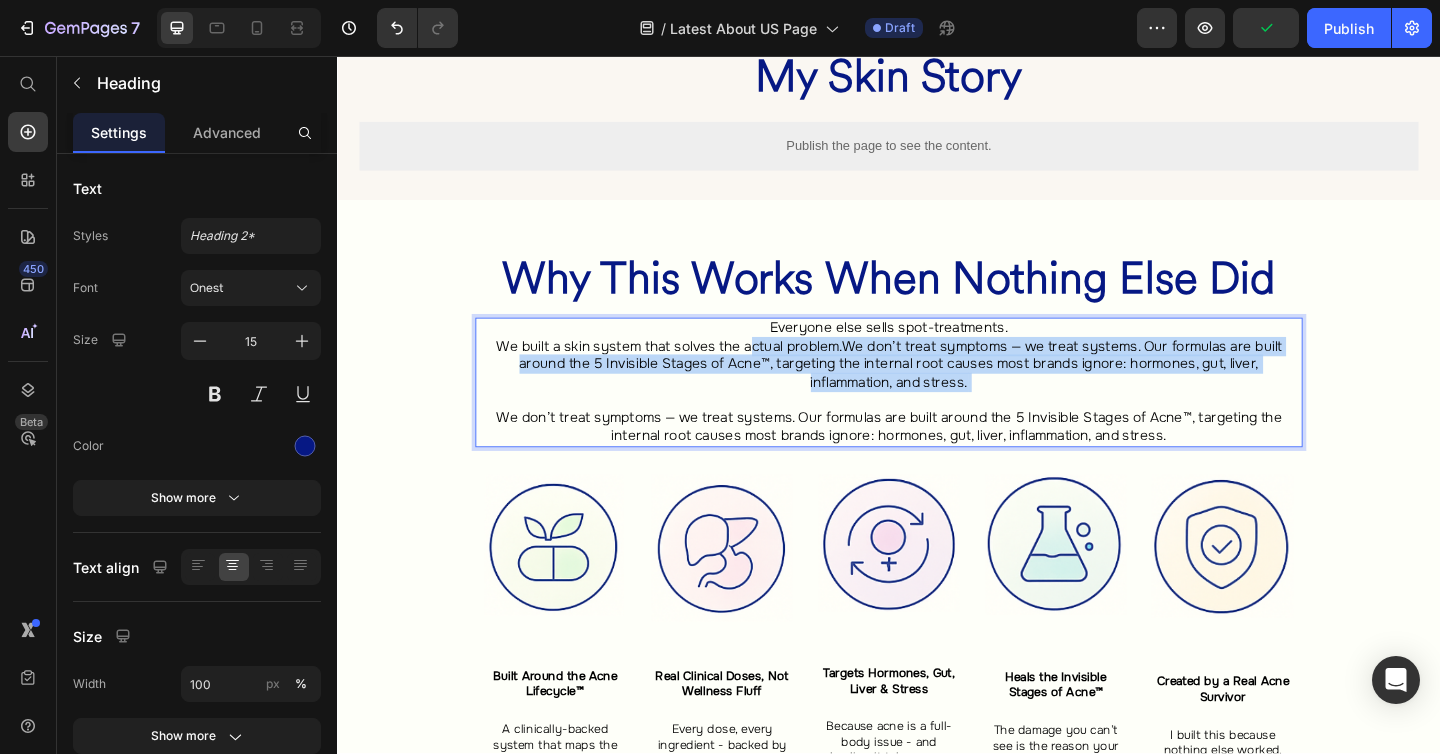 drag, startPoint x: 1105, startPoint y: 430, endPoint x: 790, endPoint y: 363, distance: 322.04657 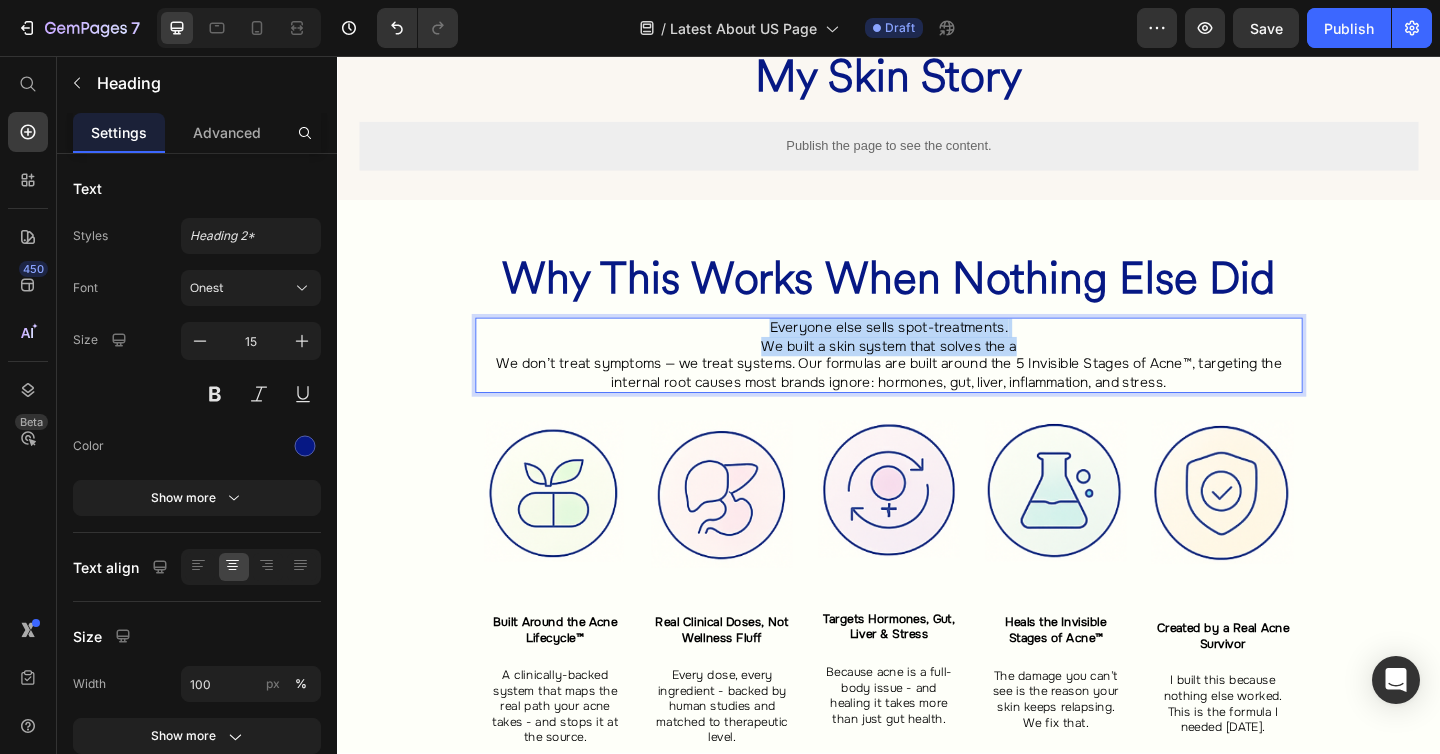 drag, startPoint x: 1102, startPoint y: 375, endPoint x: 788, endPoint y: 356, distance: 314.5743 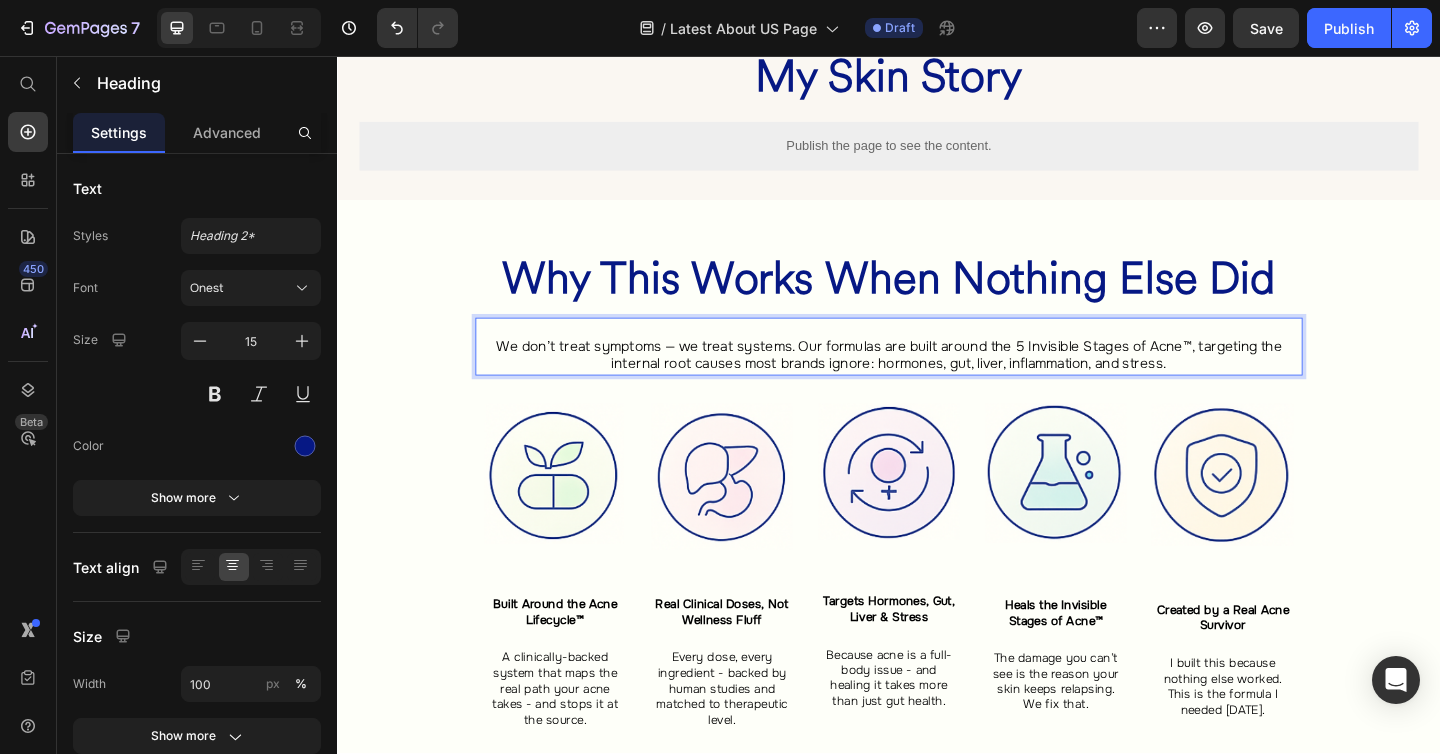 click on "⁠⁠⁠⁠⁠⁠⁠ We don’t treat symptoms — we treat systems. Our formulas are built around the 5 Invisible Stages of Acne™, targeting the internal root causes most brands ignore: hormones, gut, liver, inflammation, and stress." at bounding box center (937, 372) 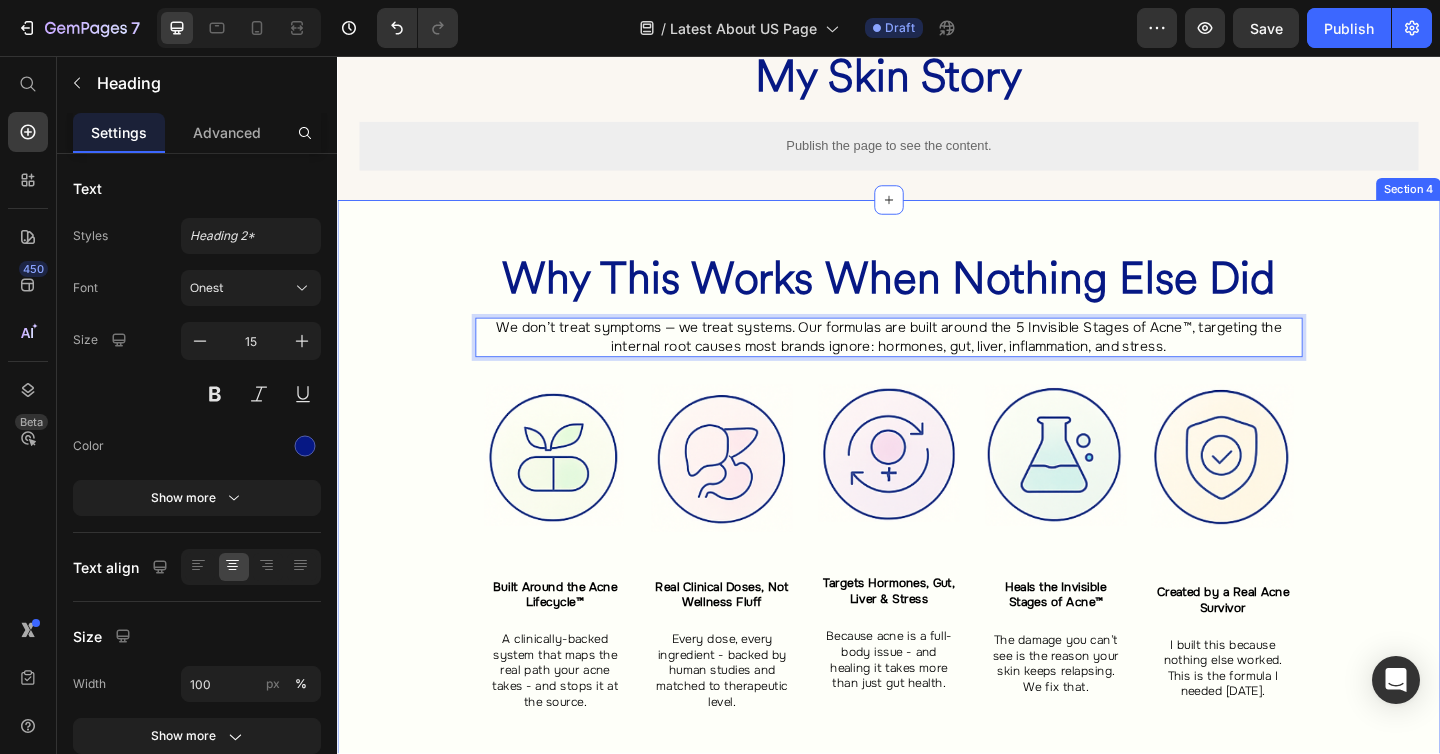 click on "⁠⁠⁠⁠⁠⁠⁠ Why This Works When Nothing Else Did Heading We don’t treat symptoms — we treat systems. Our formulas are built around the 5 Invisible Stages of Acne™, targeting the internal root causes most brands ignore: hormones, gut, liver, inflammation, and stress. Heading   20 Image ⁠⁠⁠⁠⁠⁠⁠ Built Around the Acne Lifecycle™ Heading ⁠⁠⁠⁠⁠⁠⁠ A clinically-backed system that maps the real path your acne takes - and stops it at the source. Heading Row Image ⁠⁠⁠⁠⁠⁠⁠ Real Clinical Doses, Not Wellness Fluff Heading ⁠⁠⁠⁠⁠⁠⁠ Every dose, every ingredient - backed by human studies and matched to therapeutic level. Heading Row Image ⁠⁠⁠⁠⁠⁠⁠ Targets Hormones, Gut, Liver & Stress Heading ⁠⁠⁠⁠⁠⁠⁠ Because acne is a full-body issue - and healing it takes more than just gut health. Heading Row Image ⁠⁠⁠⁠⁠⁠⁠ Heals the Invisible Stages of Acne™ Heading ⁠⁠⁠⁠⁠⁠⁠ Heading Row Image ⁠⁠⁠⁠⁠⁠⁠" at bounding box center (937, 532) 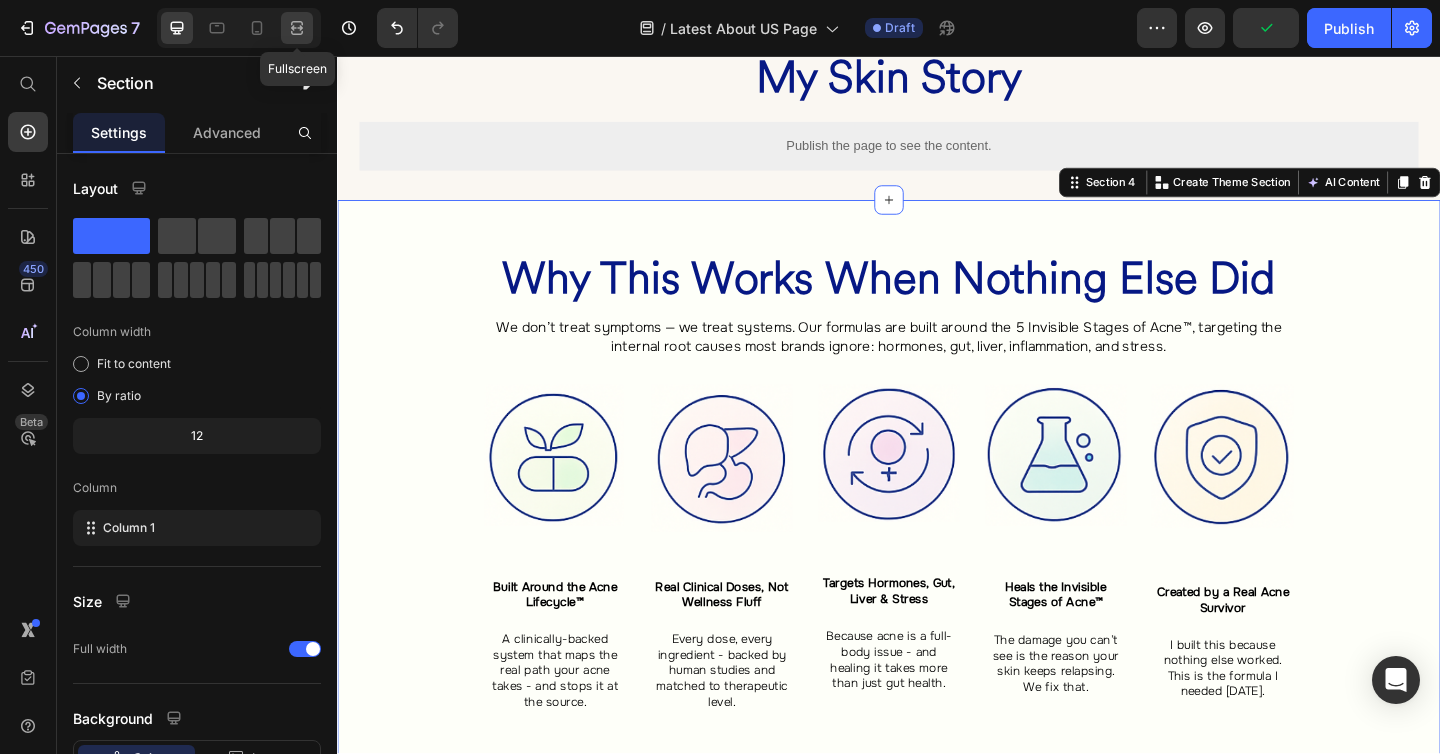 click 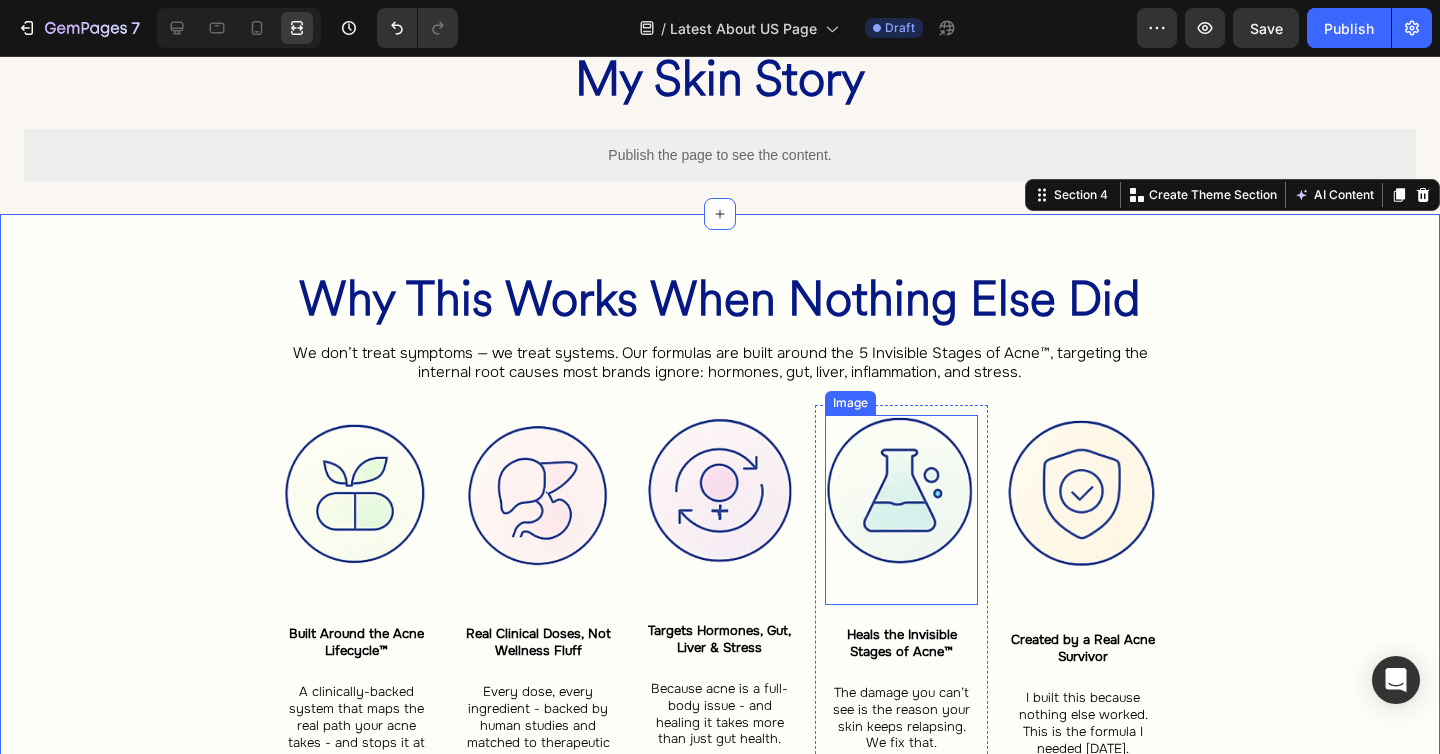 click at bounding box center (902, 510) 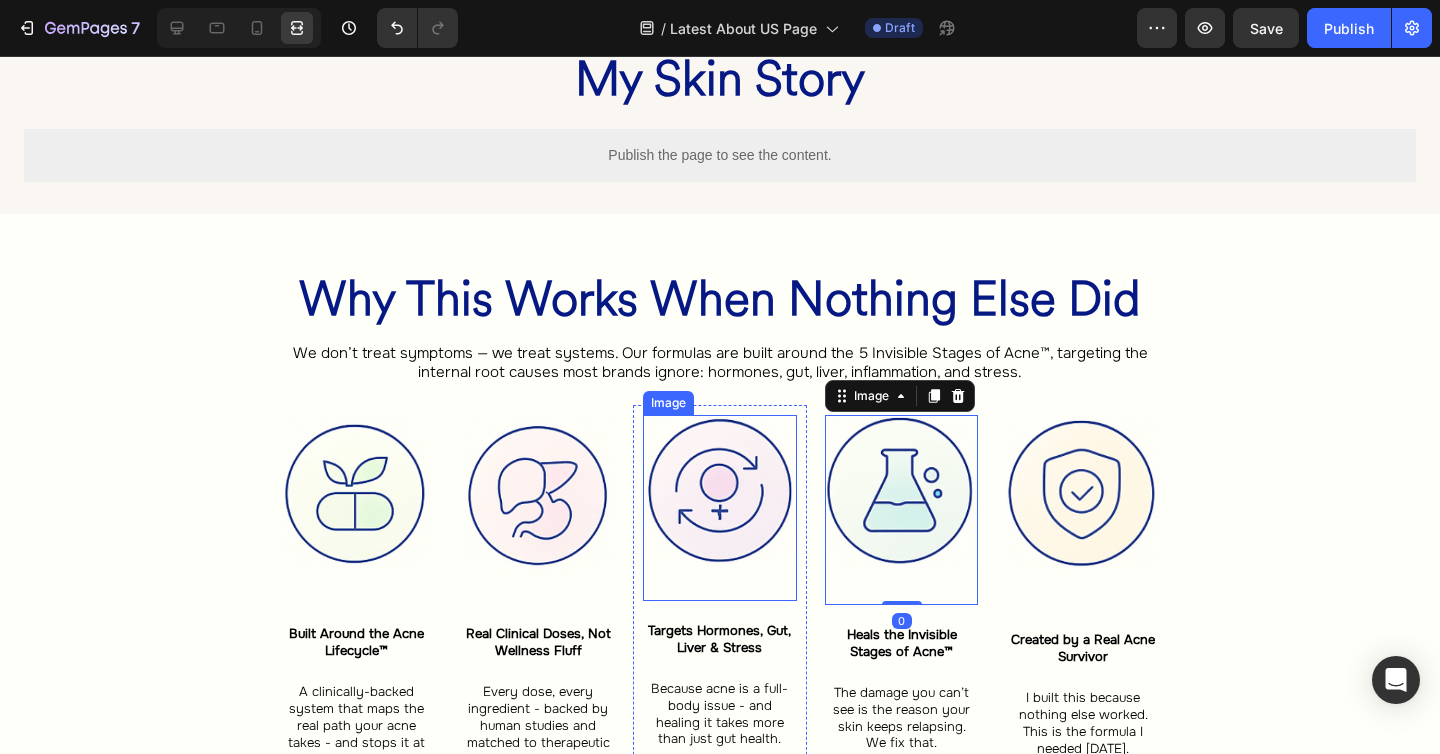 click at bounding box center (720, 508) 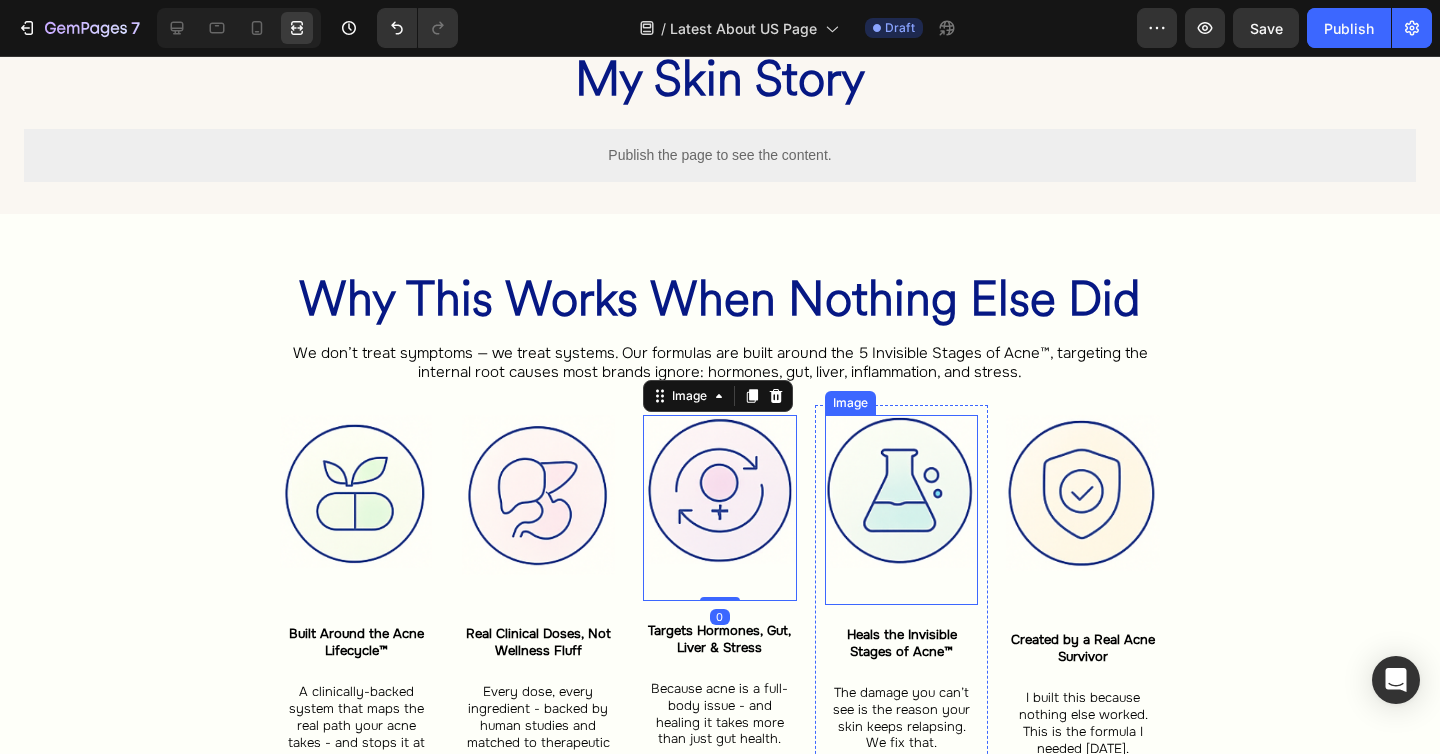 click at bounding box center [902, 510] 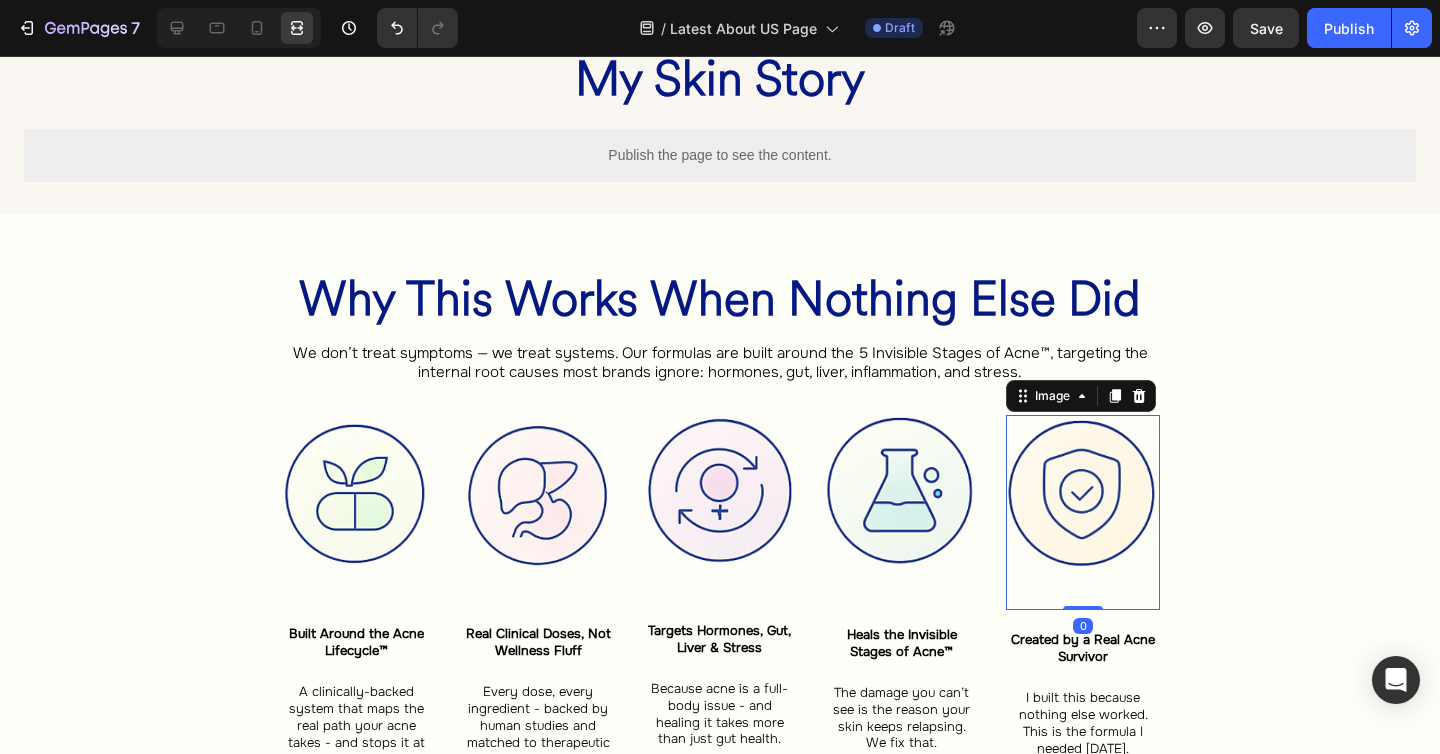 click at bounding box center [1083, 512] 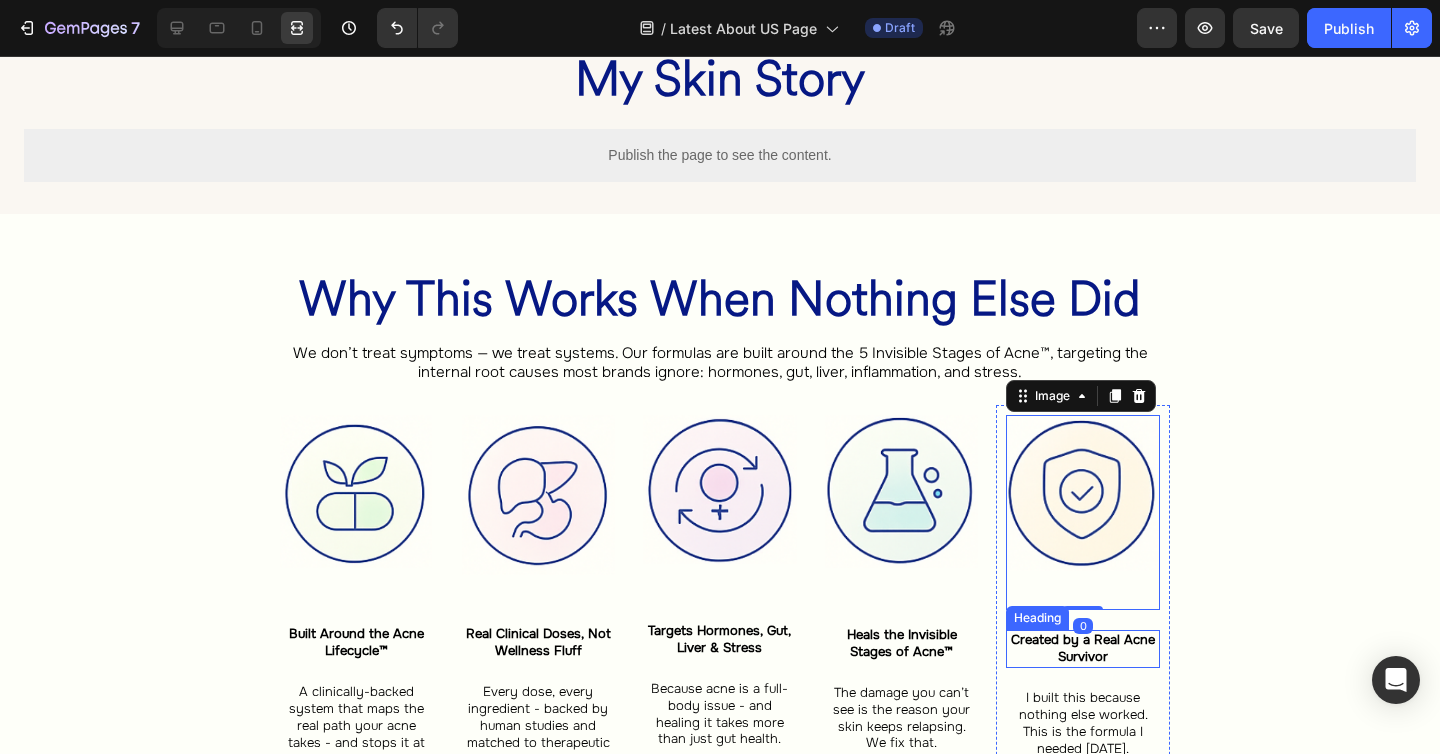 click on "Created by a Real Acne Survivor" at bounding box center [1083, 648] 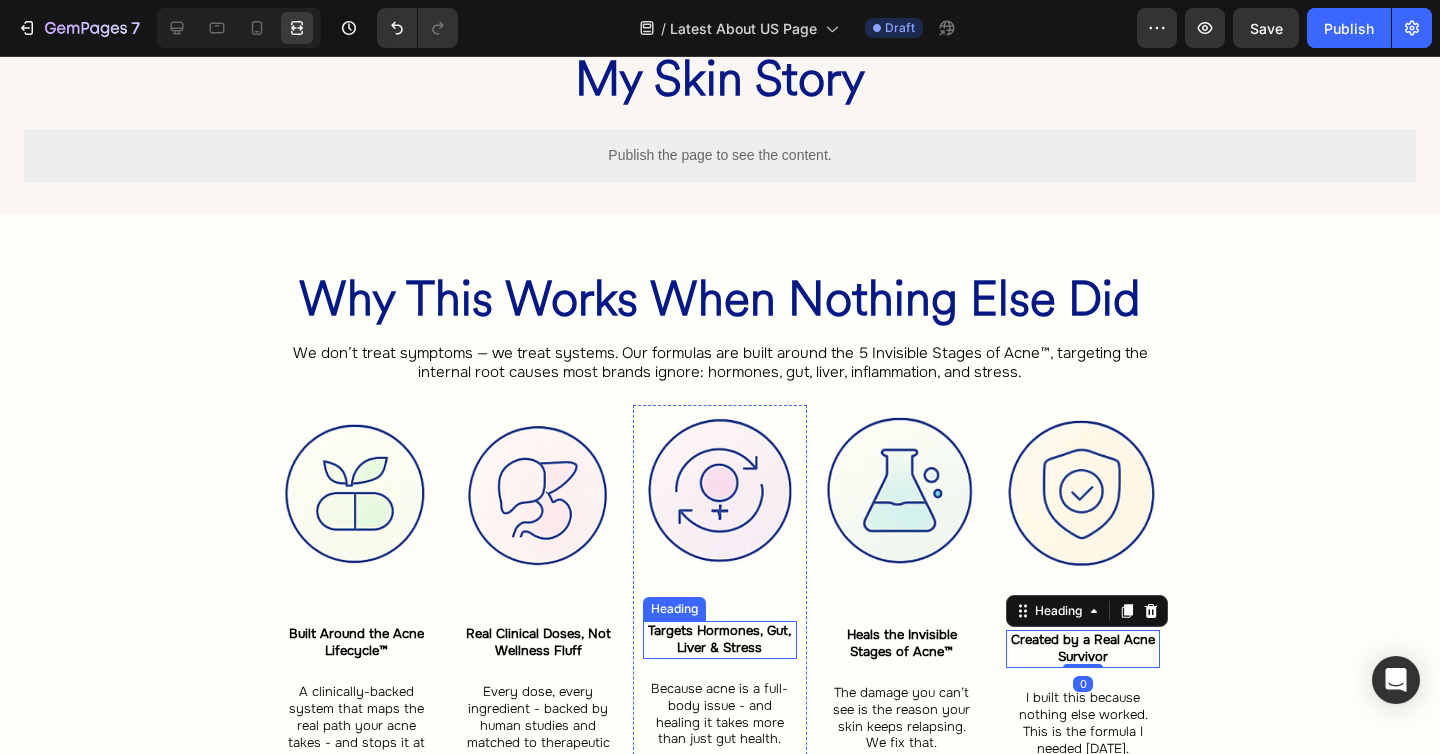 click on "Targets Hormones, Gut, Liver & Stress" at bounding box center [719, 639] 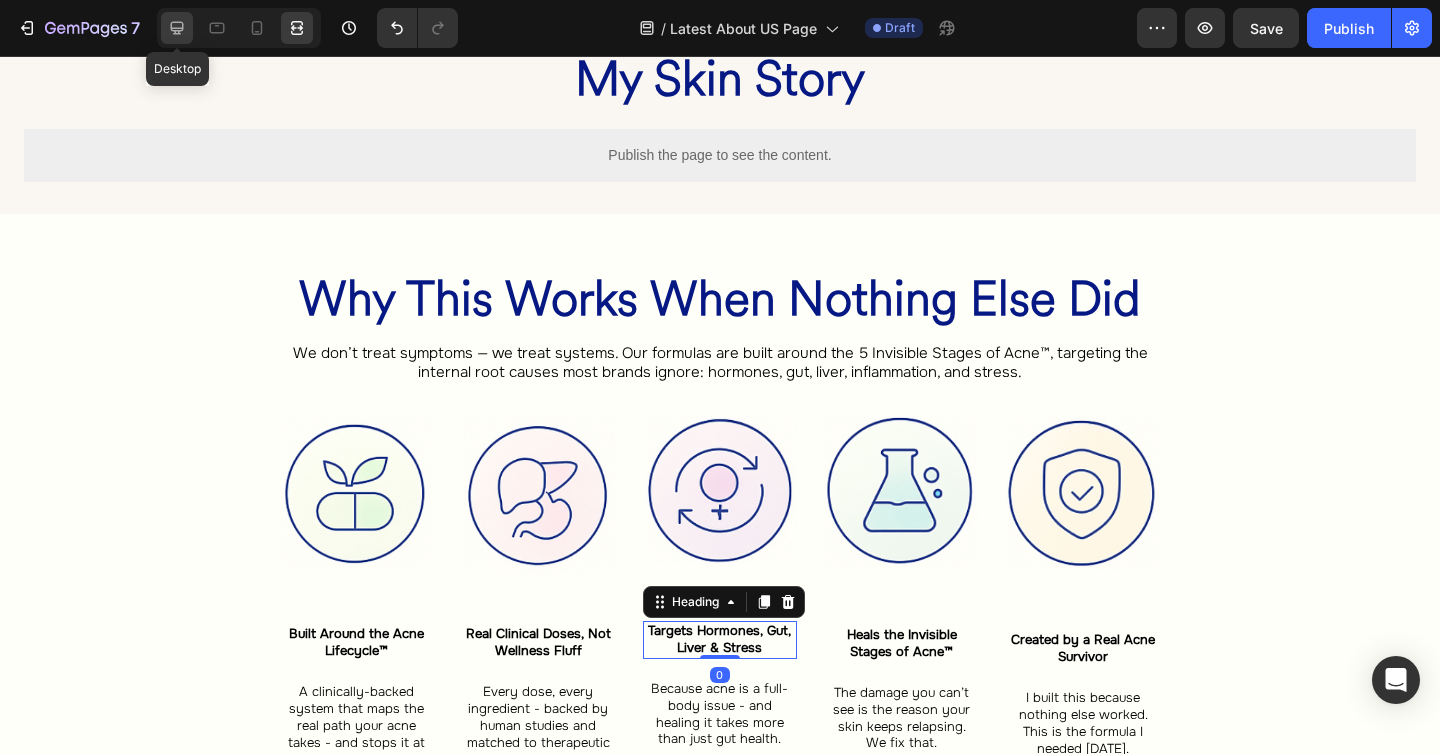 click 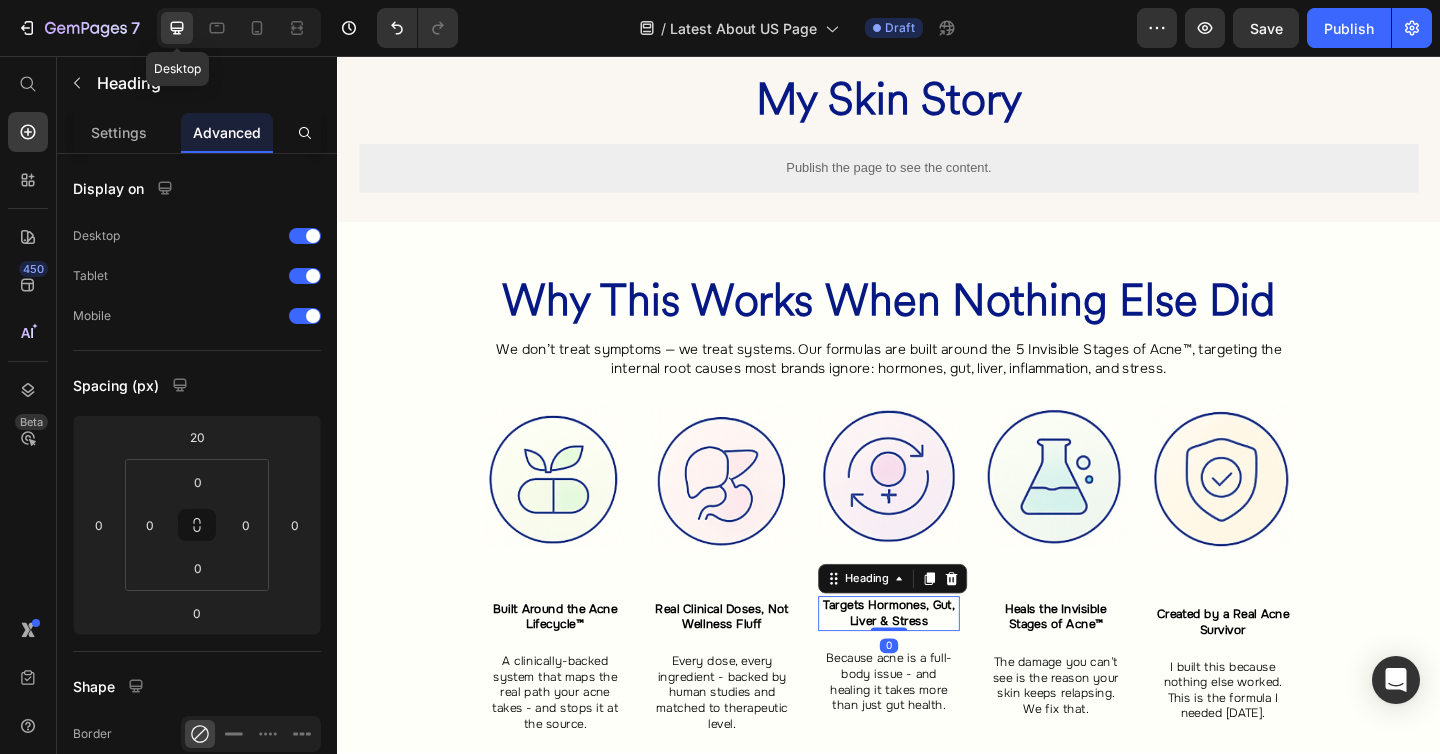 scroll, scrollTop: 1392, scrollLeft: 0, axis: vertical 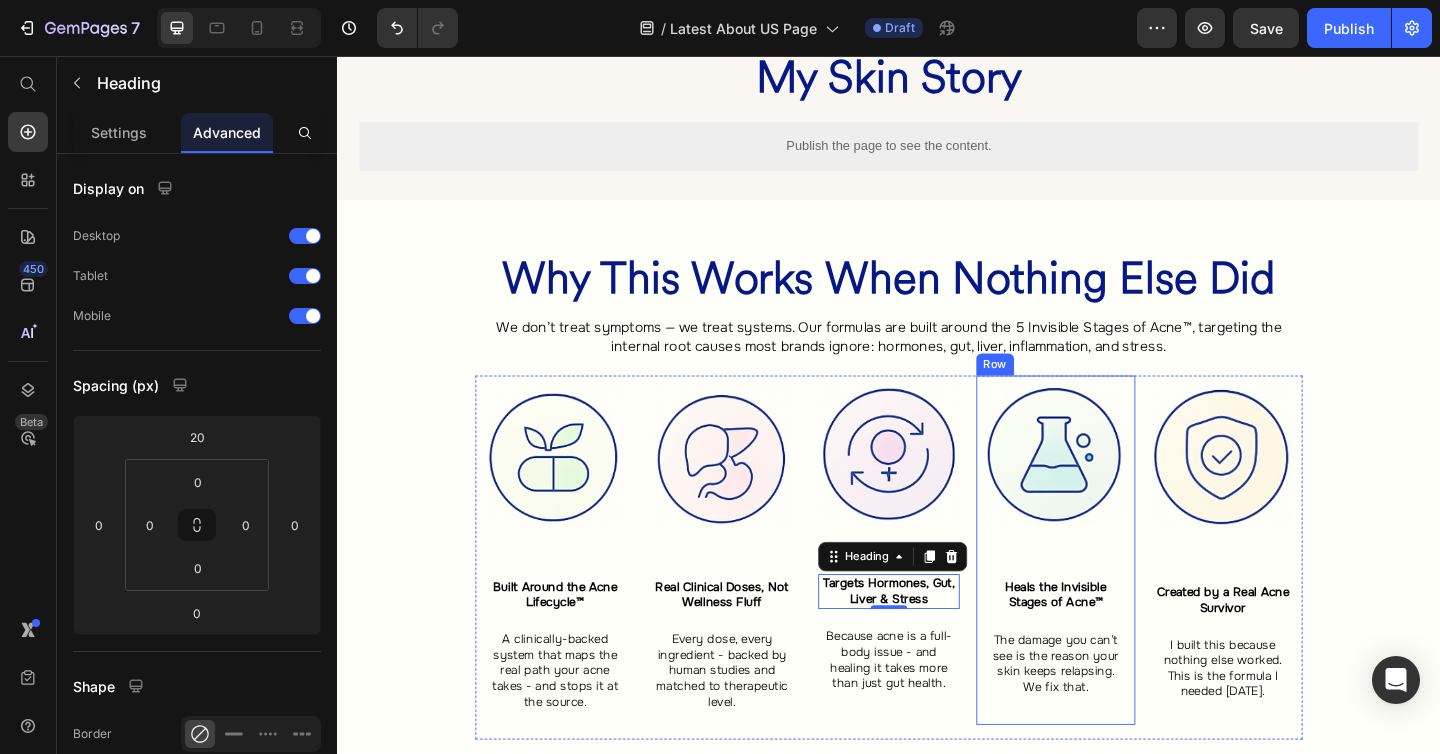 click on "Heals the Invisible Stages of Acne™" at bounding box center (1119, 642) 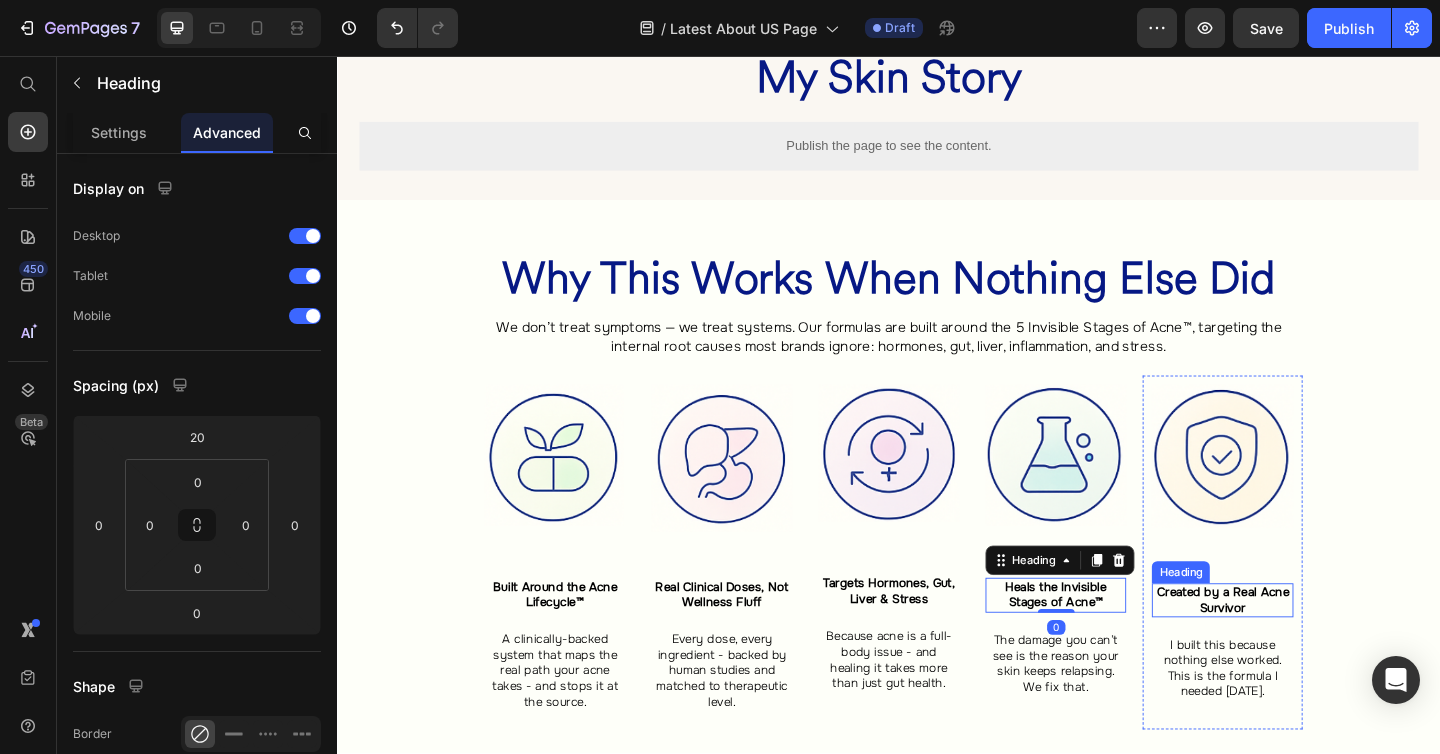 click on "Created by a Real Acne Survivor" at bounding box center [1300, 648] 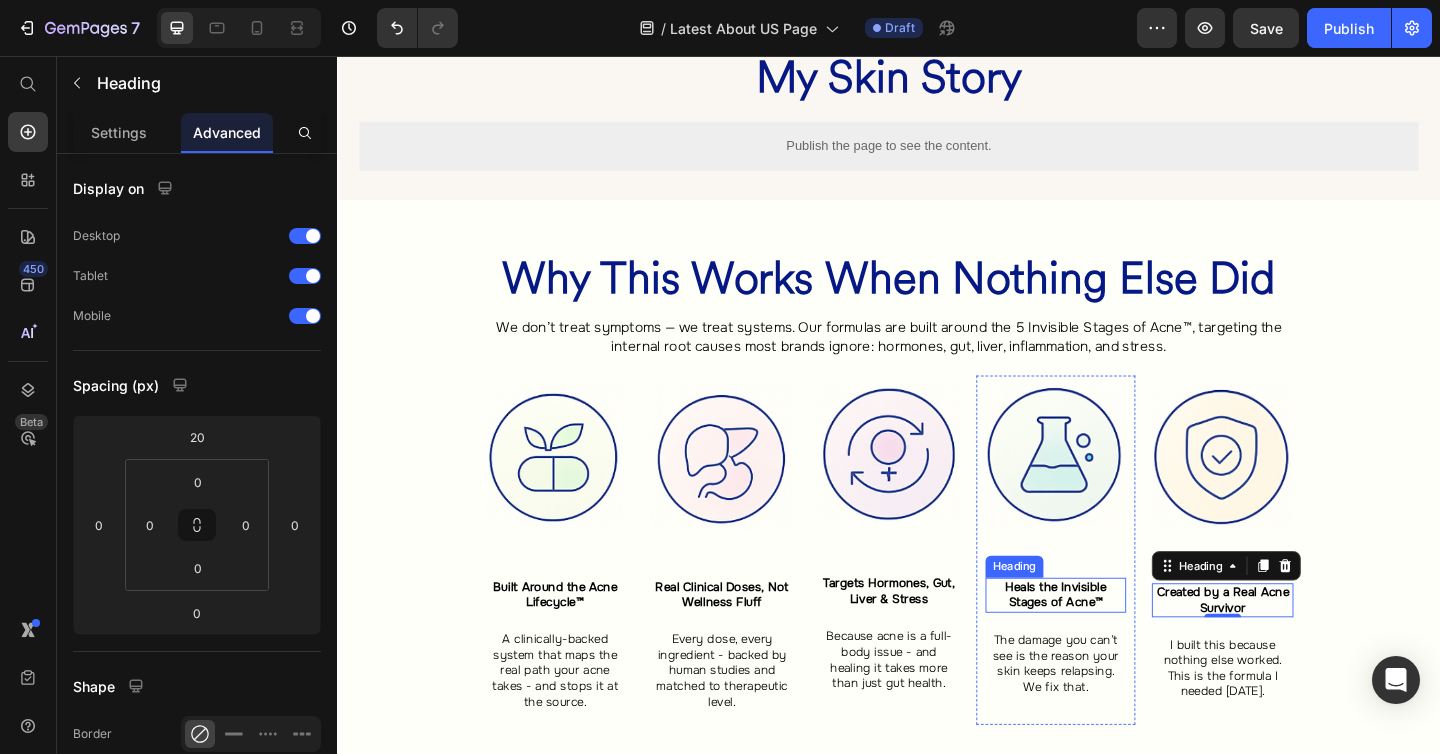 click on "Heals the Invisible Stages of Acne™" at bounding box center [1119, 642] 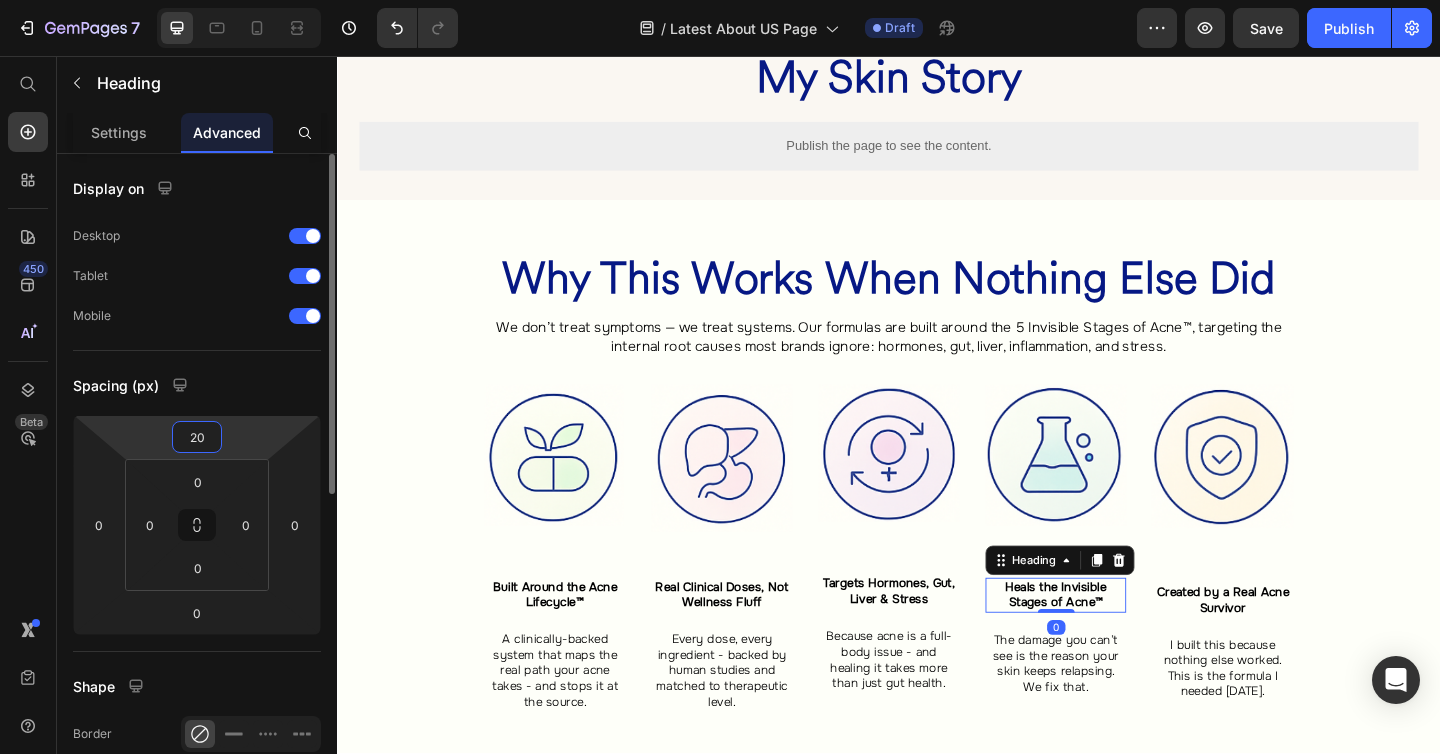 click on "20" at bounding box center (197, 437) 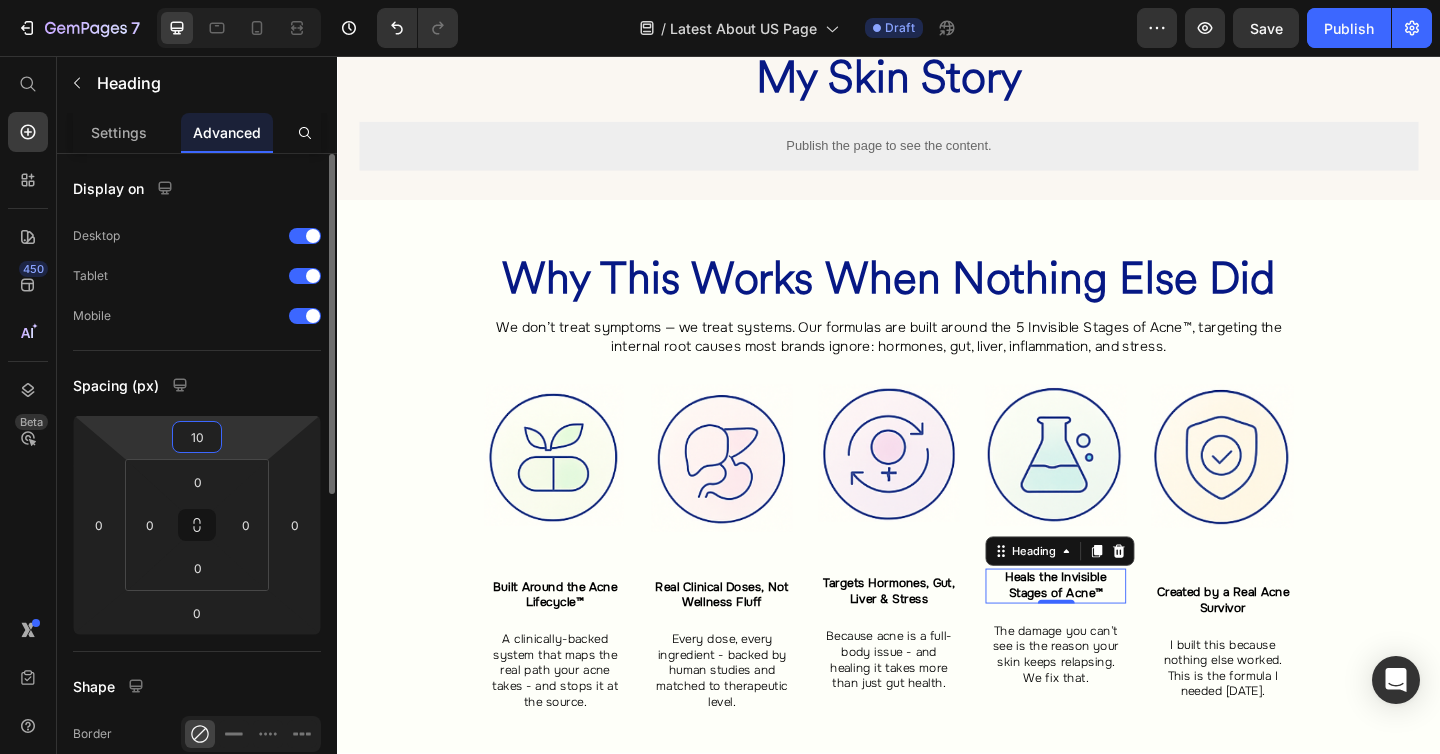 type on "1" 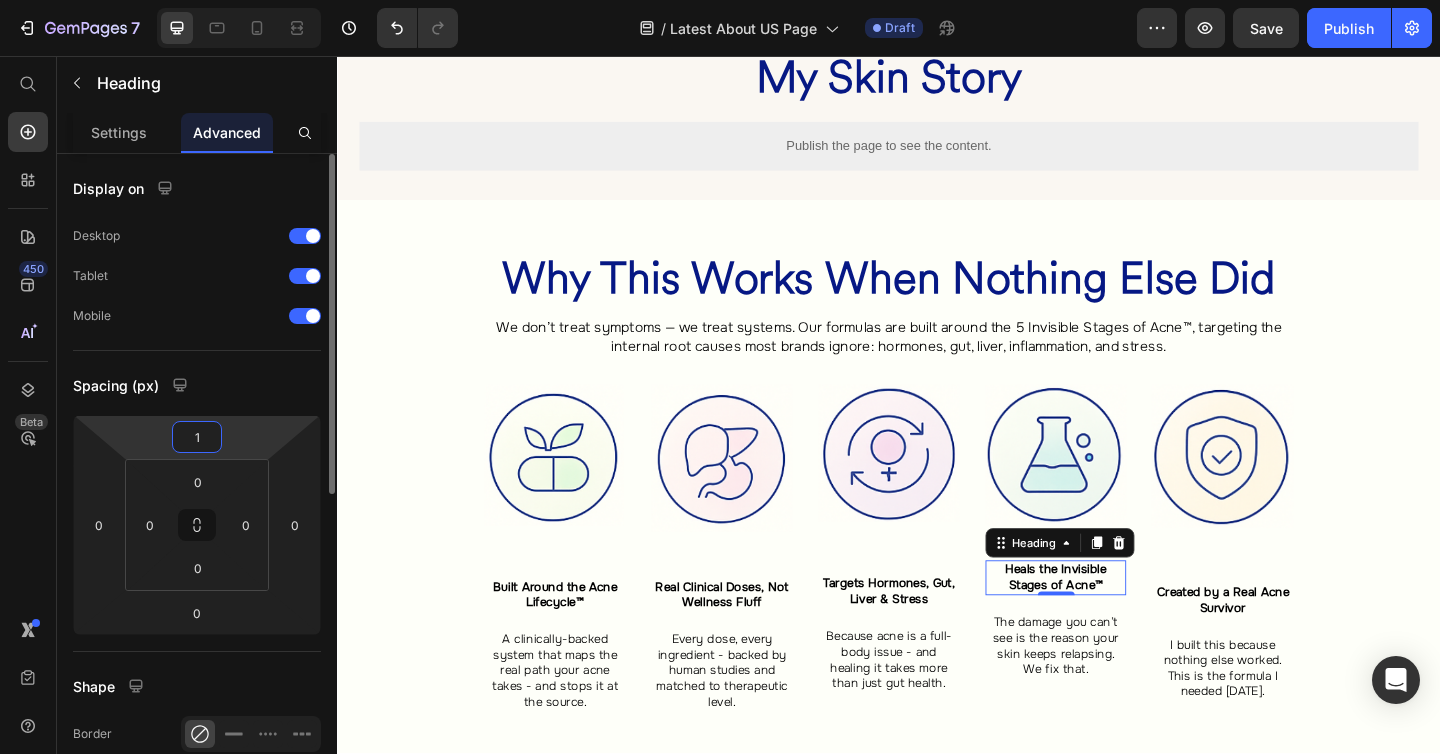 type on "15" 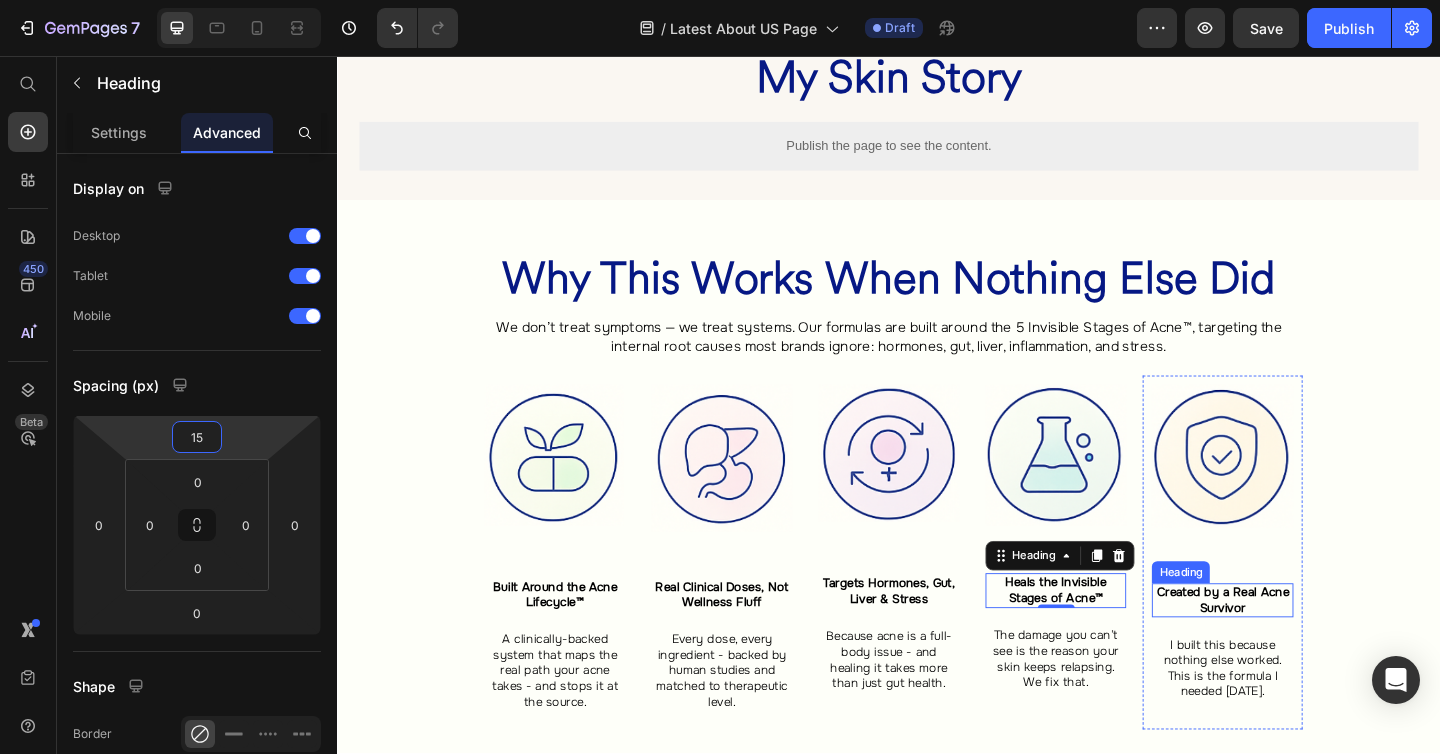 click on "⁠⁠⁠⁠⁠⁠⁠ Created by a Real Acne Survivor" at bounding box center (1300, 649) 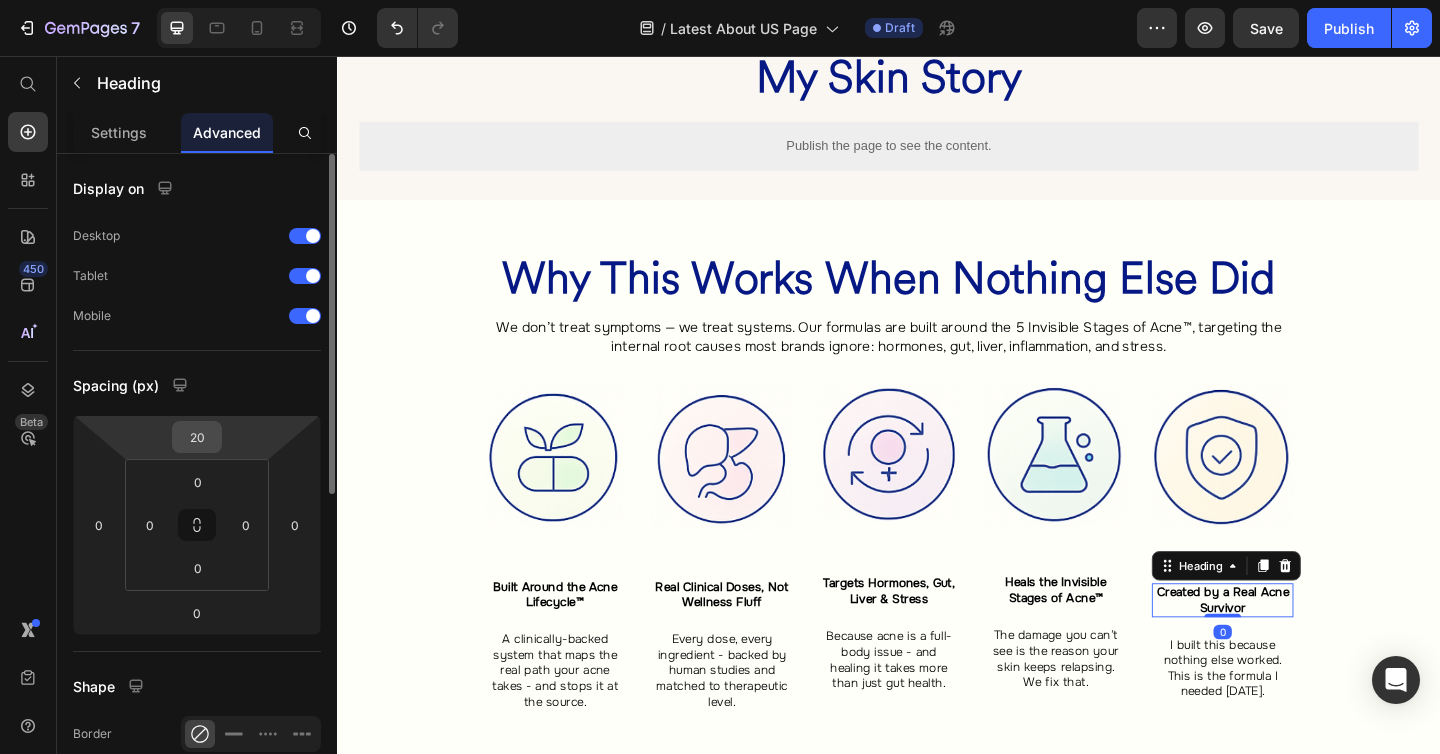 click on "20" at bounding box center [197, 437] 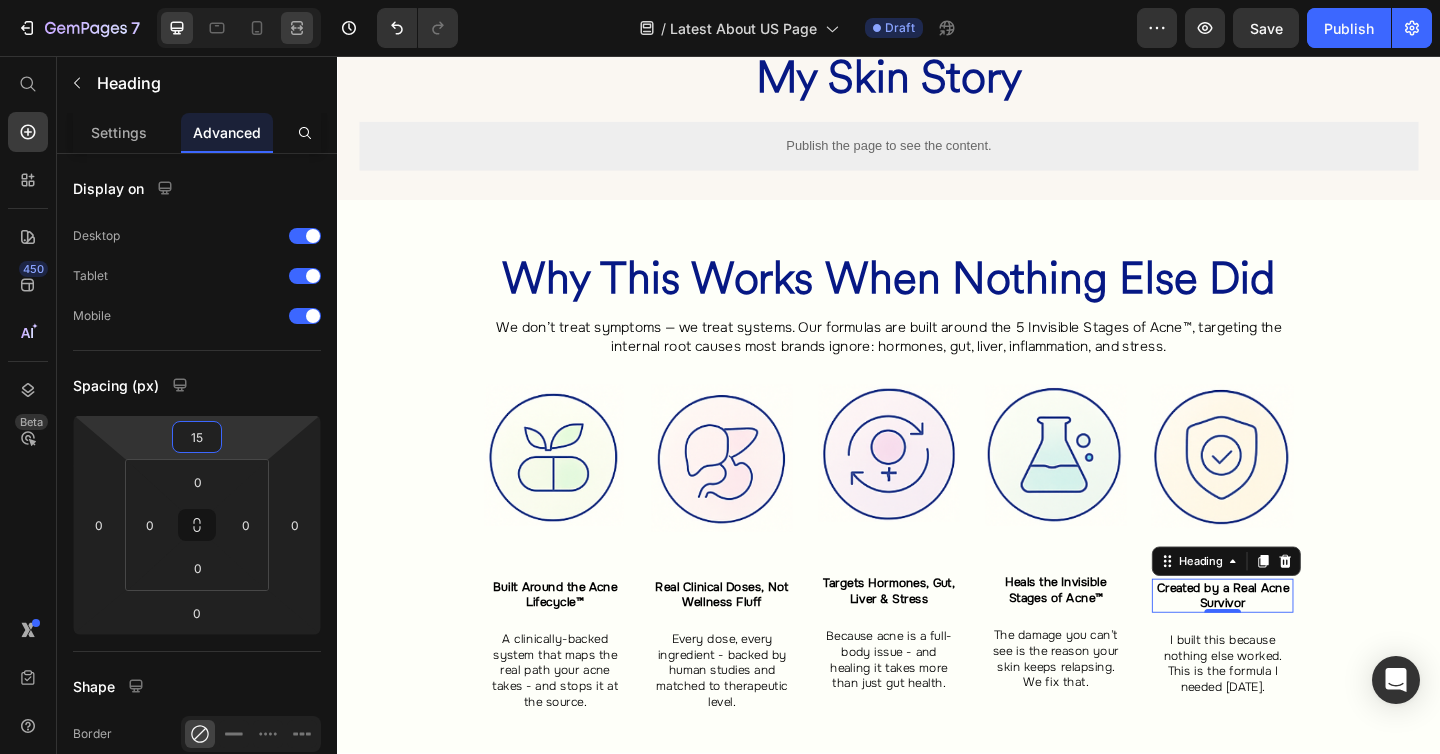 type on "15" 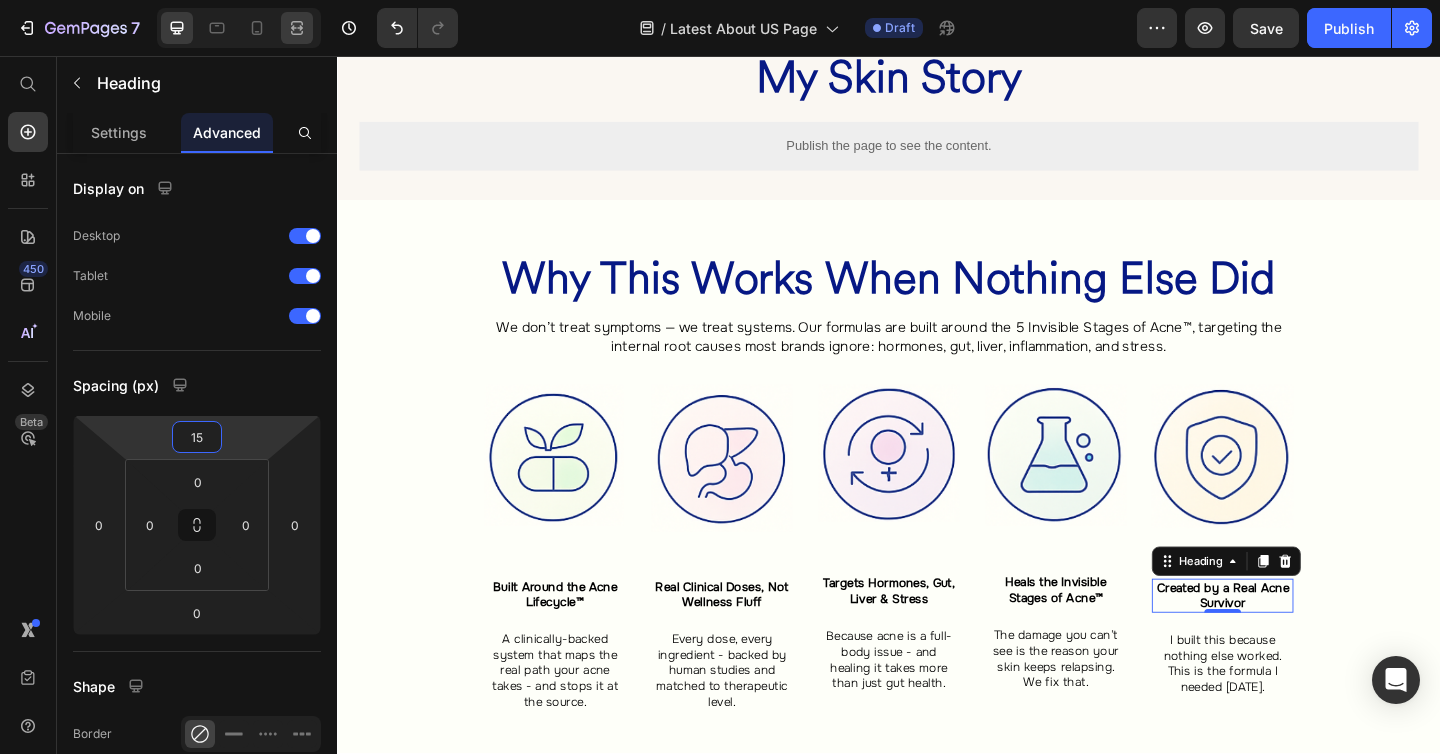 click 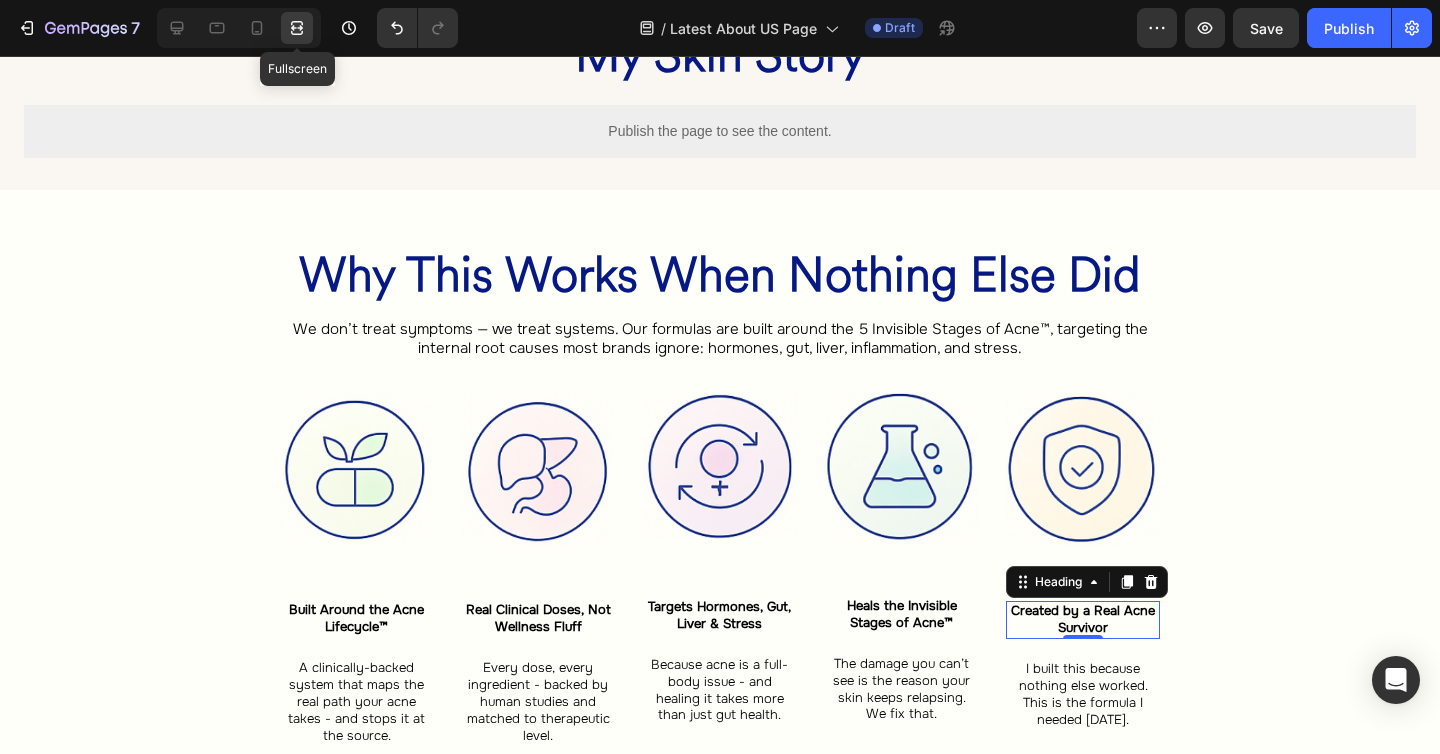 scroll, scrollTop: 1368, scrollLeft: 0, axis: vertical 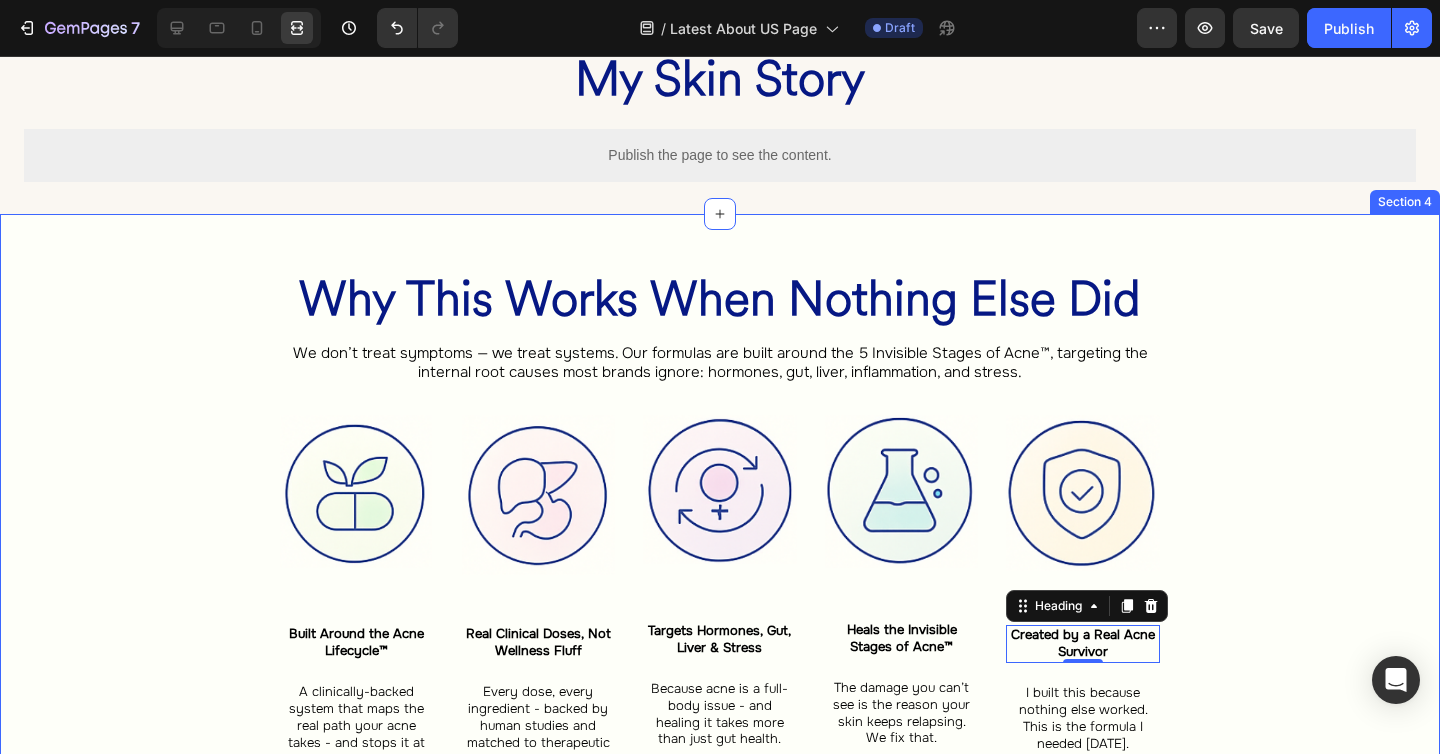 click on "⁠⁠⁠⁠⁠⁠⁠ Why This Works When Nothing Else Did Heading ⁠⁠⁠⁠⁠⁠⁠ We don’t treat symptoms — we treat systems. Our formulas are built around the 5 Invisible Stages of Acne™, targeting the internal root causes most brands ignore: hormones, gut, liver, inflammation, and stress. Heading Image ⁠⁠⁠⁠⁠⁠⁠ Built Around the Acne Lifecycle™ Heading ⁠⁠⁠⁠⁠⁠⁠ A clinically-backed system that maps the real path your acne takes - and stops it at the source. Heading Row Image ⁠⁠⁠⁠⁠⁠⁠ Real Clinical Doses, Not Wellness Fluff Heading ⁠⁠⁠⁠⁠⁠⁠ Every dose, every ingredient - backed by human studies and matched to therapeutic level. Heading Row Image ⁠⁠⁠⁠⁠⁠⁠ Targets Hormones, Gut, Liver & Stress Heading ⁠⁠⁠⁠⁠⁠⁠ Because acne is a full-body issue - and healing it takes more than just gut health. Heading Row Image ⁠⁠⁠⁠⁠⁠⁠ Heals the Invisible Stages of Acne™ Heading ⁠⁠⁠⁠⁠⁠⁠ Heading Row Image   0" at bounding box center [720, 533] 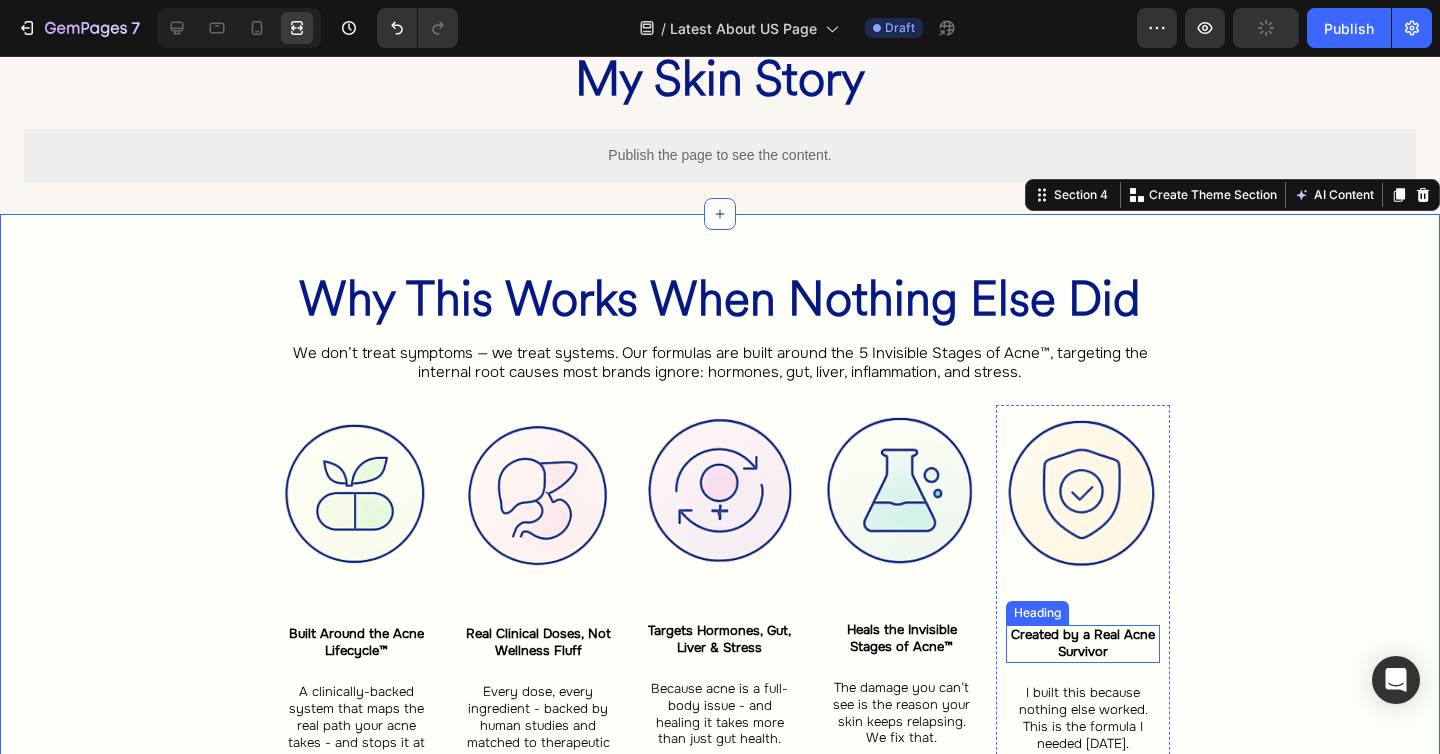 click on "Created by a Real Acne Survivor" at bounding box center (1083, 643) 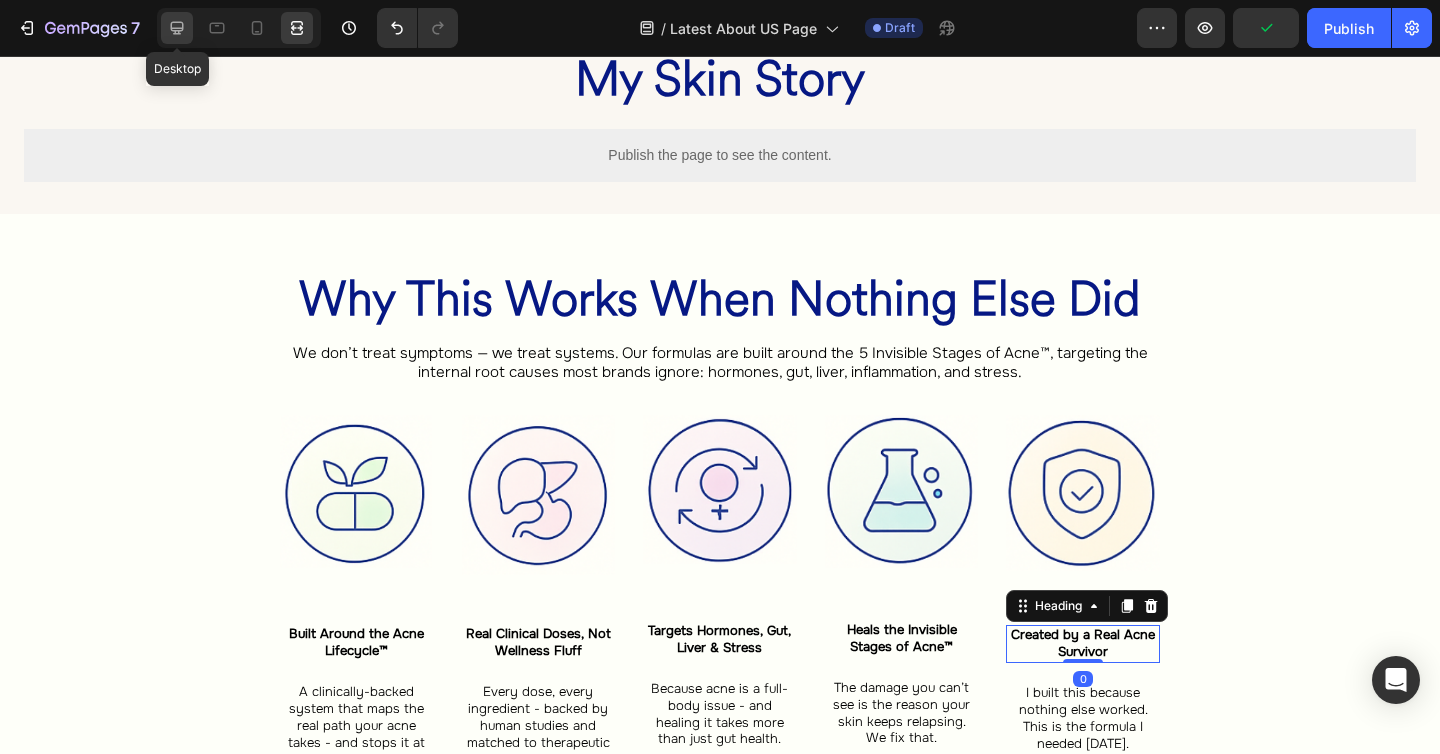 click 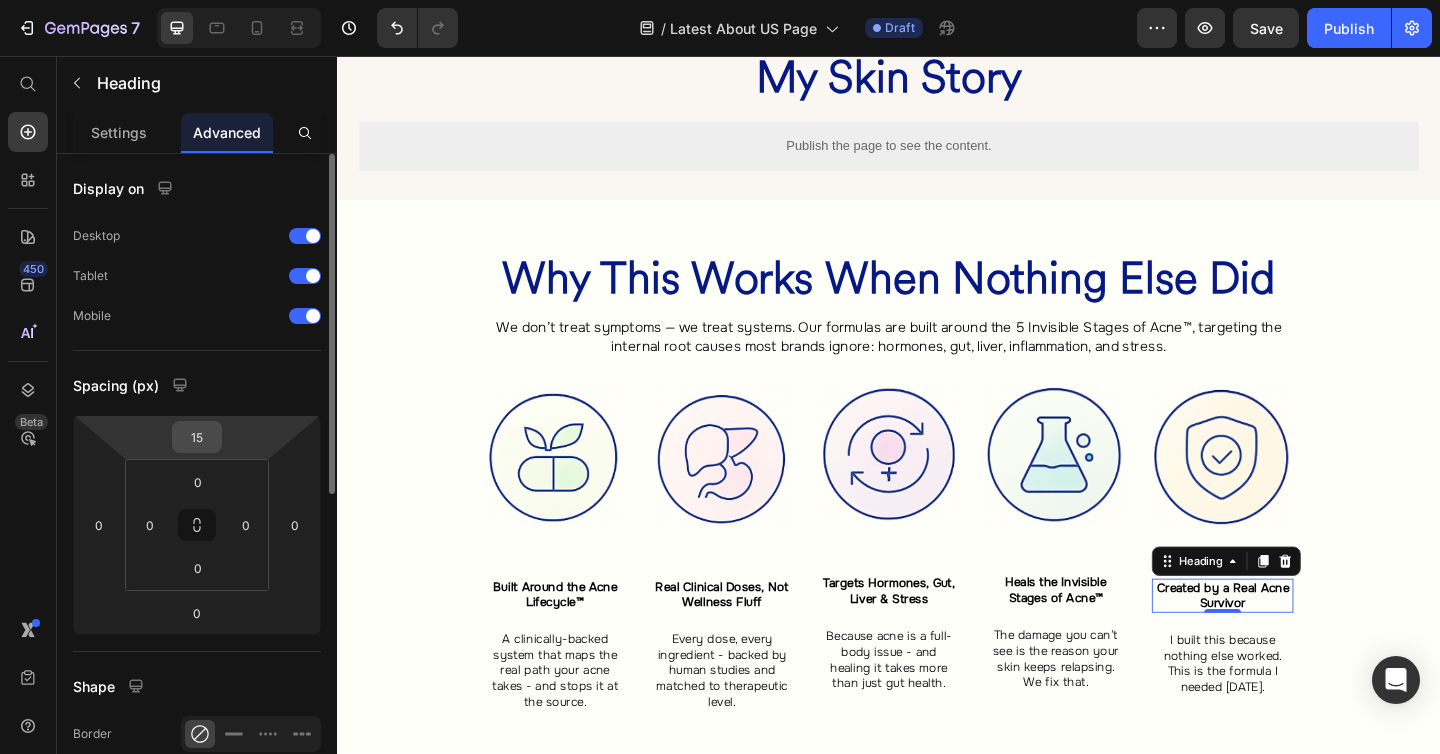 click on "15" at bounding box center (197, 437) 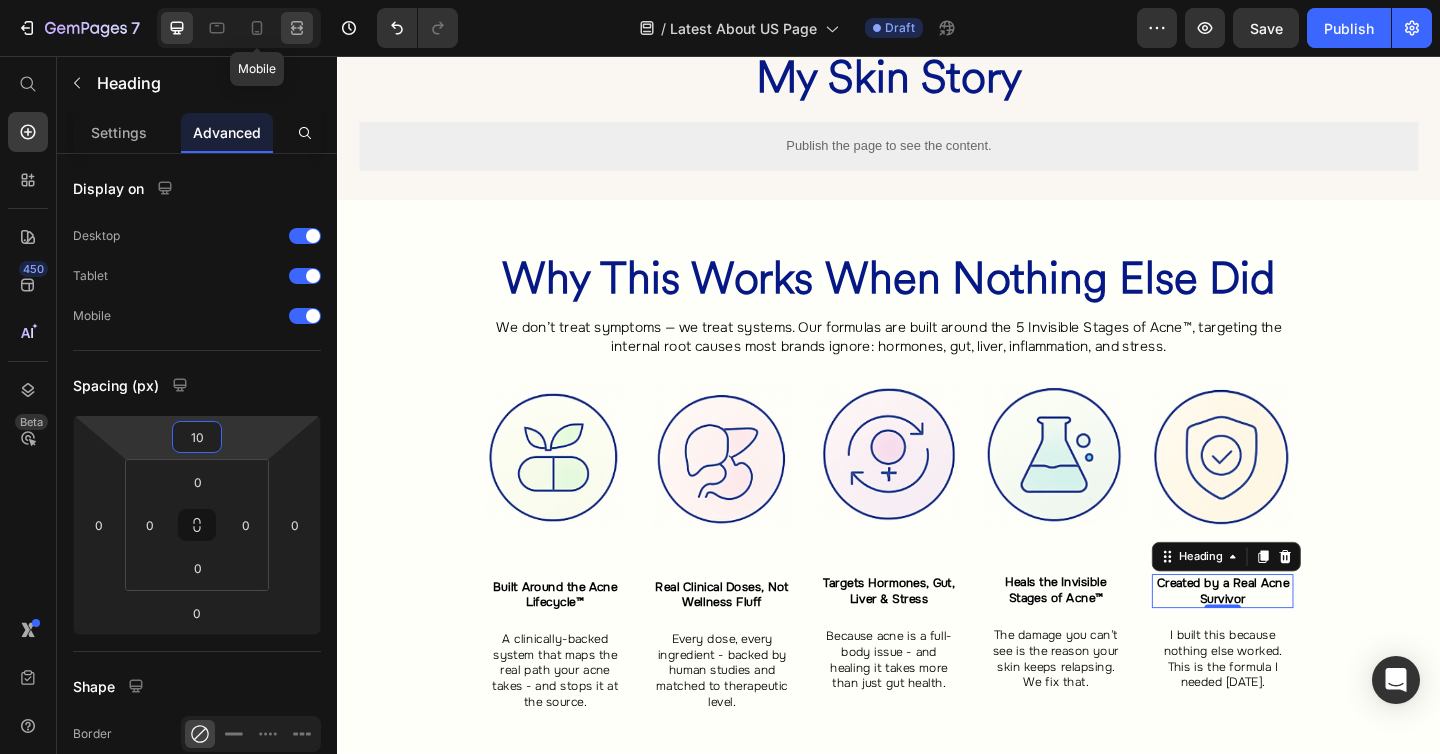 type on "10" 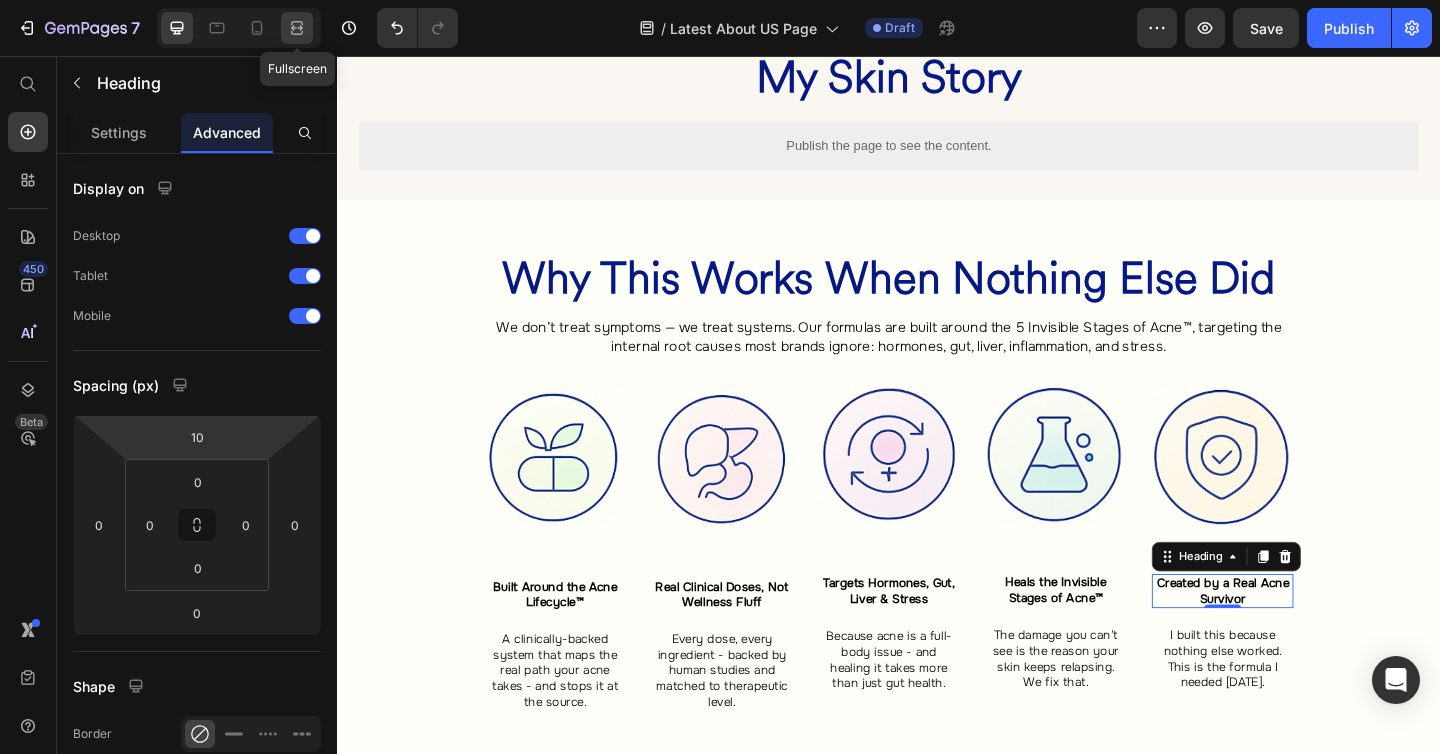 click 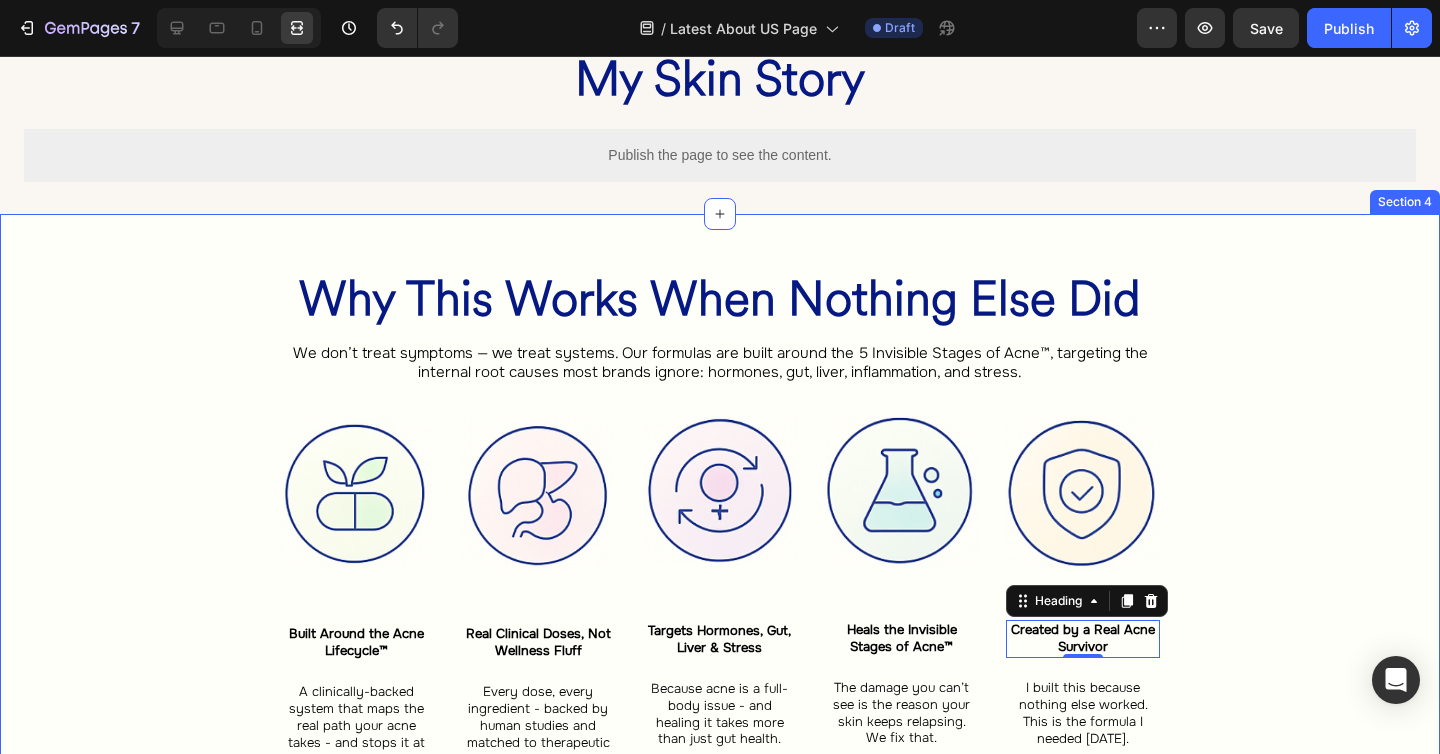 click on "⁠⁠⁠⁠⁠⁠⁠ Why This Works When Nothing Else Did Heading ⁠⁠⁠⁠⁠⁠⁠ We don’t treat symptoms — we treat systems. Our formulas are built around the 5 Invisible Stages of Acne™, targeting the internal root causes most brands ignore: hormones, gut, liver, inflammation, and stress. Heading Image ⁠⁠⁠⁠⁠⁠⁠ Built Around the Acne Lifecycle™ Heading ⁠⁠⁠⁠⁠⁠⁠ A clinically-backed system that maps the real path your acne takes - and stops it at the source. Heading Row Image ⁠⁠⁠⁠⁠⁠⁠ Real Clinical Doses, Not Wellness Fluff Heading ⁠⁠⁠⁠⁠⁠⁠ Every dose, every ingredient - backed by human studies and matched to therapeutic level. Heading Row Image ⁠⁠⁠⁠⁠⁠⁠ Targets Hormones, Gut, Liver & Stress Heading ⁠⁠⁠⁠⁠⁠⁠ Because acne is a full-body issue - and healing it takes more than just gut health. Heading Row Image ⁠⁠⁠⁠⁠⁠⁠ Heals the Invisible Stages of Acne™ Heading ⁠⁠⁠⁠⁠⁠⁠ Heading Row Image   0" at bounding box center (720, 533) 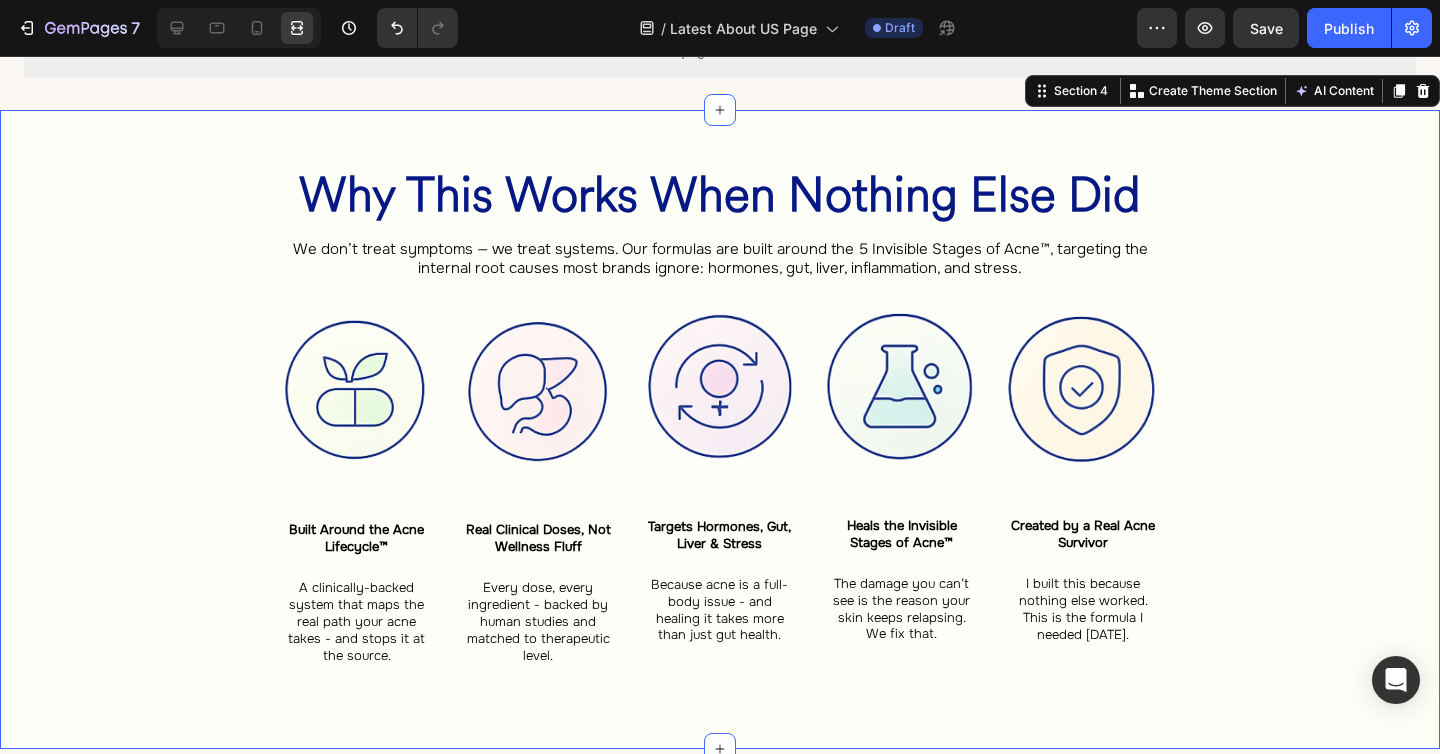 scroll, scrollTop: 1466, scrollLeft: 0, axis: vertical 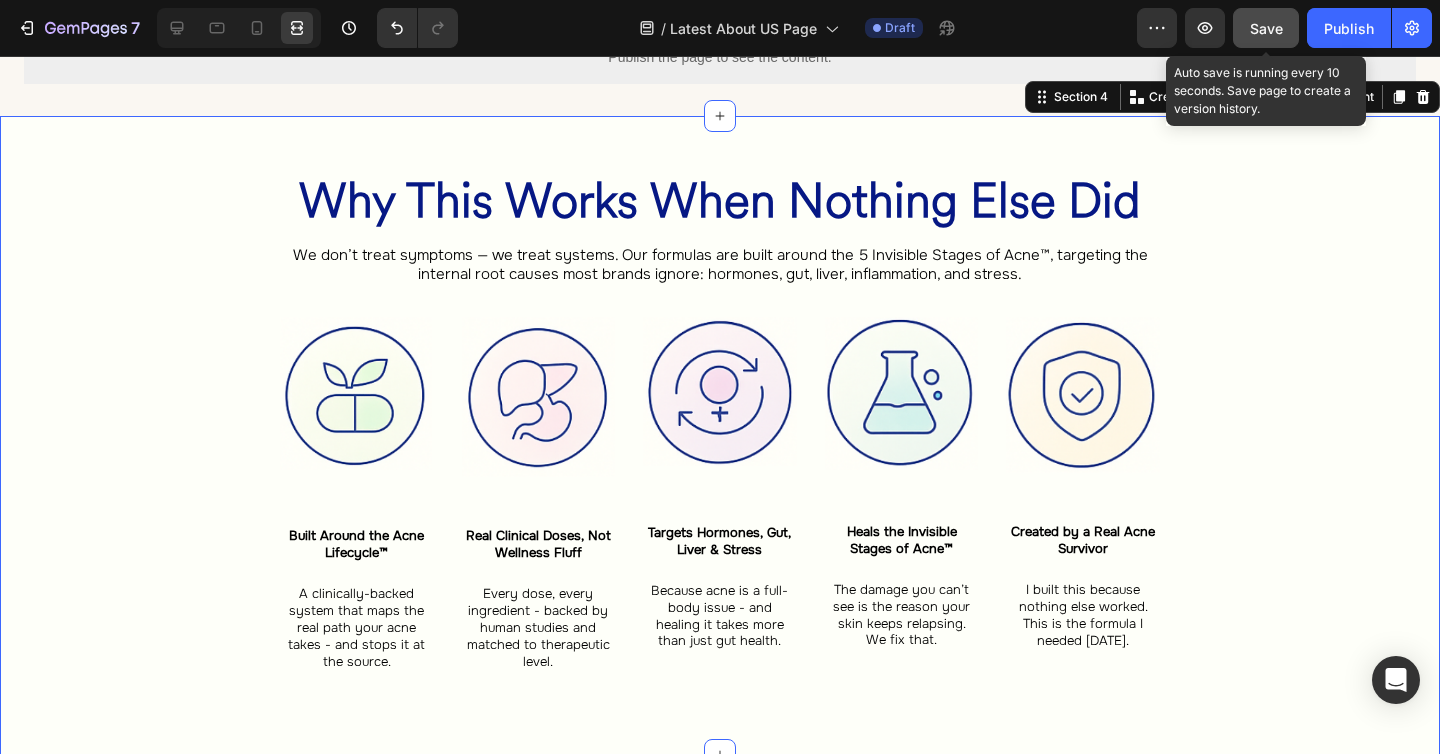 click on "Save" at bounding box center (1266, 28) 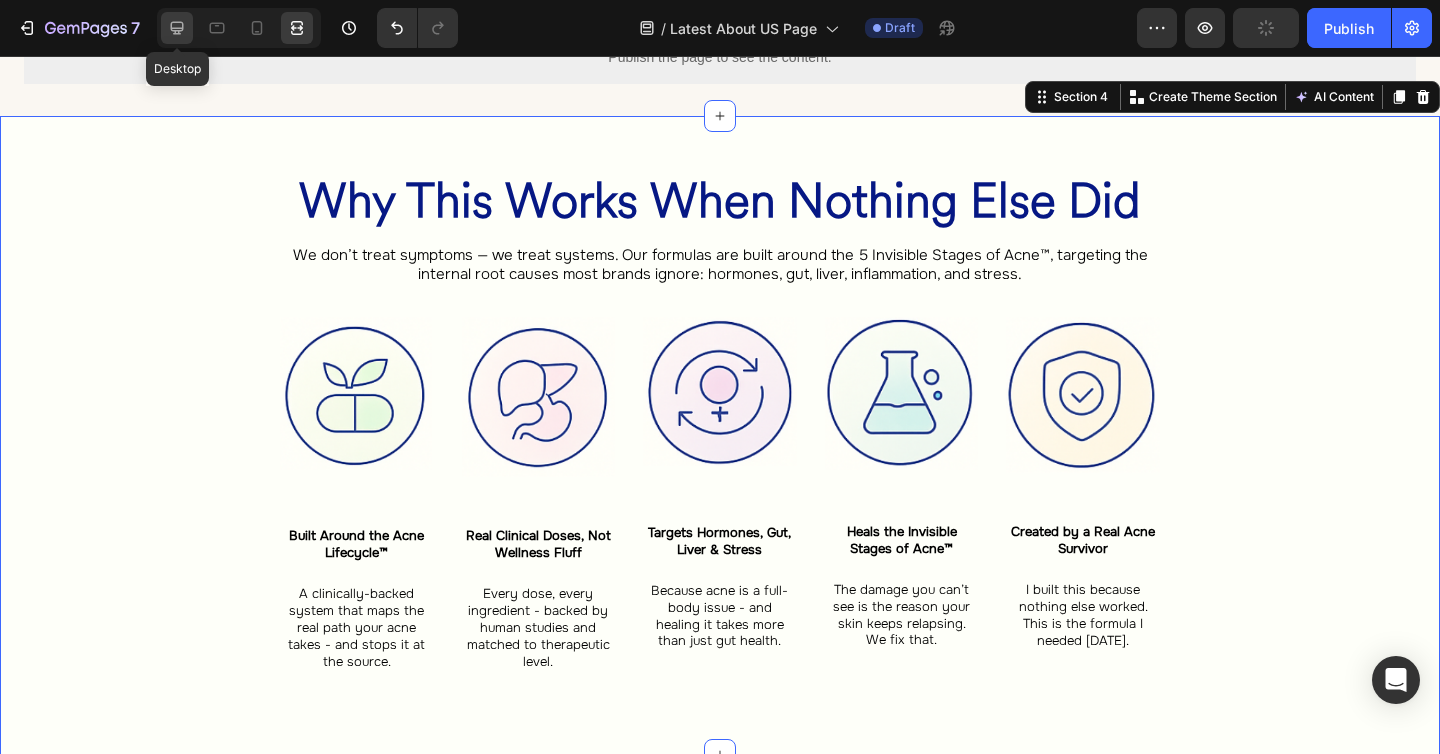 click 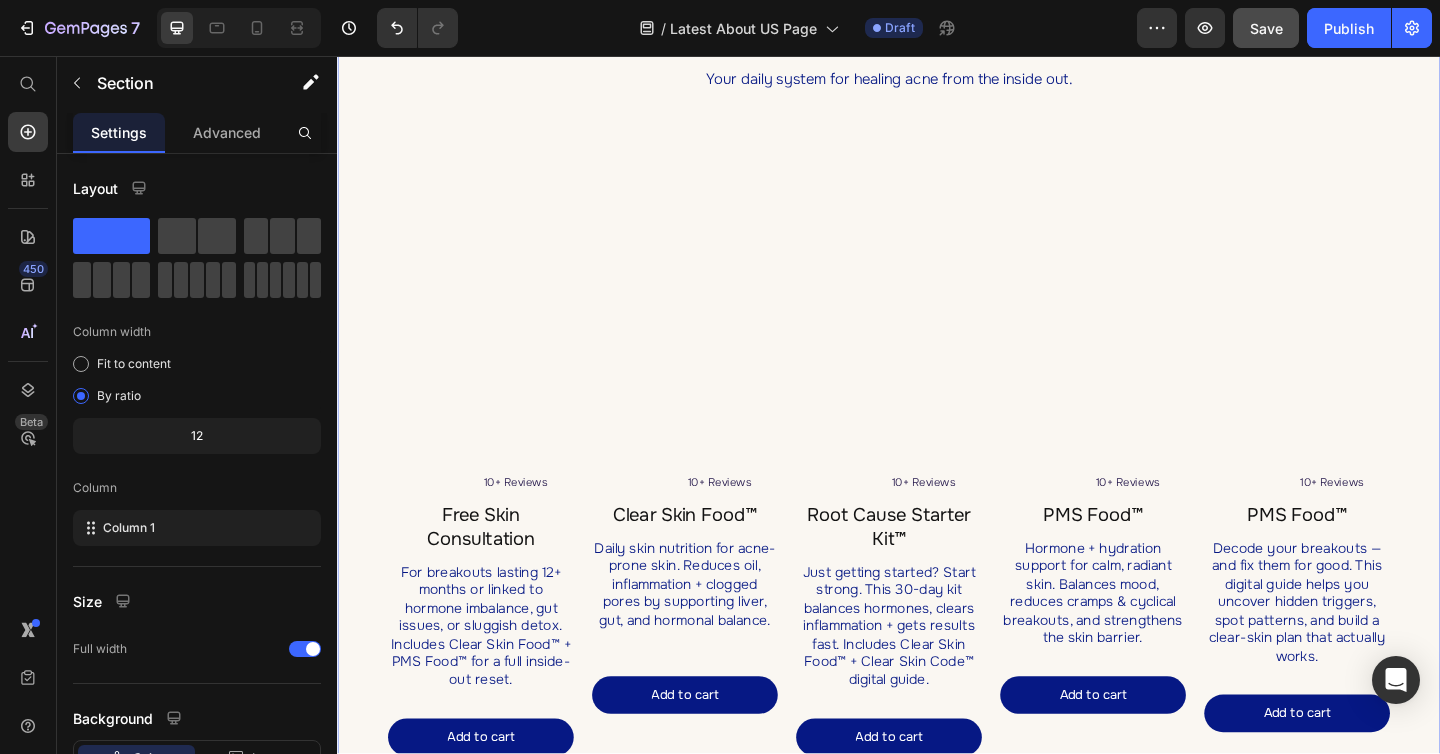 scroll, scrollTop: 2283, scrollLeft: 0, axis: vertical 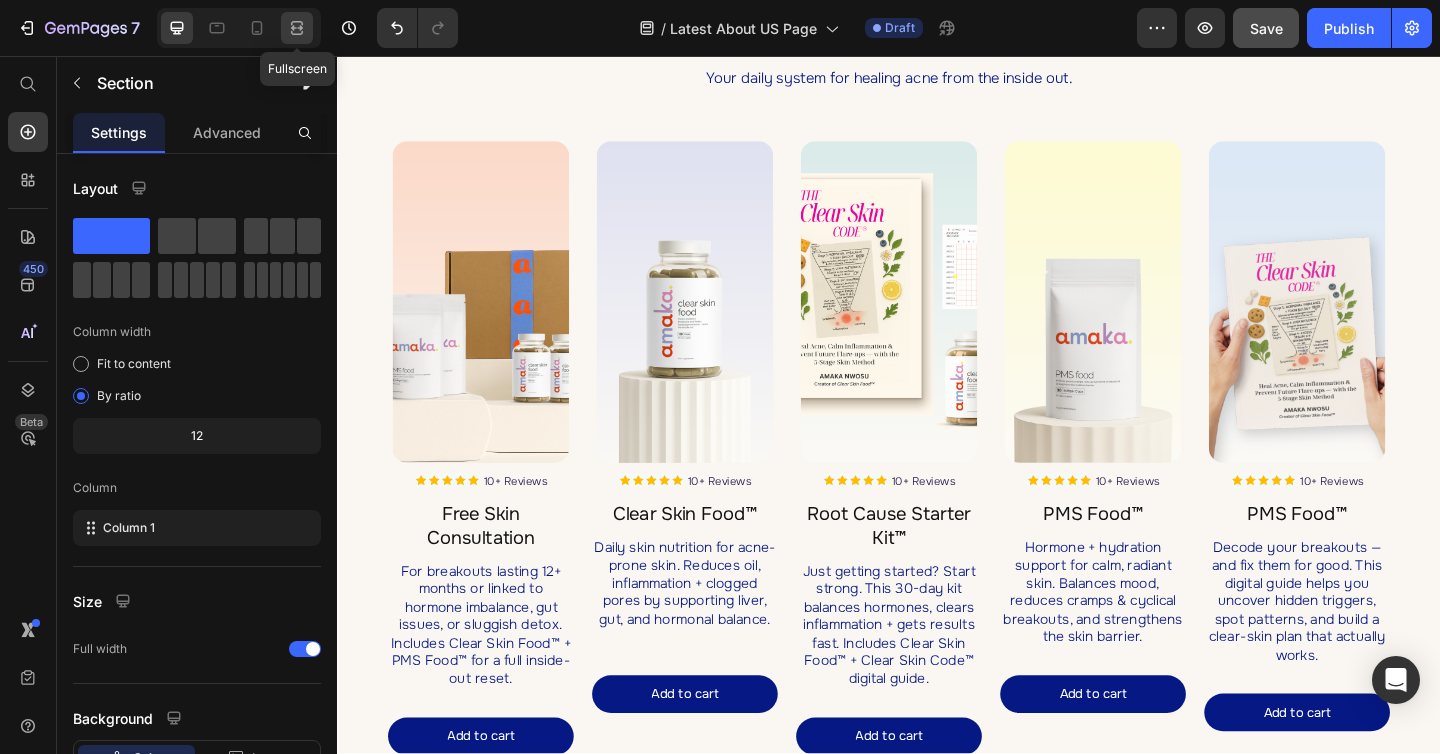click 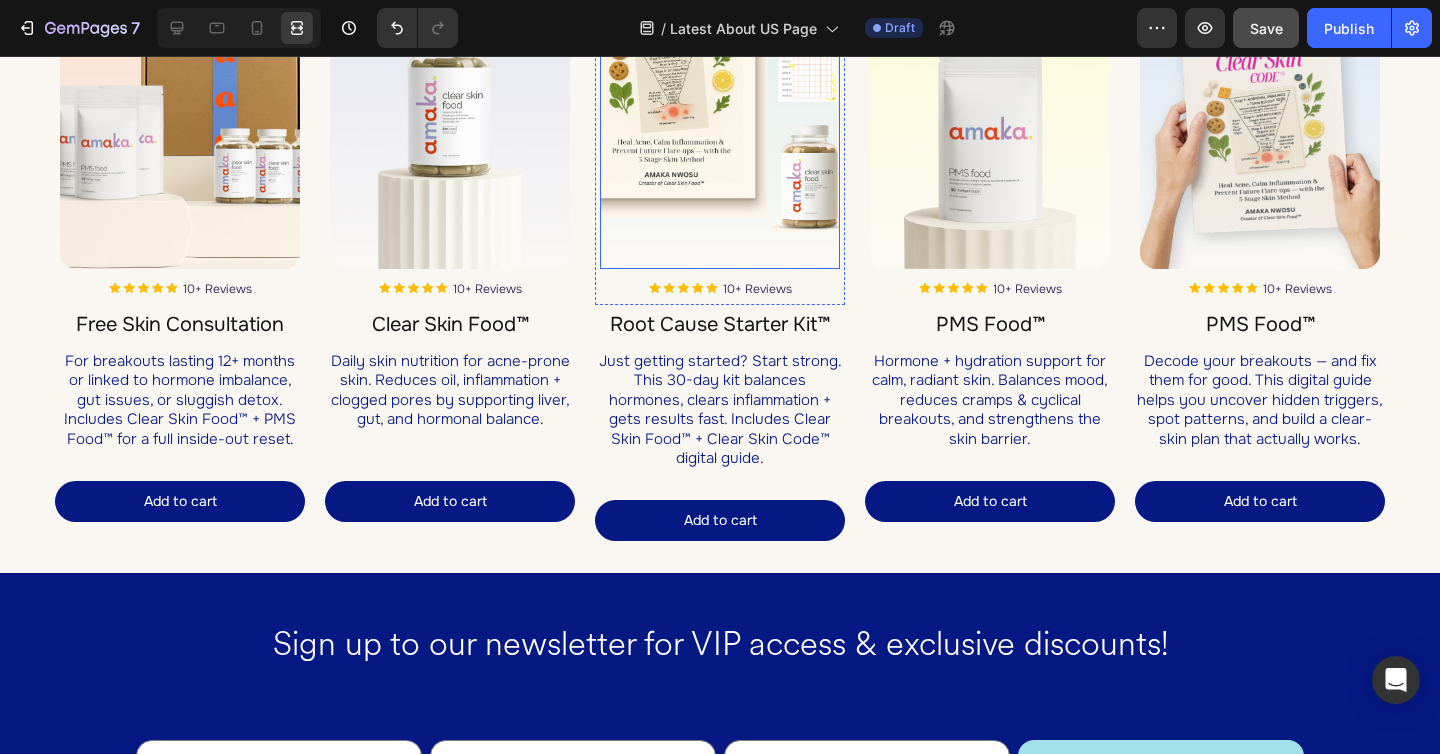 scroll, scrollTop: 2508, scrollLeft: 0, axis: vertical 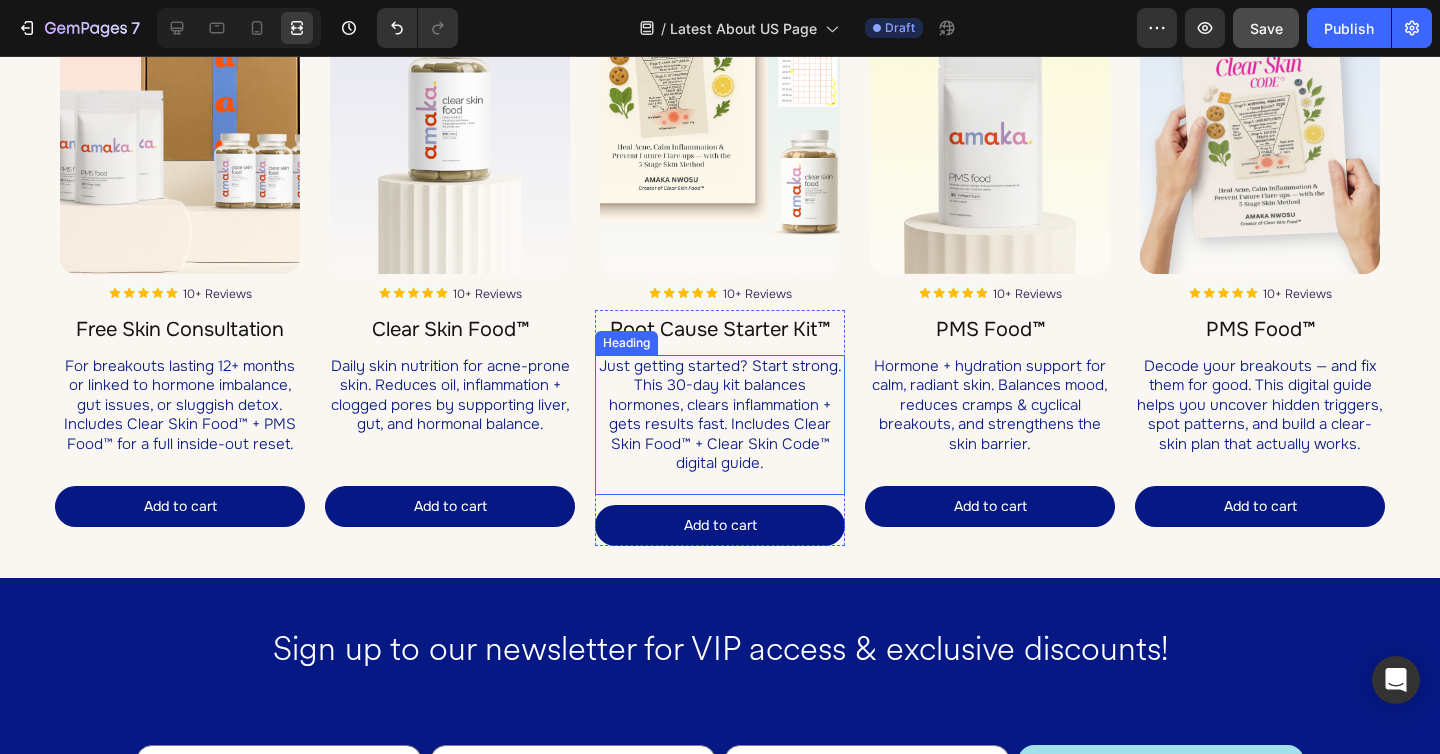 click on "Just getting started? Start strong. This 30-day kit balances hormones, clears inflammation + gets results fast. Includes Clear Skin Food™ + Clear Skin Code™ digital guide." at bounding box center [720, 425] 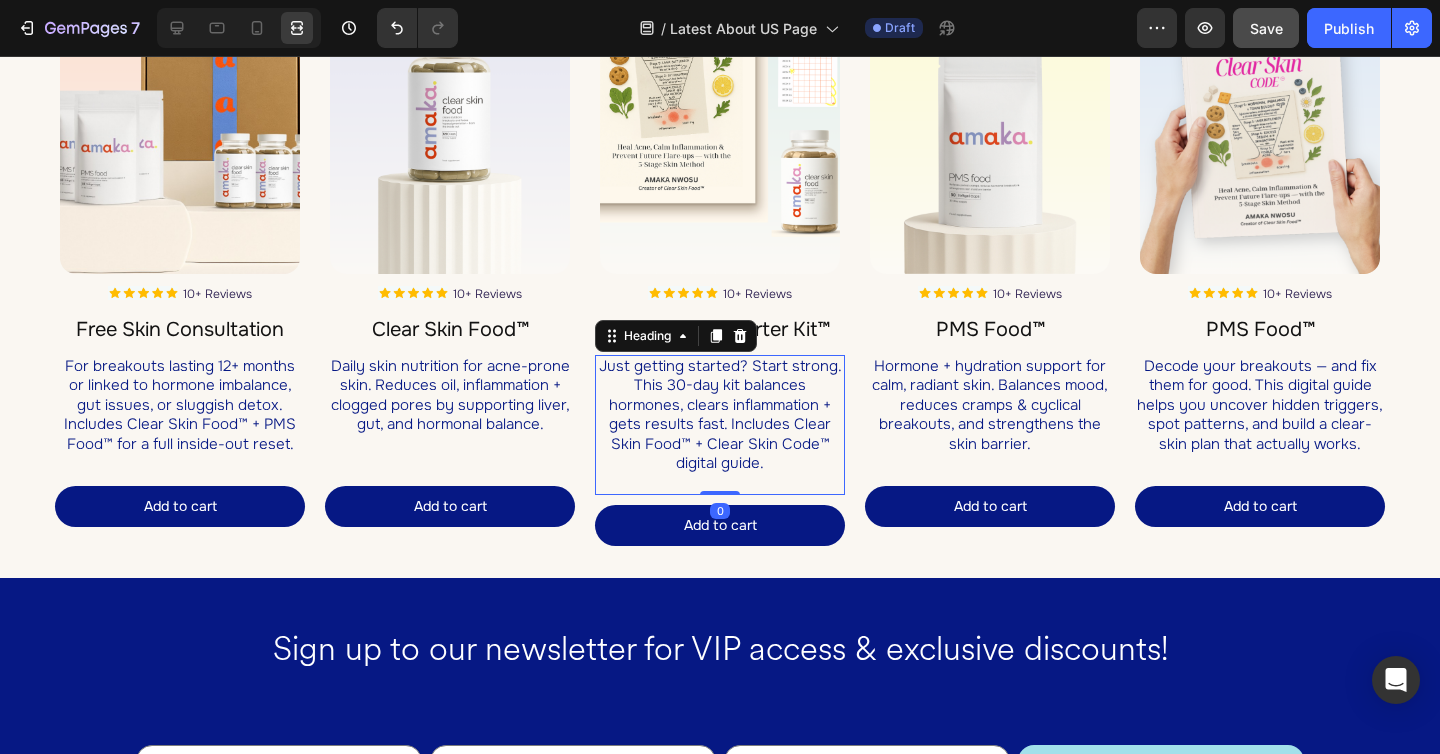 click on "Just getting started? Start strong. This 30-day kit balances hormones, clears inflammation + gets results fast. Includes Clear Skin Food™ + Clear Skin Code™ digital guide." at bounding box center (720, 425) 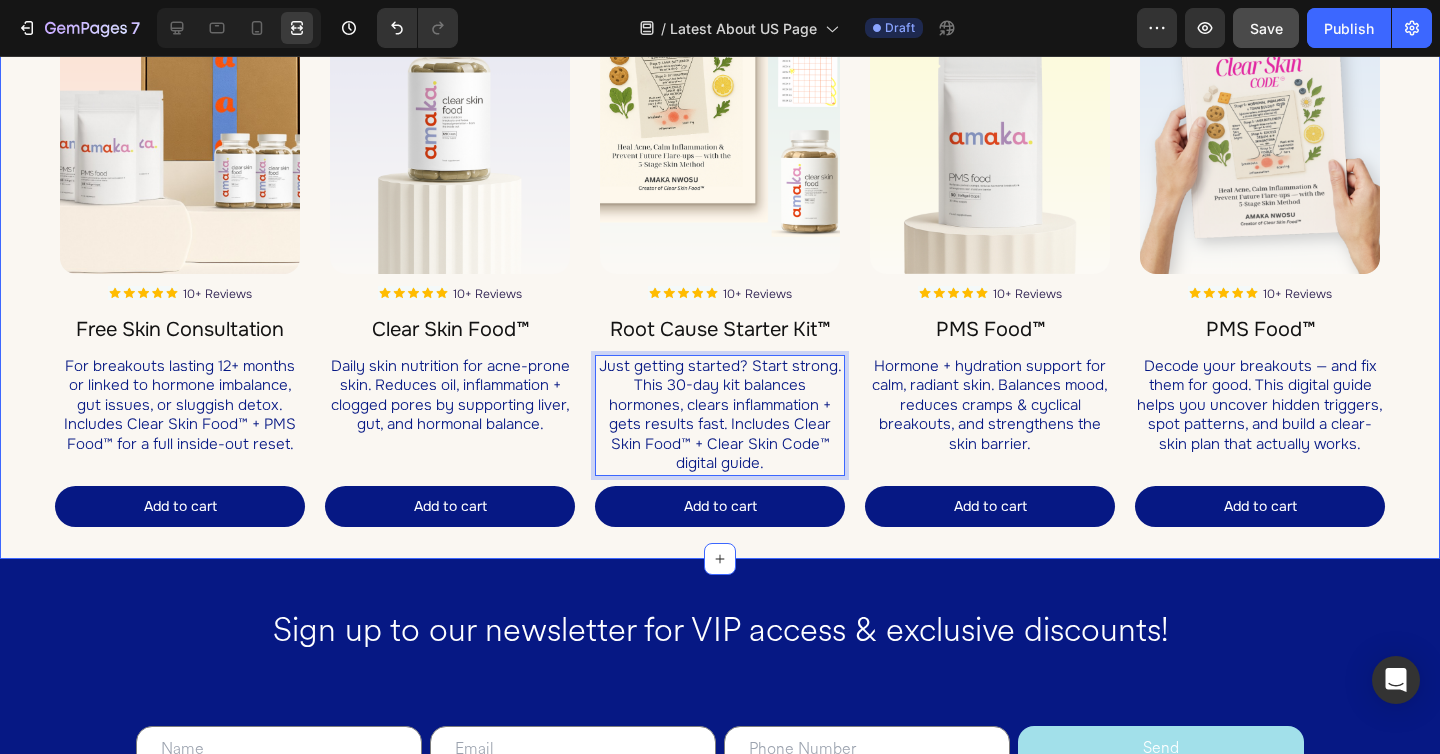 click on "Shop Clear Skin Essentials Heading Your daily system for healing acne from the inside out. Heading Row Image Image 10+ Reviews Heading Row Row Free Skin Consultation Product Title For breakouts lasting 12+ months or linked to hormone imbalance, gut issues, or sluggish detox. Includes Clear Skin Food™ + PMS Food™ for a full inside-out reset.   Heading Add to cart Add to Cart Product Image Image 10+ Reviews Heading Row Row Clear Skin Food™ Product Title Daily skin nutrition for acne-prone skin. Reduces oil, inflammation + clogged pores by supporting liver, gut, and hormonal balance.      Heading Add to cart Add to Cart Product Image Image 10+ Reviews Heading Row Row Root Cause Starter Kit™ Product Title Just getting started? Start strong. This 30-day kit balances hormones, clears inflammation + gets results fast. Includes Clear Skin Food™ + Clear Skin Code™ digital guide. Heading   0 Add to cart Add to Cart Product Image Image 10+ Reviews Heading Row Row PMS Food™ Product Title   Heading Row" at bounding box center [720, 147] 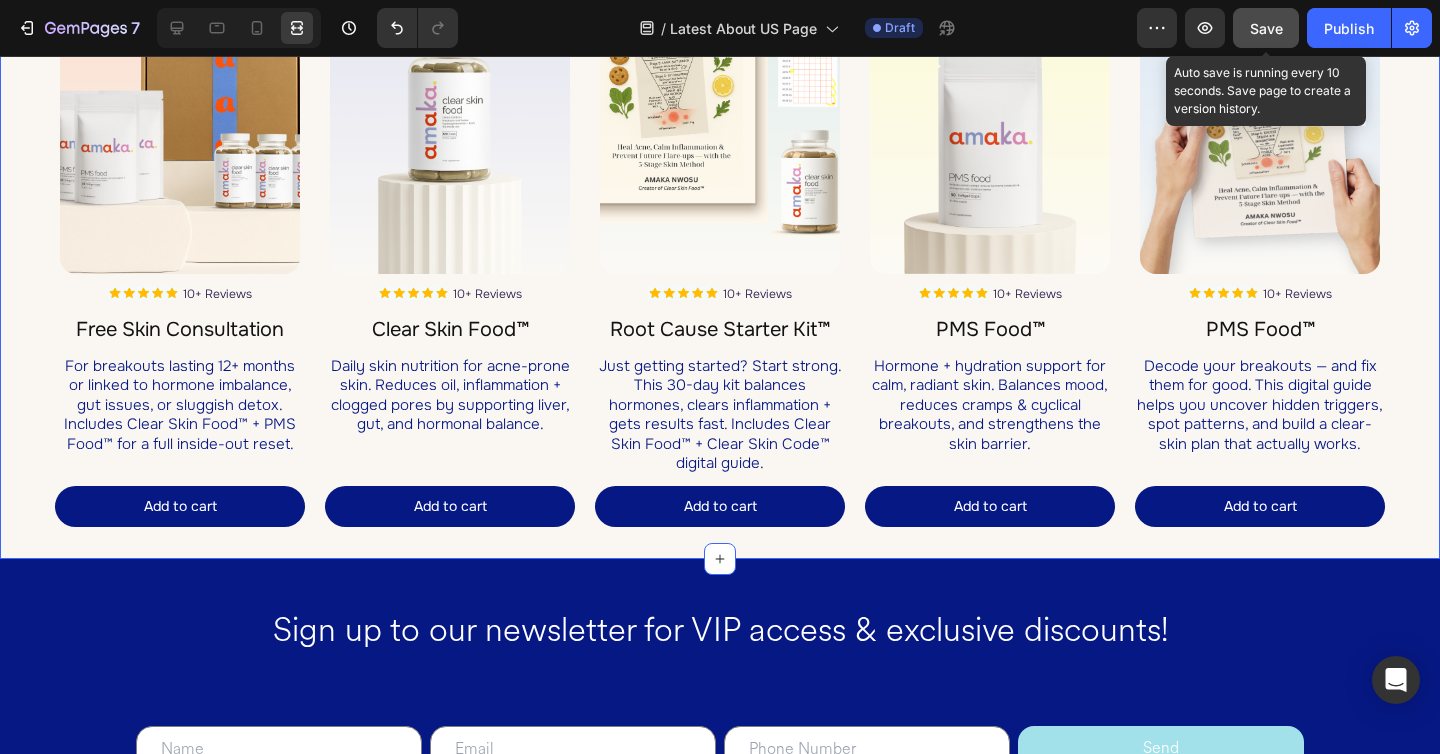 click on "Save" at bounding box center (1266, 28) 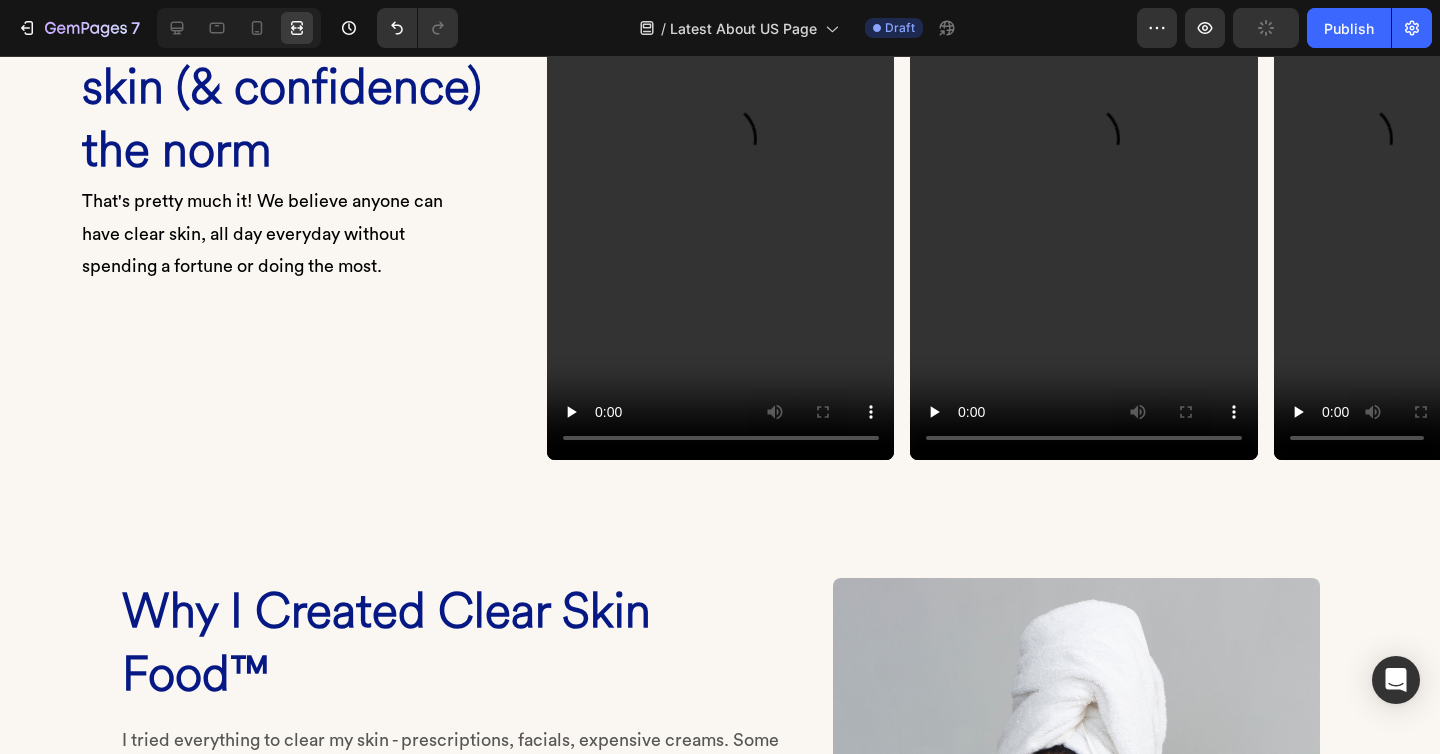 scroll, scrollTop: 0, scrollLeft: 0, axis: both 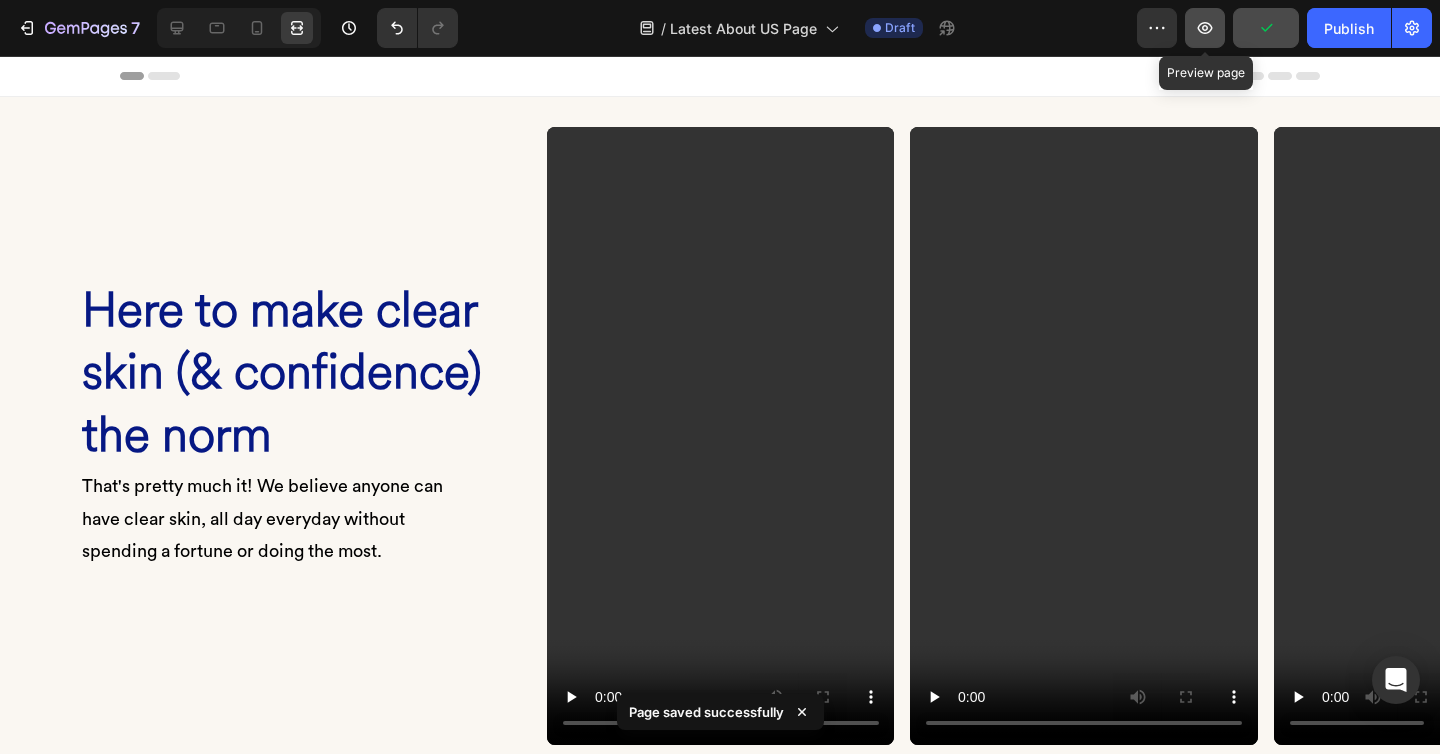 click 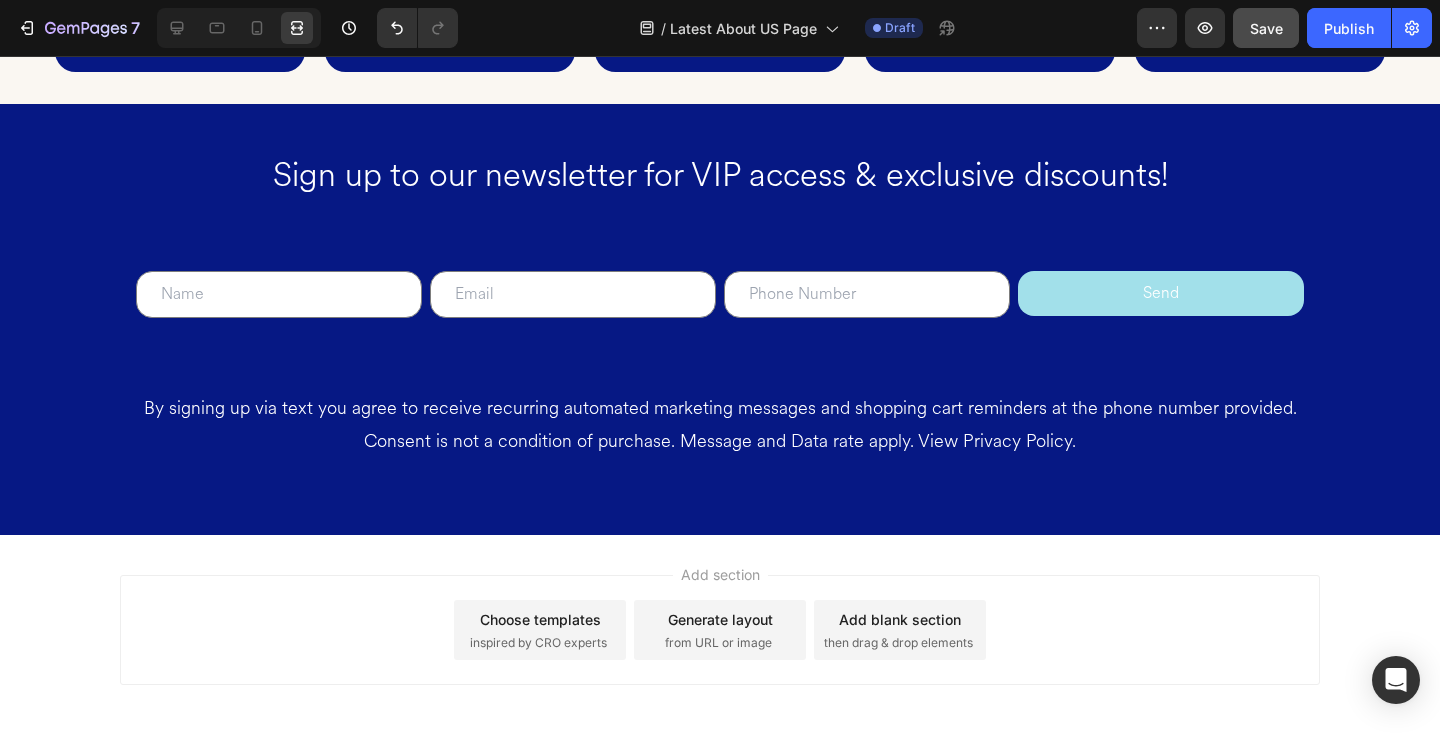 scroll, scrollTop: 2585, scrollLeft: 0, axis: vertical 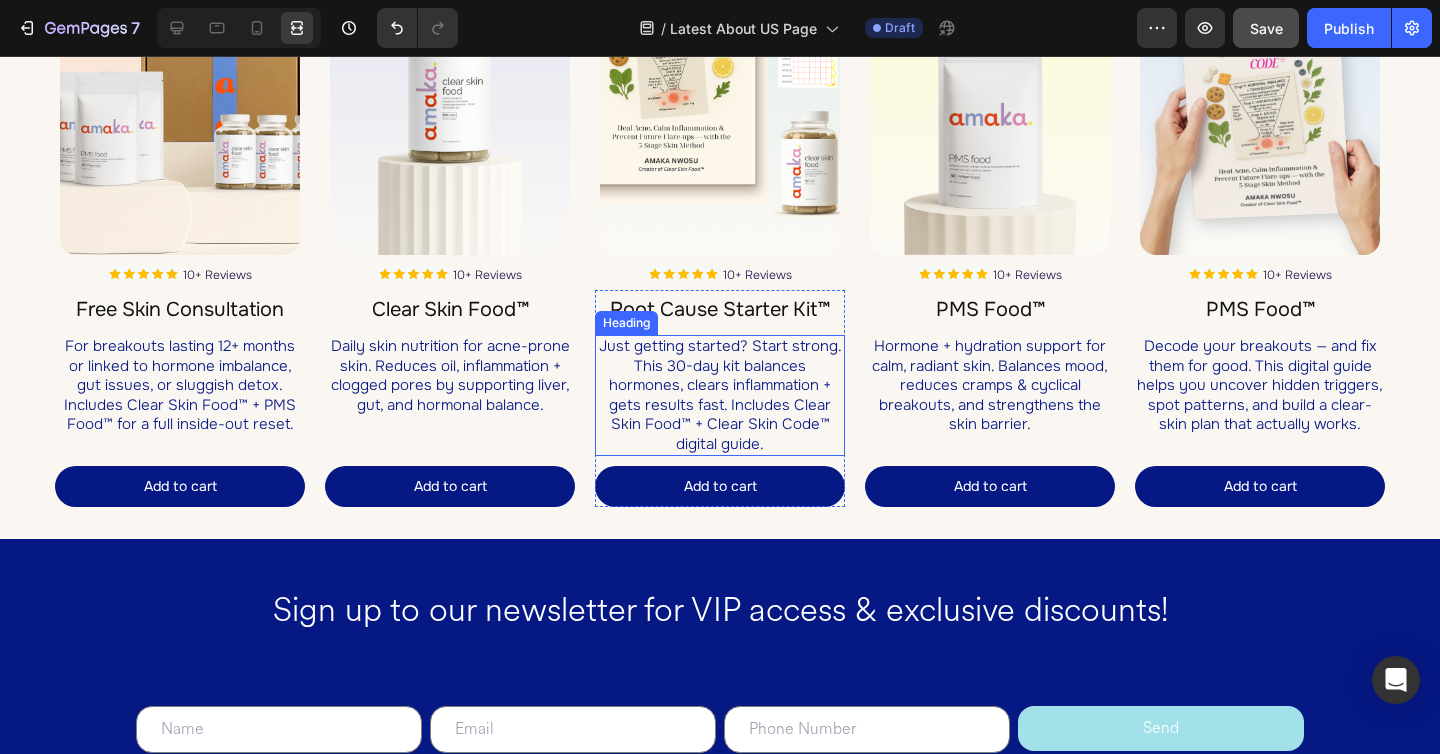 click on "Just getting started? Start strong. This 30-day kit balances hormones, clears inflammation + gets results fast. Includes Clear Skin Food™ + Clear Skin Code™ digital guide." at bounding box center [720, 395] 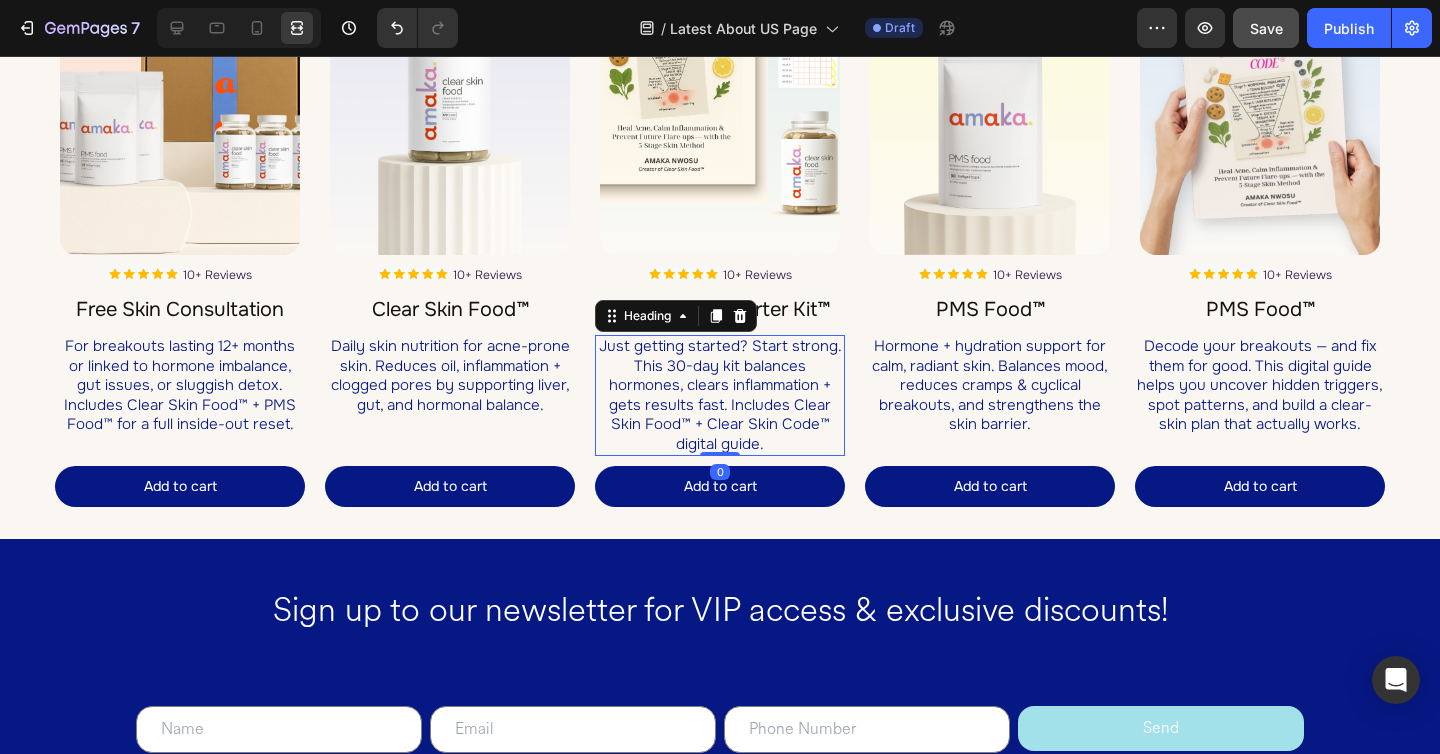click on "Just getting started? Start strong. This 30-day kit balances hormones, clears inflammation + gets results fast. Includes Clear Skin Food™ + Clear Skin Code™ digital guide." at bounding box center [720, 395] 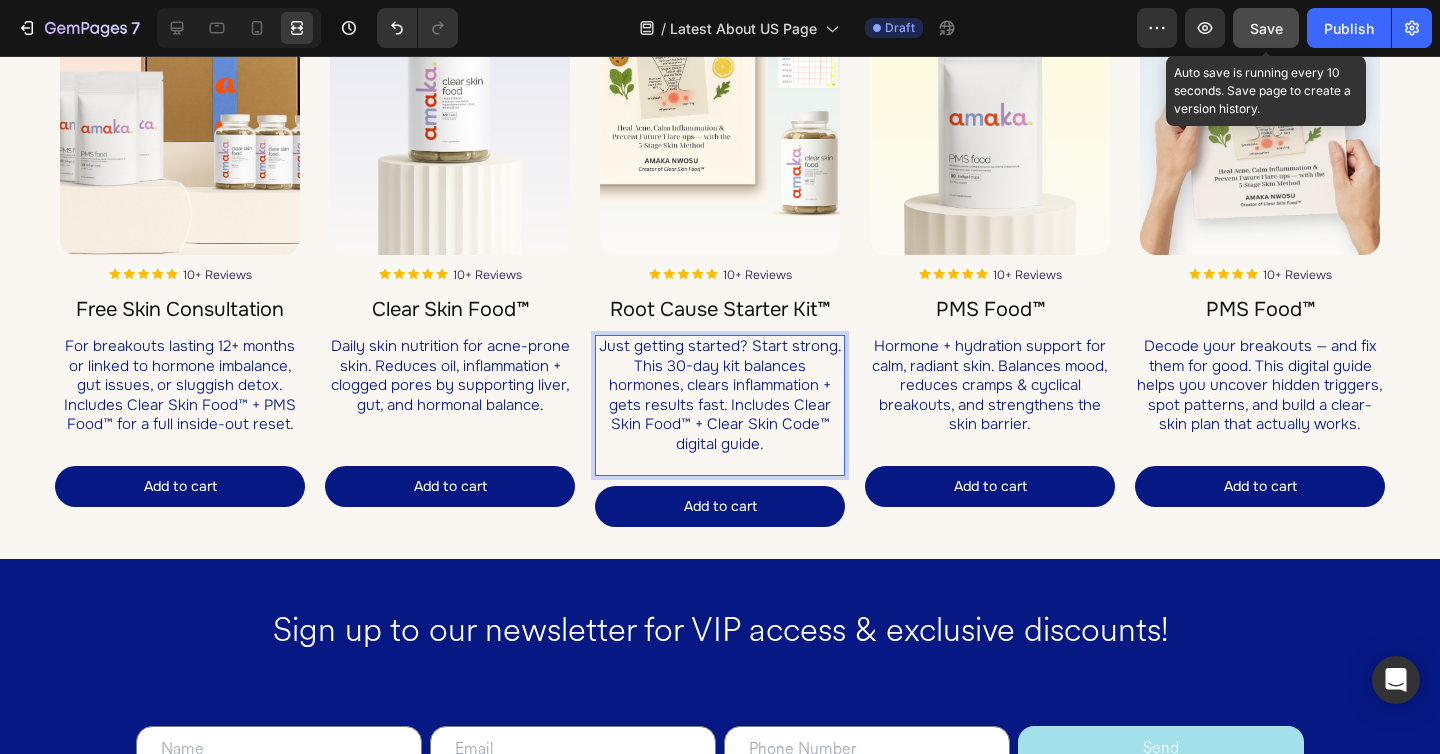 click on "Save" 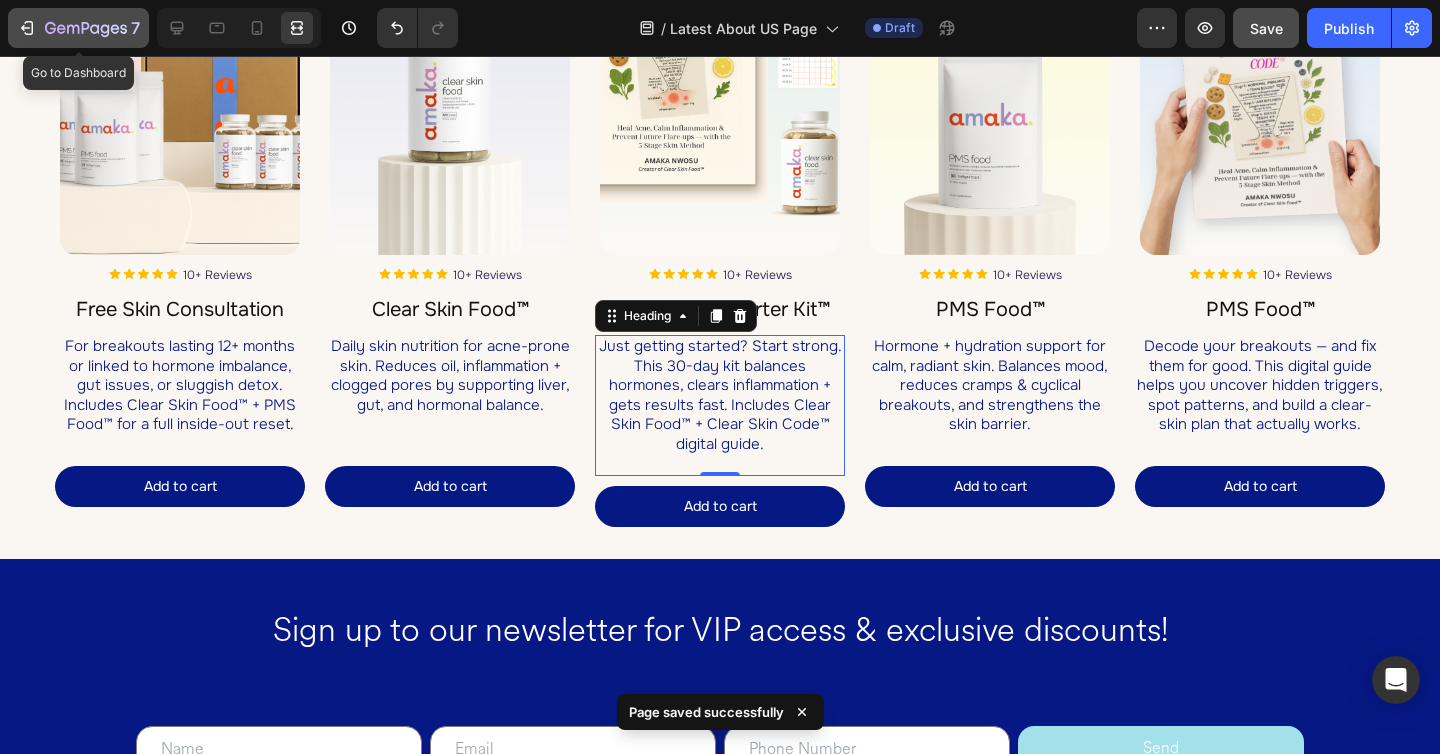 click 